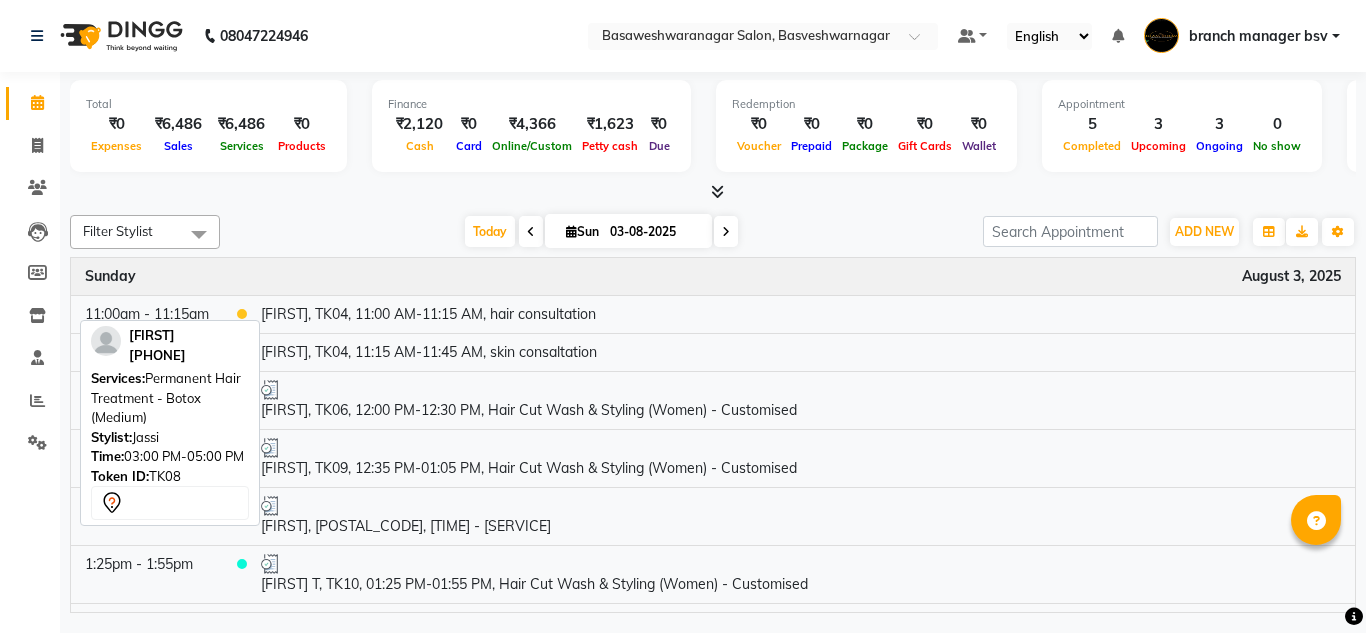 scroll, scrollTop: 0, scrollLeft: 0, axis: both 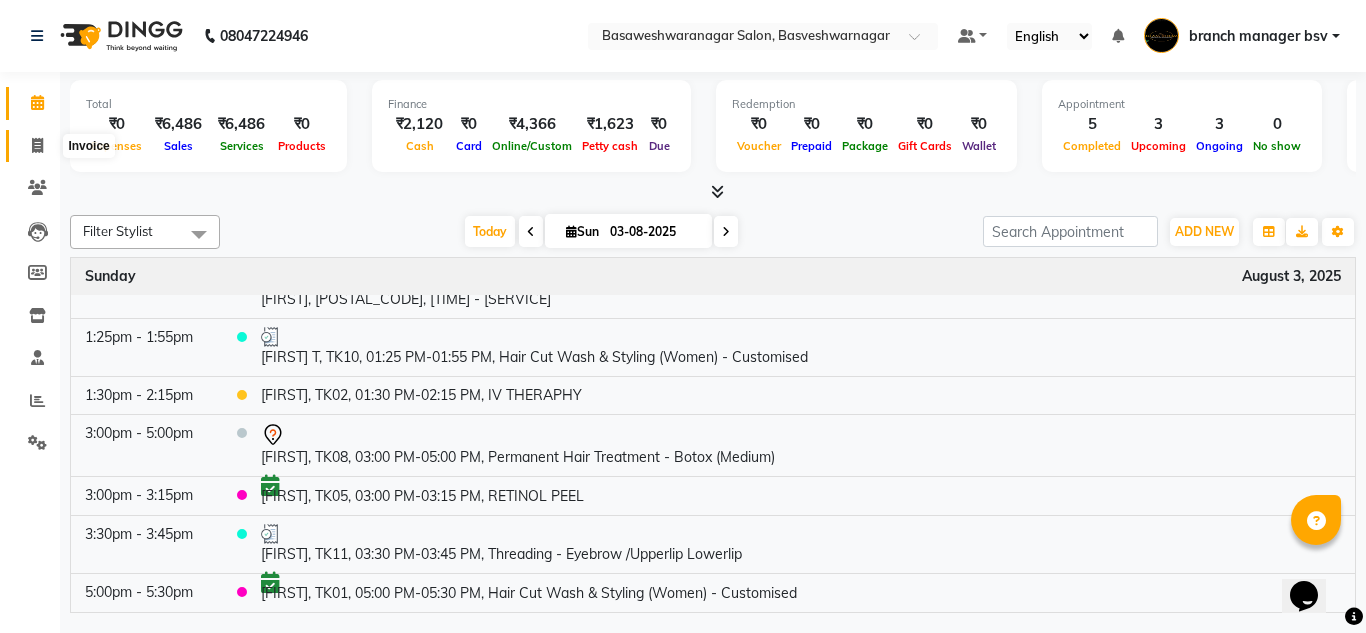 click 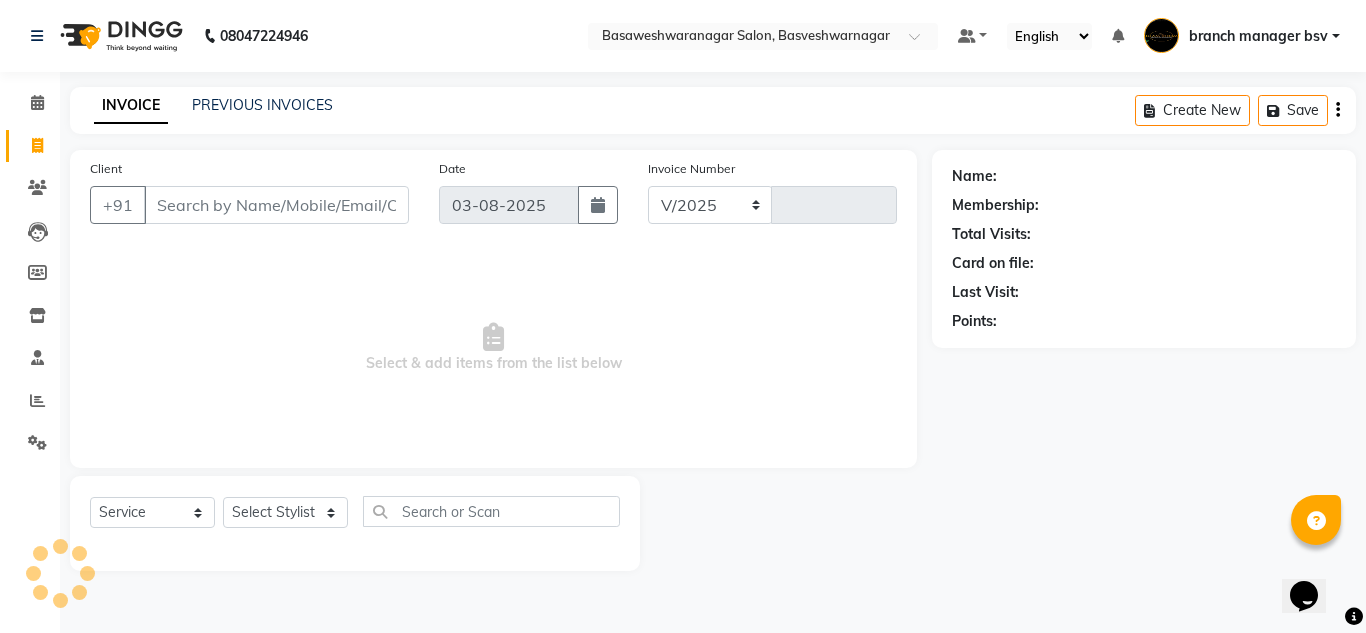 select on "842" 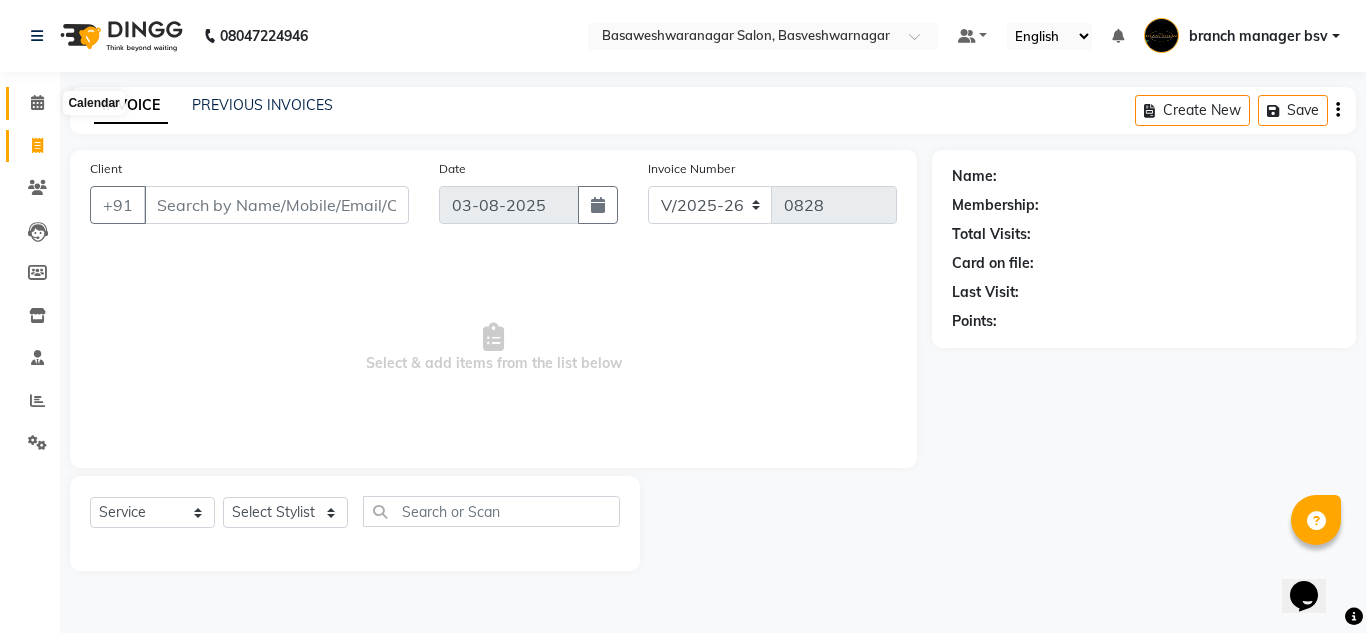 click 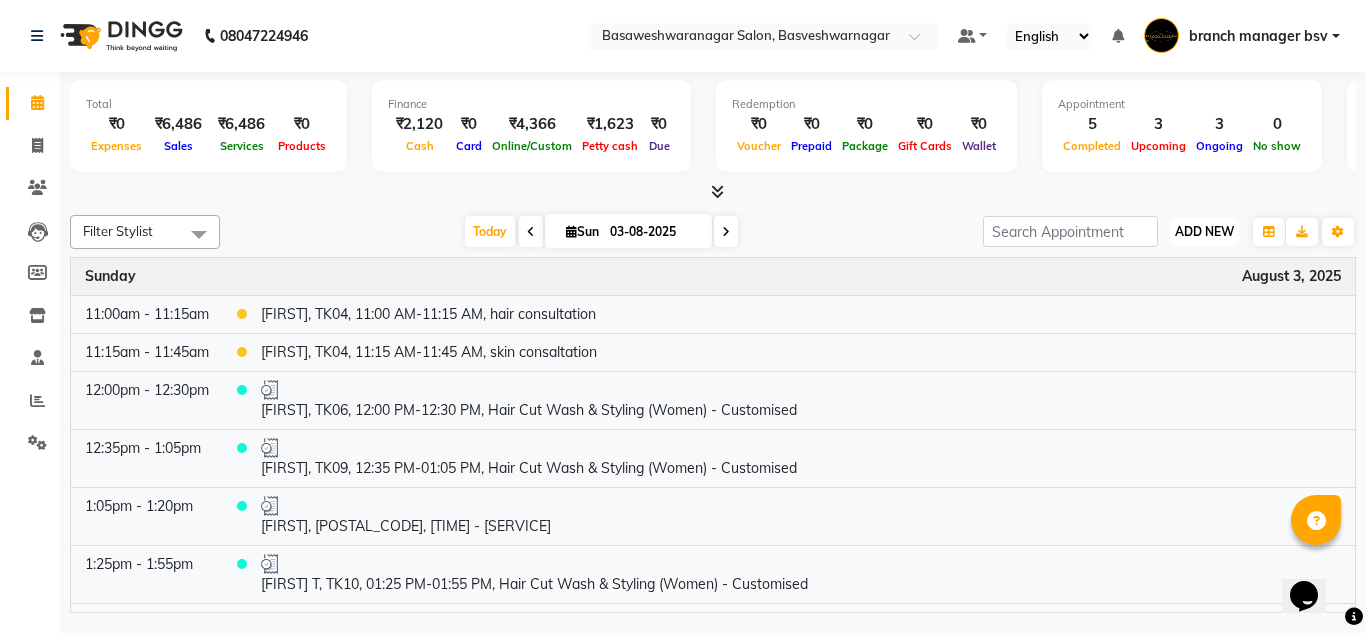 click on "ADD NEW" at bounding box center [1204, 231] 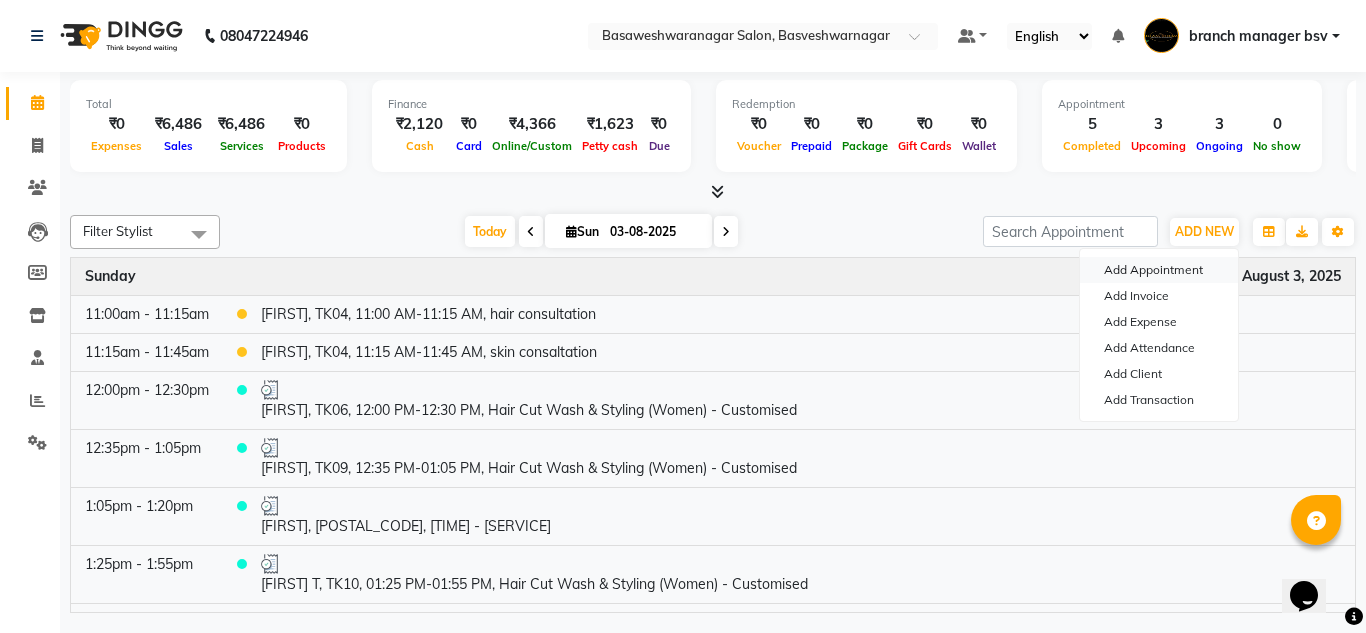 click on "Add Appointment" at bounding box center (1159, 270) 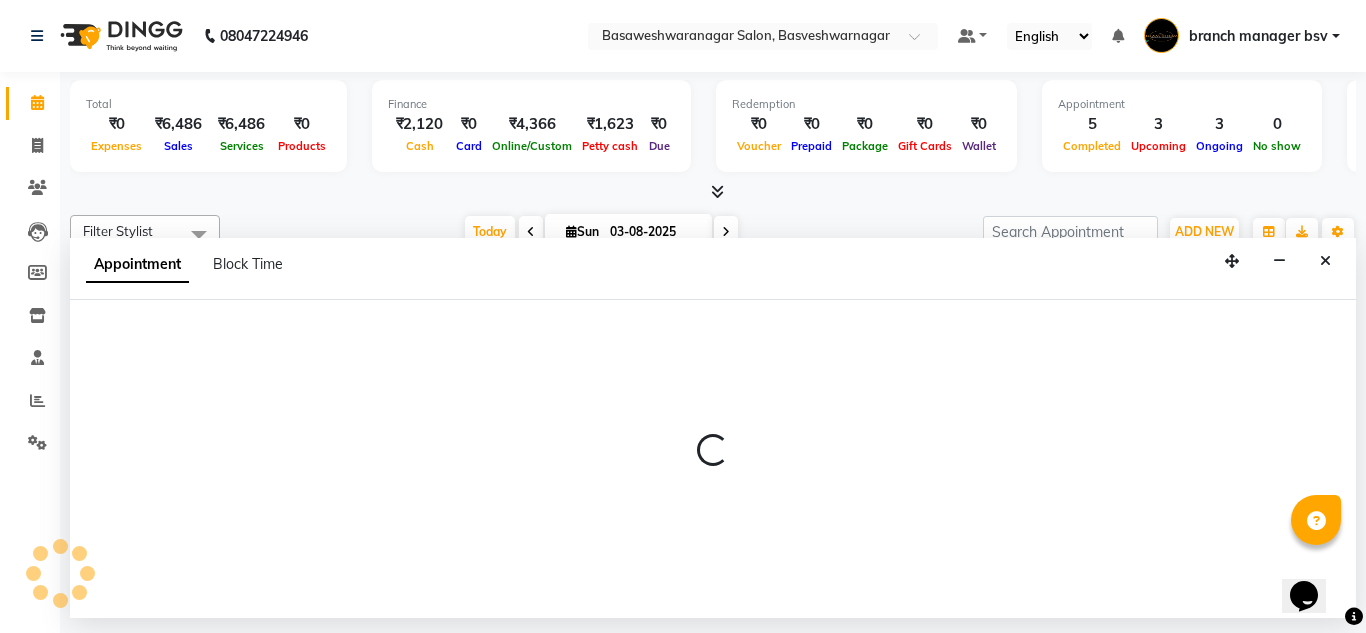 select on "540" 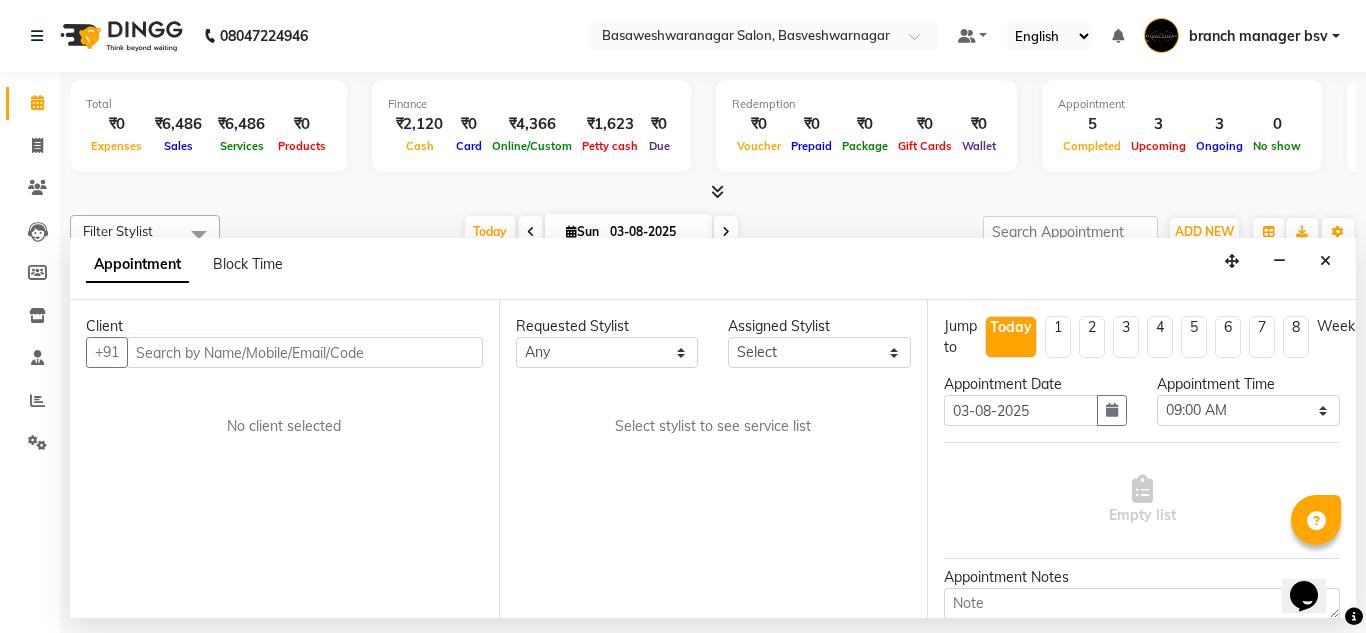 click on "Client +91  No client selected" at bounding box center [284, 459] 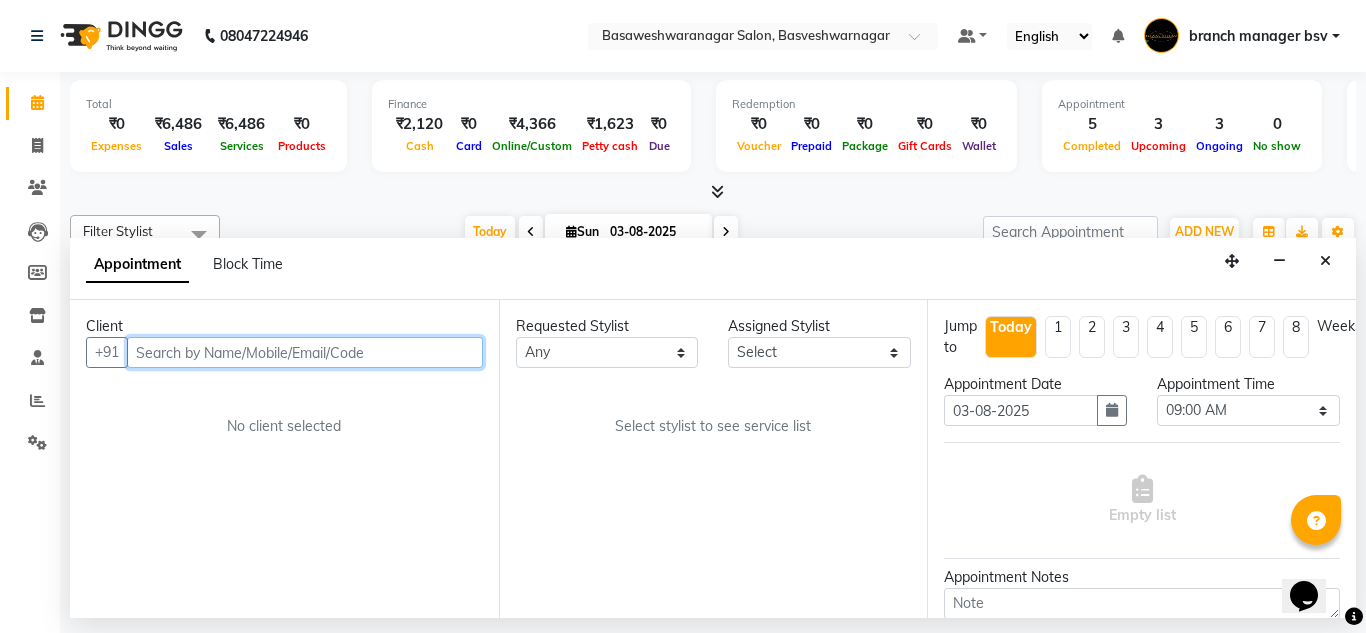 click at bounding box center [305, 352] 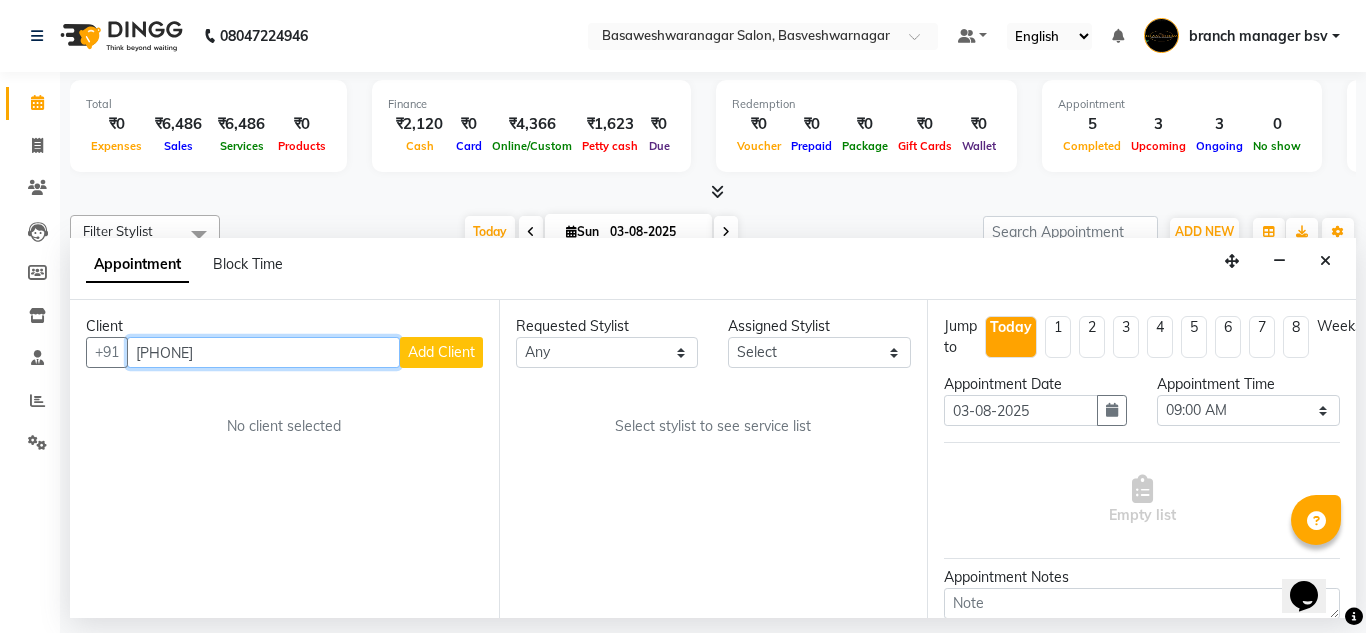 type on "[PHONE]" 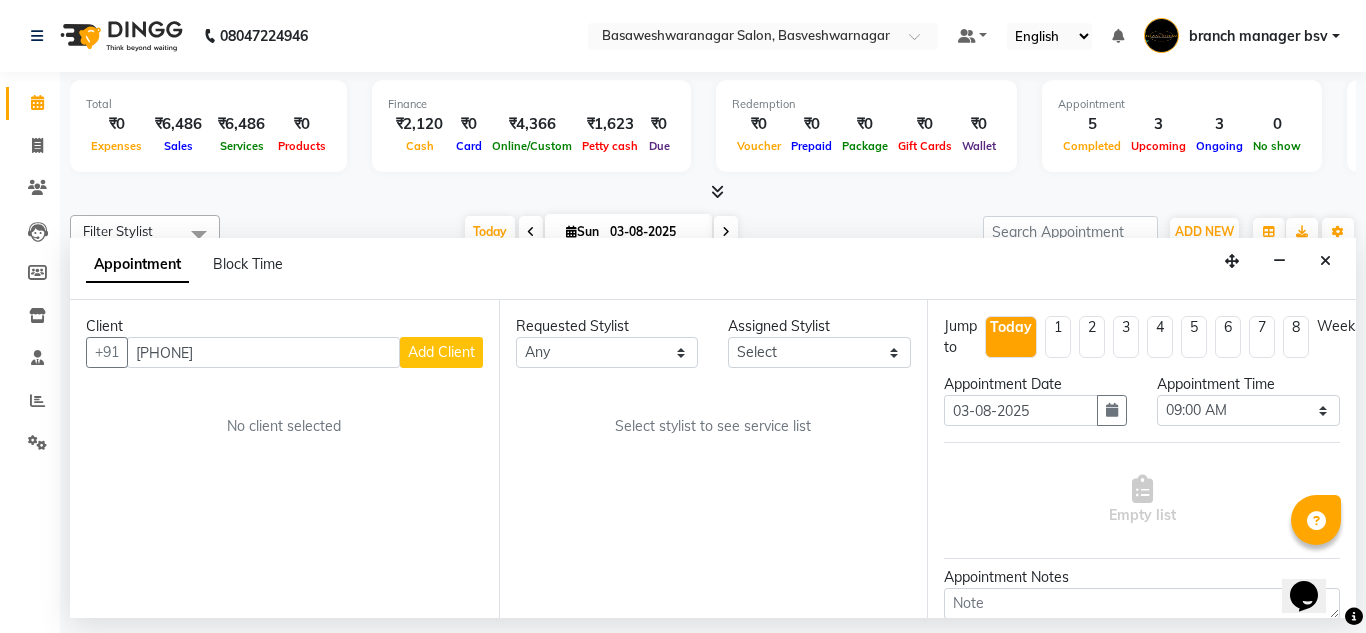 click on "Add Client" at bounding box center [441, 352] 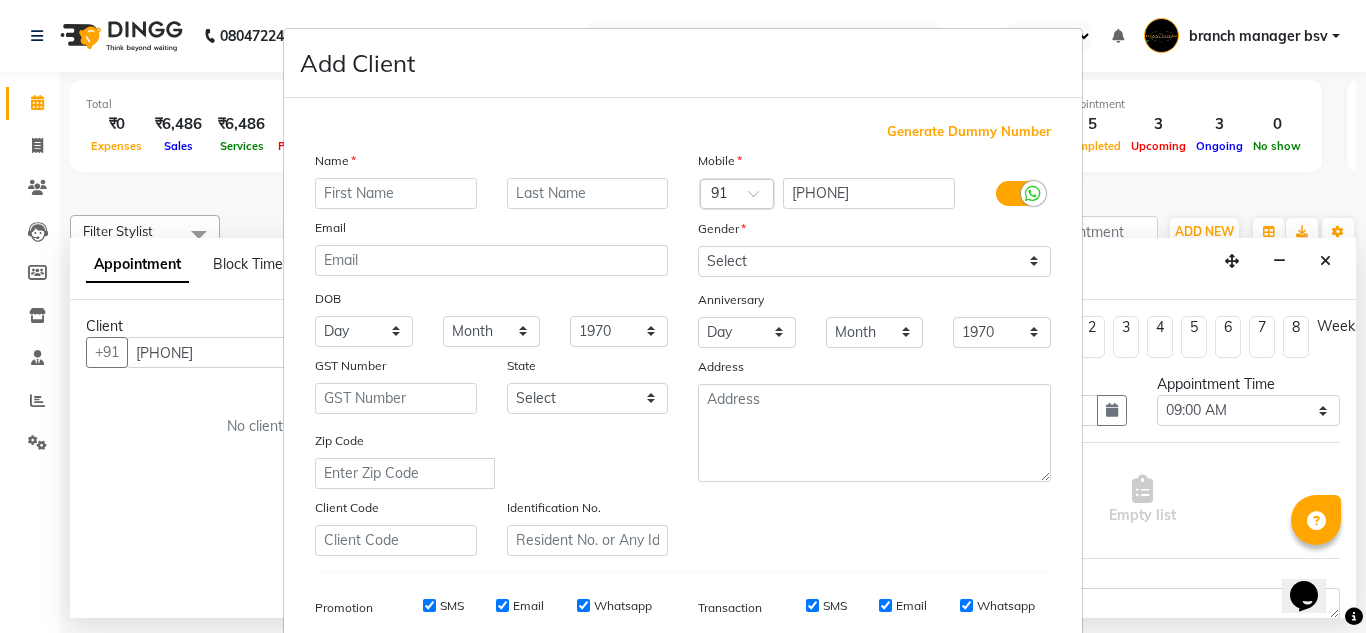click at bounding box center [396, 193] 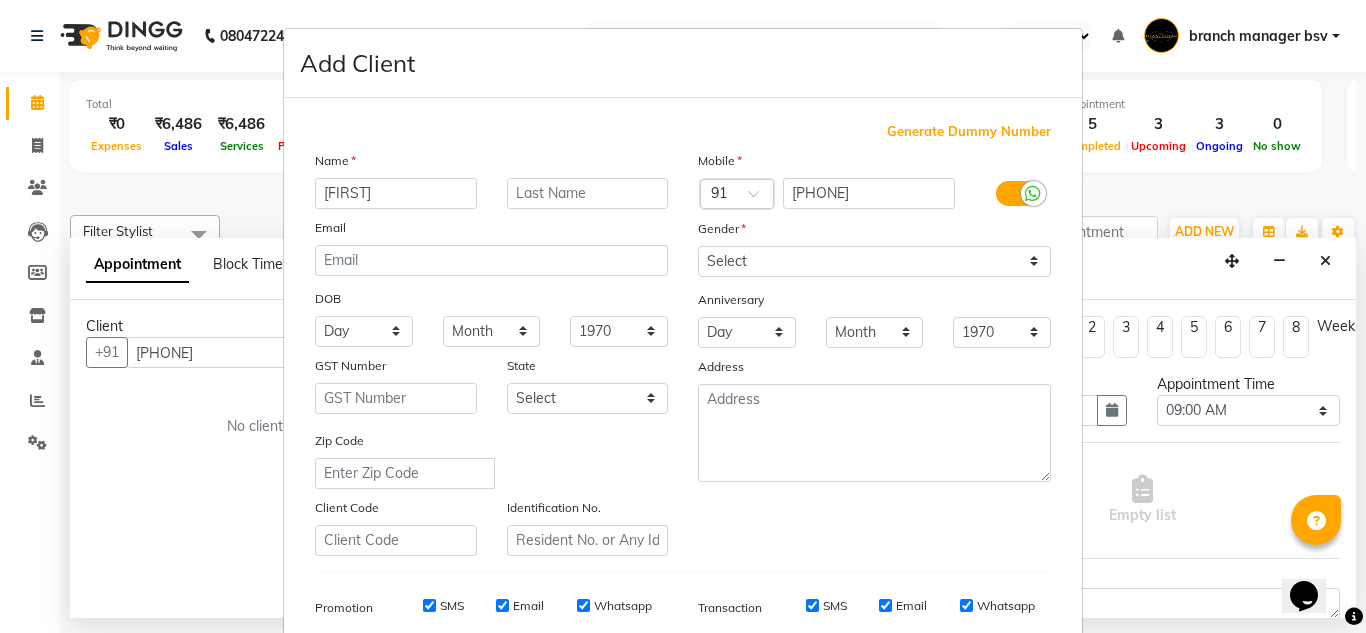 type on "[FIRST]" 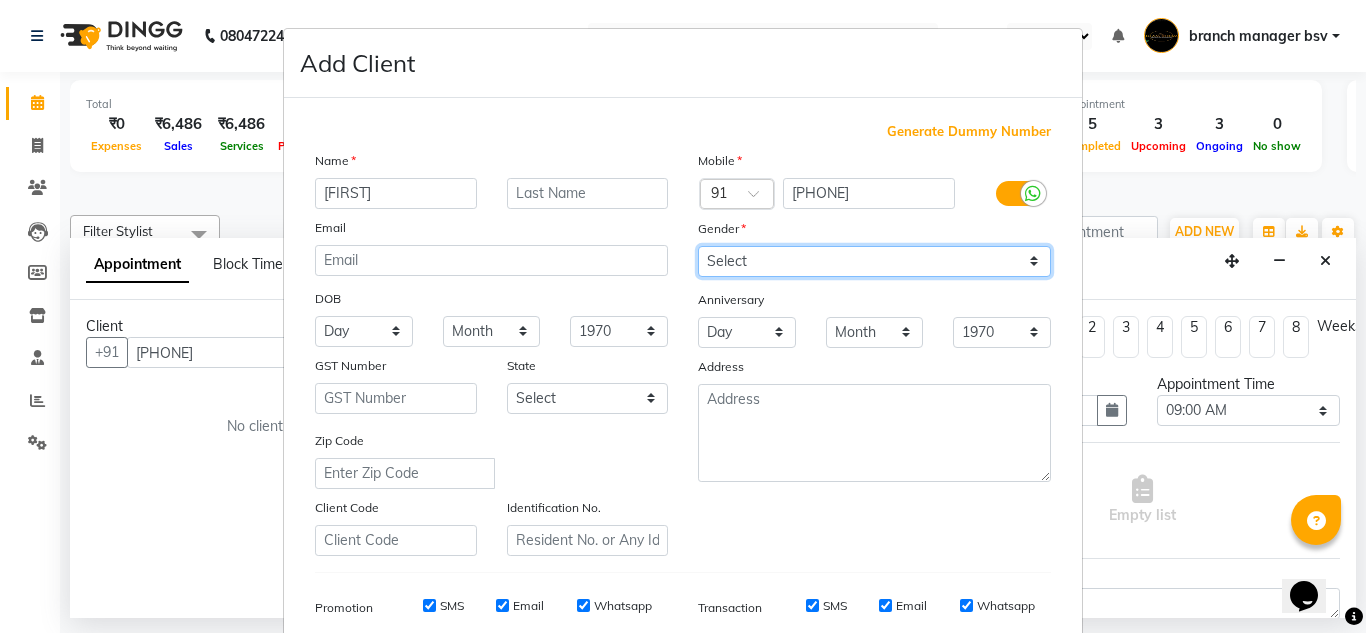 click on "Select Male Female Other Prefer Not To Say" at bounding box center (874, 261) 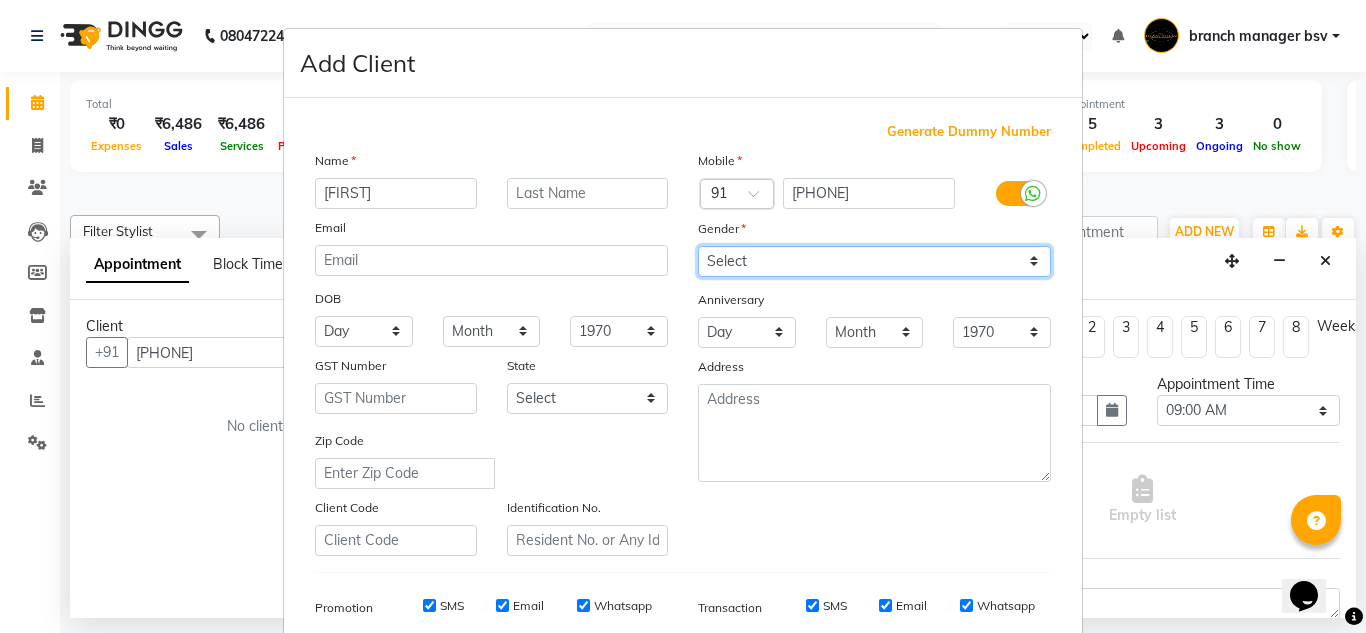 select on "female" 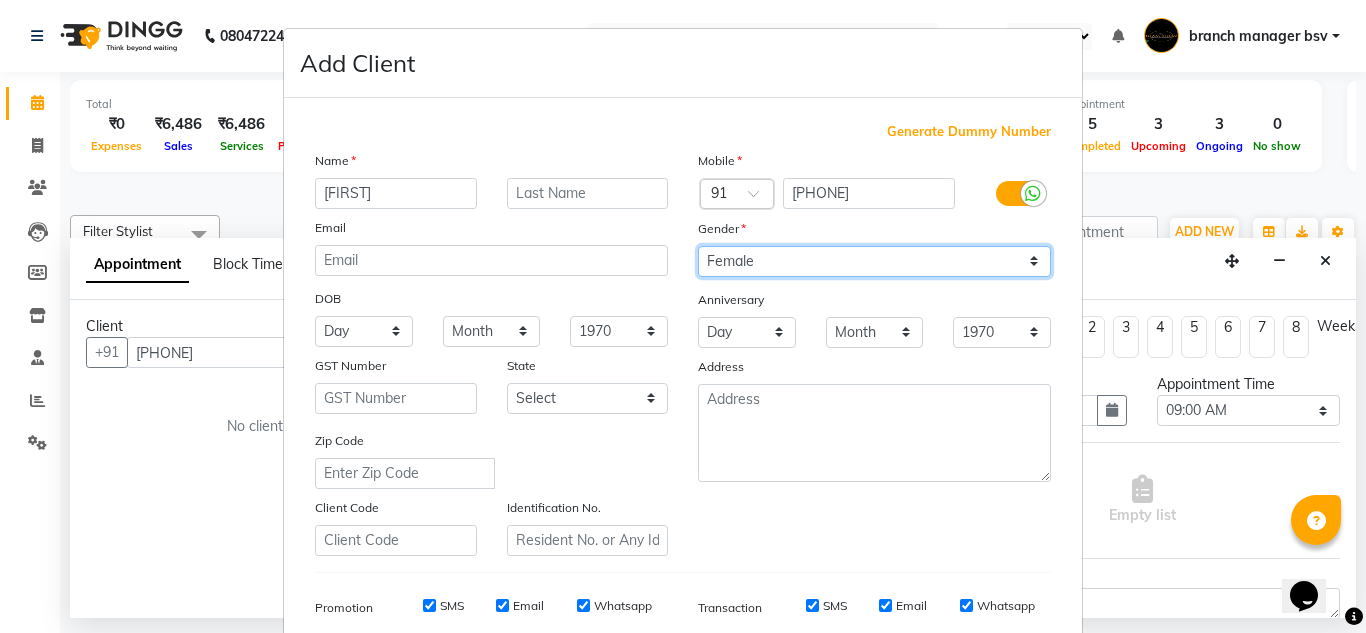 click on "Select Male Female Other Prefer Not To Say" at bounding box center [874, 261] 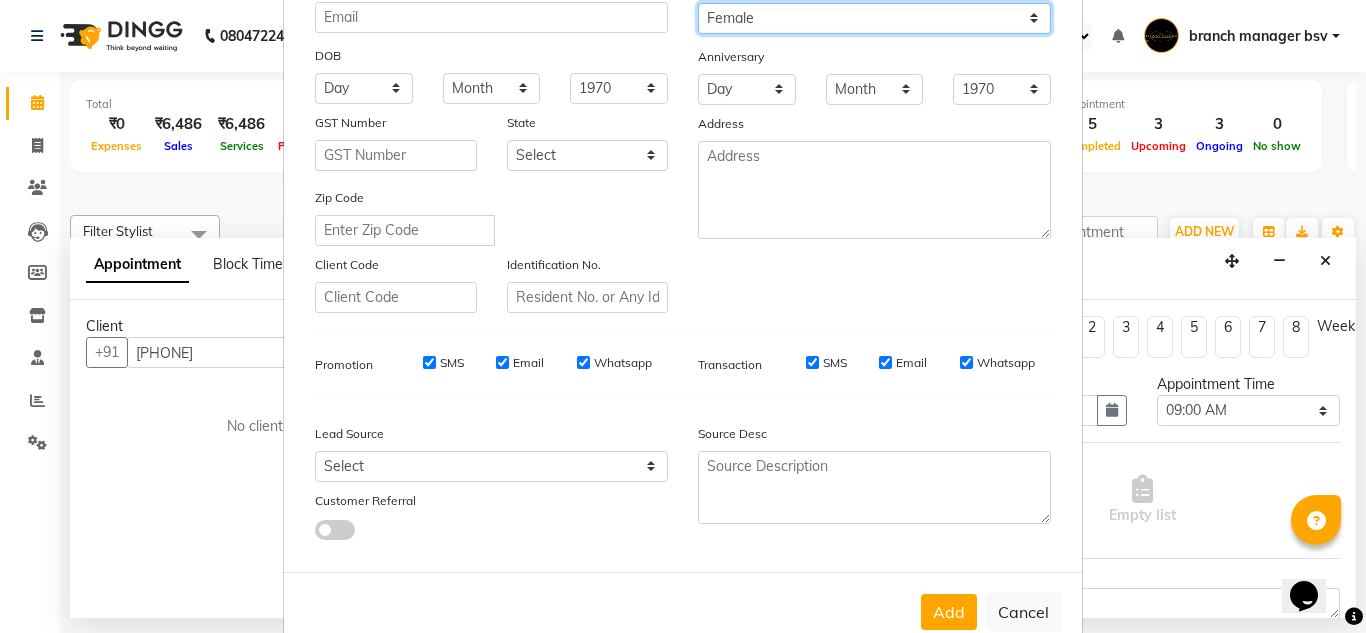 scroll, scrollTop: 290, scrollLeft: 0, axis: vertical 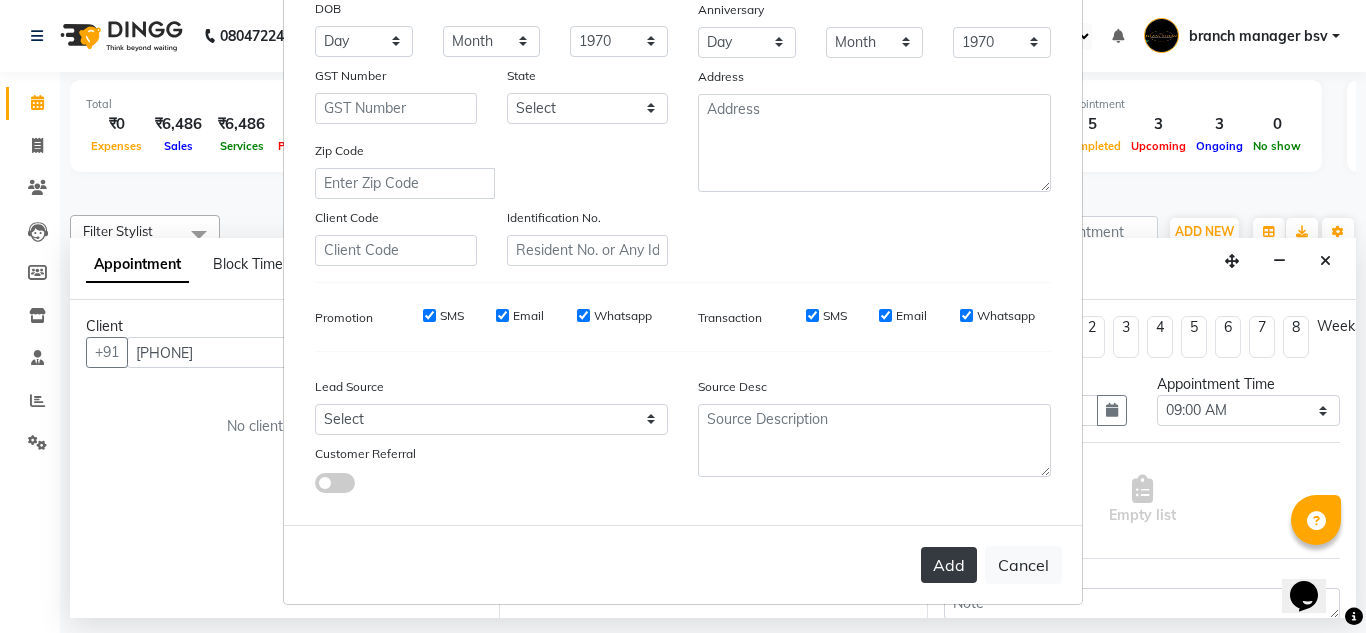 click on "Add" at bounding box center (949, 565) 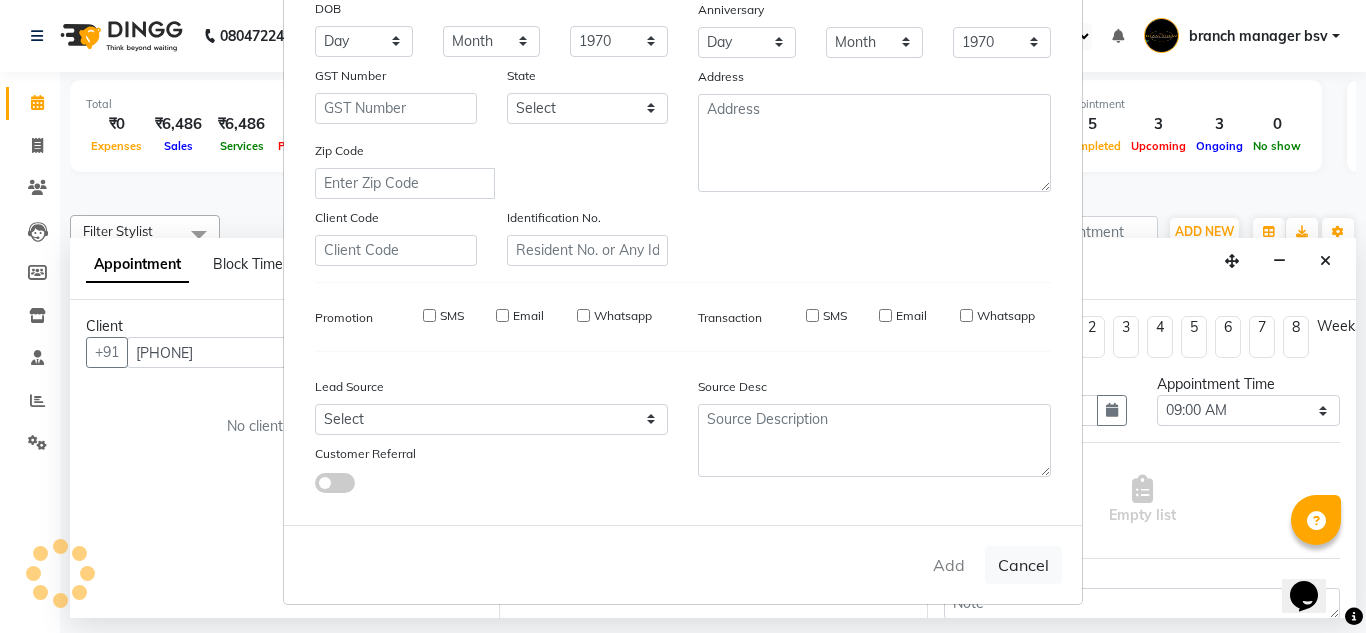 type 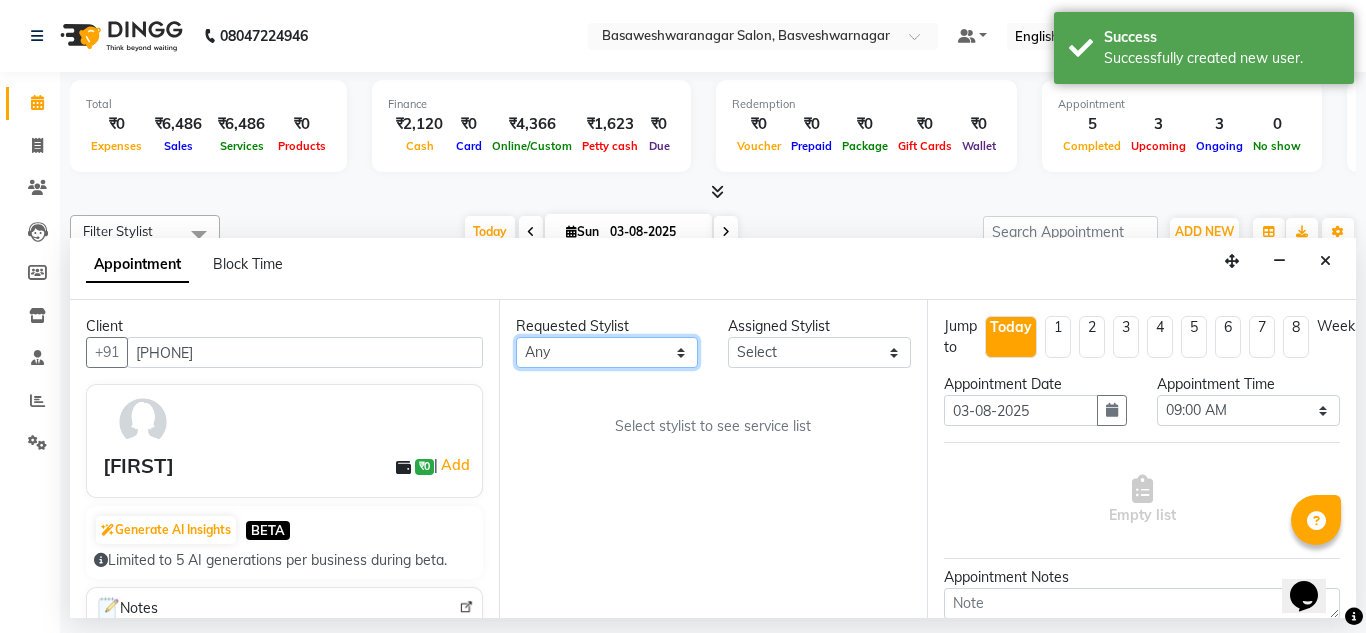 click on "Any ashwini branch manager bsv Dr.Jabin Dr mehzabin GURISH JASSI Jayshree Navya pooja accounts PRATIK RAJEESHA Rasna Sanskruthi shangnimwom SMIRTI SUMITH SUNITHA SUNNY Tanveer  TEZZ The Glam Room theja Trishna urmi" at bounding box center (607, 352) 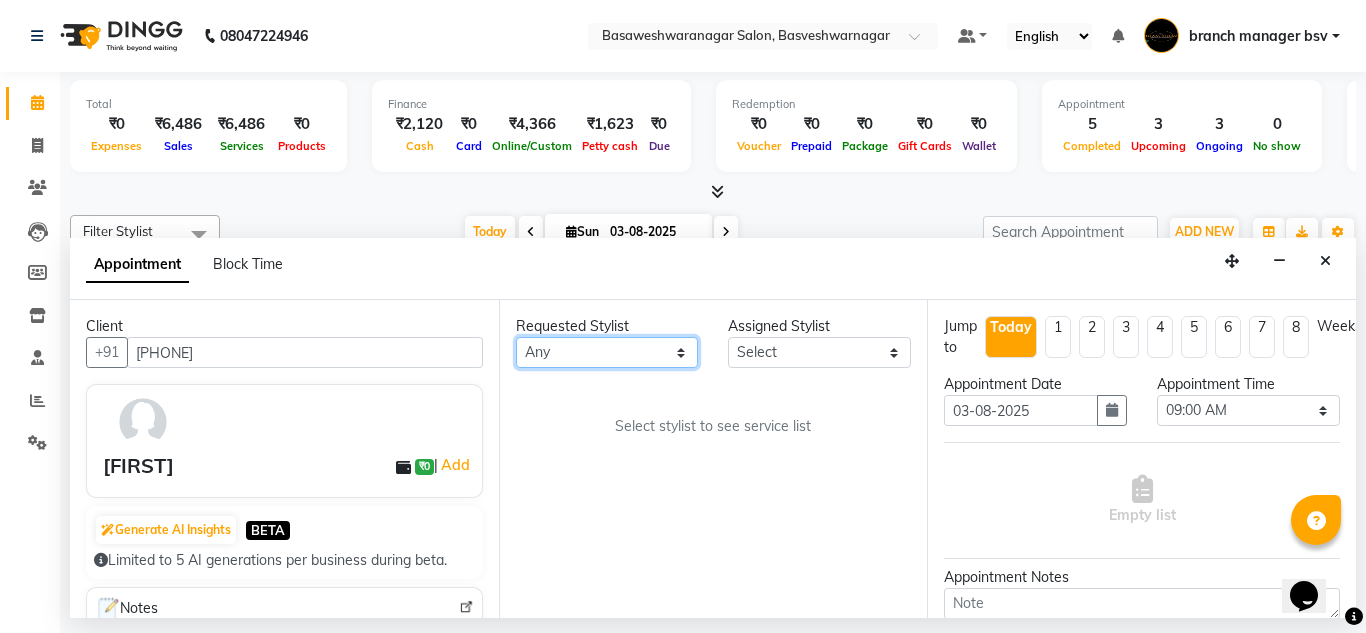 select on "46882" 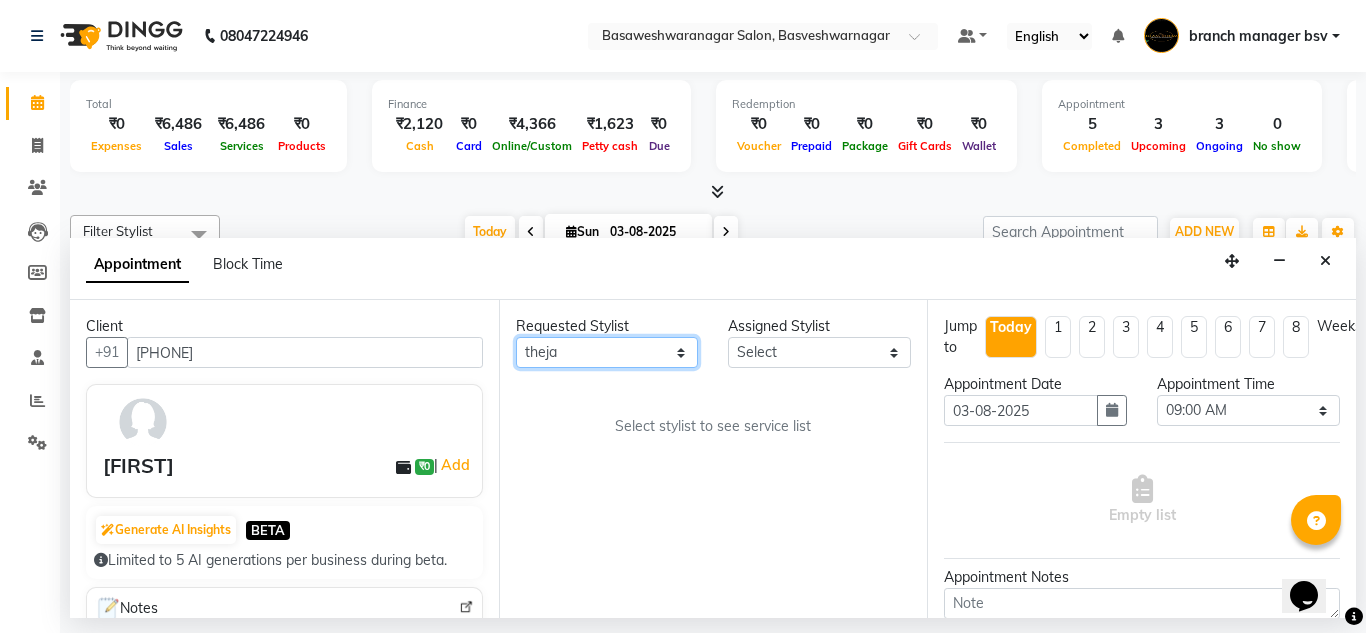 click on "Any ashwini branch manager bsv Dr.Jabin Dr mehzabin GURISH JASSI Jayshree Navya pooja accounts PRATIK RAJEESHA Rasna Sanskruthi shangnimwom SMIRTI SUMITH SUNITHA SUNNY Tanveer  TEZZ The Glam Room theja Trishna urmi" at bounding box center [607, 352] 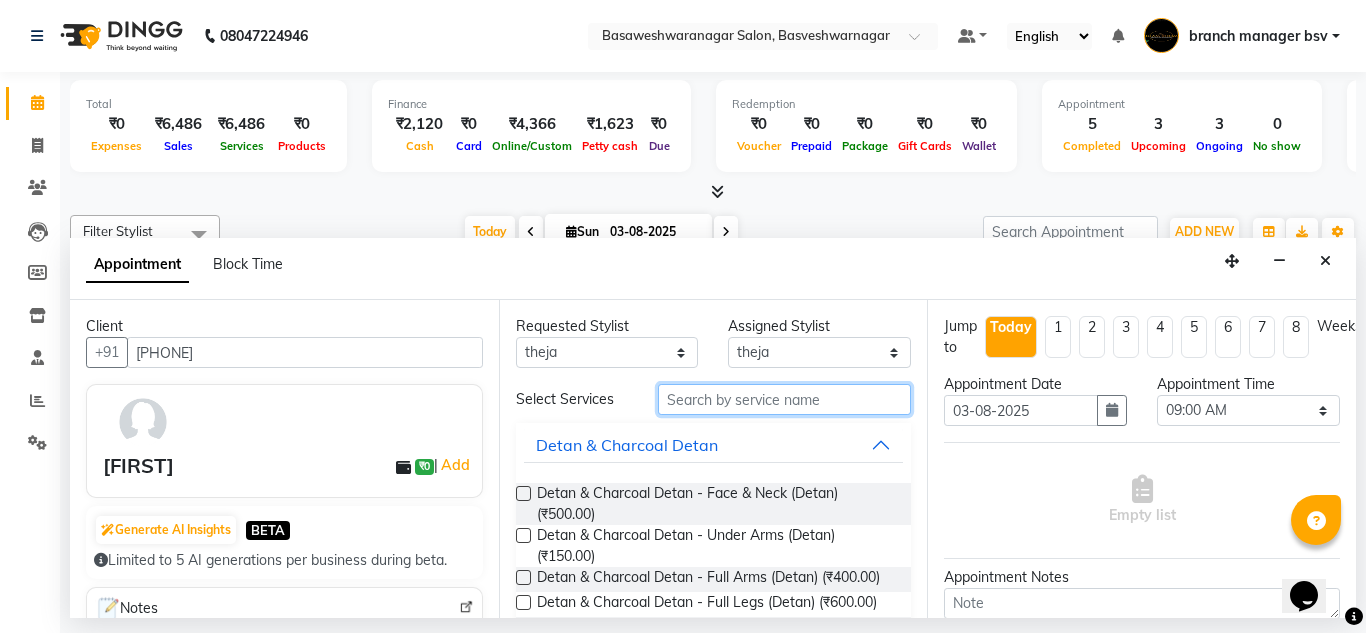 click at bounding box center (785, 399) 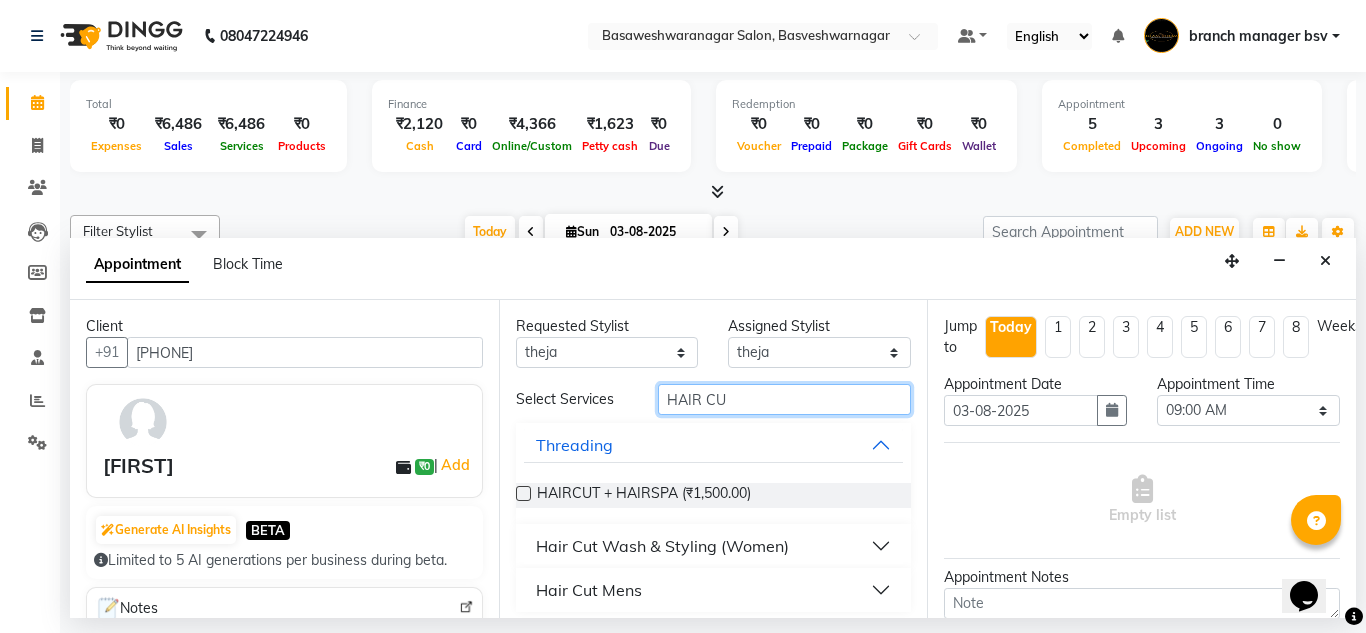 type on "HAIR CU" 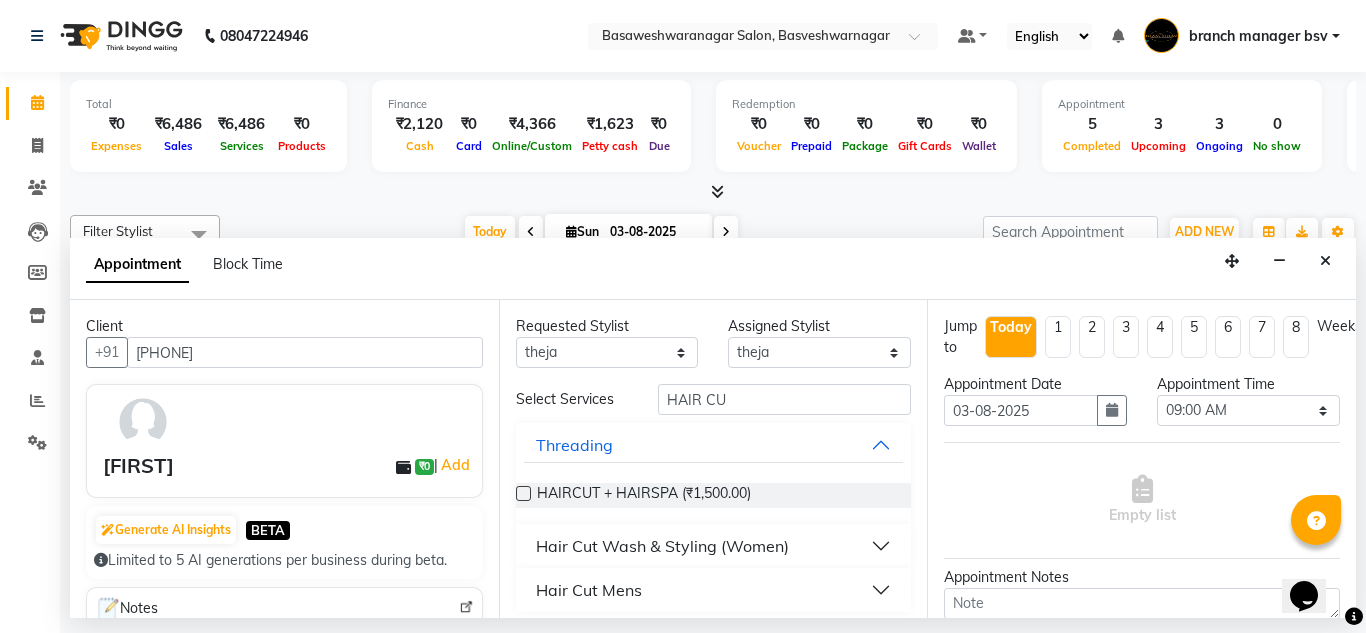 click on "Hair Cut Wash & Styling (Women)" at bounding box center (662, 546) 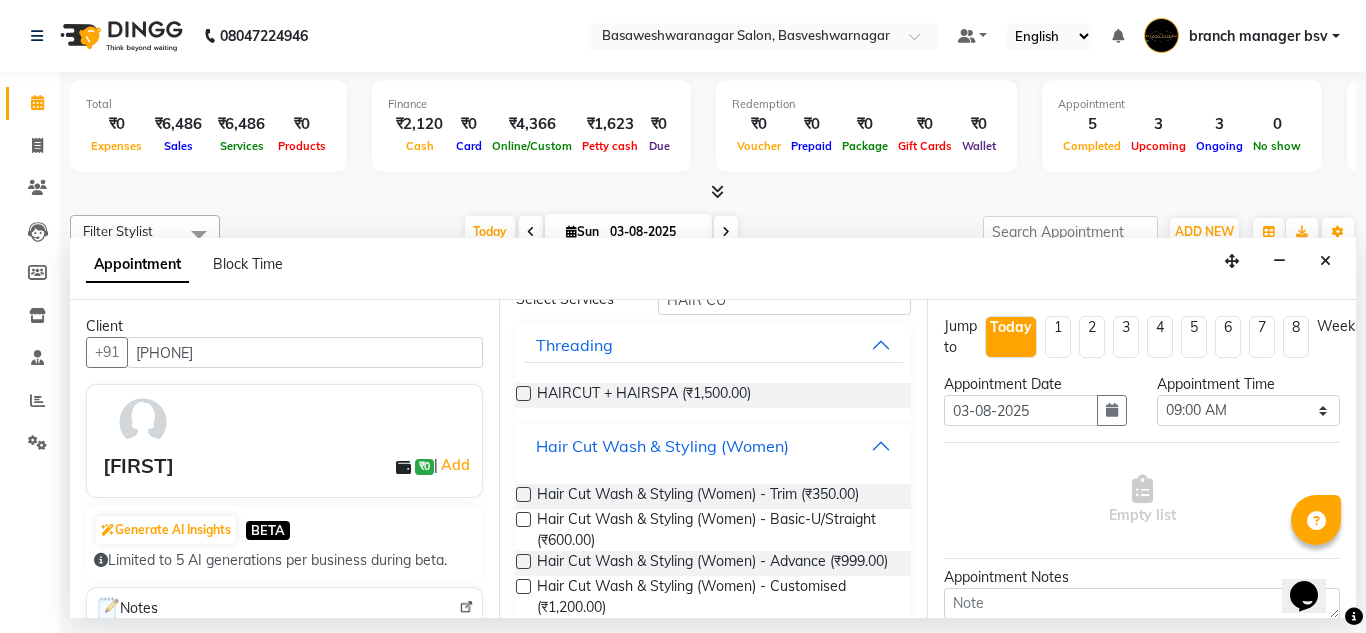 scroll, scrollTop: 101, scrollLeft: 0, axis: vertical 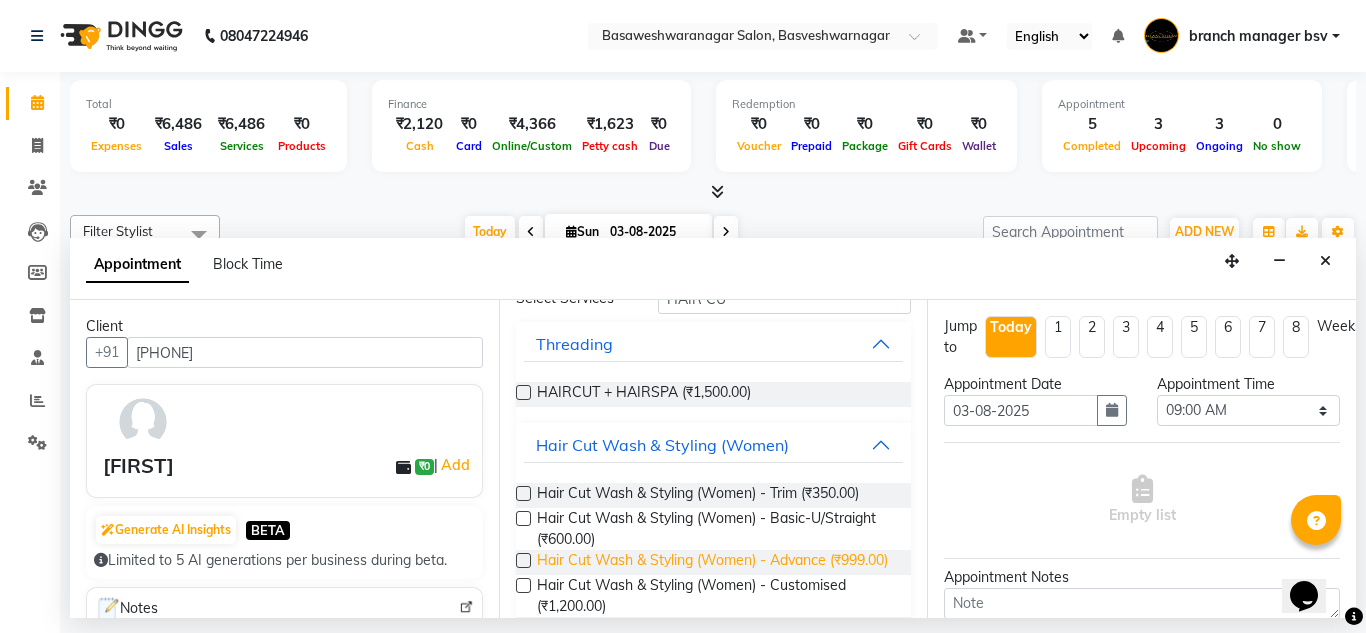 click on "Hair Cut Wash & Styling (Women) - Advance (₹999.00)" at bounding box center [712, 562] 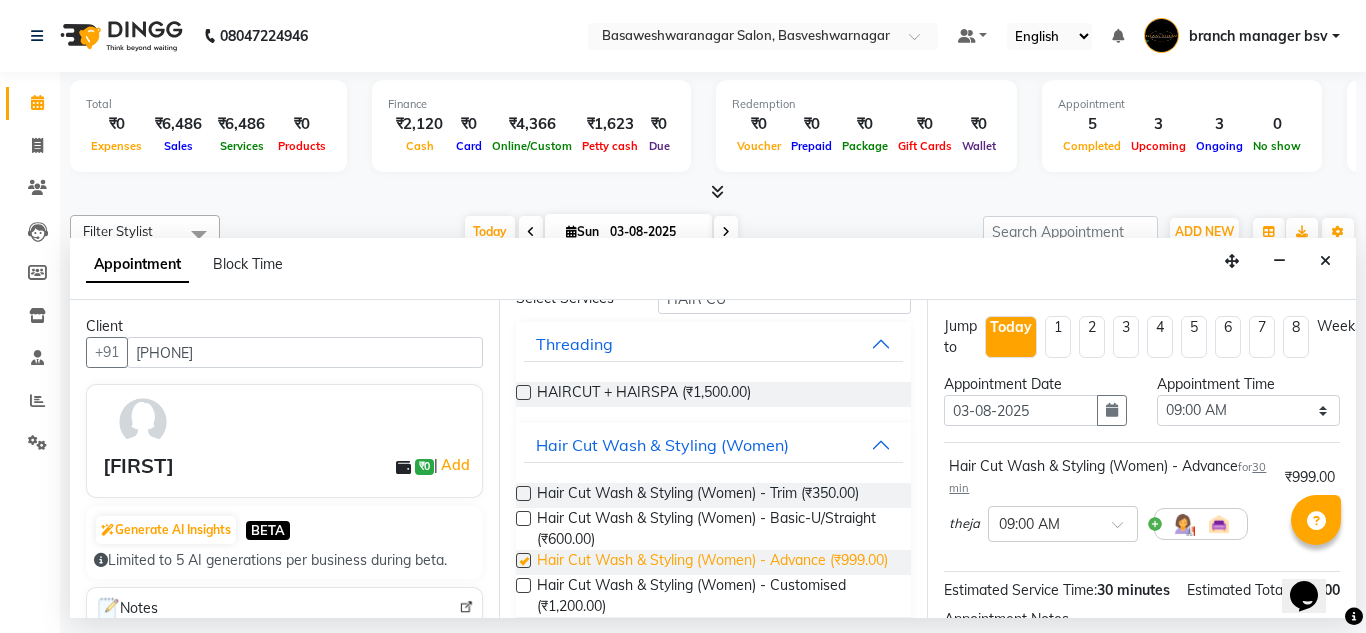 checkbox on "false" 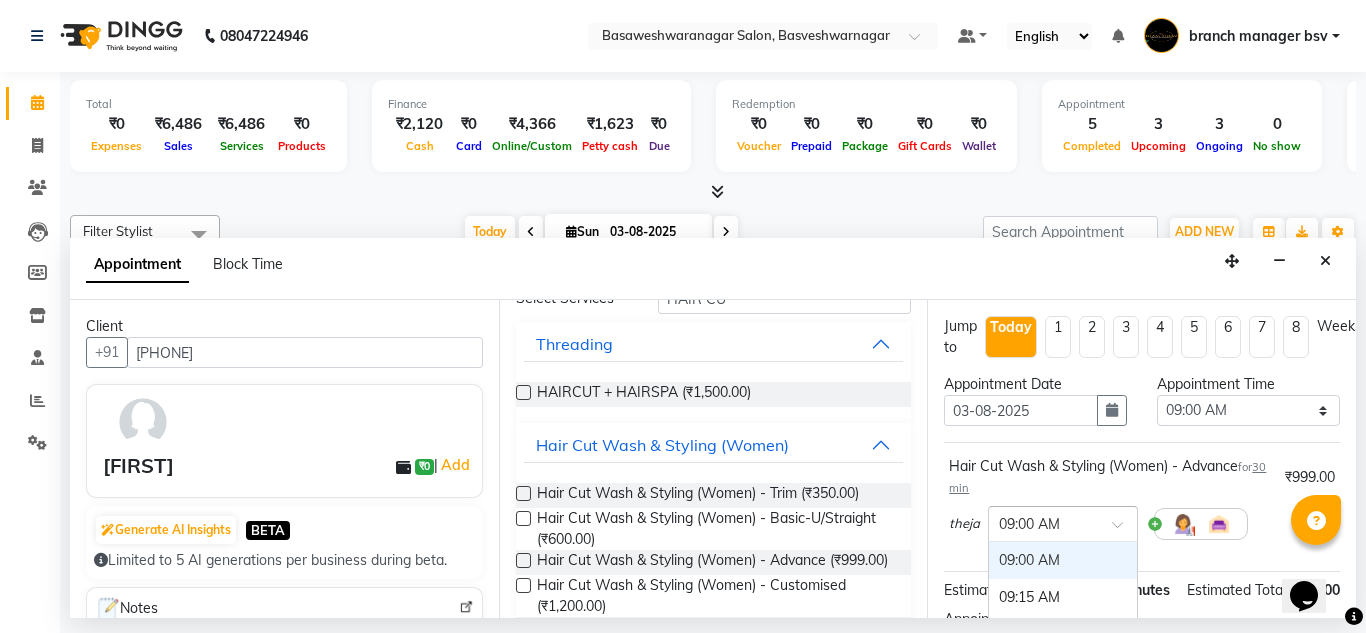 click at bounding box center [1063, 522] 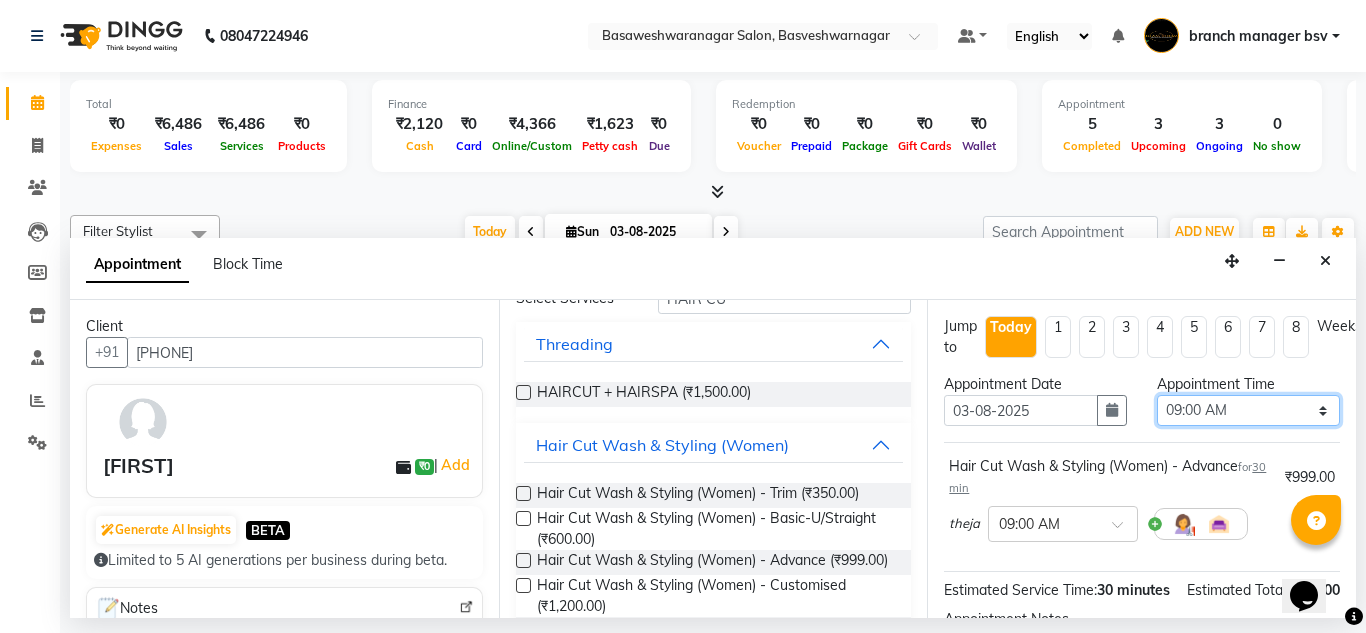 click on "Select 09:00 AM 09:15 AM 09:30 AM 09:45 AM 10:00 AM 10:15 AM 10:30 AM 10:45 AM 11:00 AM 11:15 AM 11:30 AM 11:45 AM 12:00 PM 12:15 PM 12:30 PM 12:45 PM 01:00 PM 01:15 PM 01:30 PM 01:45 PM 02:00 PM 02:15 PM 02:30 PM 02:45 PM 03:00 PM 03:15 PM 03:30 PM 03:45 PM 04:00 PM 04:15 PM 04:30 PM 04:45 PM 05:00 PM 05:15 PM 05:30 PM 05:45 PM 06:00 PM 06:15 PM 06:30 PM 06:45 PM 07:00 PM 07:15 PM 07:30 PM 07:45 PM 08:00 PM" at bounding box center (1248, 410) 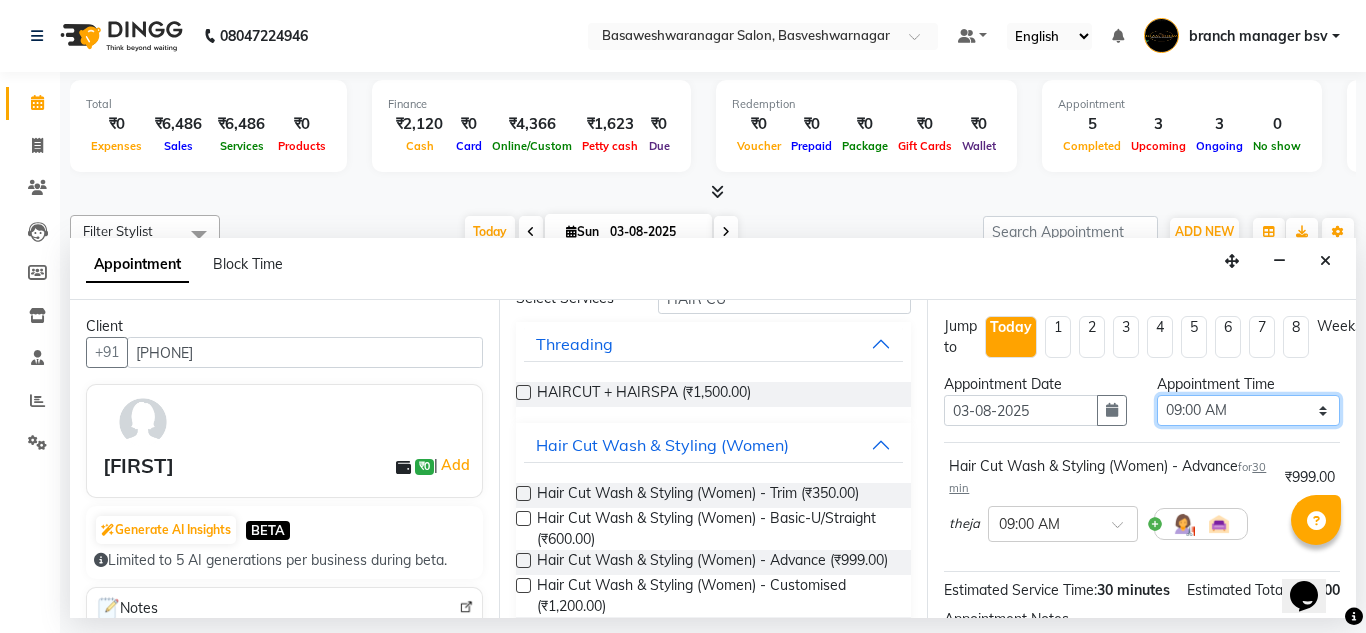 select on "1080" 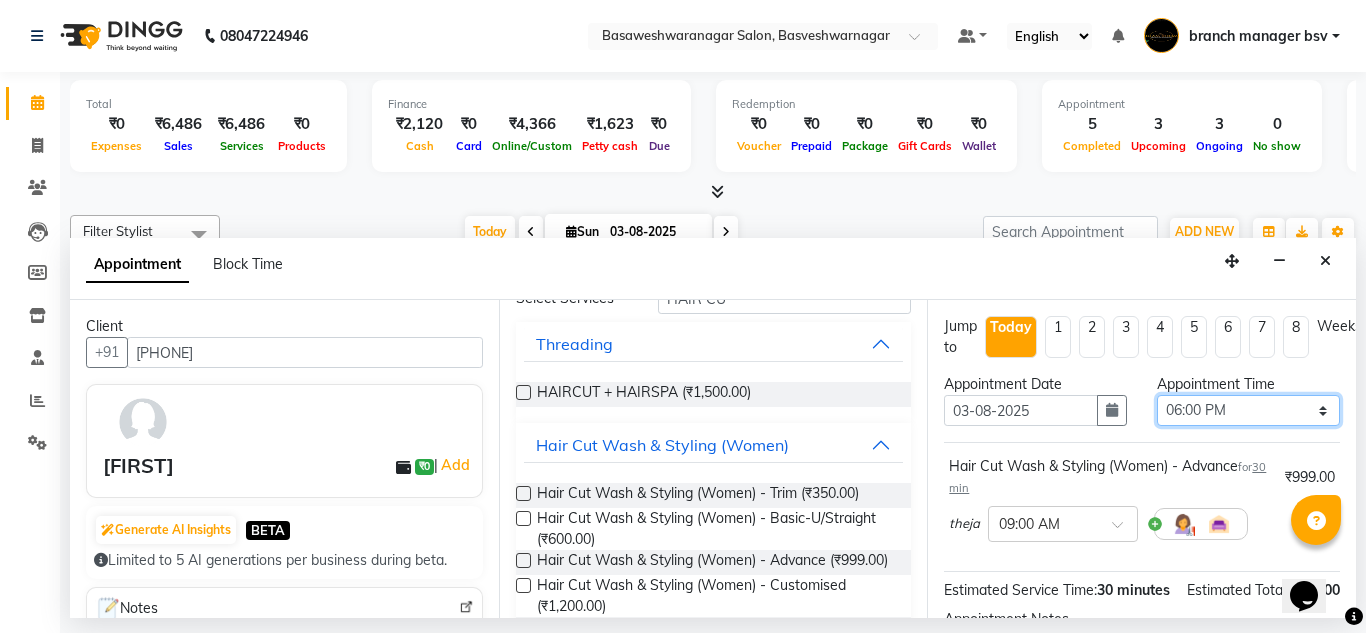 click on "Select 09:00 AM 09:15 AM 09:30 AM 09:45 AM 10:00 AM 10:15 AM 10:30 AM 10:45 AM 11:00 AM 11:15 AM 11:30 AM 11:45 AM 12:00 PM 12:15 PM 12:30 PM 12:45 PM 01:00 PM 01:15 PM 01:30 PM 01:45 PM 02:00 PM 02:15 PM 02:30 PM 02:45 PM 03:00 PM 03:15 PM 03:30 PM 03:45 PM 04:00 PM 04:15 PM 04:30 PM 04:45 PM 05:00 PM 05:15 PM 05:30 PM 05:45 PM 06:00 PM 06:15 PM 06:30 PM 06:45 PM 07:00 PM 07:15 PM 07:30 PM 07:45 PM 08:00 PM" at bounding box center [1248, 410] 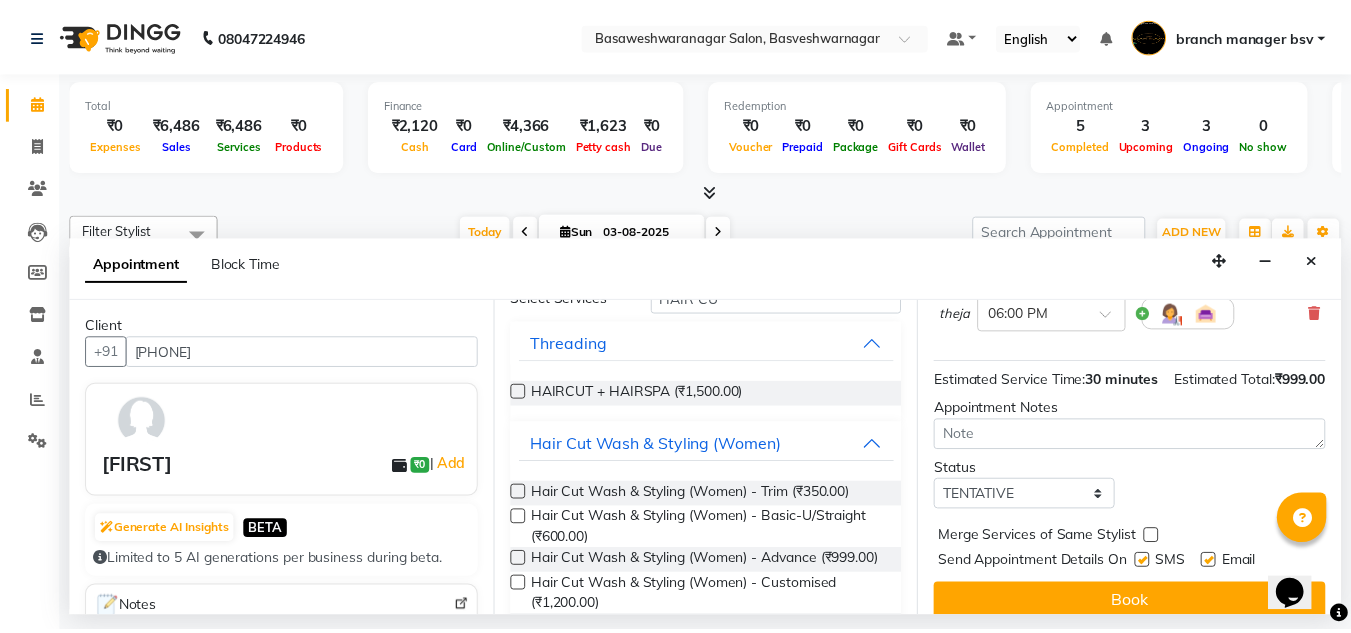 scroll, scrollTop: 265, scrollLeft: 0, axis: vertical 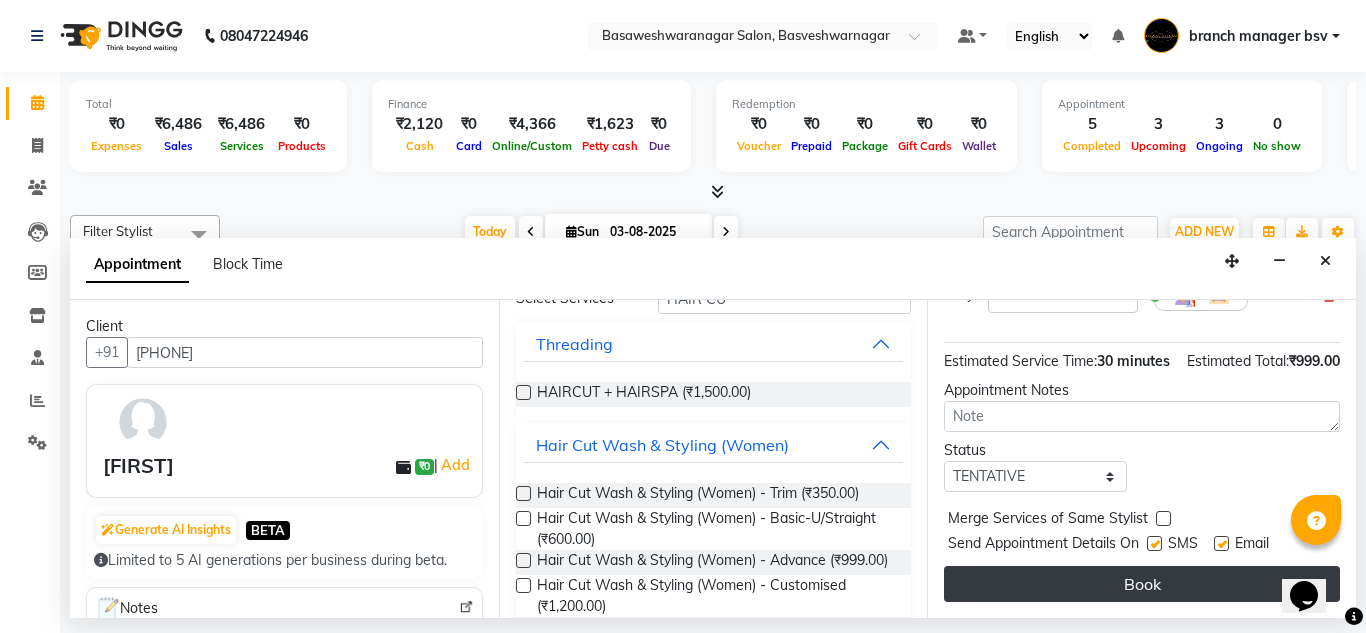 click on "Book" at bounding box center (1142, 584) 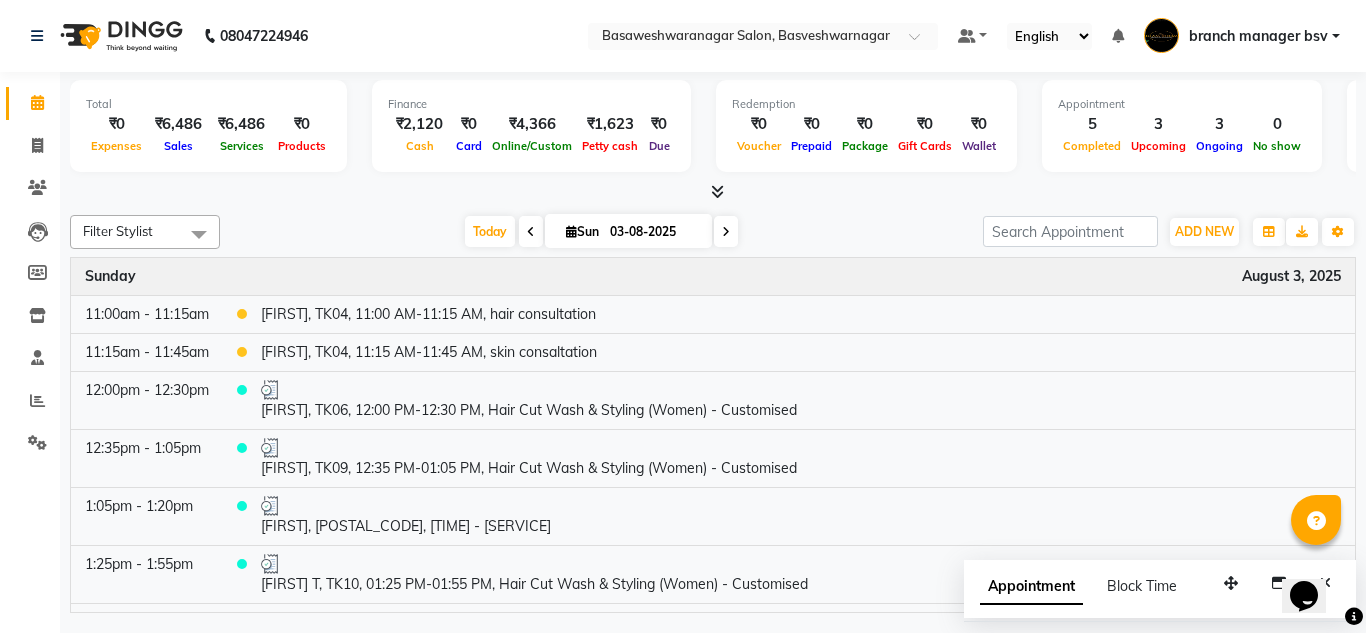 click on "03-08-2025" at bounding box center (654, 232) 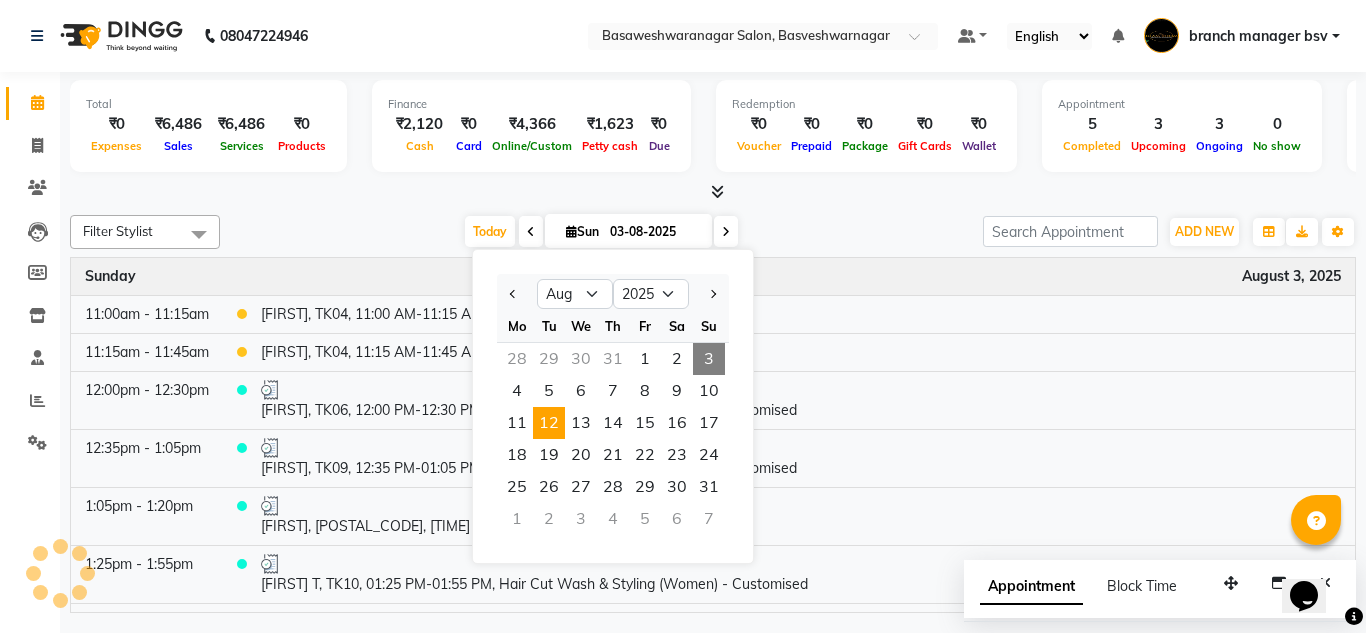 click on "12" at bounding box center [549, 423] 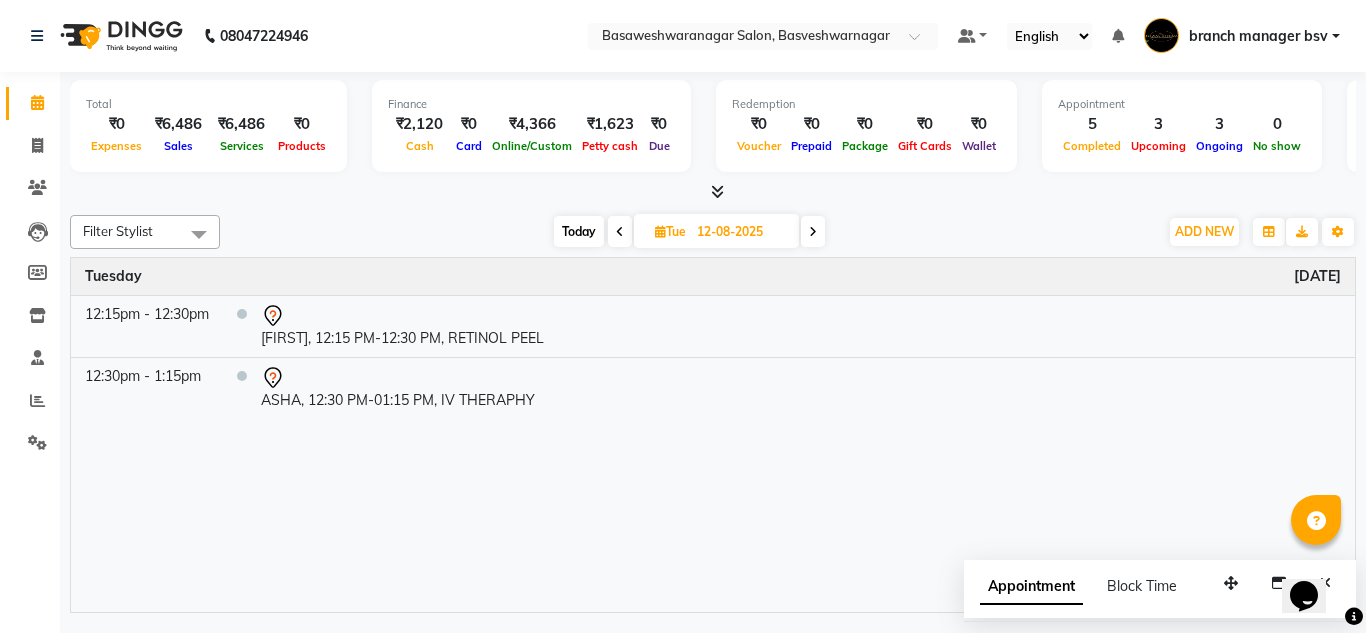click on "12-08-2025" at bounding box center (741, 232) 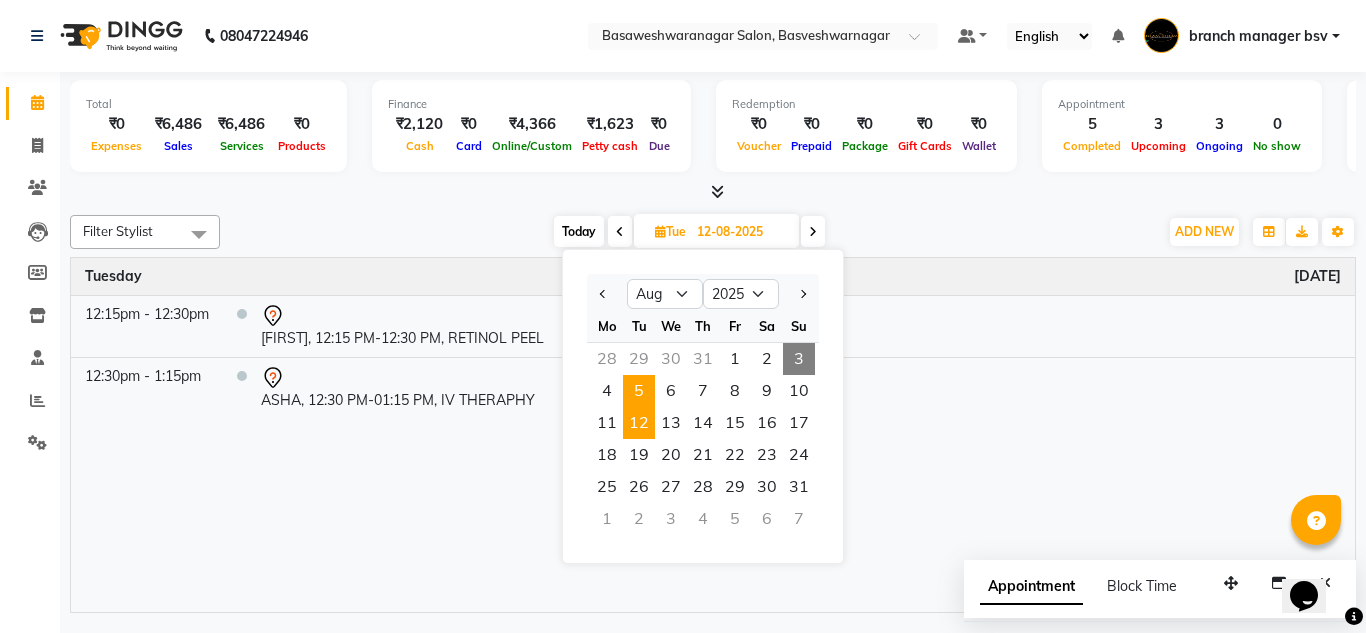 click on "5" at bounding box center [639, 391] 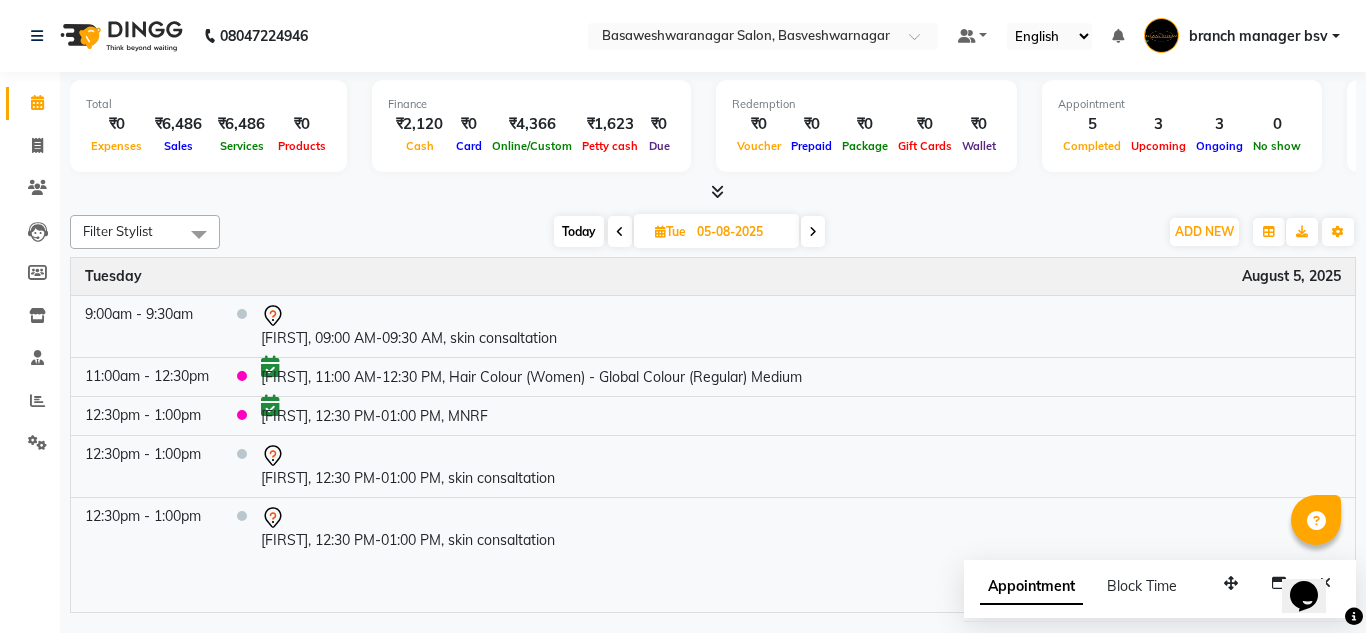 click on "Today" at bounding box center [579, 231] 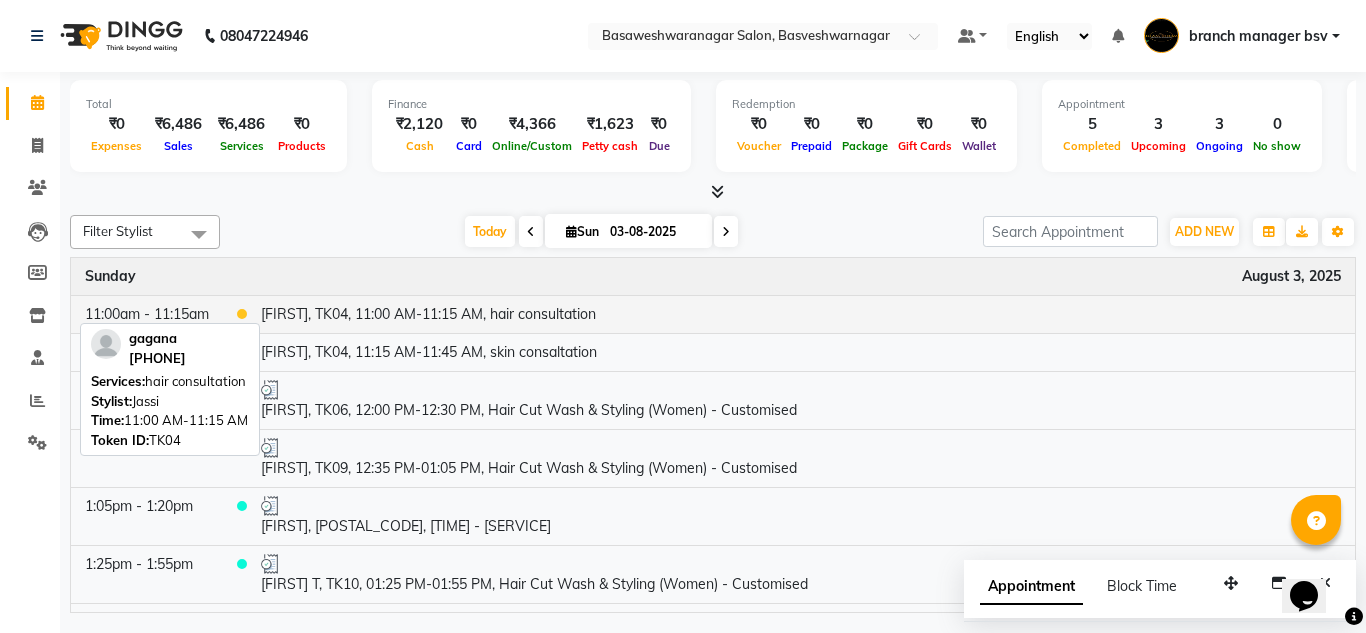 click on "[FIRST], TK04, 11:00 AM-11:15 AM, hair consultation" at bounding box center [801, 314] 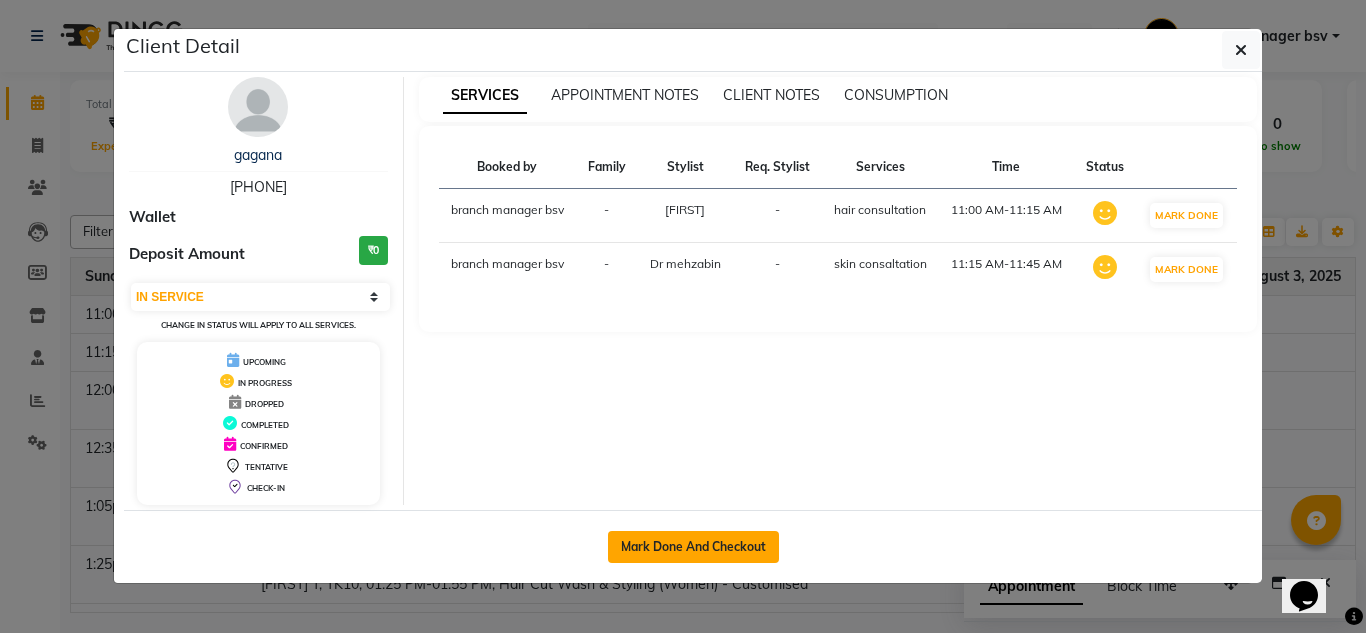 click on "Mark Done And Checkout" 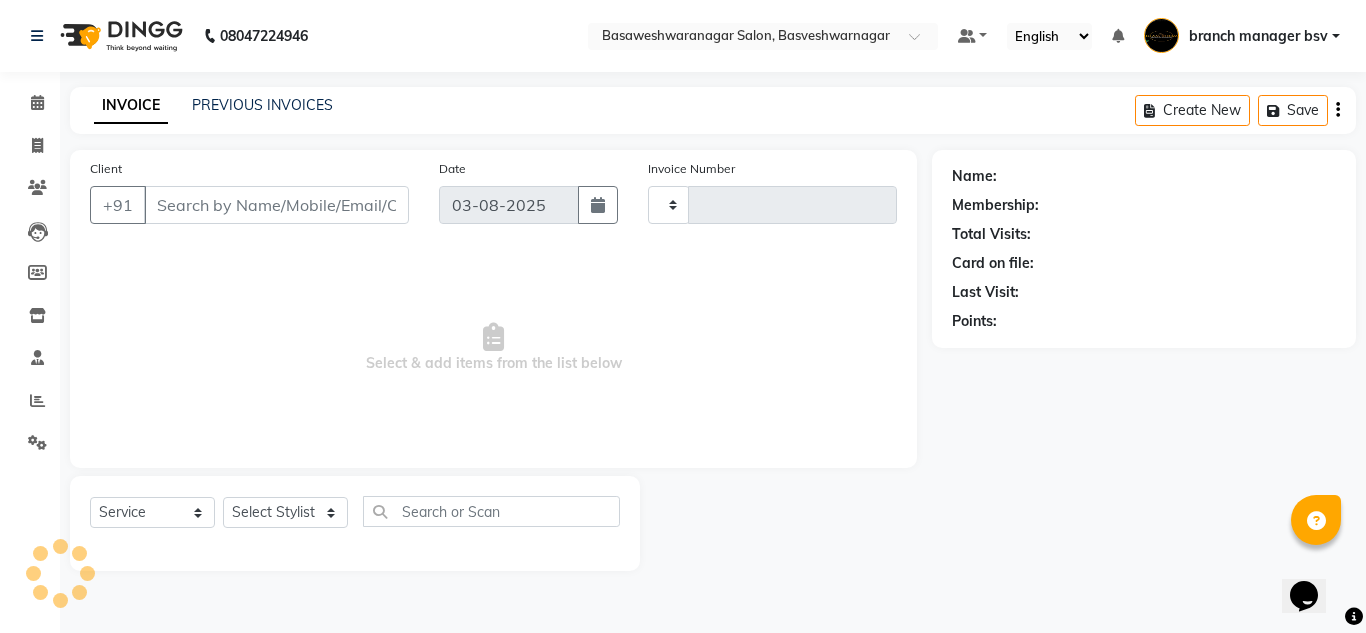 type on "0828" 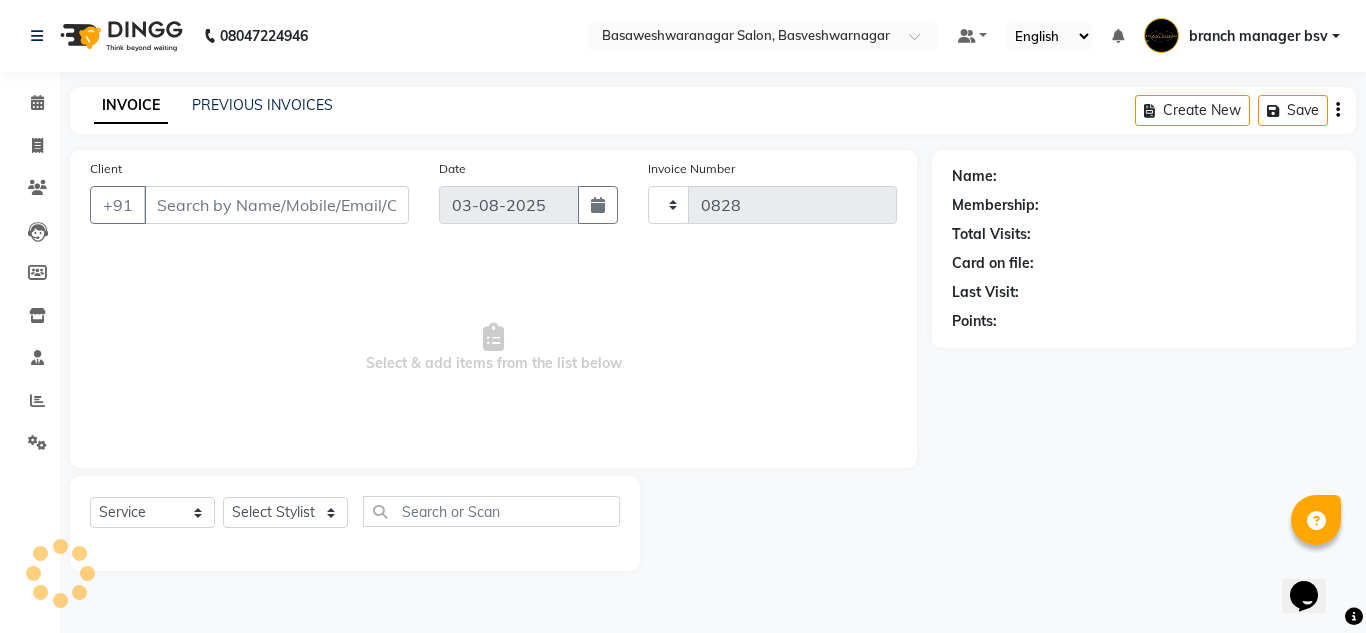 select on "842" 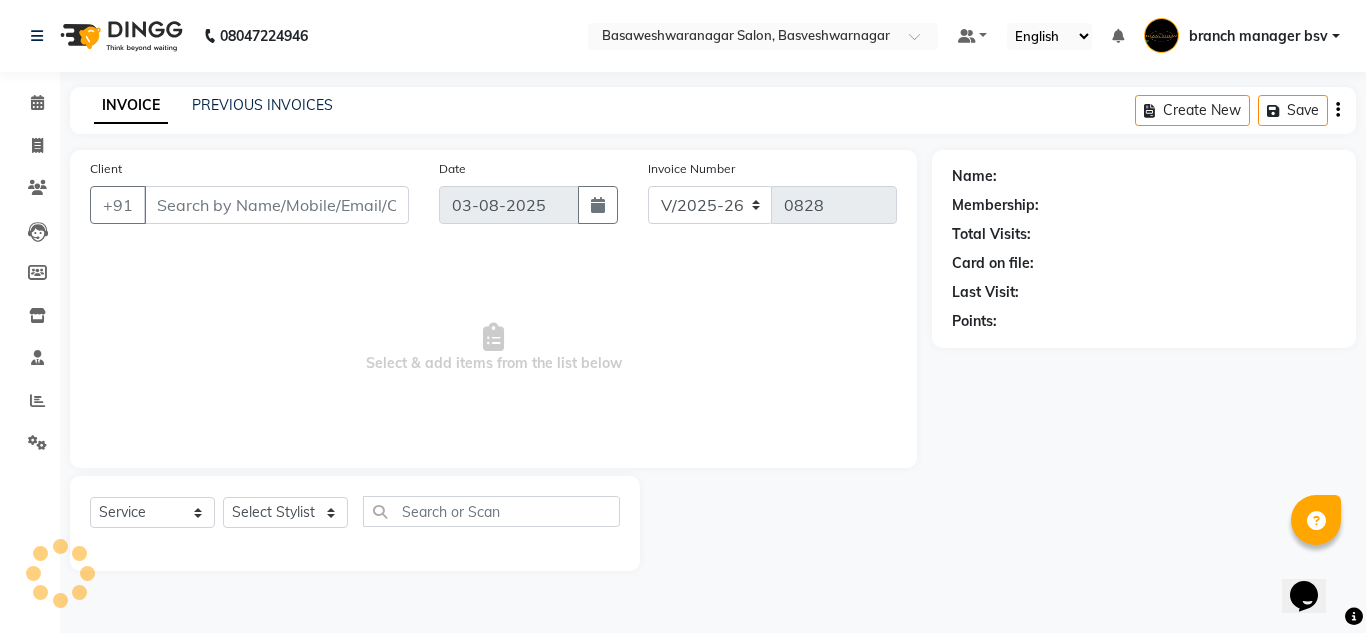 type on "[PHONE]" 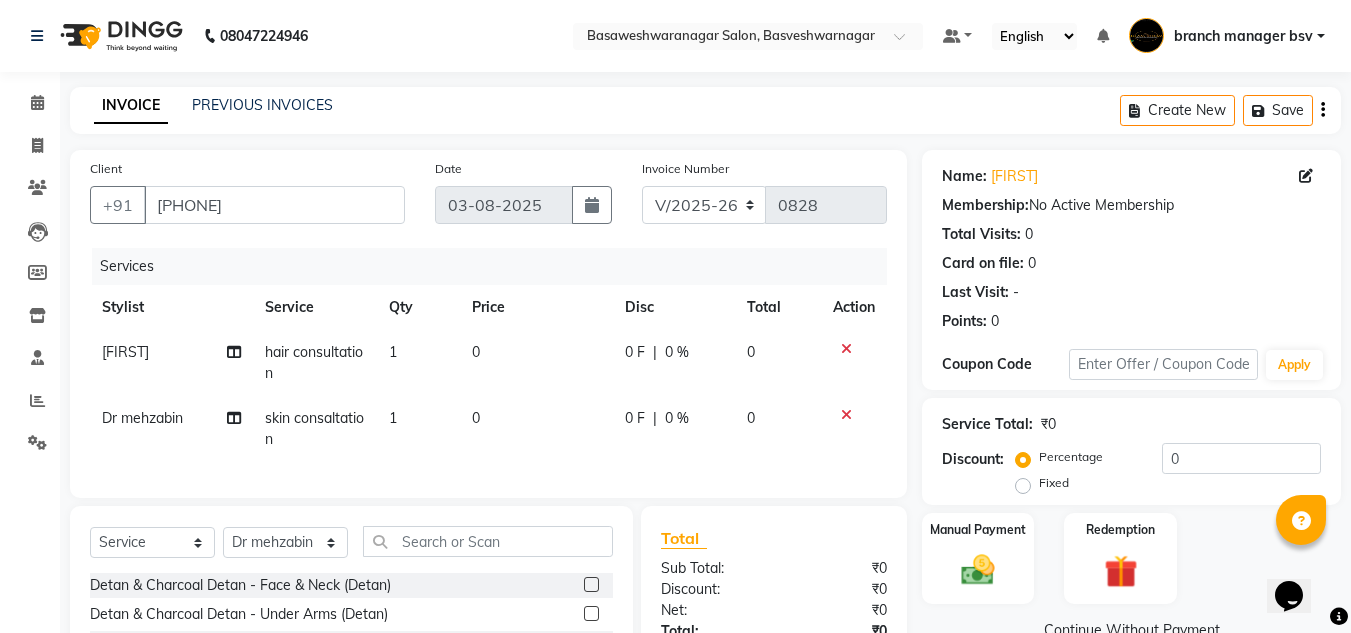 click on "hair consultation" 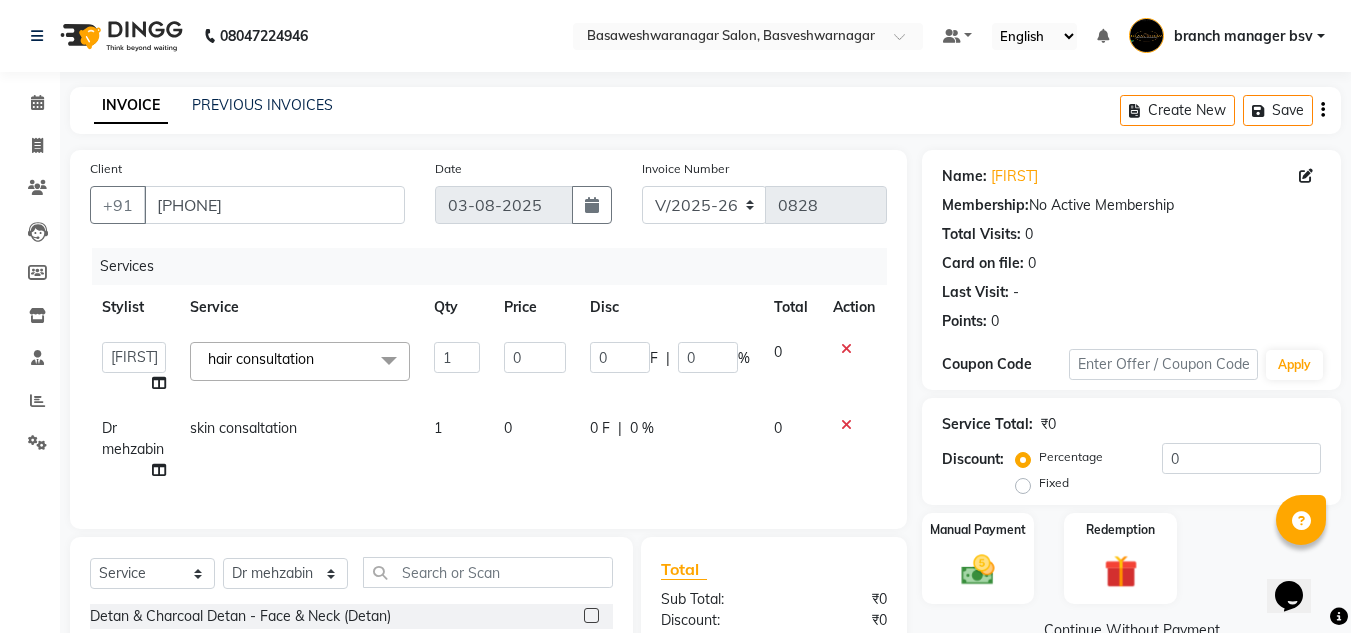 click on "hair consultation" 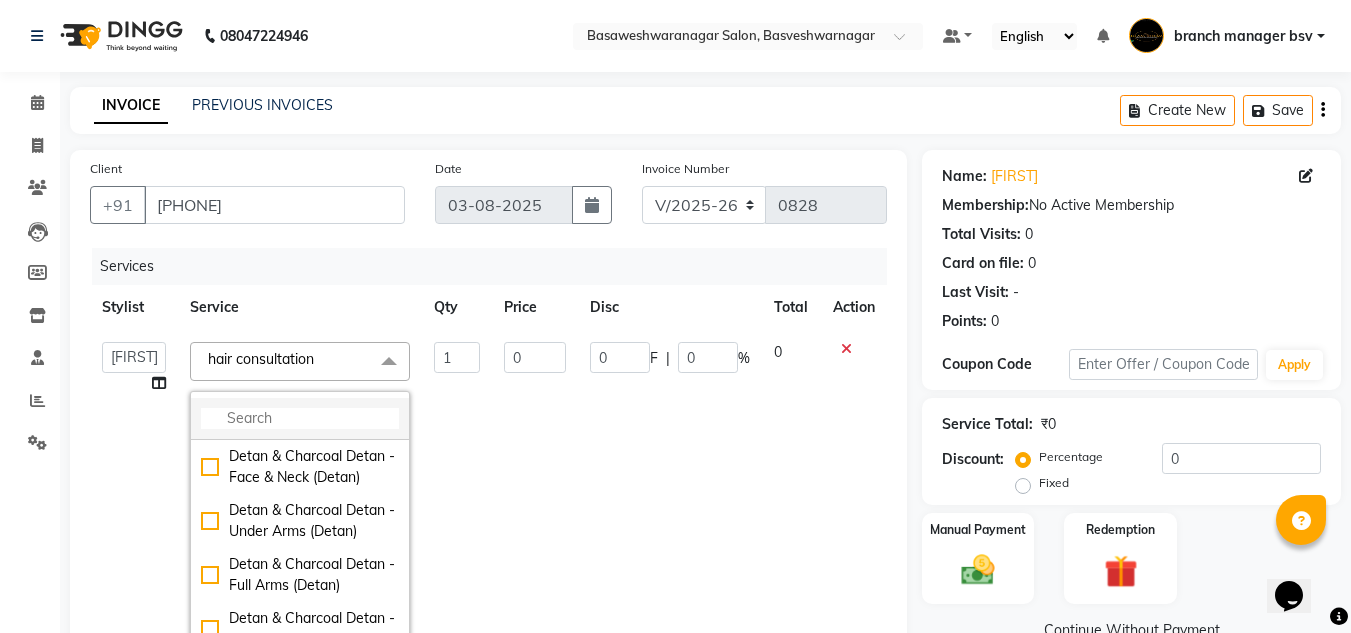 click 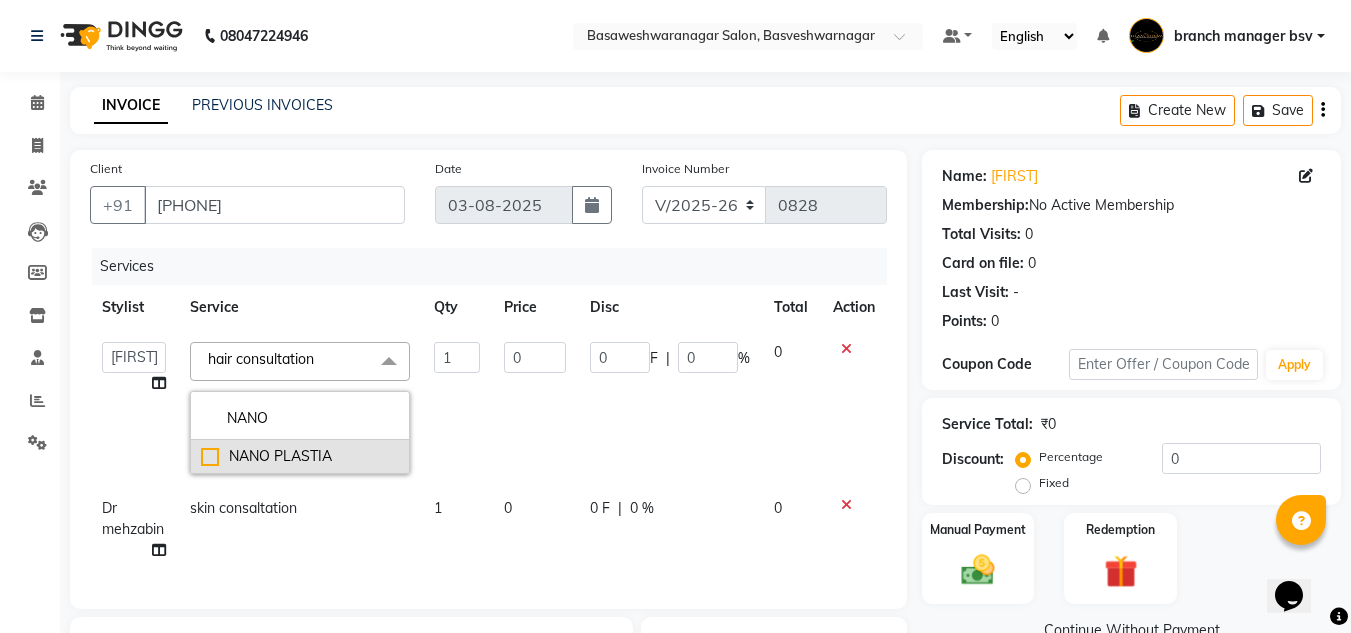 type on "NANO" 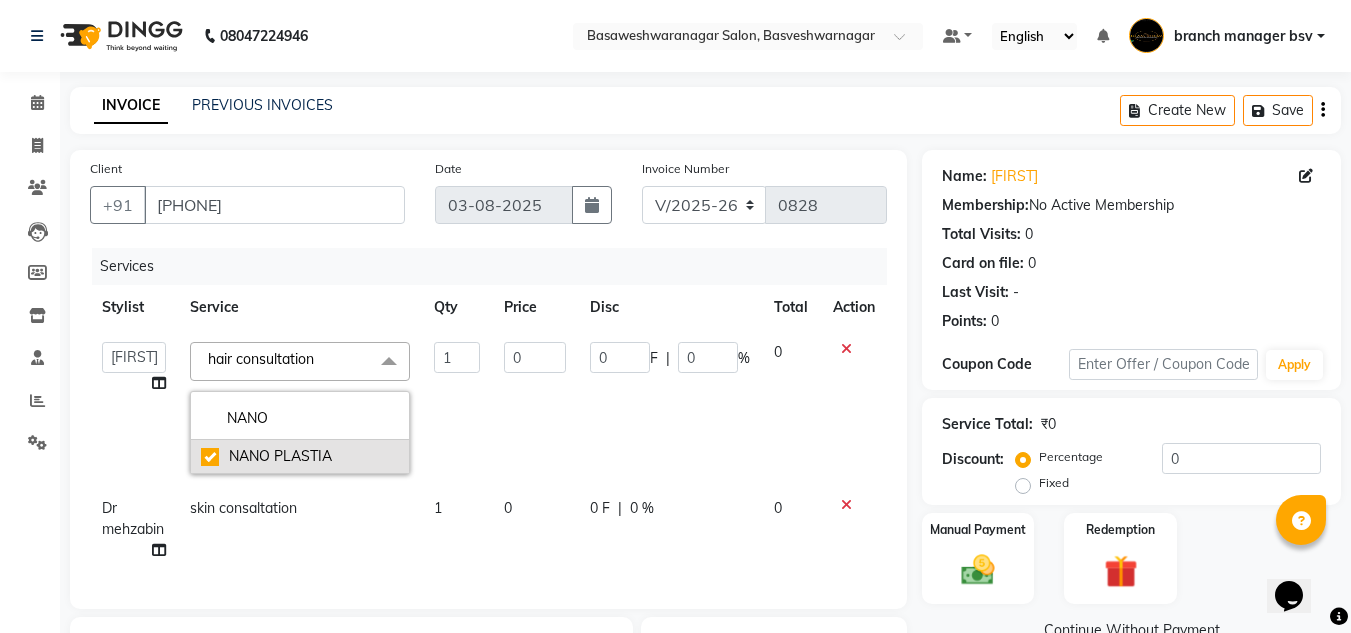 type on "8999" 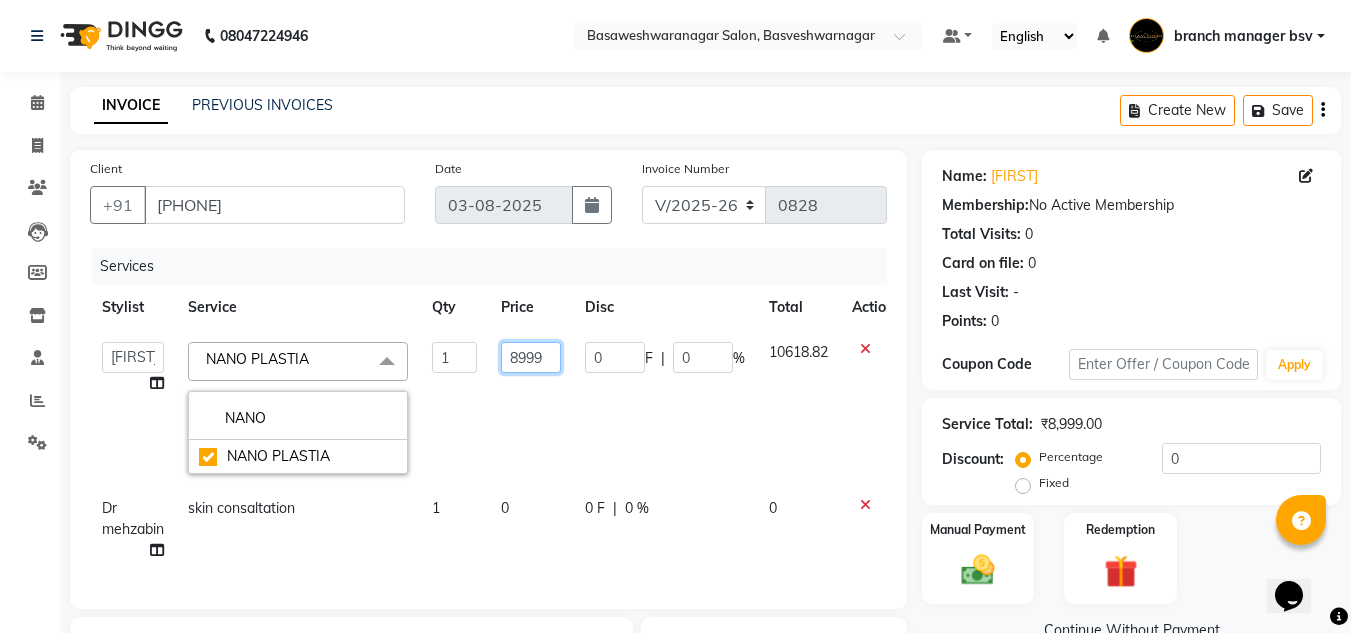 click on "8999" 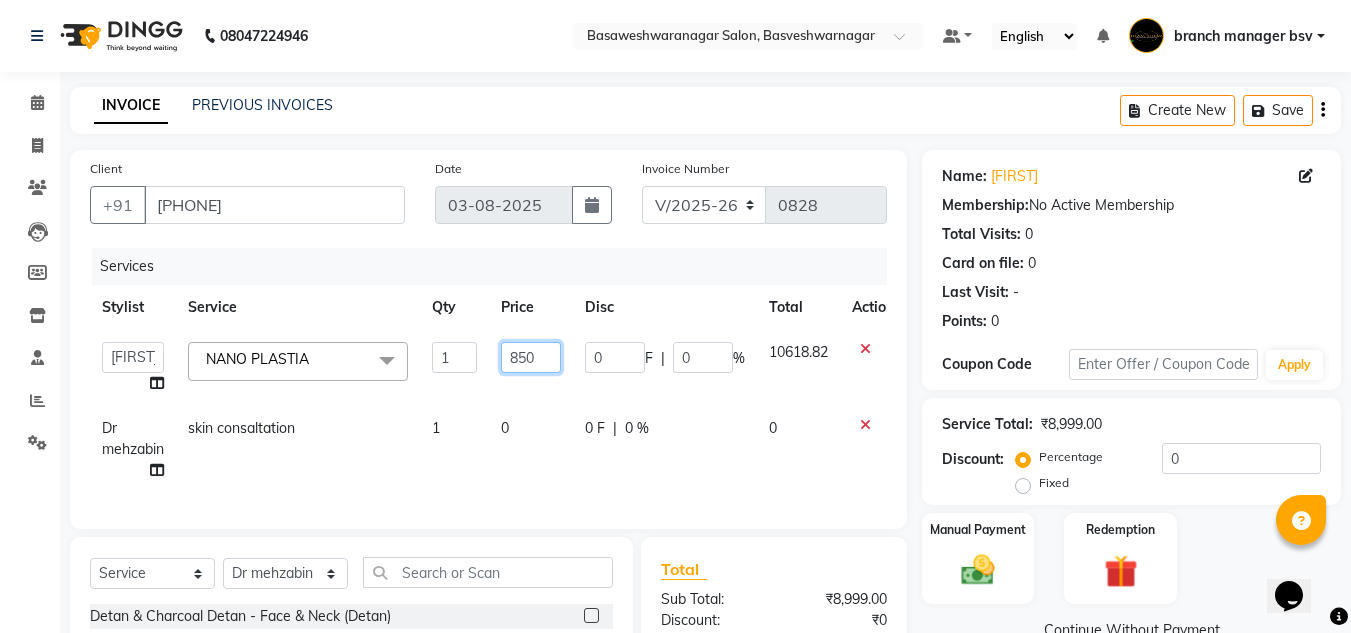 type on "8500" 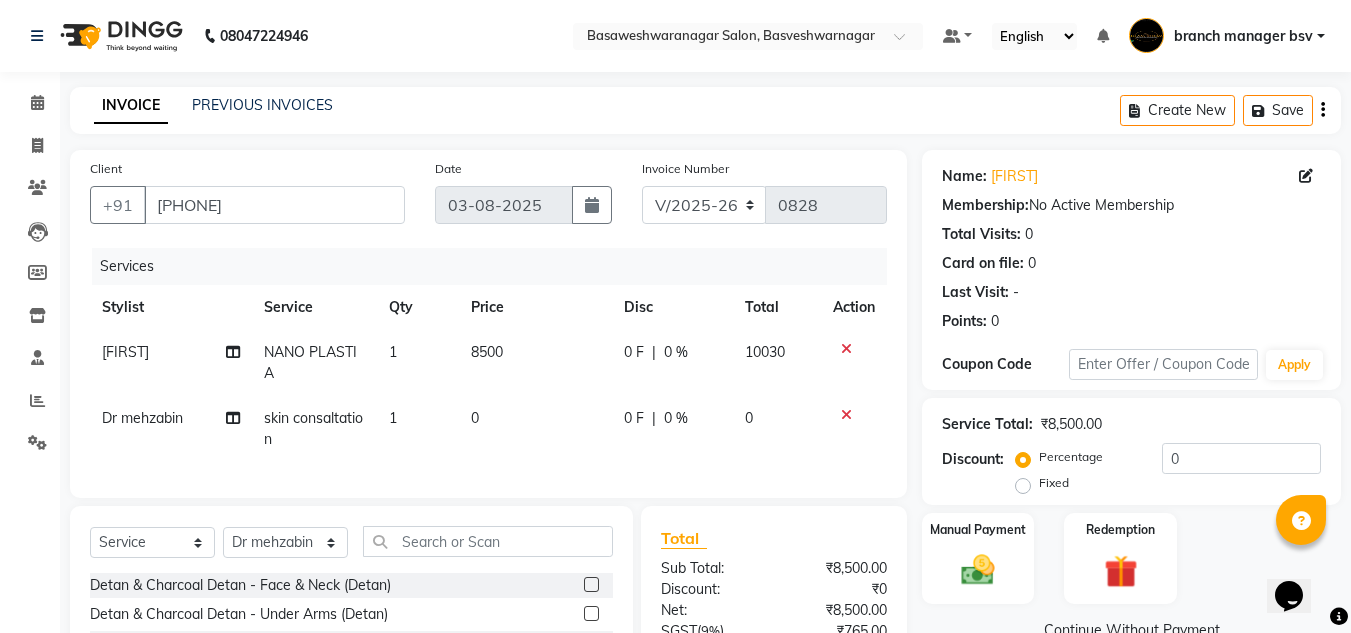 click on "Total Sub Total: ₹8,500.00 Discount: ₹0 Net: ₹8,500.00 SGST  ( 9% ) ₹765.00 CGST  ( 9% ) ₹765.00 Total: ₹10,030.00 Add Tip ₹0 Payable: ₹10,030.00 Paid: ₹0 Balance   : ₹10,030.00" 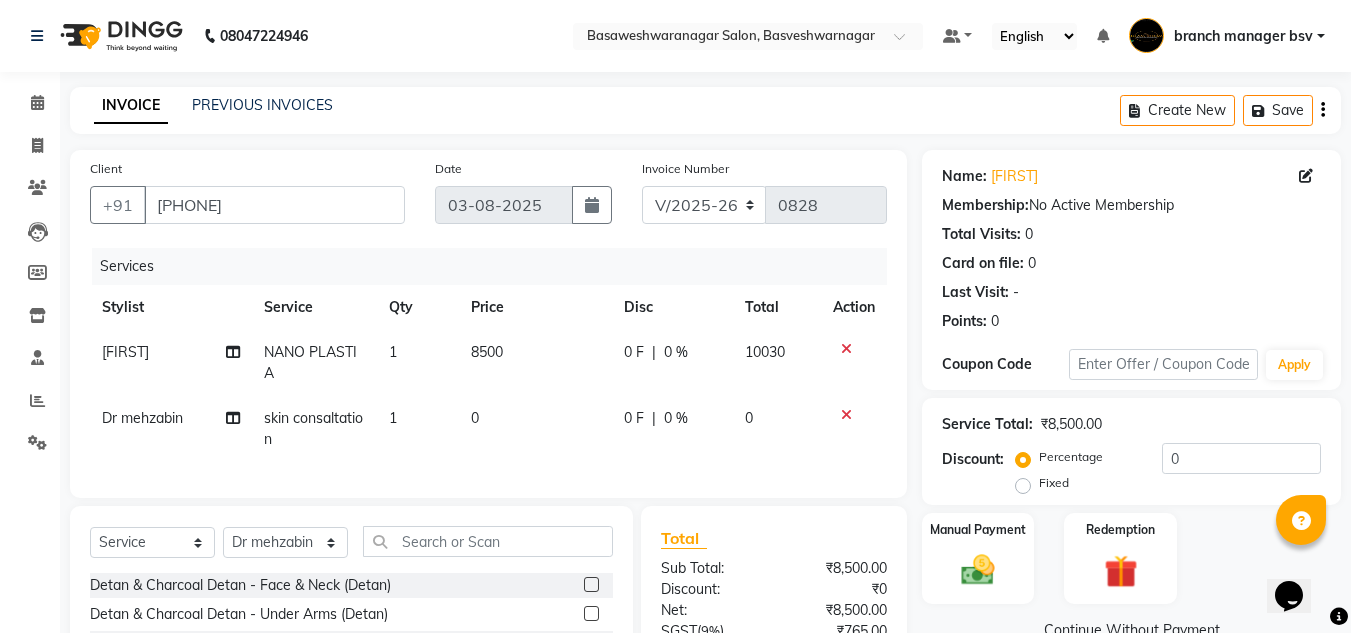 click 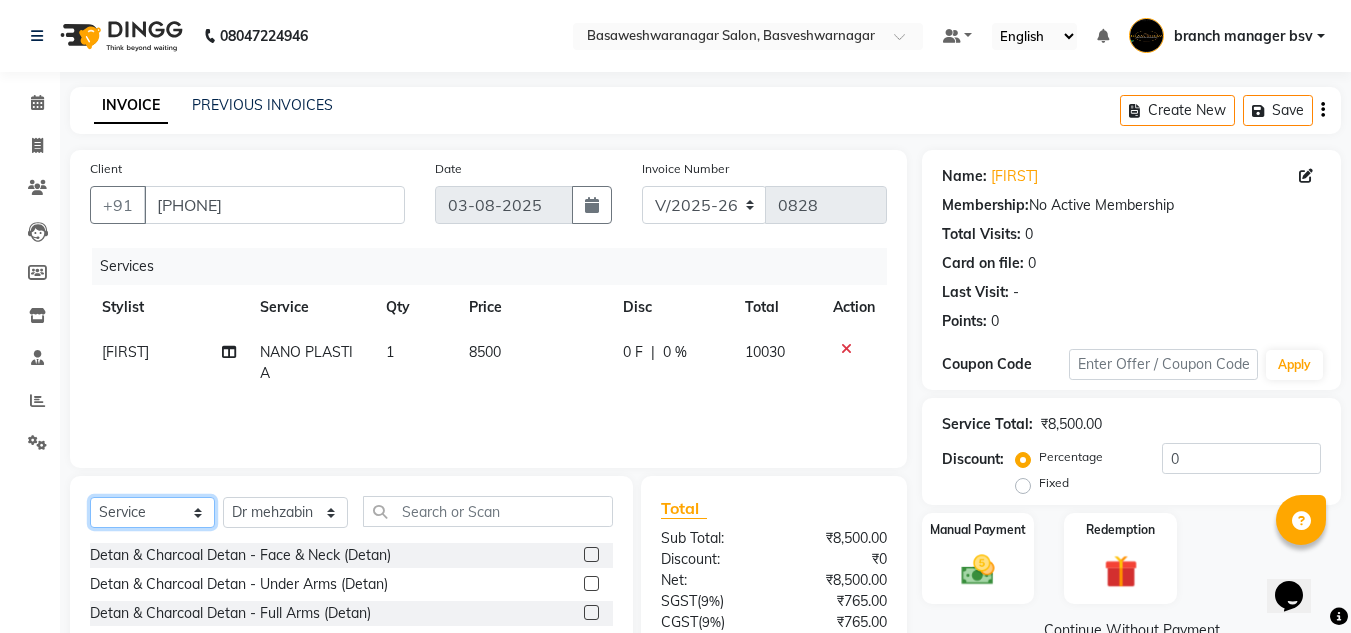 click on "Select  Service  Product  Membership  Package Voucher Prepaid Gift Card" 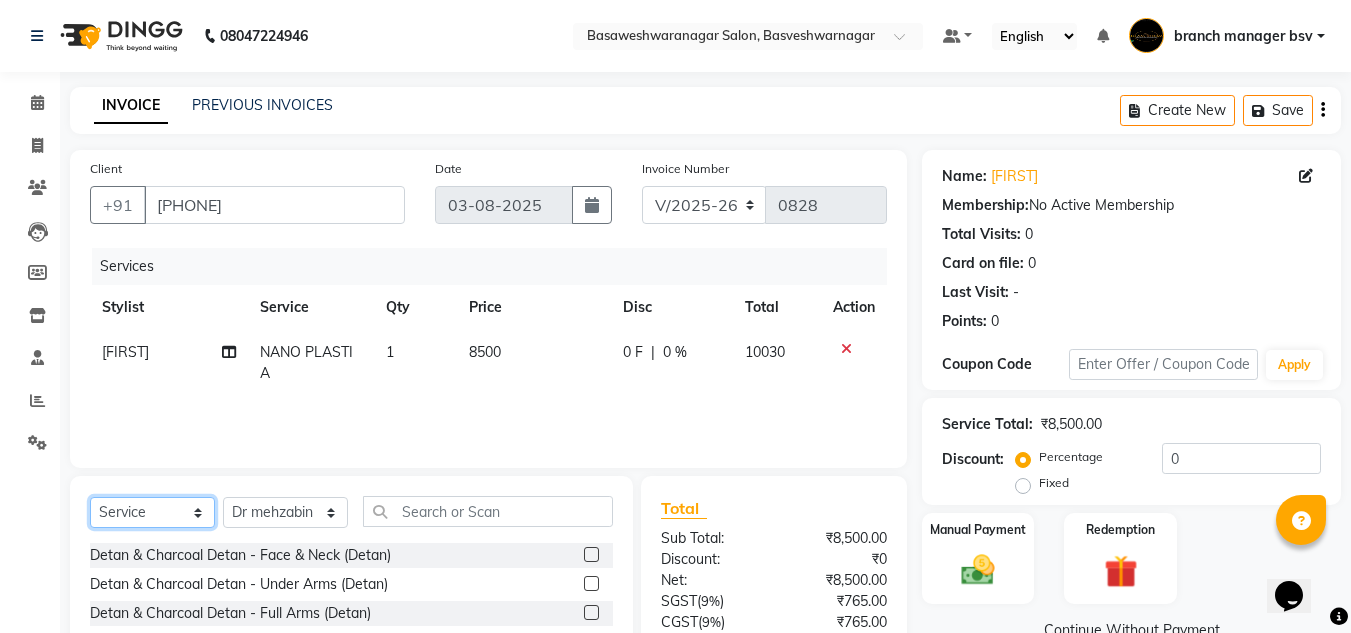 select on "product" 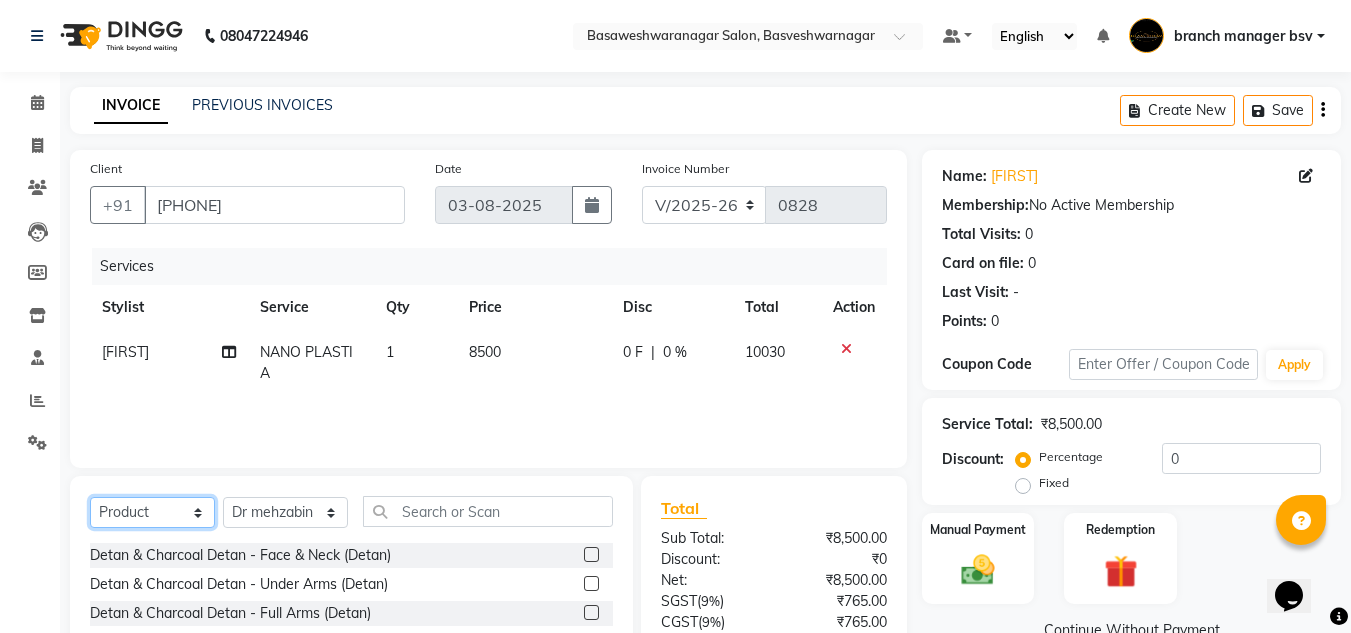 click on "Select  Service  Product  Membership  Package Voucher Prepaid Gift Card" 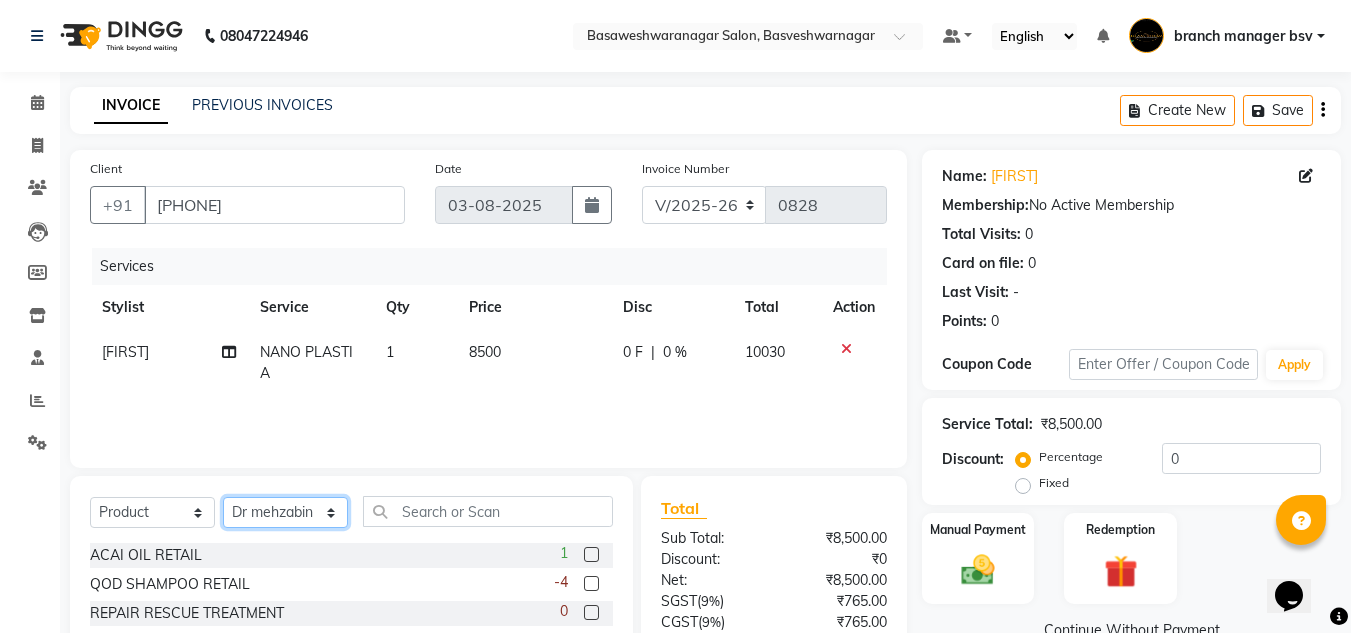 click on "Select Stylist ashwini branch manager bsv Dr.Jabin Dr mehzabin GURISH JASSI Jayshree Navya pooja accounts PRATIK RAJEESHA Rasna Sanskruthi shangnimwom SMIRTI SUMITH SUNITHA SUNNY Tanveer  TEZZ The Glam Room theja Trishna urmi" 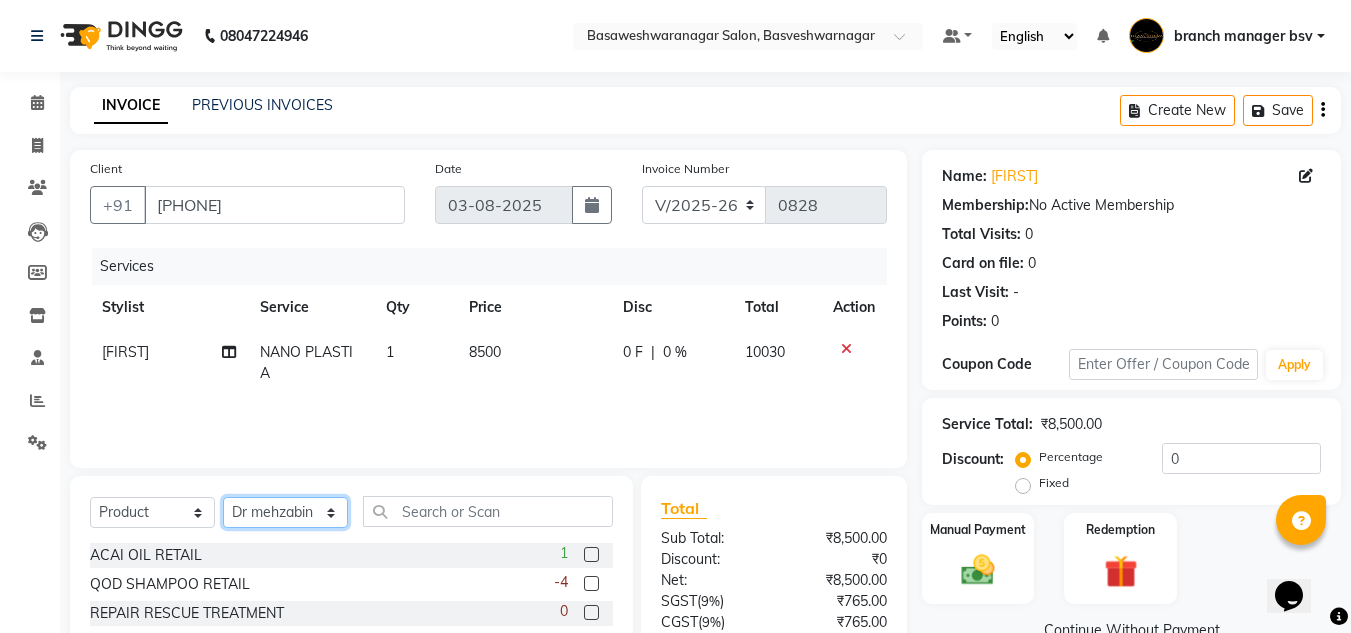 select on "13737" 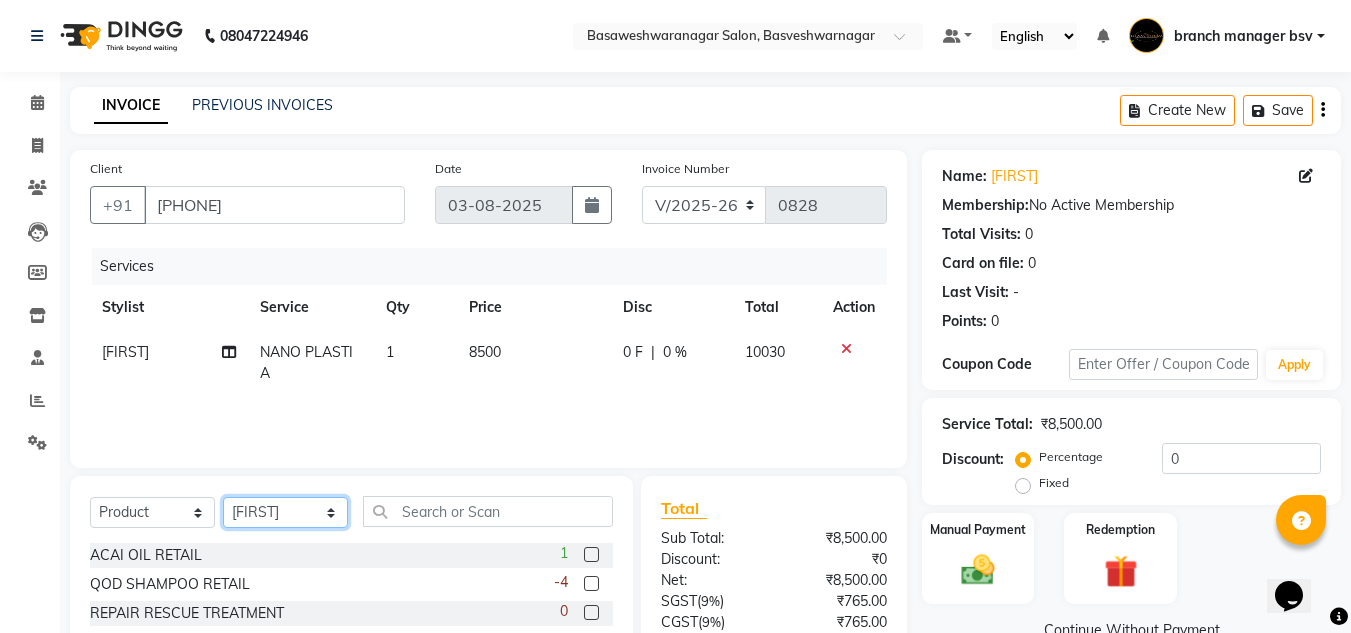 click on "Select Stylist ashwini branch manager bsv Dr.Jabin Dr mehzabin GURISH JASSI Jayshree Navya pooja accounts PRATIK RAJEESHA Rasna Sanskruthi shangnimwom SMIRTI SUMITH SUNITHA SUNNY Tanveer  TEZZ The Glam Room theja Trishna urmi" 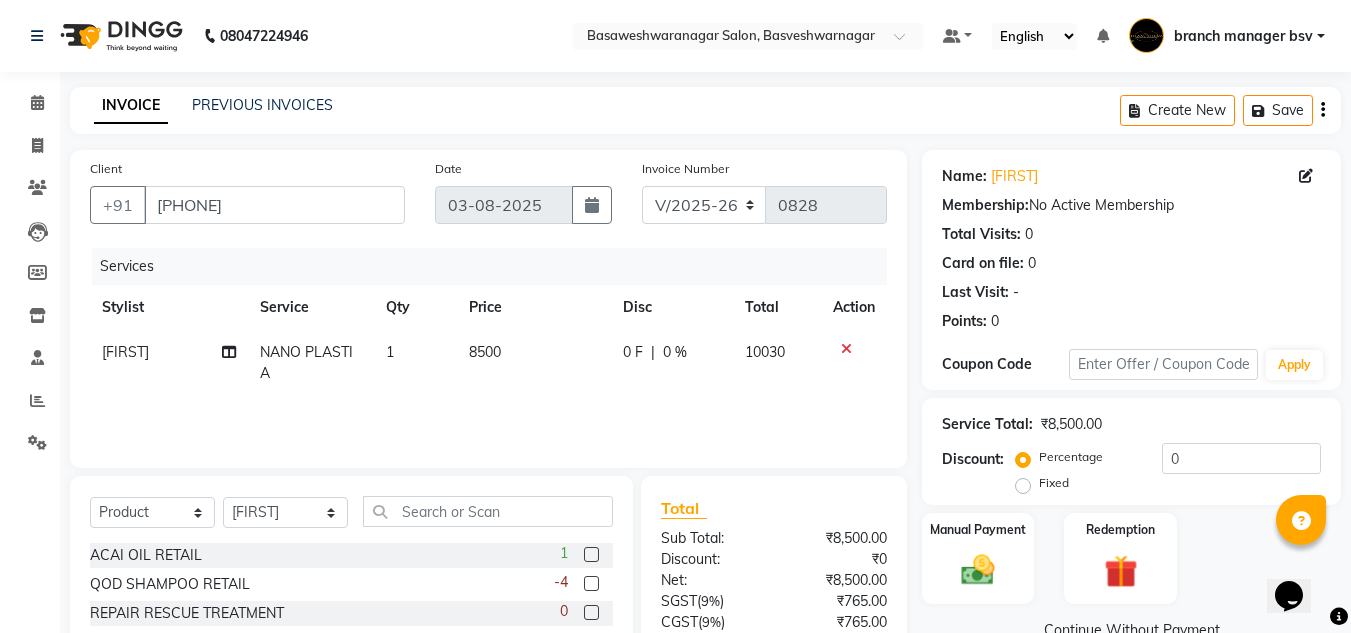 click on "Client +91 7795996359 Date 03-08-2025 Invoice Number V/2025 V/2025-26 0828 Services Stylist Service Qty Price Disc Total Action JASSI NANO PLASTIA 1 8500 0 F | 0 % 10030" 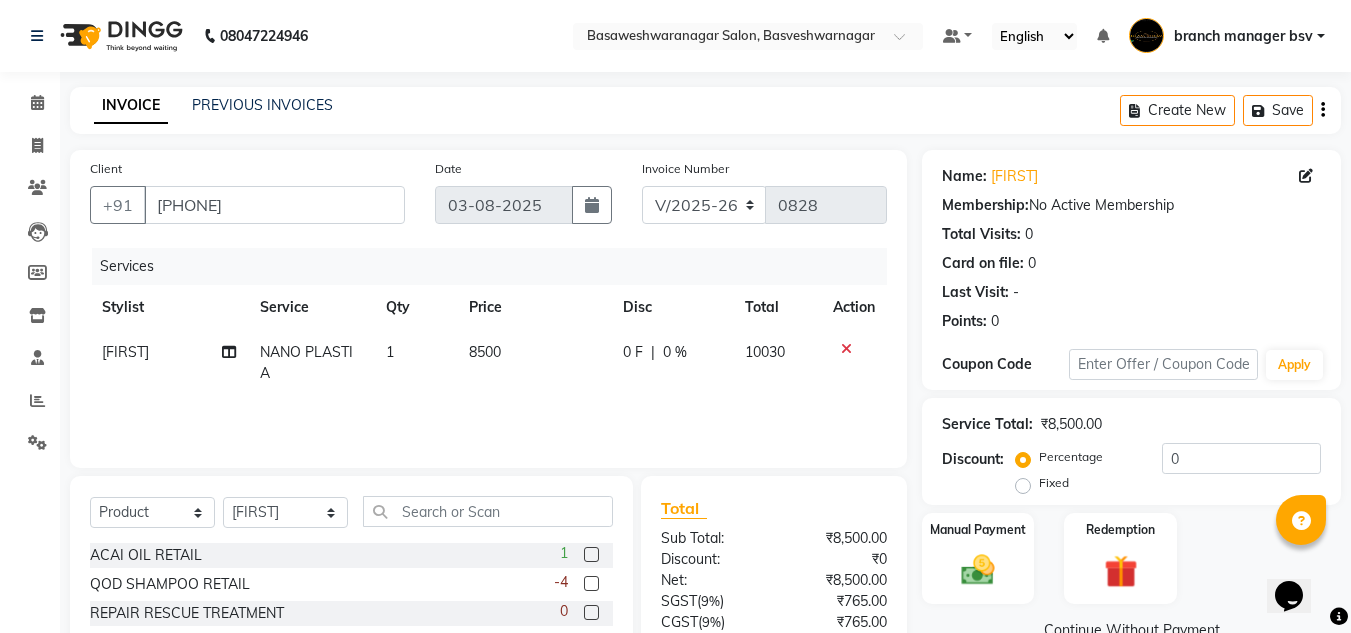 click 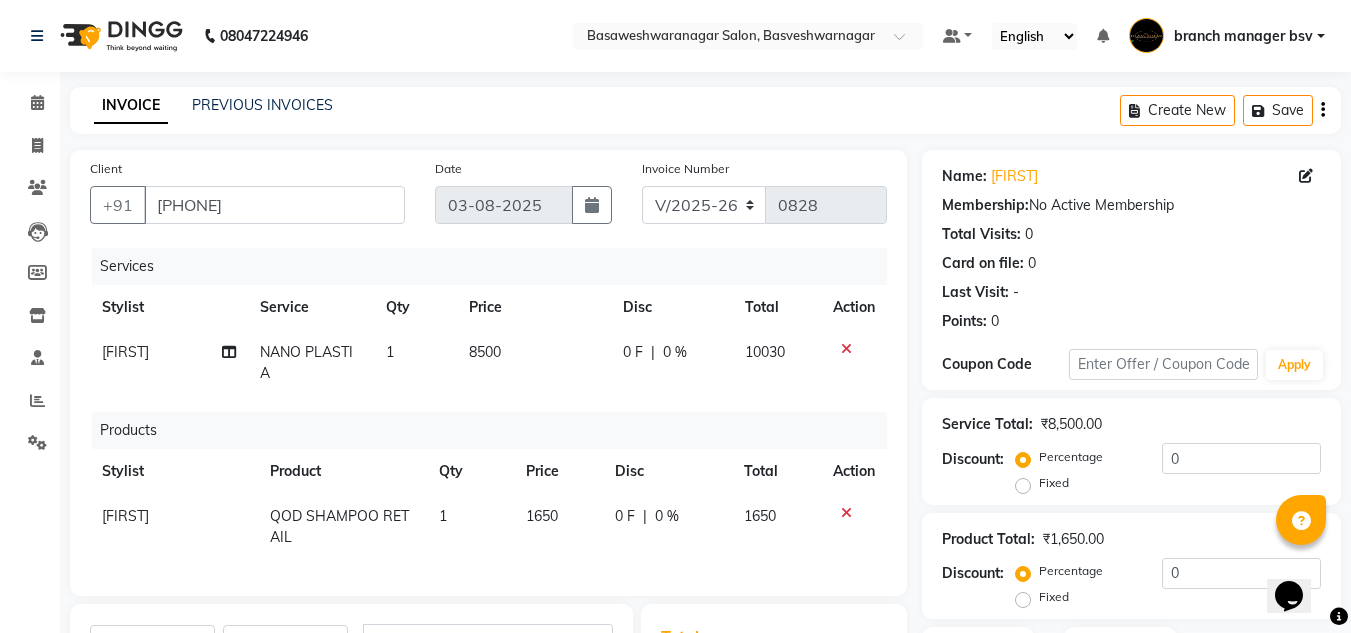 checkbox on "false" 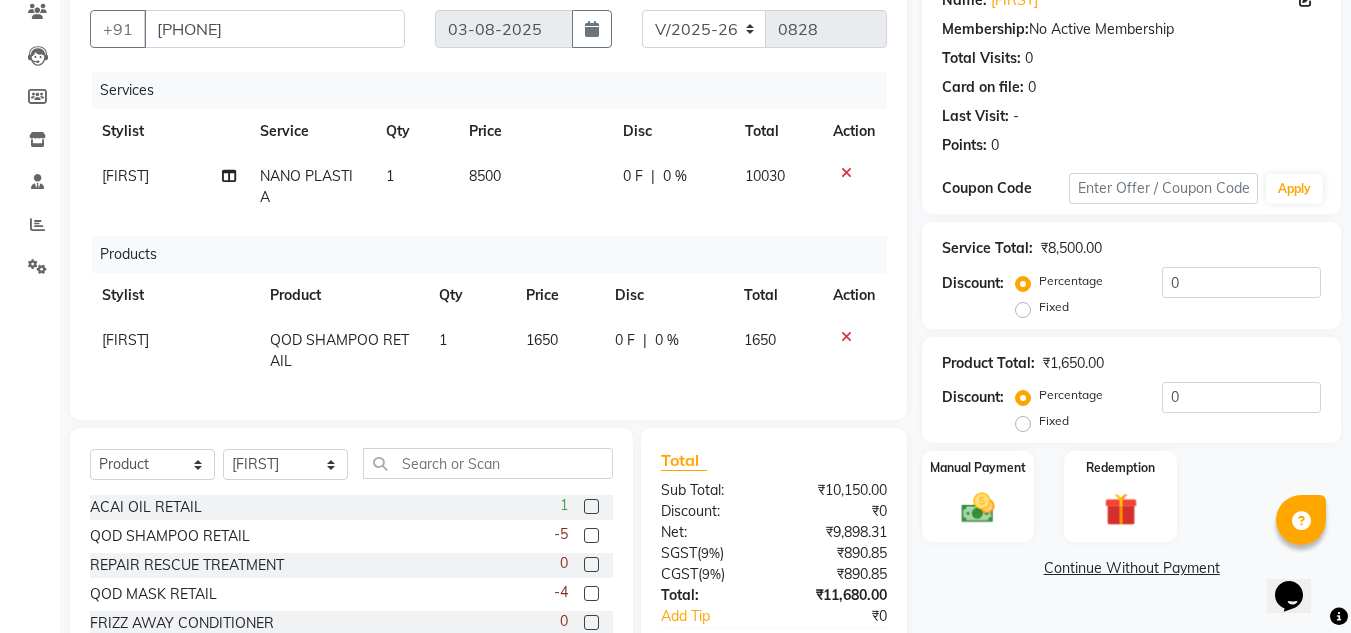scroll, scrollTop: 182, scrollLeft: 0, axis: vertical 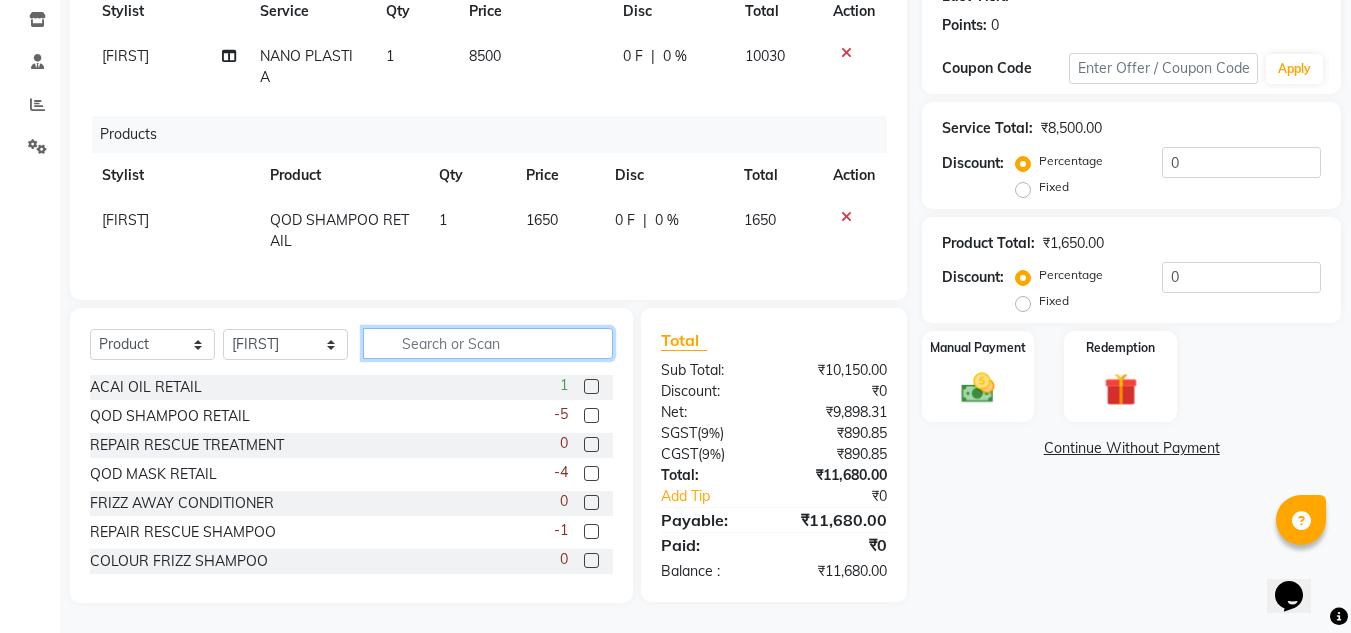 click 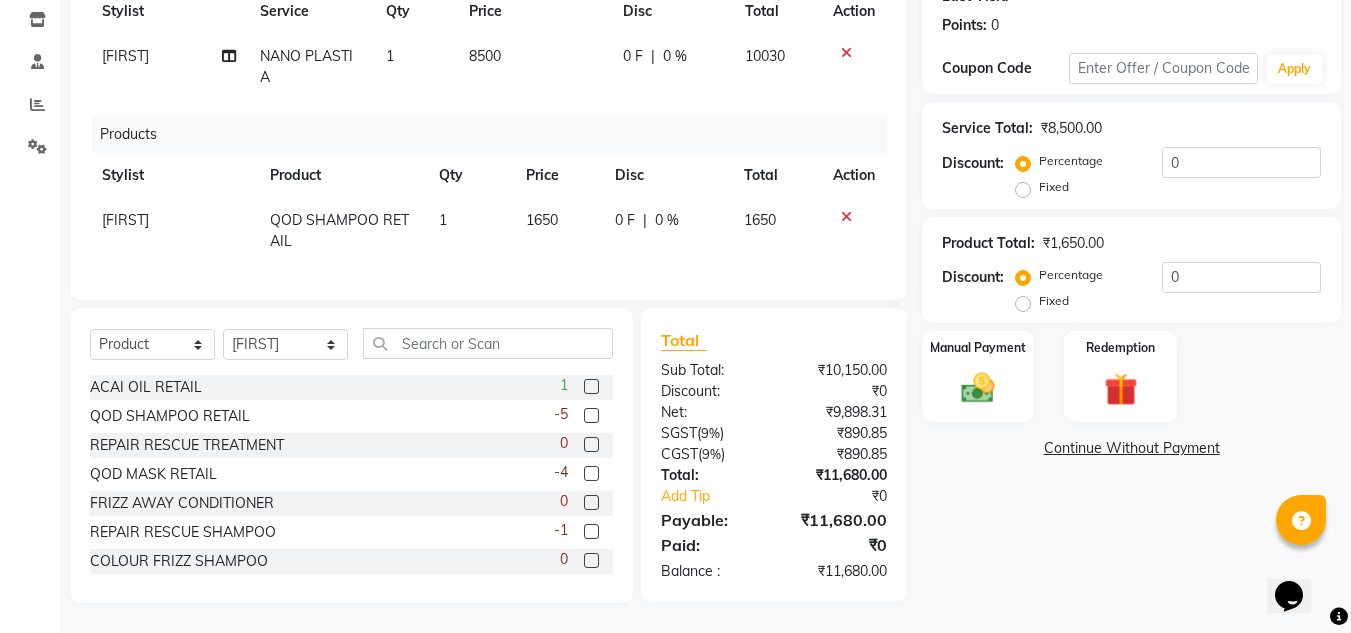 click 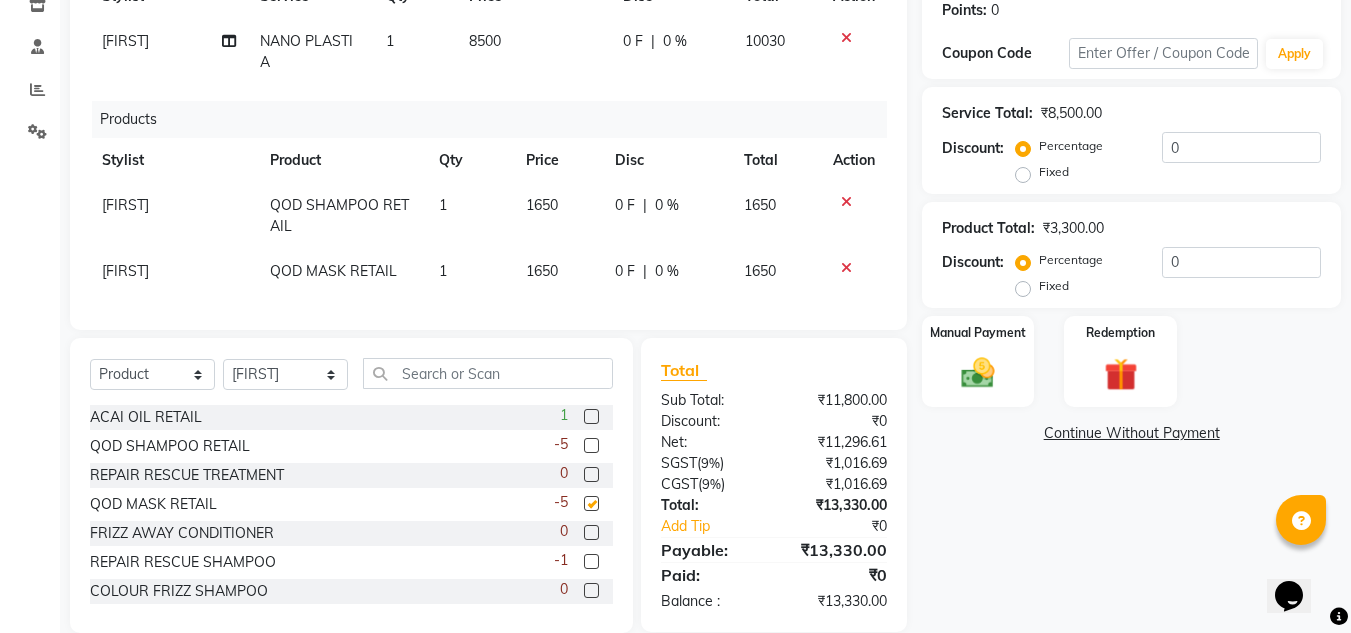 checkbox on "false" 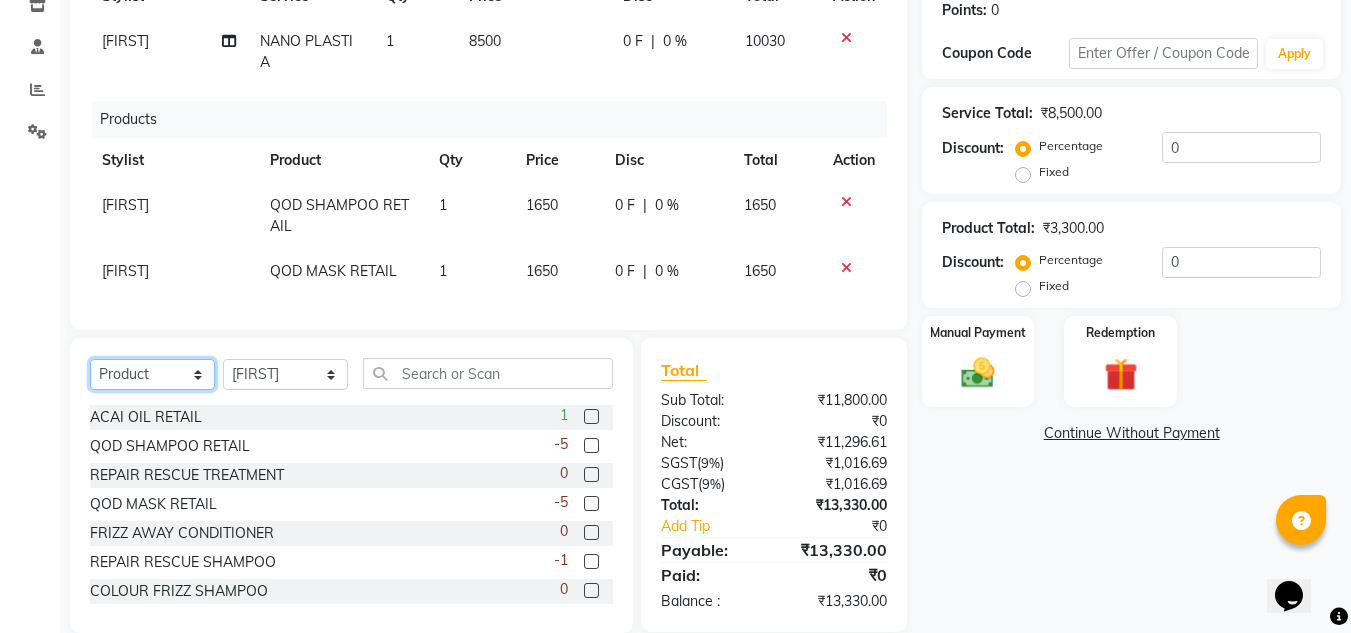 click on "Select  Service  Product  Membership  Package Voucher Prepaid Gift Card" 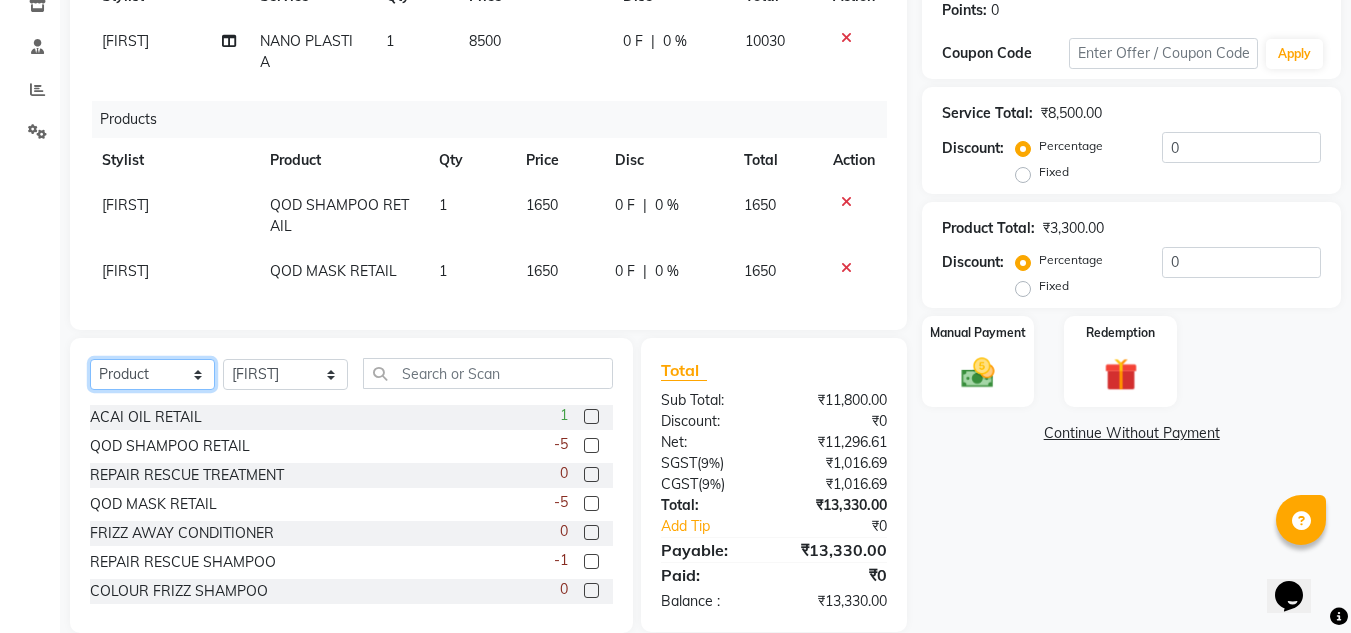 select on "service" 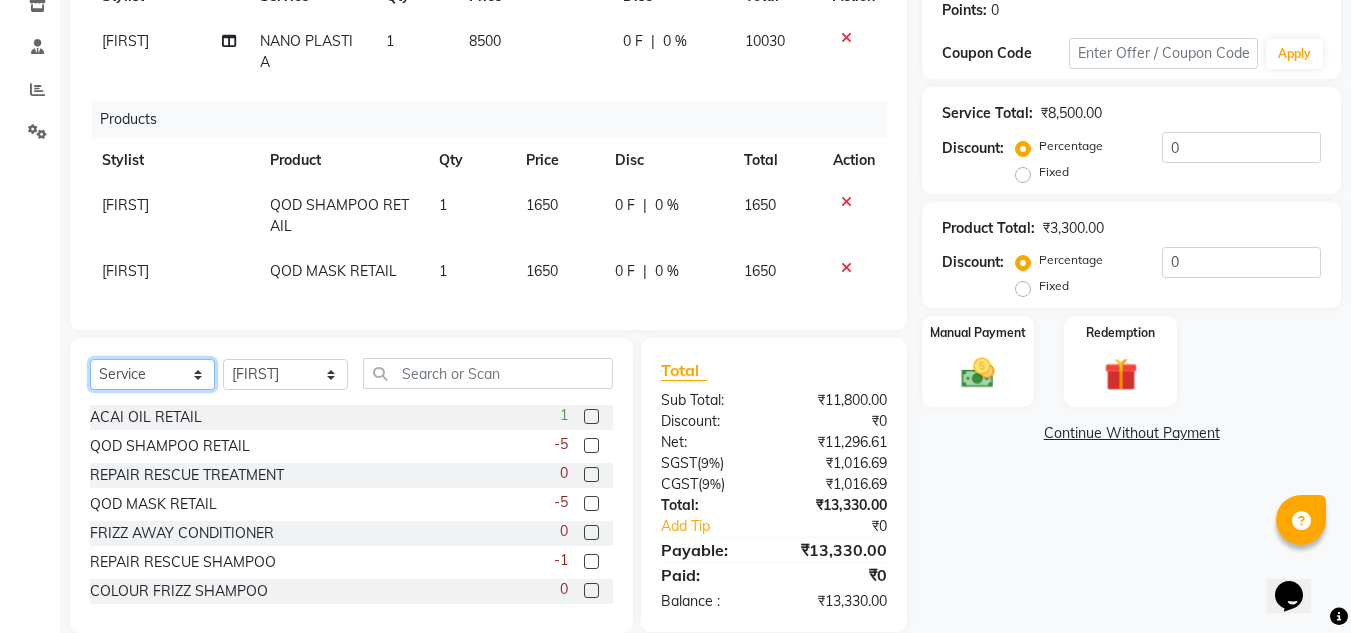 click on "Select  Service  Product  Membership  Package Voucher Prepaid Gift Card" 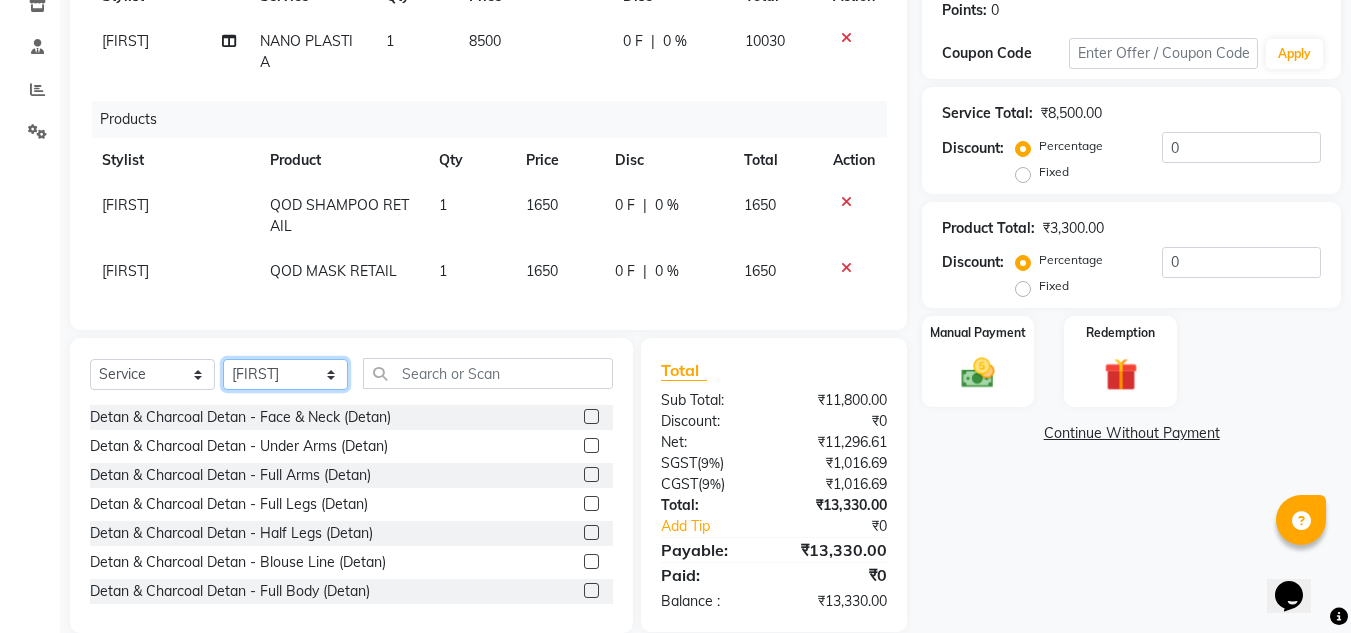 click on "Select Stylist ashwini branch manager bsv Dr.Jabin Dr mehzabin GURISH JASSI Jayshree Navya pooja accounts PRATIK RAJEESHA Rasna Sanskruthi shangnimwom SMIRTI SUMITH SUNITHA SUNNY Tanveer  TEZZ The Glam Room theja Trishna urmi" 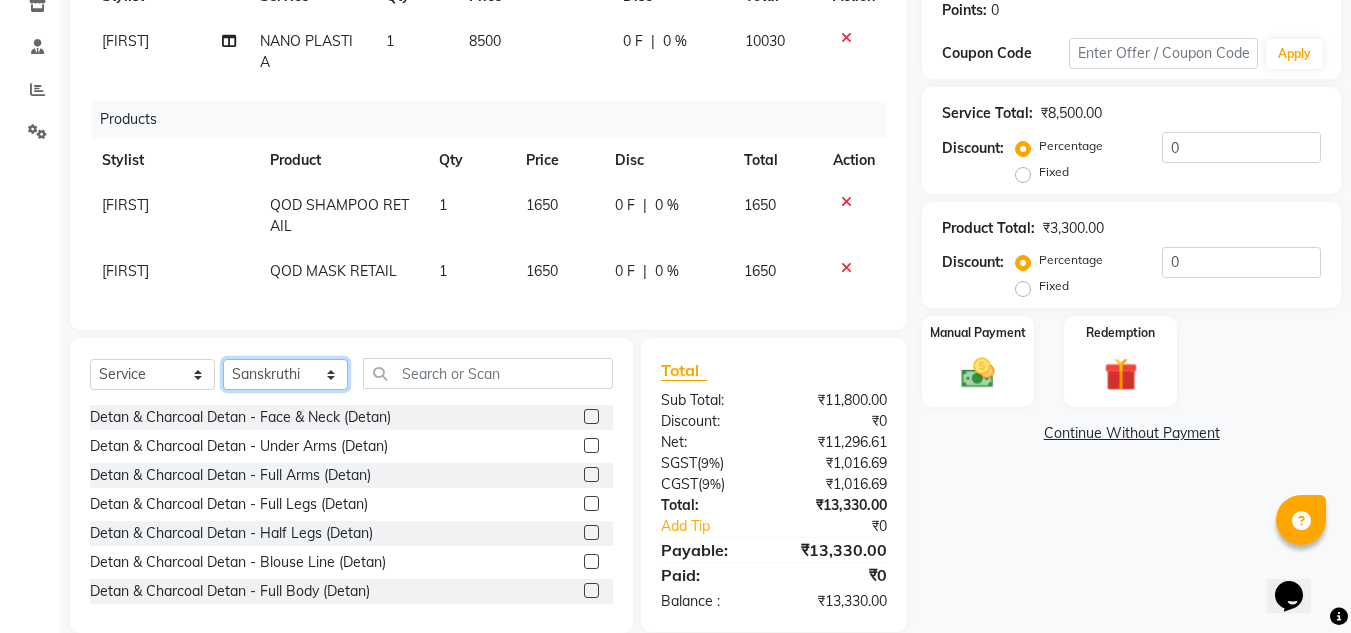click on "Select Stylist ashwini branch manager bsv Dr.Jabin Dr mehzabin GURISH JASSI Jayshree Navya pooja accounts PRATIK RAJEESHA Rasna Sanskruthi shangnimwom SMIRTI SUMITH SUNITHA SUNNY Tanveer  TEZZ The Glam Room theja Trishna urmi" 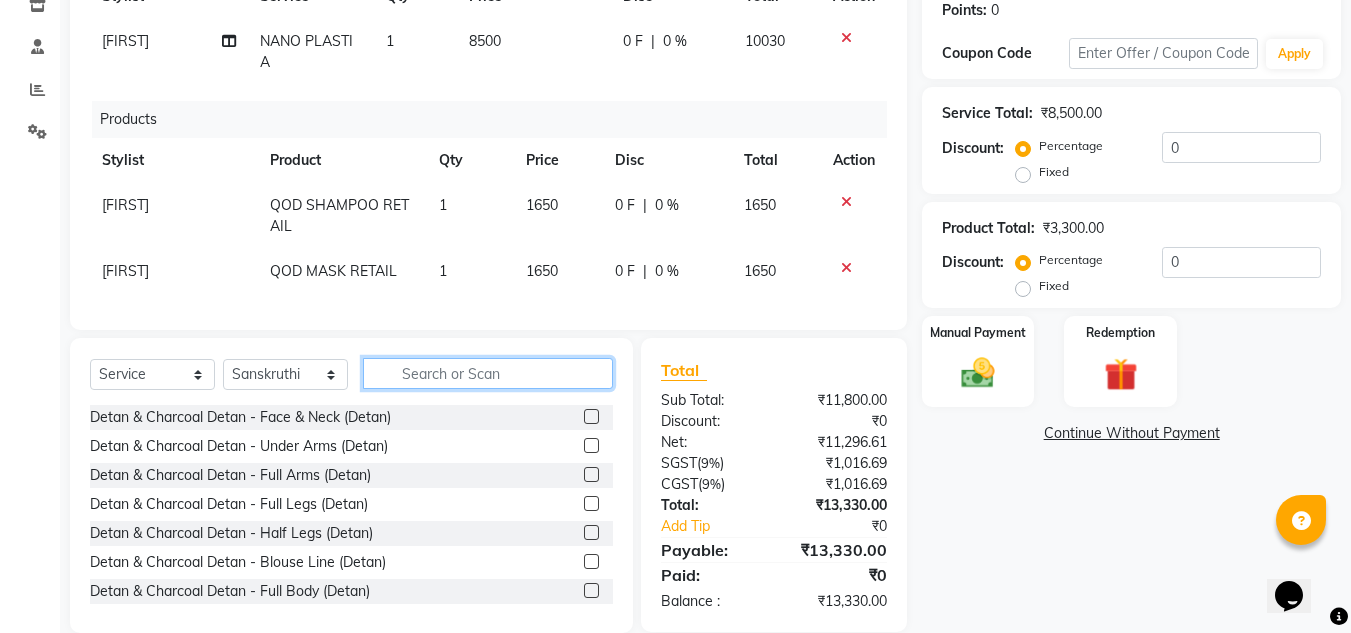 click 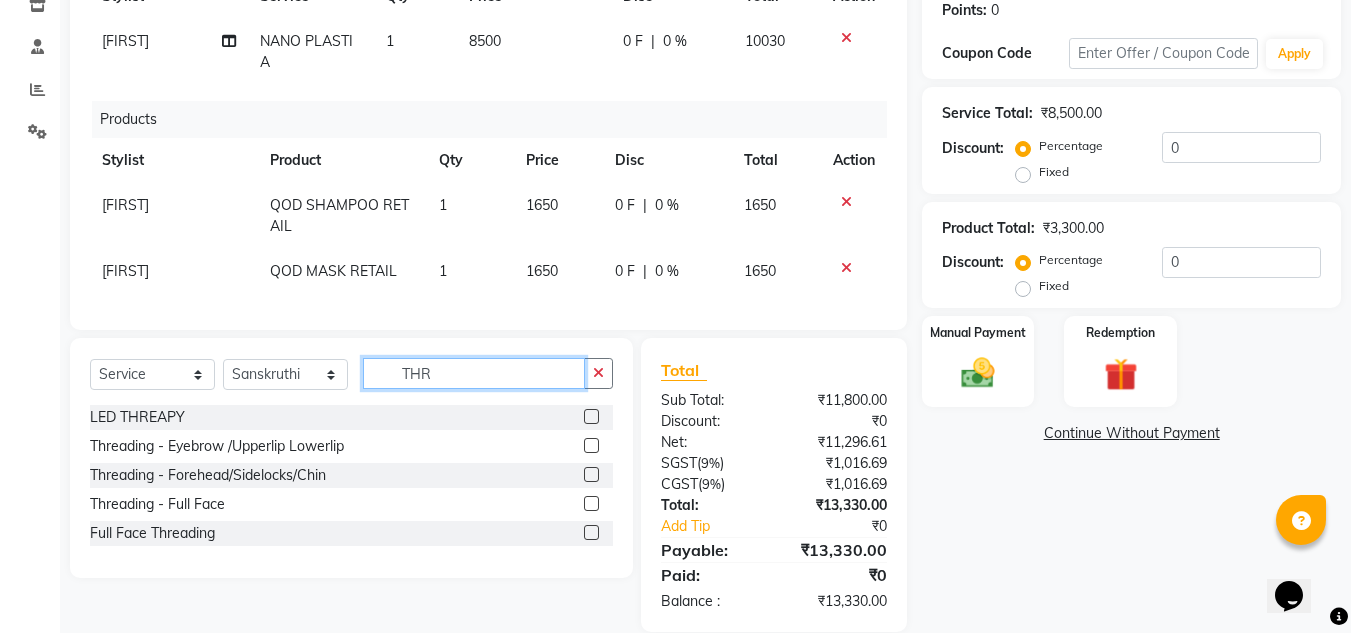 type on "THR" 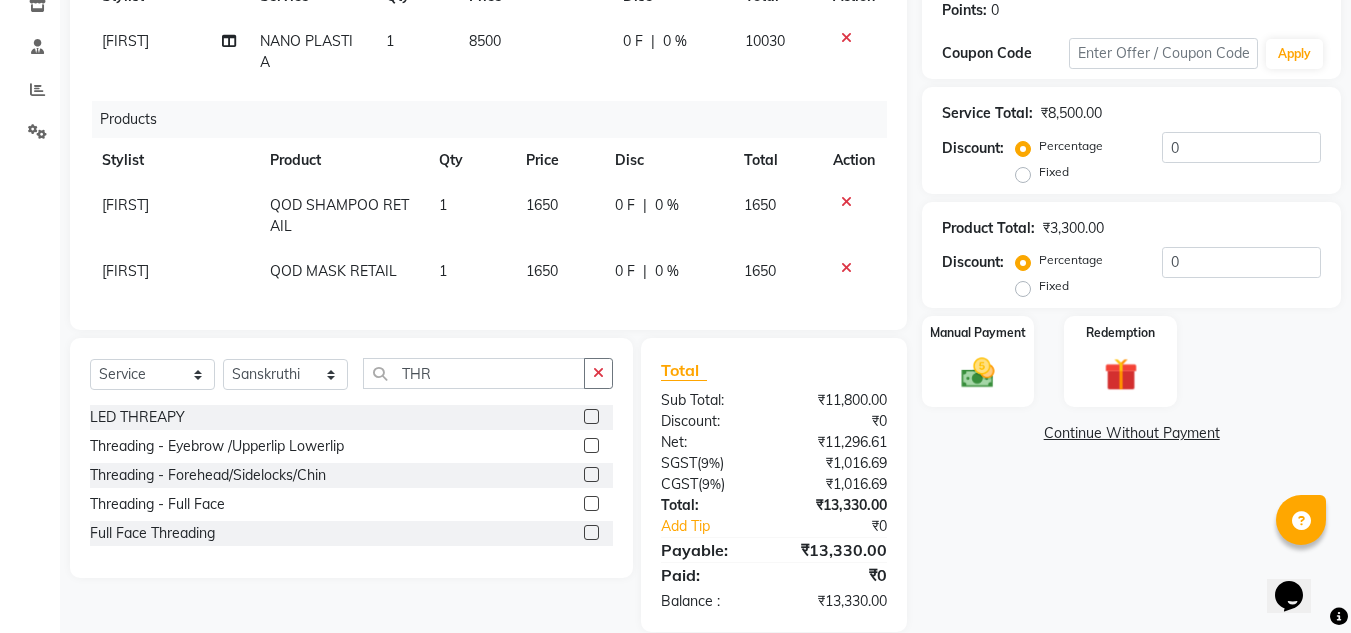 click 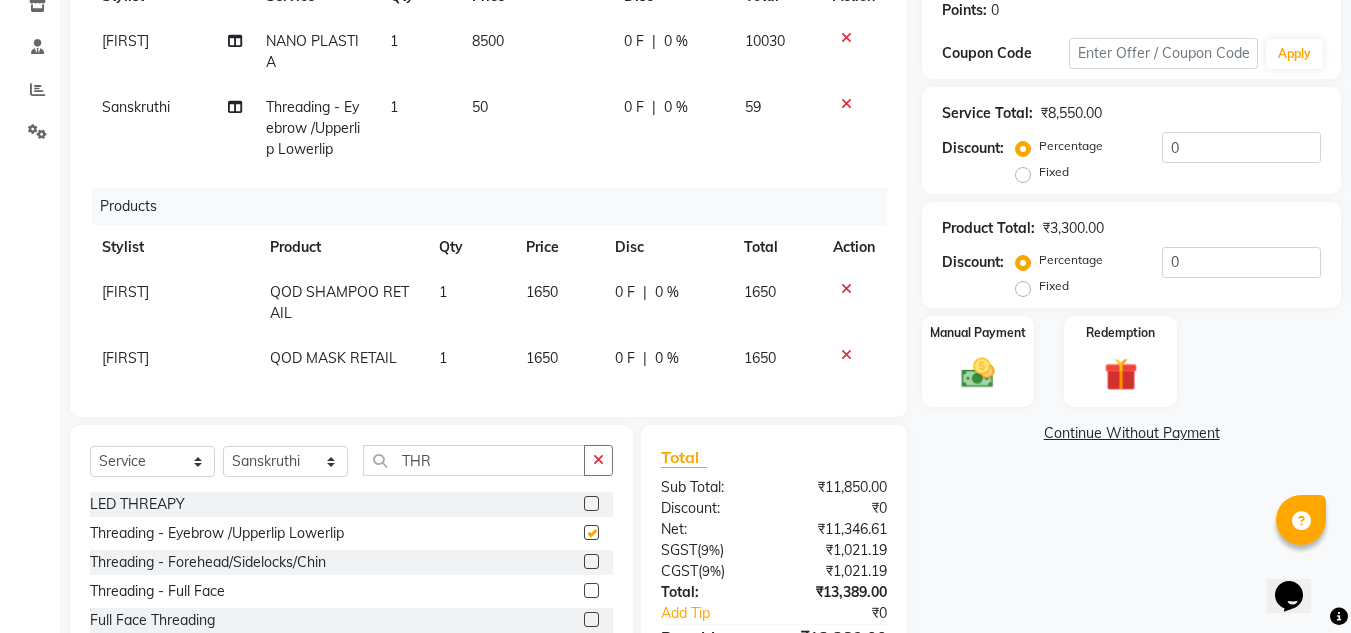 checkbox on "false" 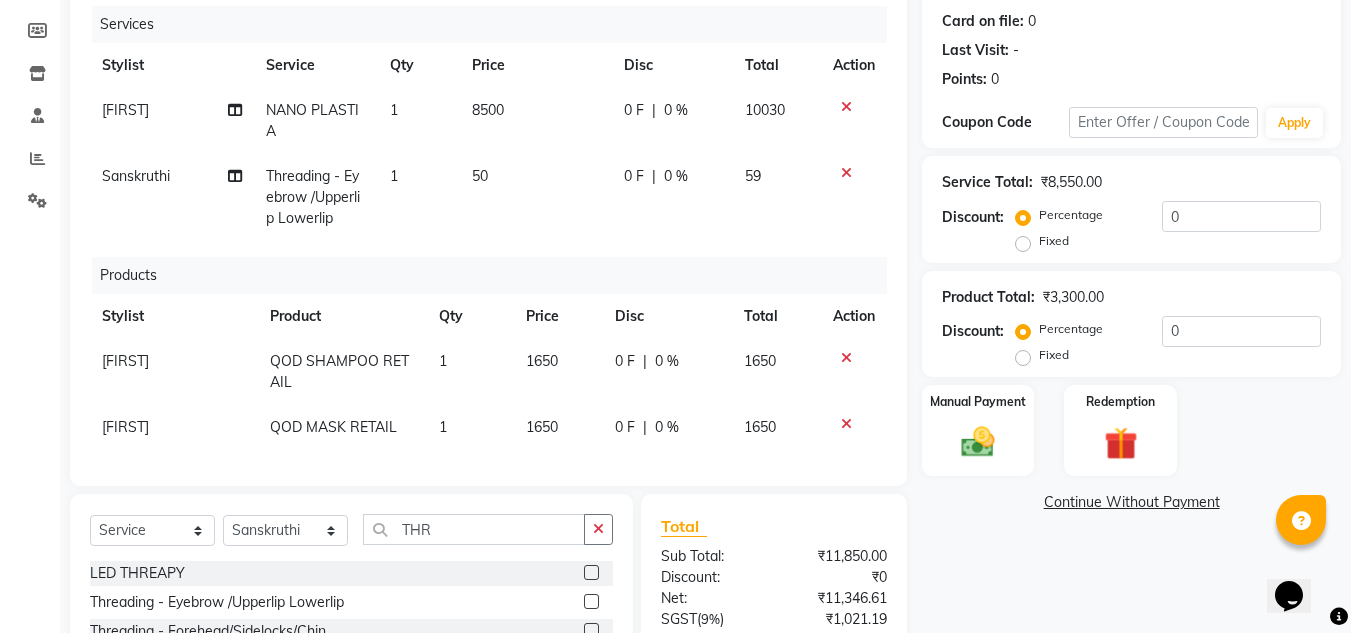 scroll, scrollTop: 241, scrollLeft: 0, axis: vertical 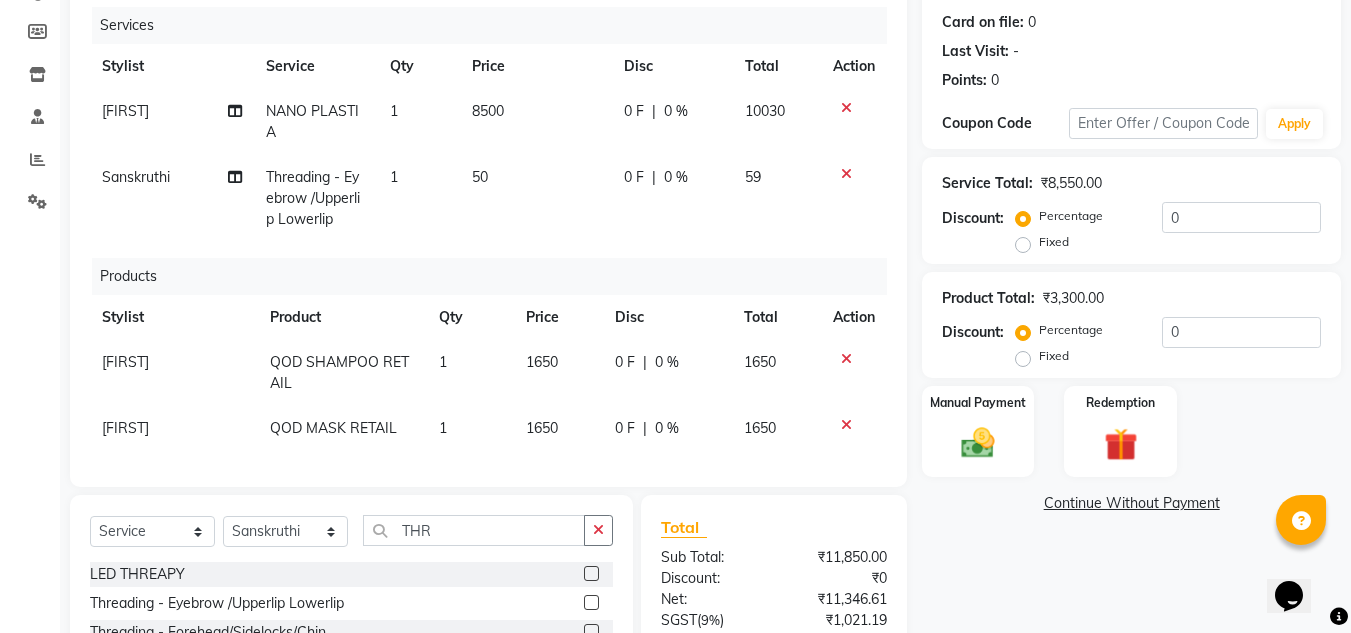 click on "50" 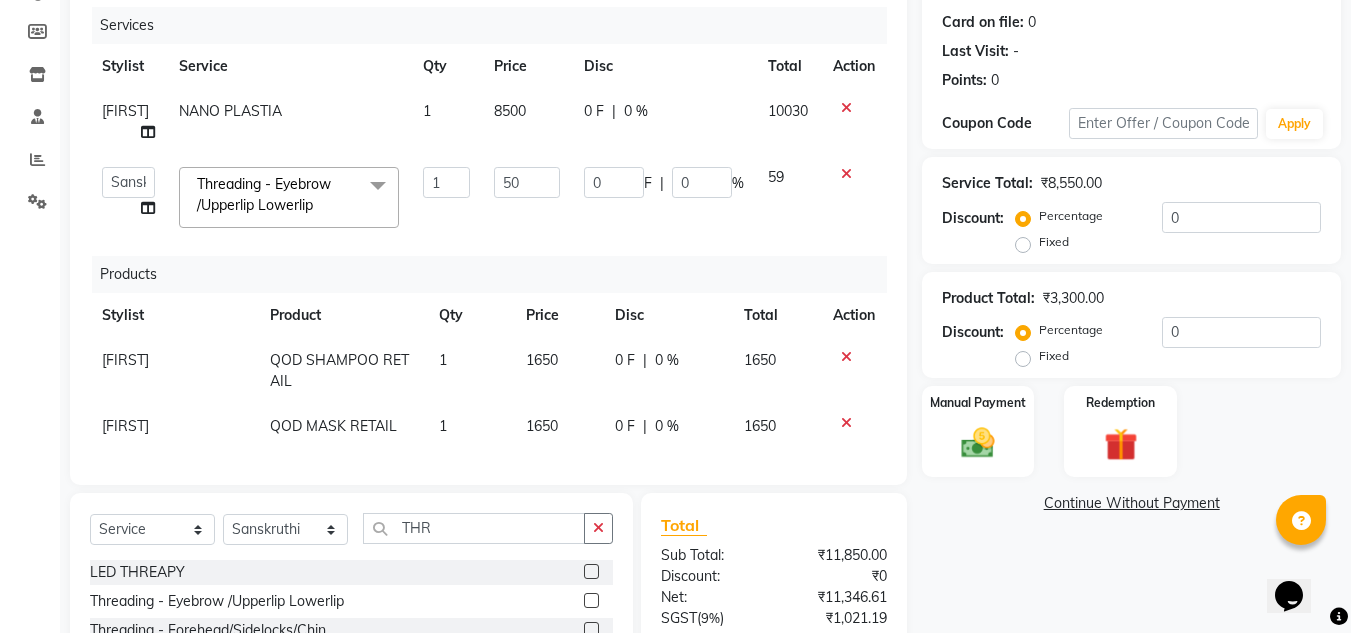 click on "50" 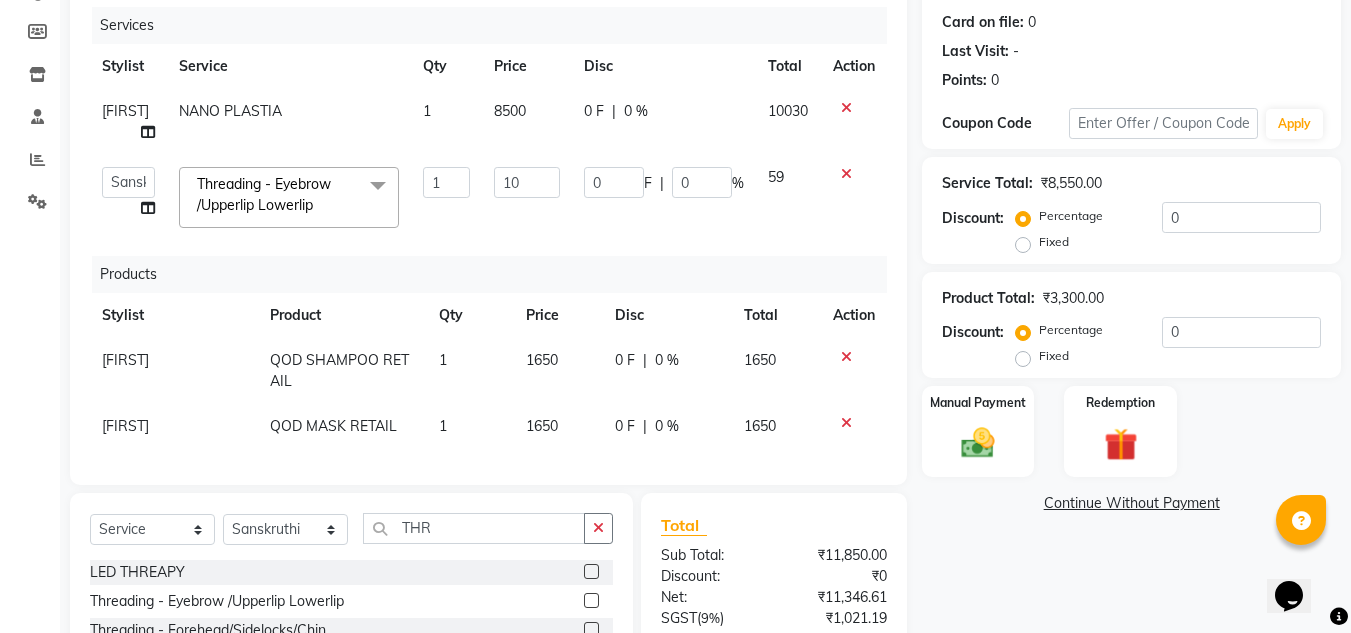 type on "100" 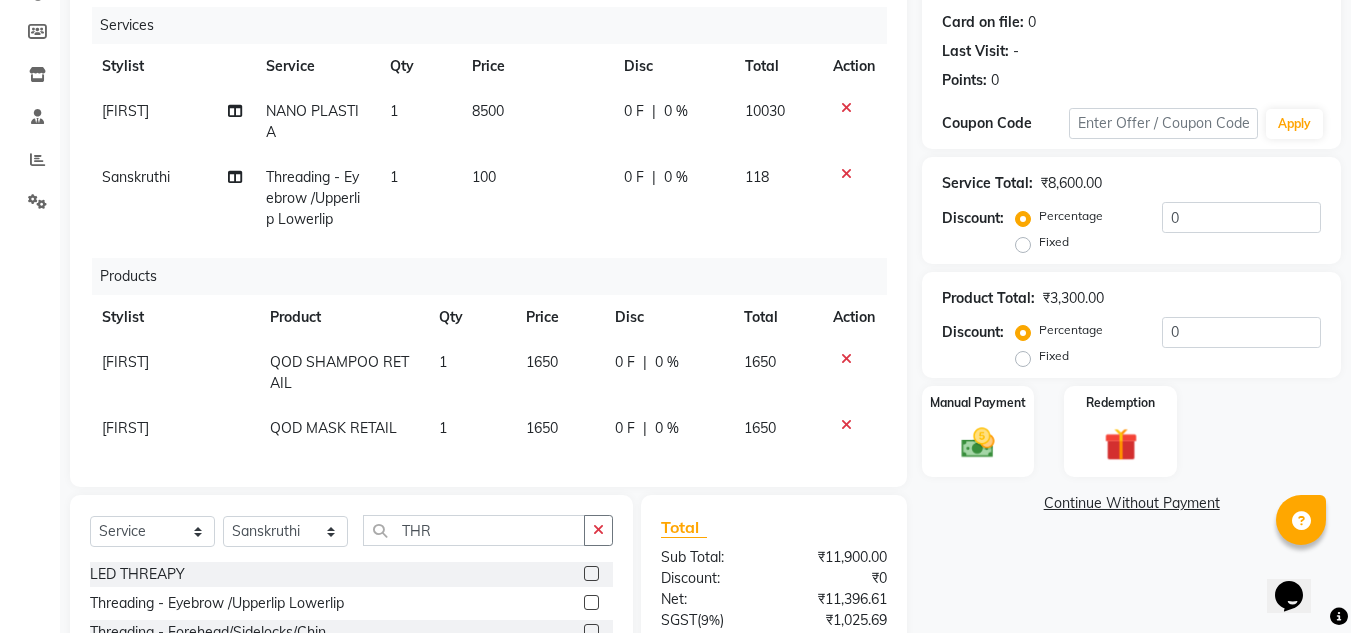 click on "Total Sub Total: ₹11,900.00 Discount: ₹0 Net: ₹11,396.61 SGST  ( 9% ) ₹1,025.69 CGST  ( 9% ) ₹1,025.69 Total: ₹13,448.00 Add Tip ₹0 Payable: ₹13,448.00 Paid: ₹0 Balance   : ₹13,448.00" 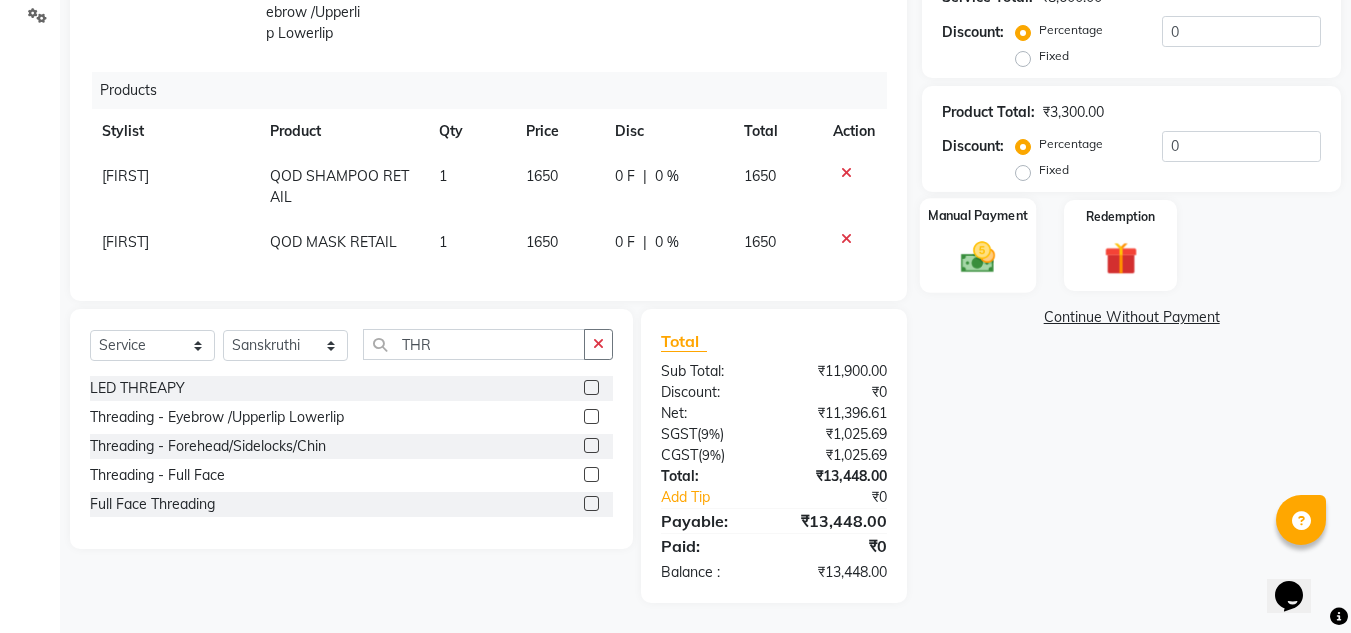 click 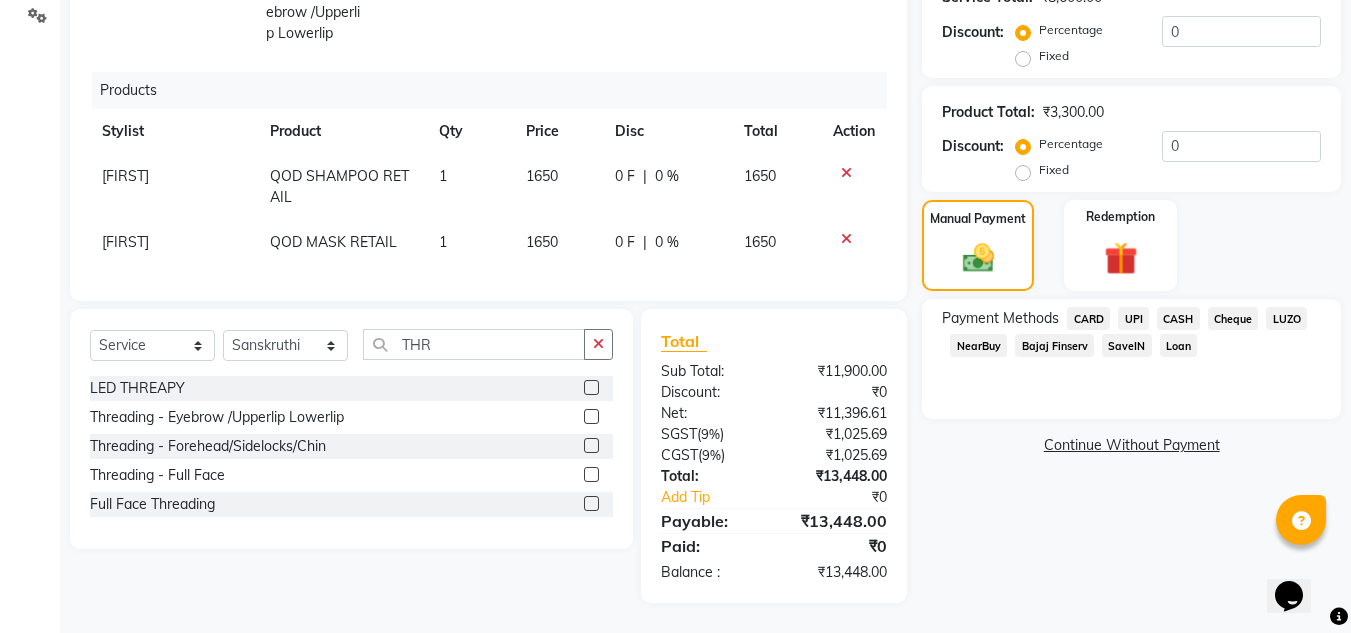 click on "UPI" 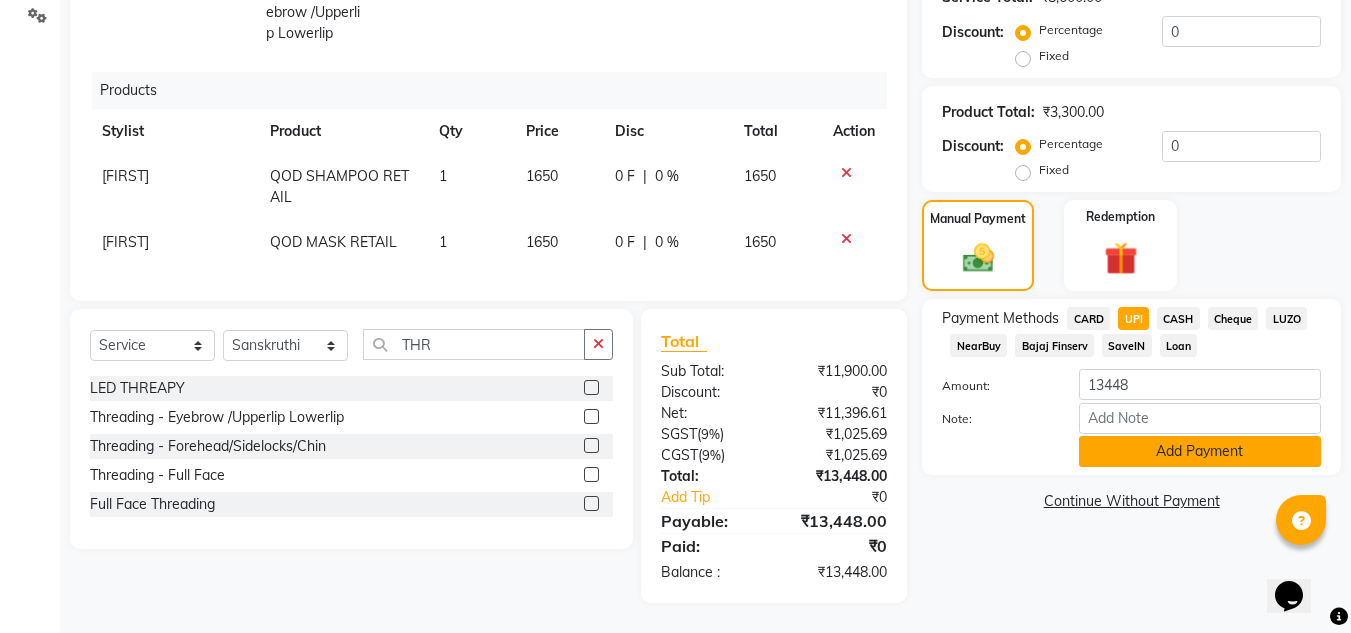click on "Add Payment" 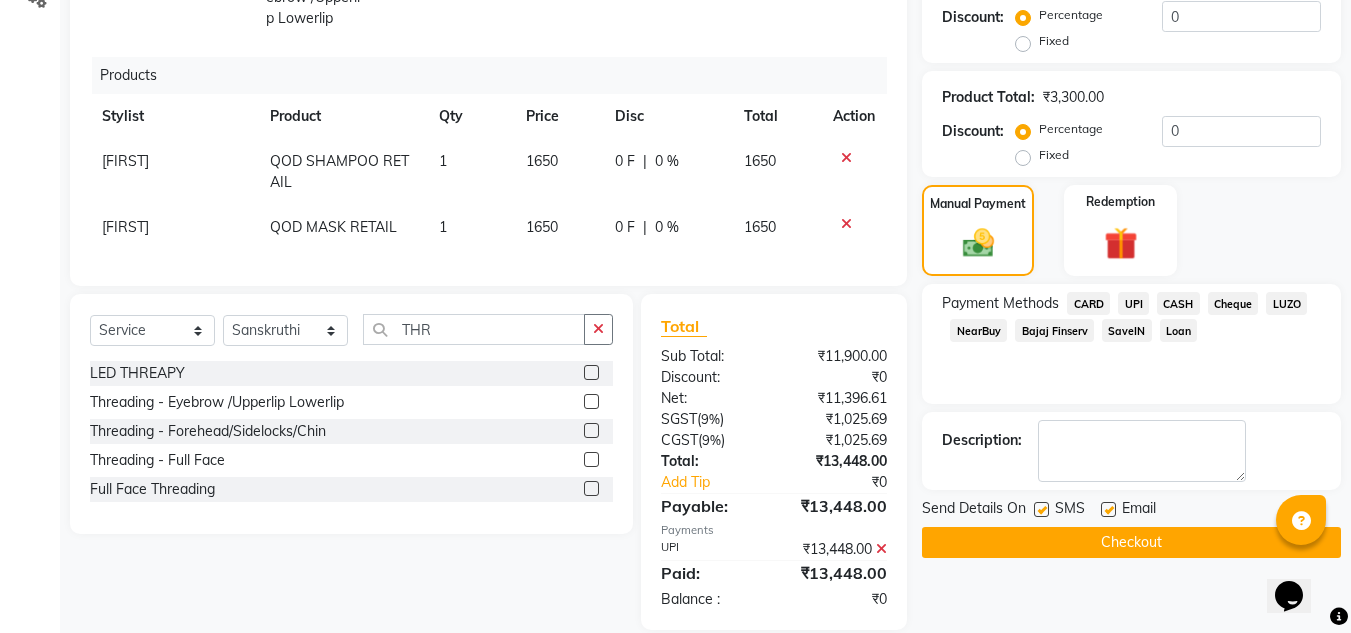 scroll, scrollTop: 484, scrollLeft: 0, axis: vertical 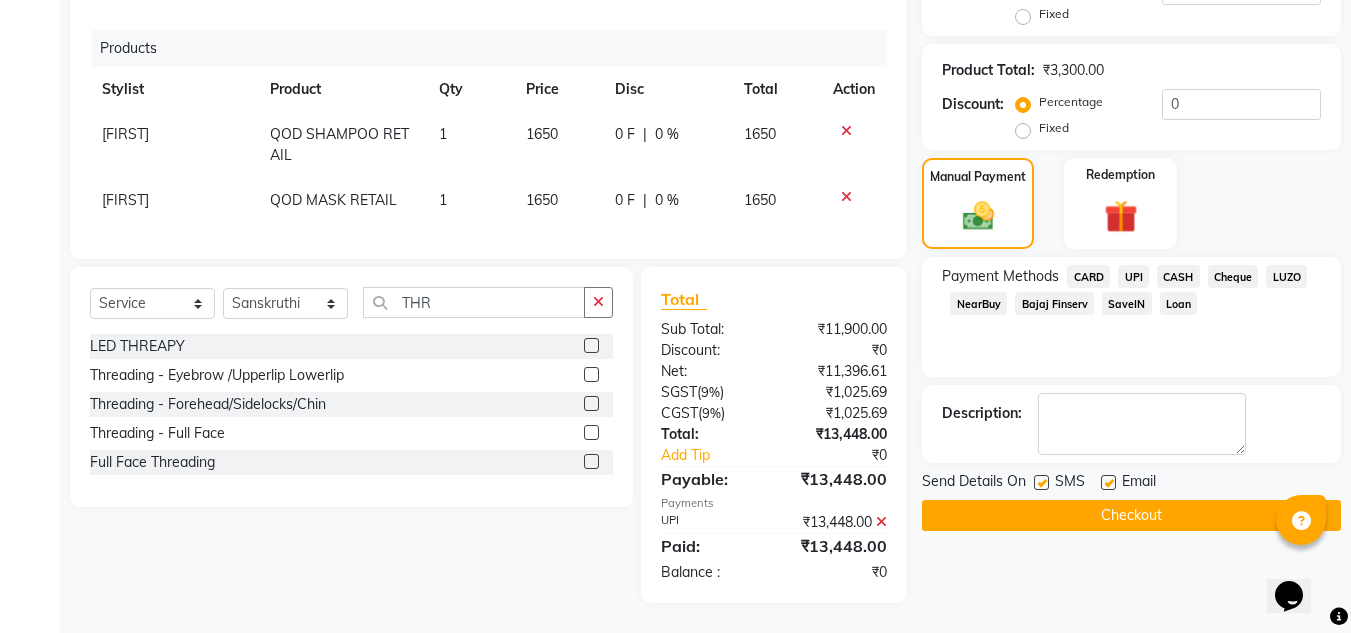 click on "Checkout" 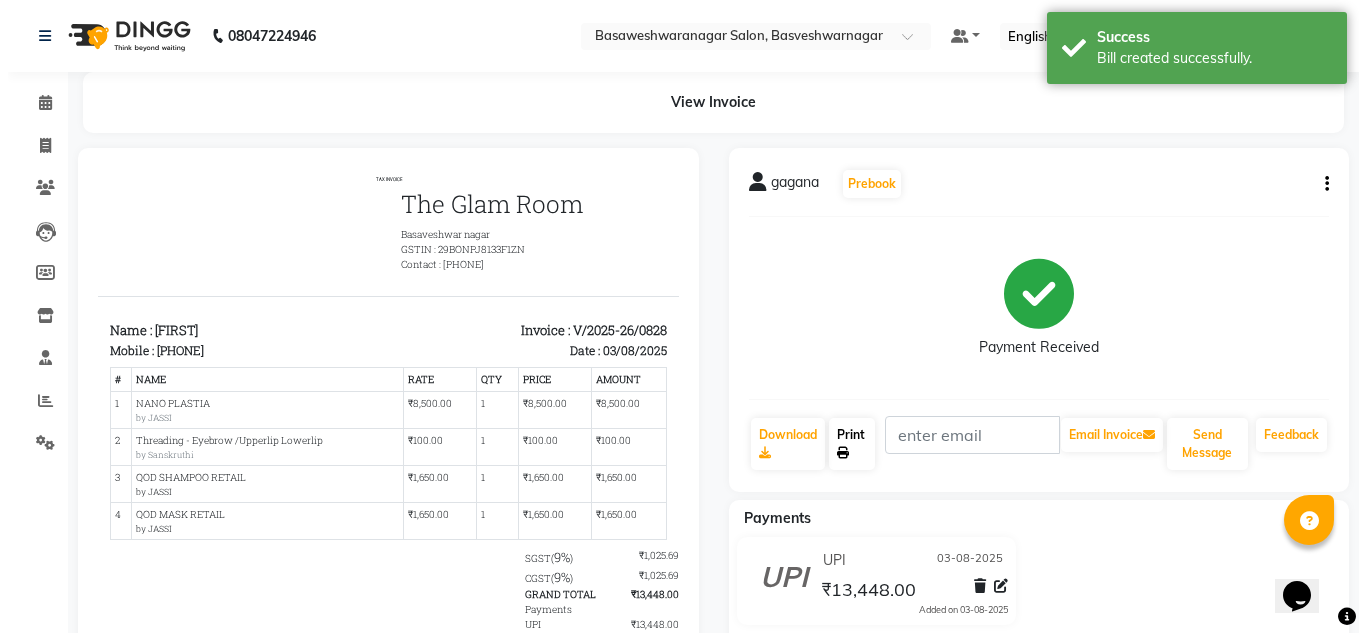 scroll, scrollTop: 0, scrollLeft: 0, axis: both 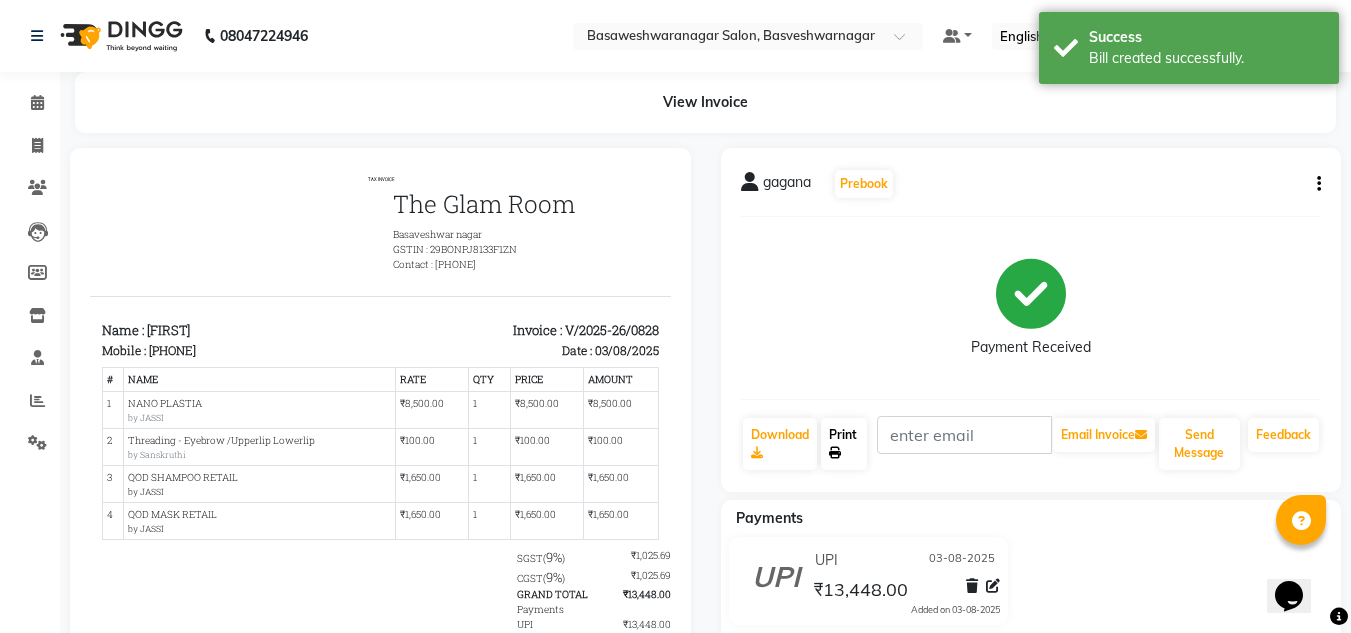click on "Print" 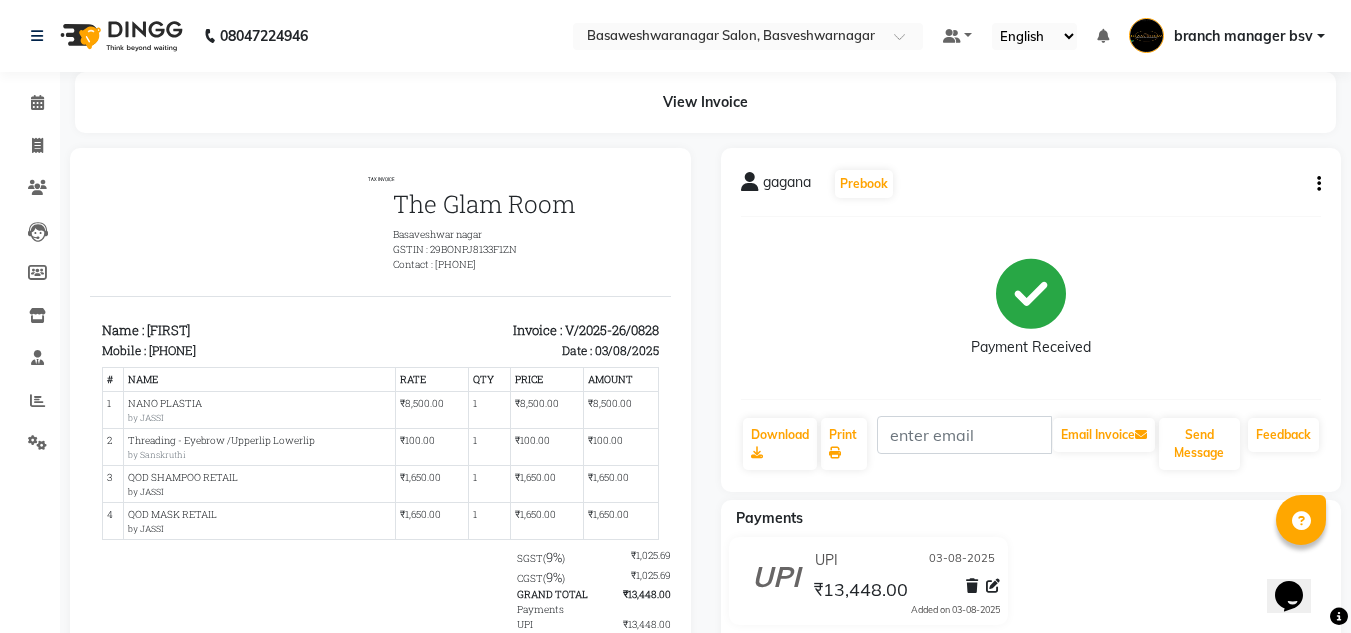 click on "Payment Received" 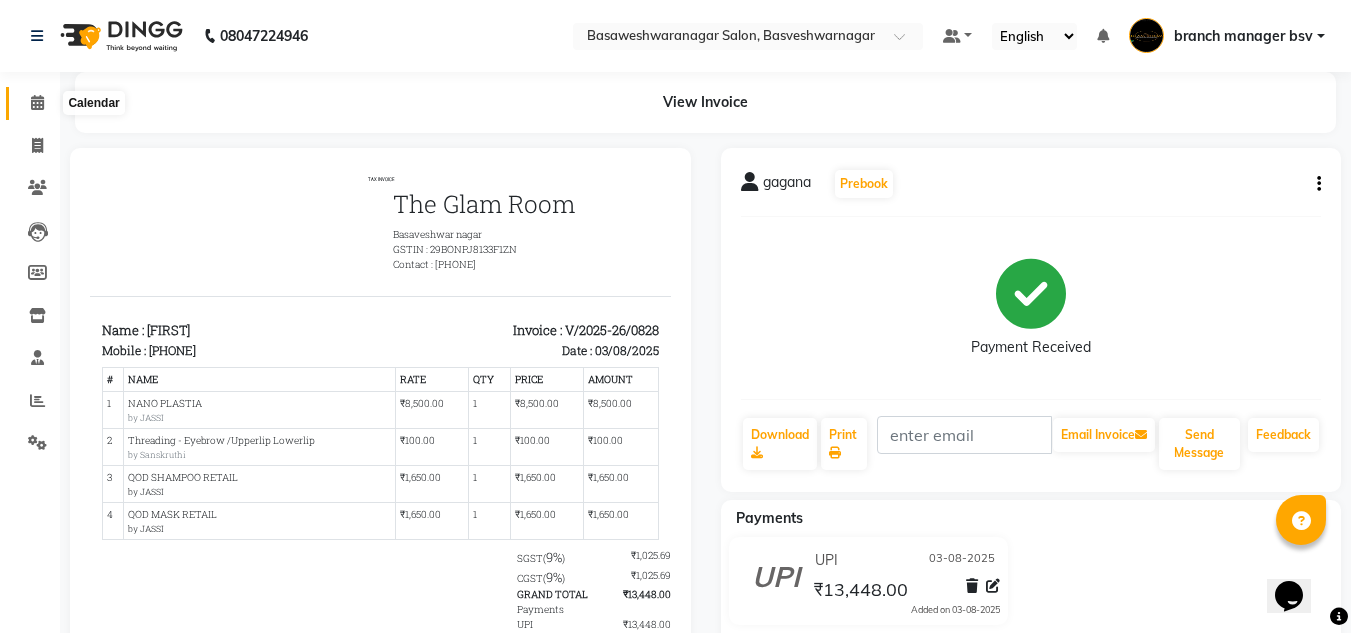 click 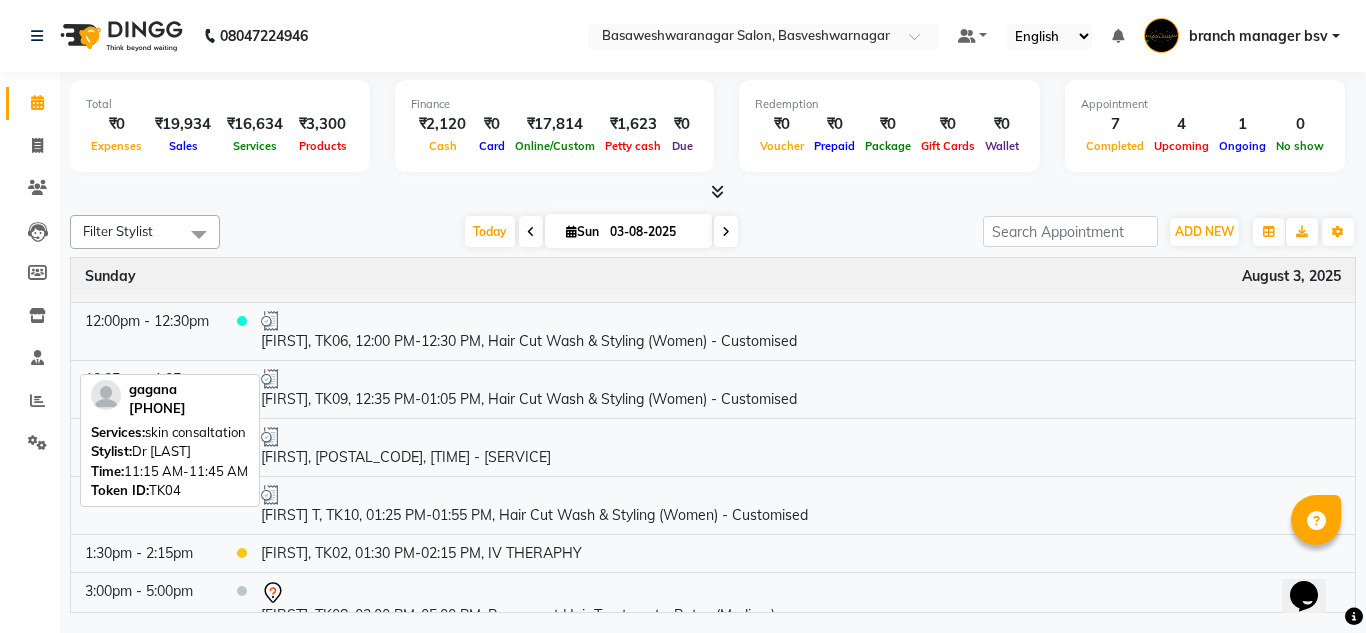 scroll, scrollTop: 168, scrollLeft: 0, axis: vertical 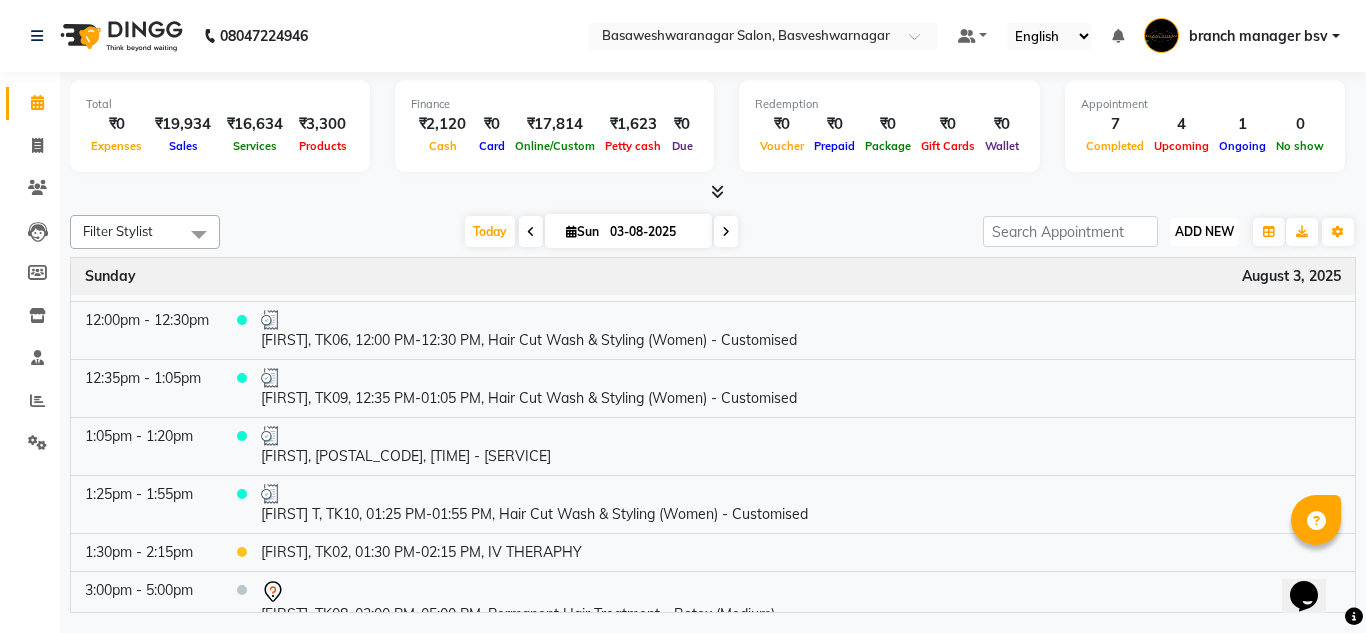 click on "ADD NEW" at bounding box center (1204, 231) 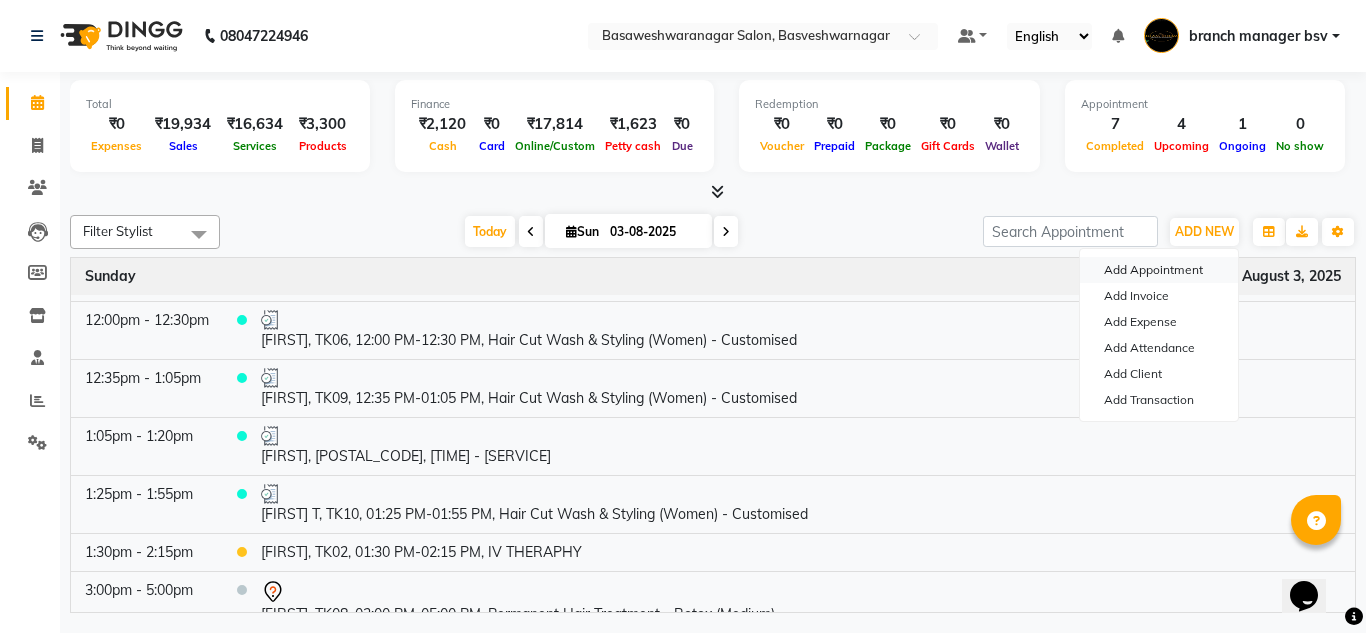 click on "Add Appointment" at bounding box center [1159, 270] 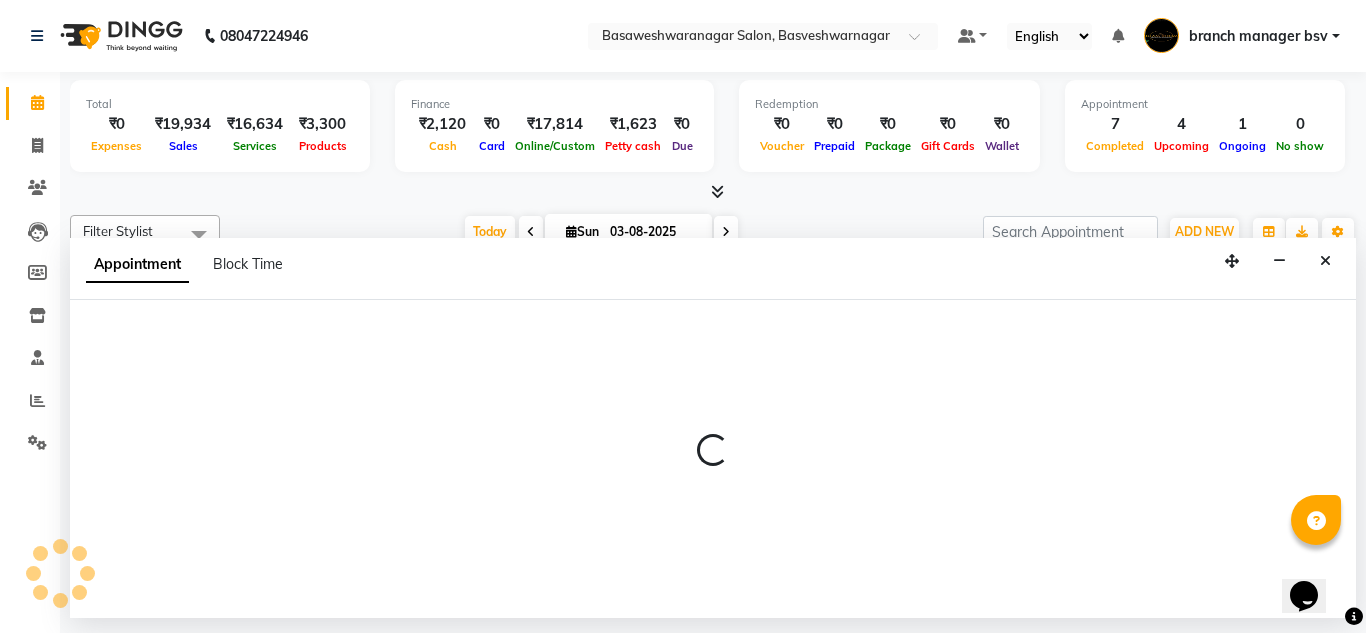 select on "540" 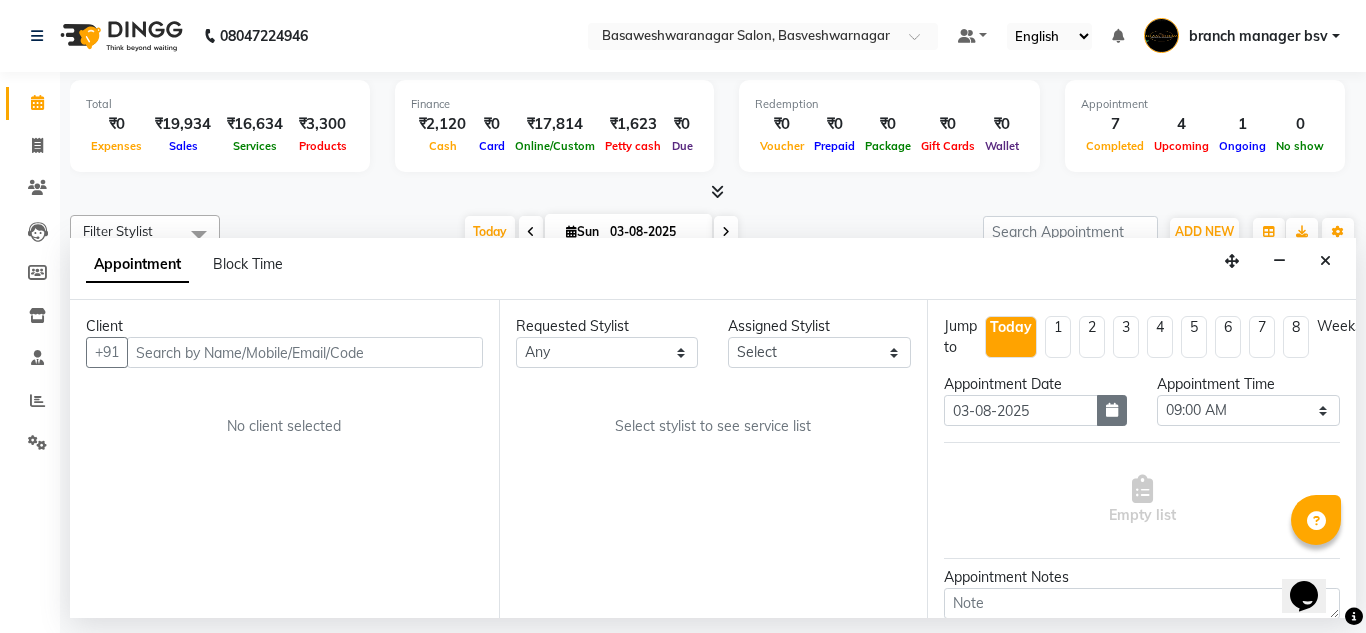 click at bounding box center [1112, 410] 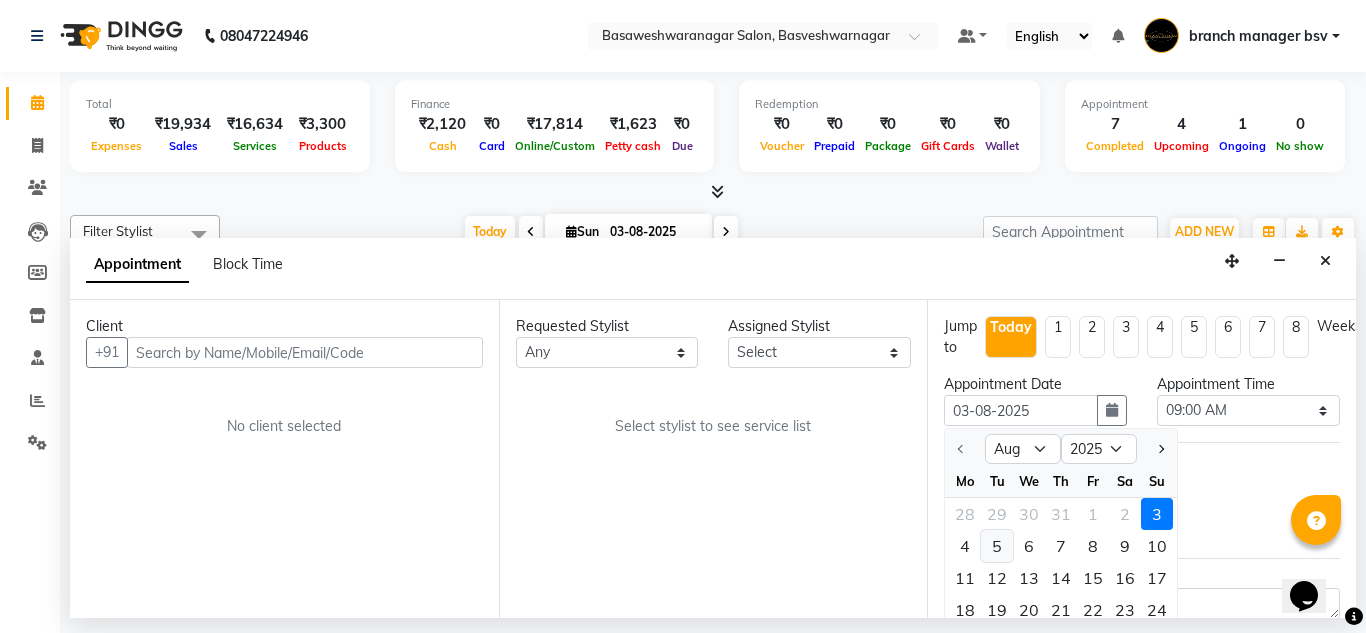 click on "5" at bounding box center (997, 546) 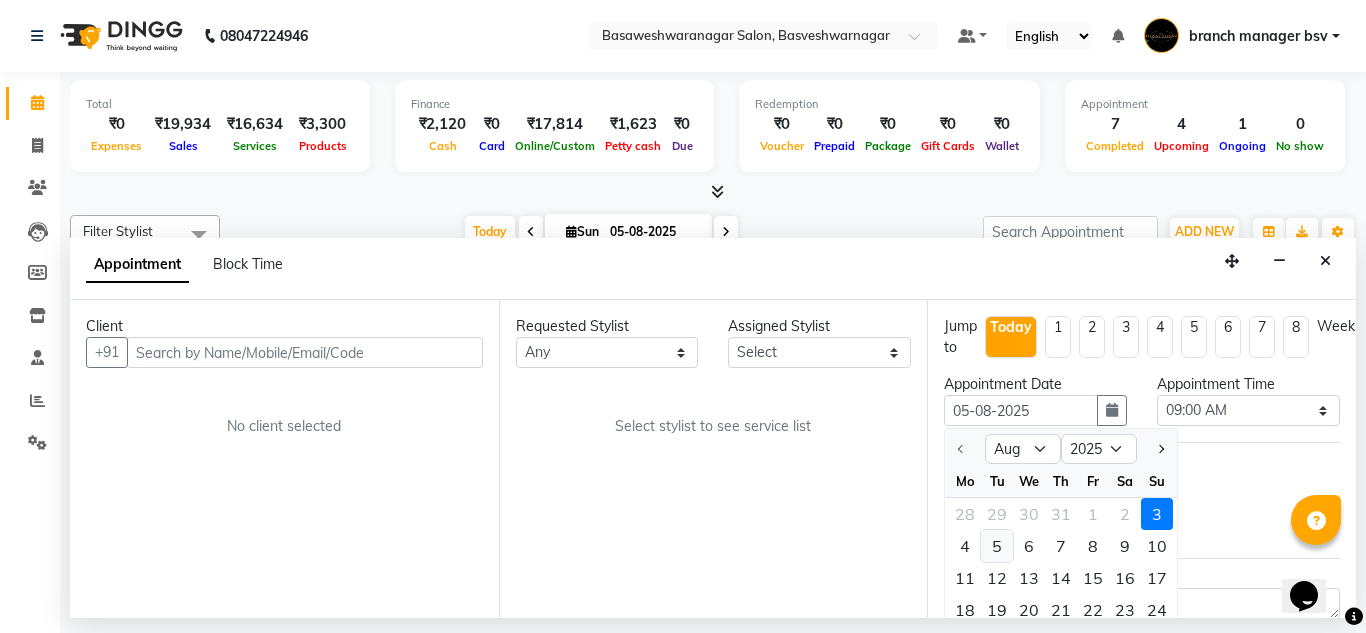 scroll, scrollTop: 0, scrollLeft: 0, axis: both 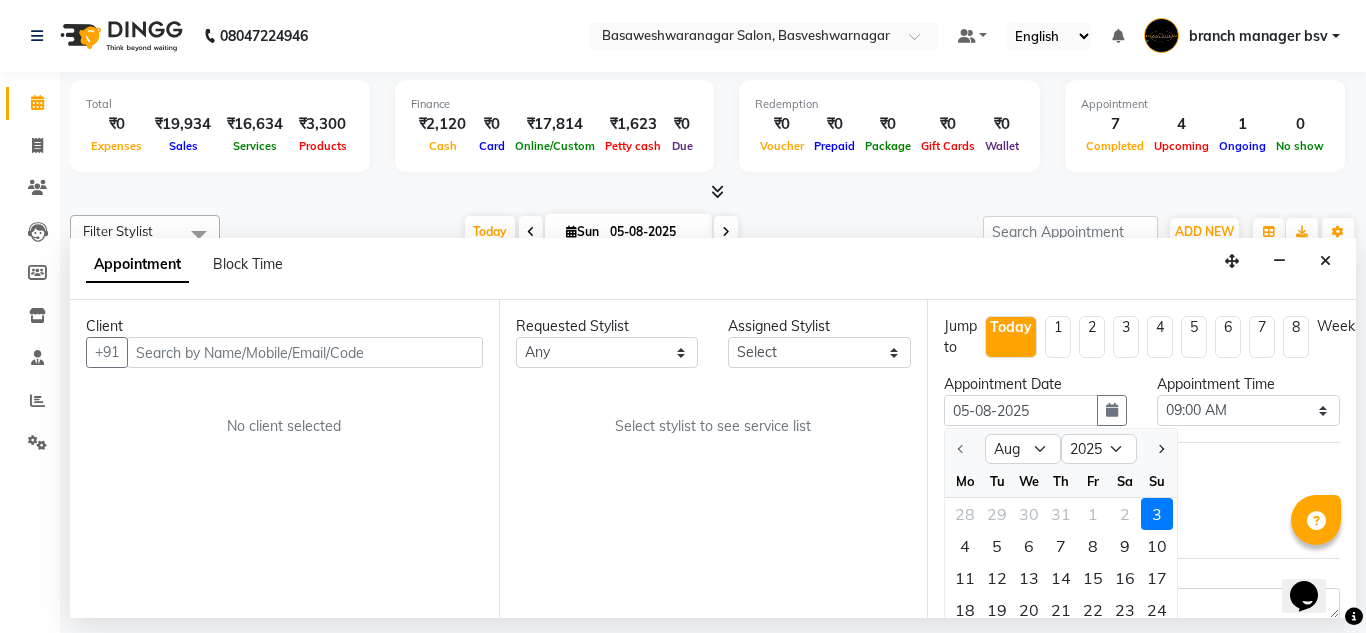 select on "540" 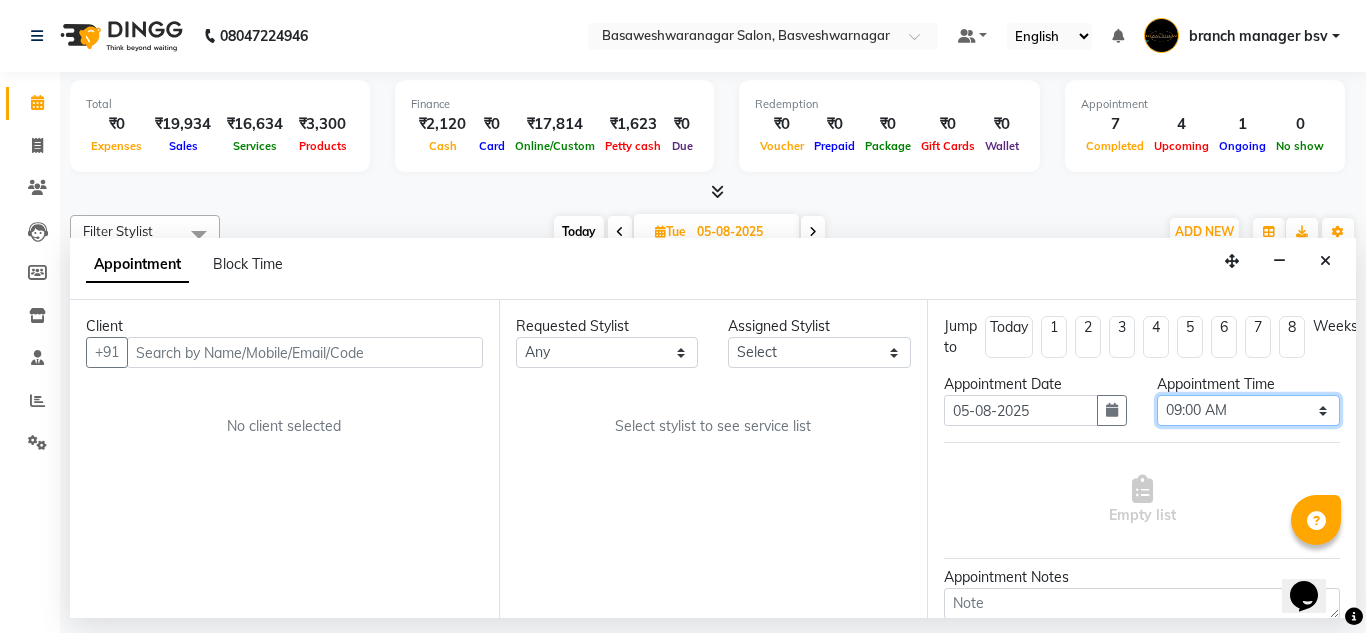 click on "Select 09:00 AM 09:15 AM 09:30 AM 09:45 AM 10:00 AM 10:15 AM 10:30 AM 10:45 AM 11:00 AM 11:15 AM 11:30 AM 11:45 AM 12:00 PM 12:15 PM 12:30 PM 12:45 PM 01:00 PM 01:15 PM 01:30 PM 01:45 PM 02:00 PM 02:15 PM 02:30 PM 02:45 PM 03:00 PM 03:15 PM 03:30 PM 03:45 PM 04:00 PM 04:15 PM 04:30 PM 04:45 PM 05:00 PM 05:15 PM 05:30 PM 05:45 PM 06:00 PM 06:15 PM 06:30 PM 06:45 PM 07:00 PM 07:15 PM 07:30 PM 07:45 PM 08:00 PM" at bounding box center [1248, 410] 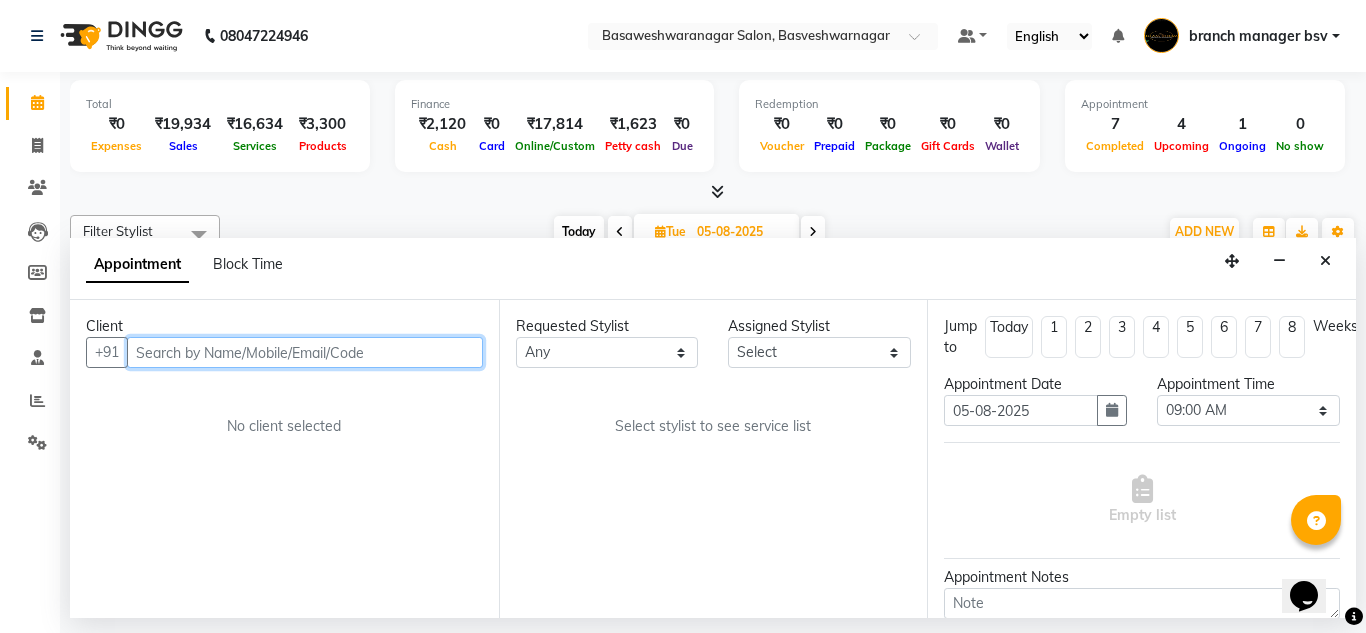 click at bounding box center [305, 352] 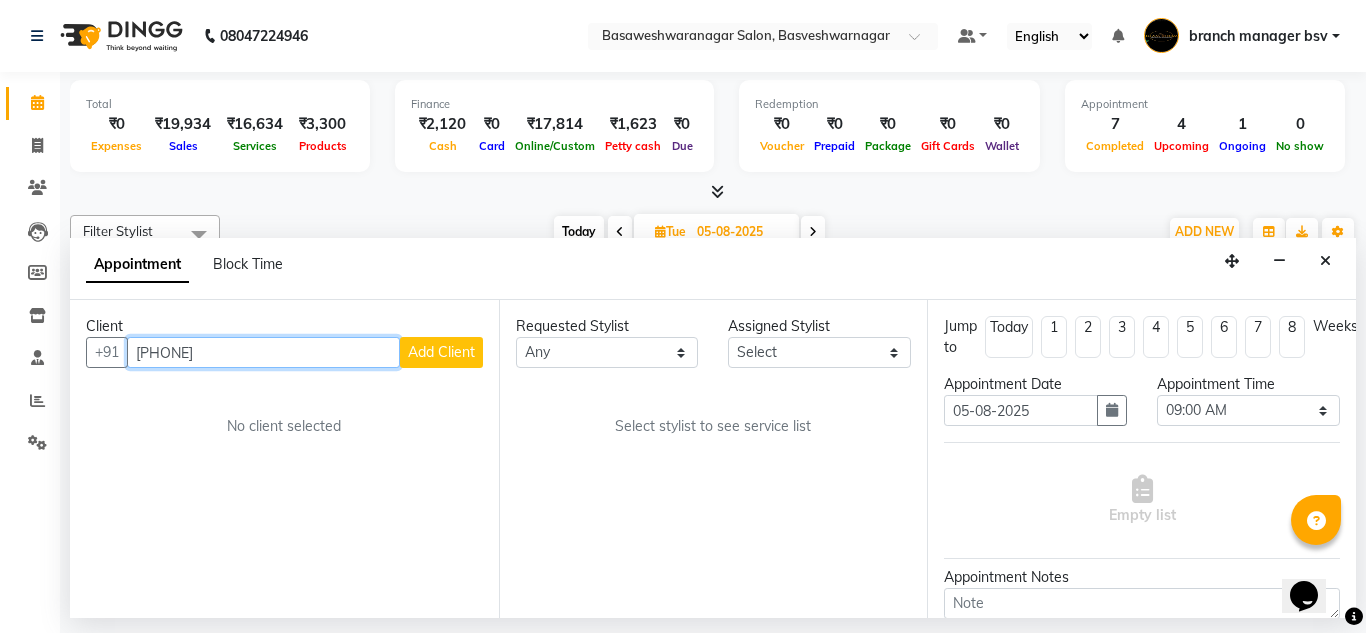 type on "7676525679" 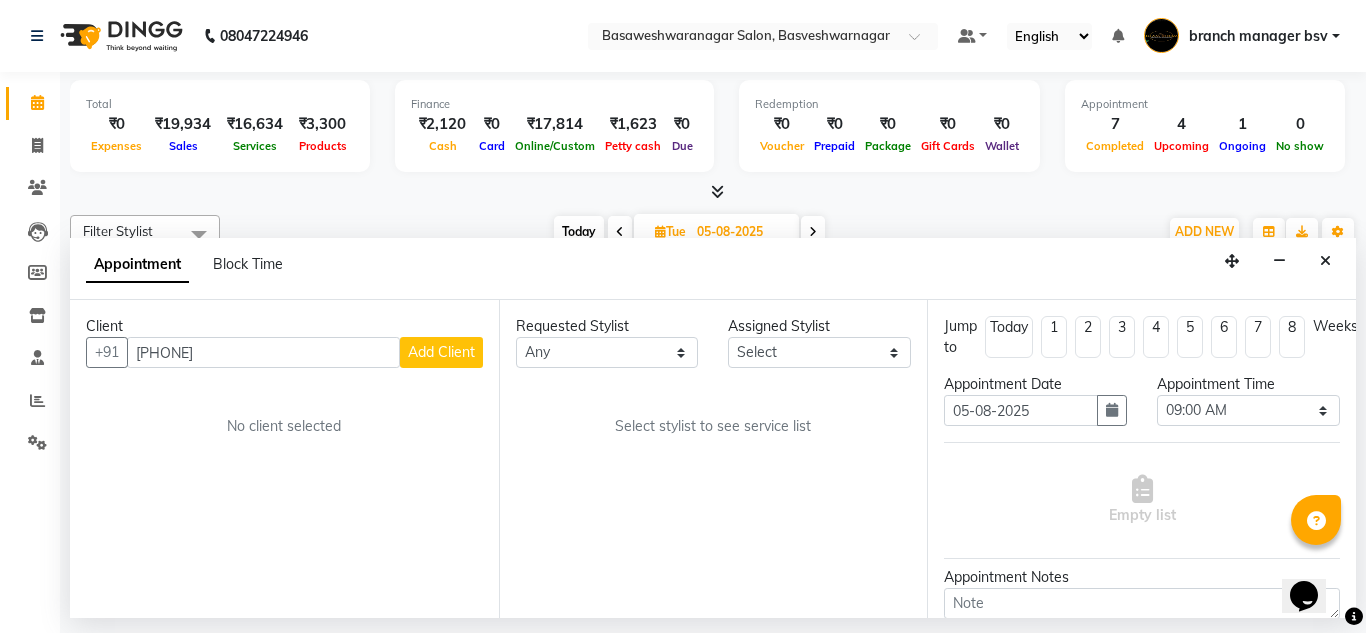 click on "Add Client" at bounding box center [441, 352] 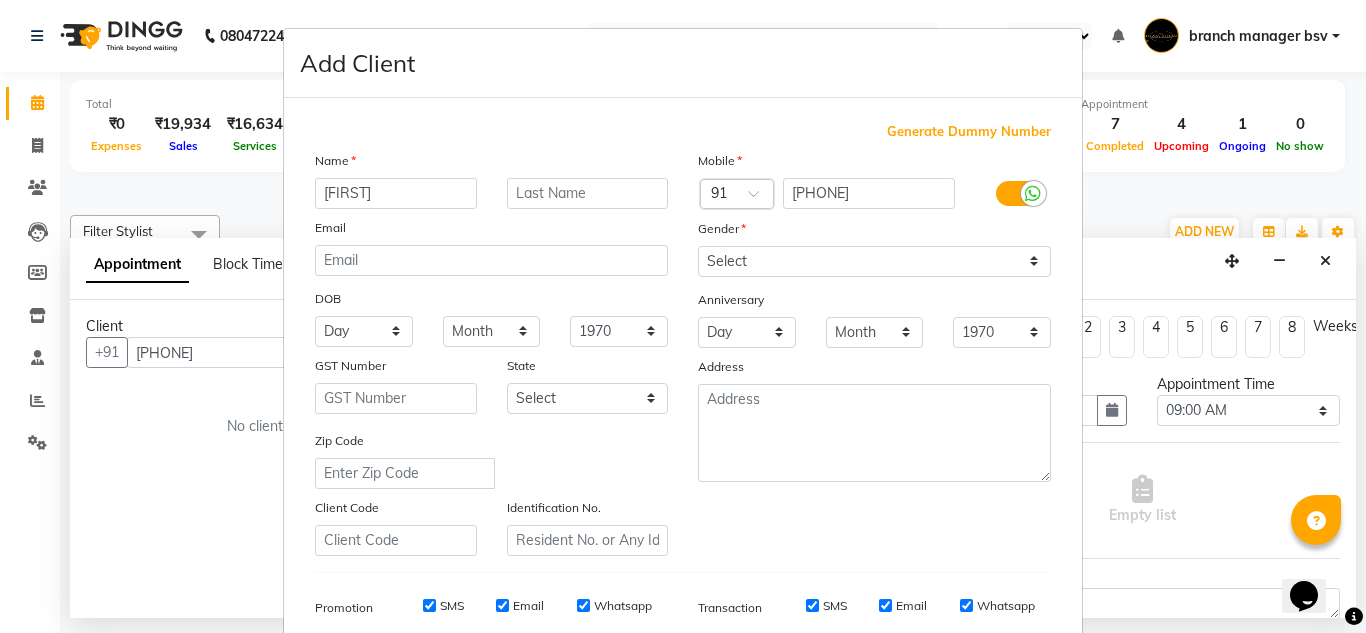 type on "ANAPOORNA" 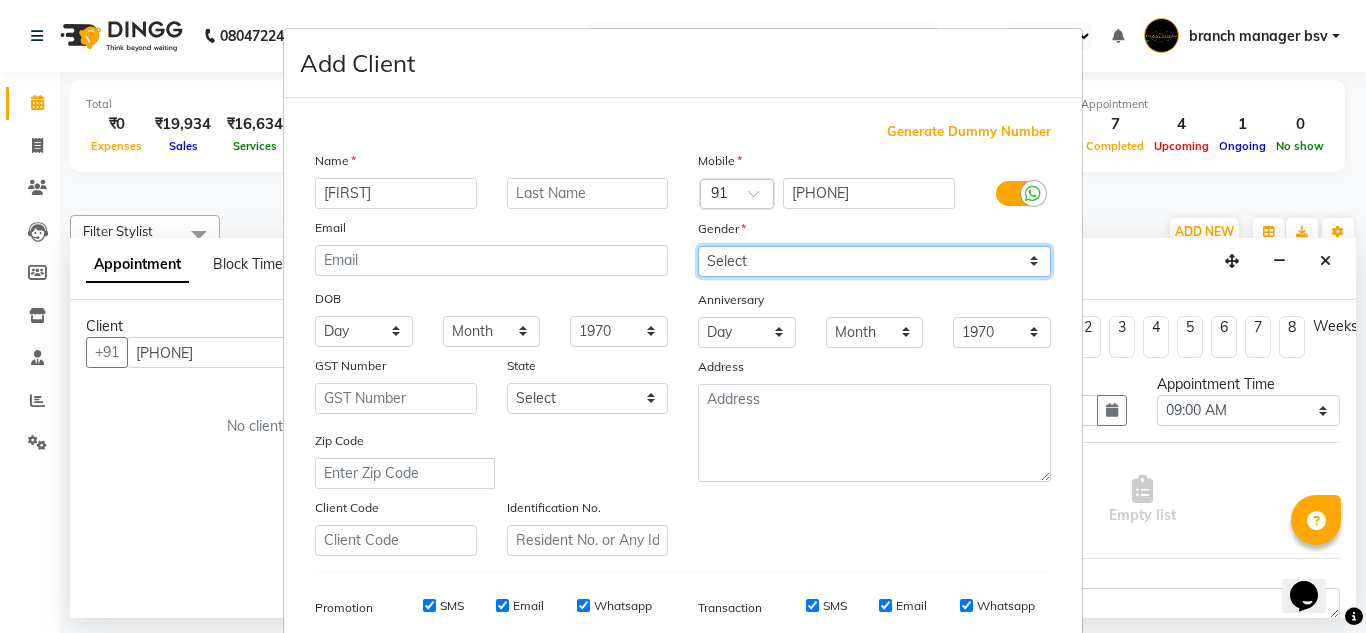 click on "Select Male Female Other Prefer Not To Say" at bounding box center (874, 261) 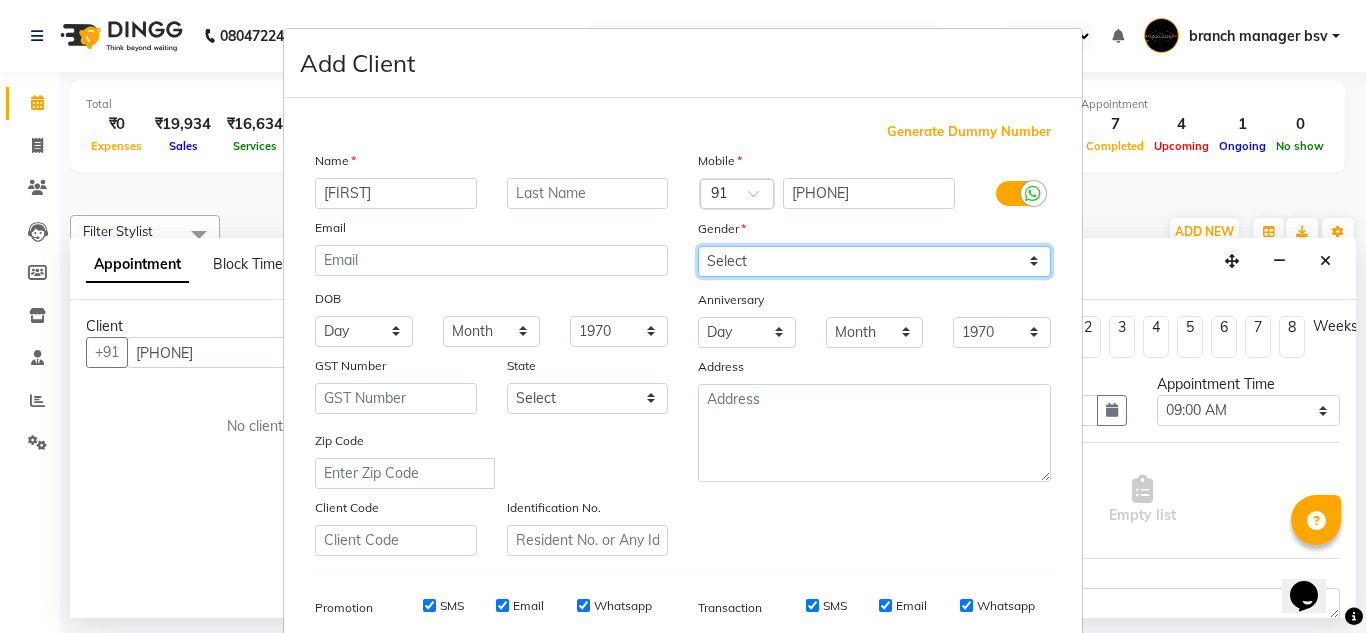 select on "female" 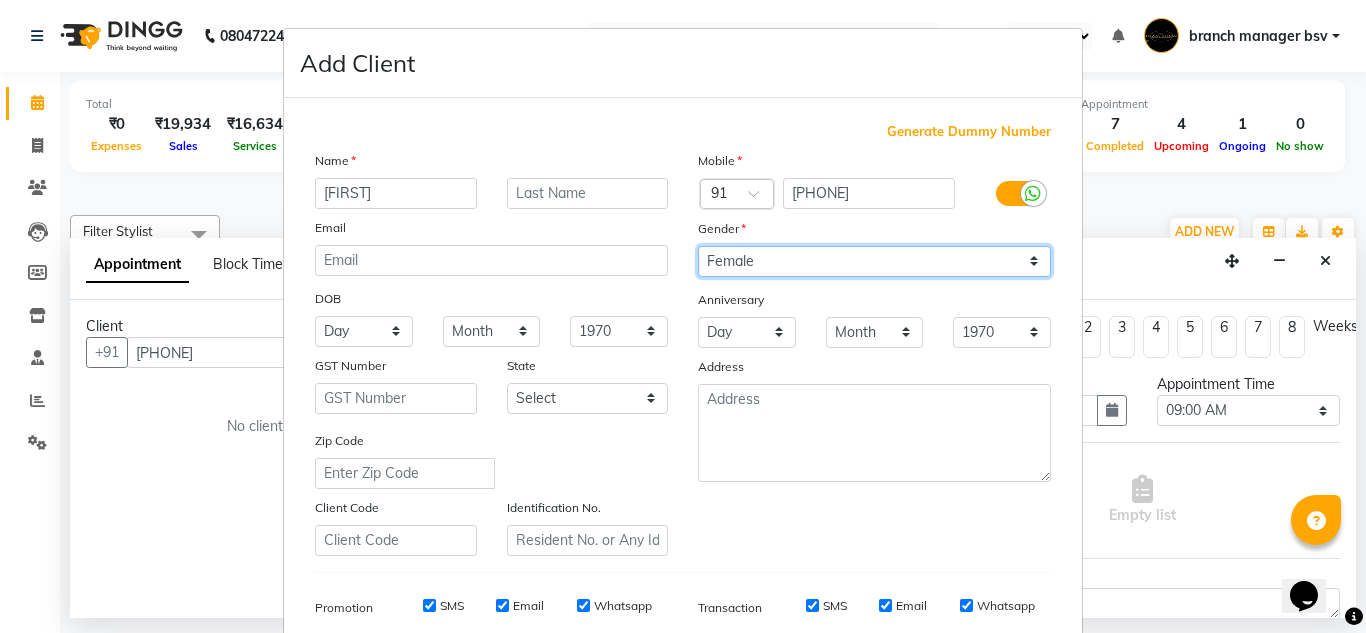 click on "Select Male Female Other Prefer Not To Say" at bounding box center [874, 261] 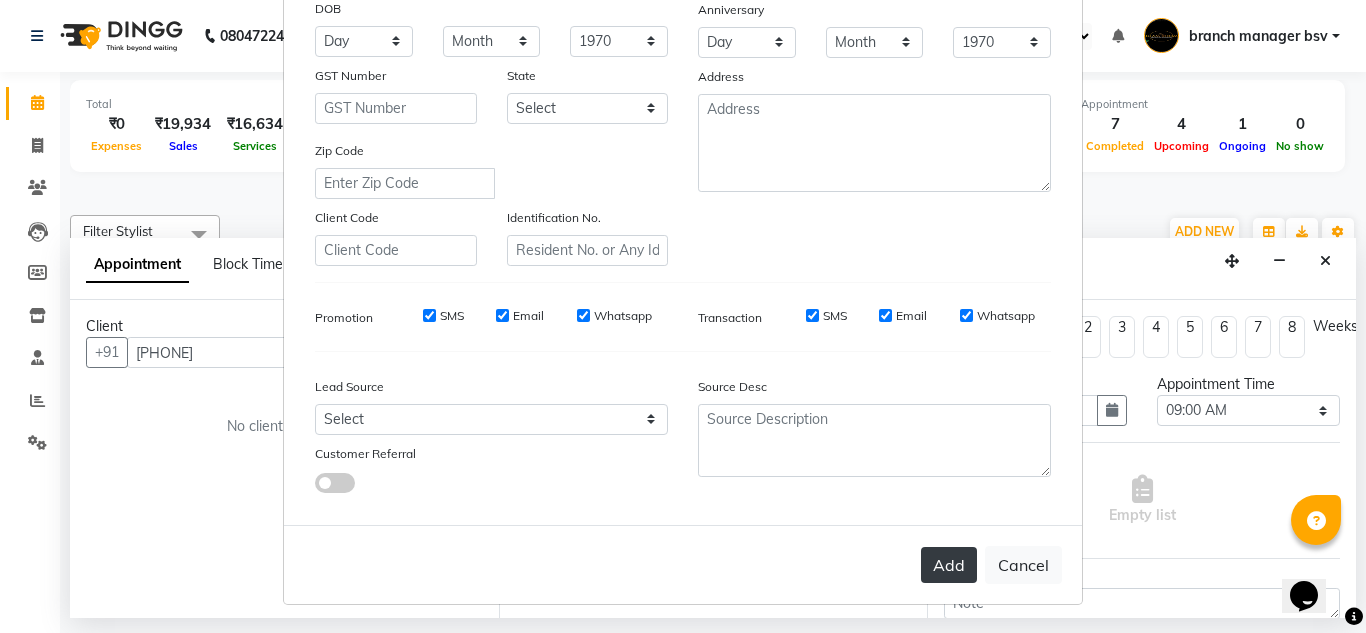 click on "Add" at bounding box center [949, 565] 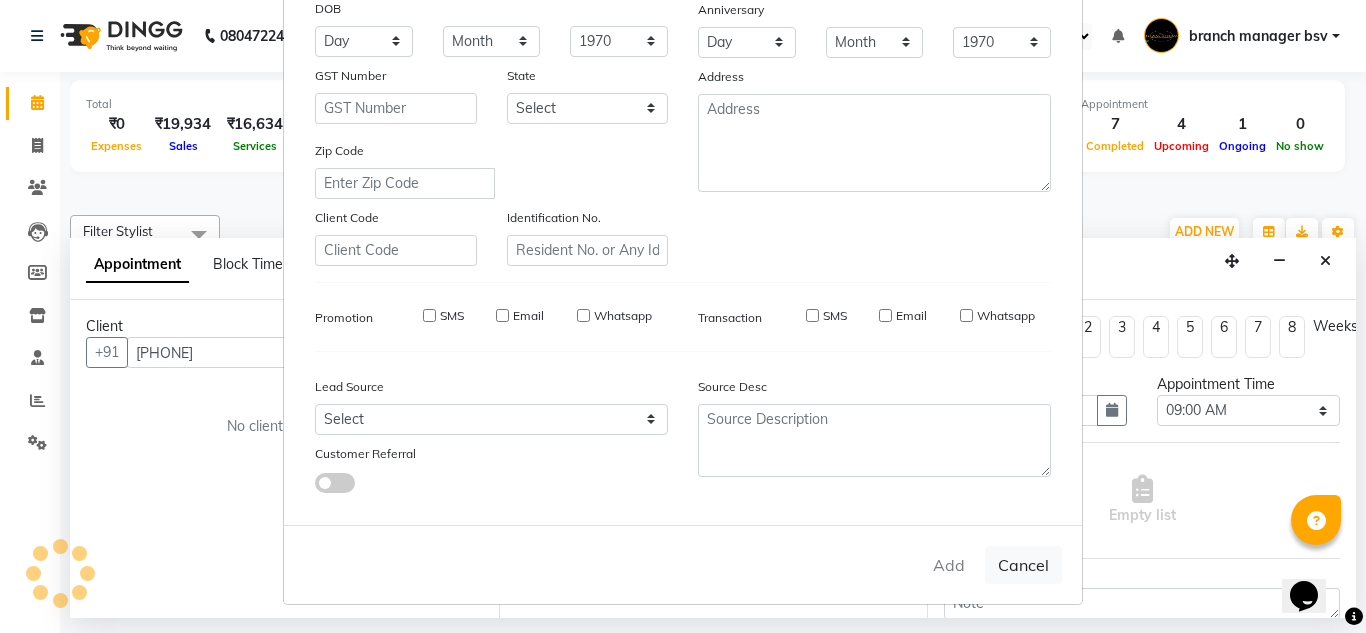 type 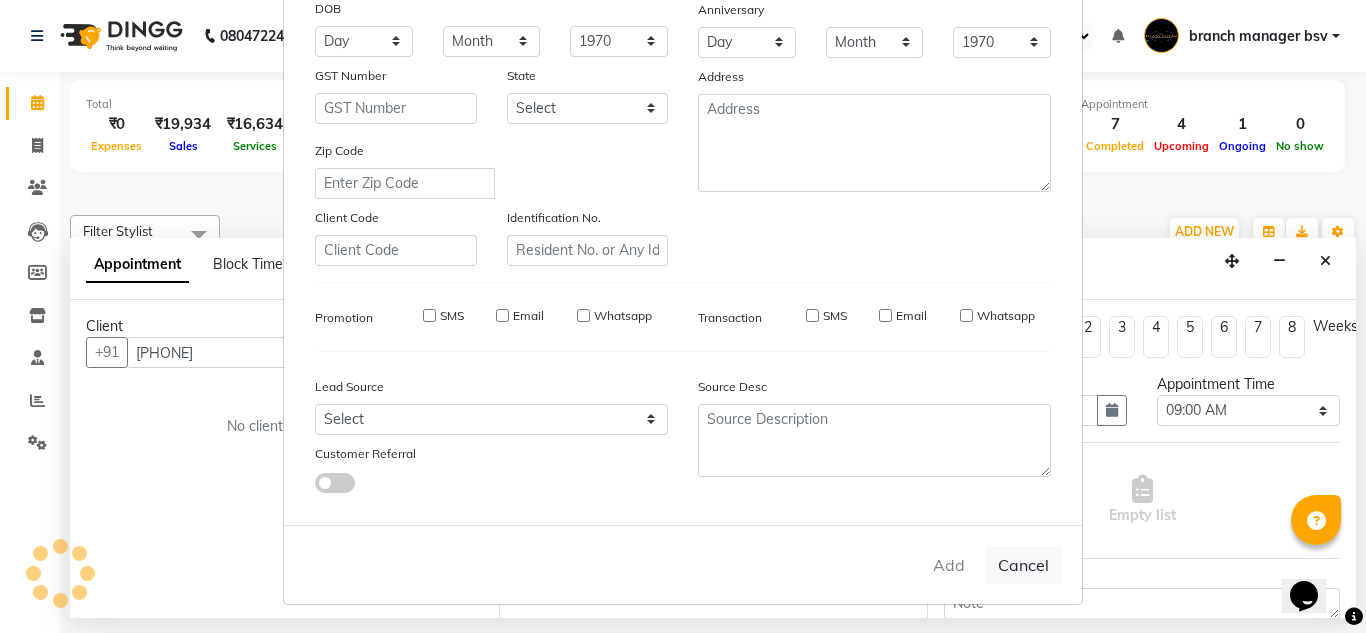 select 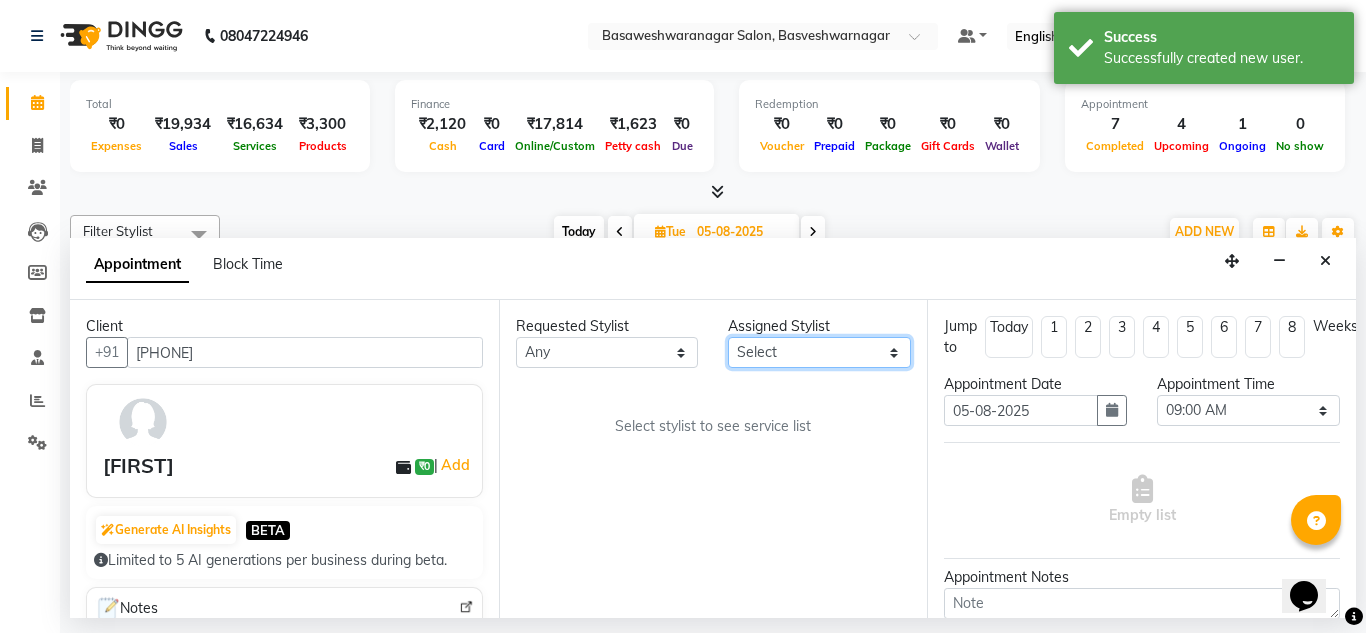click on "Select ashwini branch manager bsv Dr.Jabin Dr mehzabin GURISH JASSI Jayshree Navya pooja accounts PRATIK RAJEESHA Rasna Sanskruthi shangnimwom SMIRTI SUMITH SUNITHA SUNNY Tanveer  TEZZ The Glam Room theja Trishna urmi" at bounding box center [819, 352] 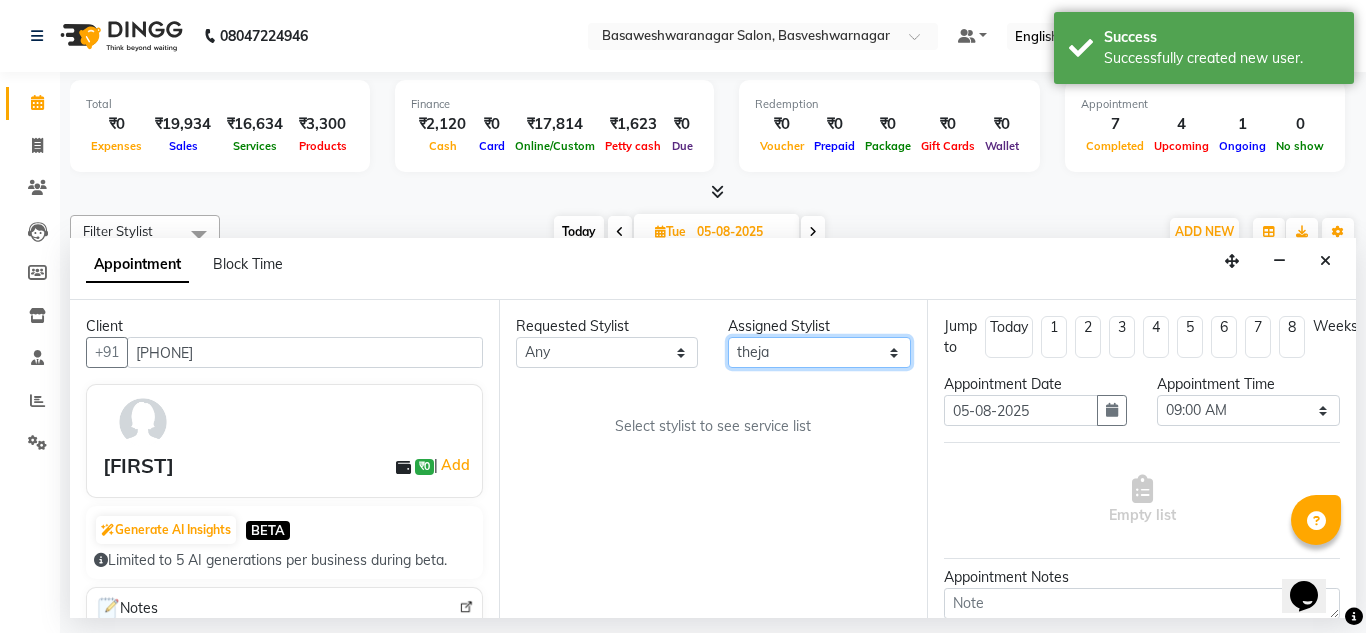 click on "Select ashwini branch manager bsv Dr.Jabin Dr mehzabin GURISH JASSI Jayshree Navya pooja accounts PRATIK RAJEESHA Rasna Sanskruthi shangnimwom SMIRTI SUMITH SUNITHA SUNNY Tanveer  TEZZ The Glam Room theja Trishna urmi" at bounding box center (819, 352) 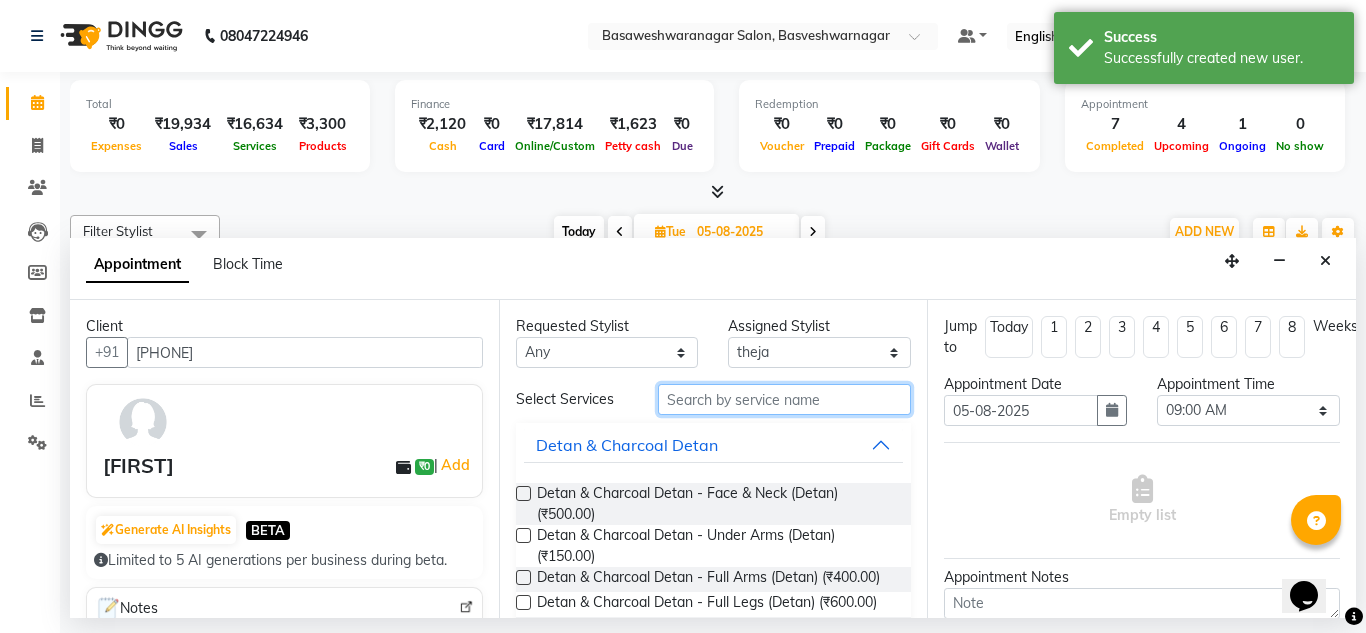 click at bounding box center (785, 399) 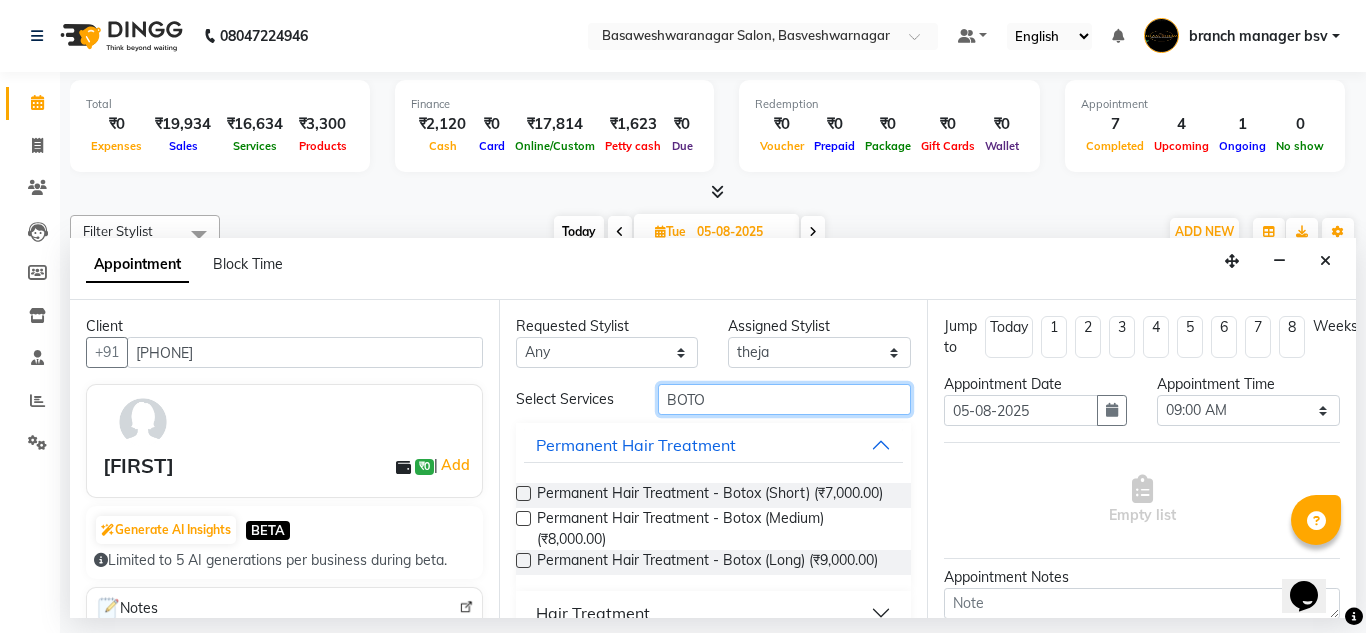 type on "BOTO" 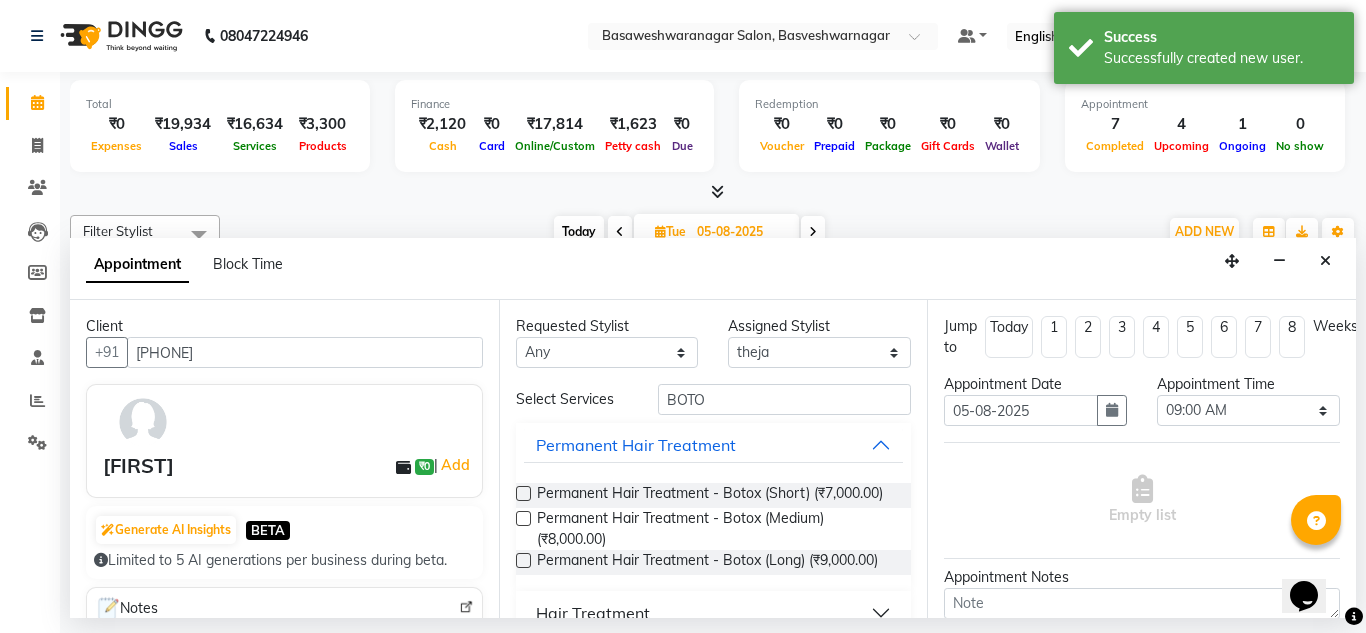 click at bounding box center (523, 518) 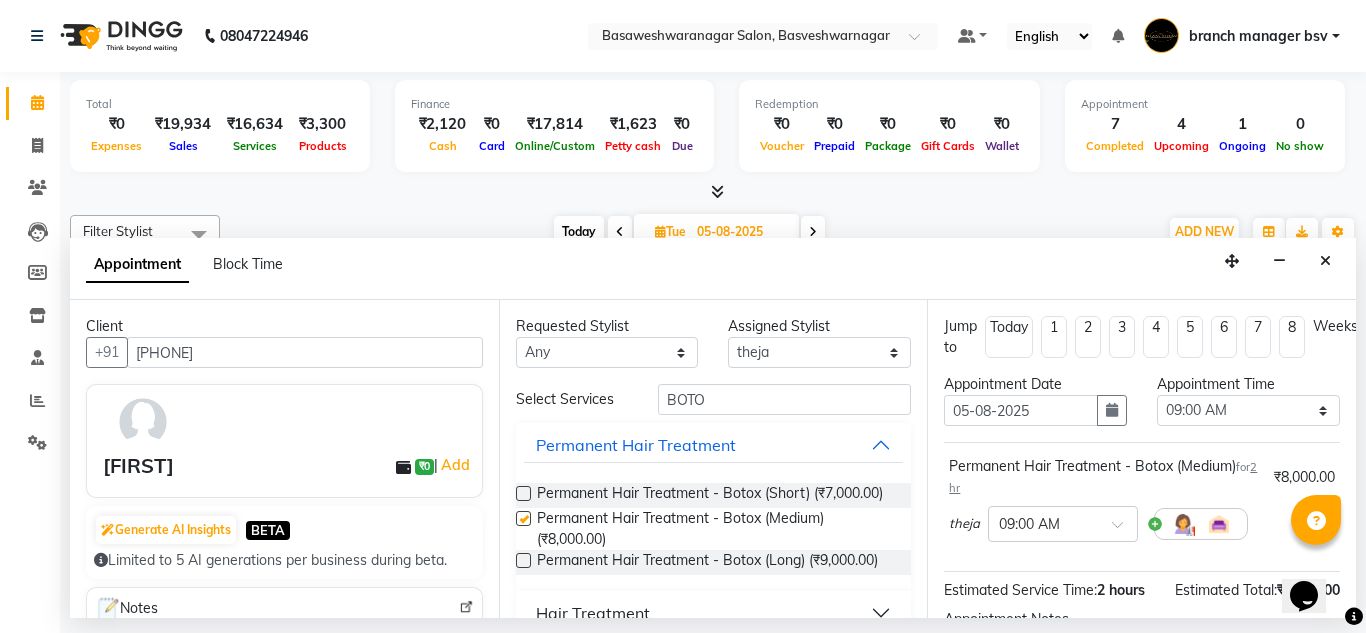 checkbox on "false" 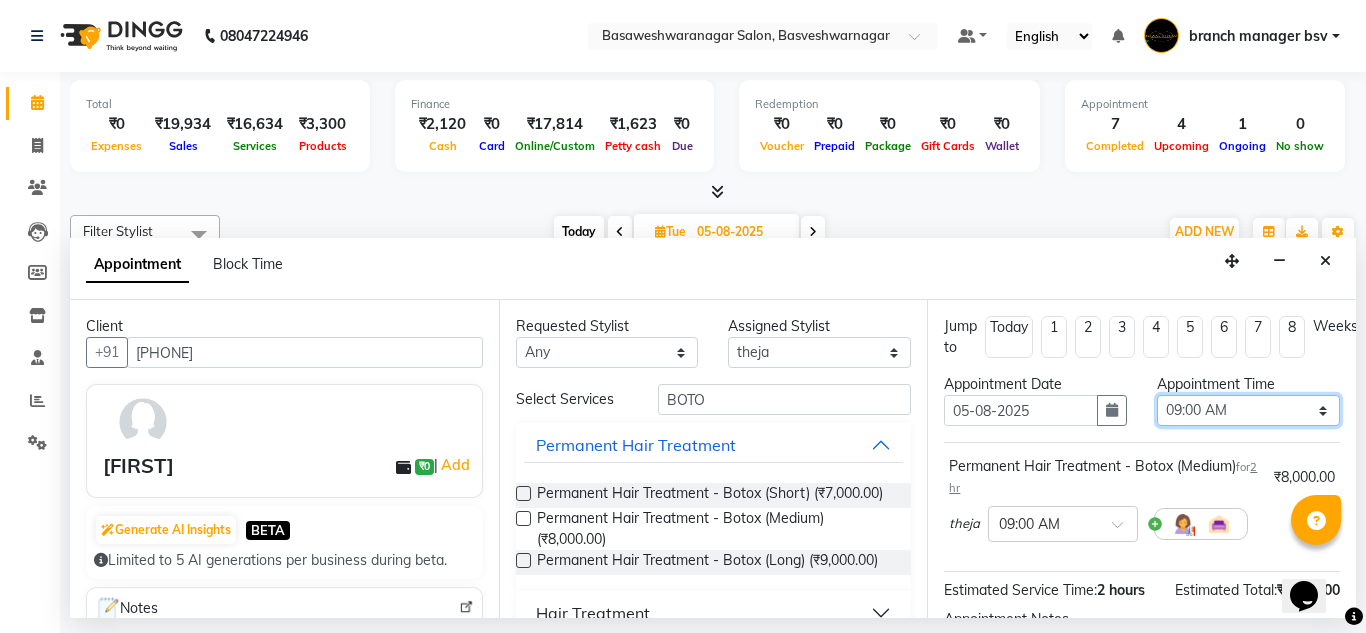 click on "Select 09:00 AM 09:15 AM 09:30 AM 09:45 AM 10:00 AM 10:15 AM 10:30 AM 10:45 AM 11:00 AM 11:15 AM 11:30 AM 11:45 AM 12:00 PM 12:15 PM 12:30 PM 12:45 PM 01:00 PM 01:15 PM 01:30 PM 01:45 PM 02:00 PM 02:15 PM 02:30 PM 02:45 PM 03:00 PM 03:15 PM 03:30 PM 03:45 PM 04:00 PM 04:15 PM 04:30 PM 04:45 PM 05:00 PM 05:15 PM 05:30 PM 05:45 PM 06:00 PM 06:15 PM 06:30 PM 06:45 PM 07:00 PM 07:15 PM 07:30 PM 07:45 PM 08:00 PM" at bounding box center (1248, 410) 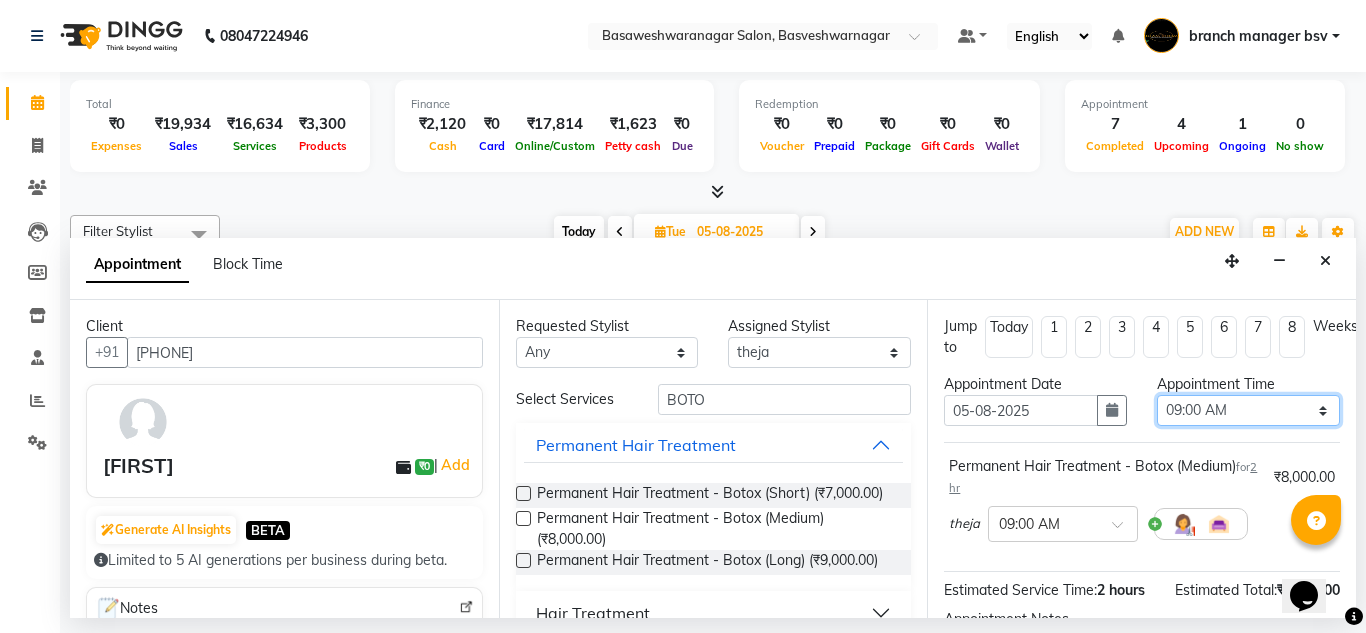 select on "660" 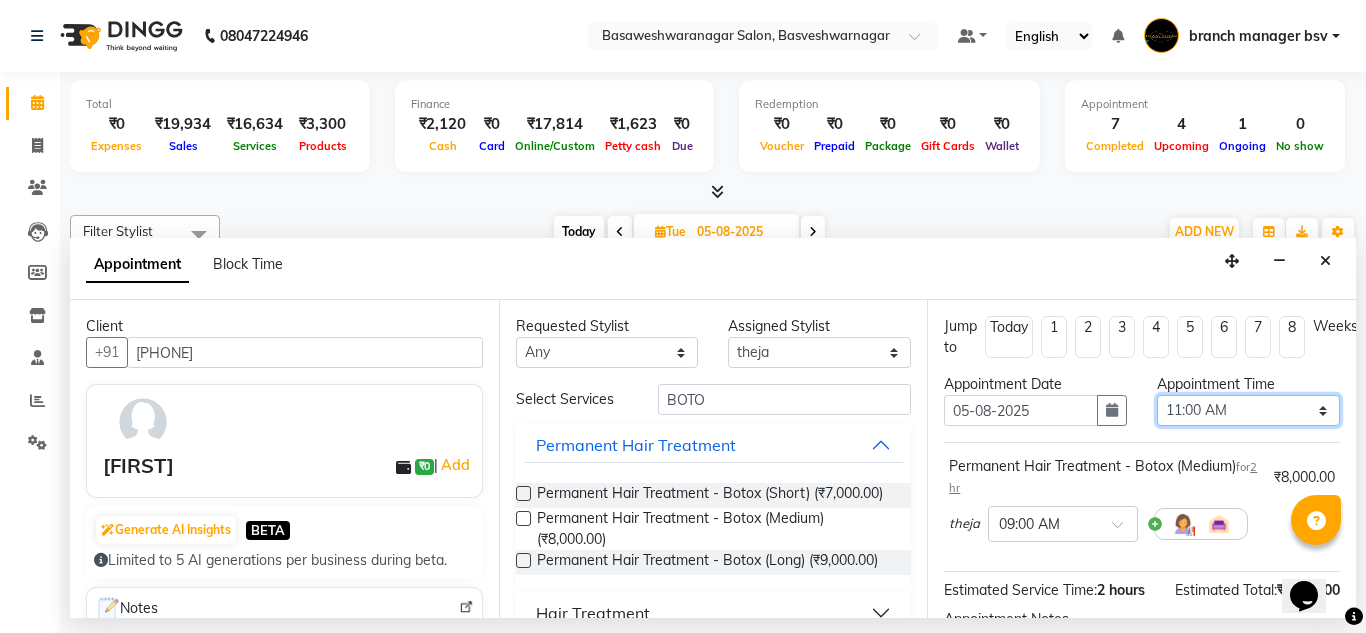 click on "Select 09:00 AM 09:15 AM 09:30 AM 09:45 AM 10:00 AM 10:15 AM 10:30 AM 10:45 AM 11:00 AM 11:15 AM 11:30 AM 11:45 AM 12:00 PM 12:15 PM 12:30 PM 12:45 PM 01:00 PM 01:15 PM 01:30 PM 01:45 PM 02:00 PM 02:15 PM 02:30 PM 02:45 PM 03:00 PM 03:15 PM 03:30 PM 03:45 PM 04:00 PM 04:15 PM 04:30 PM 04:45 PM 05:00 PM 05:15 PM 05:30 PM 05:45 PM 06:00 PM 06:15 PM 06:30 PM 06:45 PM 07:00 PM 07:15 PM 07:30 PM 07:45 PM 08:00 PM" at bounding box center [1248, 410] 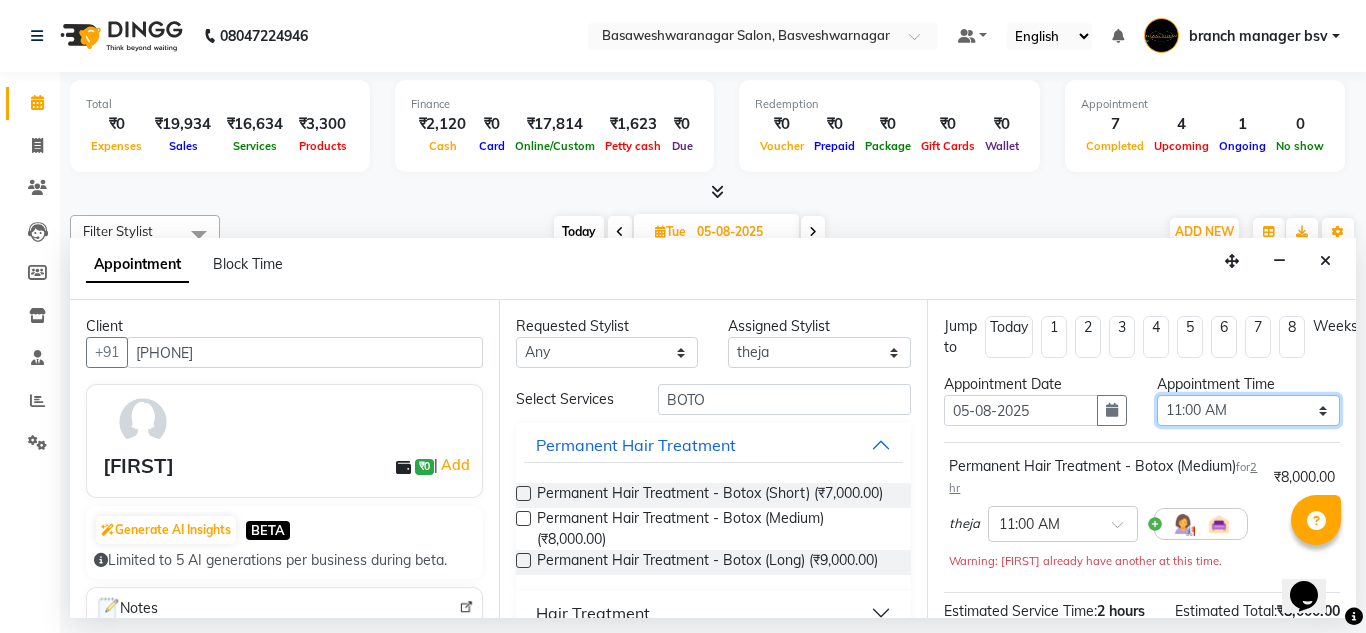 scroll, scrollTop: 286, scrollLeft: 0, axis: vertical 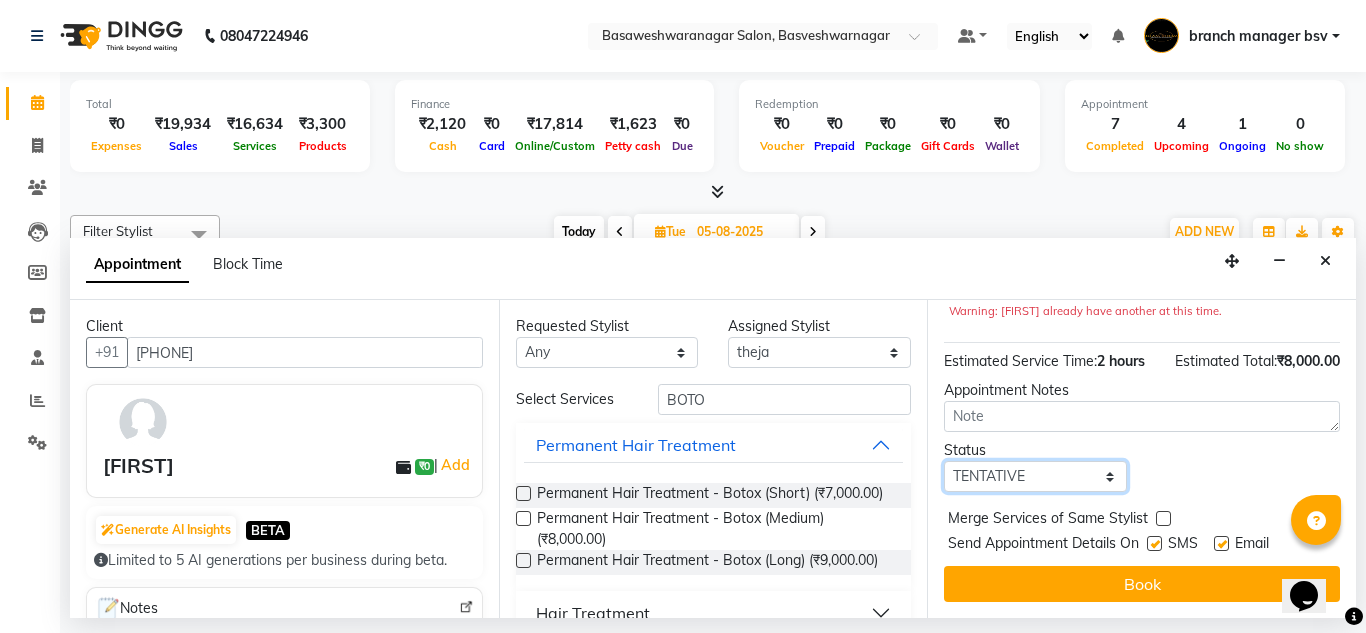 click on "Select TENTATIVE CONFIRM UPCOMING" at bounding box center (1035, 476) 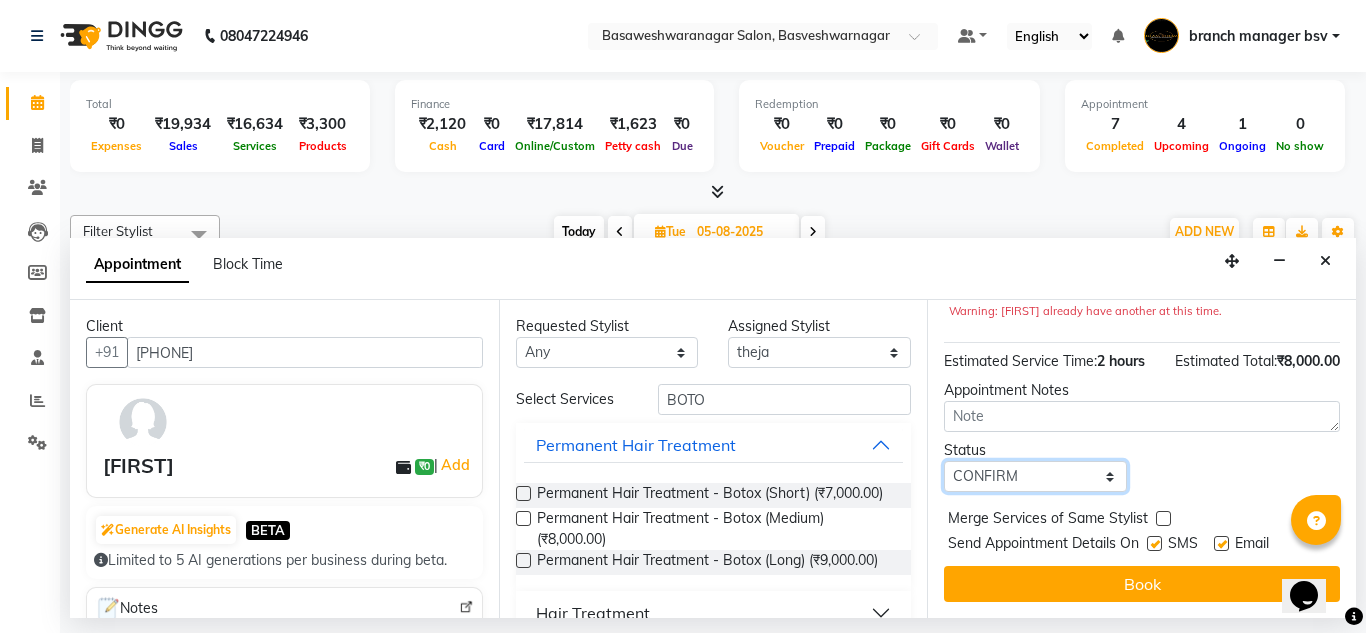 click on "Select TENTATIVE CONFIRM UPCOMING" at bounding box center (1035, 476) 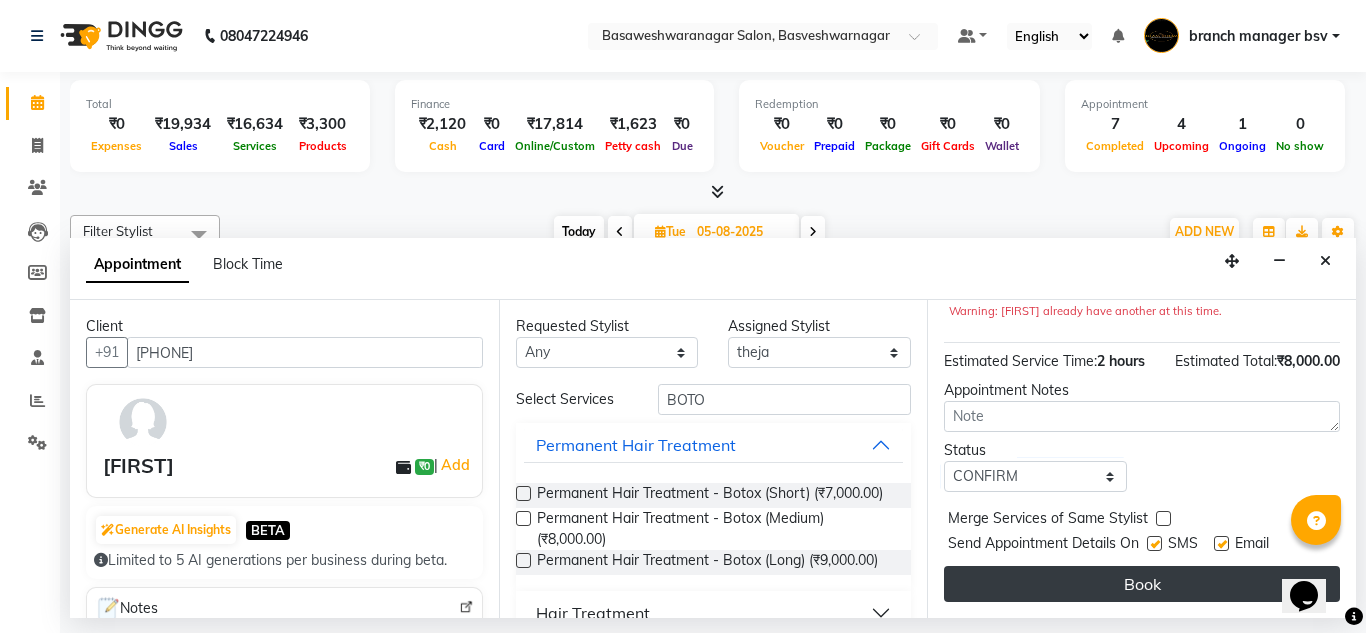 click on "Book" at bounding box center [1142, 584] 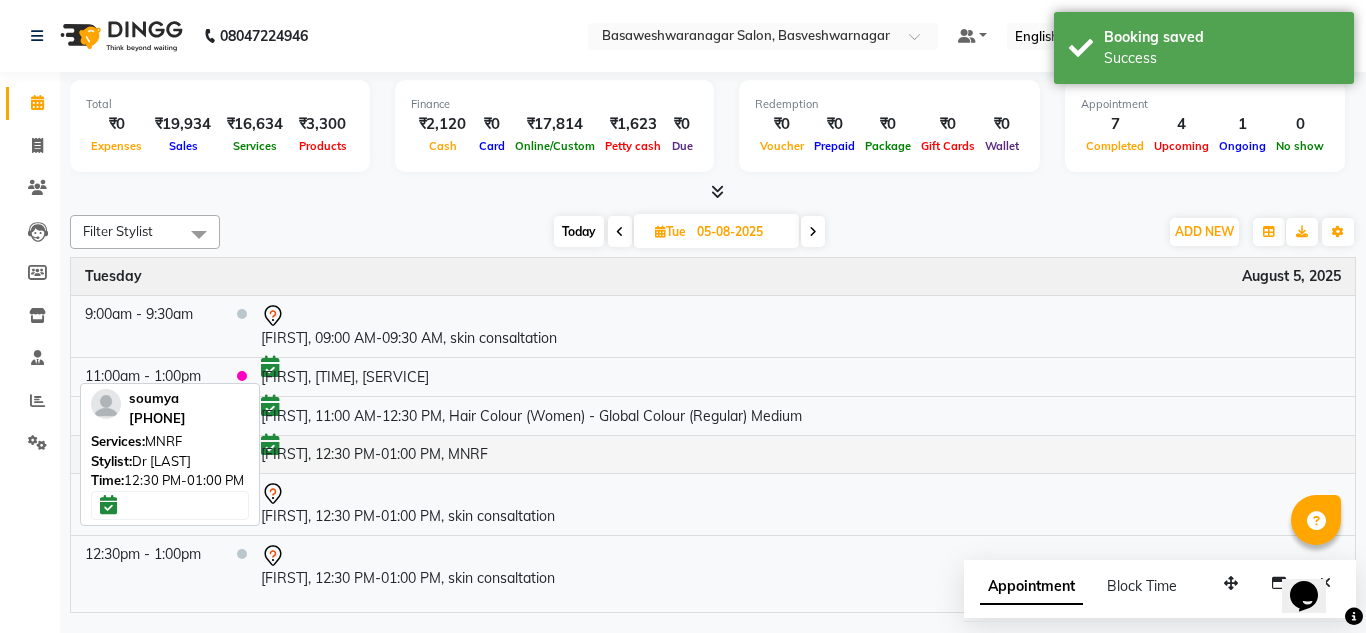 click on "soumya, 12:30 PM-01:00 PM, MNRF" at bounding box center (801, 454) 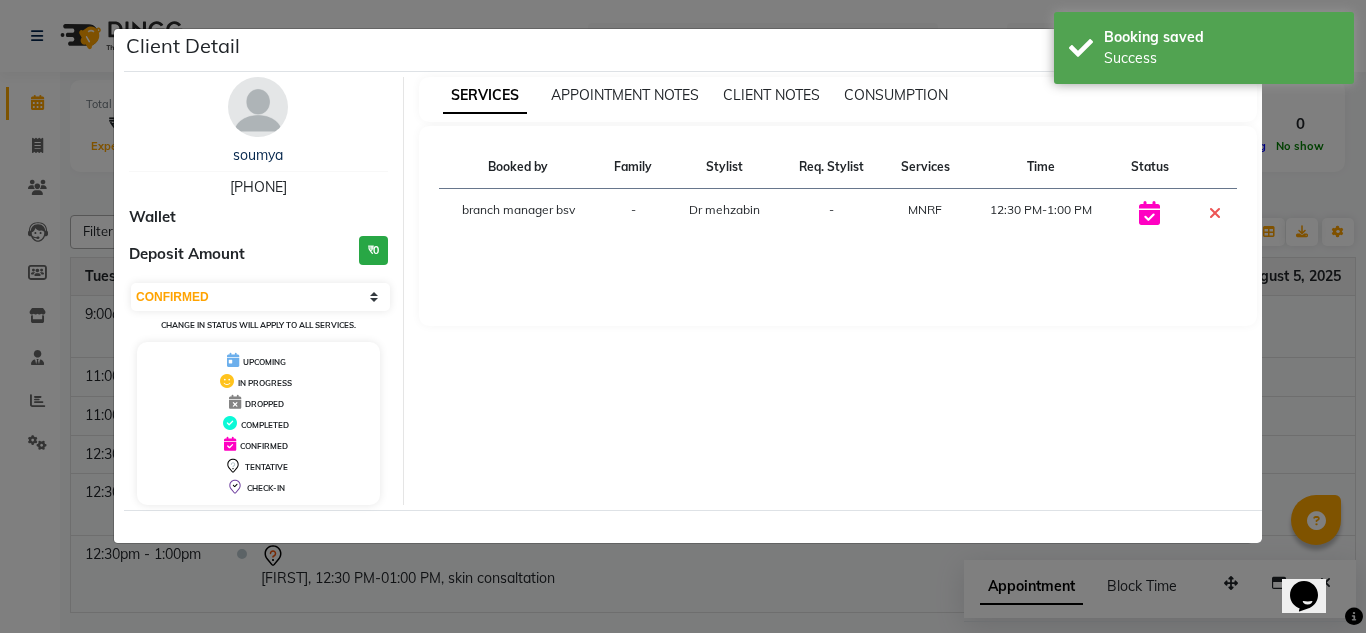 click on "Client Detail  soumya    9980486715 Wallet Deposit Amount  ₹0  Select CONFIRMED TENTATIVE Change in status will apply to all services. UPCOMING IN PROGRESS DROPPED COMPLETED CONFIRMED TENTATIVE CHECK-IN SERVICES APPOINTMENT NOTES CLIENT NOTES CONSUMPTION Booked by Family Stylist Req. Stylist Services Time Status  branch manager bsv  - Dr mehzabin -  MNRF   12:30 PM-1:00 PM" 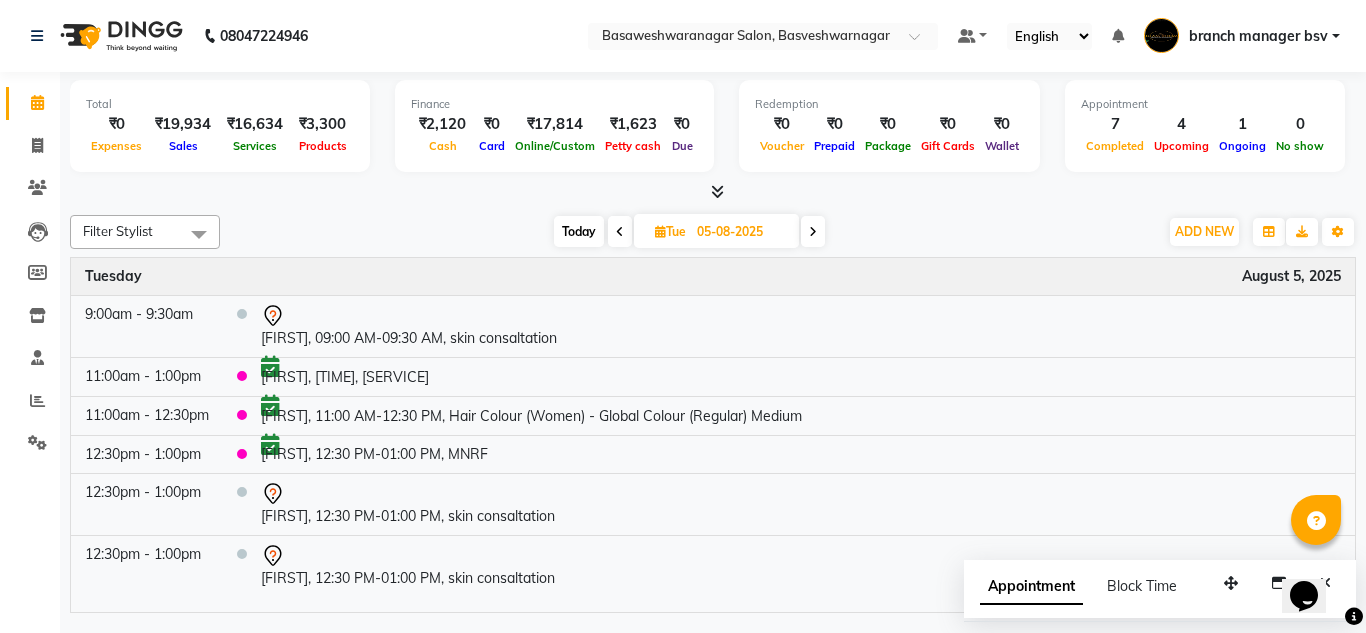 click on "Today" at bounding box center (579, 231) 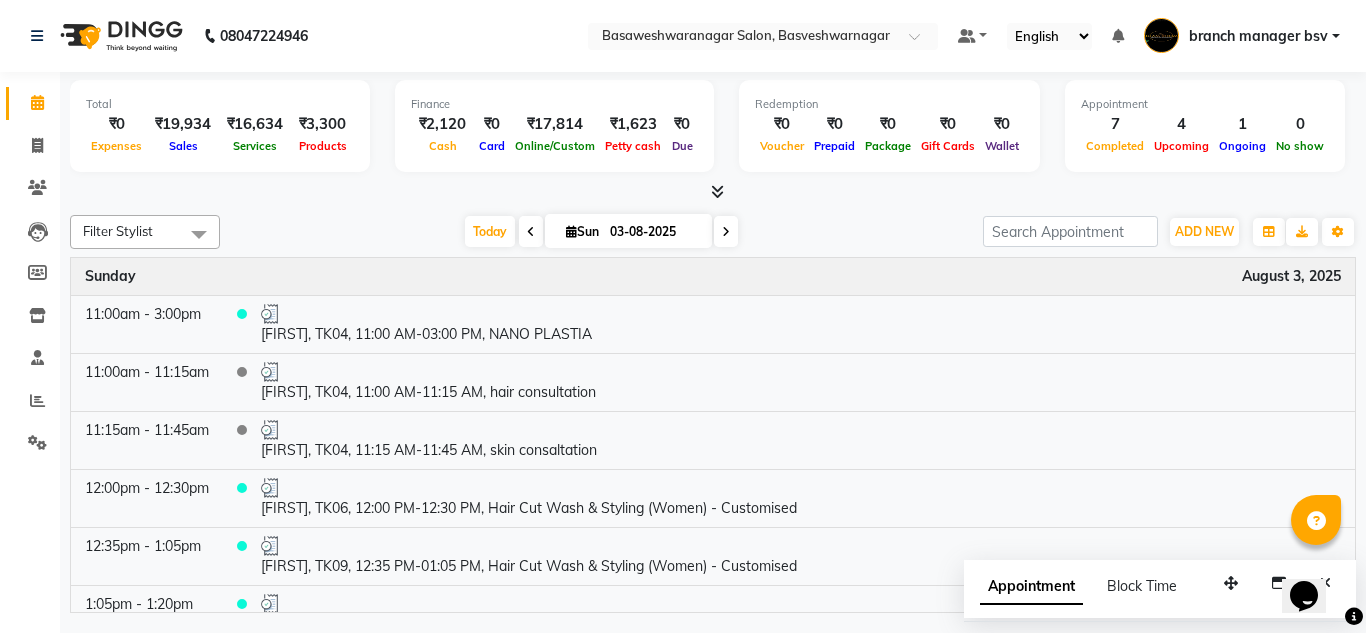 click at bounding box center (726, 232) 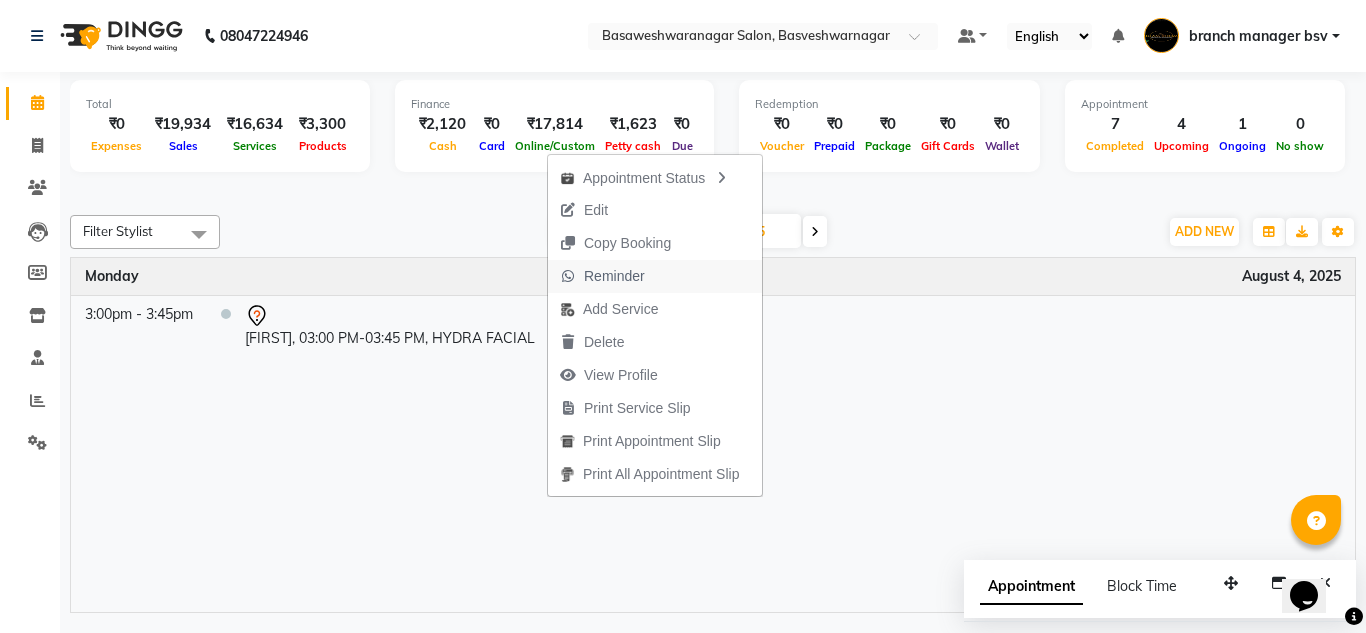 click on "Reminder" at bounding box center (614, 276) 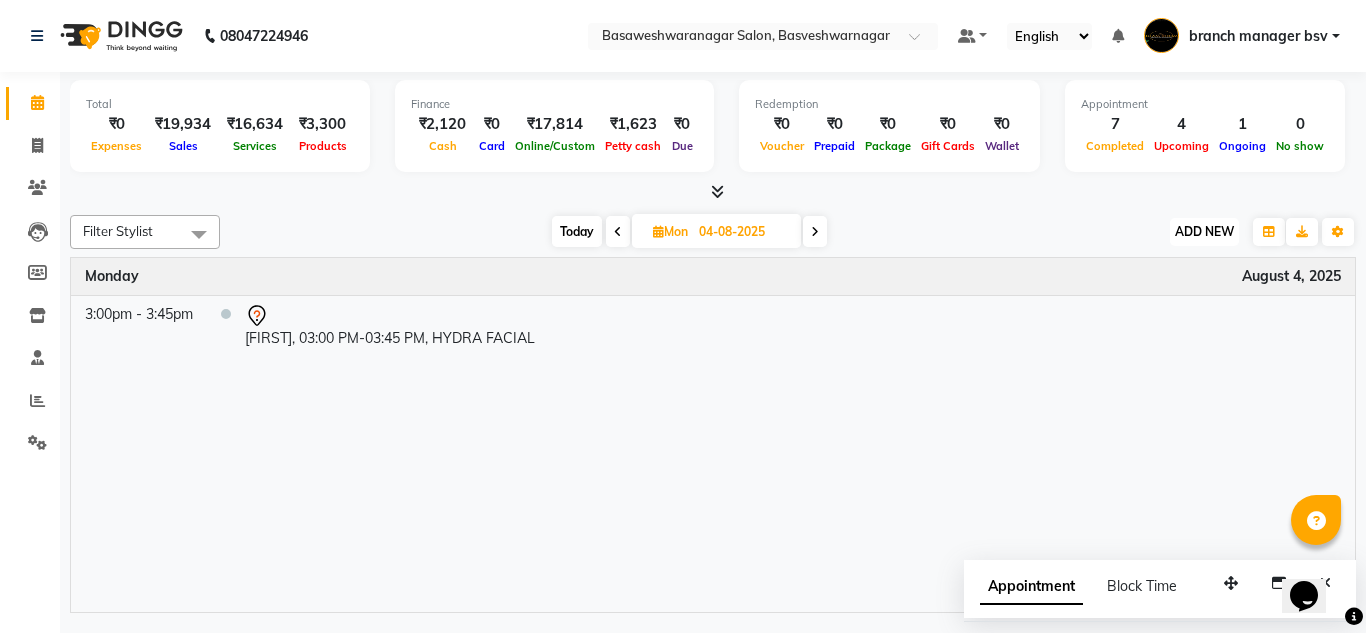 click on "ADD NEW" at bounding box center (1204, 231) 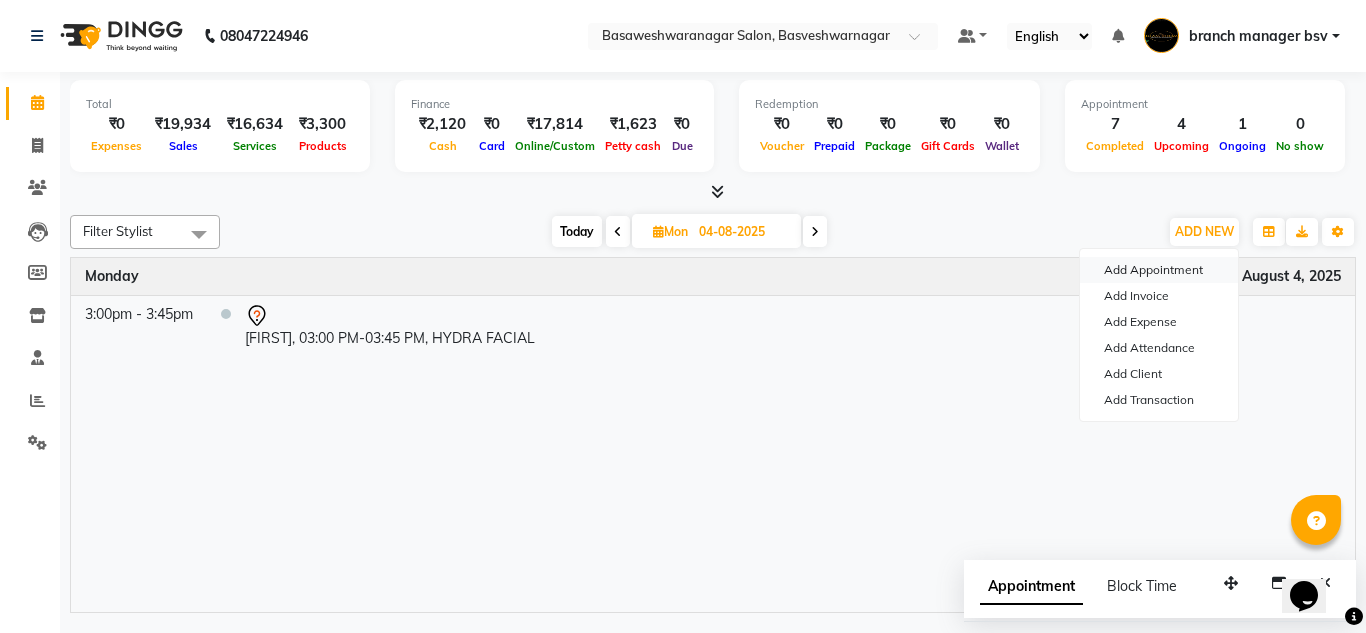 click on "Add Appointment" at bounding box center [1159, 270] 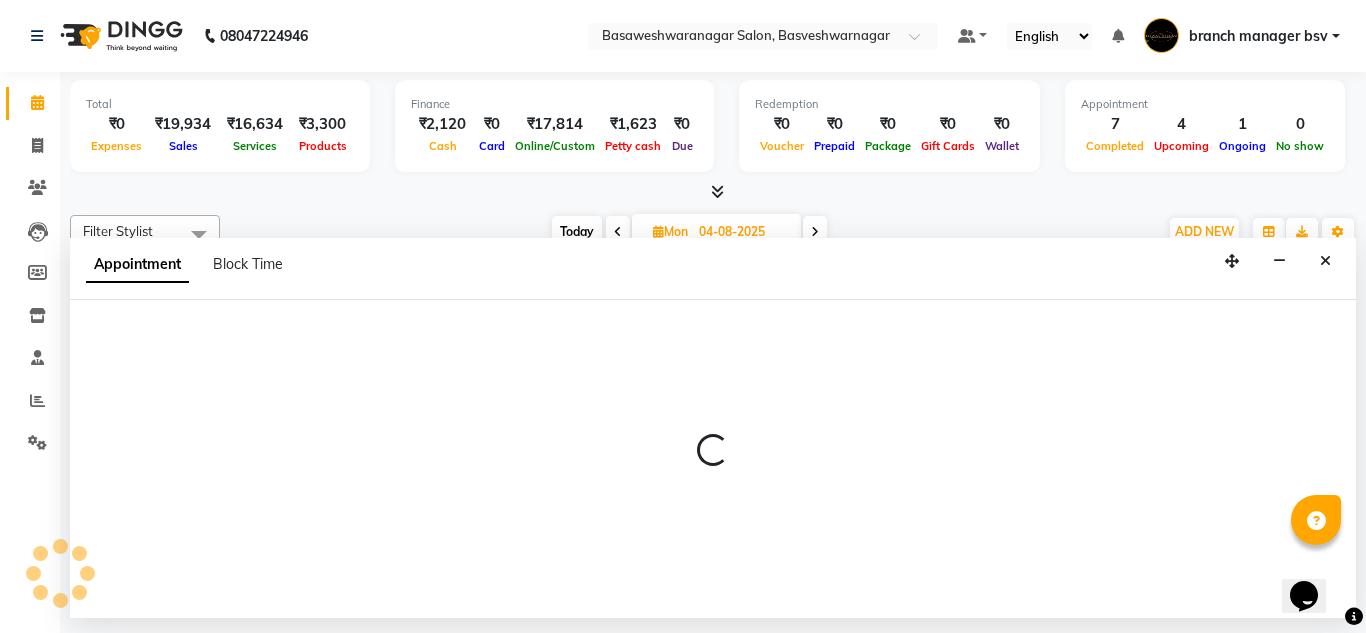 select on "540" 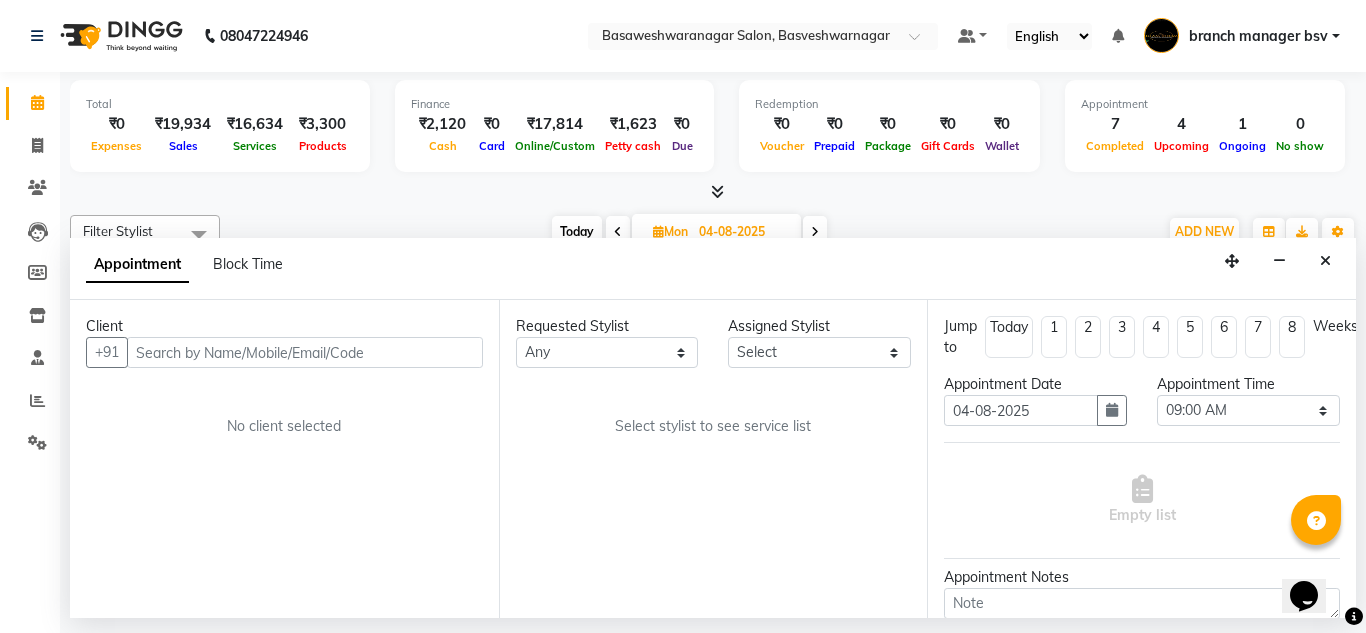 click at bounding box center [305, 352] 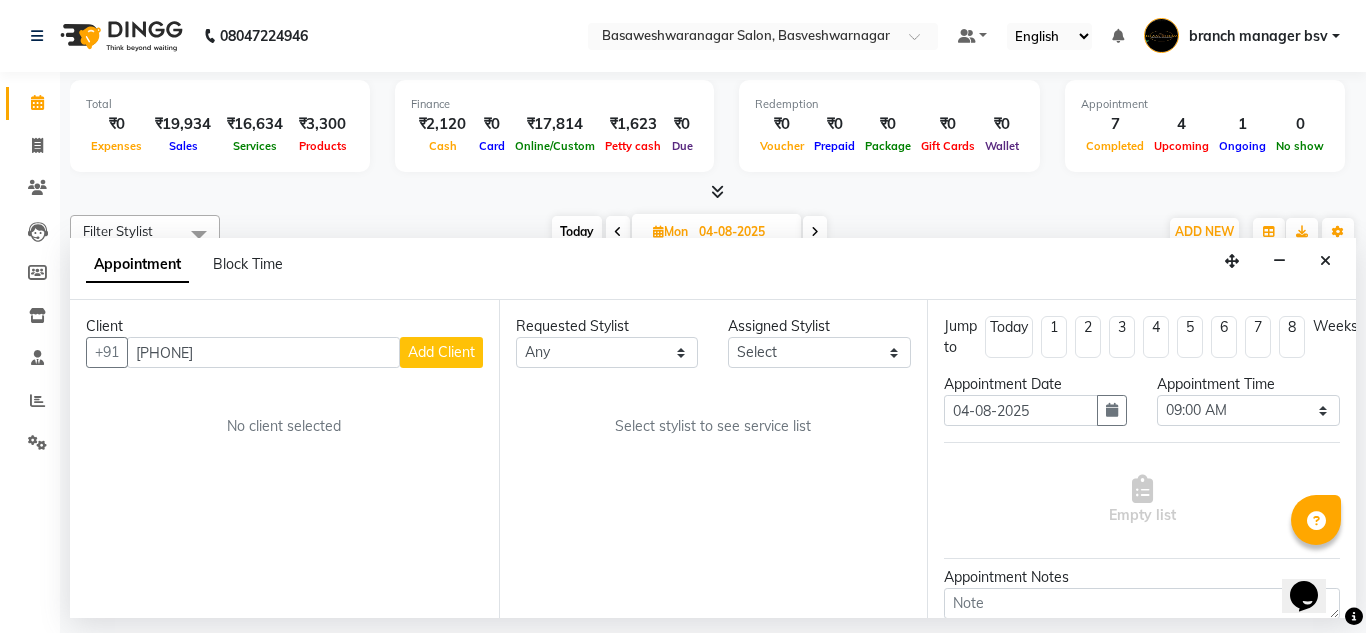 click on "+91 96867 20261" at bounding box center (263, 352) 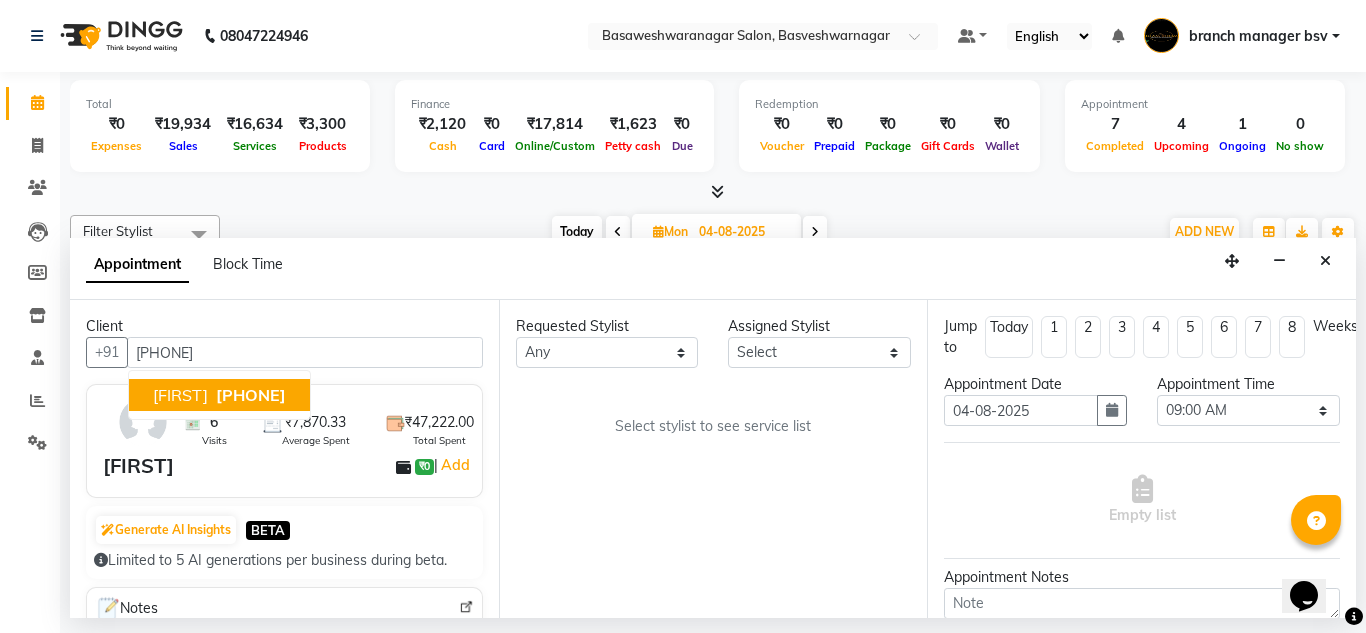 click on "9686720261" at bounding box center [251, 395] 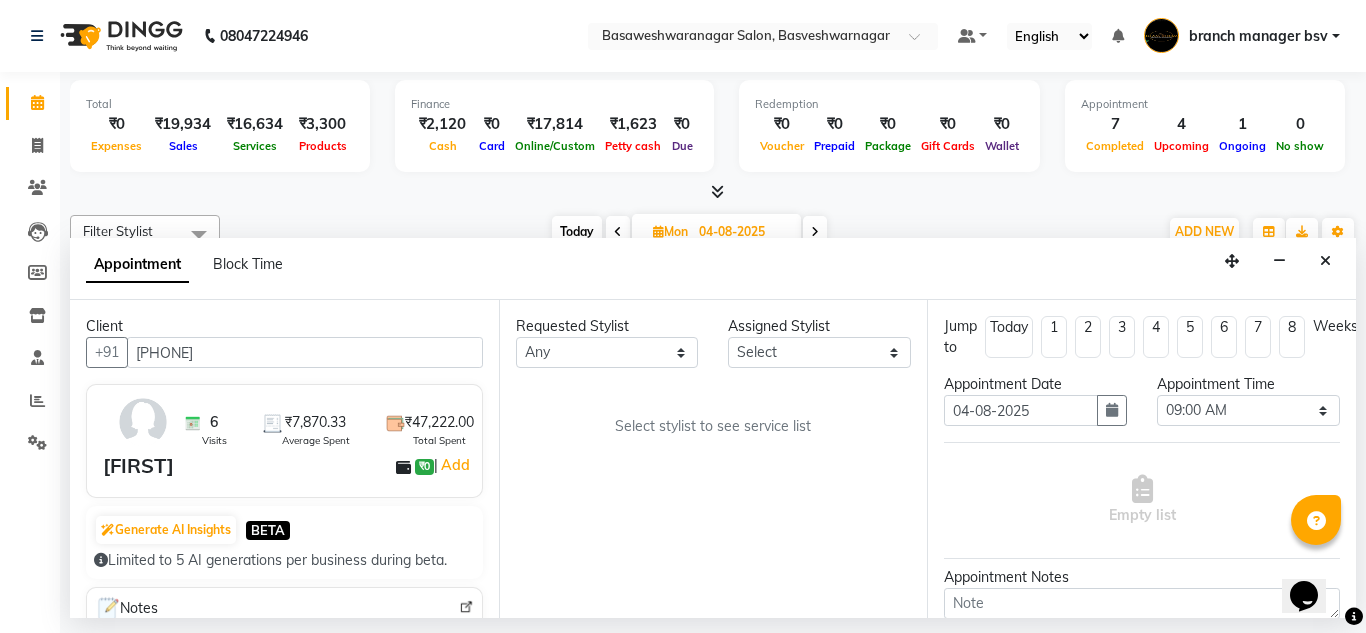 type on "9686720261" 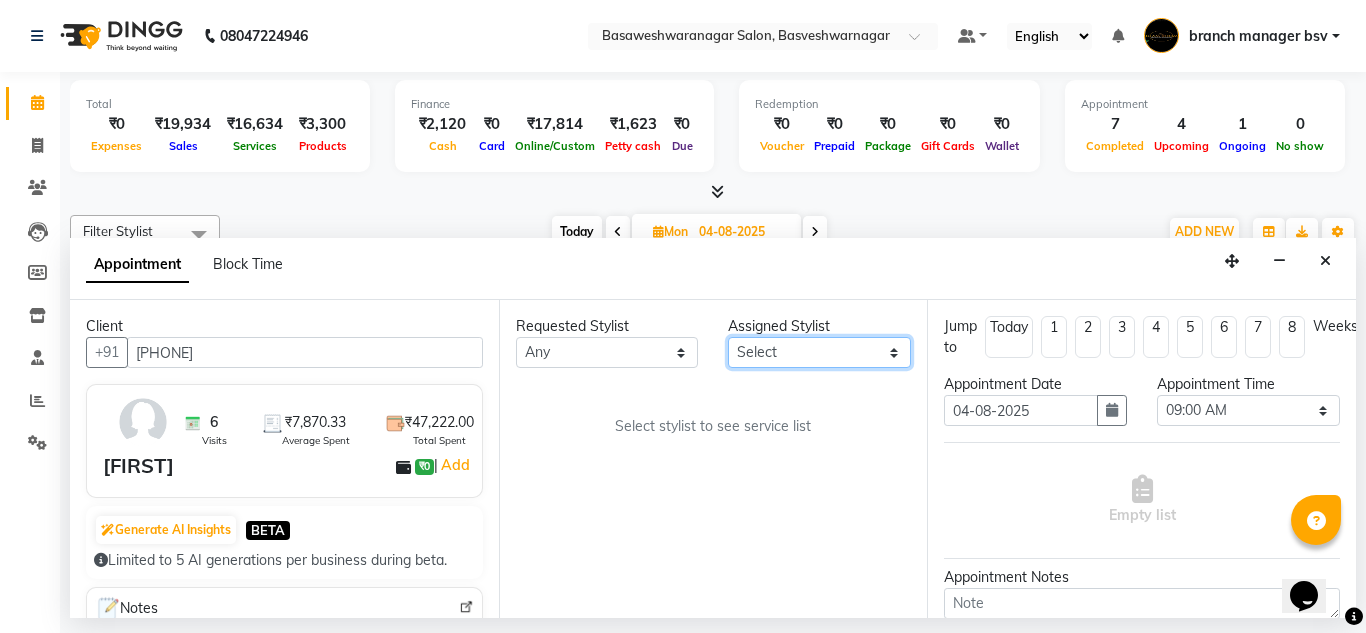 click on "Select ashwini branch manager bsv Dr.Jabin Dr mehzabin GURISH JASSI Jayshree Navya pooja accounts PRATIK RAJEESHA Rasna Sanskruthi shangnimwom SMIRTI SUMITH SUNITHA SUNNY Tanveer  TEZZ The Glam Room theja Trishna urmi" at bounding box center (819, 352) 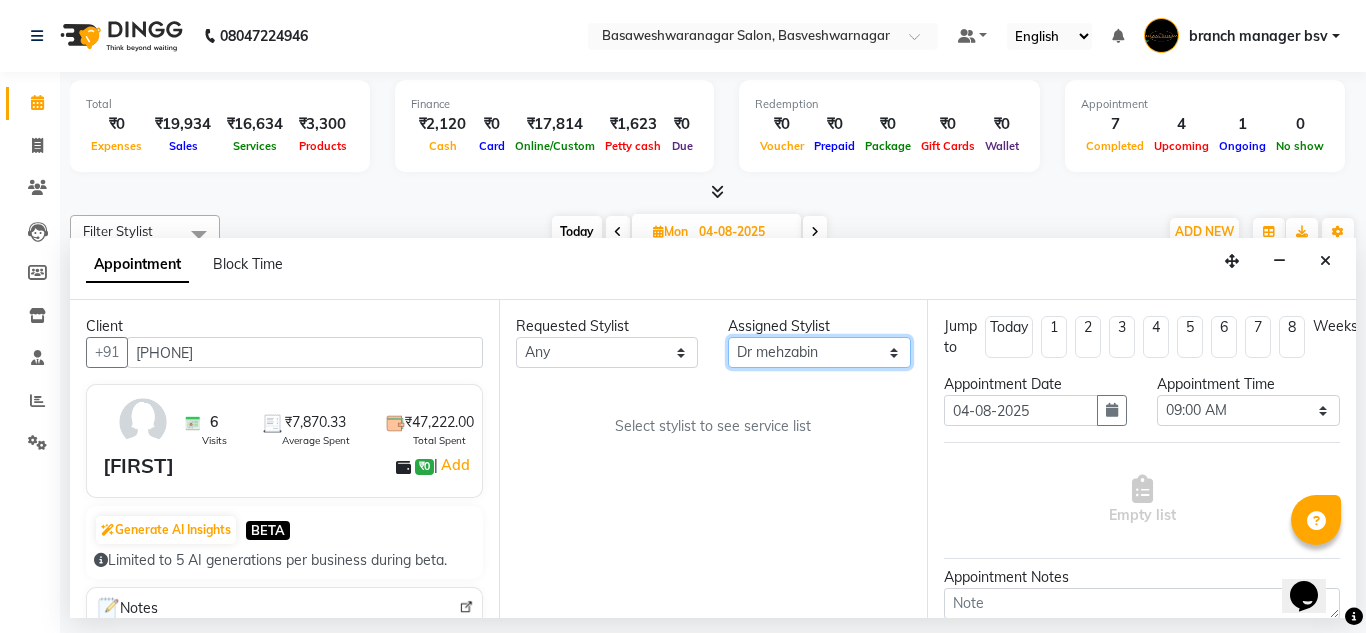 click on "Select ashwini branch manager bsv Dr.Jabin Dr mehzabin GURISH JASSI Jayshree Navya pooja accounts PRATIK RAJEESHA Rasna Sanskruthi shangnimwom SMIRTI SUMITH SUNITHA SUNNY Tanveer  TEZZ The Glam Room theja Trishna urmi" at bounding box center [819, 352] 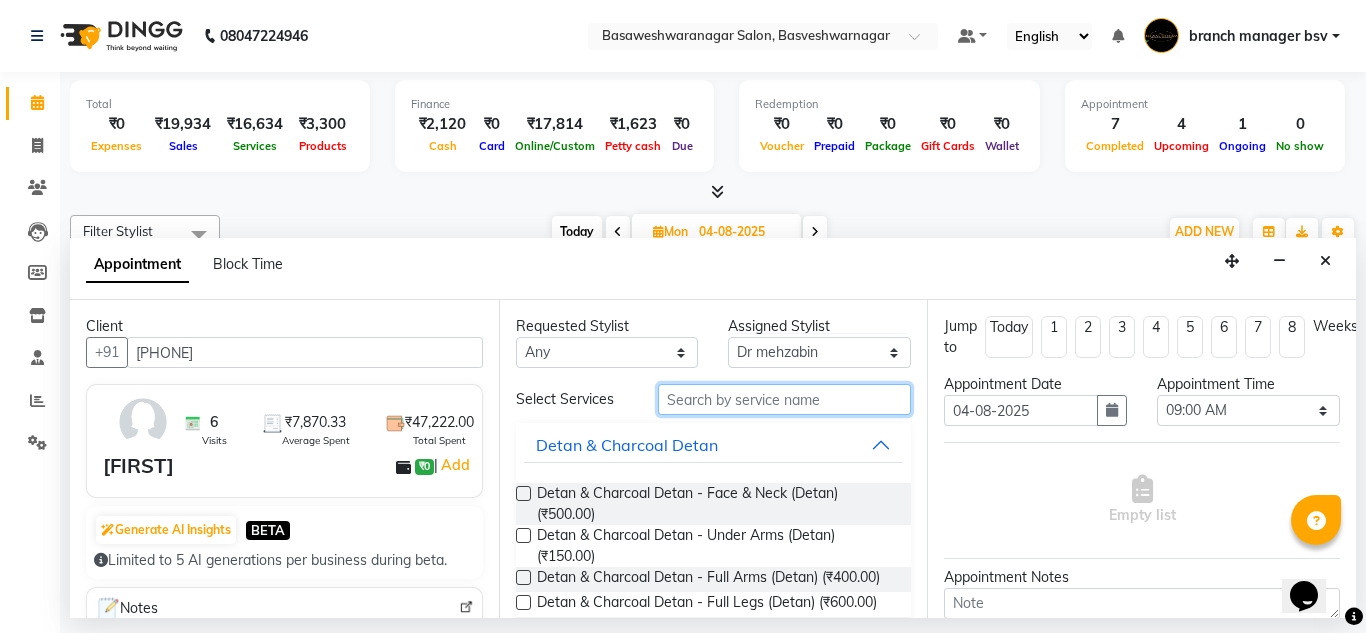 click at bounding box center [785, 399] 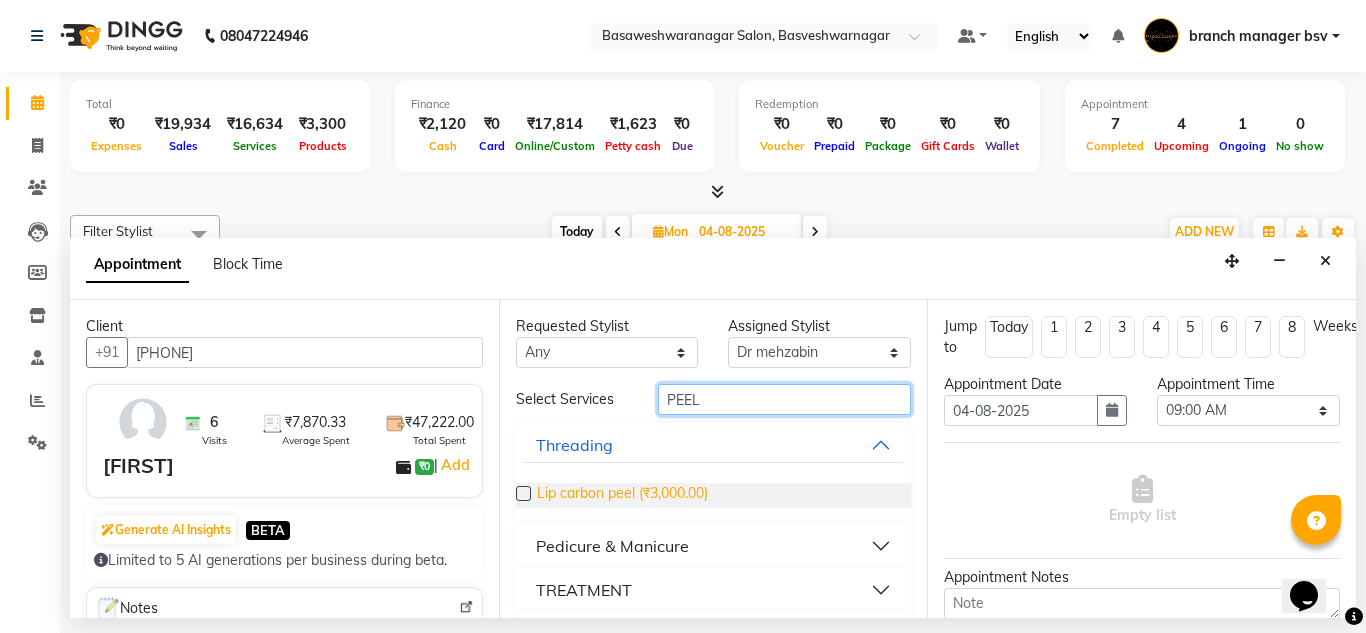 scroll, scrollTop: 54, scrollLeft: 0, axis: vertical 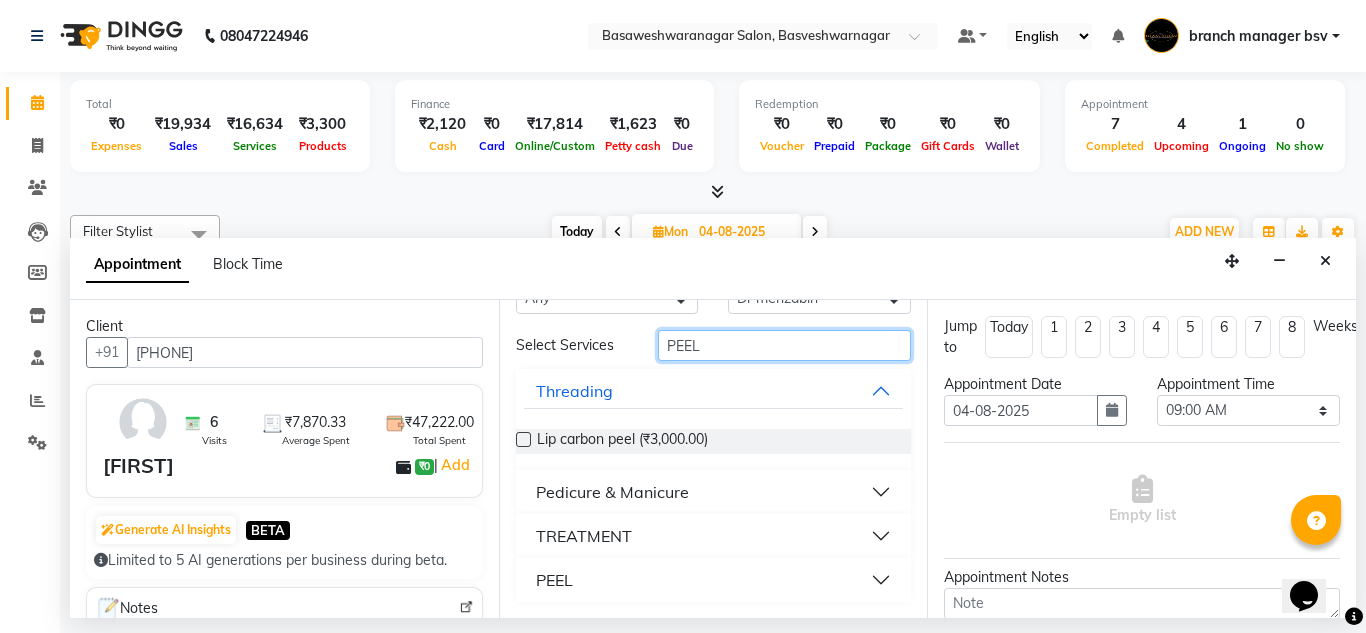 type on "PEEL" 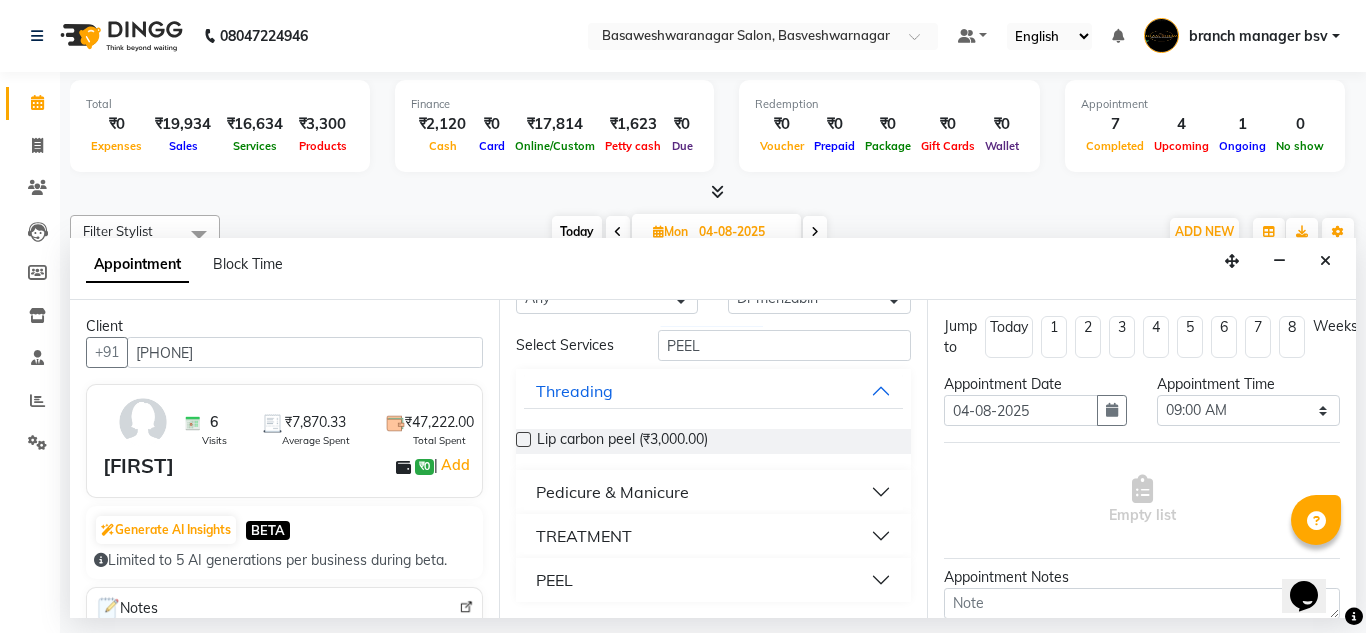 click on "PEEL" at bounding box center [714, 580] 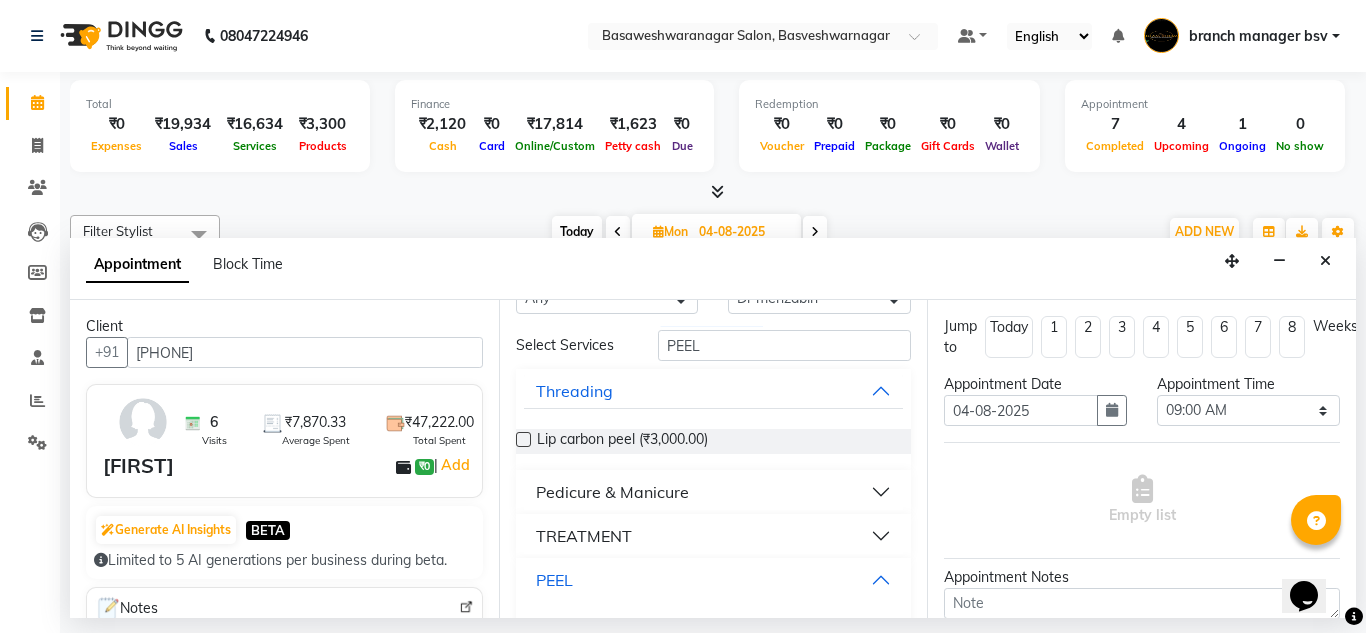 scroll, scrollTop: 236, scrollLeft: 0, axis: vertical 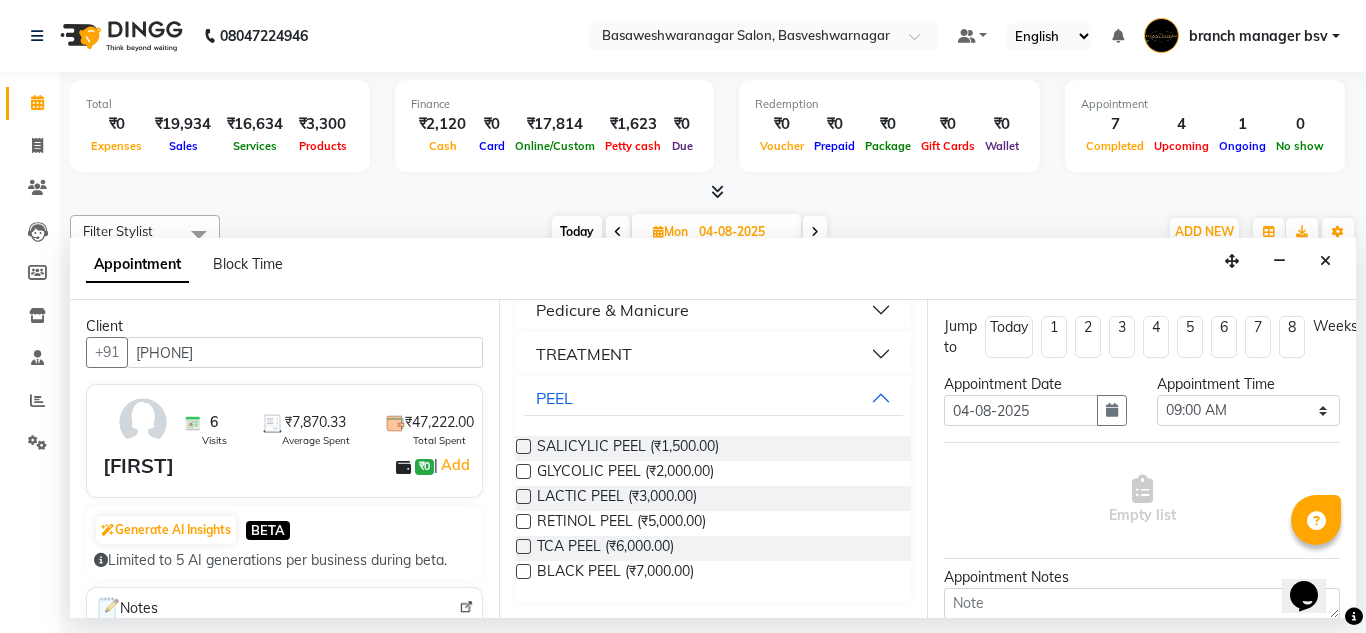 click at bounding box center (523, 521) 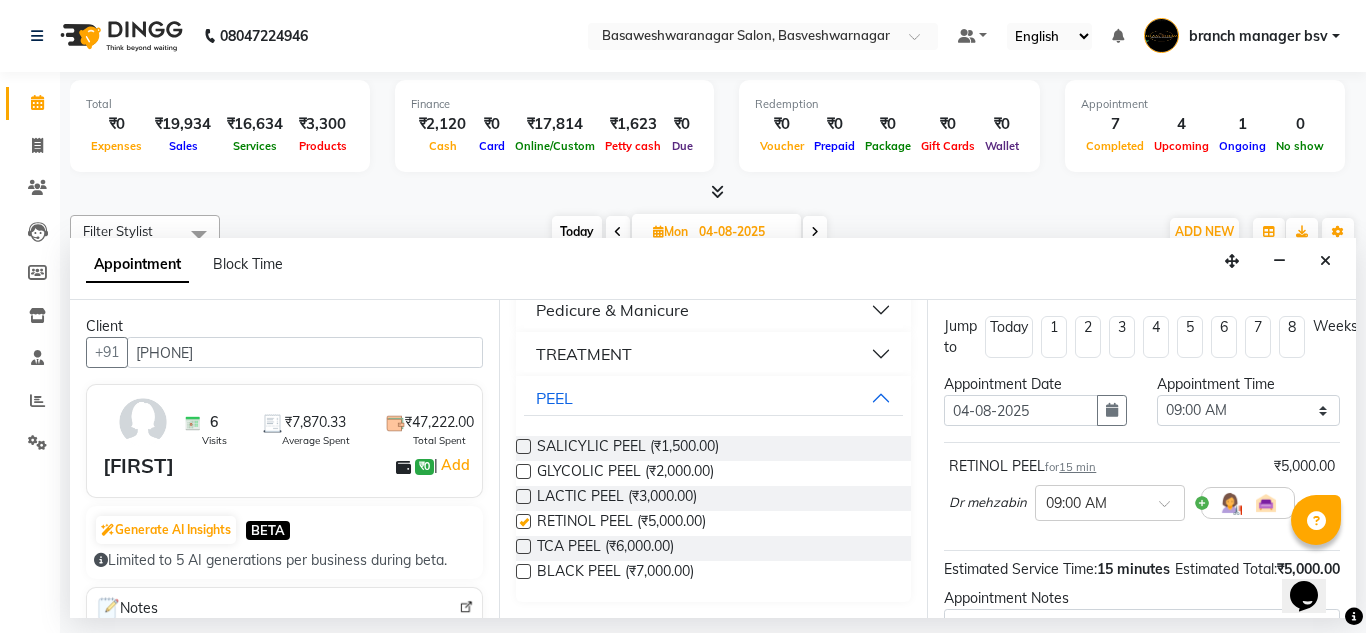 checkbox on "false" 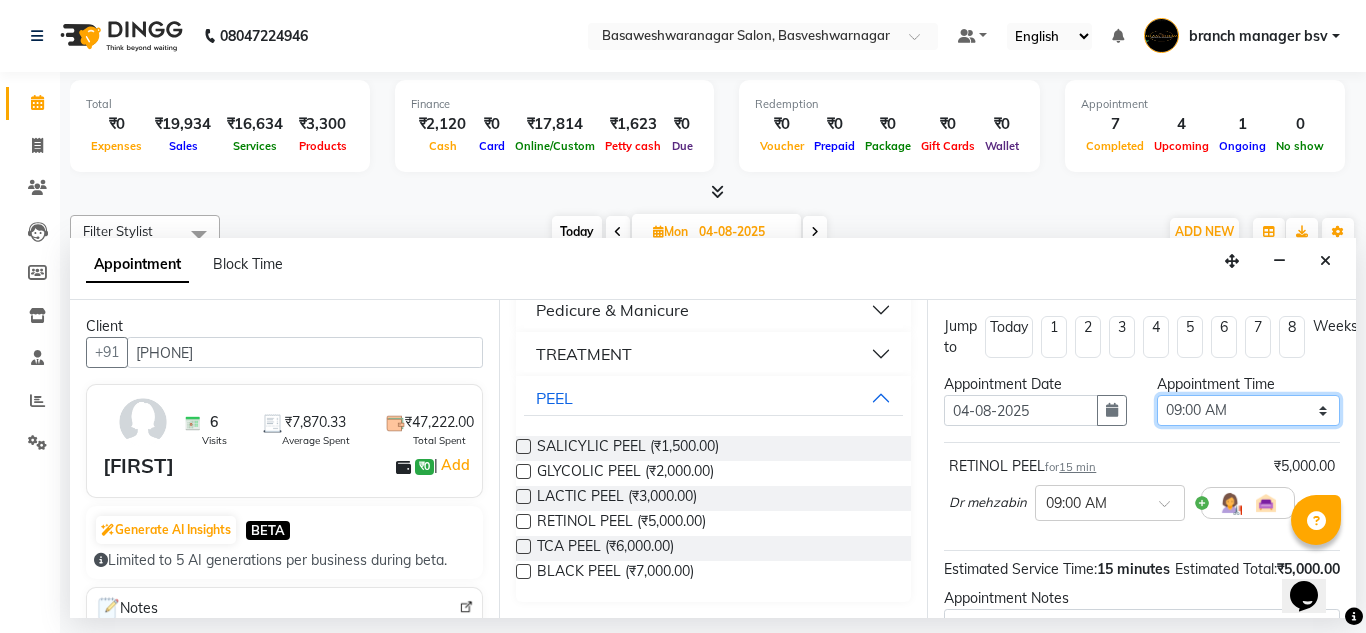 click on "Select 09:00 AM 09:15 AM 09:30 AM 09:45 AM 10:00 AM 10:15 AM 10:30 AM 10:45 AM 11:00 AM 11:15 AM 11:30 AM 11:45 AM 12:00 PM 12:15 PM 12:30 PM 12:45 PM 01:00 PM 01:15 PM 01:30 PM 01:45 PM 02:00 PM 02:15 PM 02:30 PM 02:45 PM 03:00 PM 03:15 PM 03:30 PM 03:45 PM 04:00 PM 04:15 PM 04:30 PM 04:45 PM 05:00 PM 05:15 PM 05:30 PM 05:45 PM 06:00 PM 06:15 PM 06:30 PM 06:45 PM 07:00 PM 07:15 PM 07:30 PM 07:45 PM 08:00 PM" at bounding box center [1248, 410] 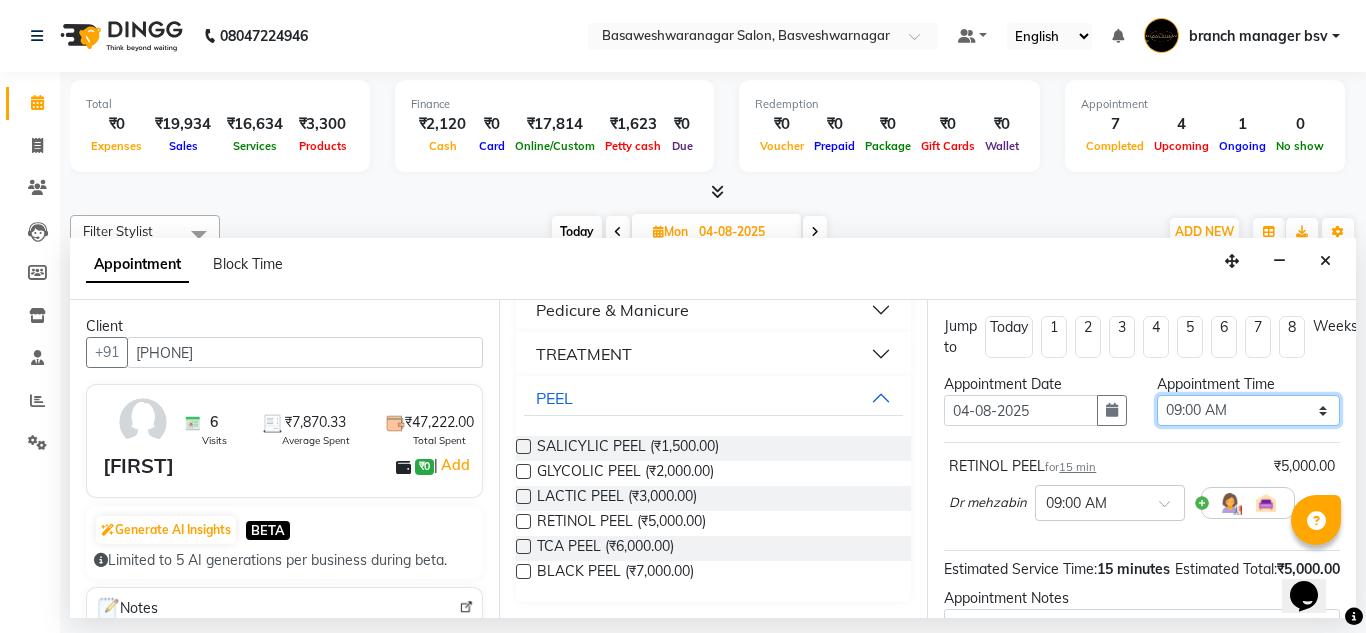 select on "750" 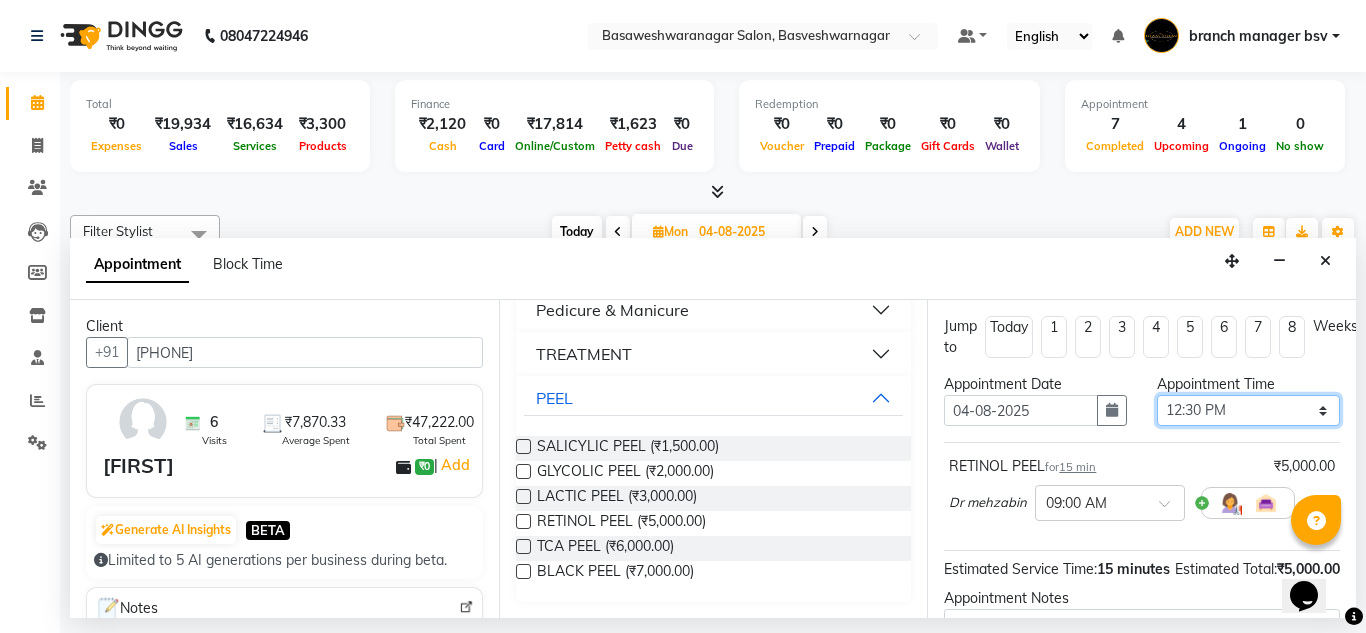 click on "Select 09:00 AM 09:15 AM 09:30 AM 09:45 AM 10:00 AM 10:15 AM 10:30 AM 10:45 AM 11:00 AM 11:15 AM 11:30 AM 11:45 AM 12:00 PM 12:15 PM 12:30 PM 12:45 PM 01:00 PM 01:15 PM 01:30 PM 01:45 PM 02:00 PM 02:15 PM 02:30 PM 02:45 PM 03:00 PM 03:15 PM 03:30 PM 03:45 PM 04:00 PM 04:15 PM 04:30 PM 04:45 PM 05:00 PM 05:15 PM 05:30 PM 05:45 PM 06:00 PM 06:15 PM 06:30 PM 06:45 PM 07:00 PM 07:15 PM 07:30 PM 07:45 PM 08:00 PM" at bounding box center [1248, 410] 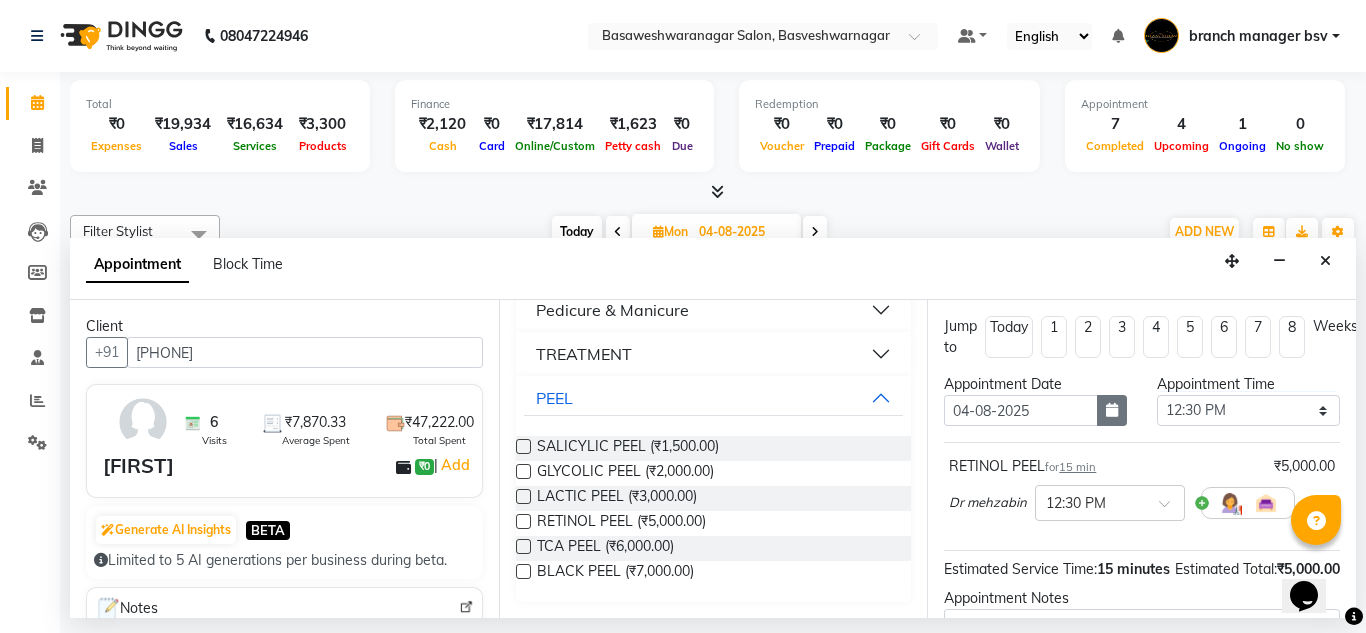 click at bounding box center [1112, 410] 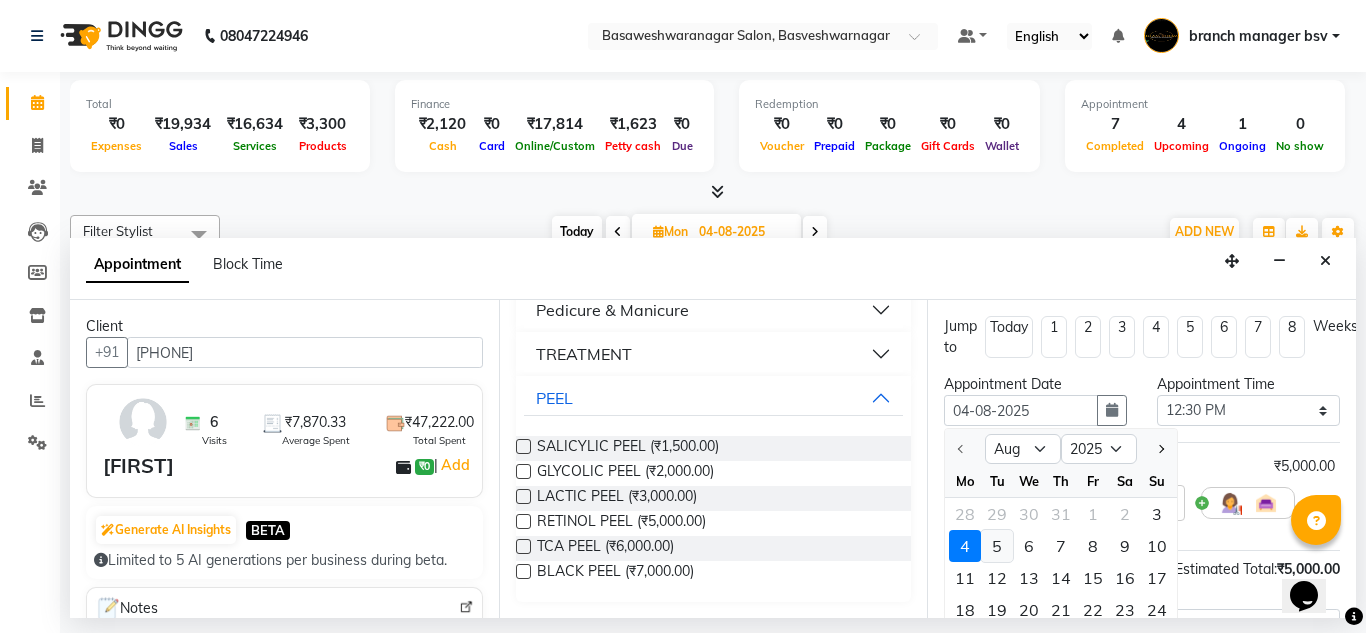 click on "5" at bounding box center [997, 546] 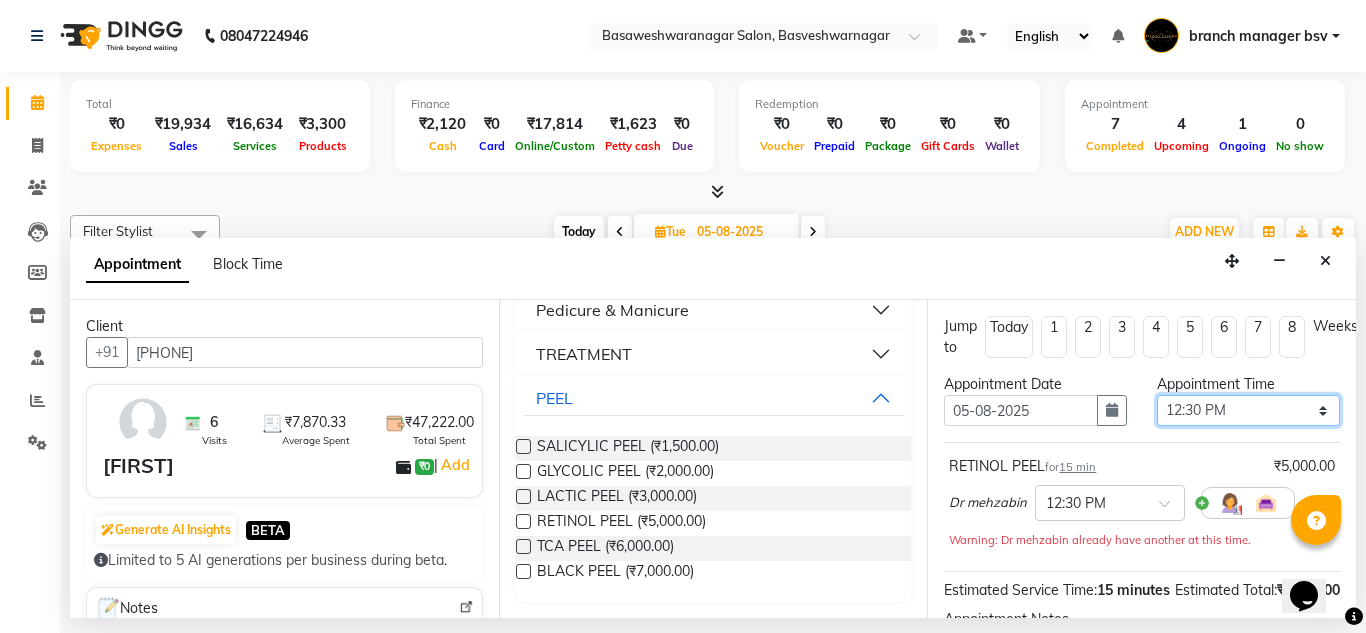 click on "Select 09:00 AM 09:15 AM 09:30 AM 09:45 AM 10:00 AM 10:15 AM 10:30 AM 10:45 AM 11:00 AM 11:15 AM 11:30 AM 11:45 AM 12:00 PM 12:15 PM 12:30 PM 12:45 PM 01:00 PM 01:15 PM 01:30 PM 01:45 PM 02:00 PM 02:15 PM 02:30 PM 02:45 PM 03:00 PM 03:15 PM 03:30 PM 03:45 PM 04:00 PM 04:15 PM 04:30 PM 04:45 PM 05:00 PM 05:15 PM 05:30 PM 05:45 PM 06:00 PM 06:15 PM 06:30 PM 06:45 PM 07:00 PM 07:15 PM 07:30 PM 07:45 PM 08:00 PM" at bounding box center [1248, 410] 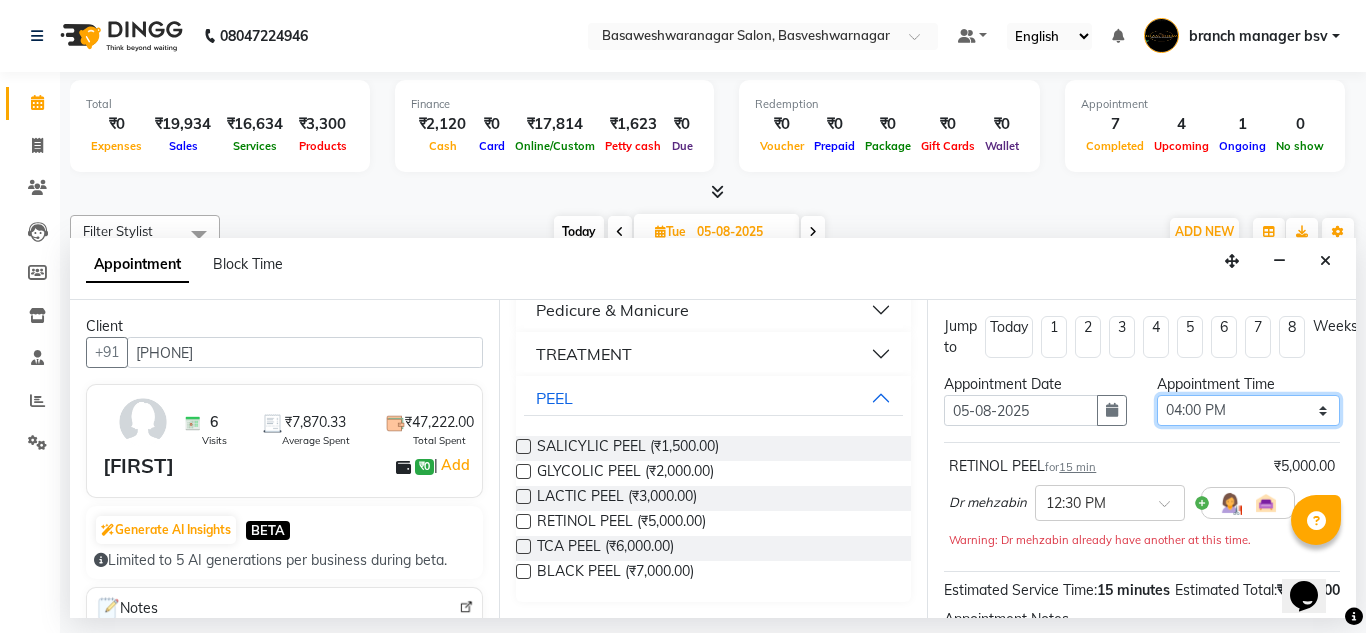 click on "Select 09:00 AM 09:15 AM 09:30 AM 09:45 AM 10:00 AM 10:15 AM 10:30 AM 10:45 AM 11:00 AM 11:15 AM 11:30 AM 11:45 AM 12:00 PM 12:15 PM 12:30 PM 12:45 PM 01:00 PM 01:15 PM 01:30 PM 01:45 PM 02:00 PM 02:15 PM 02:30 PM 02:45 PM 03:00 PM 03:15 PM 03:30 PM 03:45 PM 04:00 PM 04:15 PM 04:30 PM 04:45 PM 05:00 PM 05:15 PM 05:30 PM 05:45 PM 06:00 PM 06:15 PM 06:30 PM 06:45 PM 07:00 PM 07:15 PM 07:30 PM 07:45 PM 08:00 PM" at bounding box center [1248, 410] 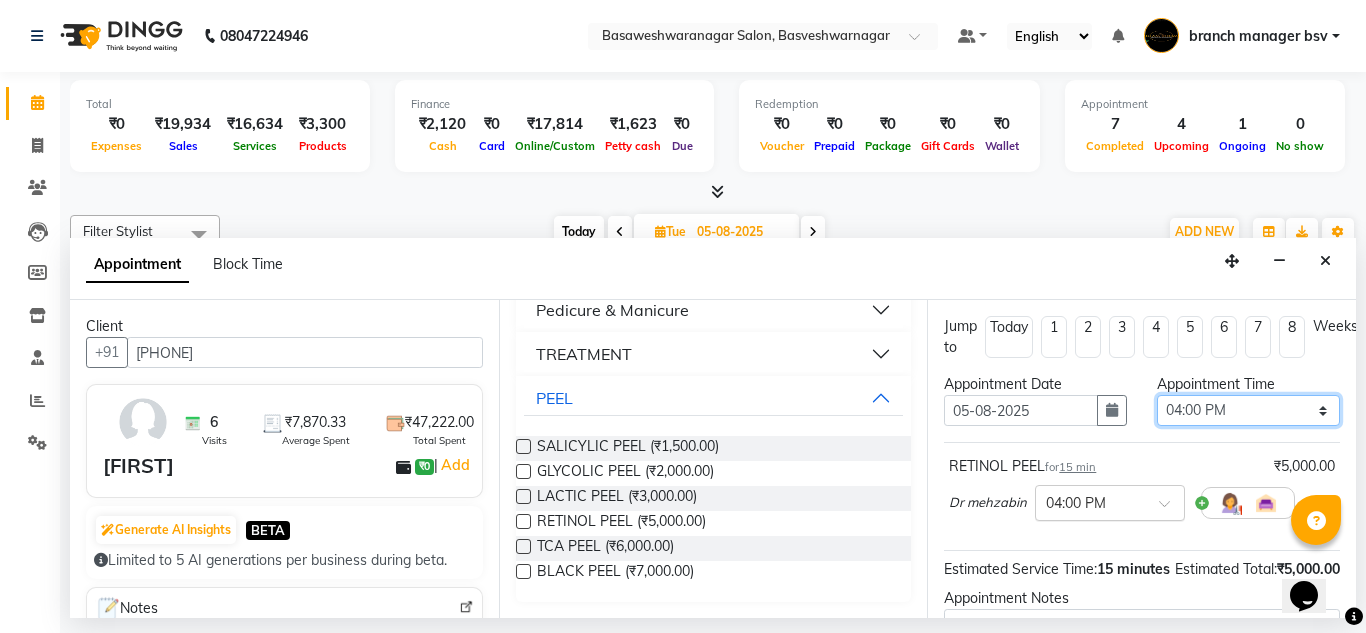 scroll, scrollTop: 244, scrollLeft: 0, axis: vertical 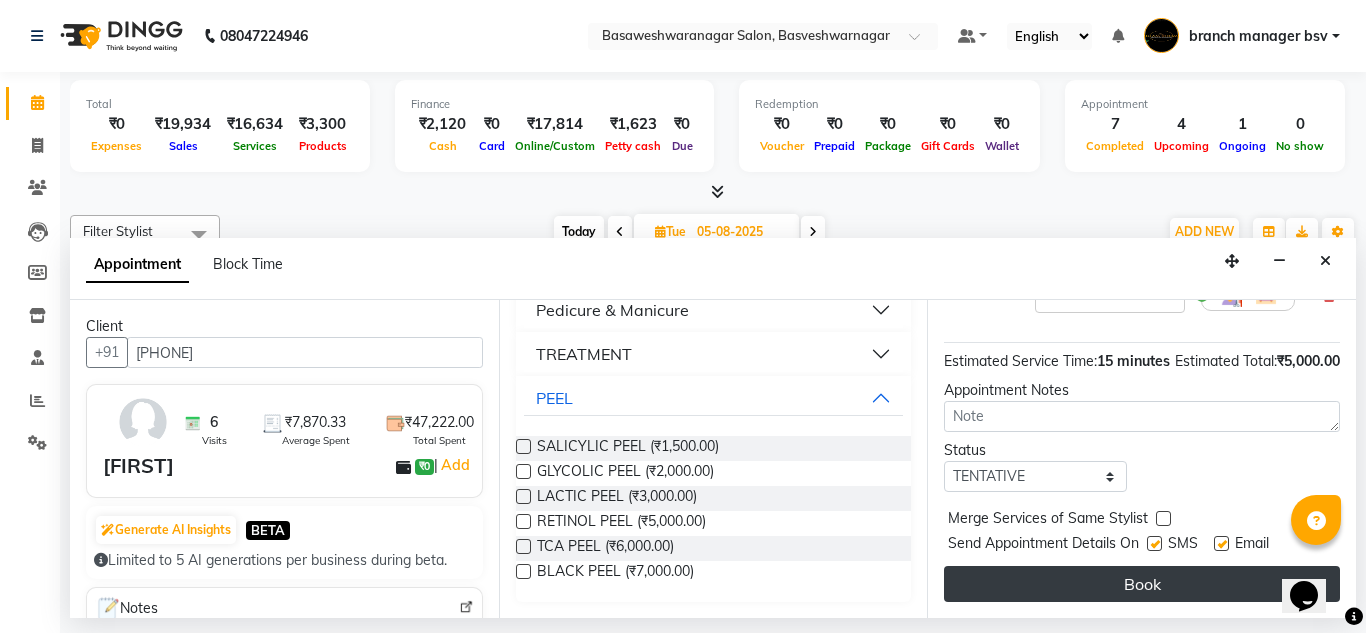 click on "Book" at bounding box center [1142, 584] 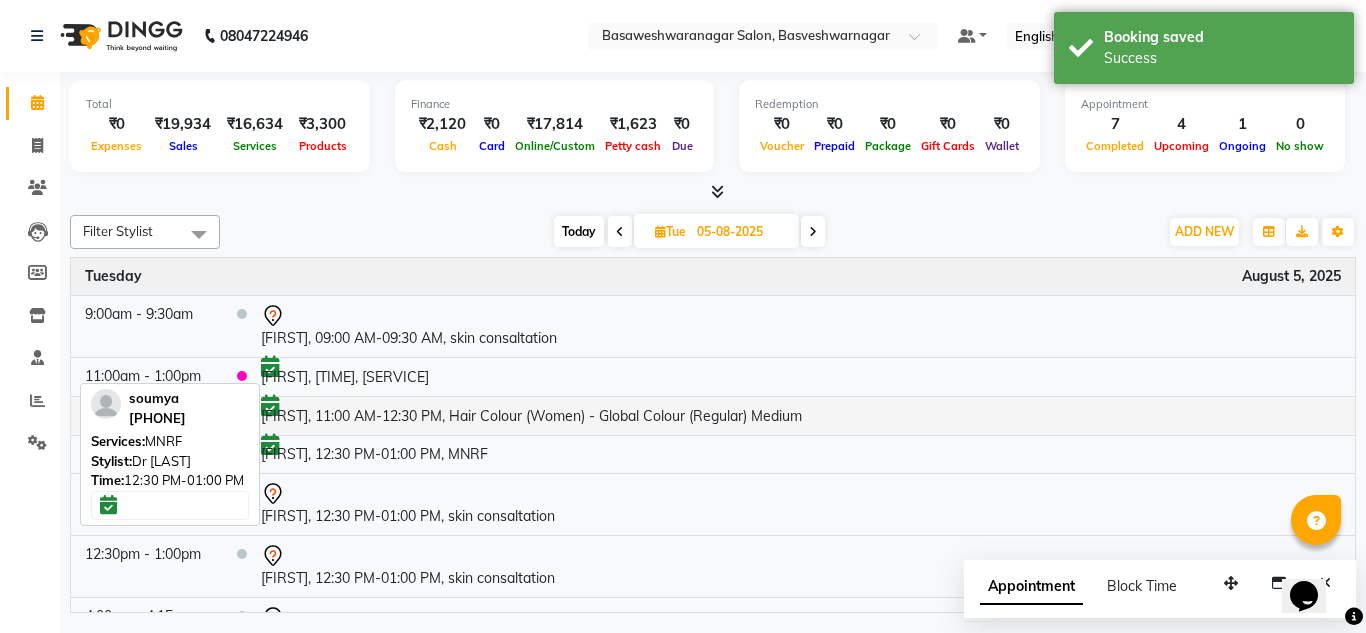 scroll, scrollTop: 47, scrollLeft: 0, axis: vertical 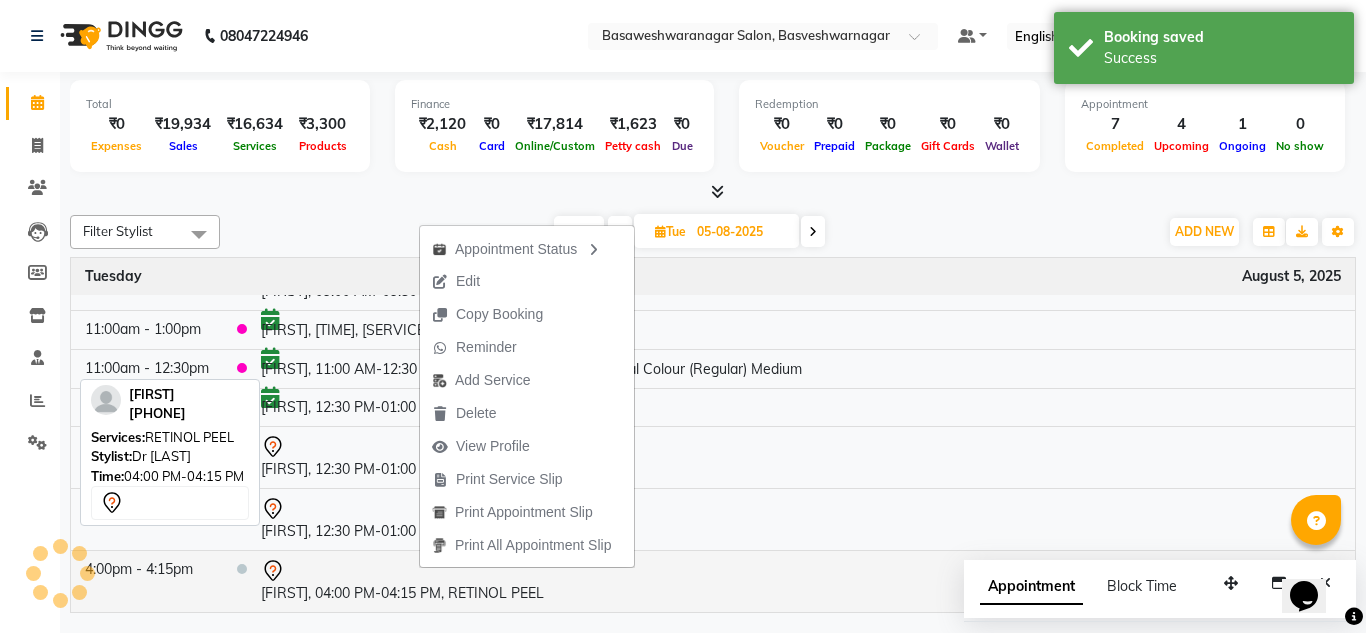 click at bounding box center [801, 571] 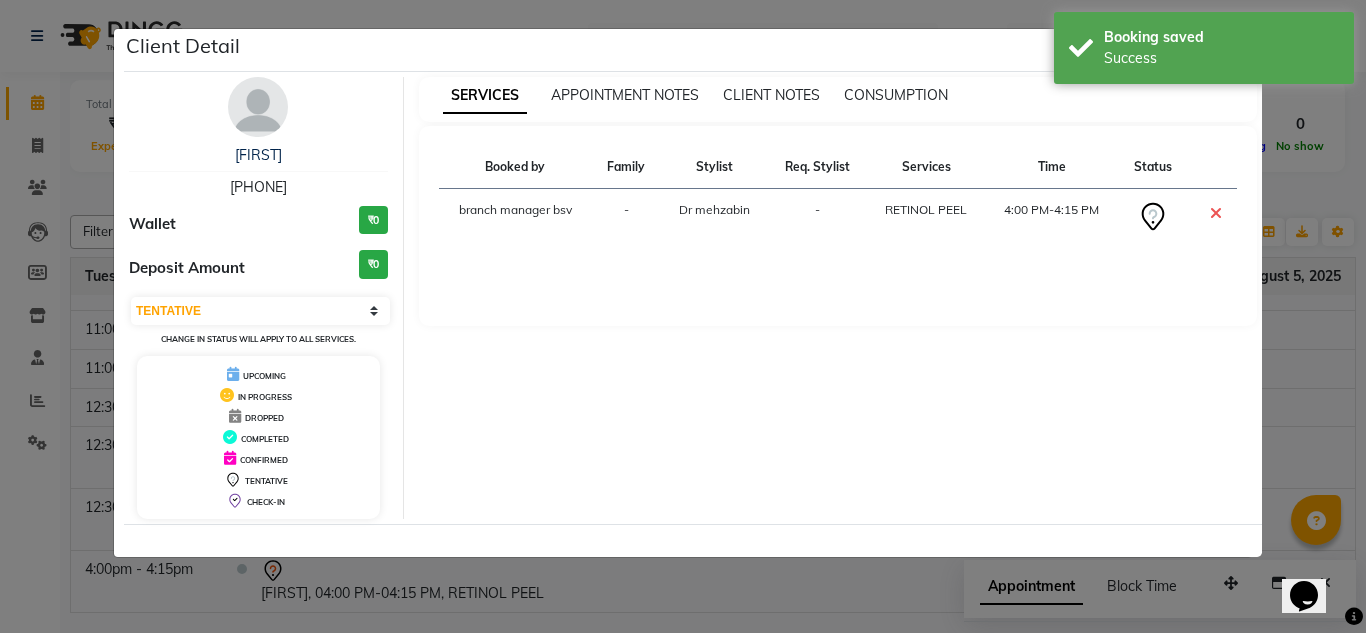 click on "Client Detail  MANJUSHREE    9686720261 Wallet ₹0 Deposit Amount  ₹0  Select CONFIRMED TENTATIVE Change in status will apply to all services. UPCOMING IN PROGRESS DROPPED COMPLETED CONFIRMED TENTATIVE CHECK-IN SERVICES APPOINTMENT NOTES CLIENT NOTES CONSUMPTION Booked by Family Stylist Req. Stylist Services Time Status  branch manager bsv  - Dr mehzabin -  RETINOL PEEL   4:00 PM-4:15 PM" 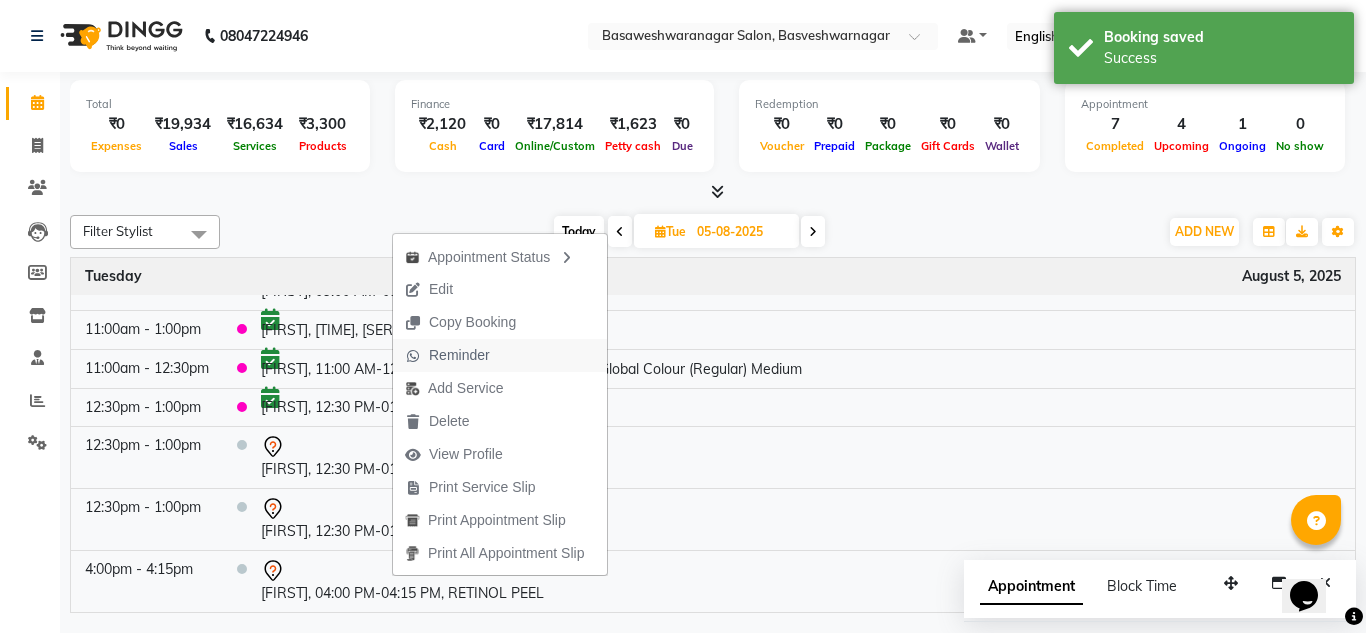 click on "Reminder" at bounding box center (459, 355) 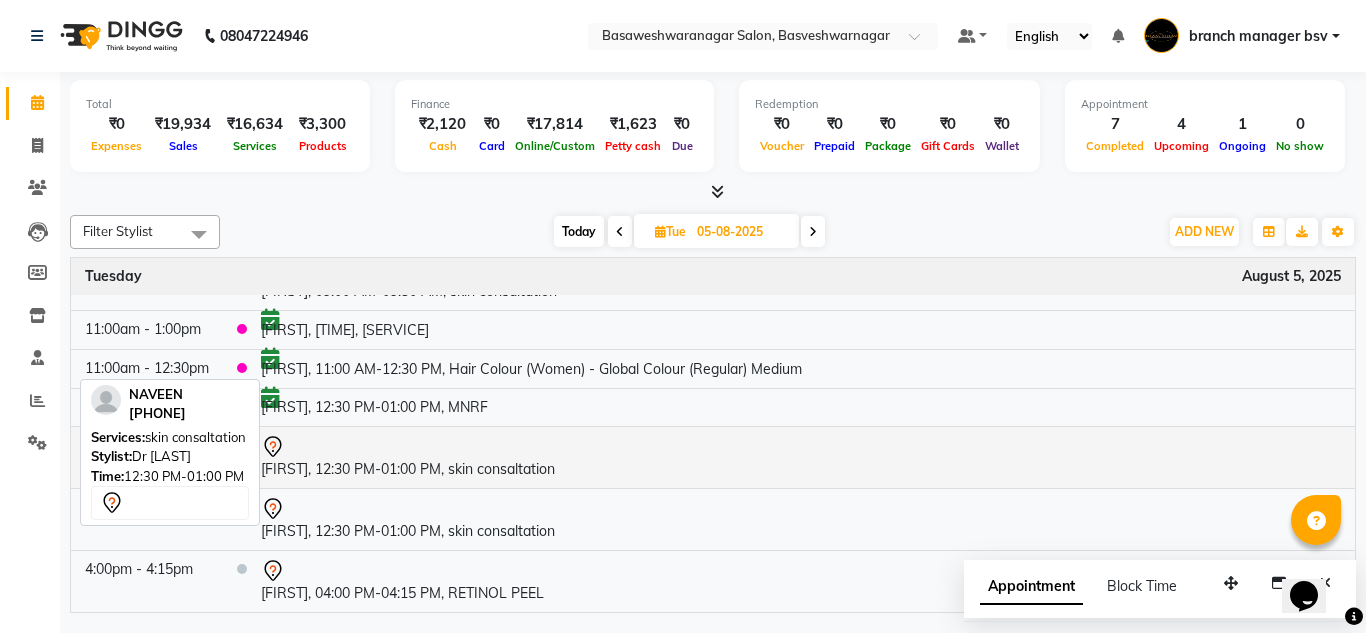 scroll, scrollTop: 0, scrollLeft: 0, axis: both 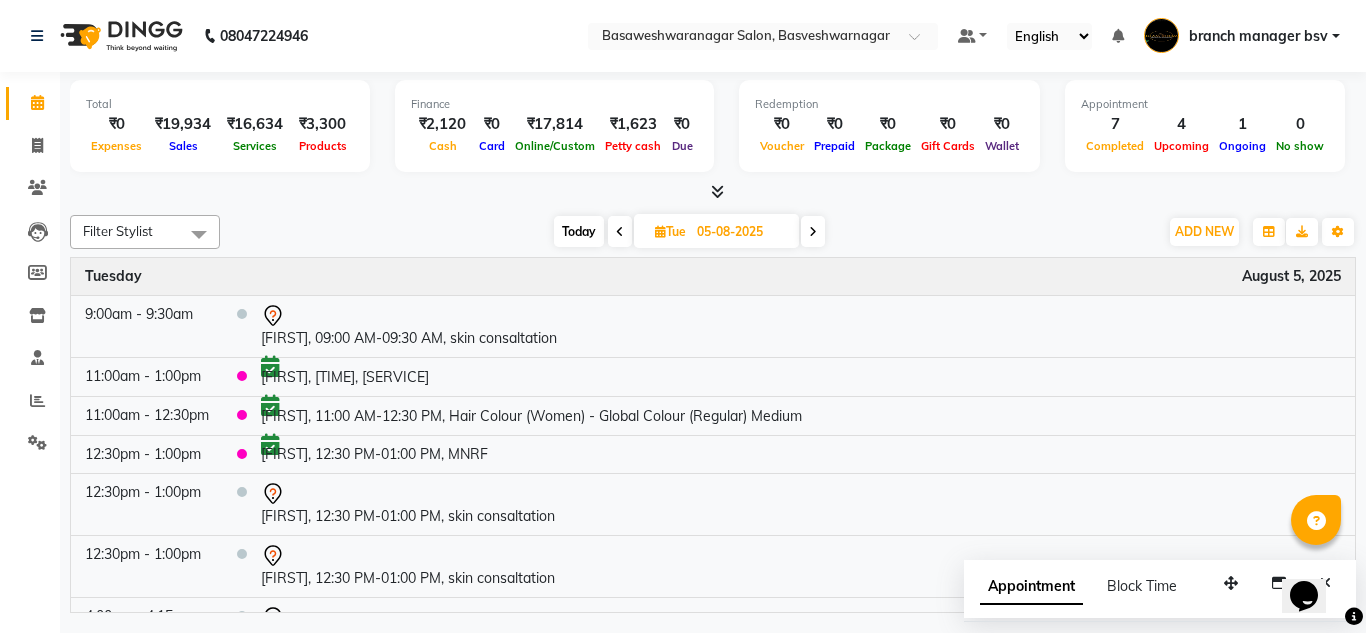 click on "Today" at bounding box center [579, 231] 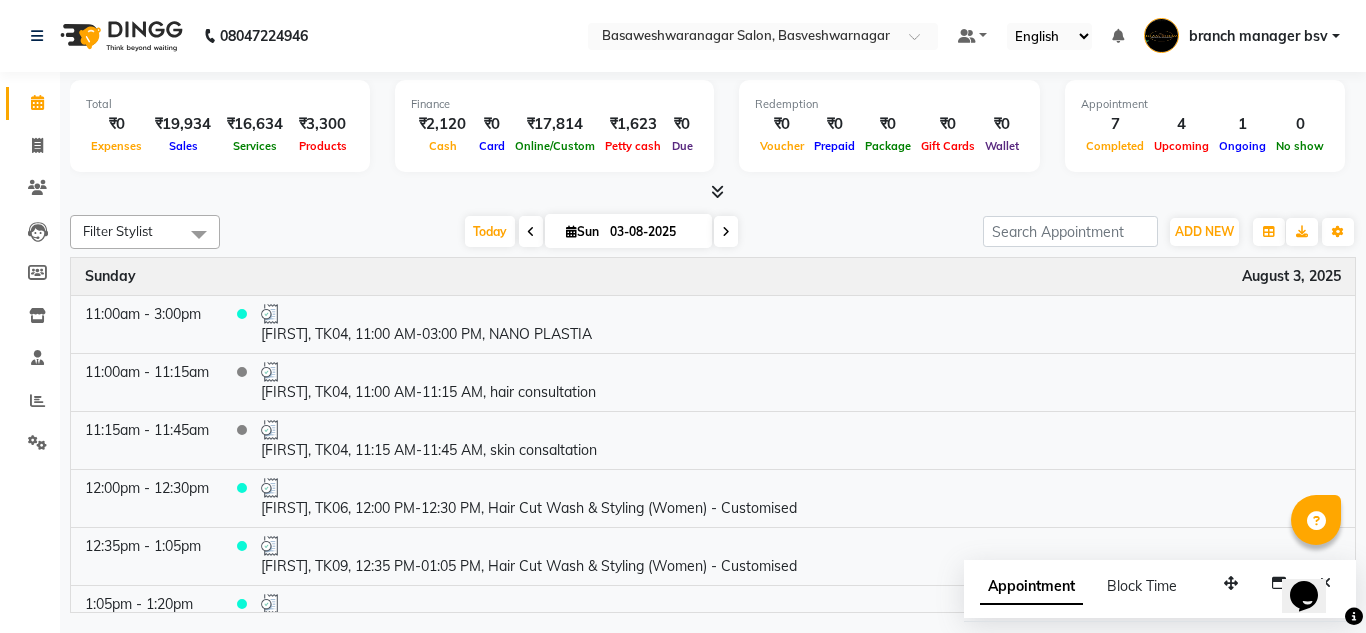 click at bounding box center [726, 231] 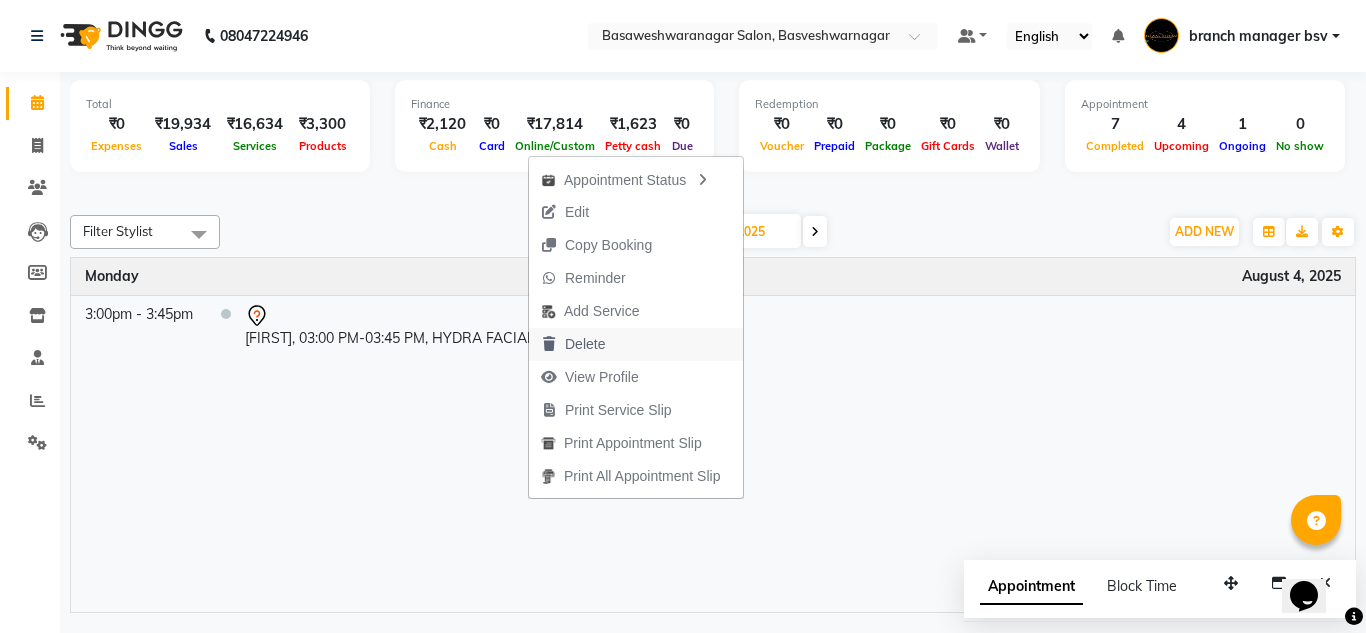 click on "Delete" at bounding box center [585, 344] 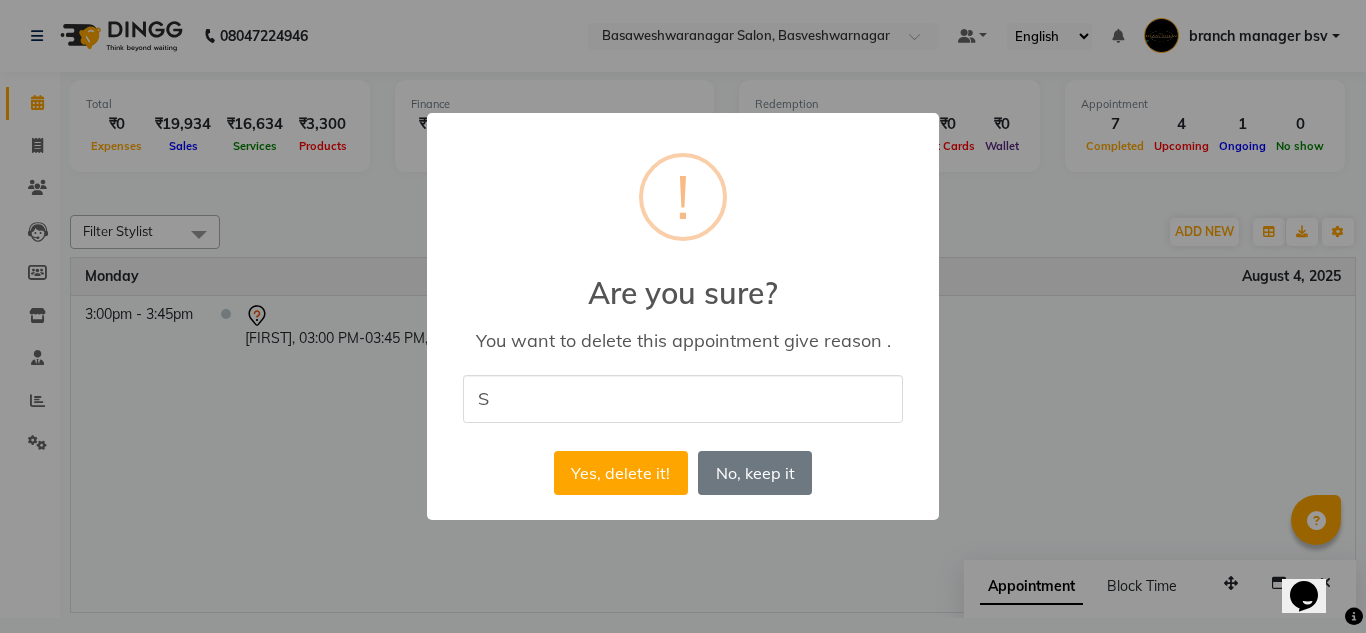 type on "she cant come today" 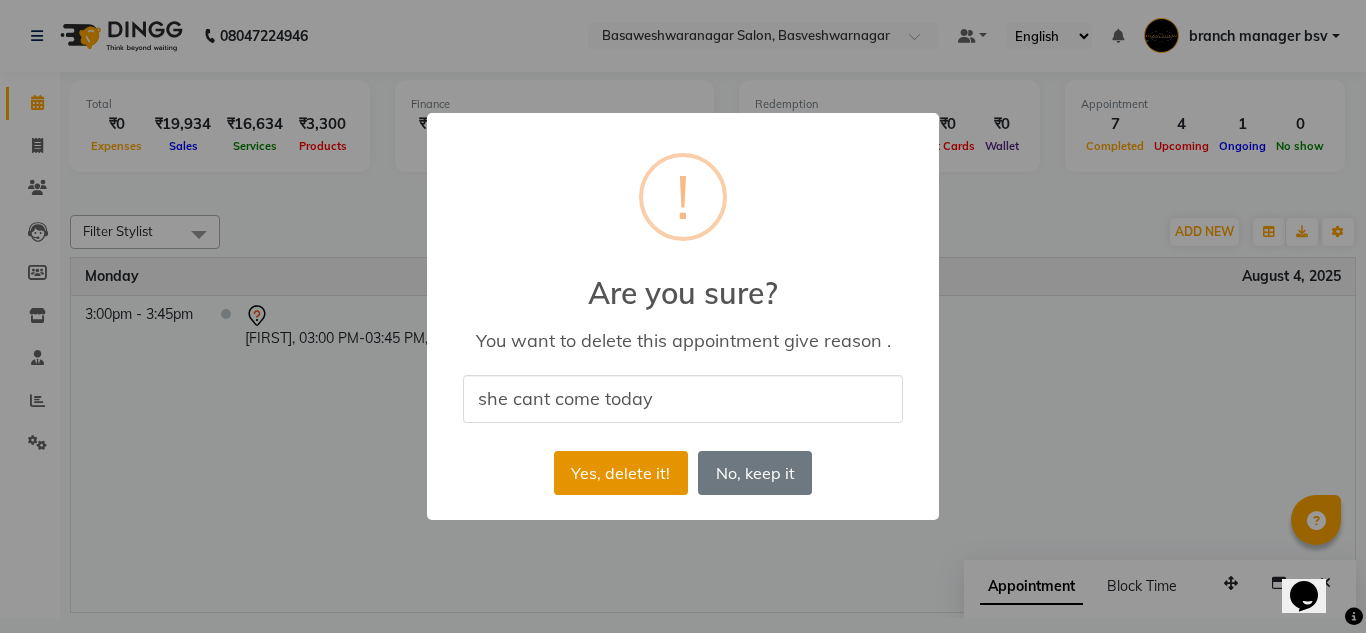 click on "Yes, delete it!" at bounding box center (621, 473) 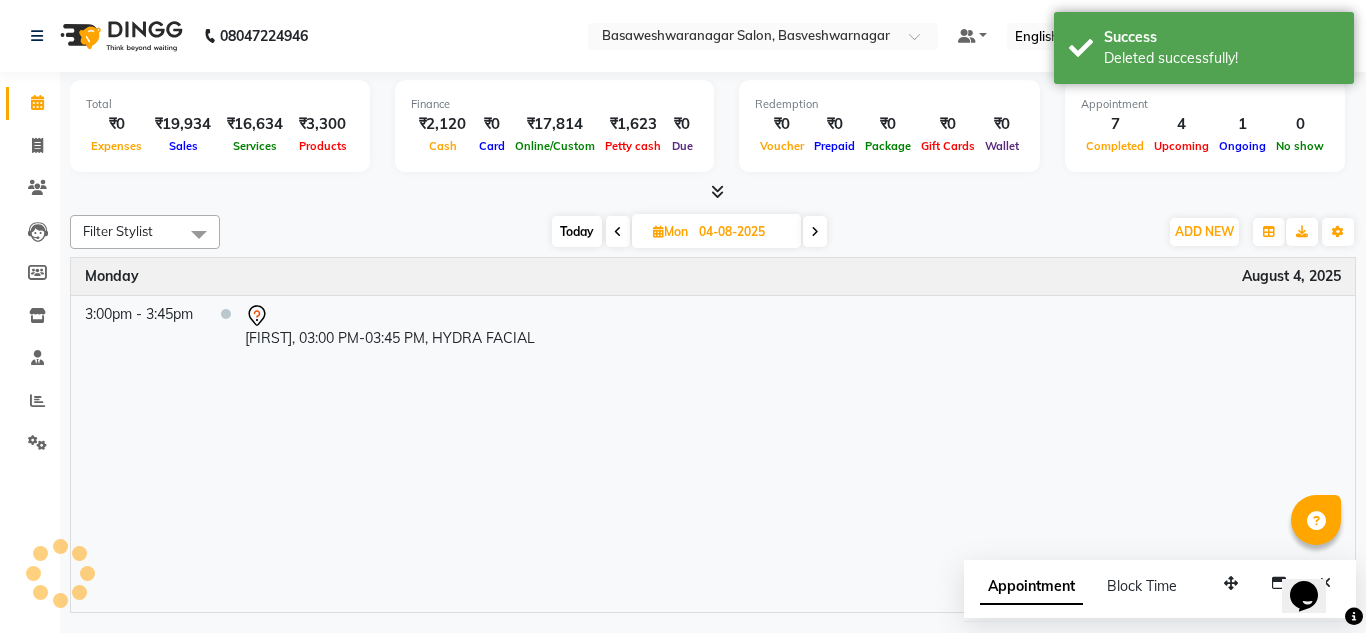 click on "04-08-2025" at bounding box center (743, 232) 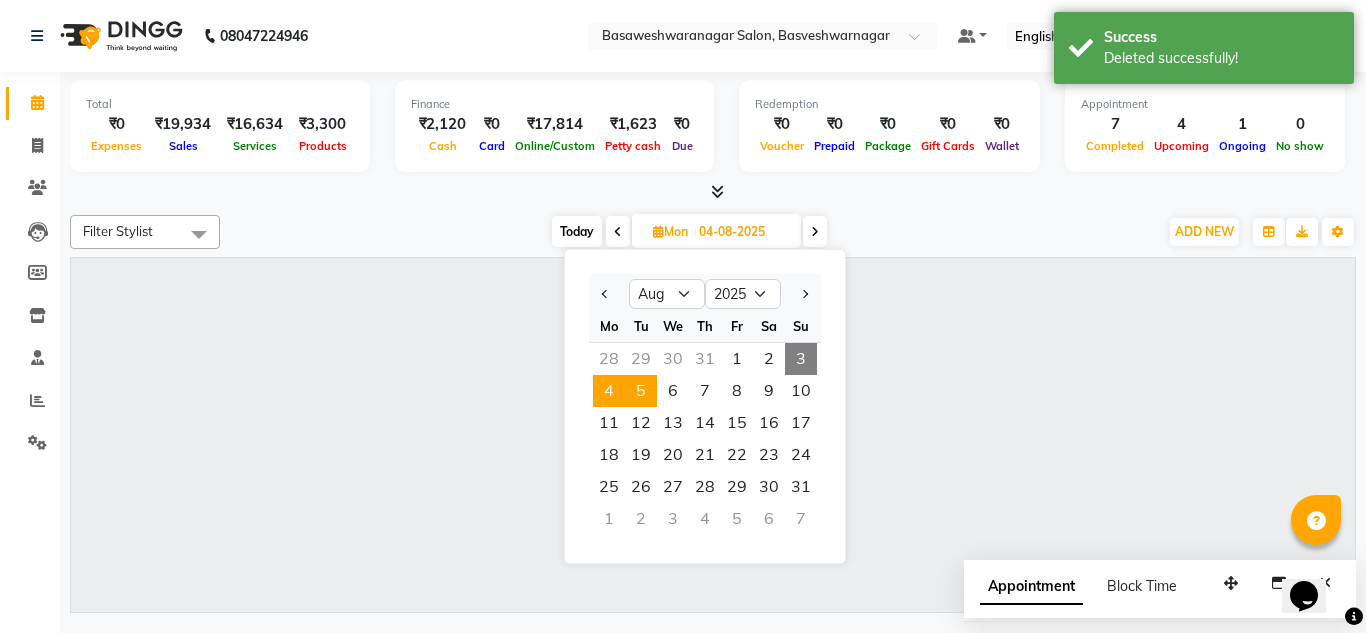 click on "5" at bounding box center (641, 391) 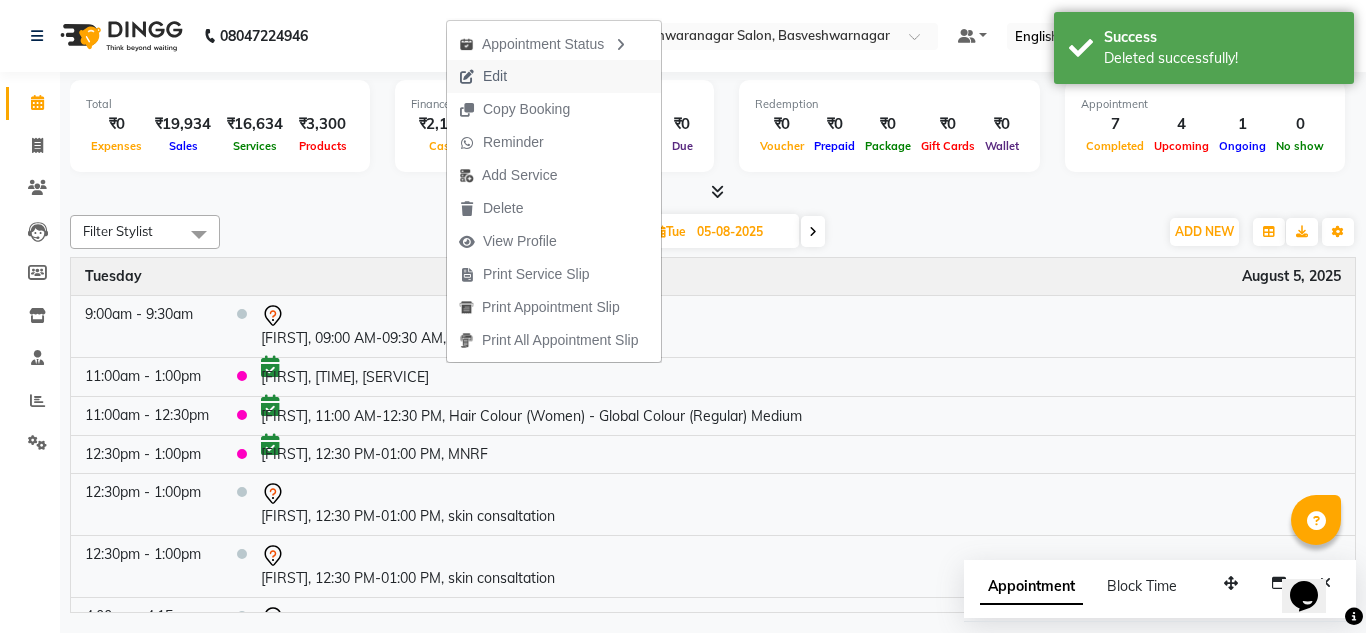 click on "Edit" at bounding box center [483, 76] 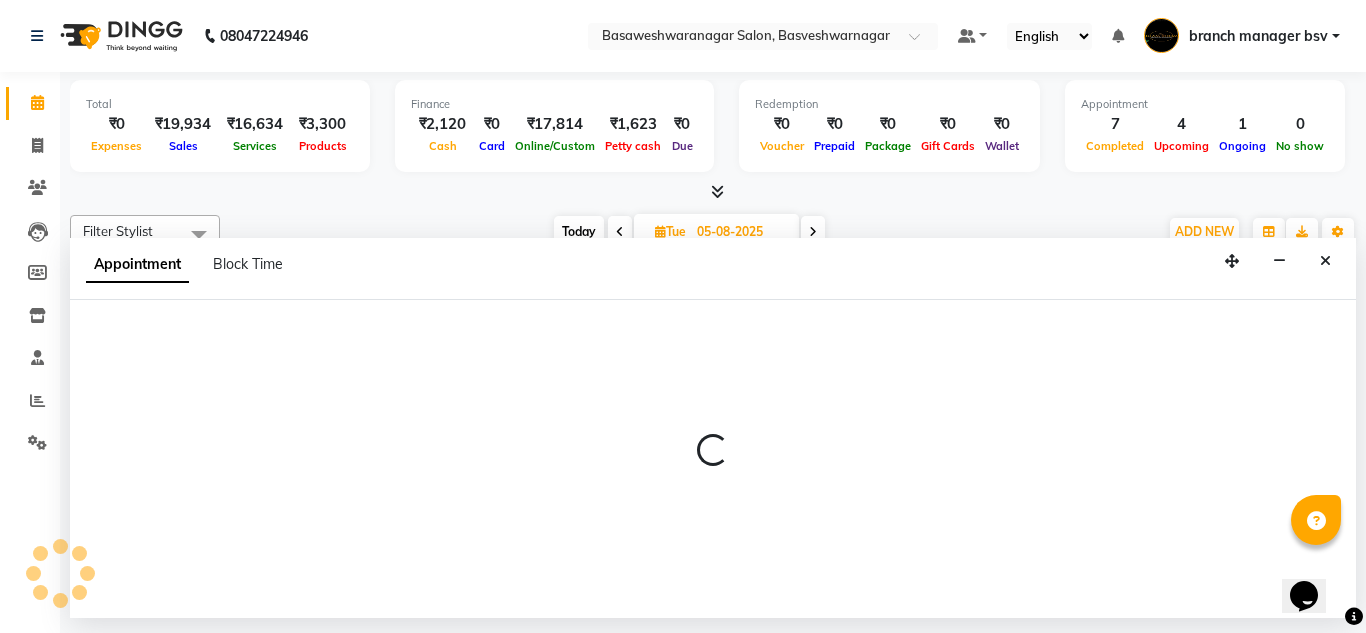 select on "confirm booking" 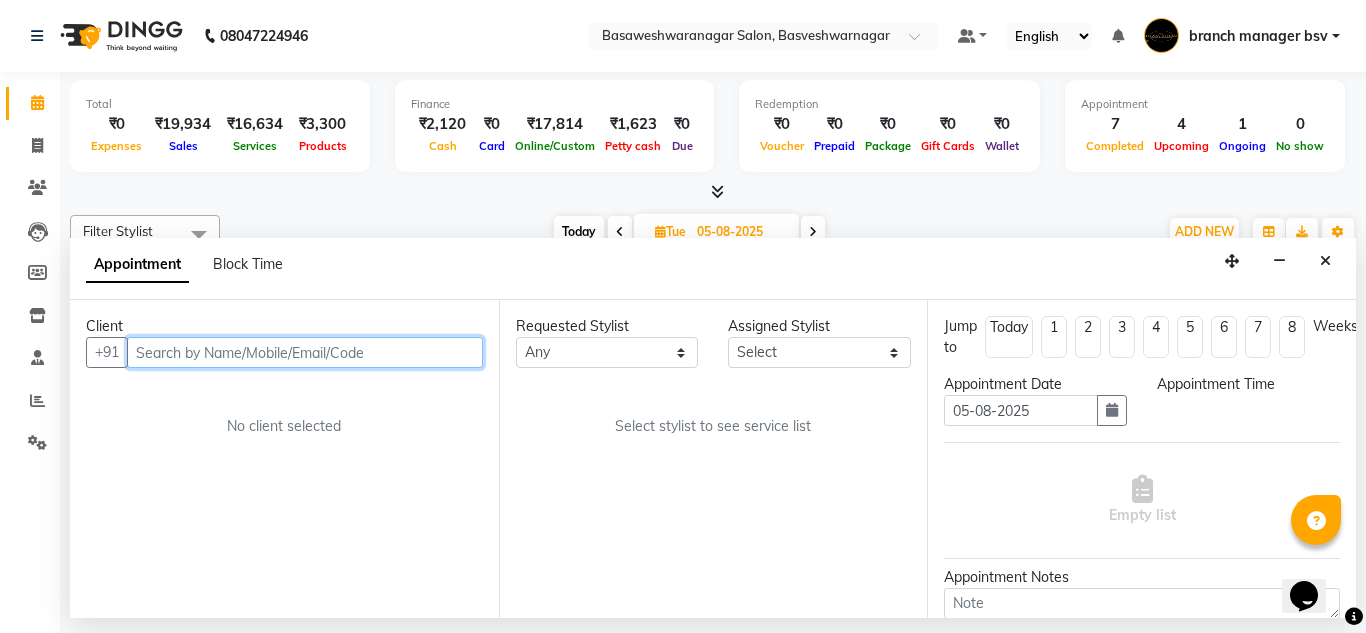 select on "46882" 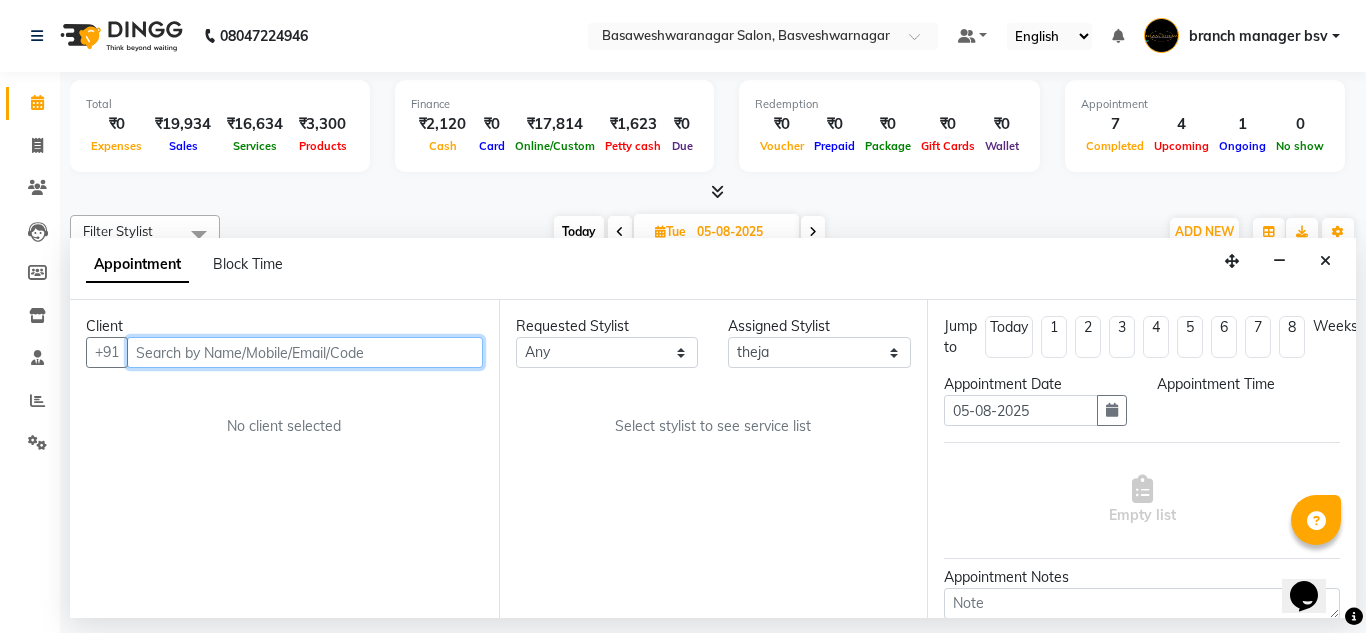 select on "660" 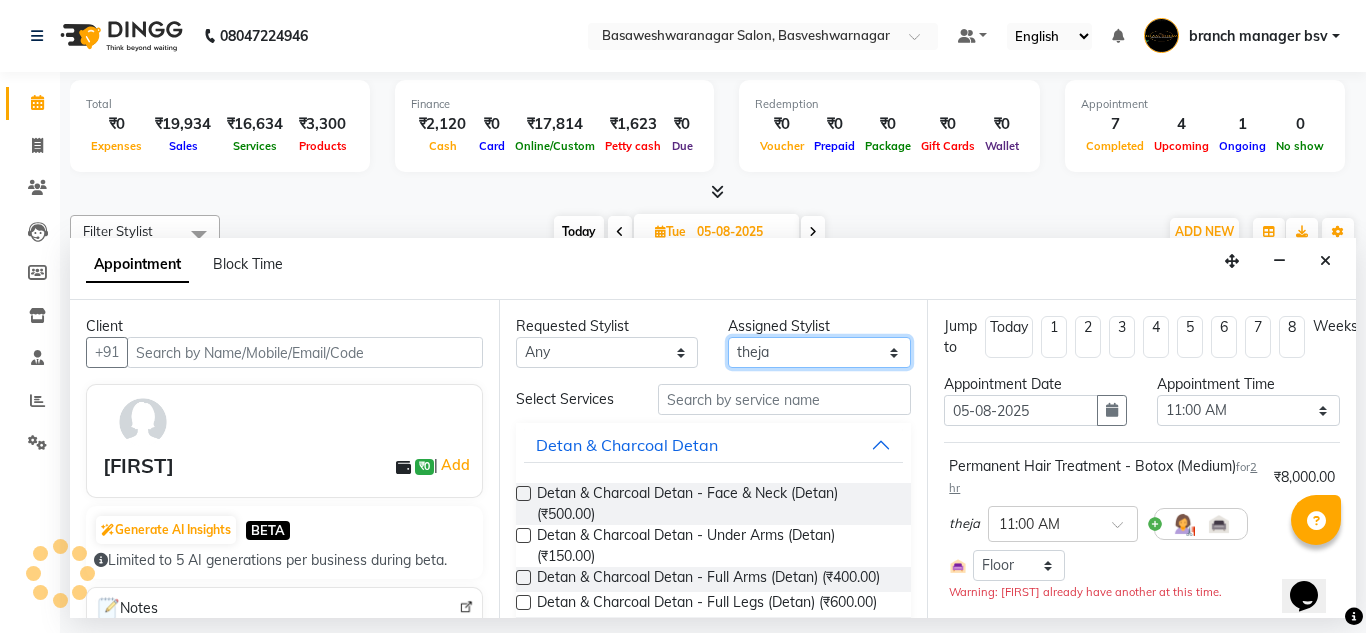 click on "Select ashwini branch manager bsv Dr.Jabin Dr mehzabin GURISH JASSI Jayshree Navya pooja accounts PRATIK RAJEESHA Rasna Sanskruthi shangnimwom SMIRTI SUMITH SUNITHA SUNNY Tanveer  TEZZ The Glam Room theja Trishna urmi" at bounding box center (819, 352) 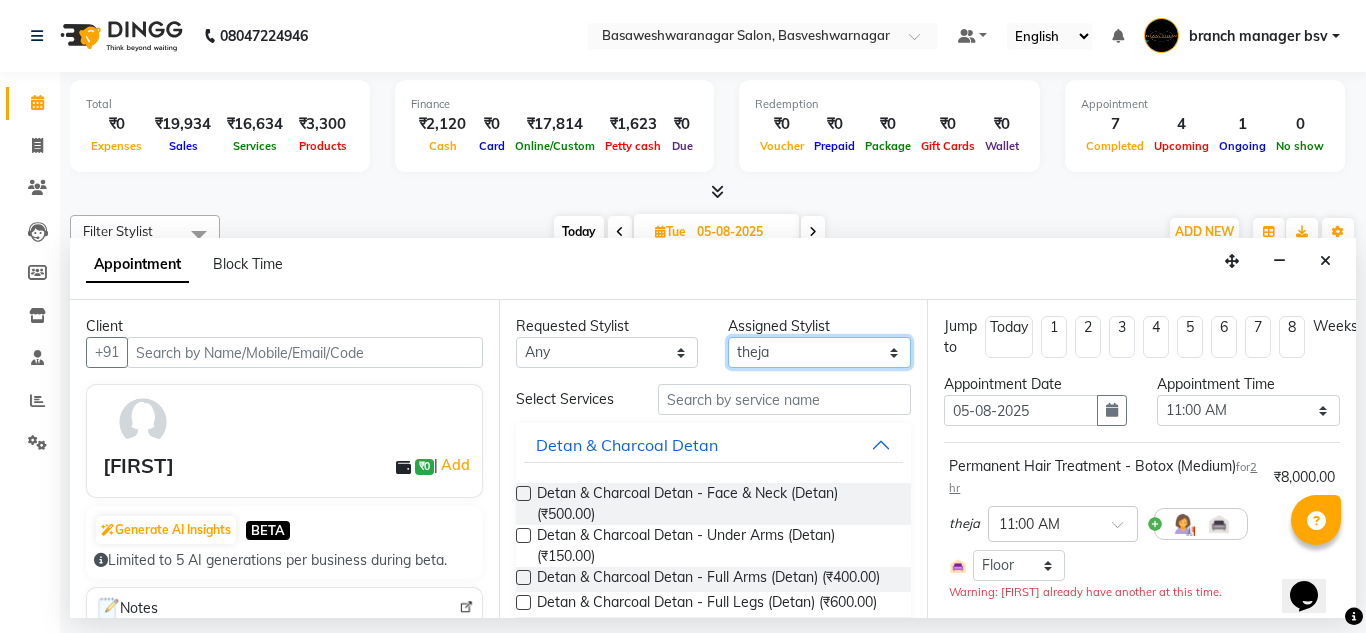 select on "80855" 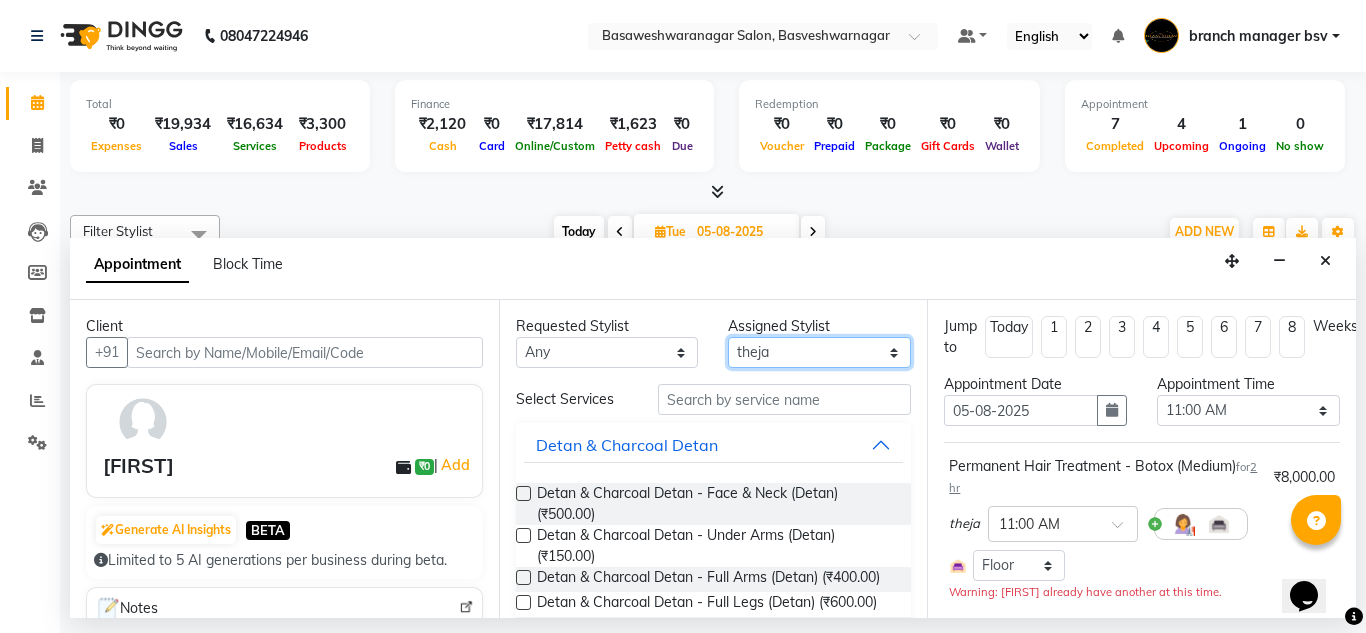 click on "Select ashwini branch manager bsv Dr.Jabin Dr mehzabin GURISH JASSI Jayshree Navya pooja accounts PRATIK RAJEESHA Rasna Sanskruthi shangnimwom SMIRTI SUMITH SUNITHA SUNNY Tanveer  TEZZ The Glam Room theja Trishna urmi" at bounding box center (819, 352) 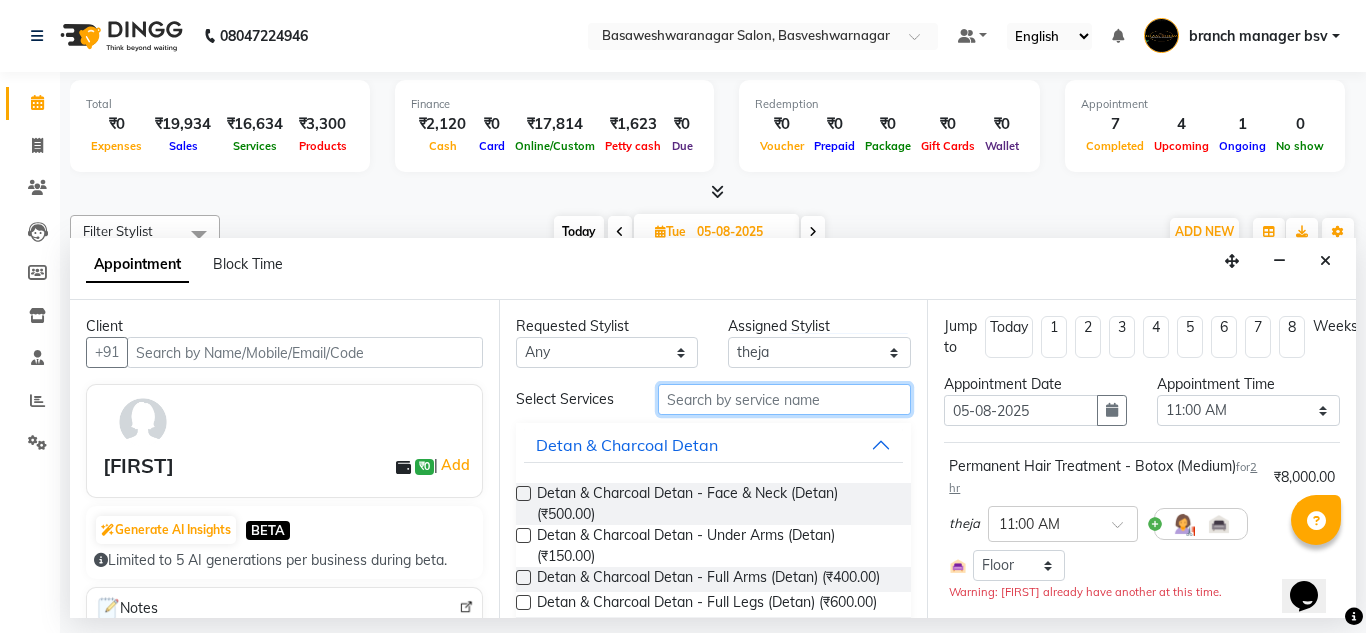 click at bounding box center (785, 399) 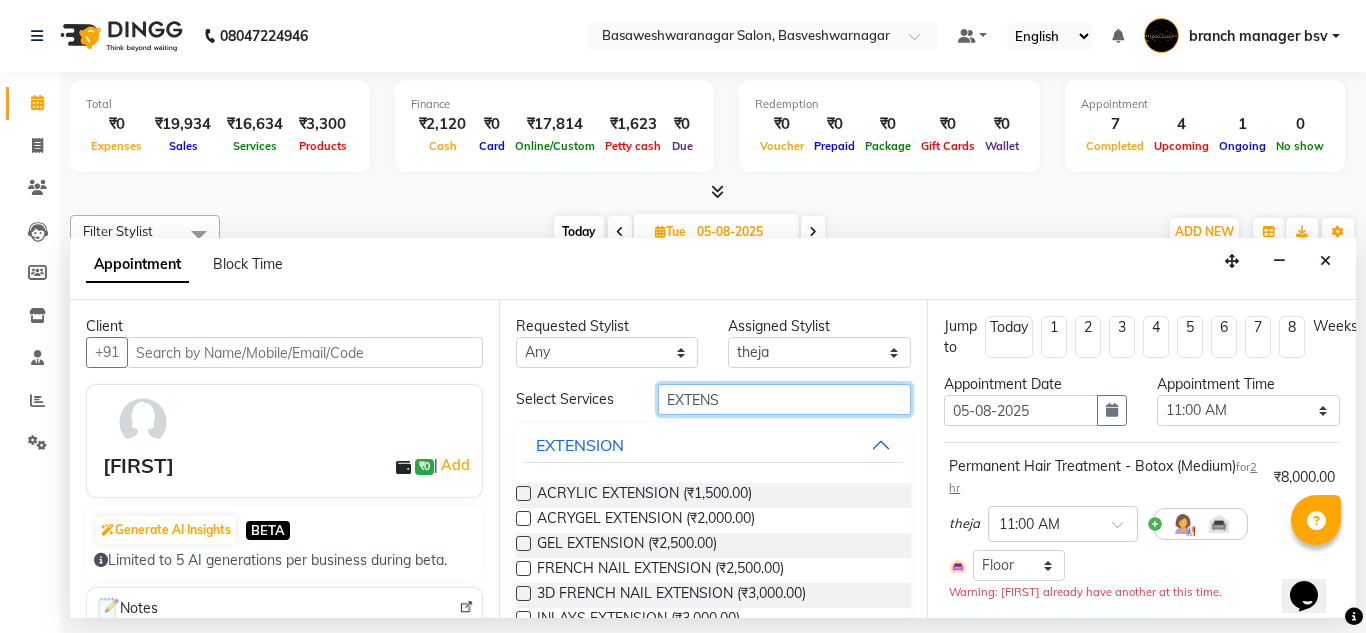 type on "EXTENS" 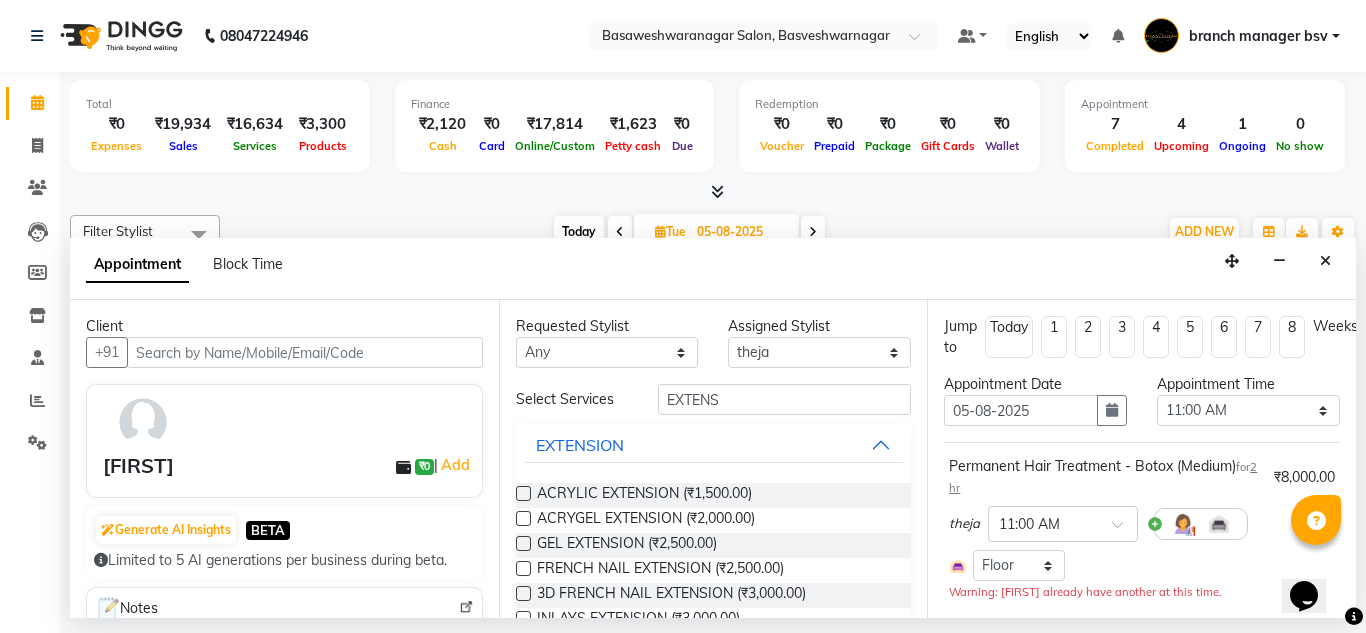 click at bounding box center [523, 493] 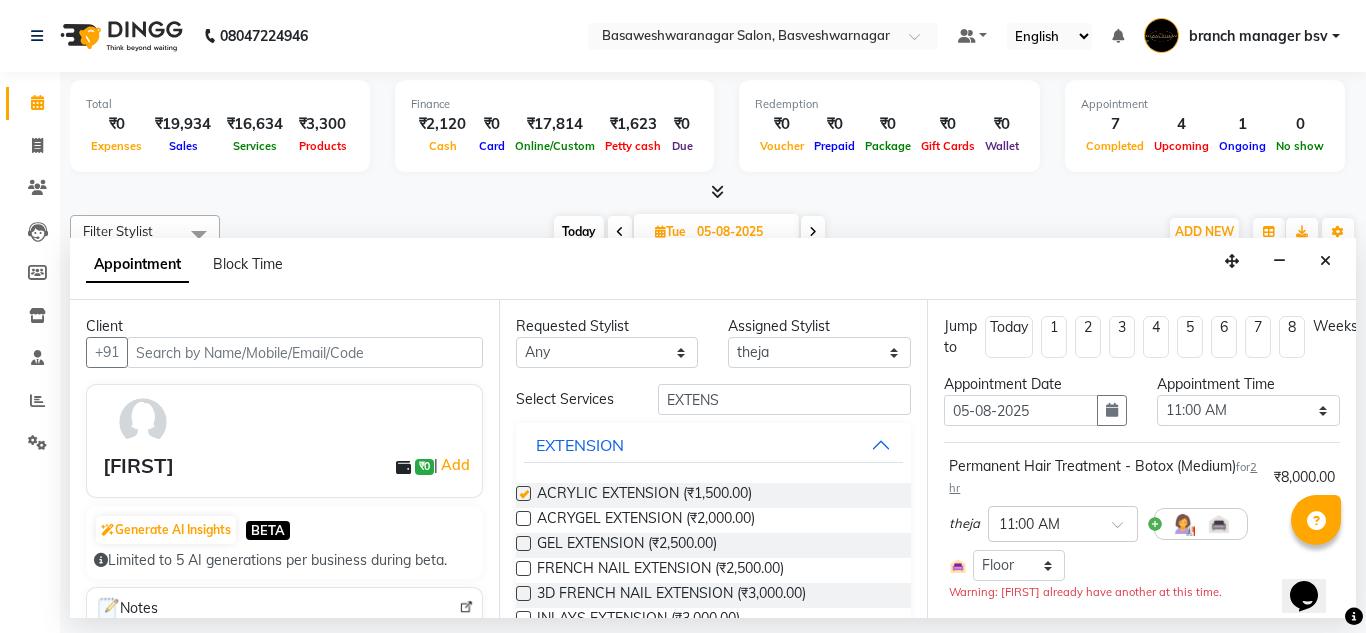 checkbox on "false" 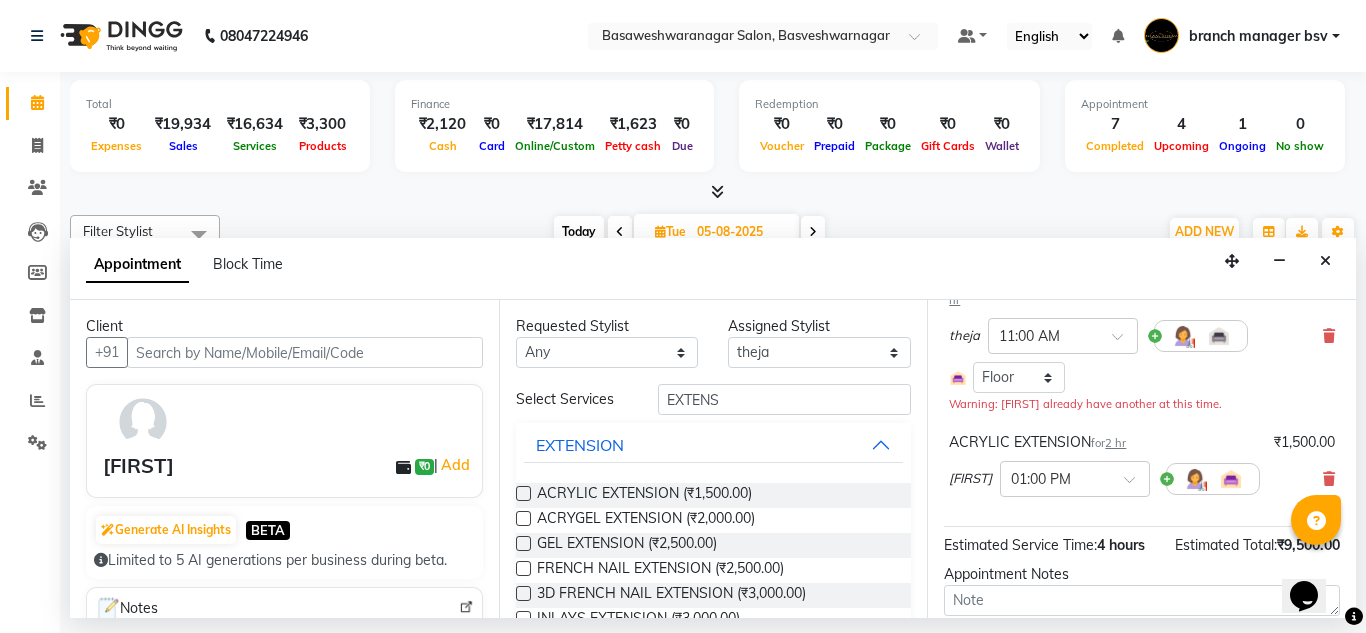 scroll, scrollTop: 0, scrollLeft: 0, axis: both 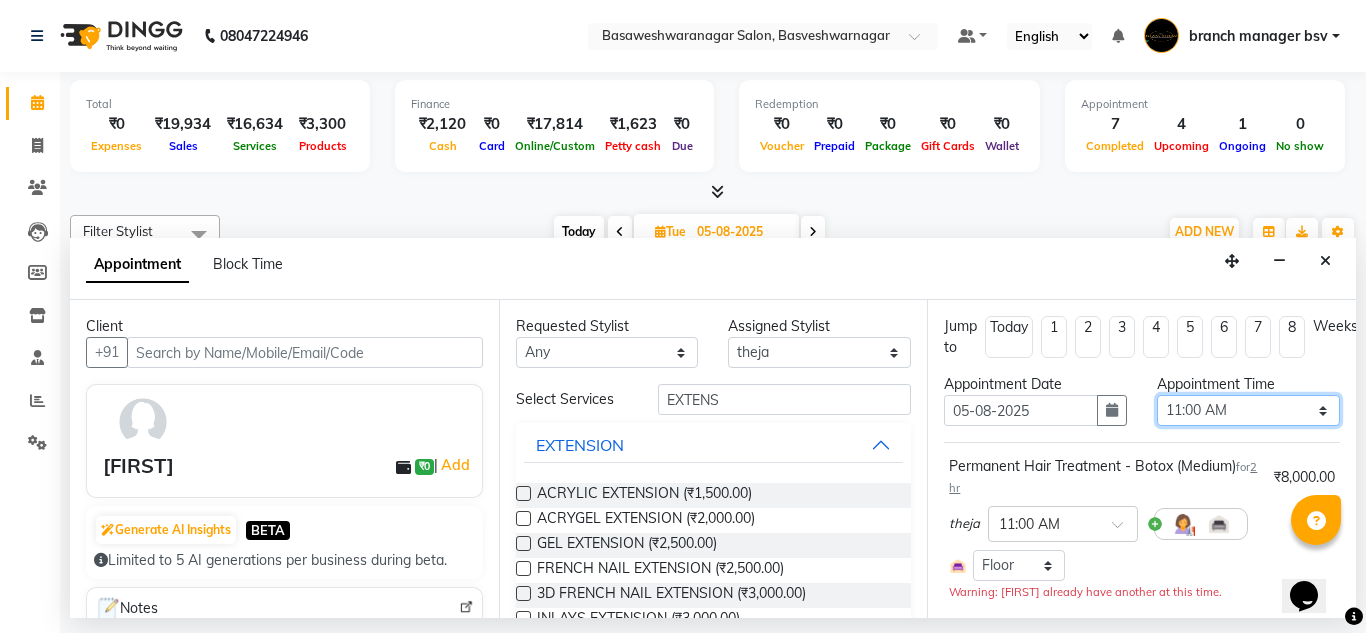 click on "Select 09:00 AM 09:15 AM 09:30 AM 09:45 AM 10:00 AM 10:15 AM 10:30 AM 10:45 AM 11:00 AM 11:15 AM 11:30 AM 11:45 AM 12:00 PM 12:15 PM 12:30 PM 12:45 PM 01:00 PM 01:15 PM 01:30 PM 01:45 PM 02:00 PM 02:15 PM 02:30 PM 02:45 PM 03:00 PM 03:15 PM 03:30 PM 03:45 PM 04:00 PM 04:15 PM 04:30 PM 04:45 PM 05:00 PM 05:15 PM 05:30 PM 05:45 PM 06:00 PM 06:15 PM 06:30 PM 06:45 PM 07:00 PM 07:15 PM 07:30 PM 07:45 PM 08:00 PM" at bounding box center [1248, 410] 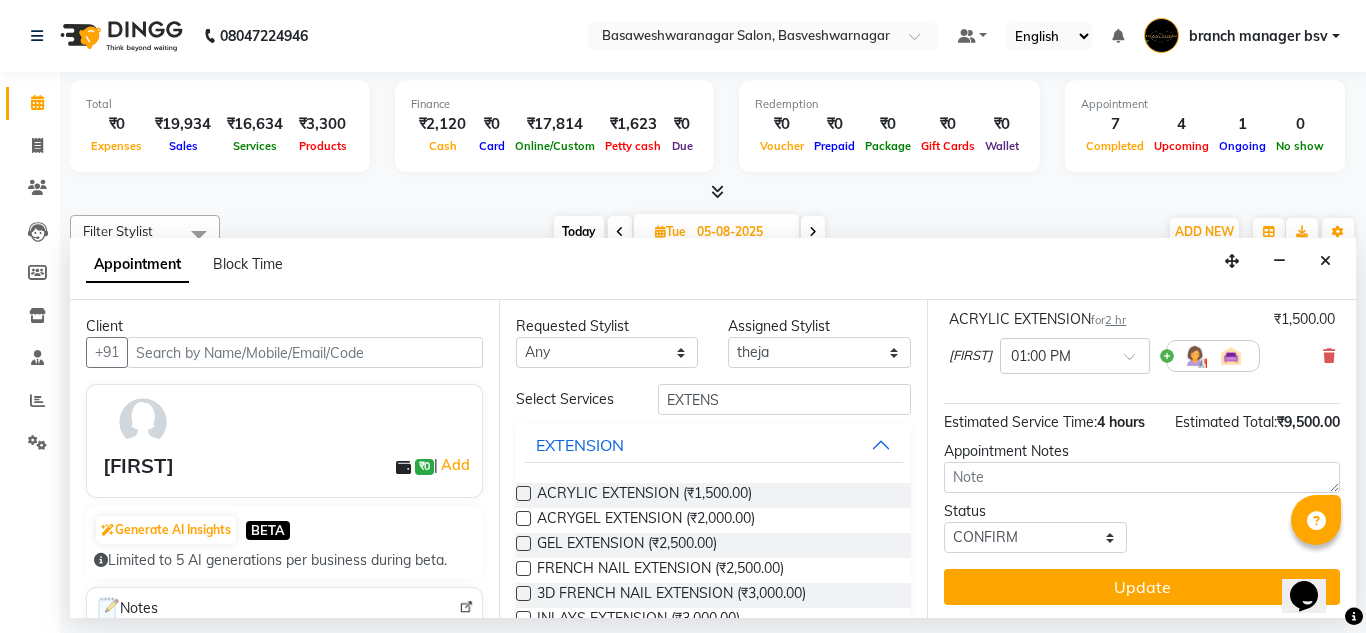 scroll, scrollTop: 350, scrollLeft: 0, axis: vertical 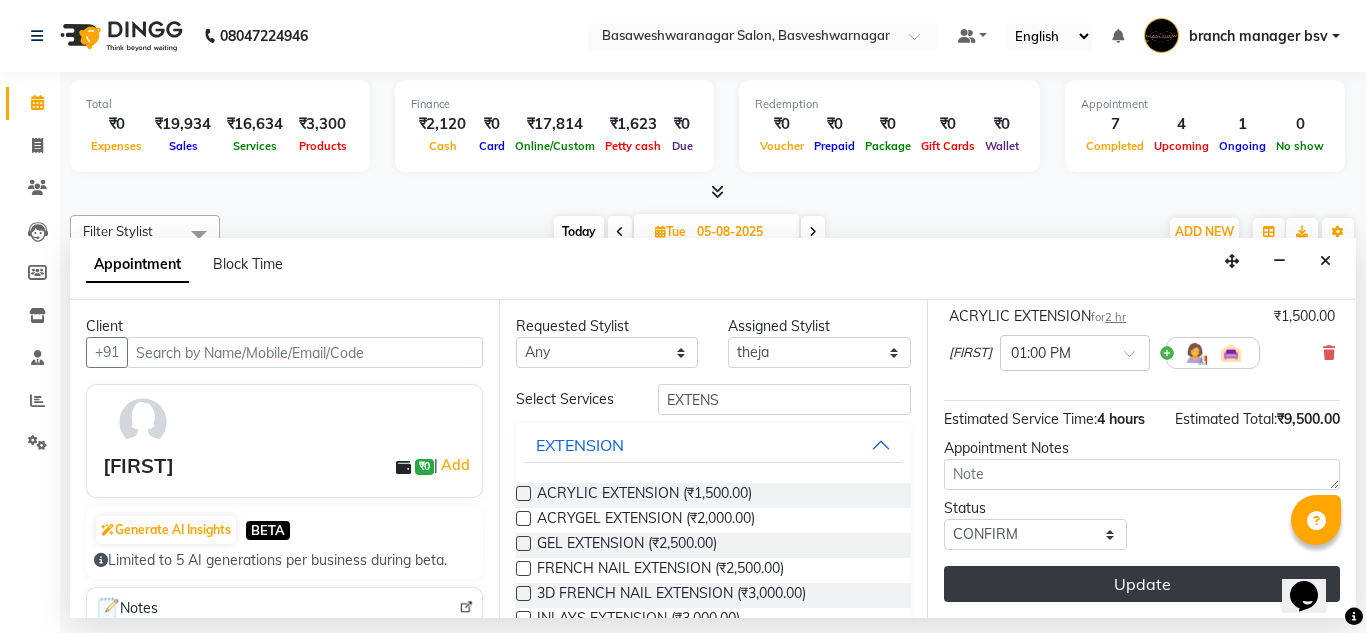 click on "Update" at bounding box center (1142, 584) 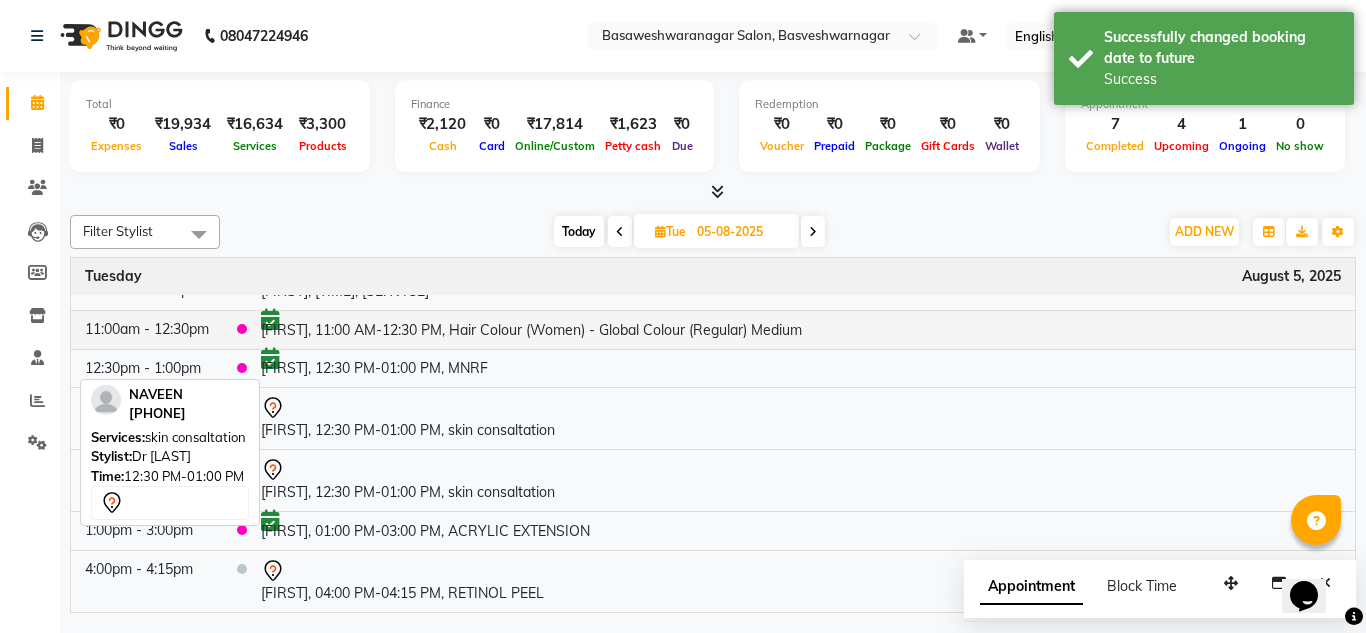 scroll, scrollTop: 0, scrollLeft: 0, axis: both 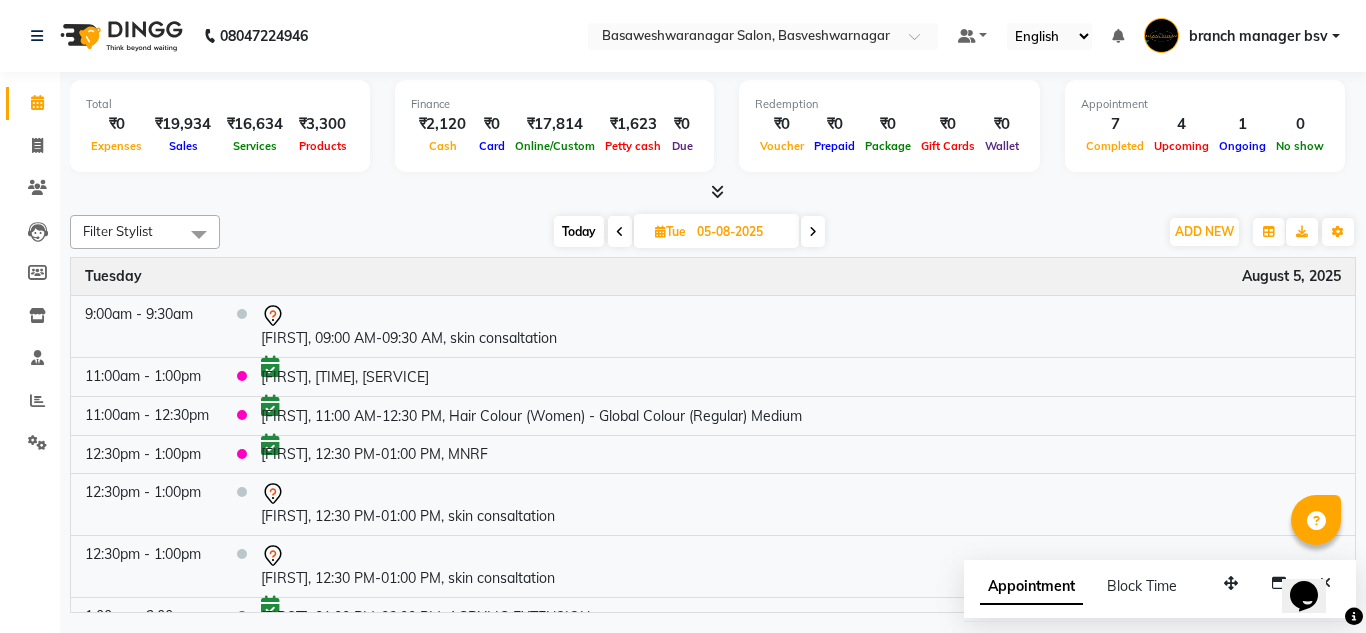 click on "Today" at bounding box center [579, 231] 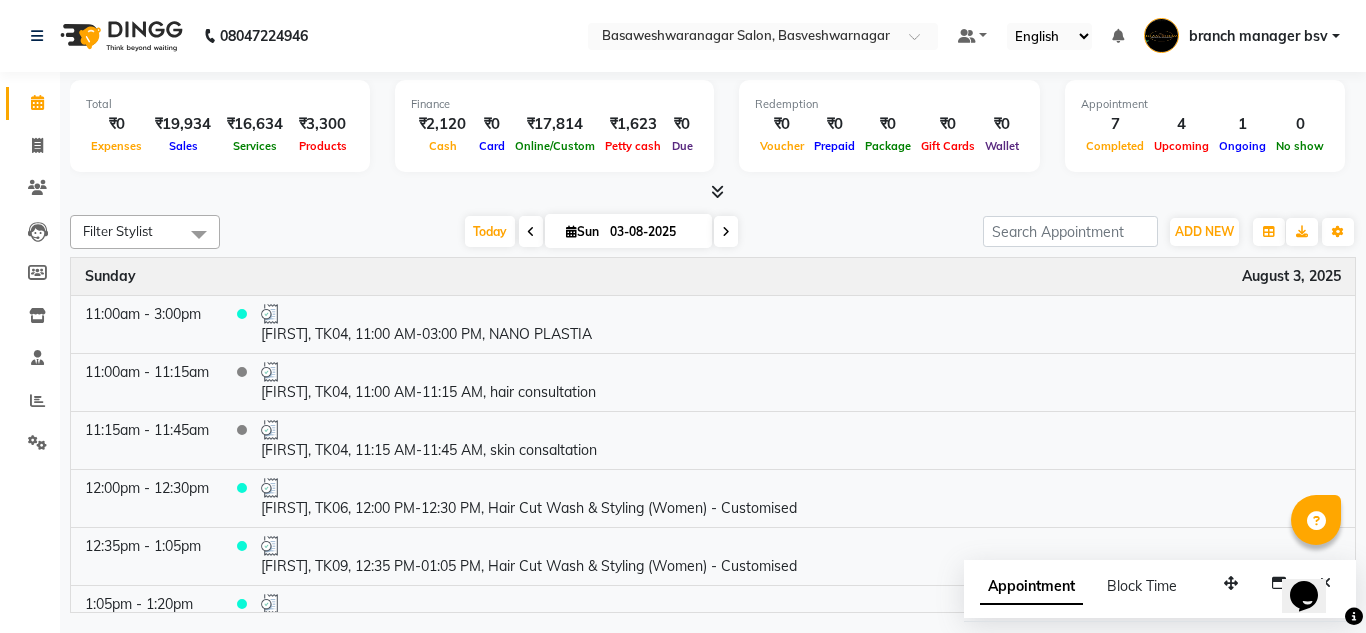 click at bounding box center (726, 232) 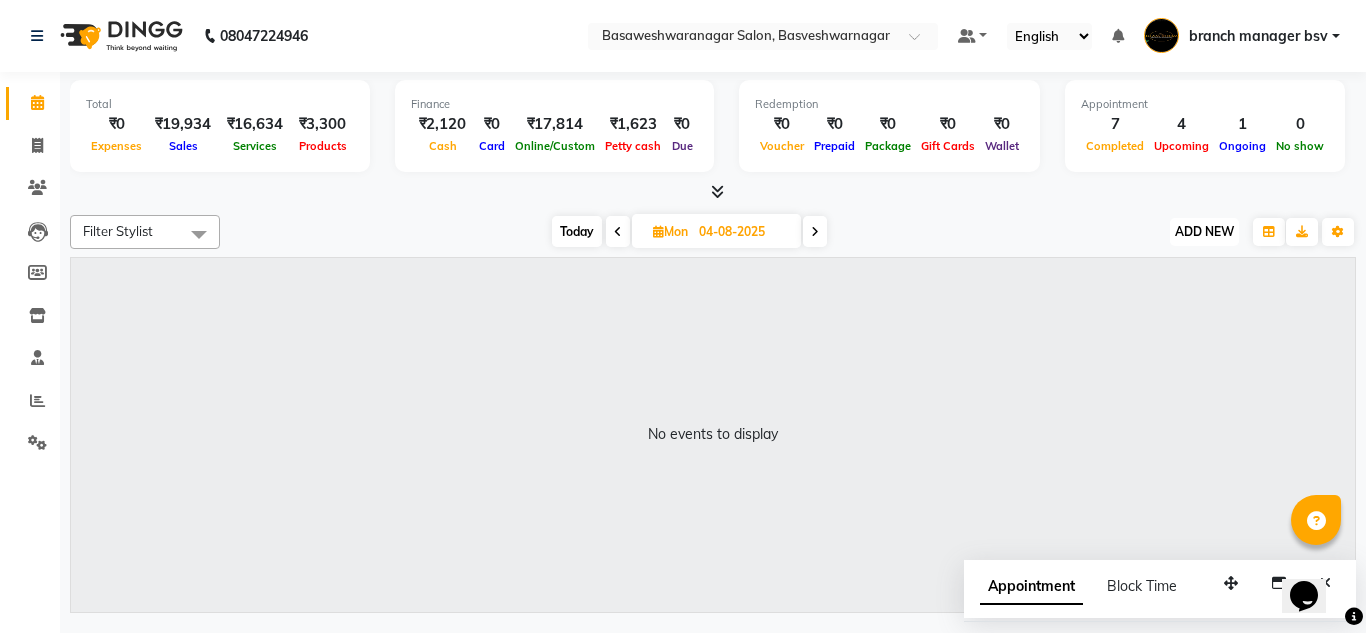 click on "ADD NEW" at bounding box center (1204, 231) 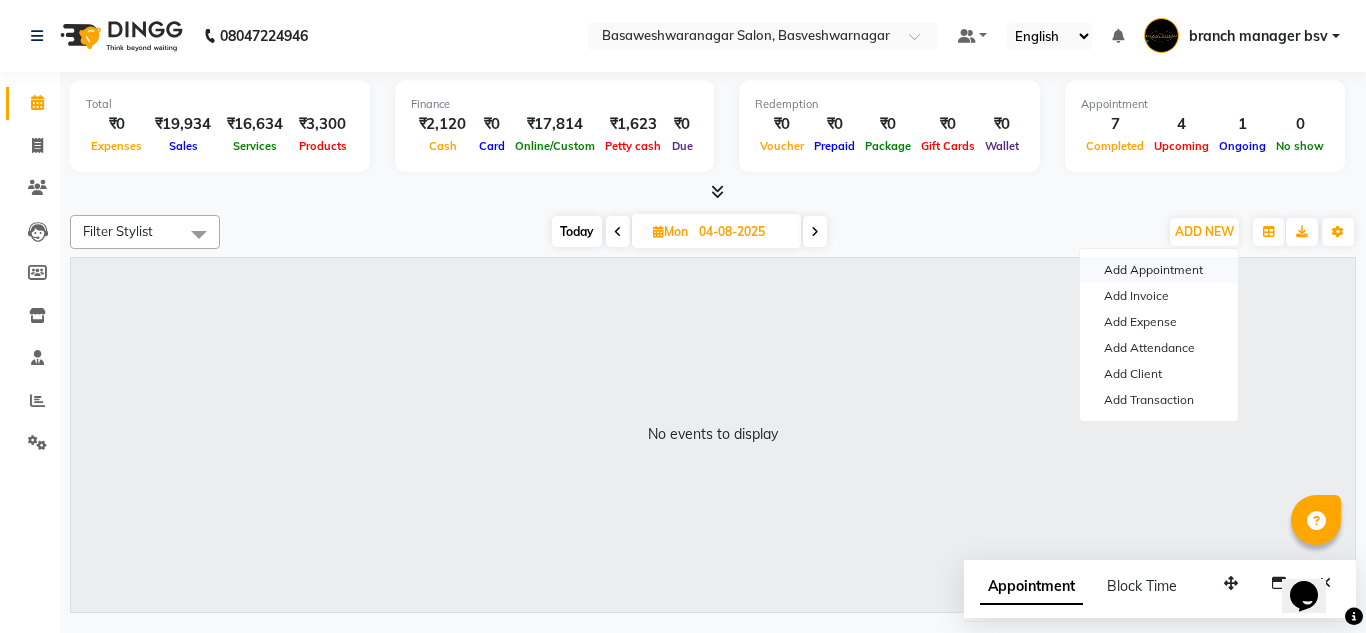 click on "Add Appointment" at bounding box center [1159, 270] 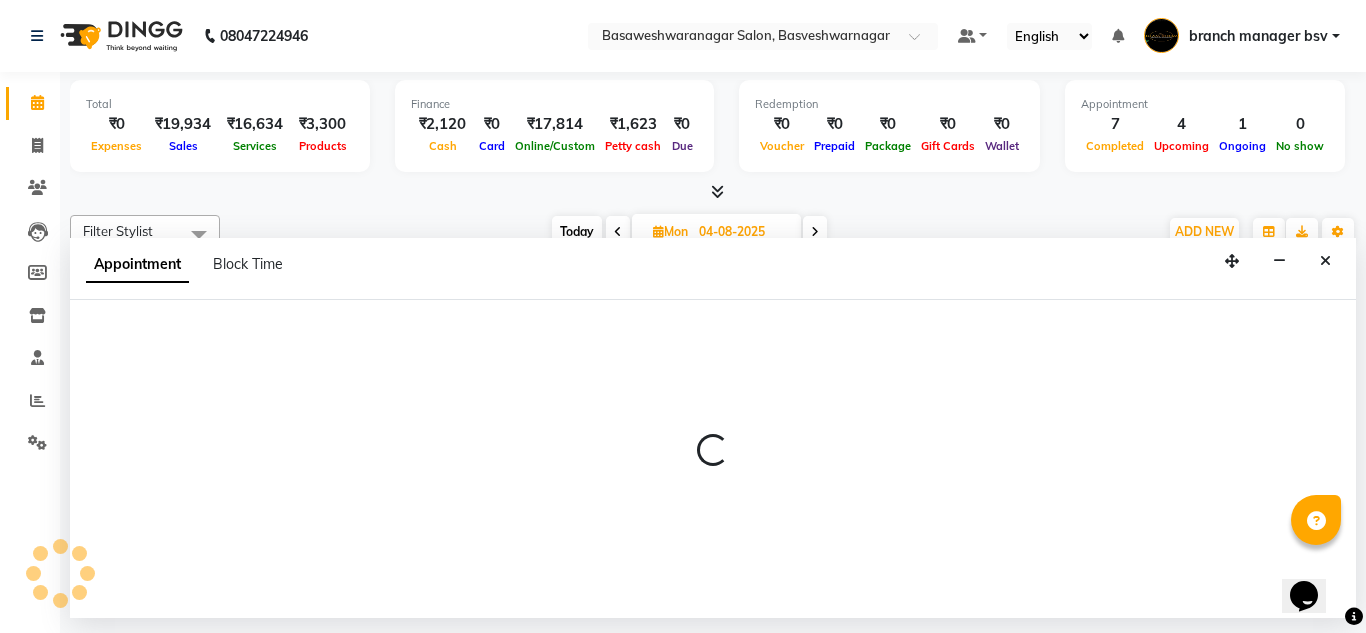 select on "tentative" 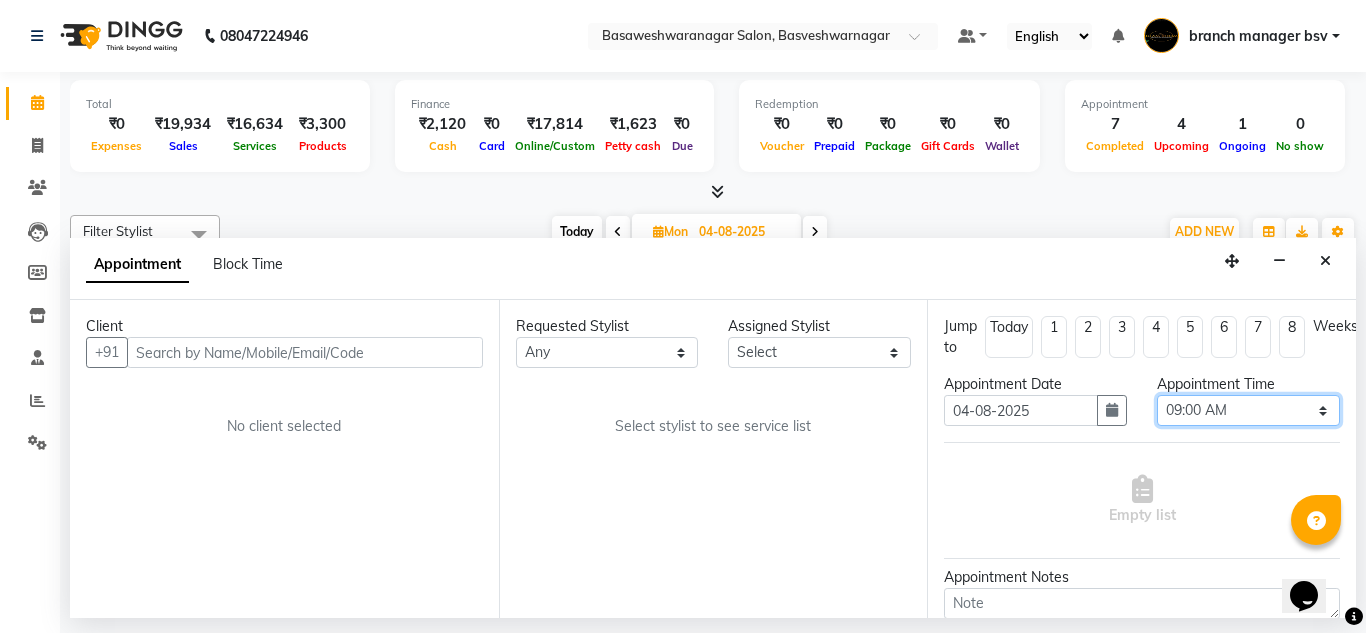 click on "Select 09:00 AM 09:15 AM 09:30 AM 09:45 AM 10:00 AM 10:15 AM 10:30 AM 10:45 AM 11:00 AM 11:15 AM 11:30 AM 11:45 AM 12:00 PM 12:15 PM 12:30 PM 12:45 PM 01:00 PM 01:15 PM 01:30 PM 01:45 PM 02:00 PM 02:15 PM 02:30 PM 02:45 PM 03:00 PM 03:15 PM 03:30 PM 03:45 PM 04:00 PM 04:15 PM 04:30 PM 04:45 PM 05:00 PM 05:15 PM 05:30 PM 05:45 PM 06:00 PM 06:15 PM 06:30 PM 06:45 PM 07:00 PM 07:15 PM 07:30 PM 07:45 PM 08:00 PM" at bounding box center (1248, 410) 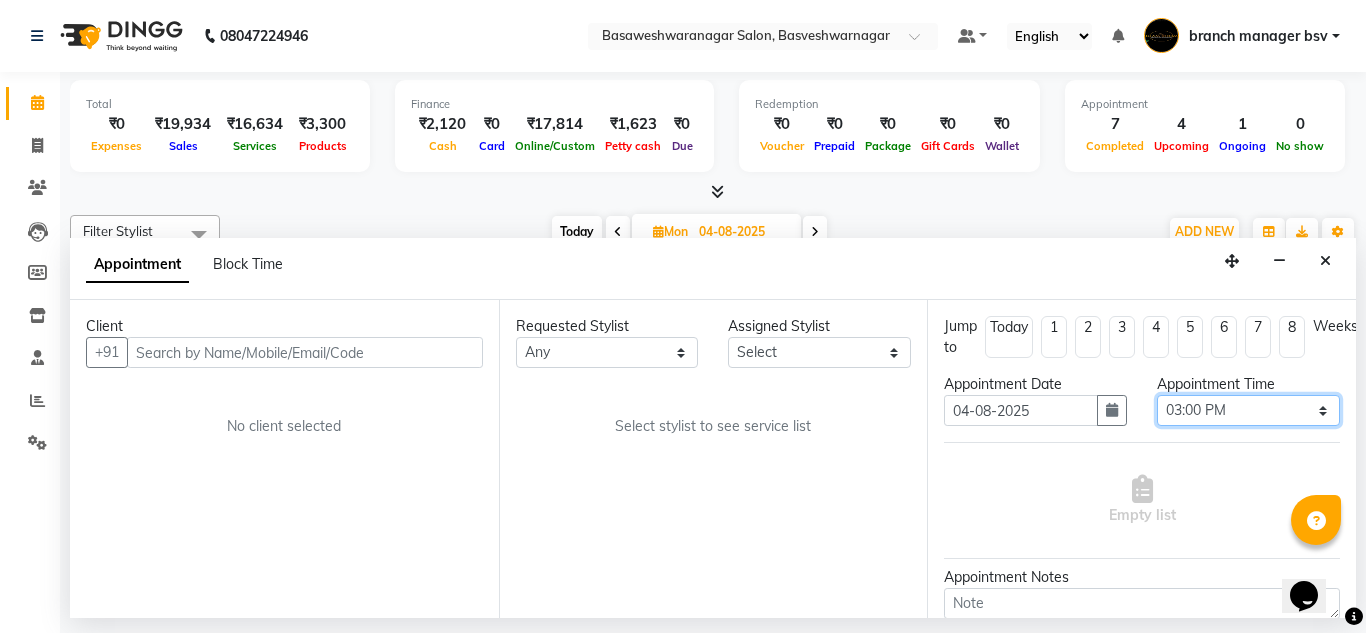 click on "Select 09:00 AM 09:15 AM 09:30 AM 09:45 AM 10:00 AM 10:15 AM 10:30 AM 10:45 AM 11:00 AM 11:15 AM 11:30 AM 11:45 AM 12:00 PM 12:15 PM 12:30 PM 12:45 PM 01:00 PM 01:15 PM 01:30 PM 01:45 PM 02:00 PM 02:15 PM 02:30 PM 02:45 PM 03:00 PM 03:15 PM 03:30 PM 03:45 PM 04:00 PM 04:15 PM 04:30 PM 04:45 PM 05:00 PM 05:15 PM 05:30 PM 05:45 PM 06:00 PM 06:15 PM 06:30 PM 06:45 PM 07:00 PM 07:15 PM 07:30 PM 07:45 PM 08:00 PM" at bounding box center [1248, 410] 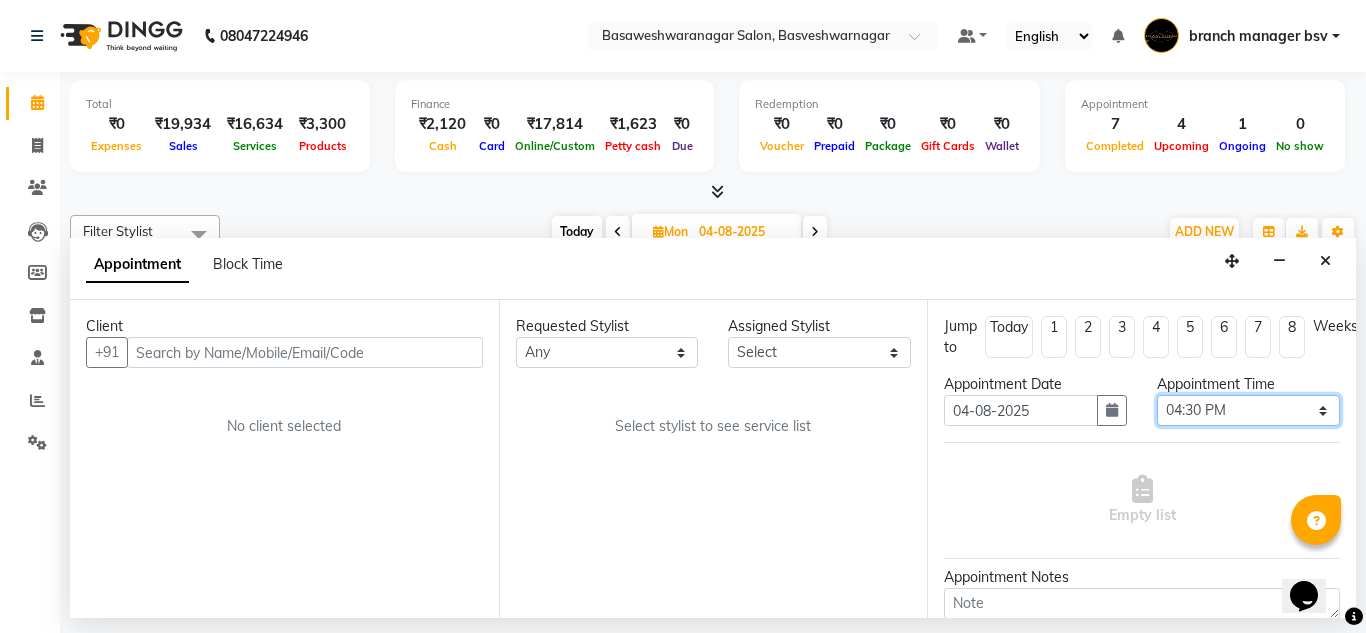 click on "Select 09:00 AM 09:15 AM 09:30 AM 09:45 AM 10:00 AM 10:15 AM 10:30 AM 10:45 AM 11:00 AM 11:15 AM 11:30 AM 11:45 AM 12:00 PM 12:15 PM 12:30 PM 12:45 PM 01:00 PM 01:15 PM 01:30 PM 01:45 PM 02:00 PM 02:15 PM 02:30 PM 02:45 PM 03:00 PM 03:15 PM 03:30 PM 03:45 PM 04:00 PM 04:15 PM 04:30 PM 04:45 PM 05:00 PM 05:15 PM 05:30 PM 05:45 PM 06:00 PM 06:15 PM 06:30 PM 06:45 PM 07:00 PM 07:15 PM 07:30 PM 07:45 PM 08:00 PM" at bounding box center (1248, 410) 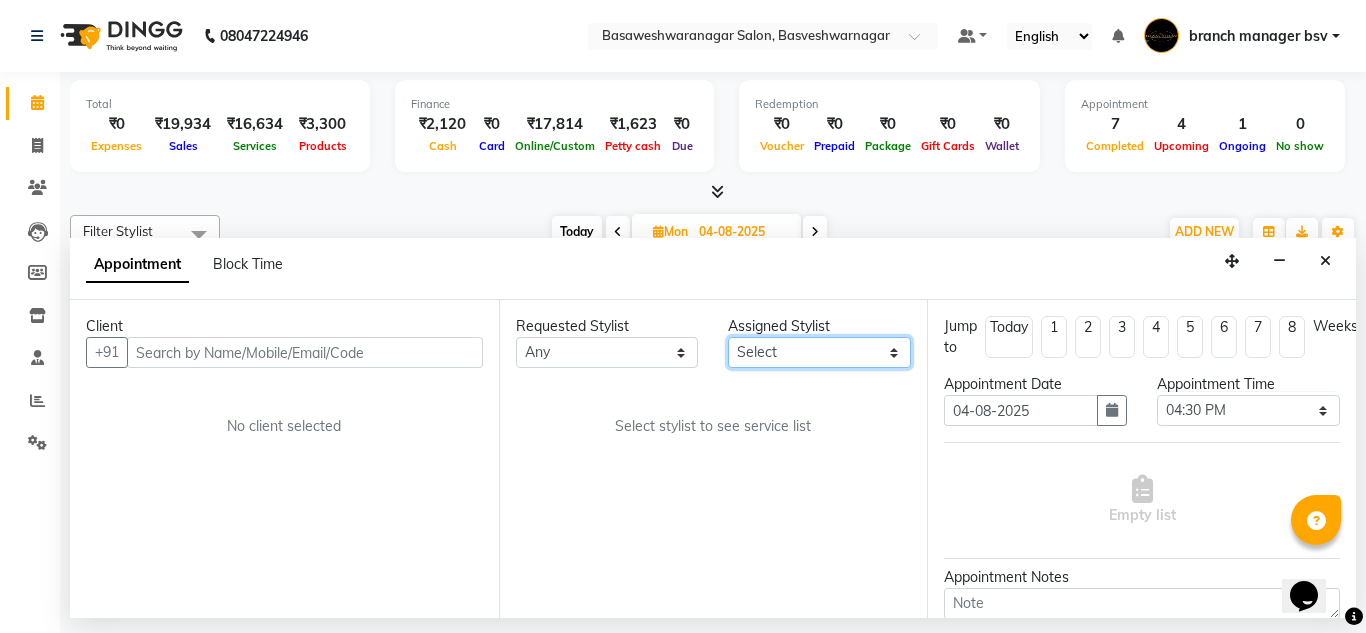 click on "Select ashwini branch manager bsv Dr.Jabin Dr mehzabin GURISH JASSI Jayshree Navya pooja accounts PRATIK RAJEESHA Rasna Sanskruthi shangnimwom SMIRTI SUMITH SUNITHA SUNNY Tanveer  TEZZ The Glam Room theja Trishna urmi" at bounding box center [819, 352] 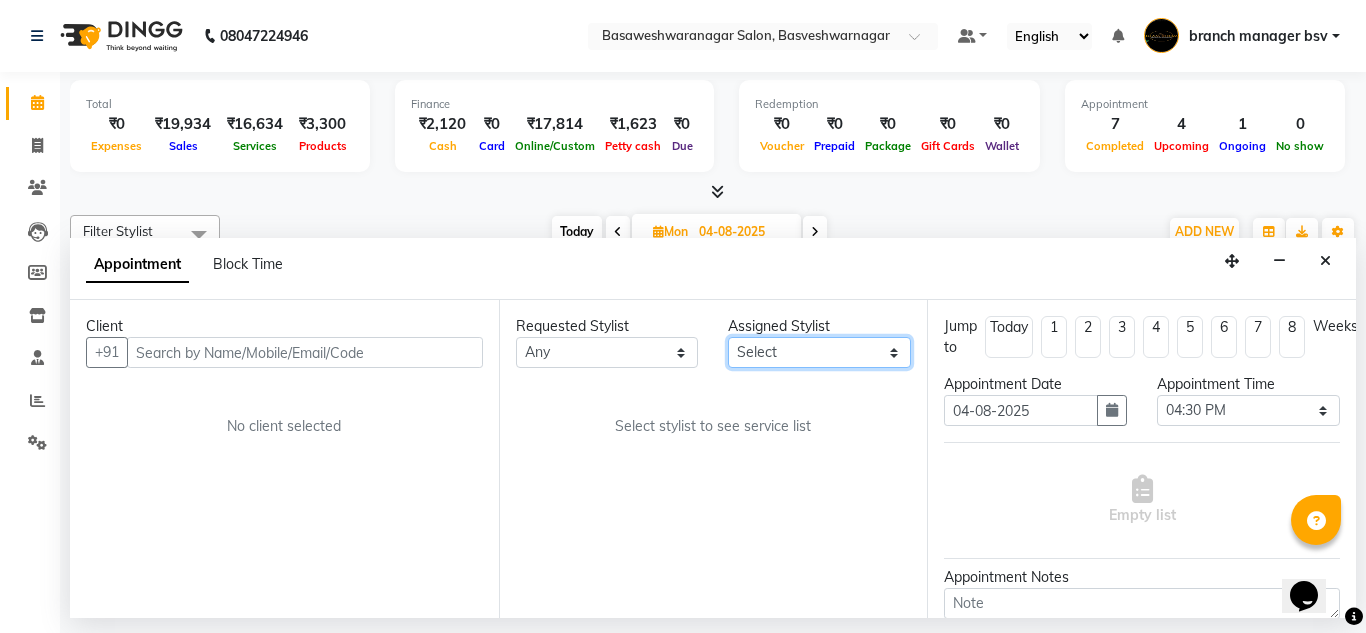 select on "13737" 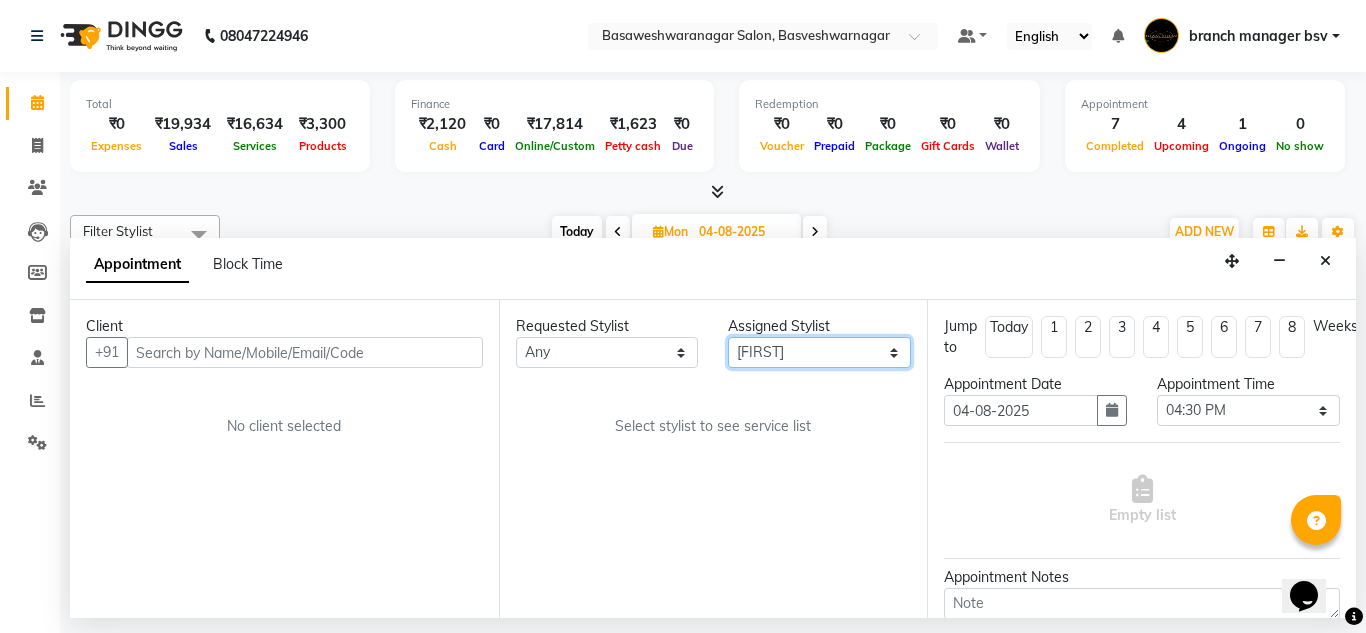 click on "Select ashwini branch manager bsv Dr.Jabin Dr mehzabin GURISH JASSI Jayshree Navya pooja accounts PRATIK RAJEESHA Rasna Sanskruthi shangnimwom SMIRTI SUMITH SUNITHA SUNNY Tanveer  TEZZ The Glam Room theja Trishna urmi" at bounding box center (819, 352) 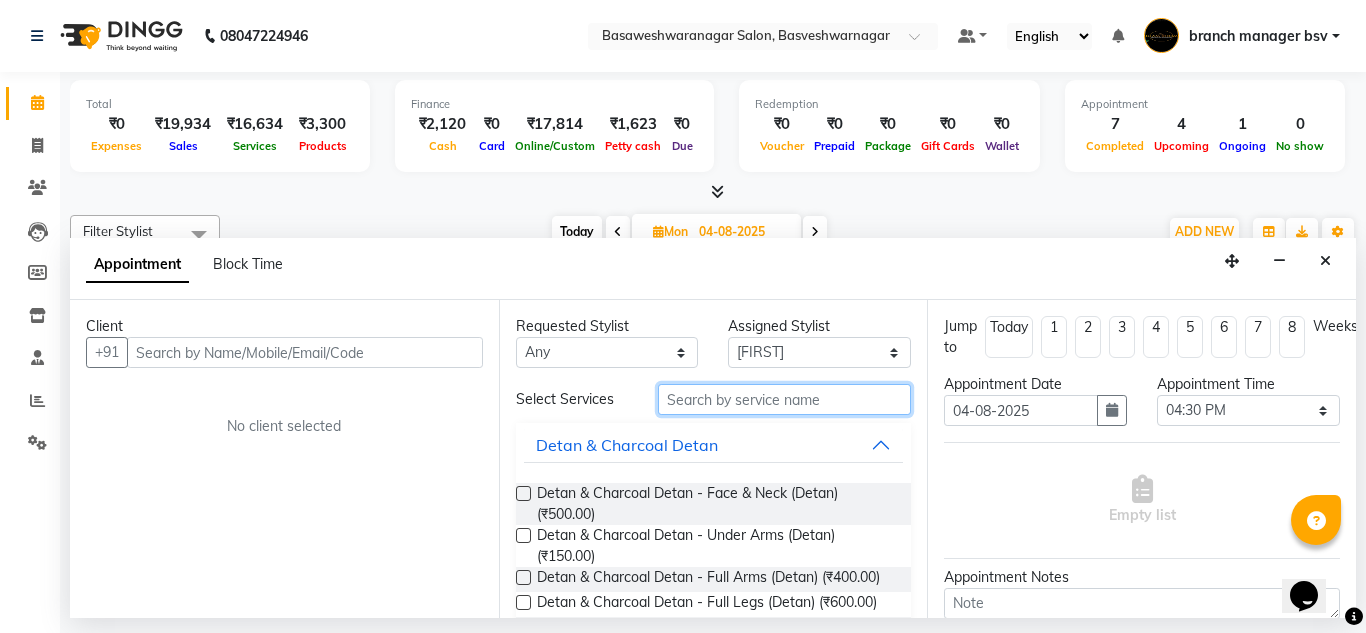 click at bounding box center (785, 399) 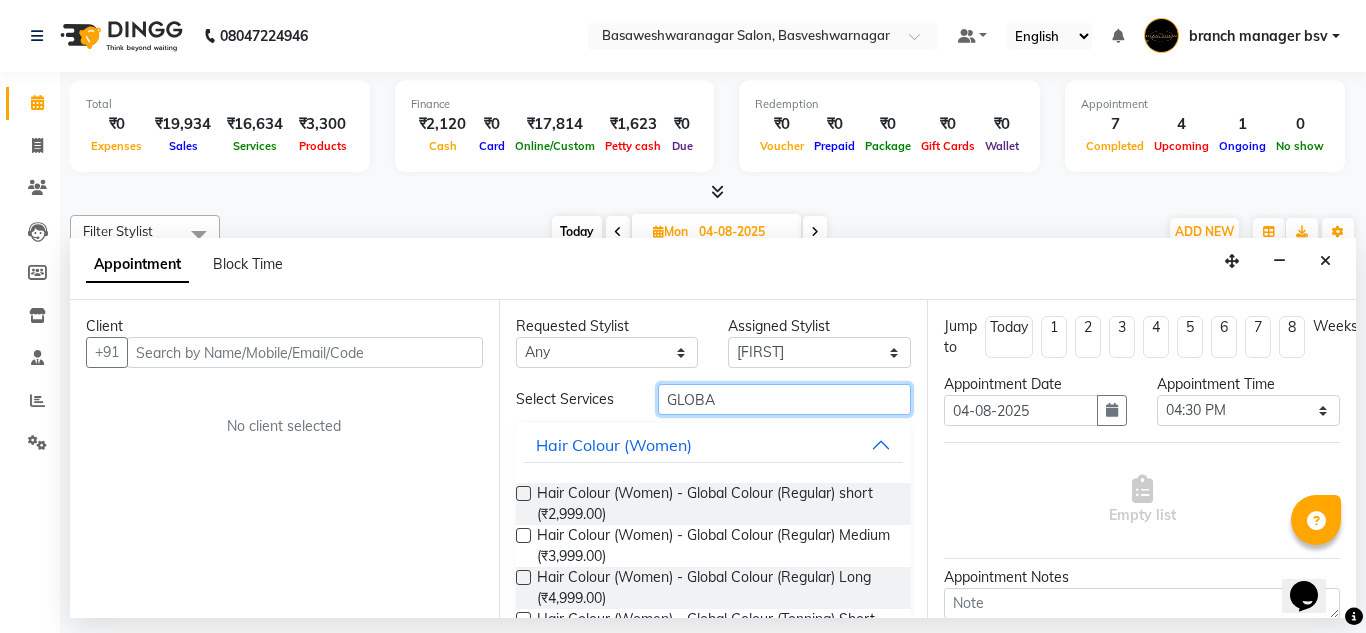 type on "GLOBA" 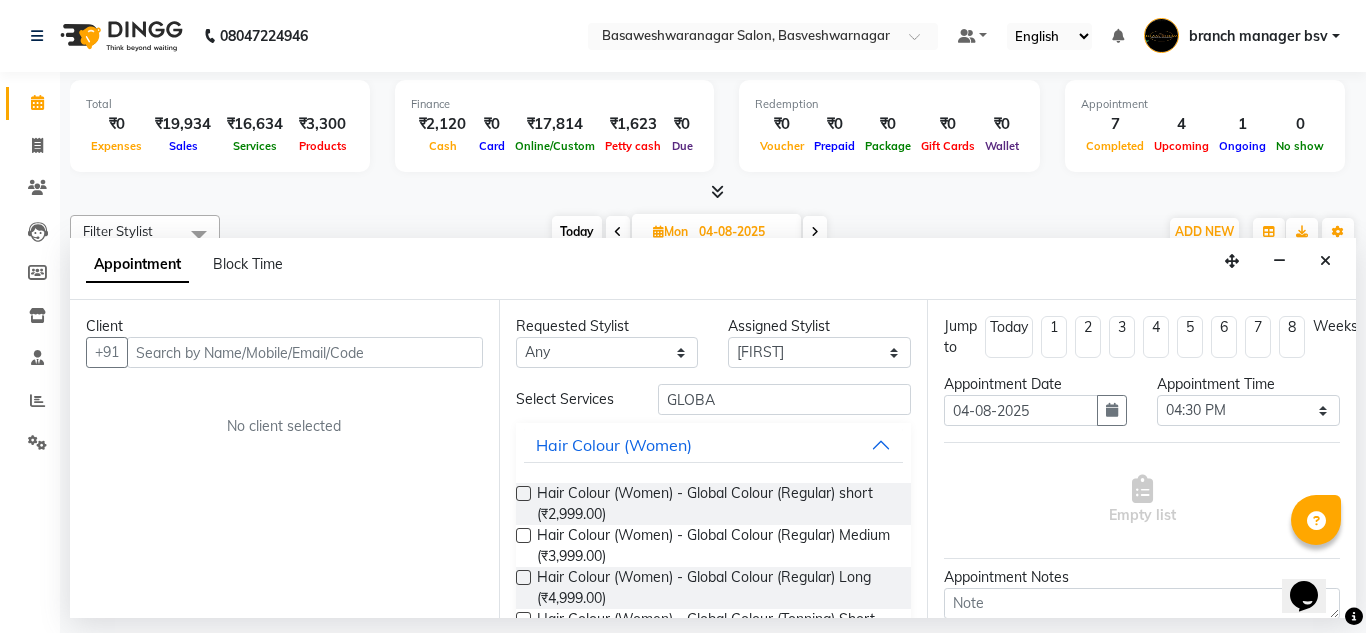 click at bounding box center [523, 535] 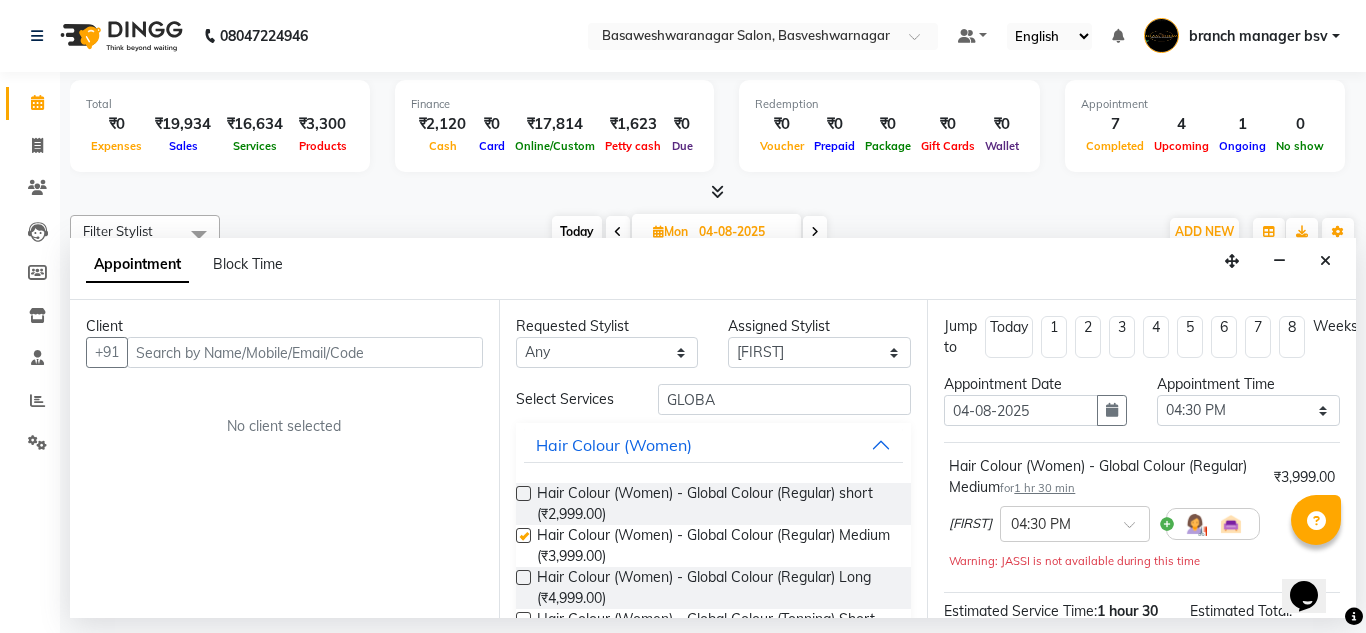 checkbox on "false" 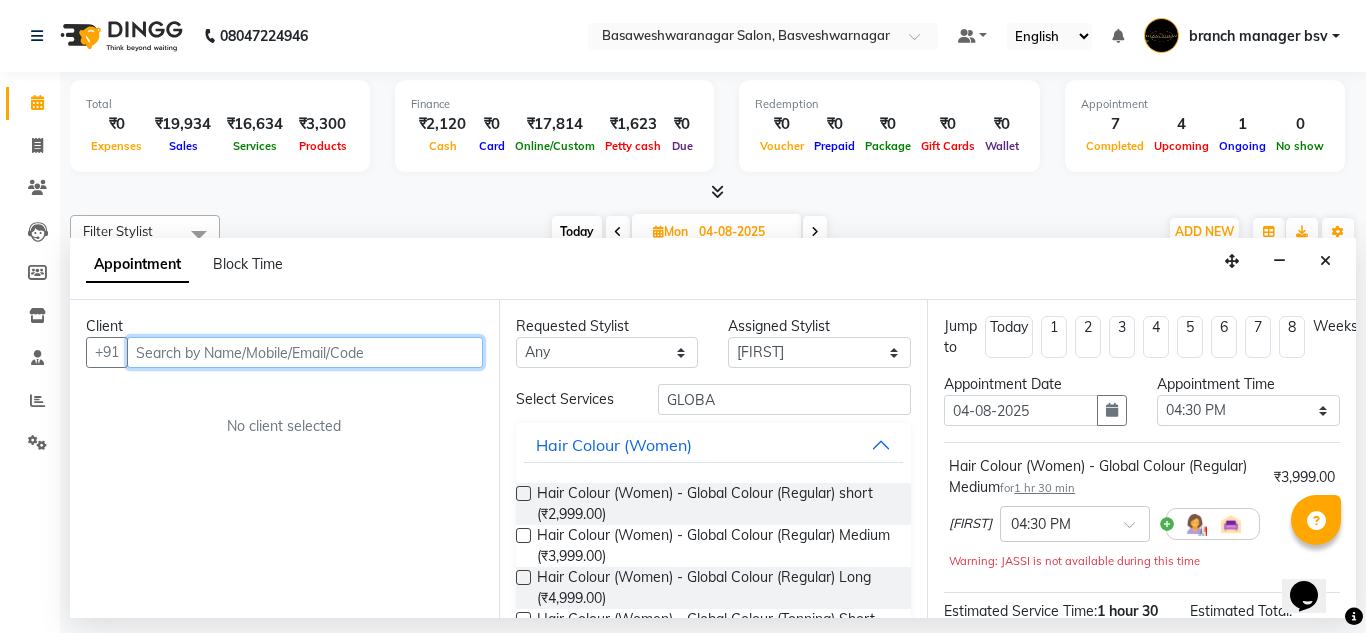 click at bounding box center (305, 352) 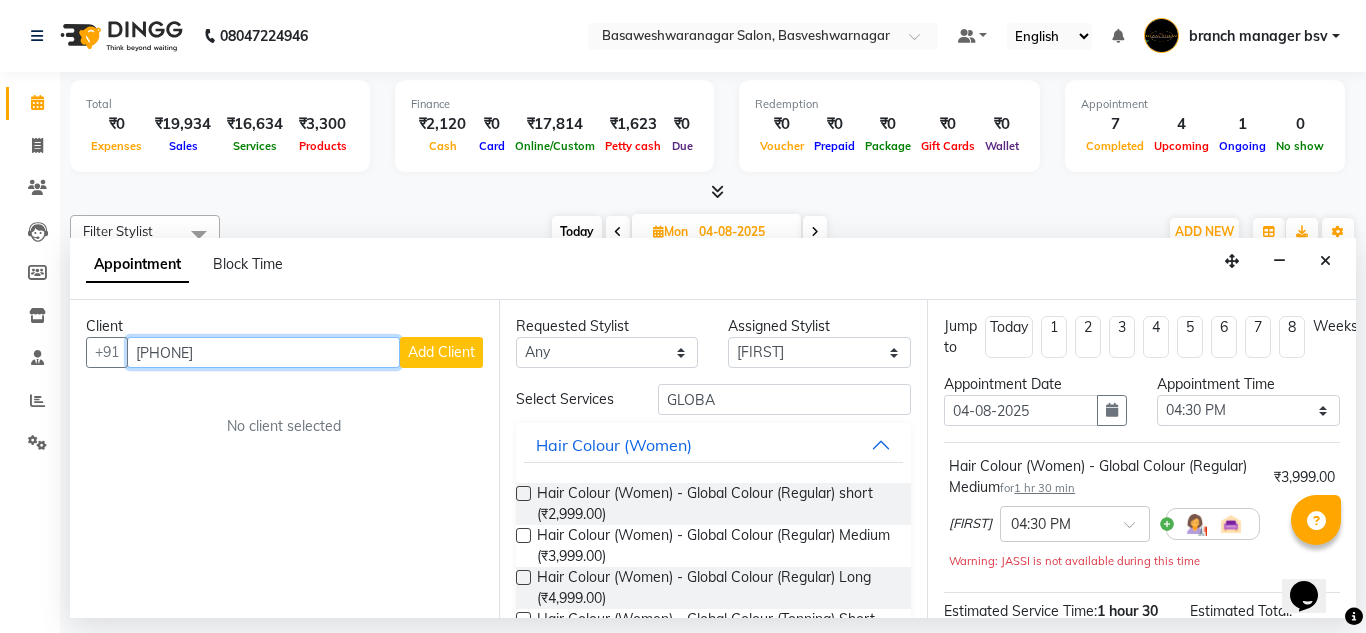 type on "9449743869" 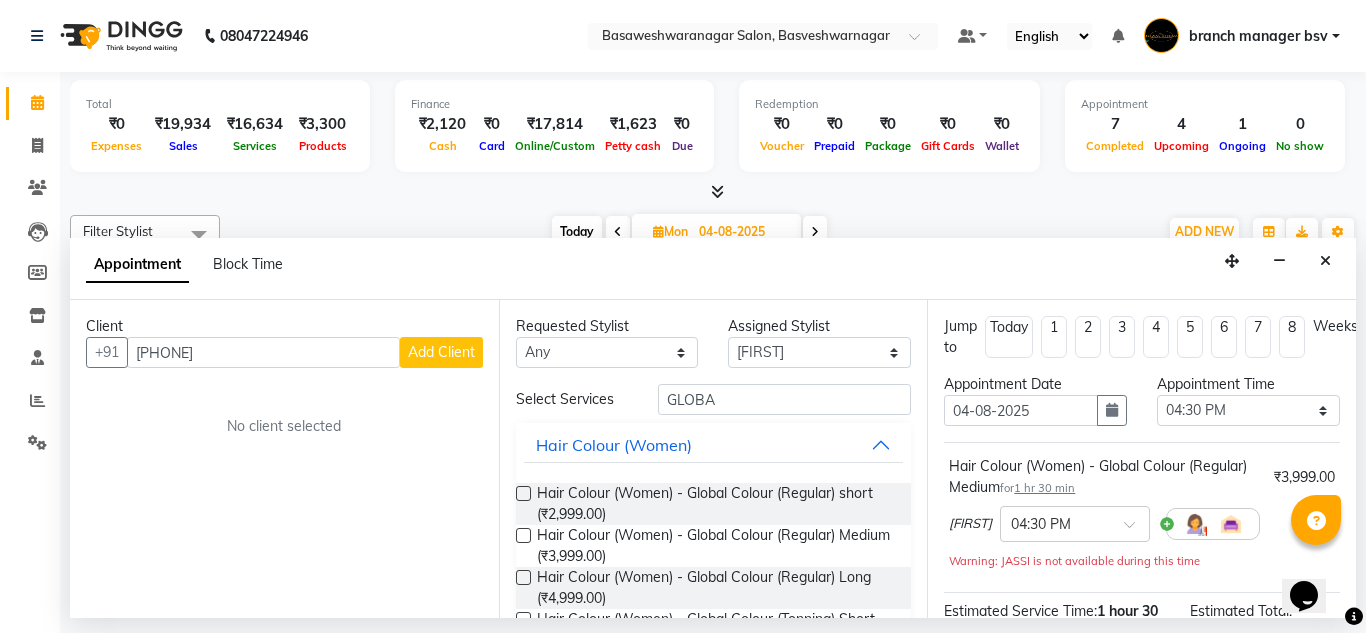 click on "Add Client" at bounding box center [441, 352] 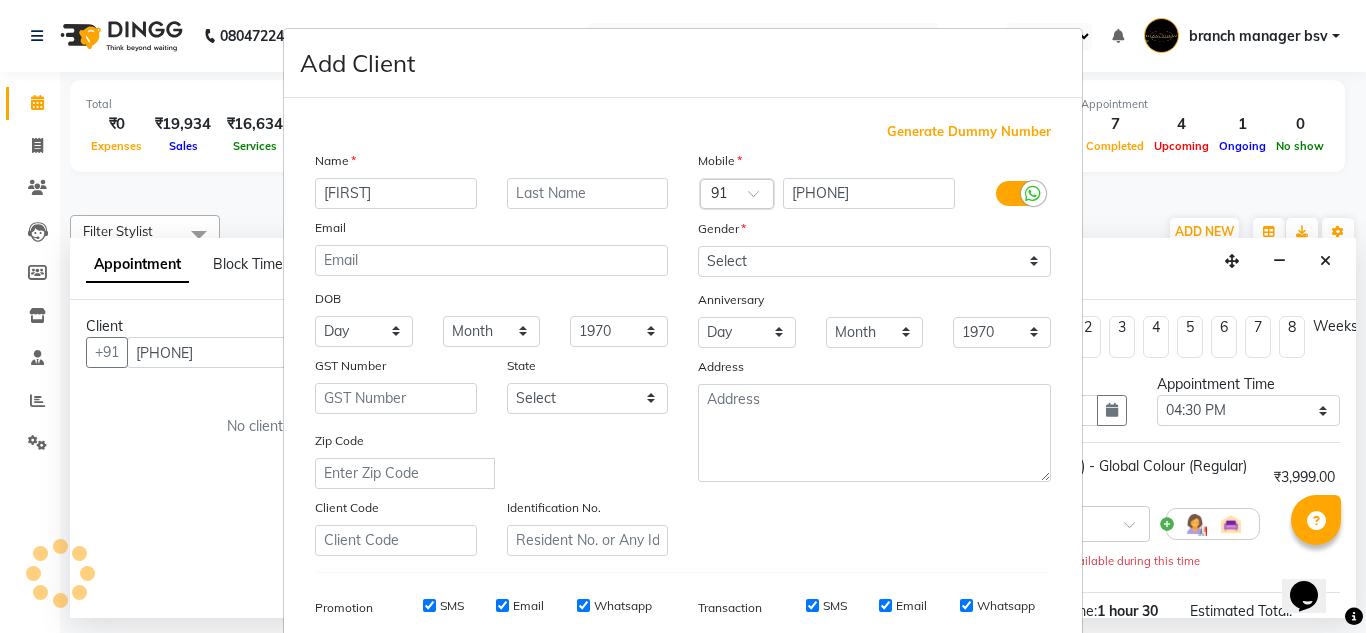 type on "ANITHA" 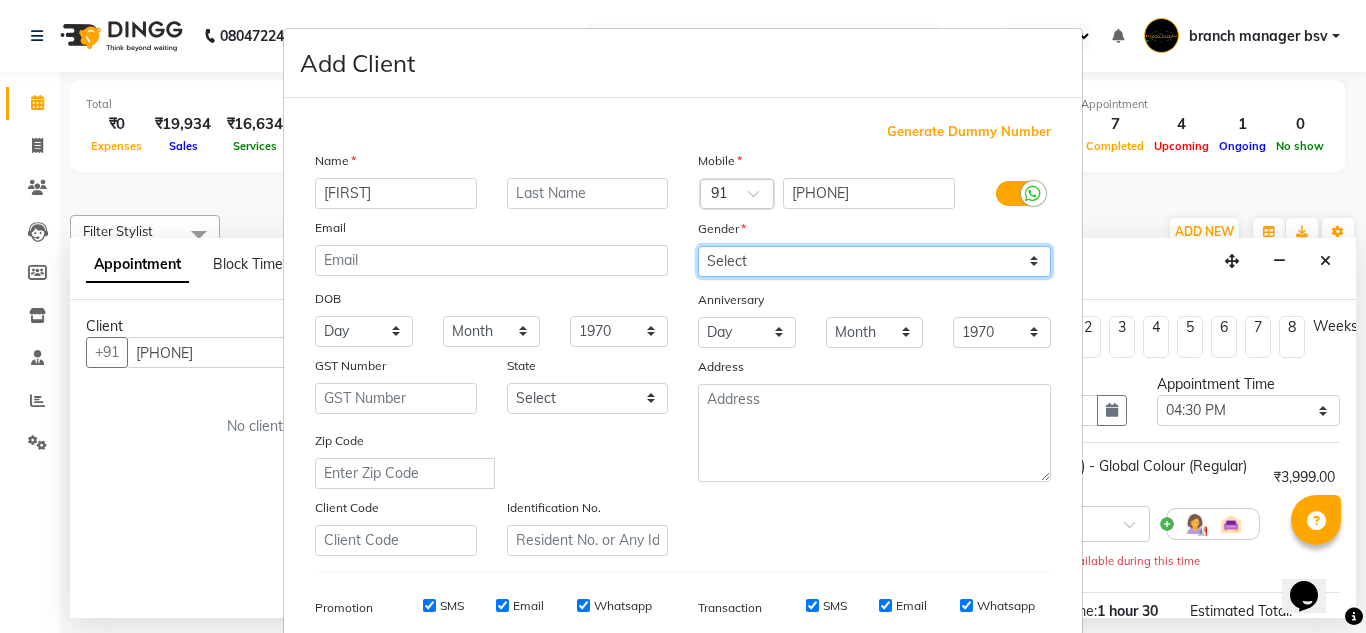 click on "Select Male Female Other Prefer Not To Say" at bounding box center [874, 261] 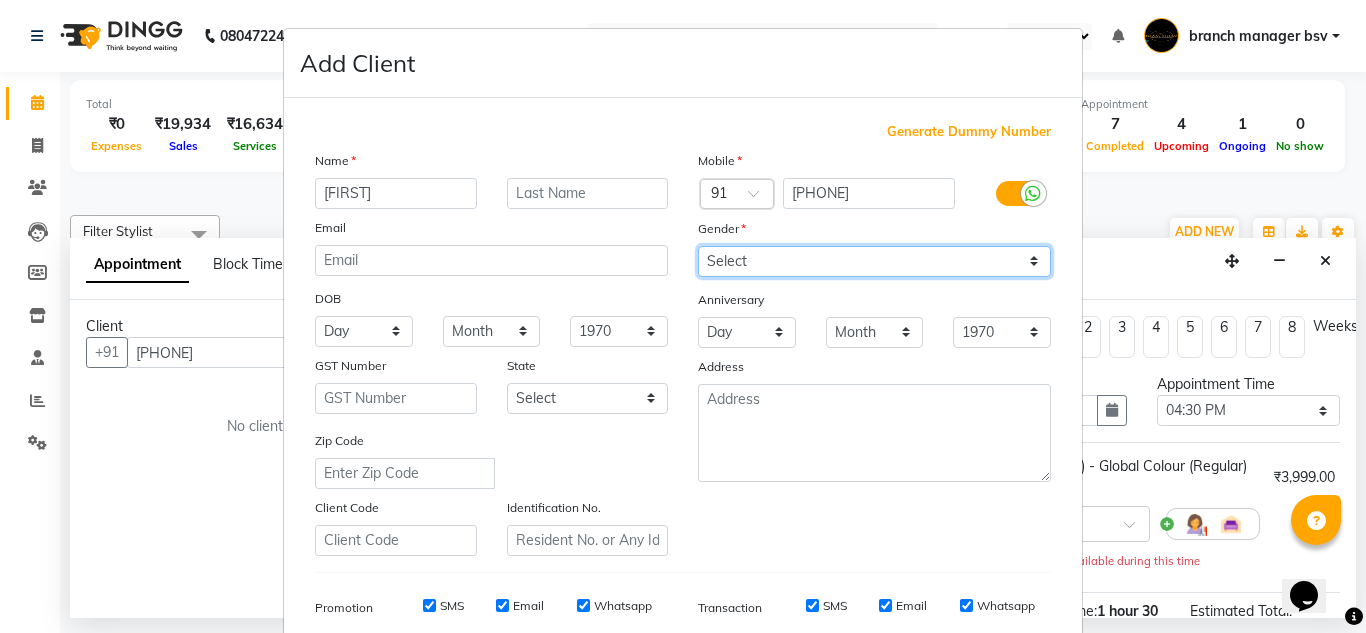 select on "female" 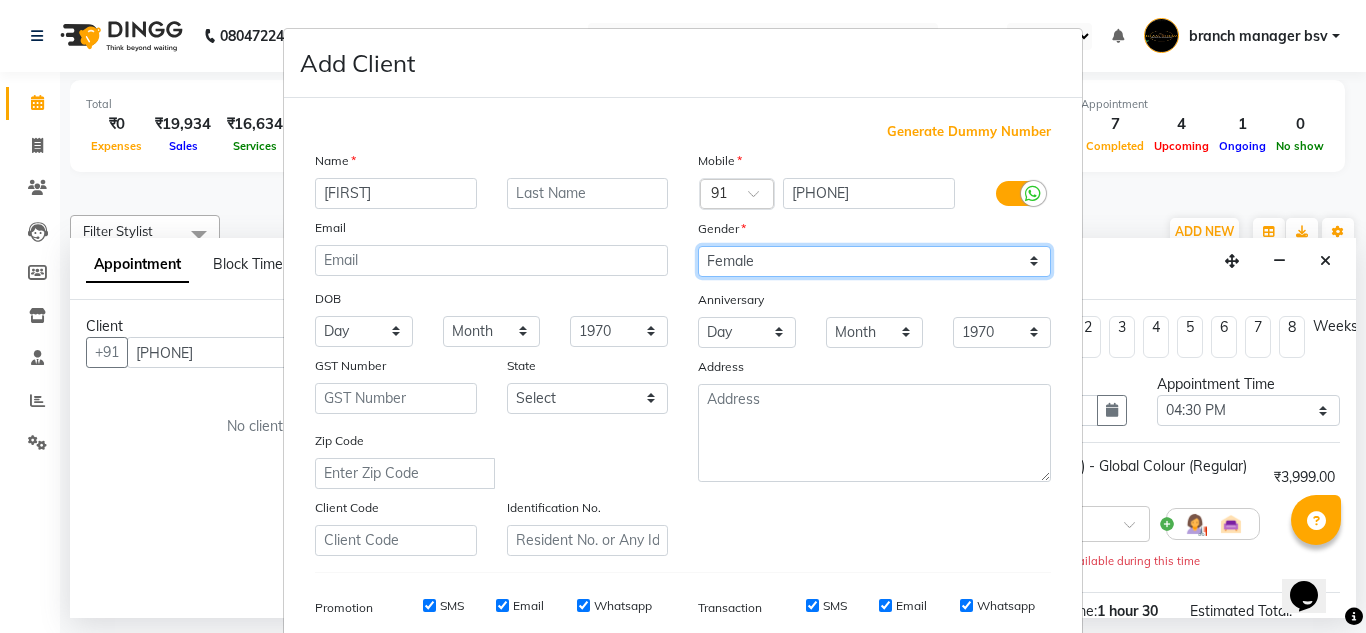 click on "Select Male Female Other Prefer Not To Say" at bounding box center (874, 261) 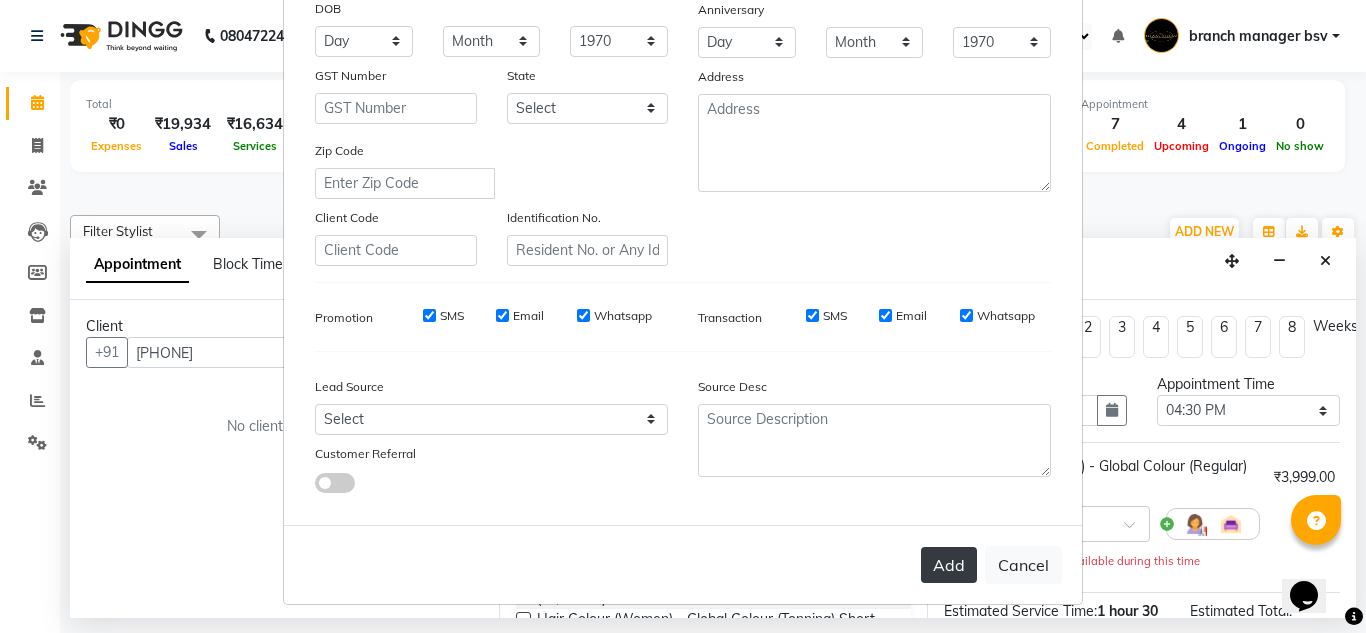 click on "Add" at bounding box center [949, 565] 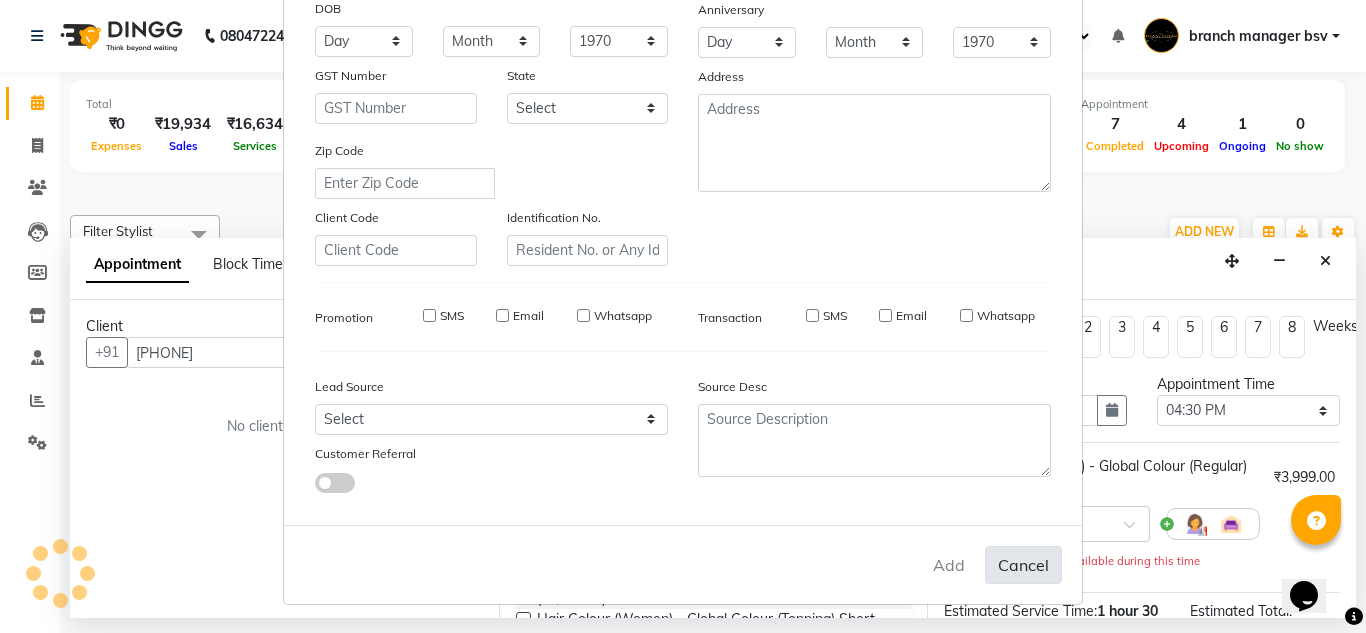 type 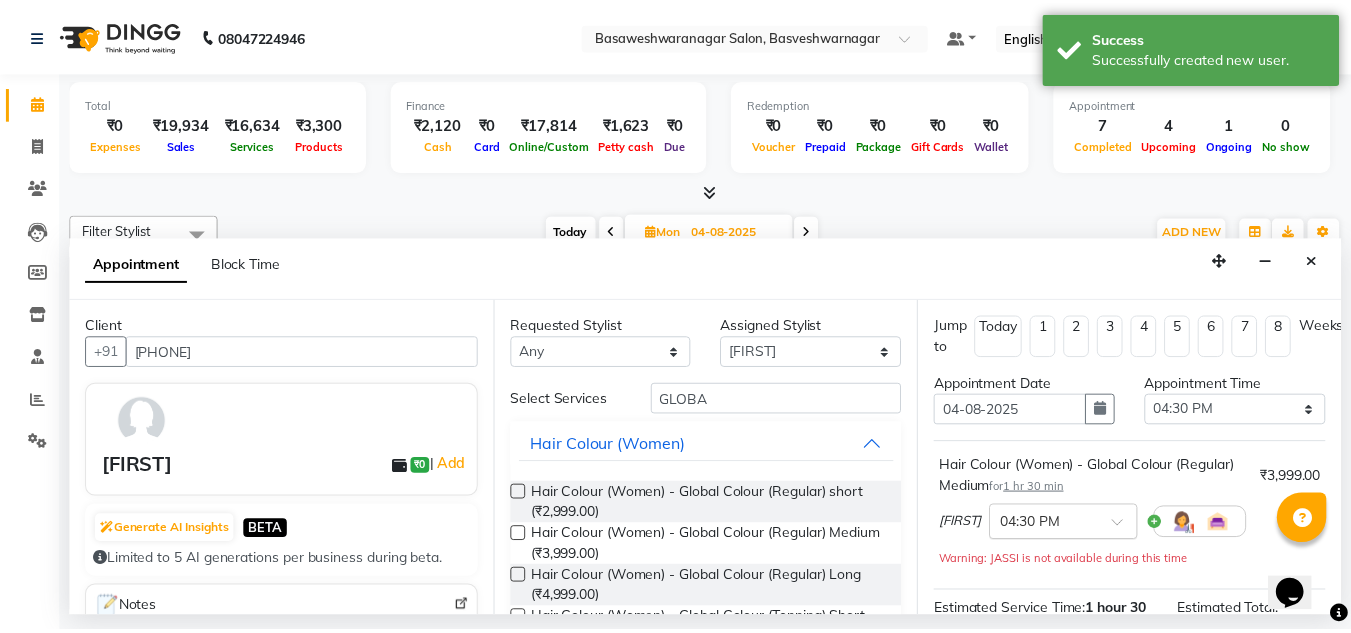 scroll, scrollTop: 286, scrollLeft: 0, axis: vertical 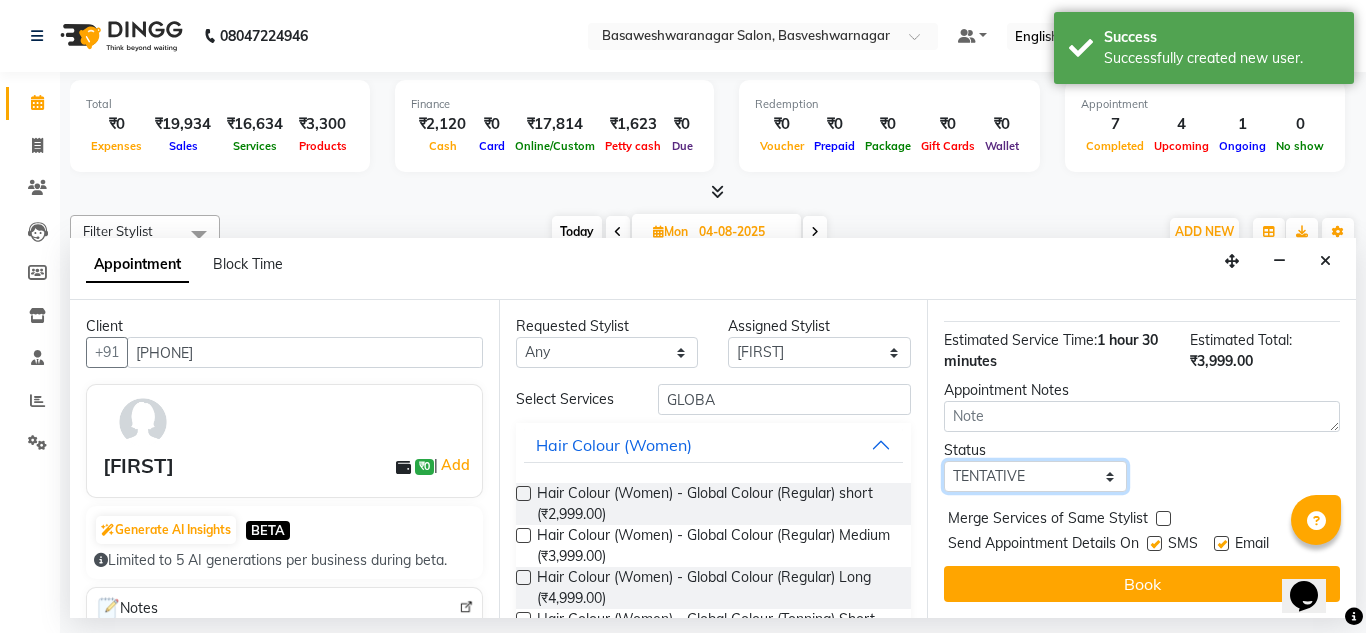 click on "Select TENTATIVE CONFIRM UPCOMING" at bounding box center [1035, 476] 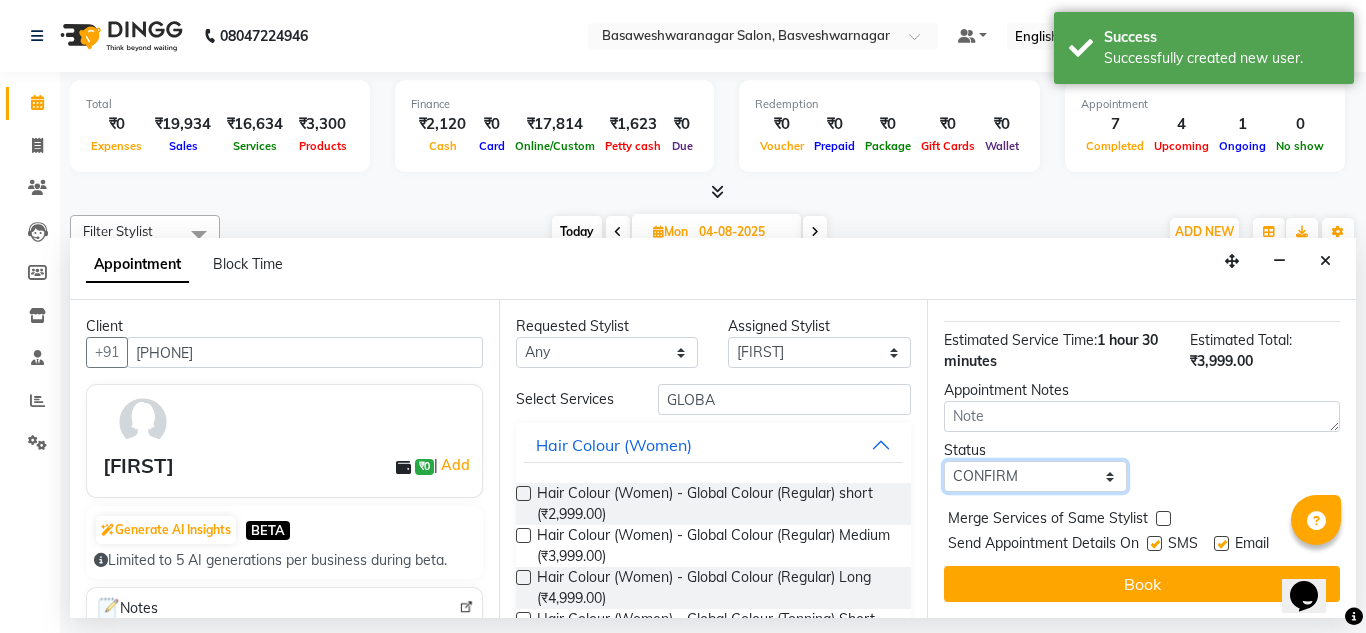 click on "Select TENTATIVE CONFIRM UPCOMING" at bounding box center (1035, 476) 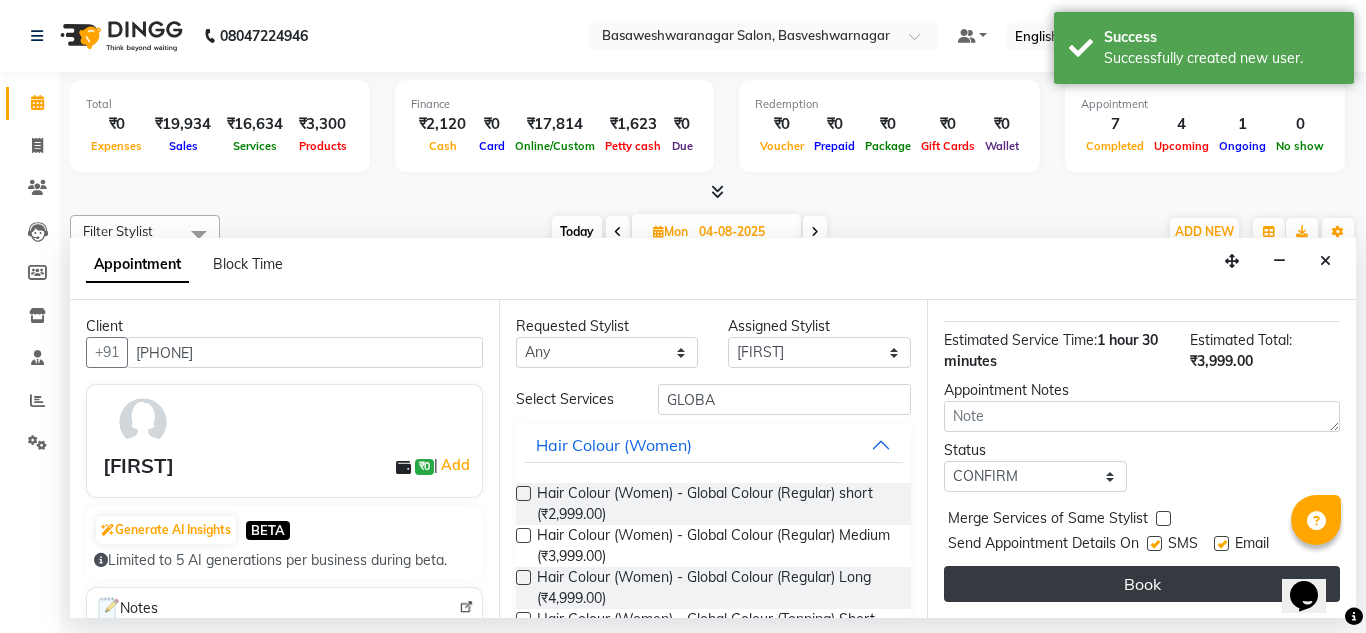 click on "Book" at bounding box center [1142, 584] 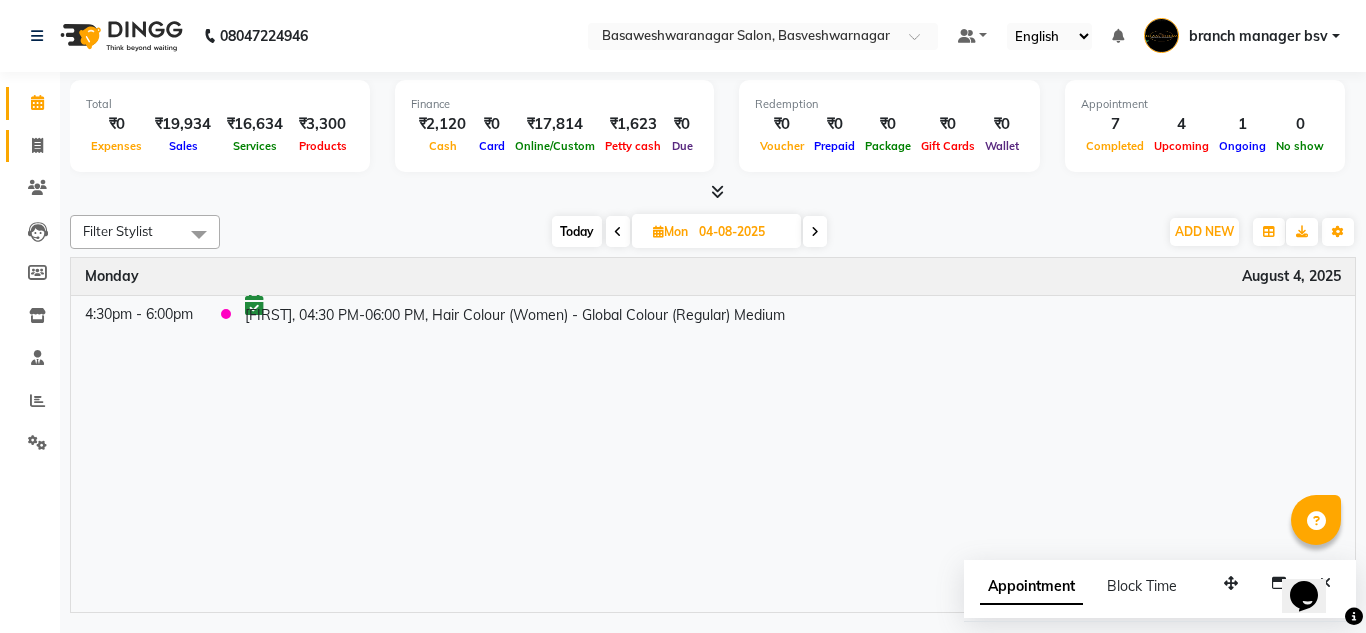 click on "Invoice" 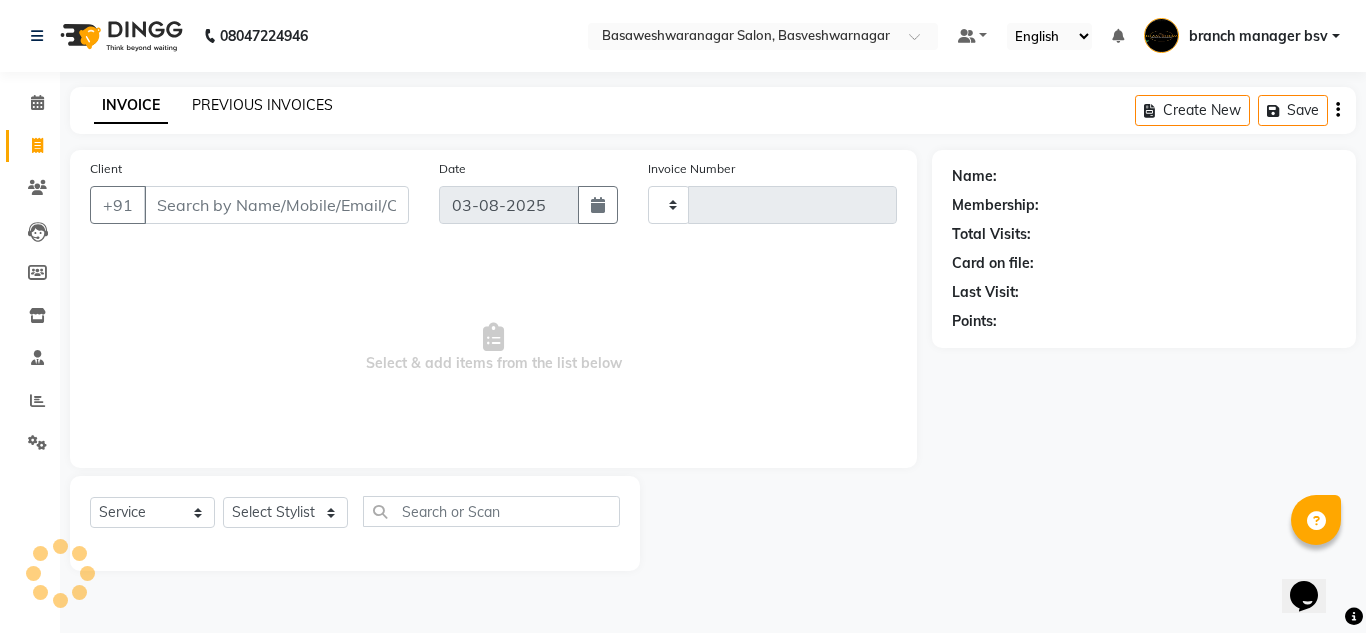 type on "0829" 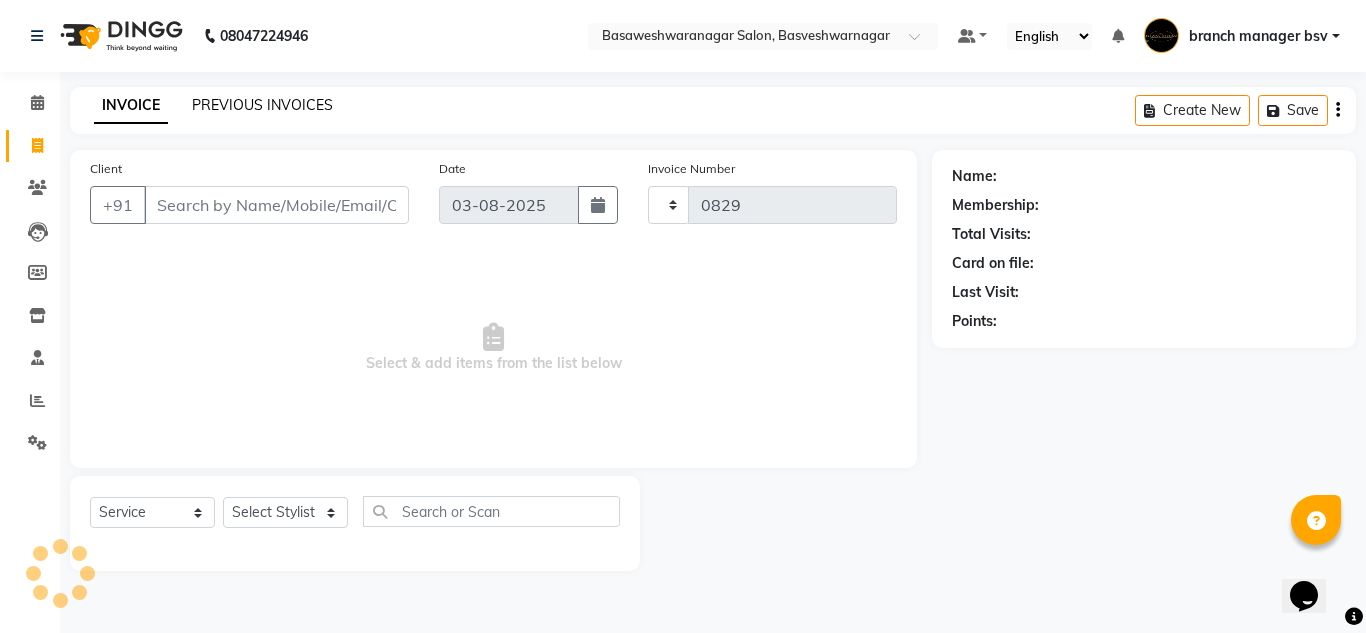 select on "842" 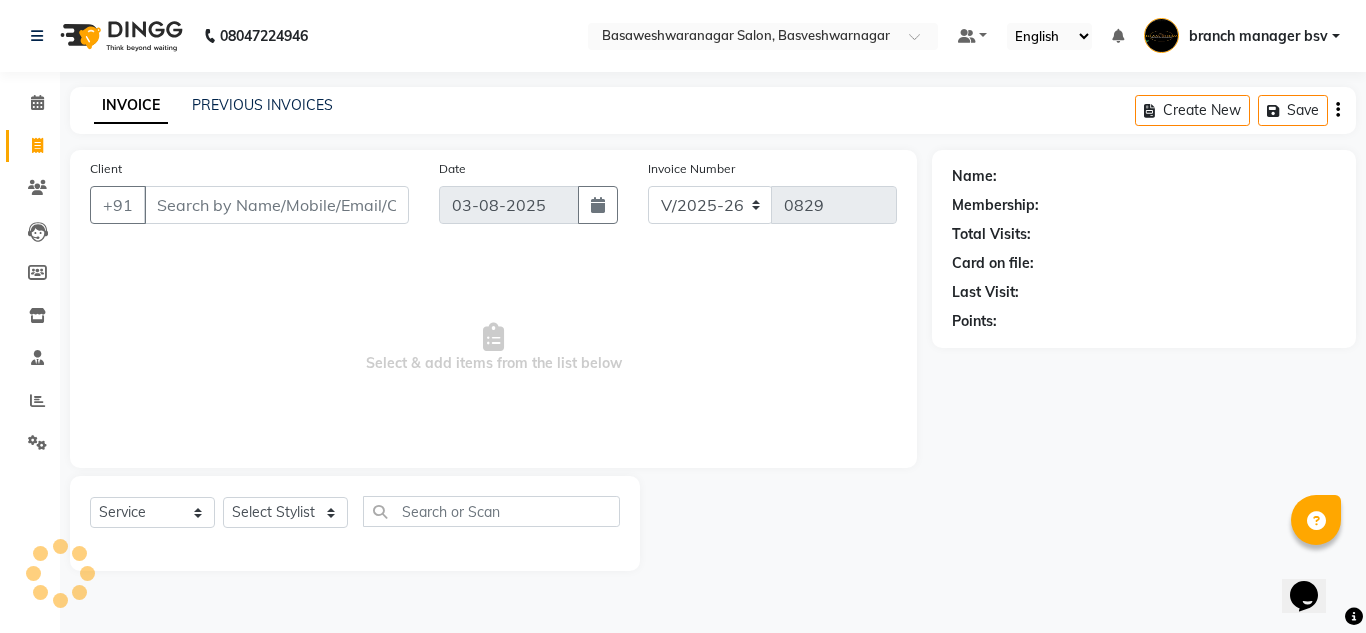 click on "INVOICE PREVIOUS INVOICES Create New   Save" 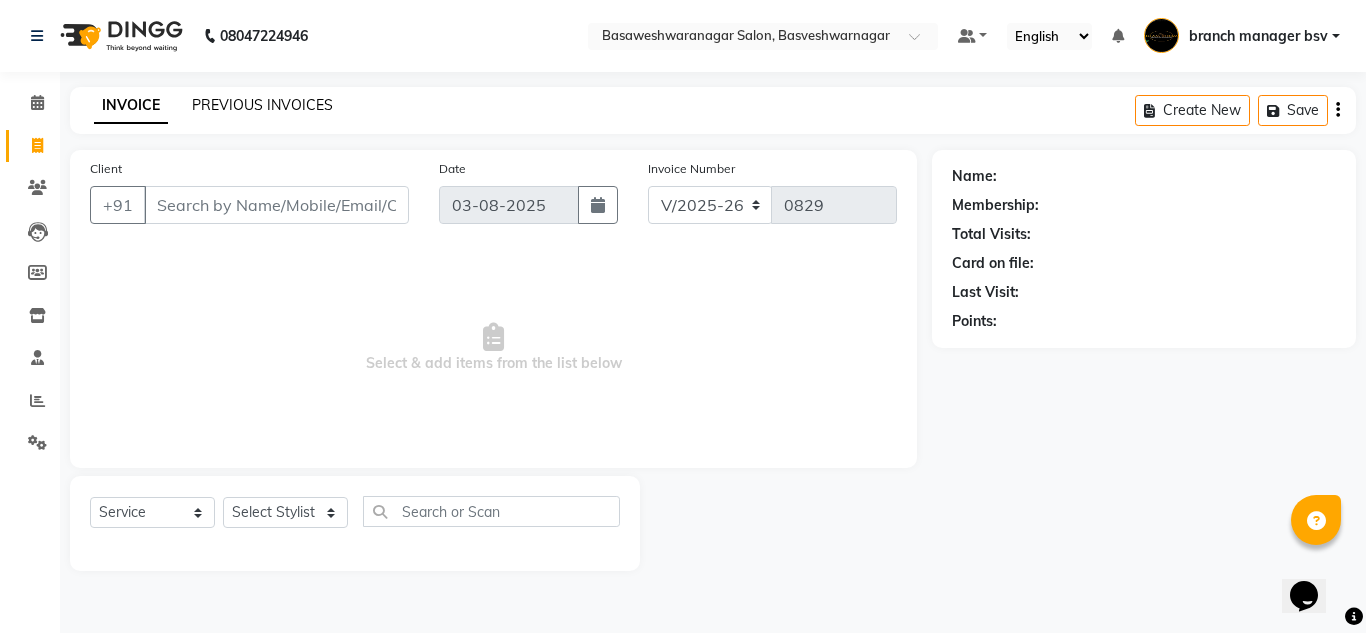 click on "PREVIOUS INVOICES" 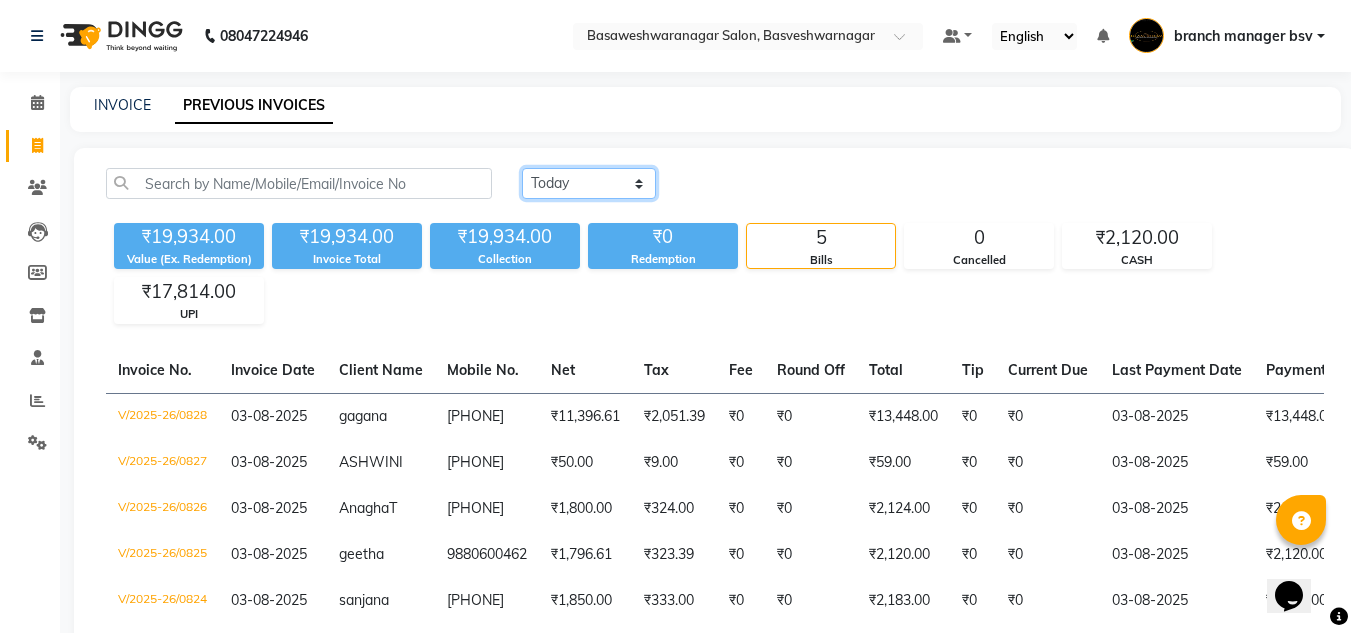 click on "Today Yesterday Custom Range" 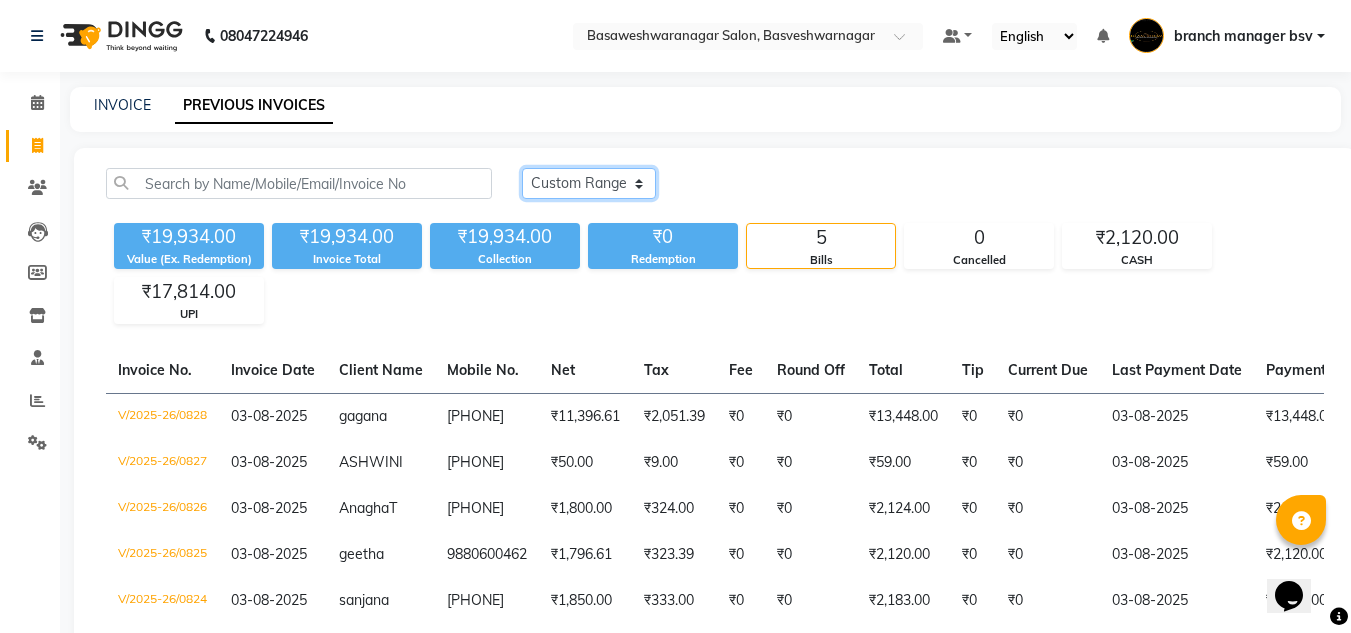 click on "Today Yesterday Custom Range" 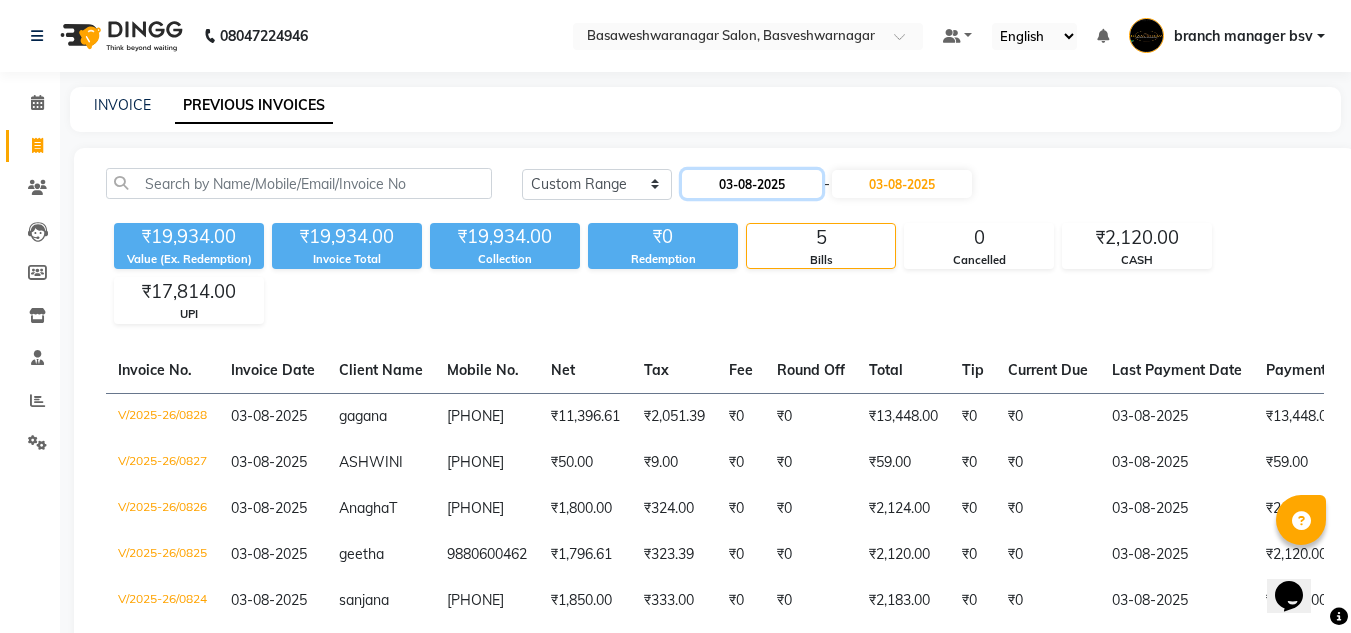 click on "03-08-2025" 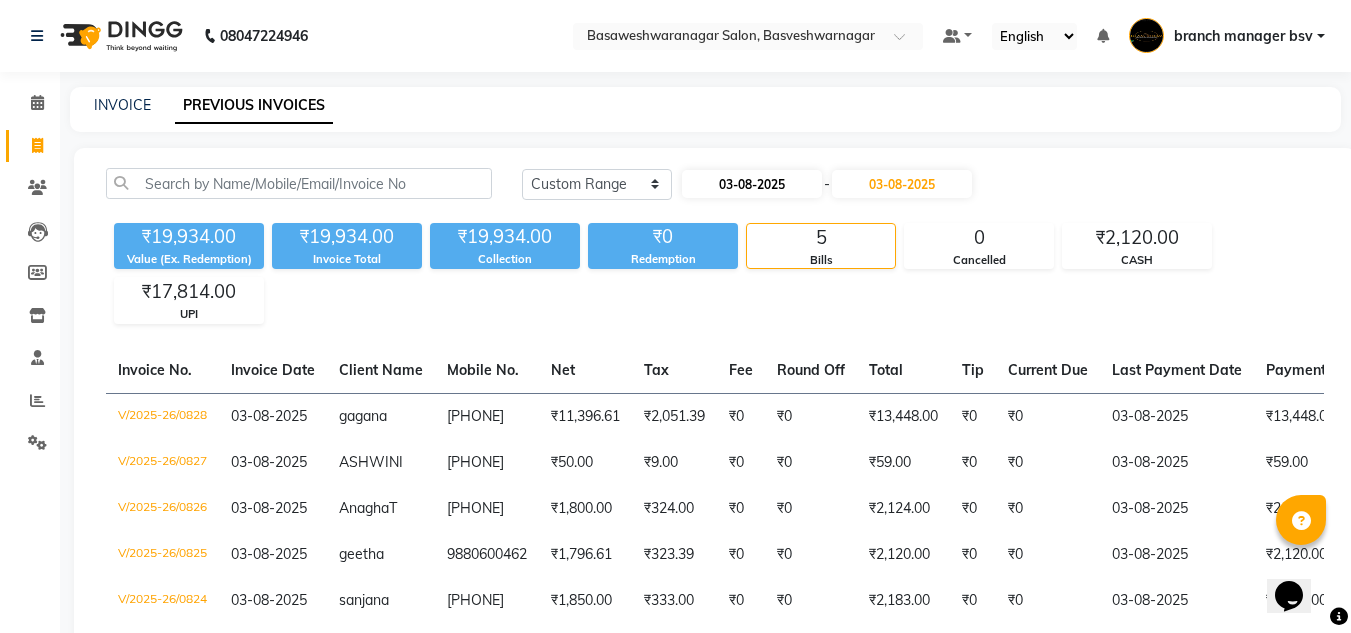select on "8" 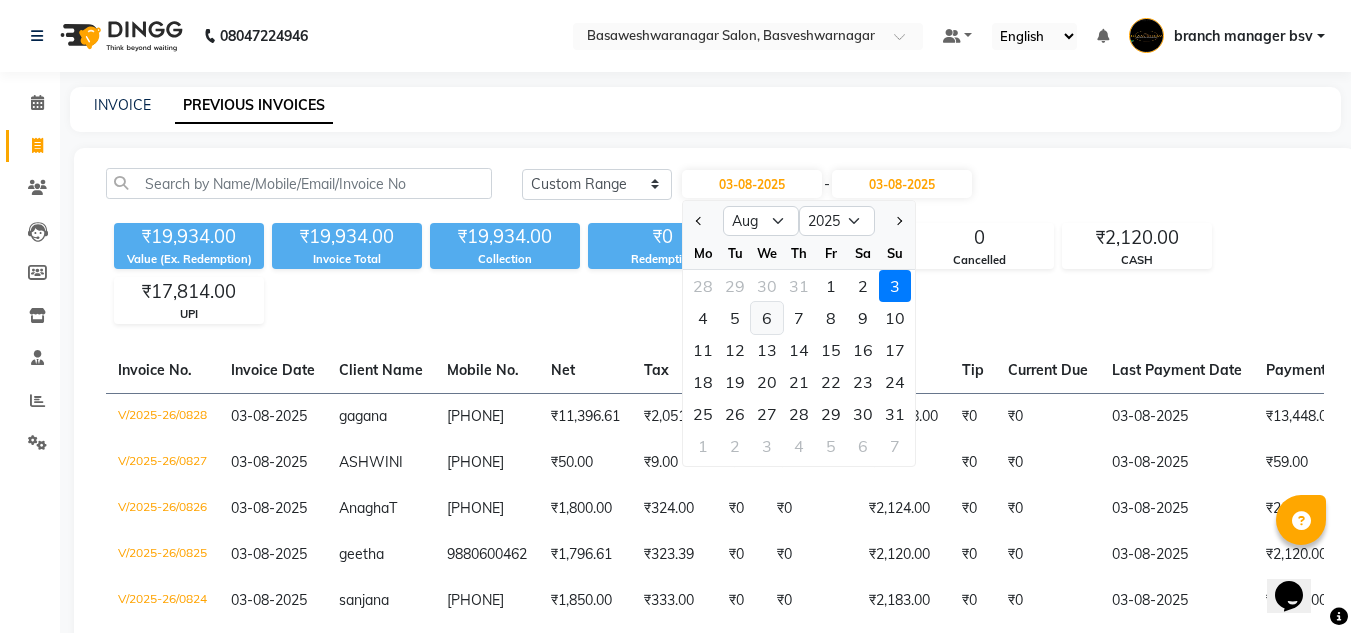 click on "6" 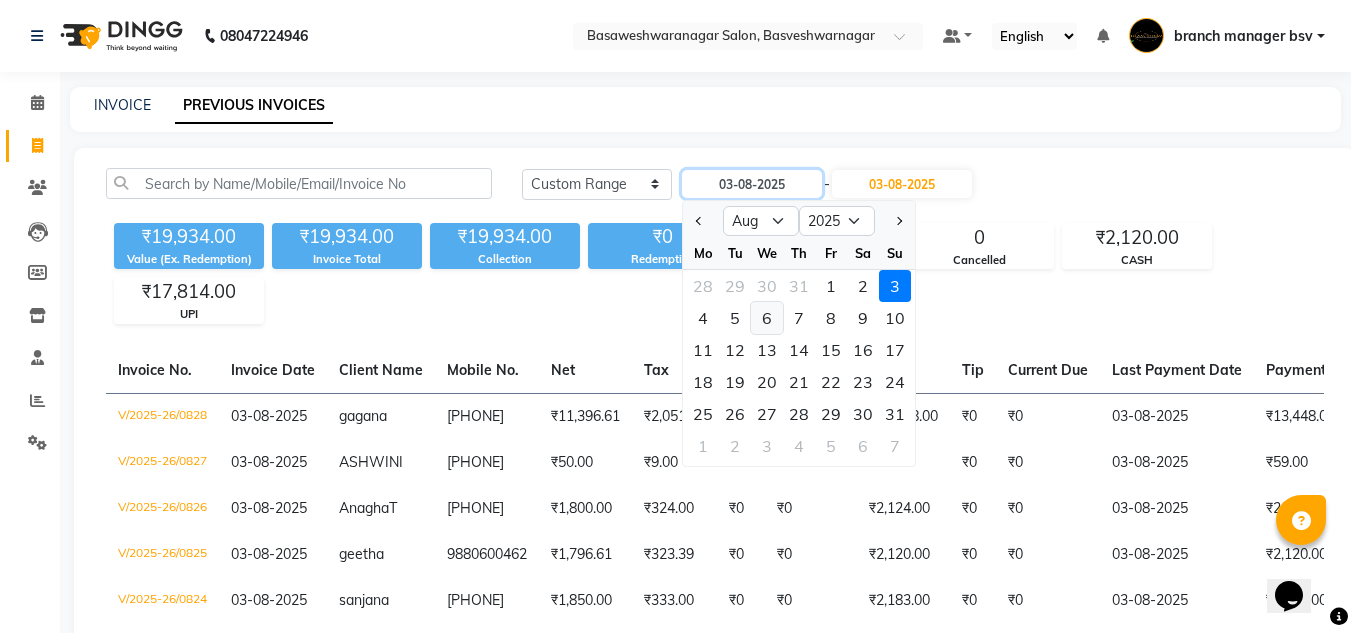 type on "06-08-2025" 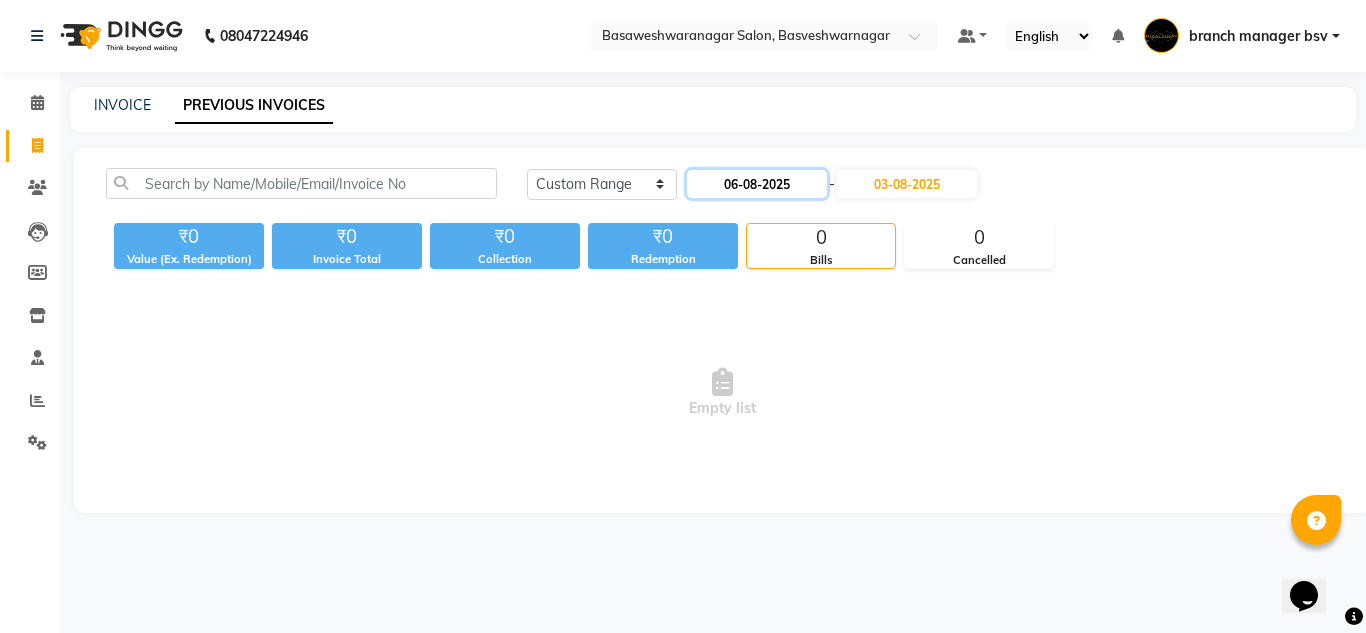 click on "06-08-2025" 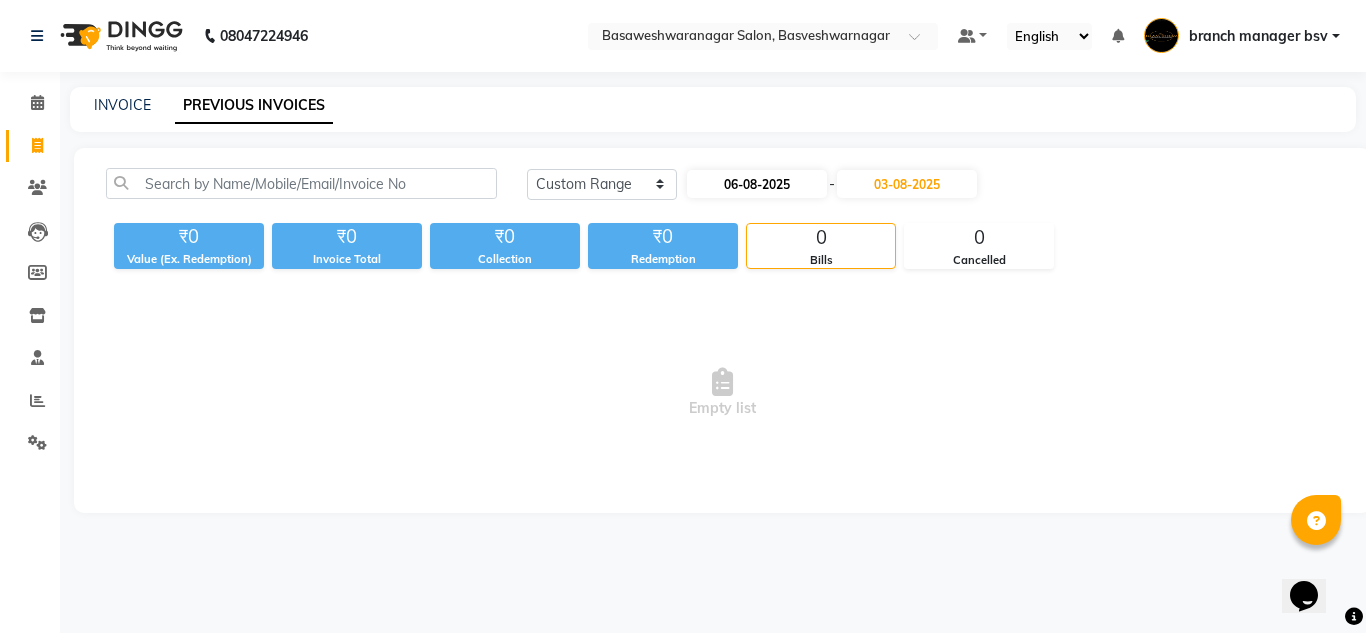 select on "8" 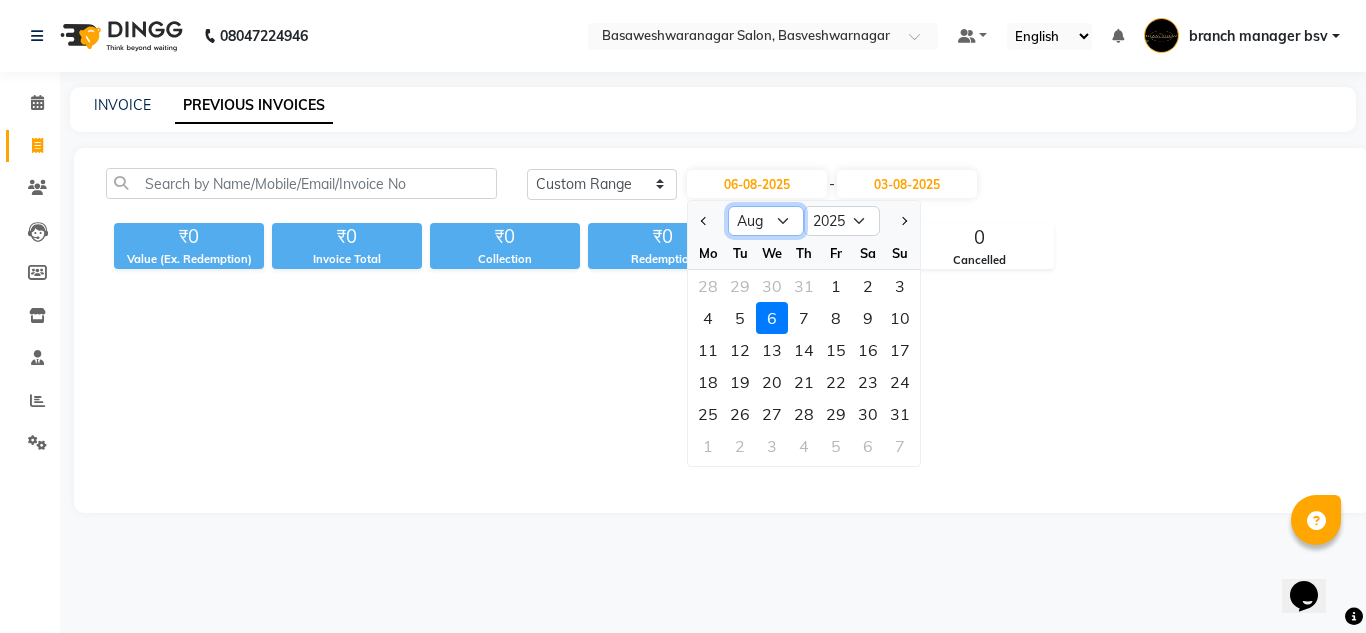 click on "Jan Feb Mar Apr May Jun Jul Aug Sep Oct Nov Dec" 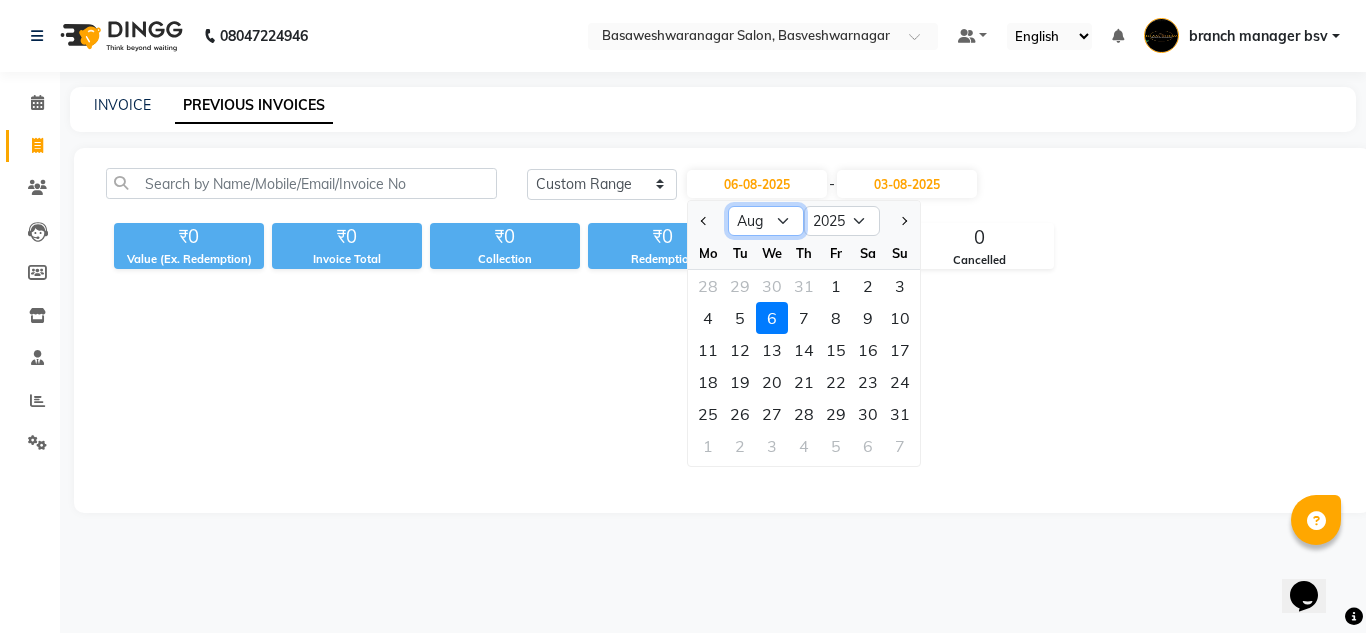 select on "7" 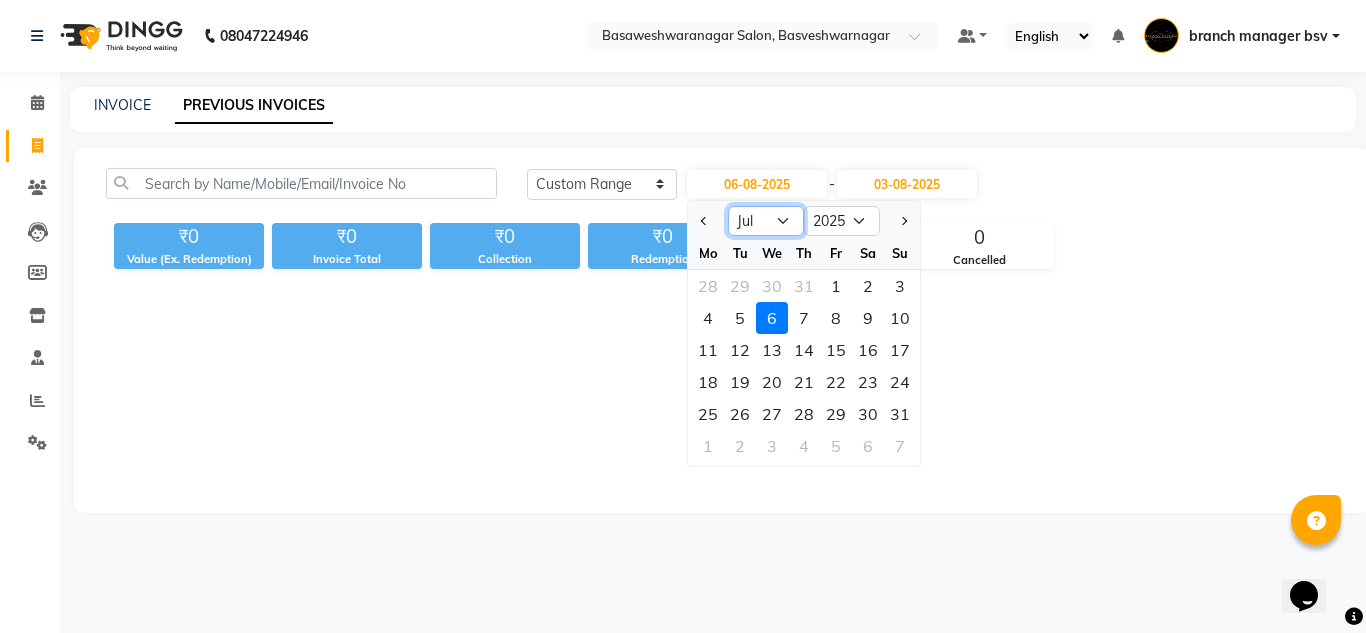 click on "Jan Feb Mar Apr May Jun Jul Aug Sep Oct Nov Dec" 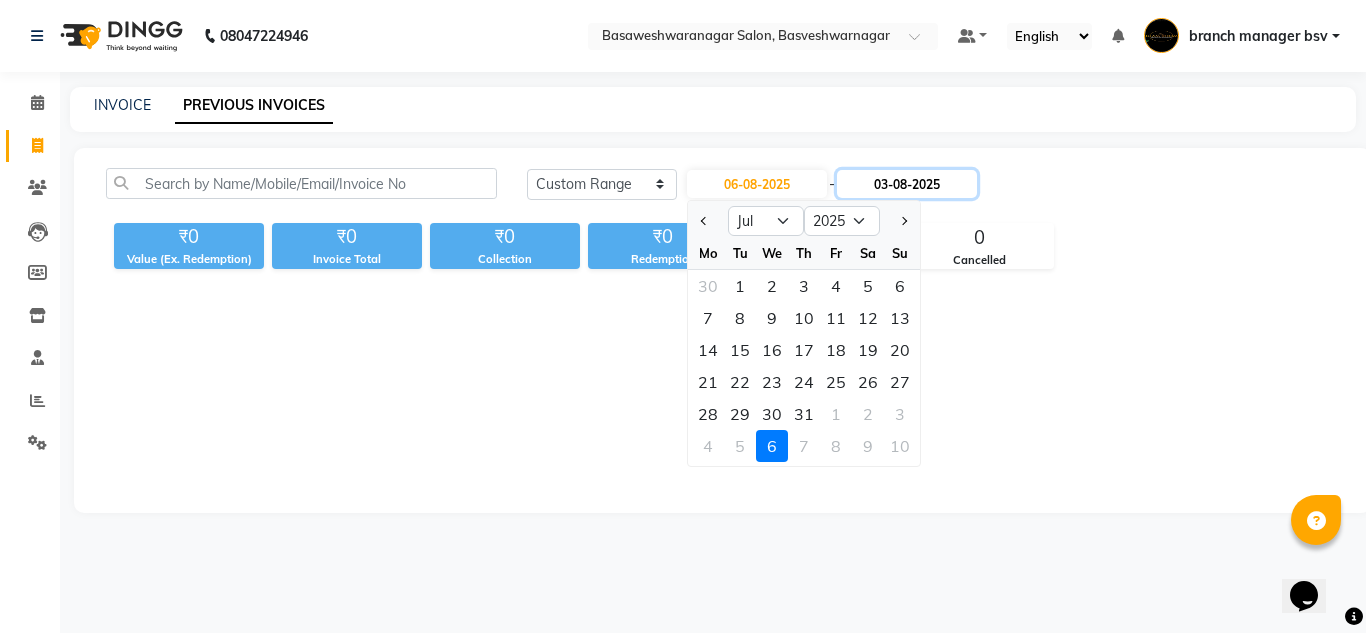 click on "03-08-2025" 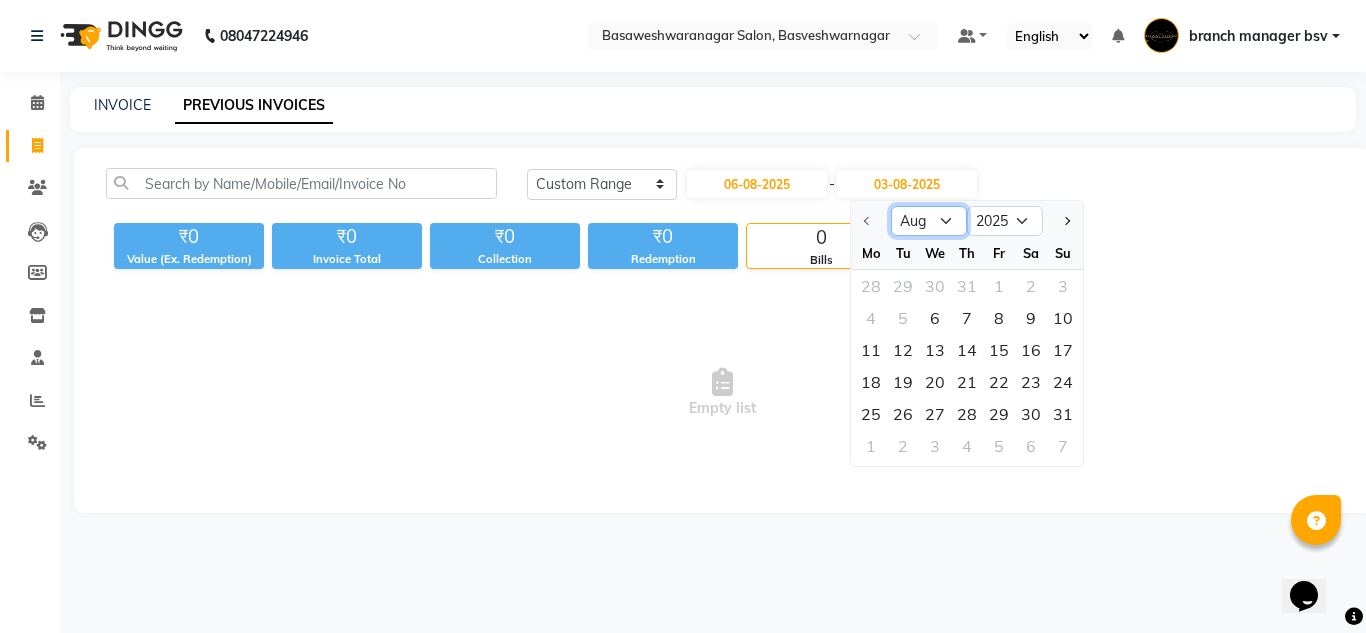 click on "Aug Sep Oct Nov Dec" 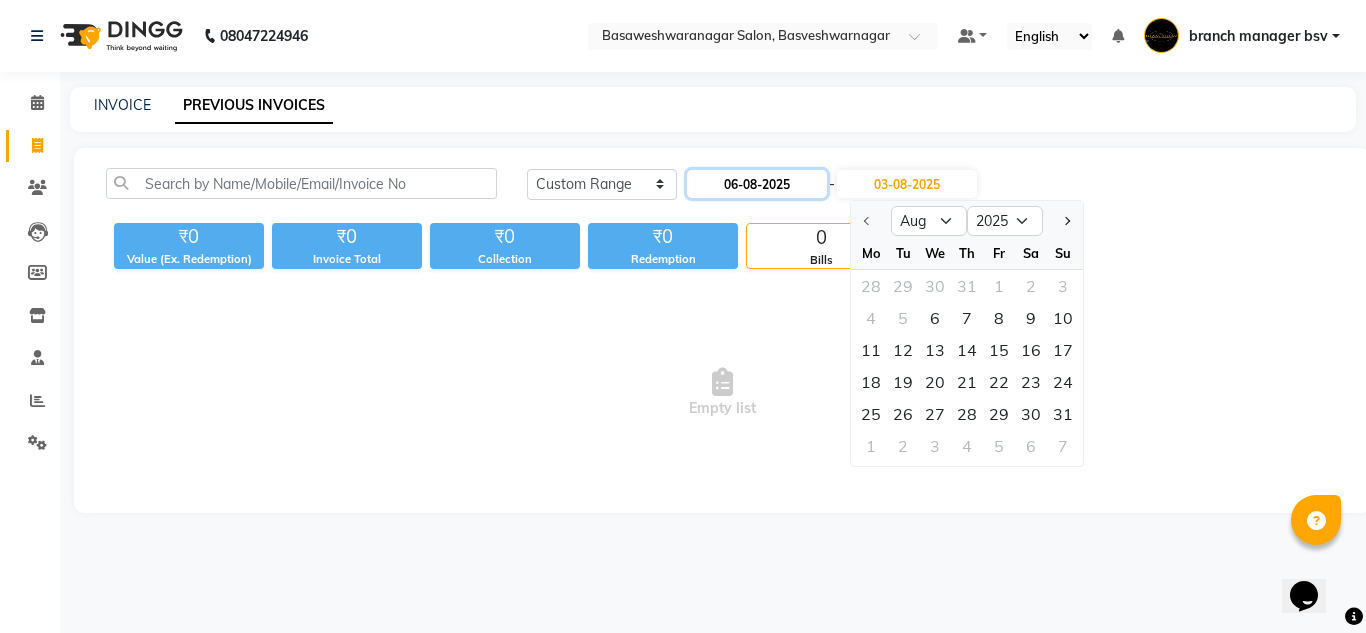 click on "06-08-2025" 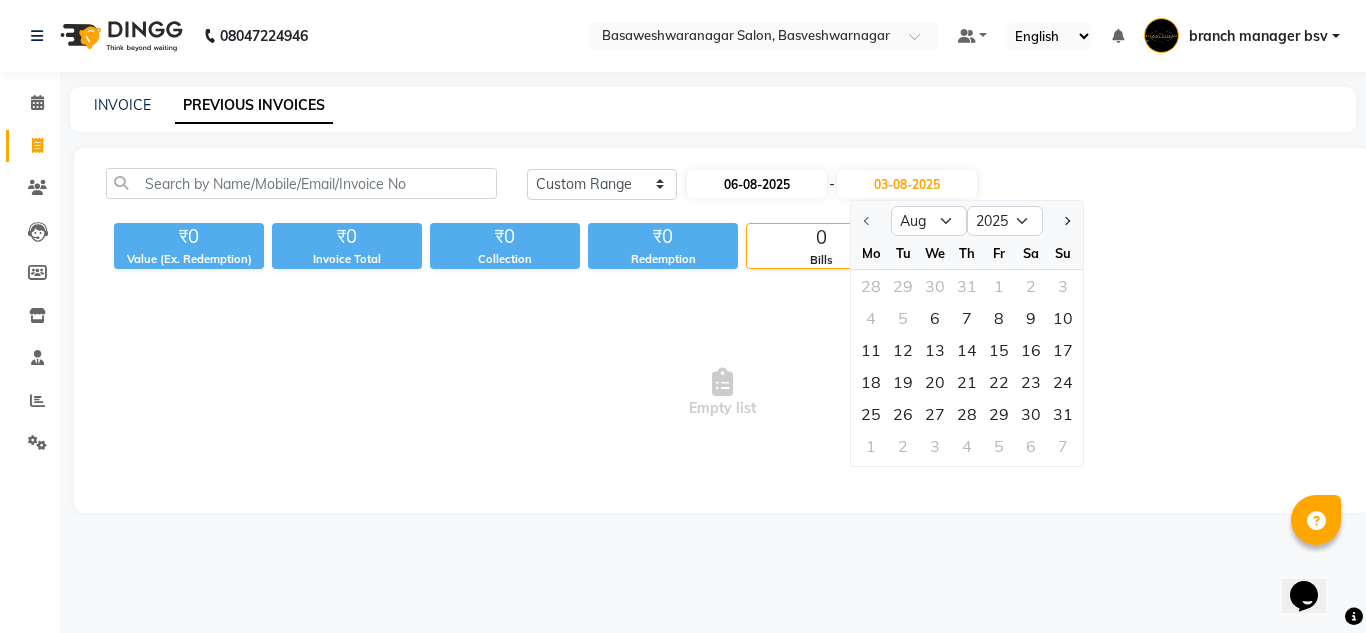select on "8" 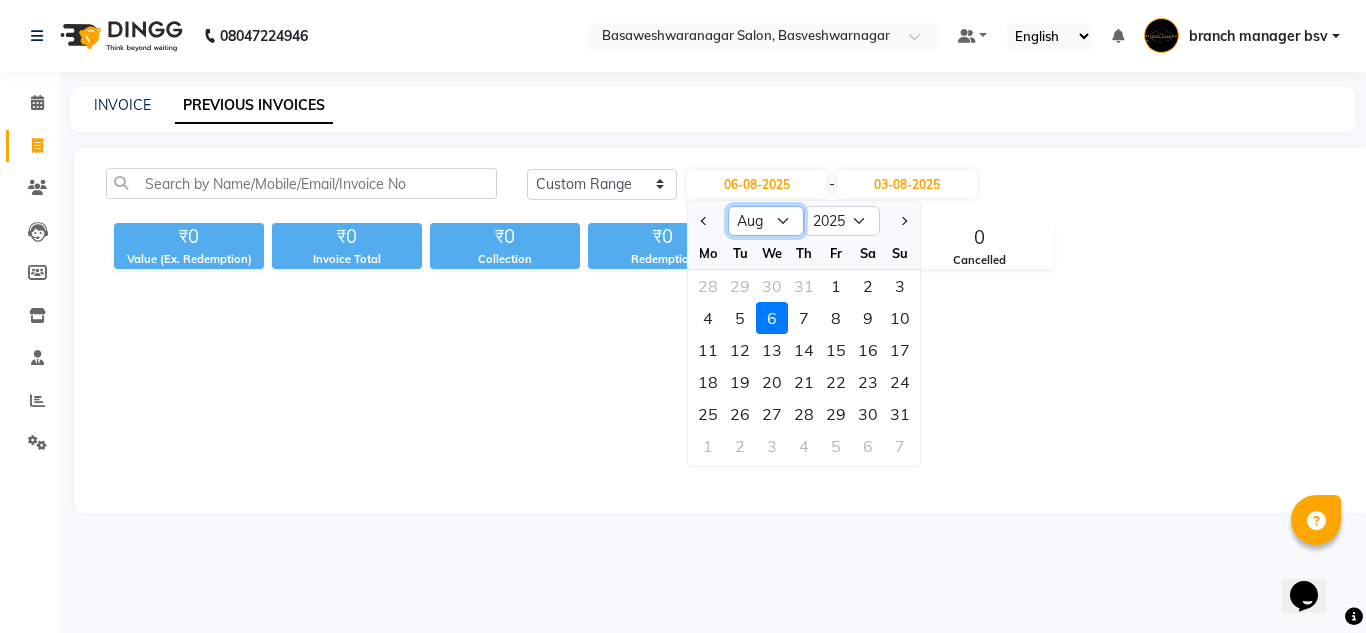 click on "Jan Feb Mar Apr May Jun Jul Aug Sep Oct Nov Dec" 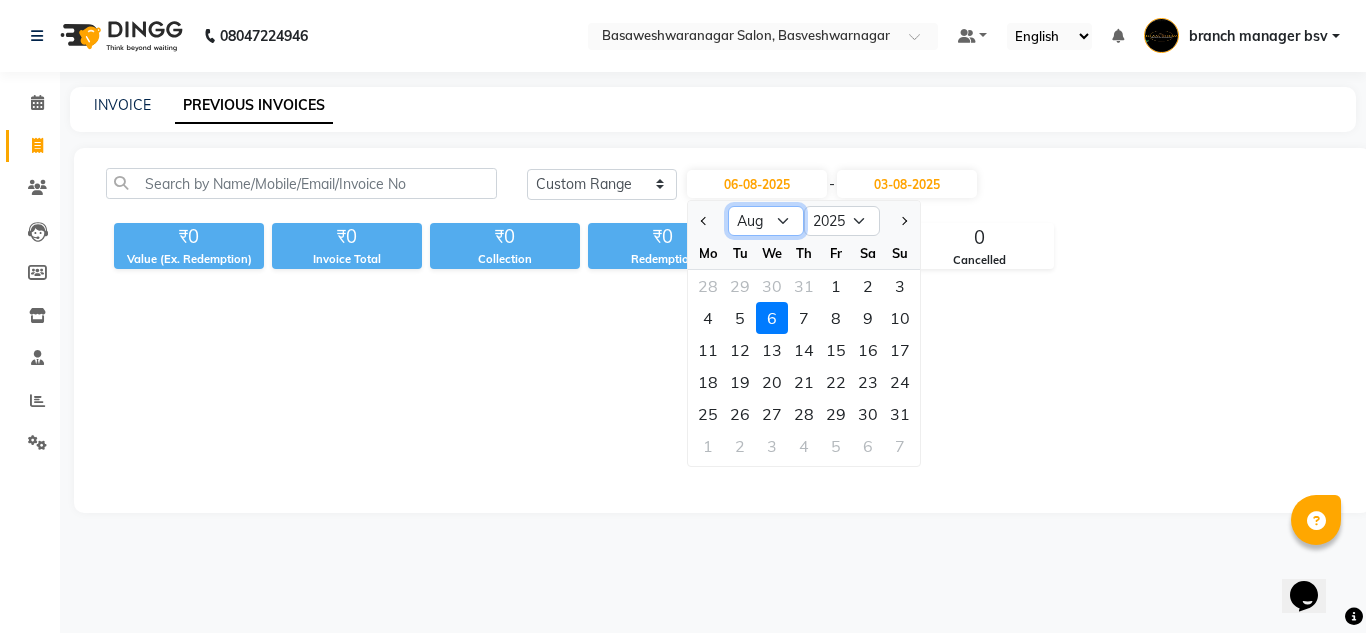 select on "7" 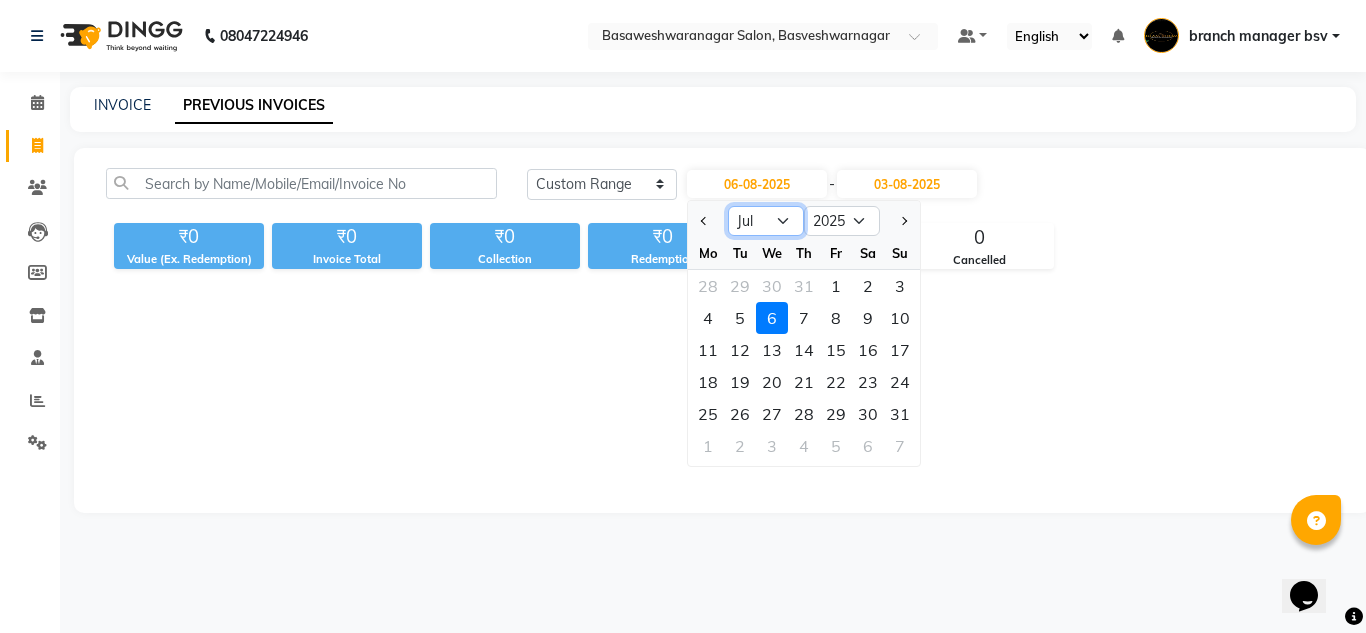 click on "Jan Feb Mar Apr May Jun Jul Aug Sep Oct Nov Dec" 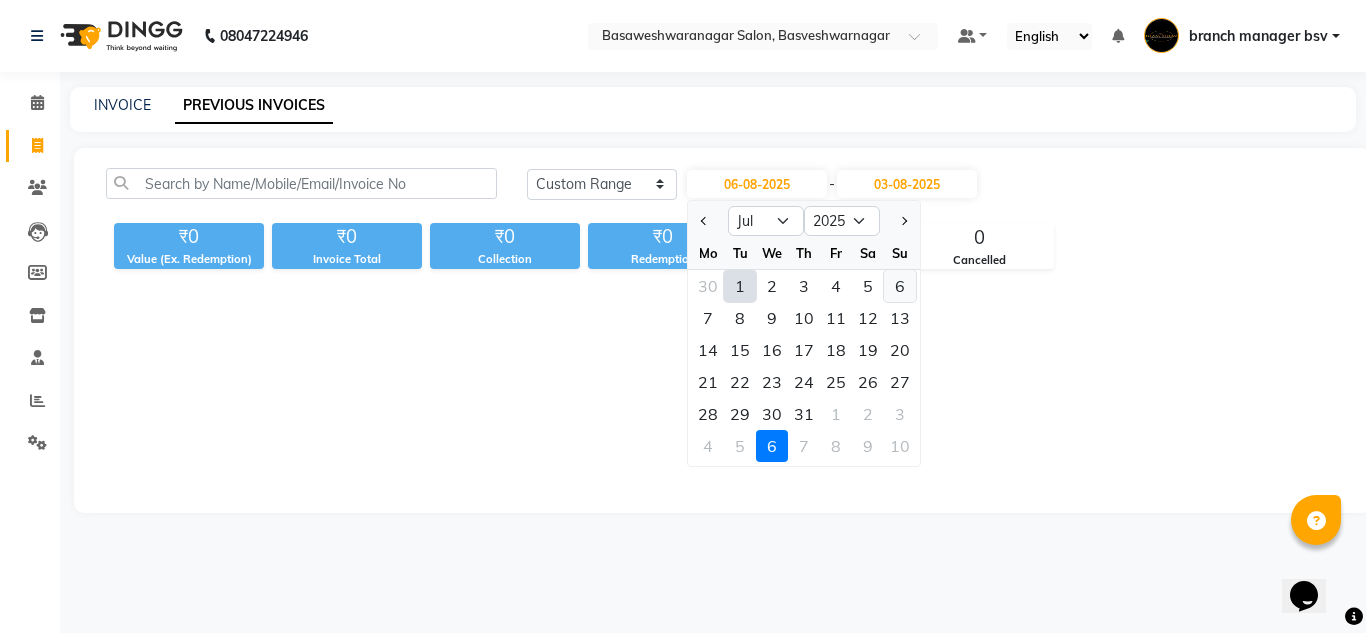 click on "6" 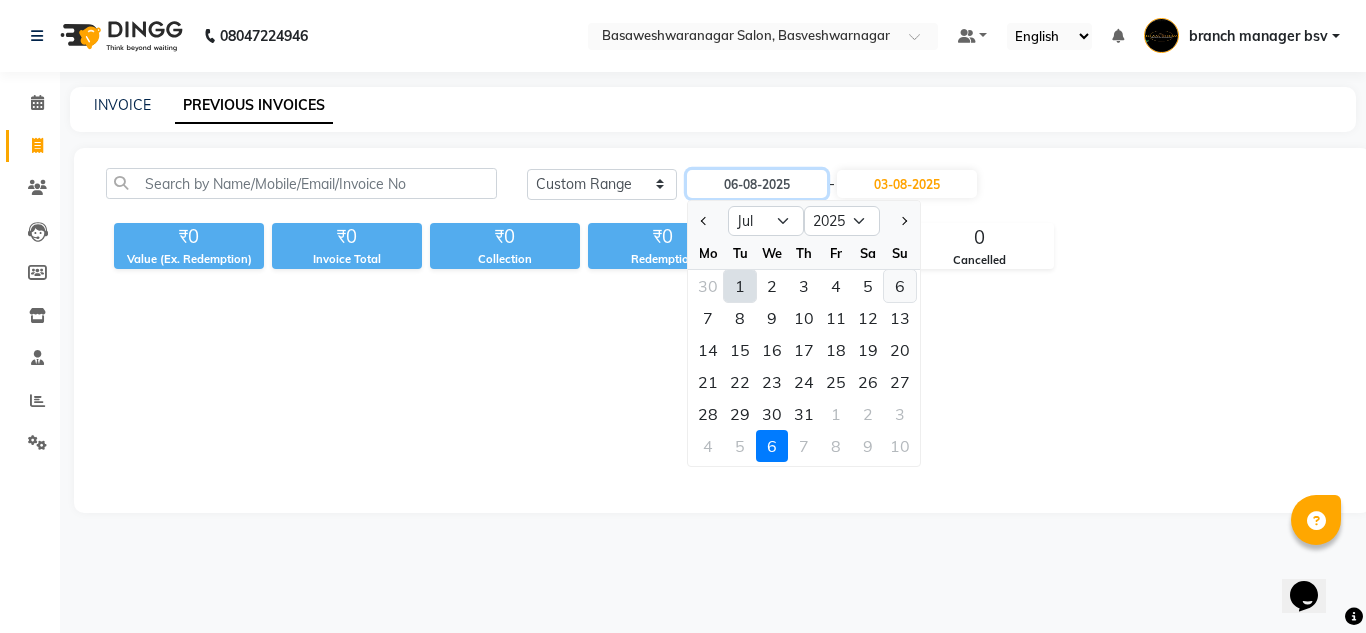 type on "06-07-2025" 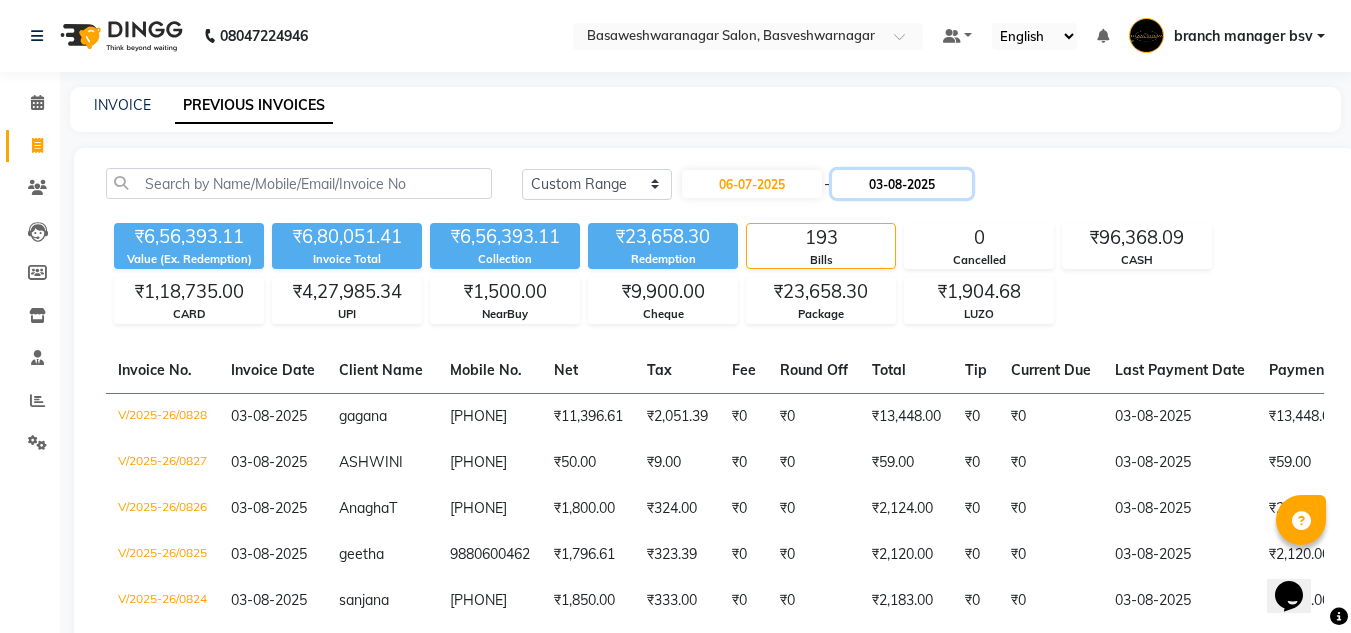 click on "03-08-2025" 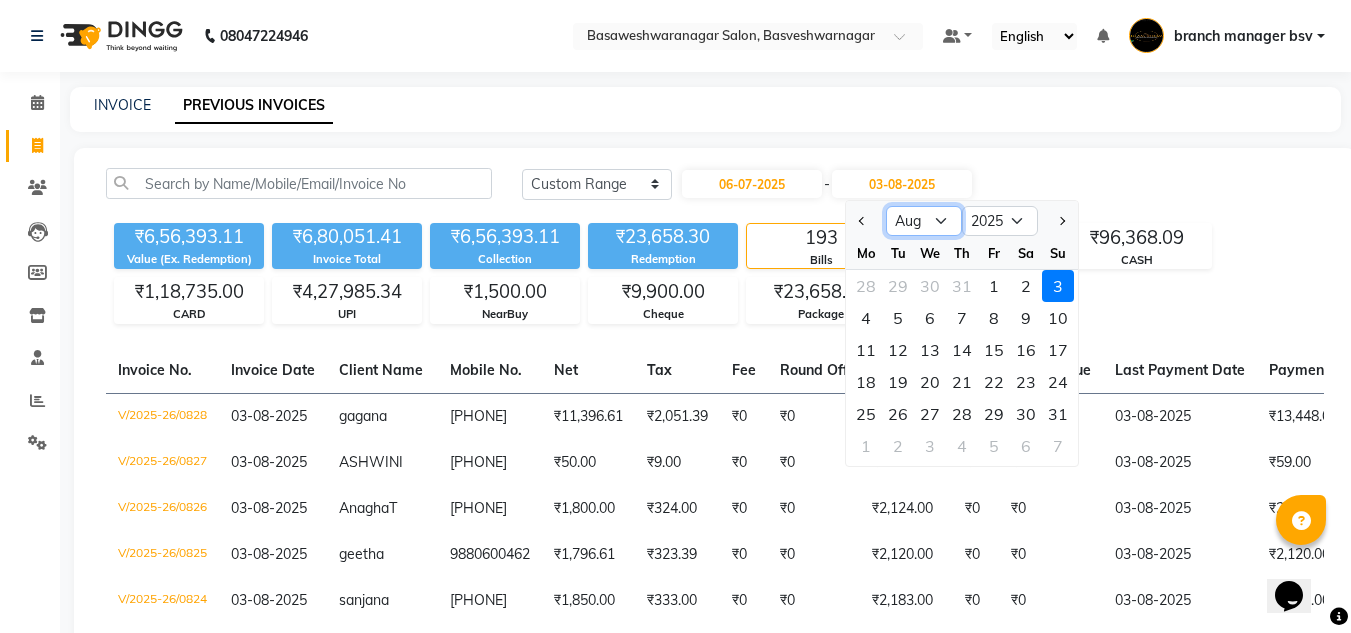 click on "Jul Aug Sep Oct Nov Dec" 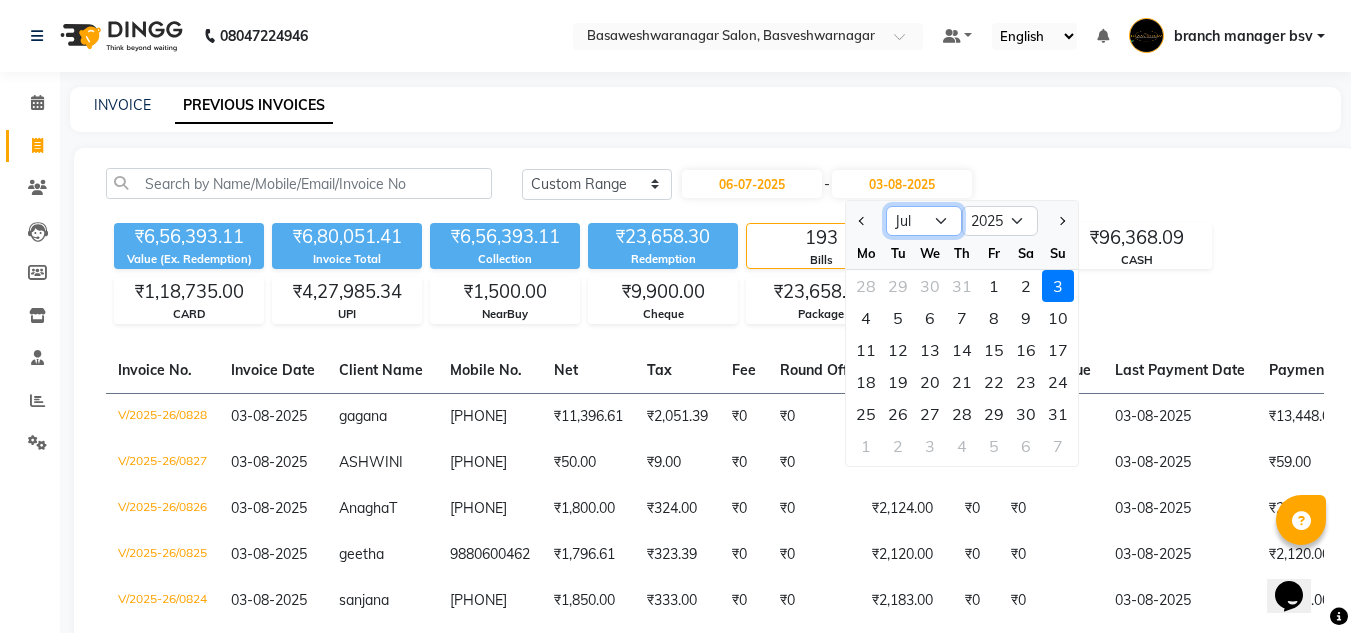 click on "Jul Aug Sep Oct Nov Dec" 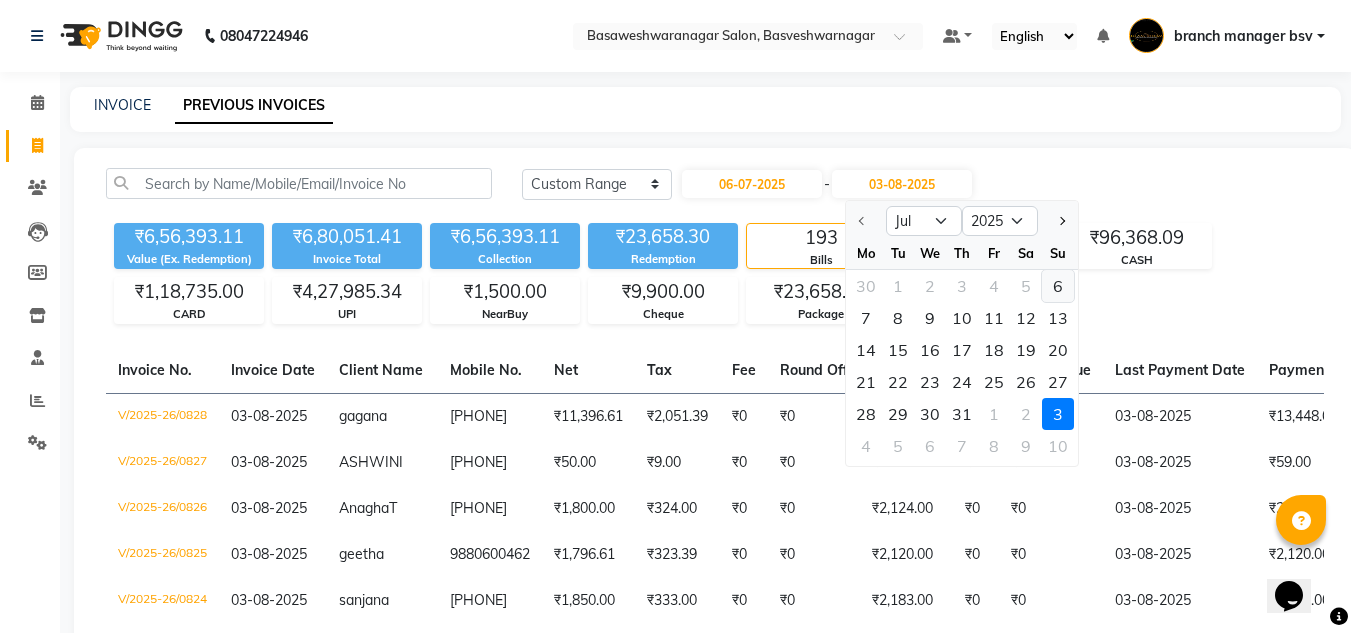 click on "6" 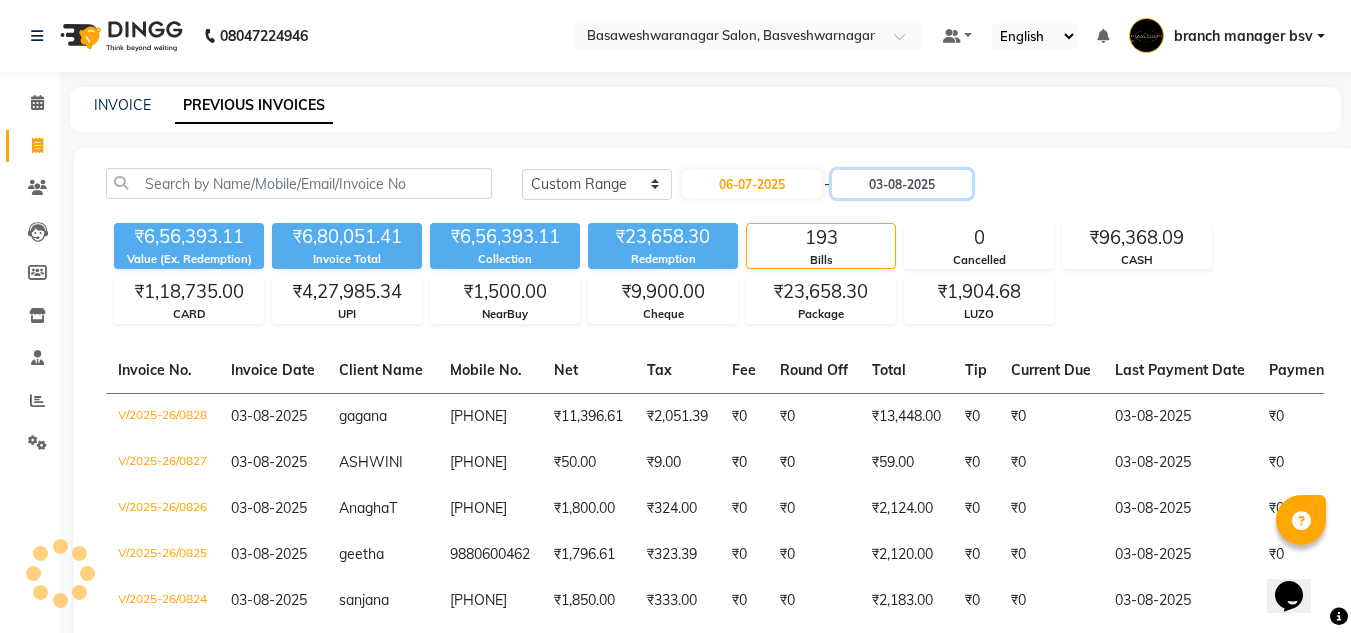 type on "06-07-2025" 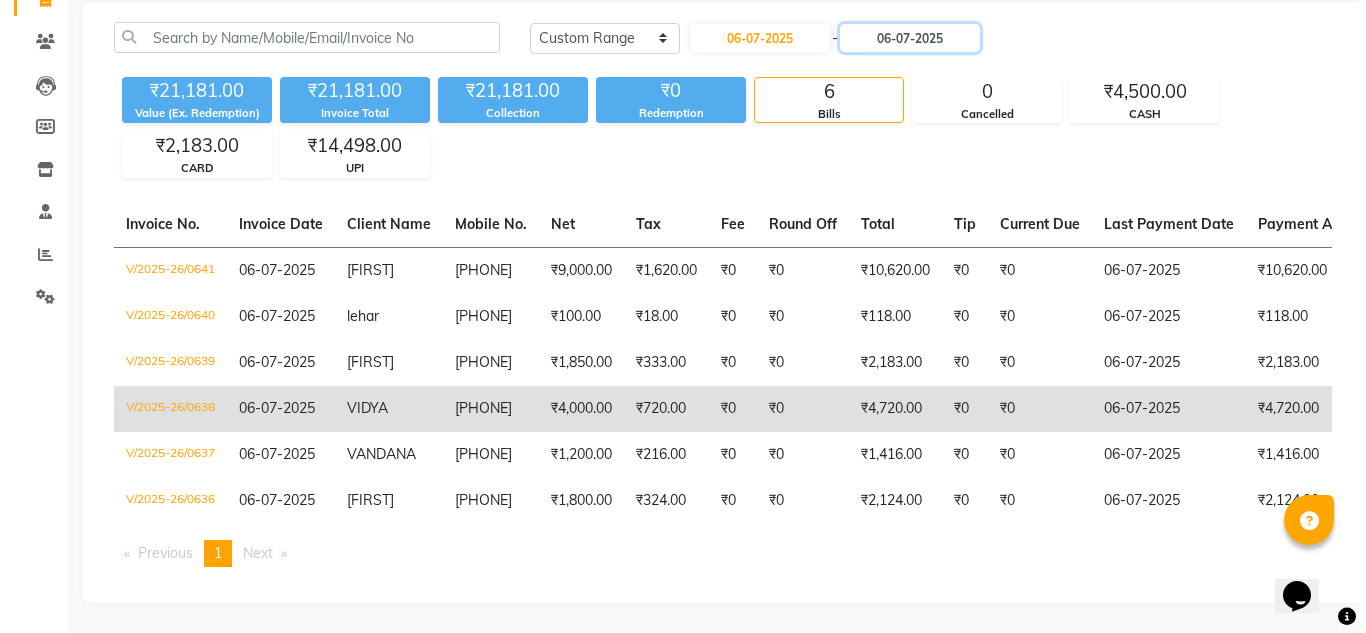 scroll, scrollTop: 0, scrollLeft: 0, axis: both 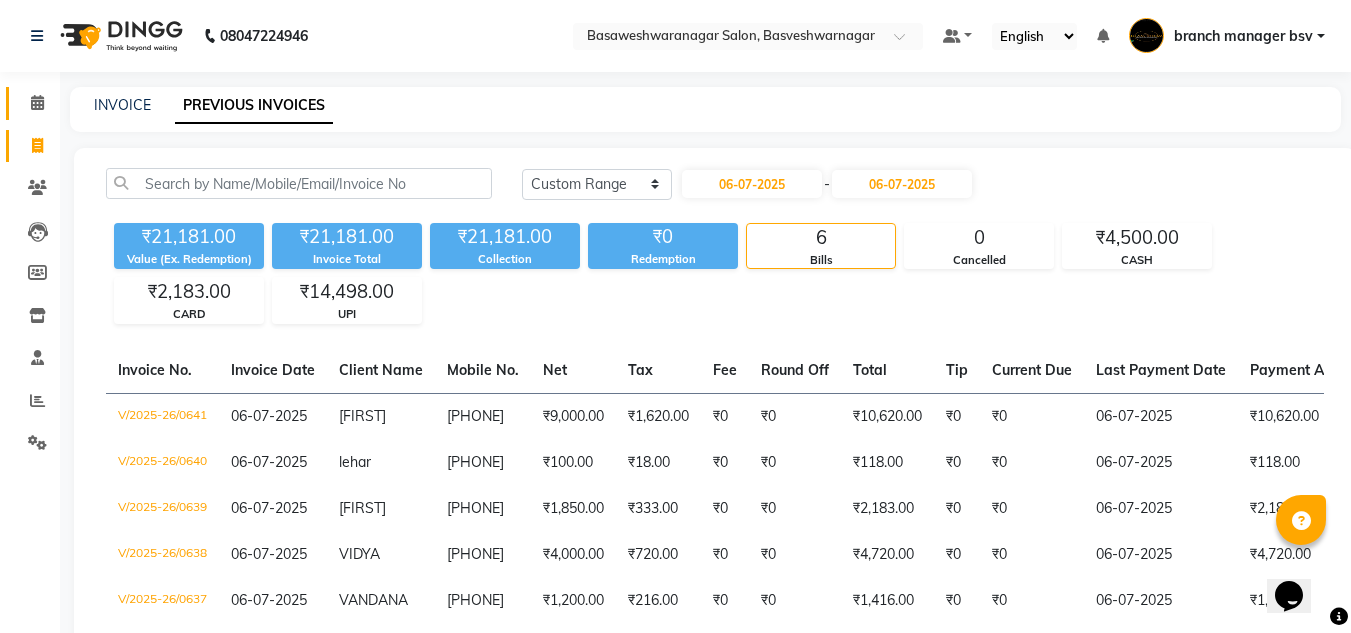 click on "Calendar" 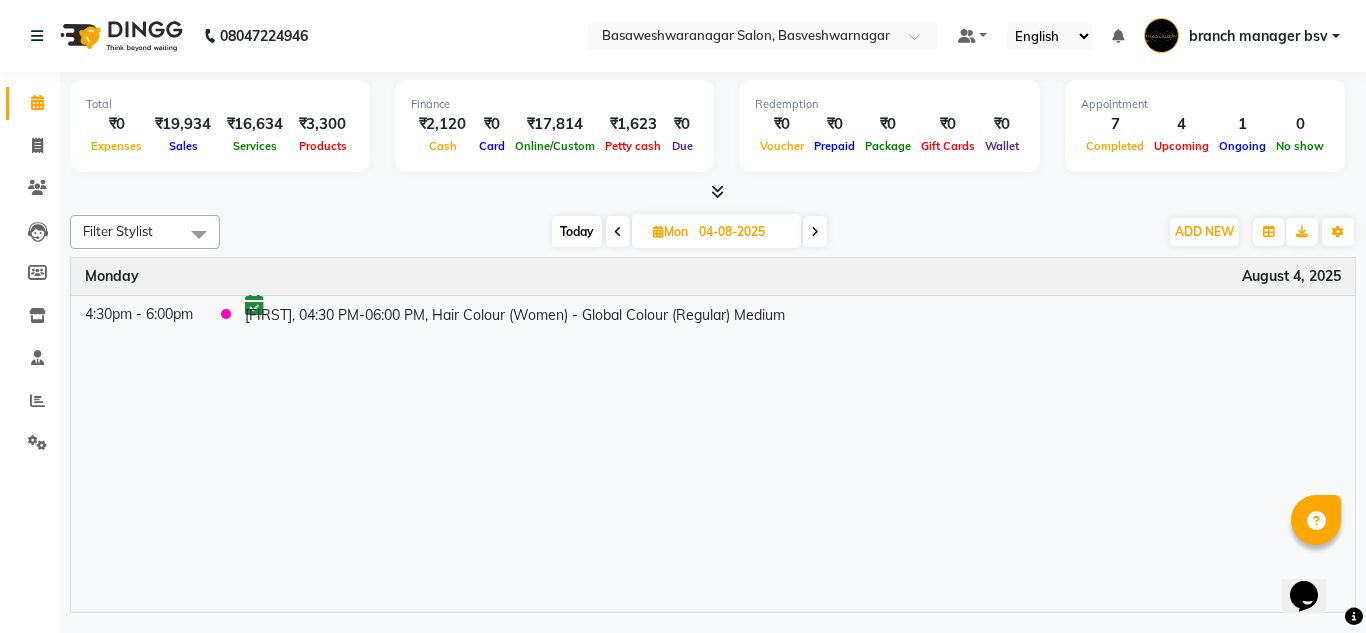click on "Today" at bounding box center [577, 231] 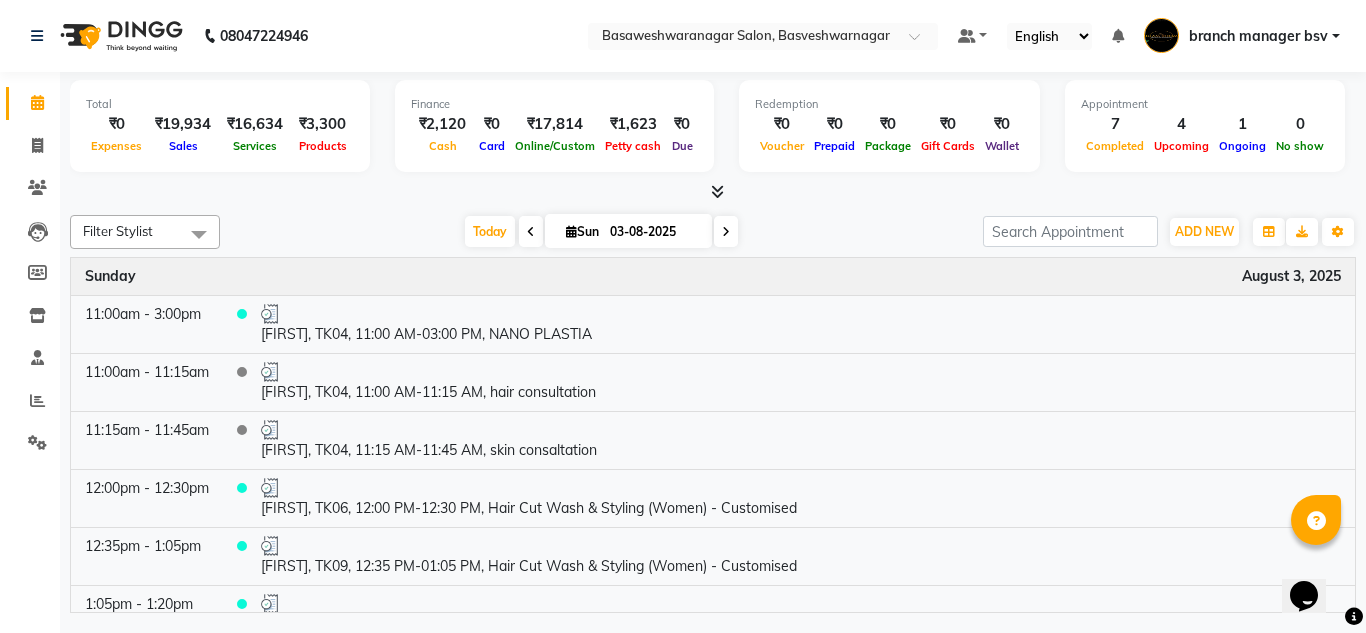 click at bounding box center (726, 232) 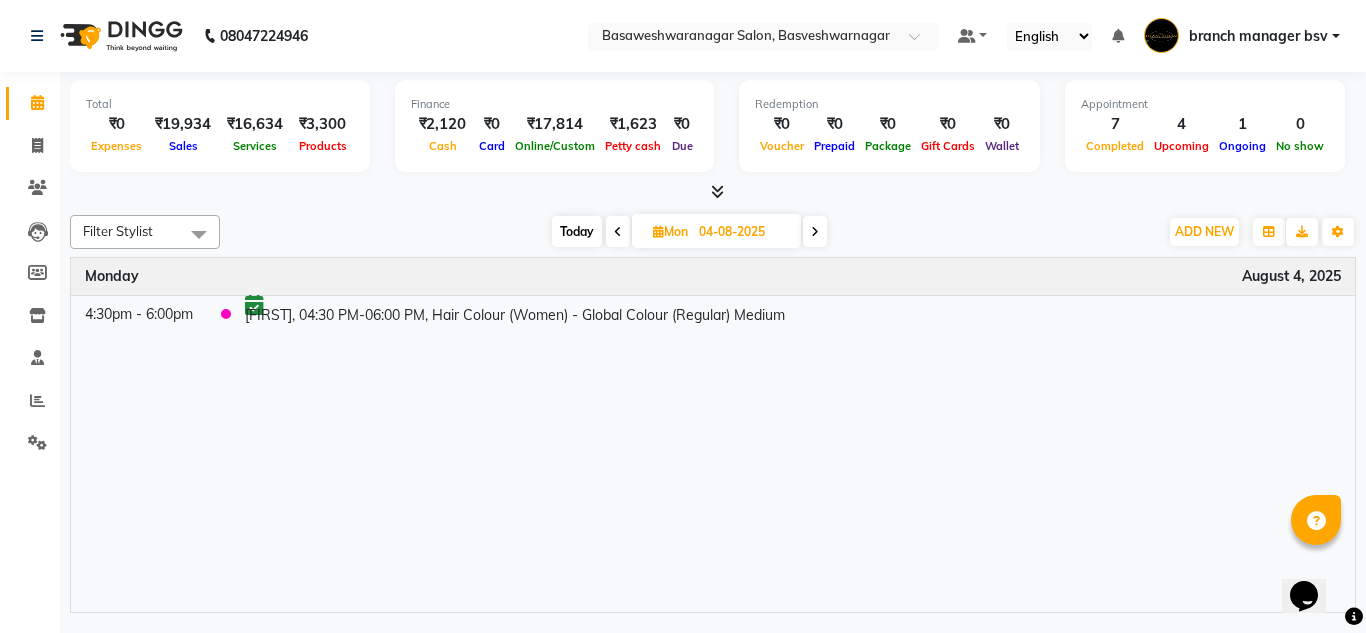 click at bounding box center [815, 232] 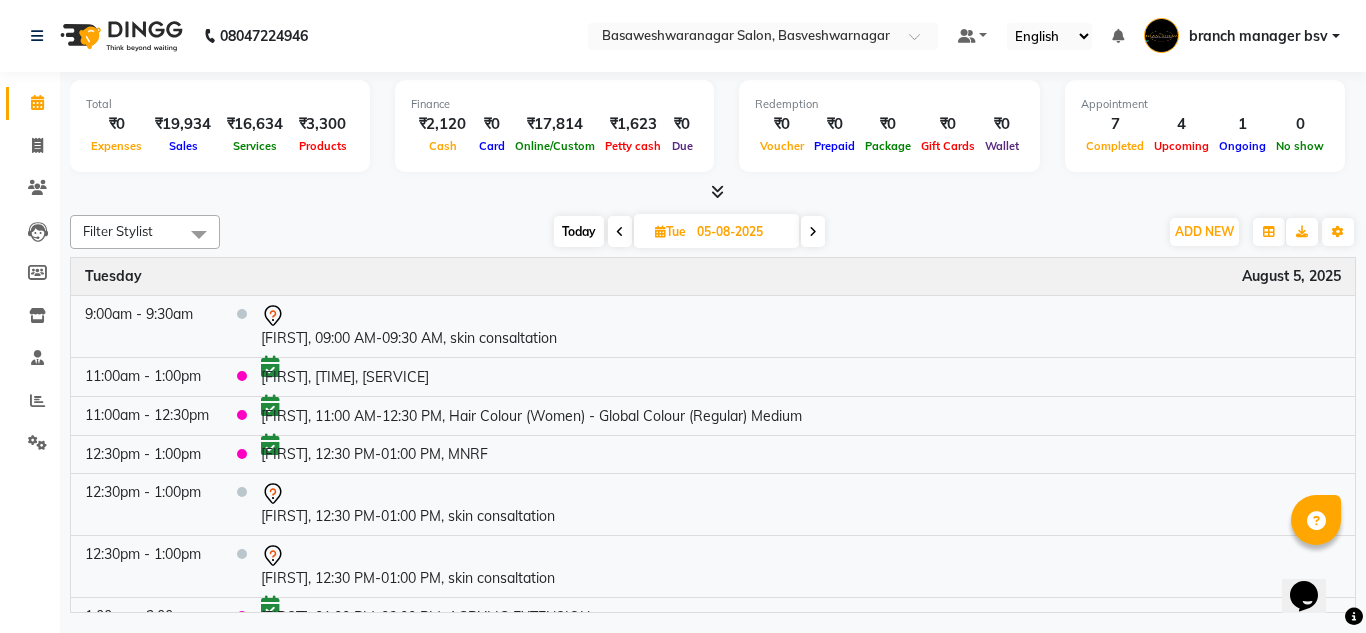 click at bounding box center (813, 232) 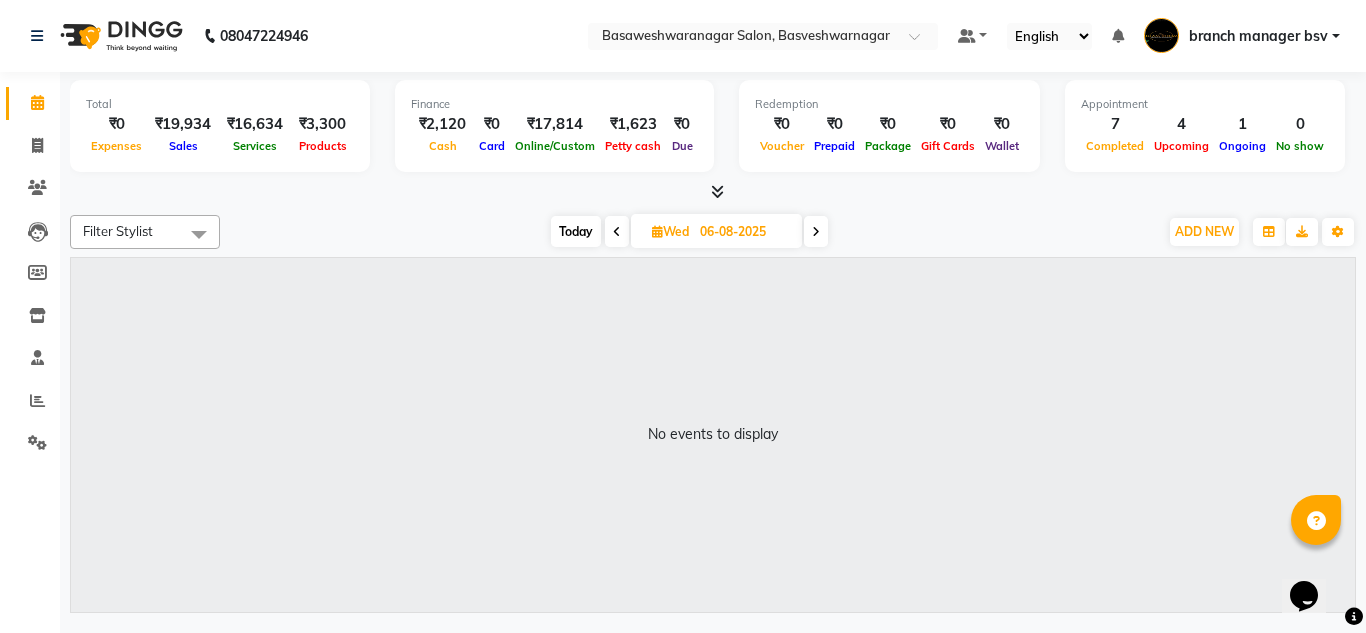 click at bounding box center [617, 231] 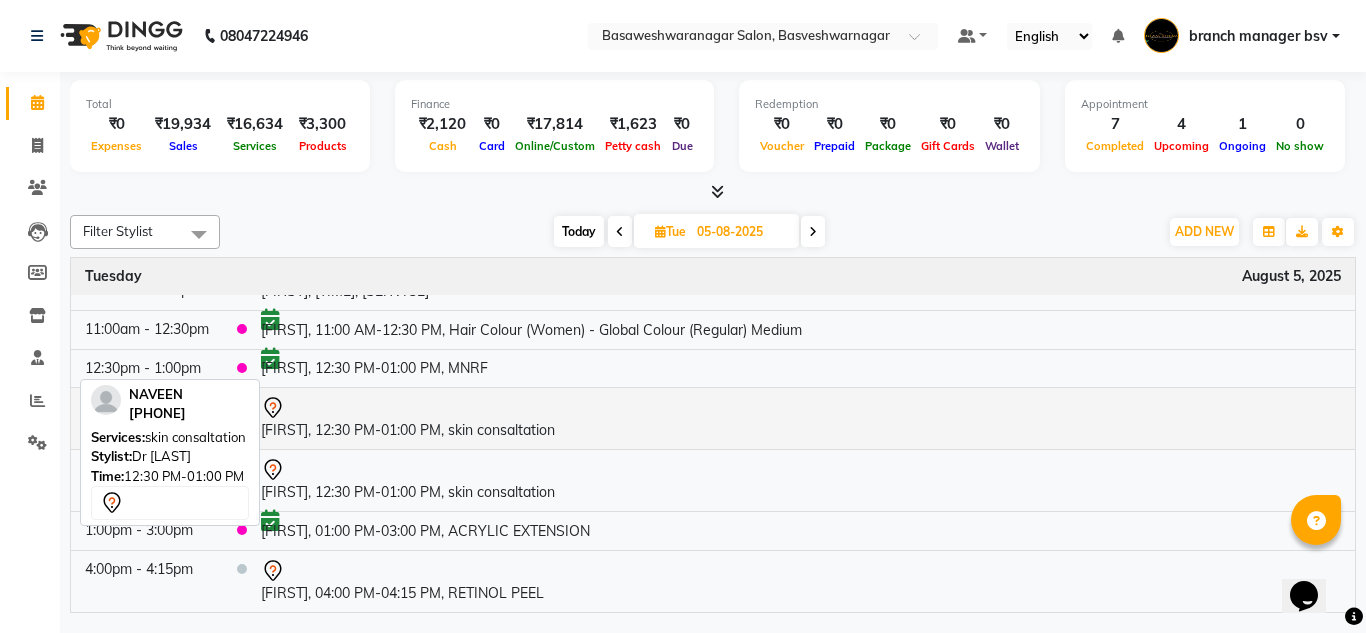 scroll, scrollTop: 0, scrollLeft: 0, axis: both 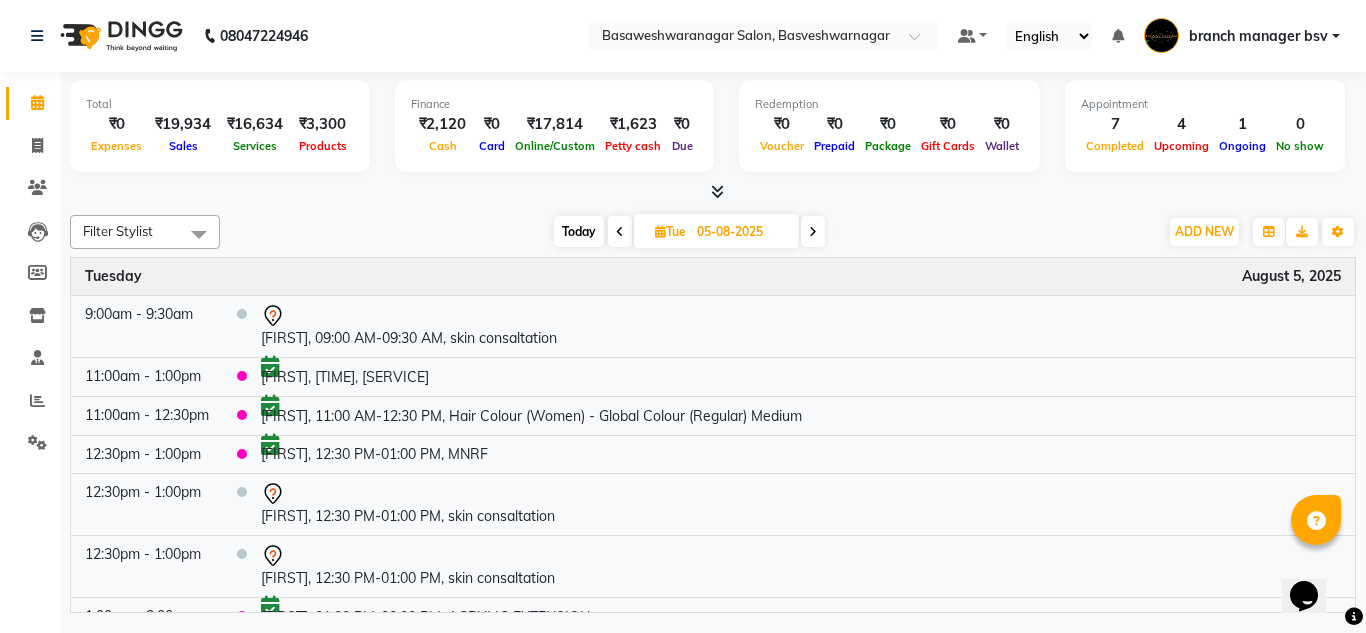 click at bounding box center [813, 231] 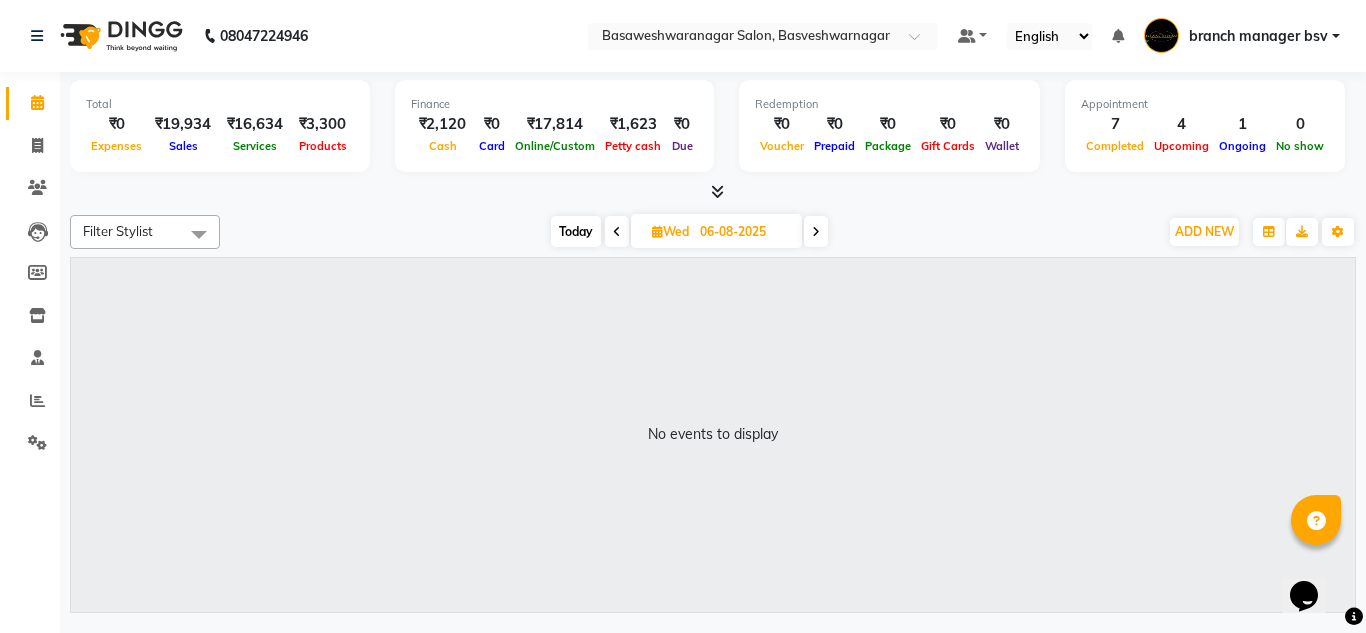click on "Today" at bounding box center (576, 231) 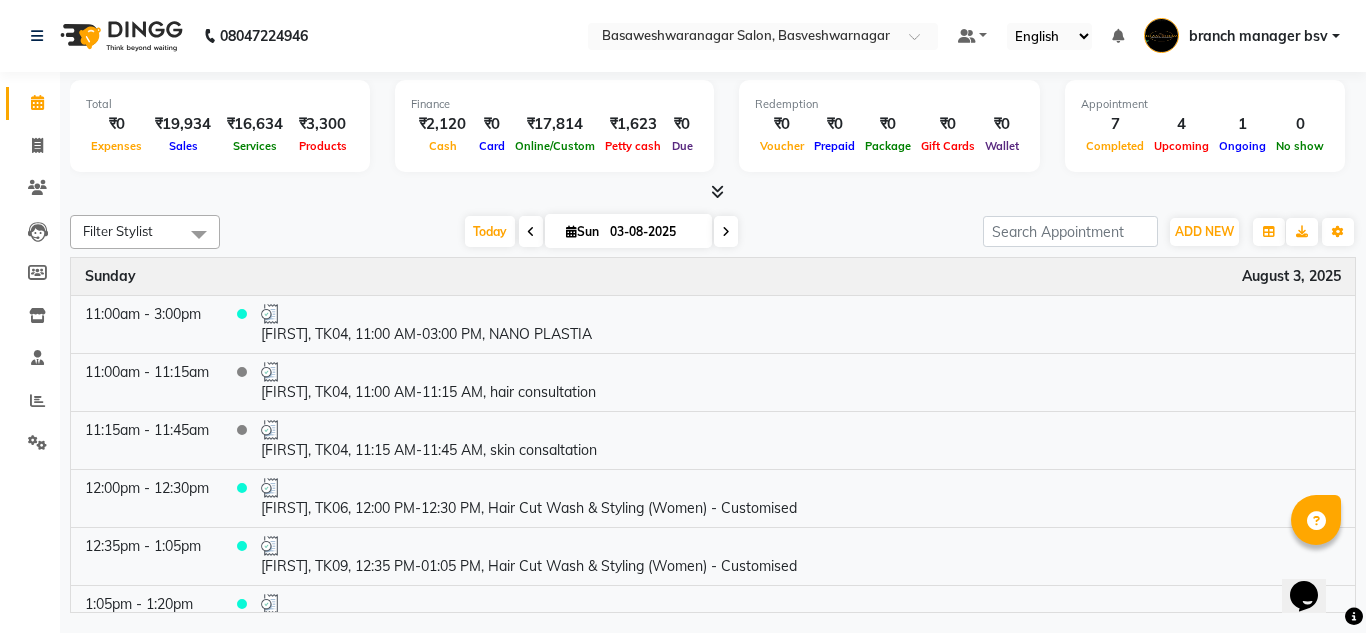 click at bounding box center [726, 231] 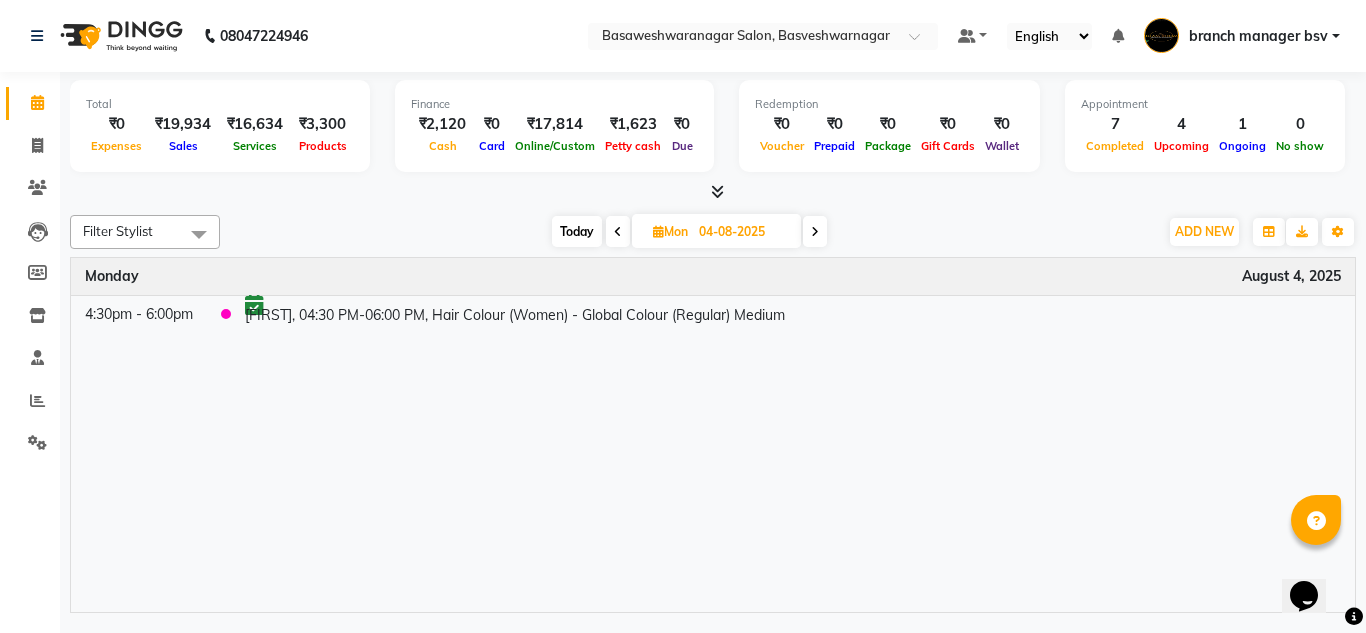 click at bounding box center [815, 231] 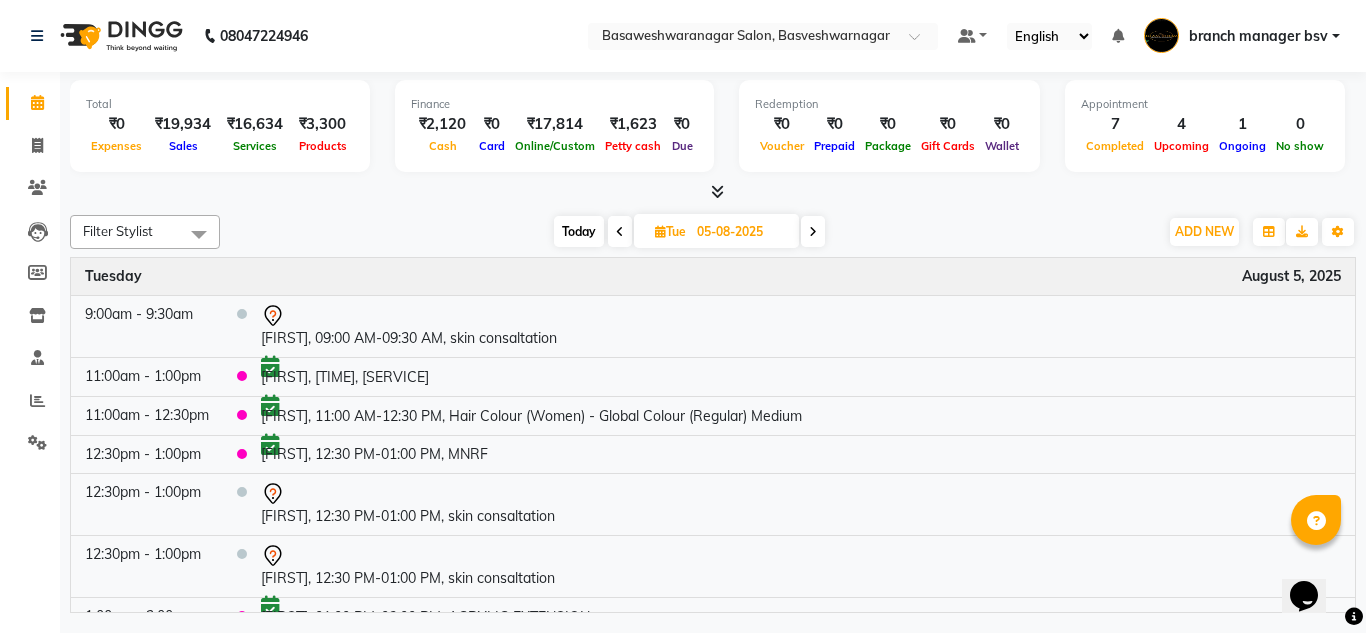 click on "05-08-2025" at bounding box center (741, 232) 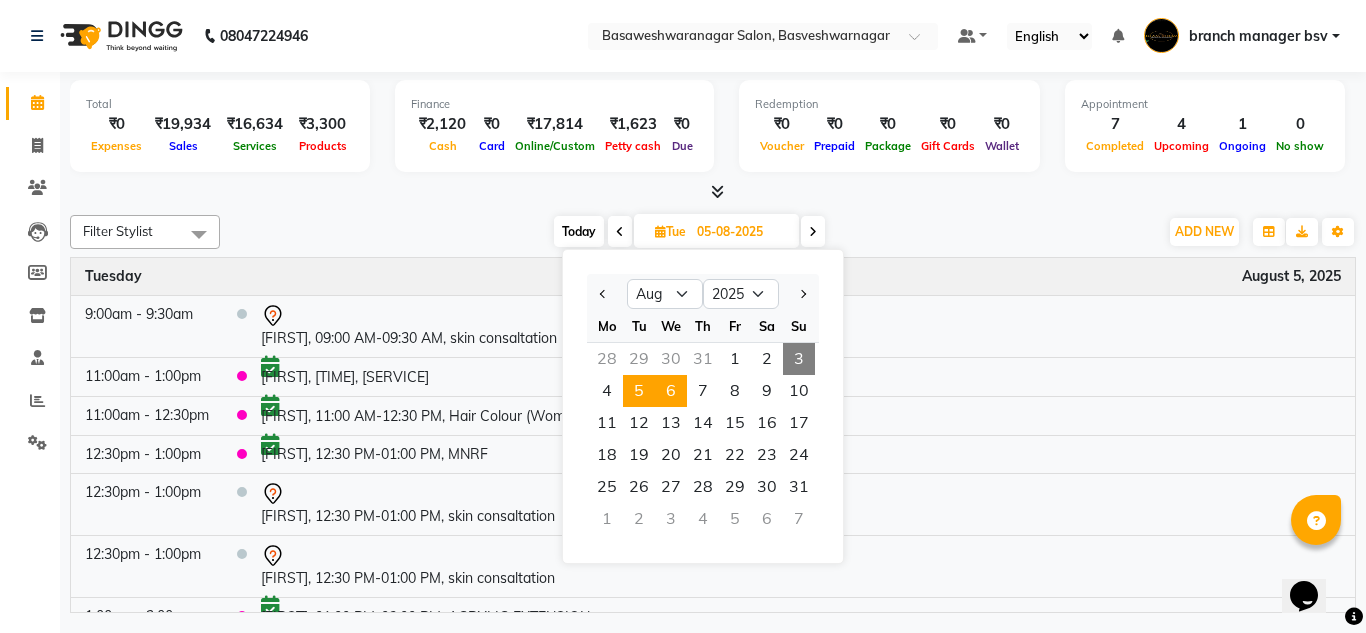 click on "6" at bounding box center [671, 391] 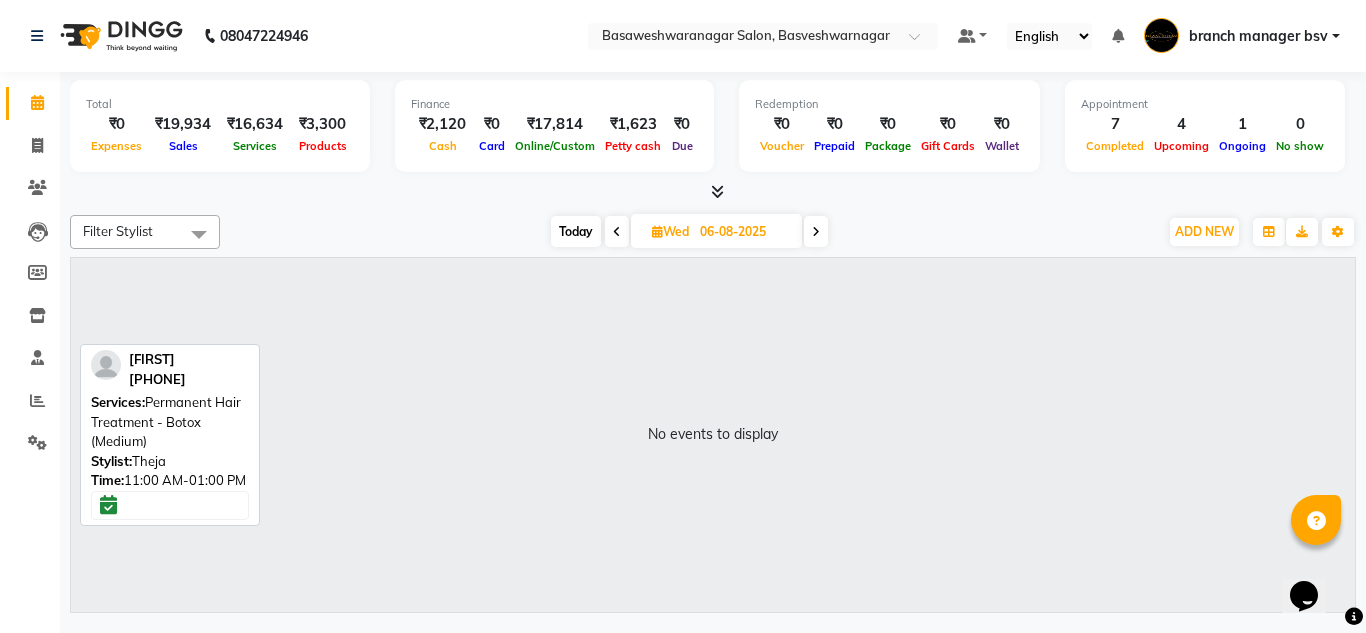 click at bounding box center (617, 232) 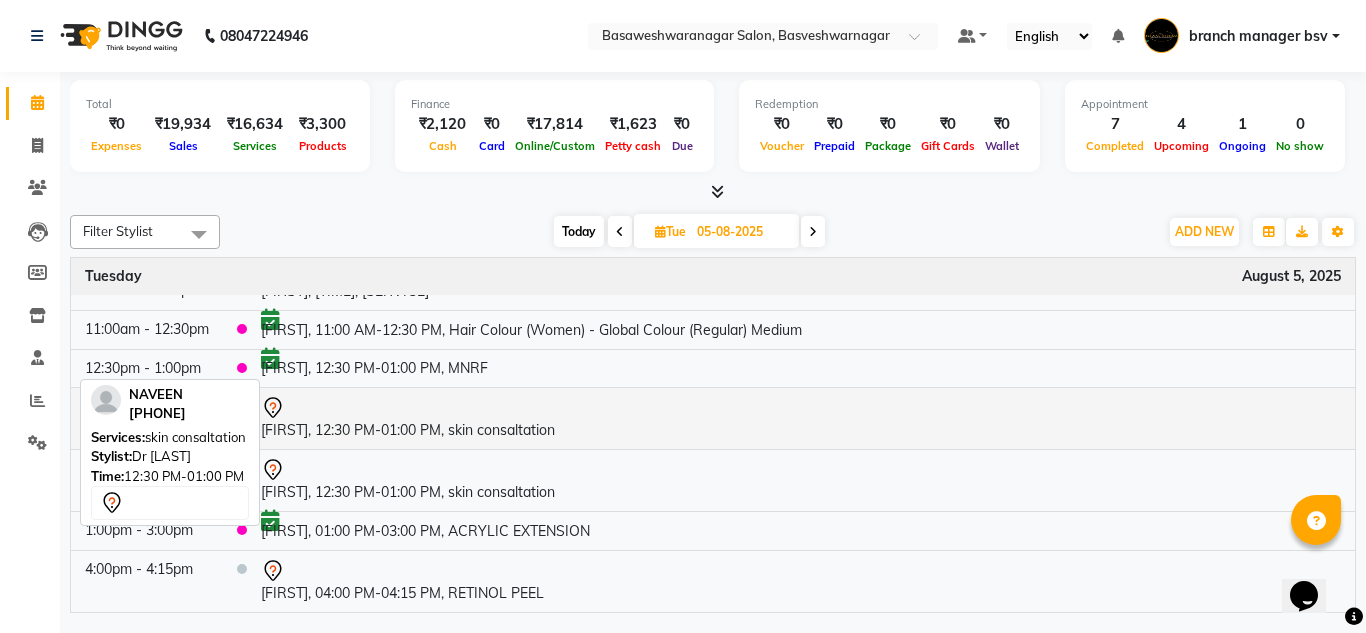 scroll, scrollTop: 0, scrollLeft: 0, axis: both 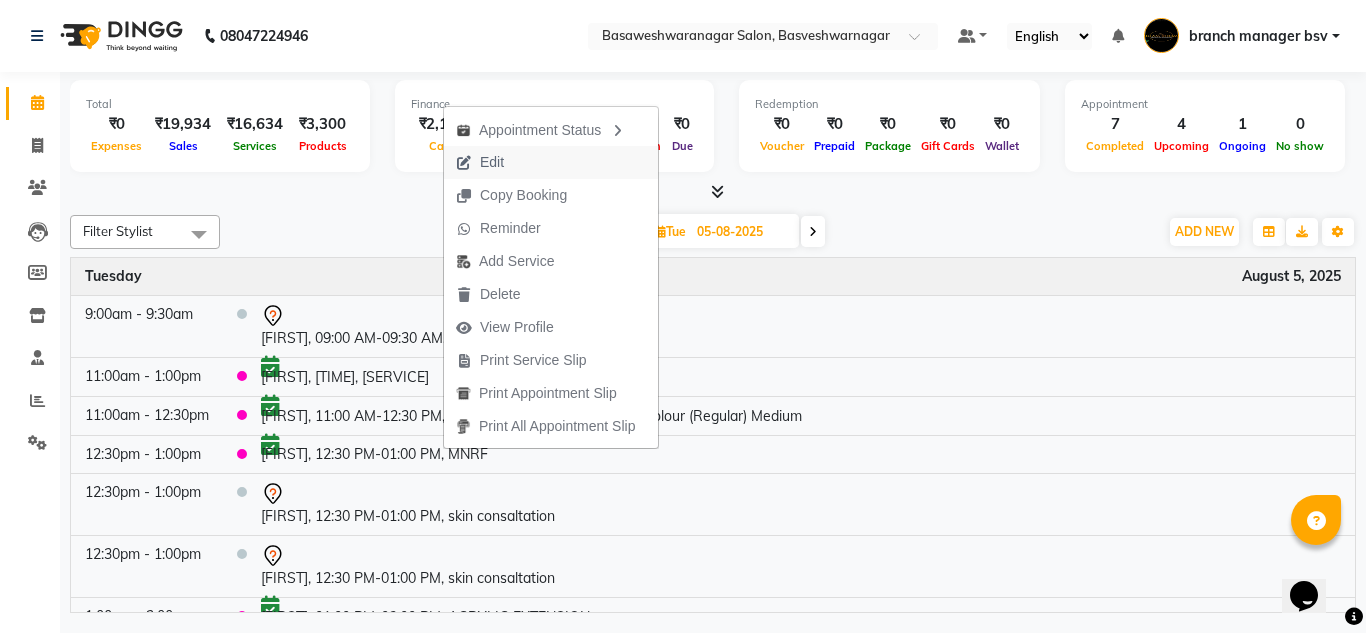 click on "Edit" at bounding box center [551, 162] 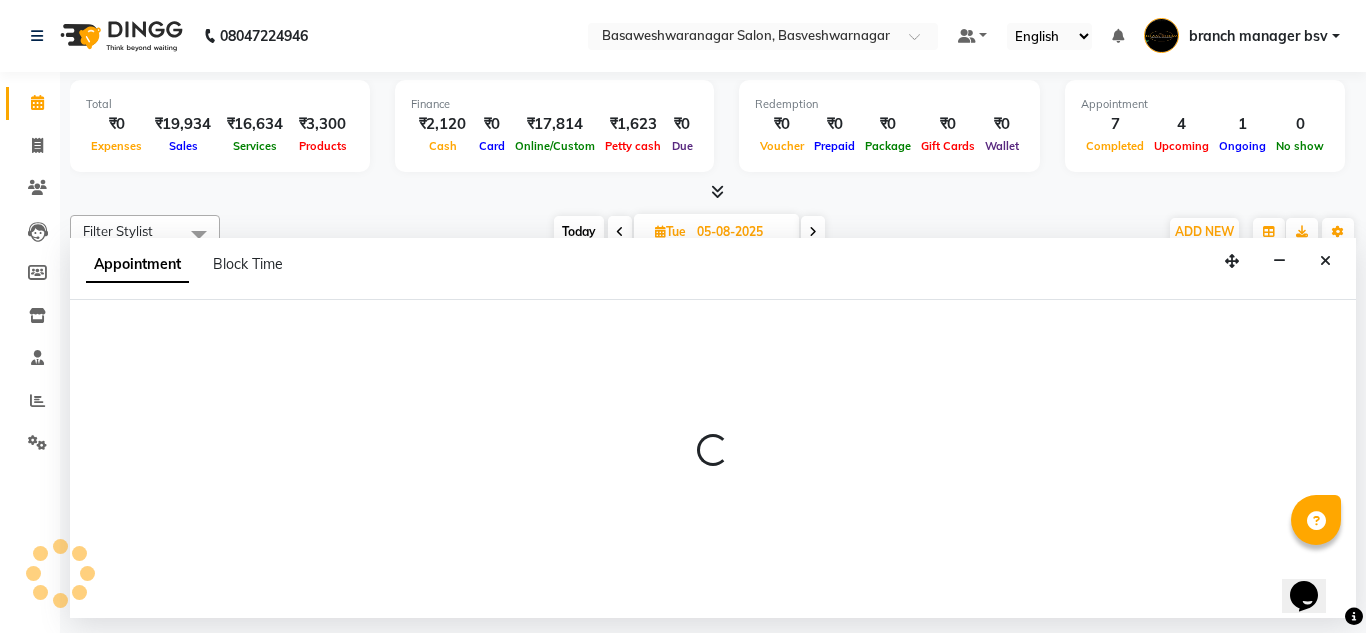 select on "tentative" 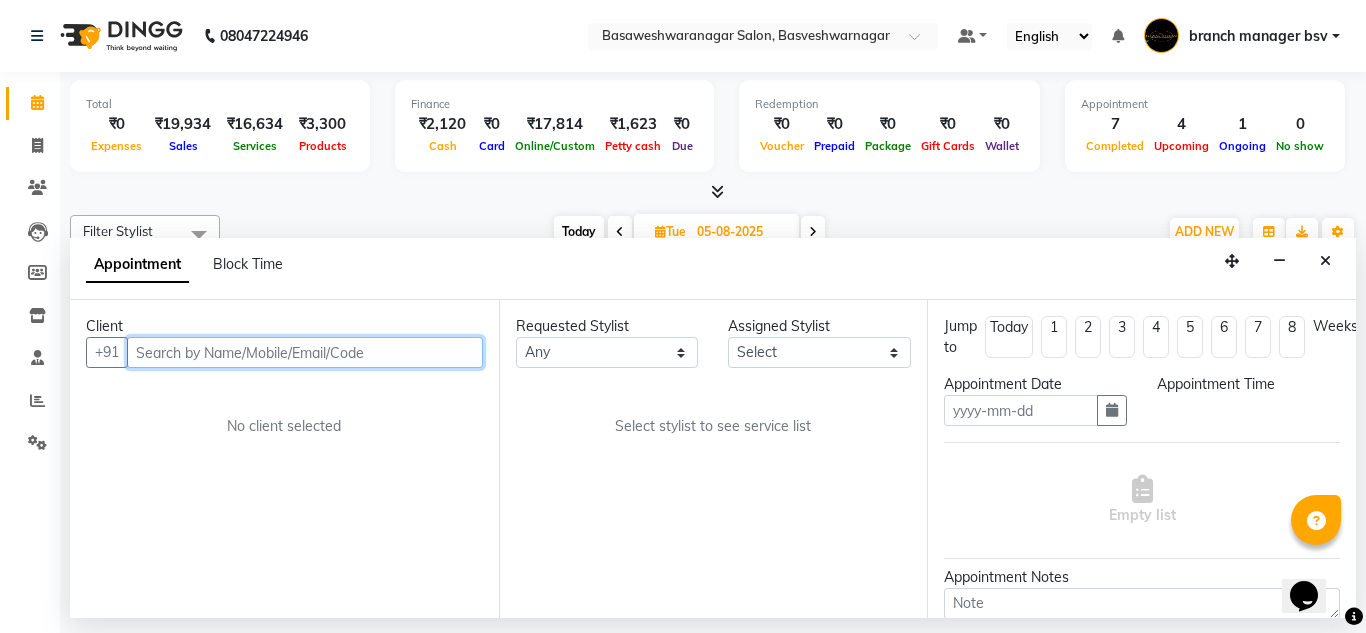 type on "05-08-2025" 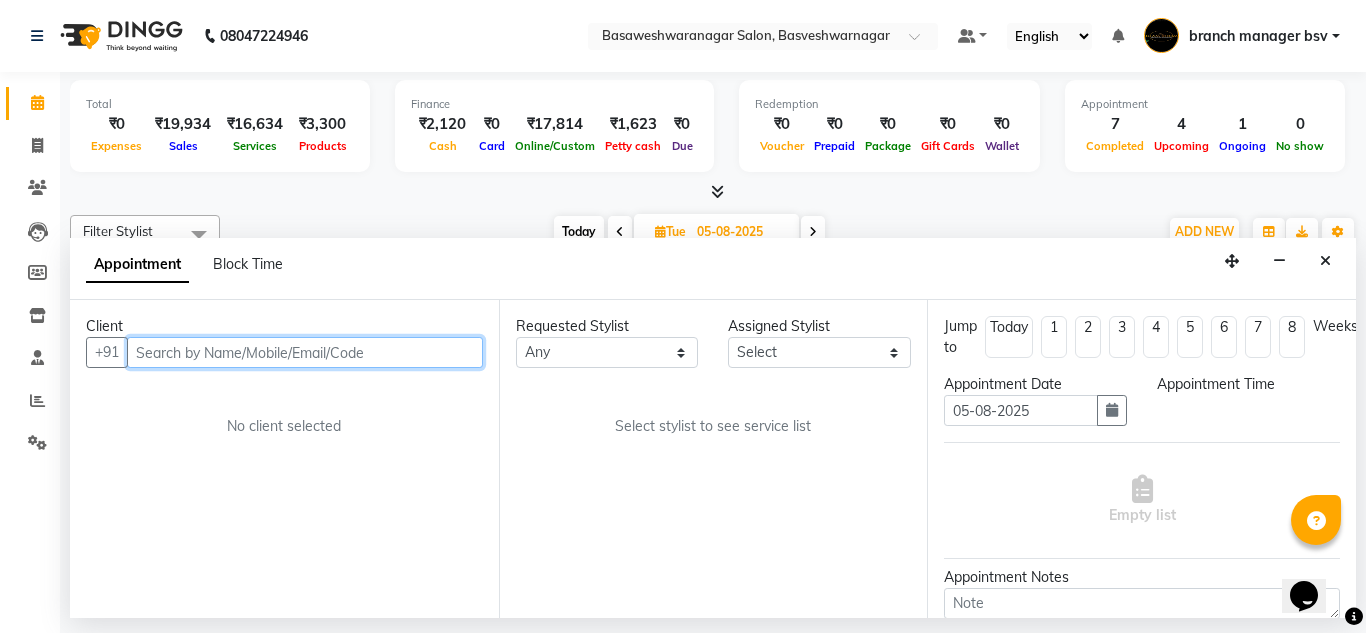 select on "confirm booking" 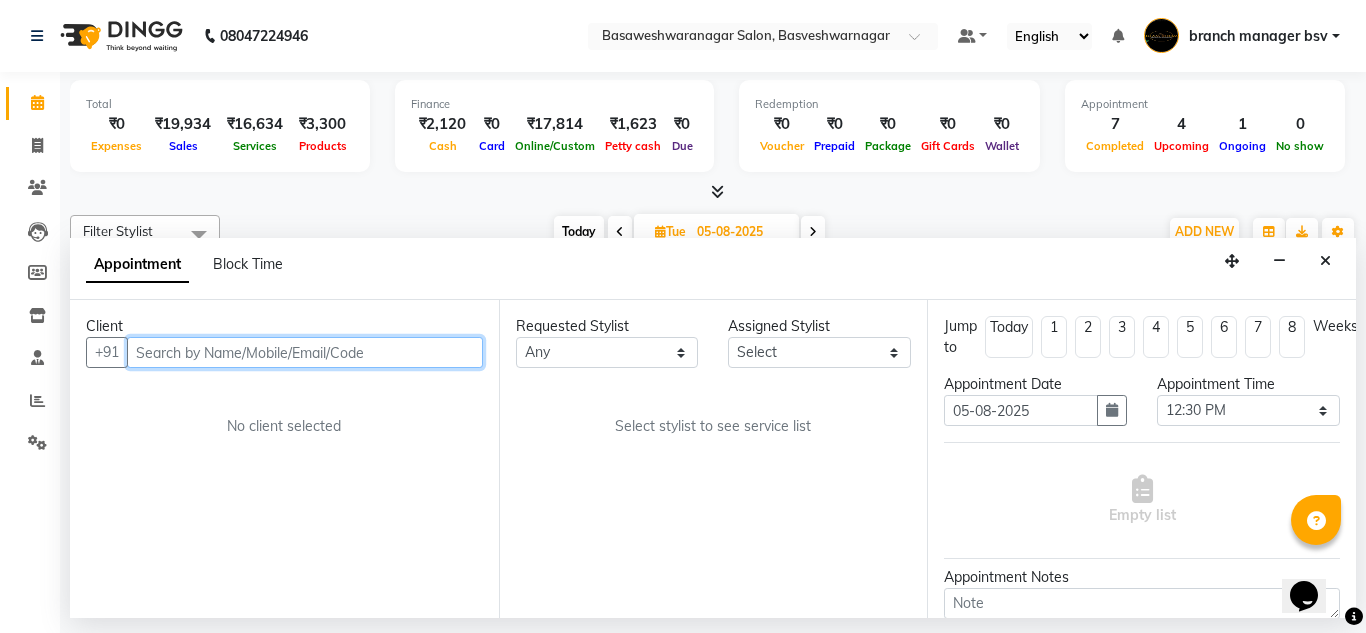 select on "47930" 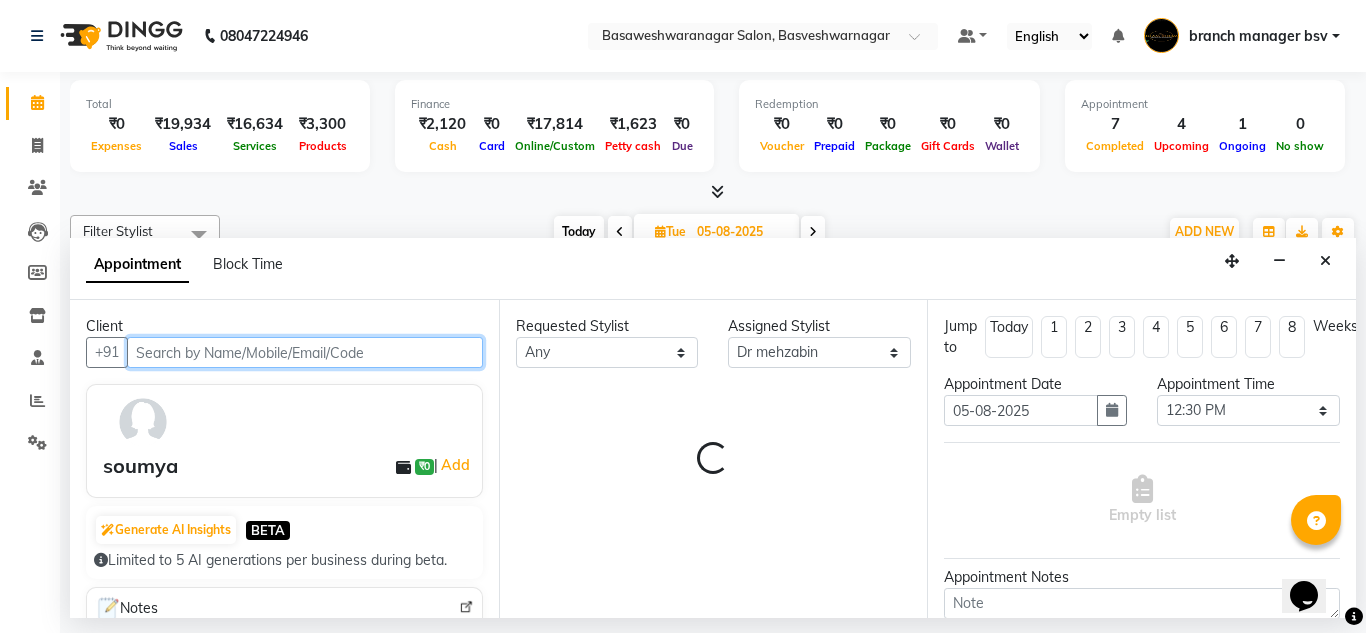 select on "1239" 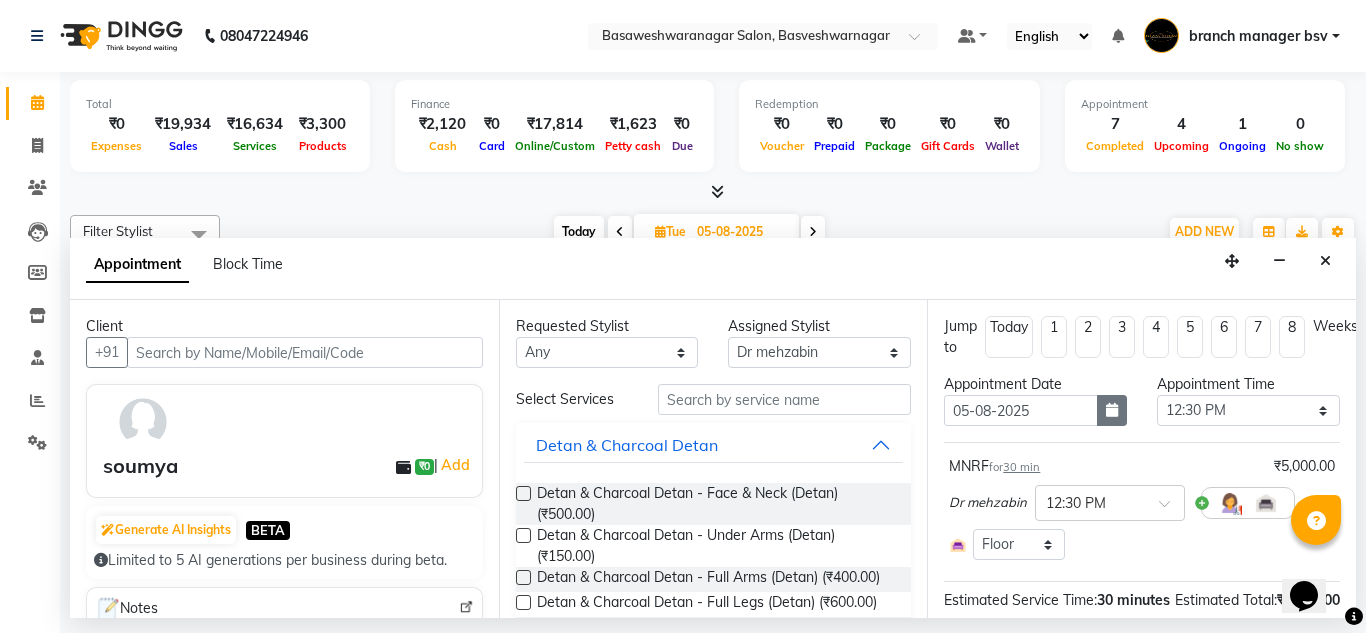 click at bounding box center [1112, 410] 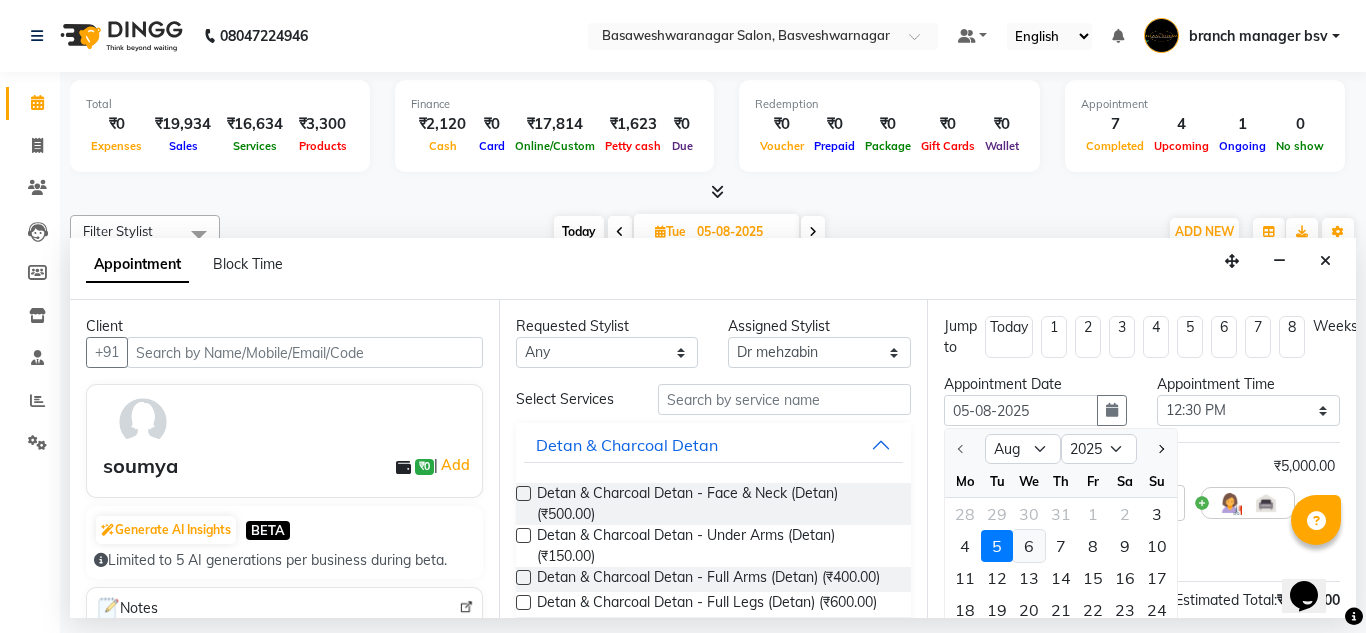 click on "6" at bounding box center [1029, 546] 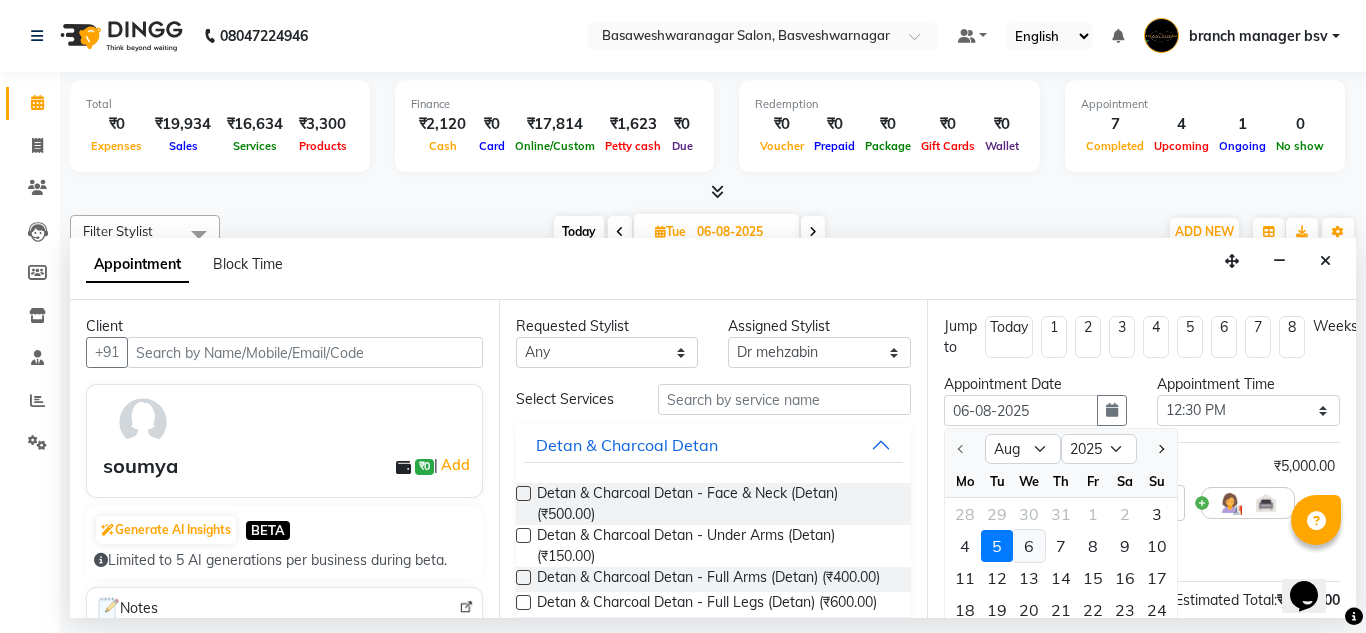 select on "750" 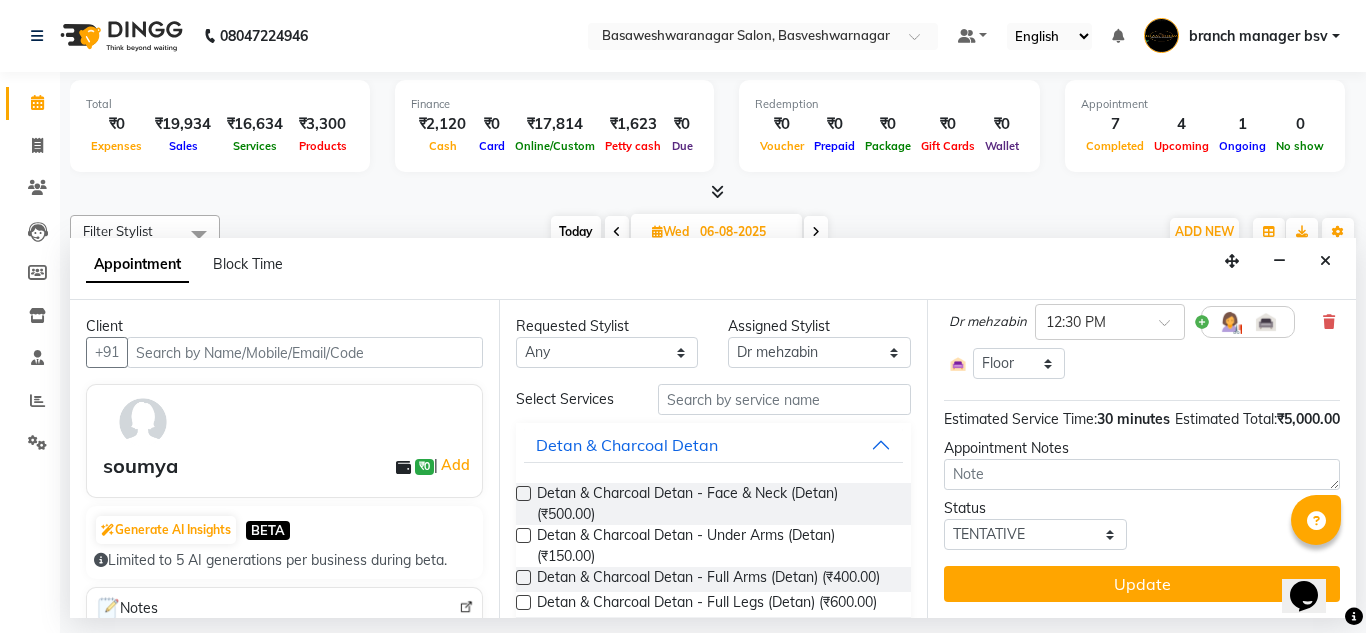 scroll, scrollTop: 213, scrollLeft: 0, axis: vertical 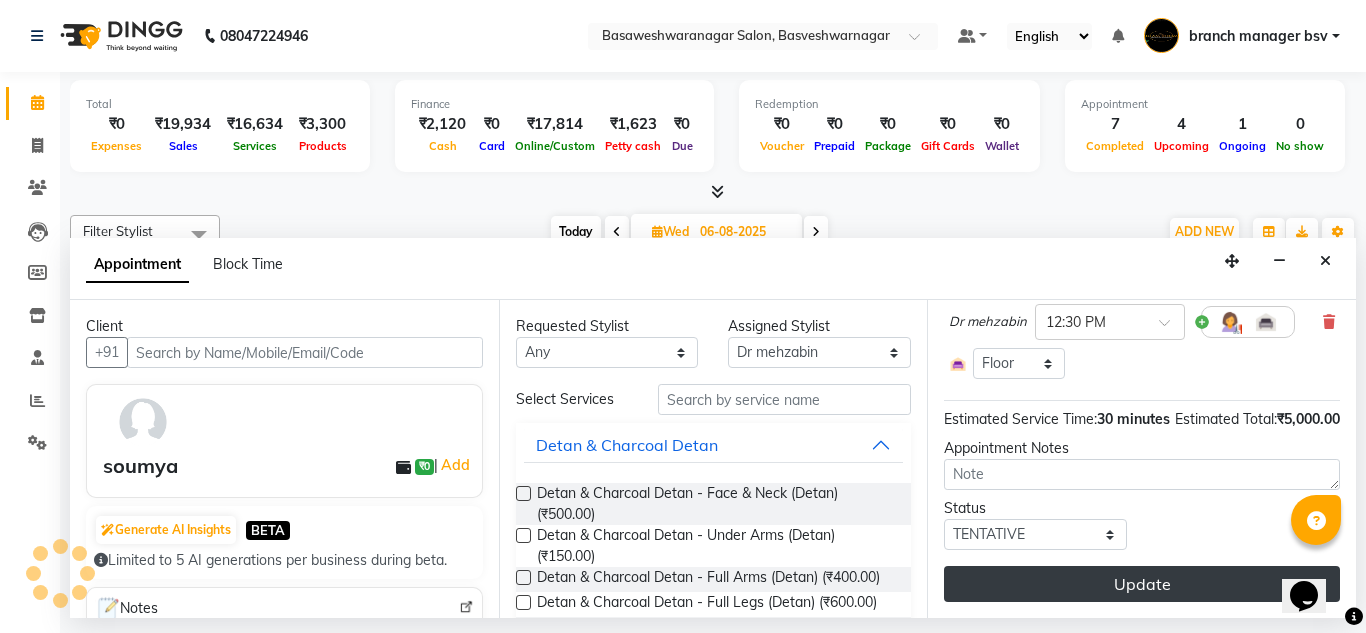 click on "Update" at bounding box center (1142, 584) 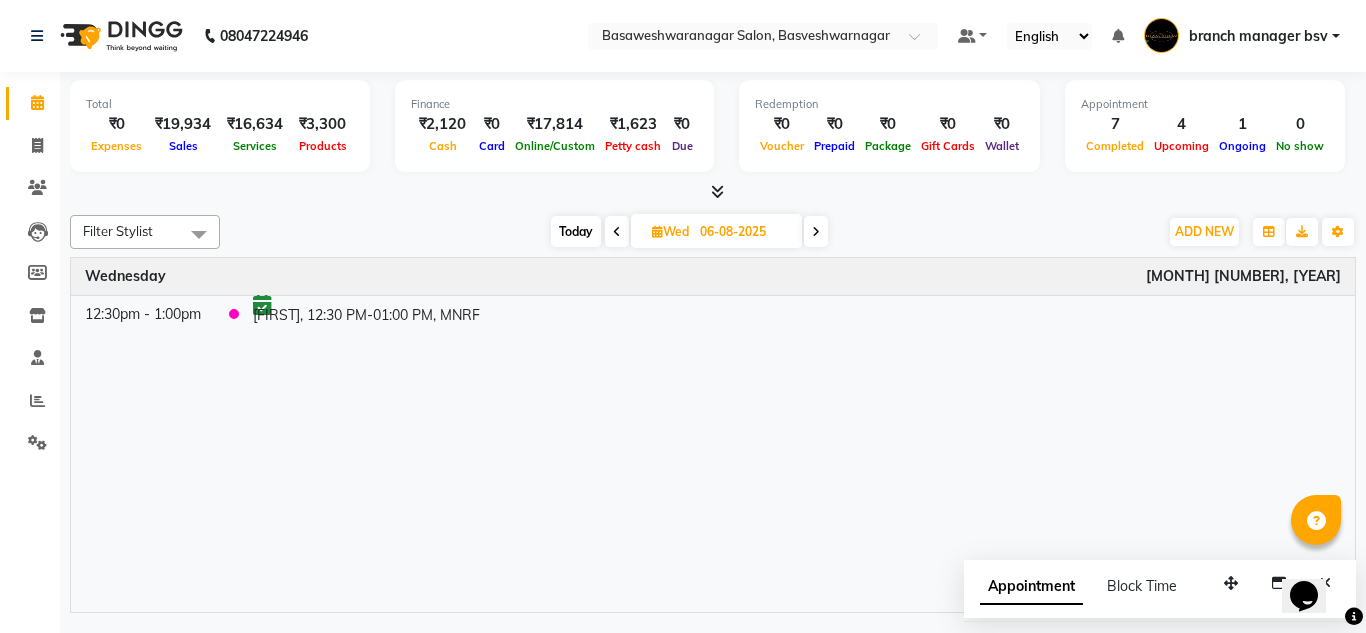 click on "Today" at bounding box center [576, 231] 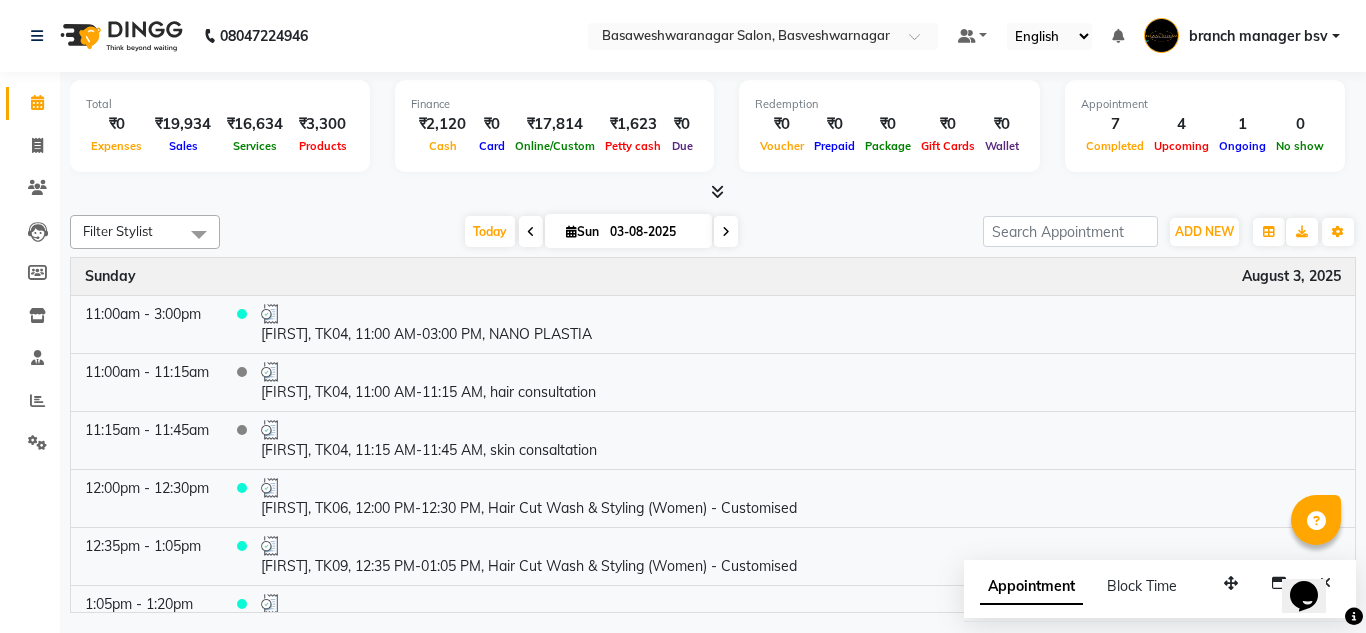 click at bounding box center [726, 232] 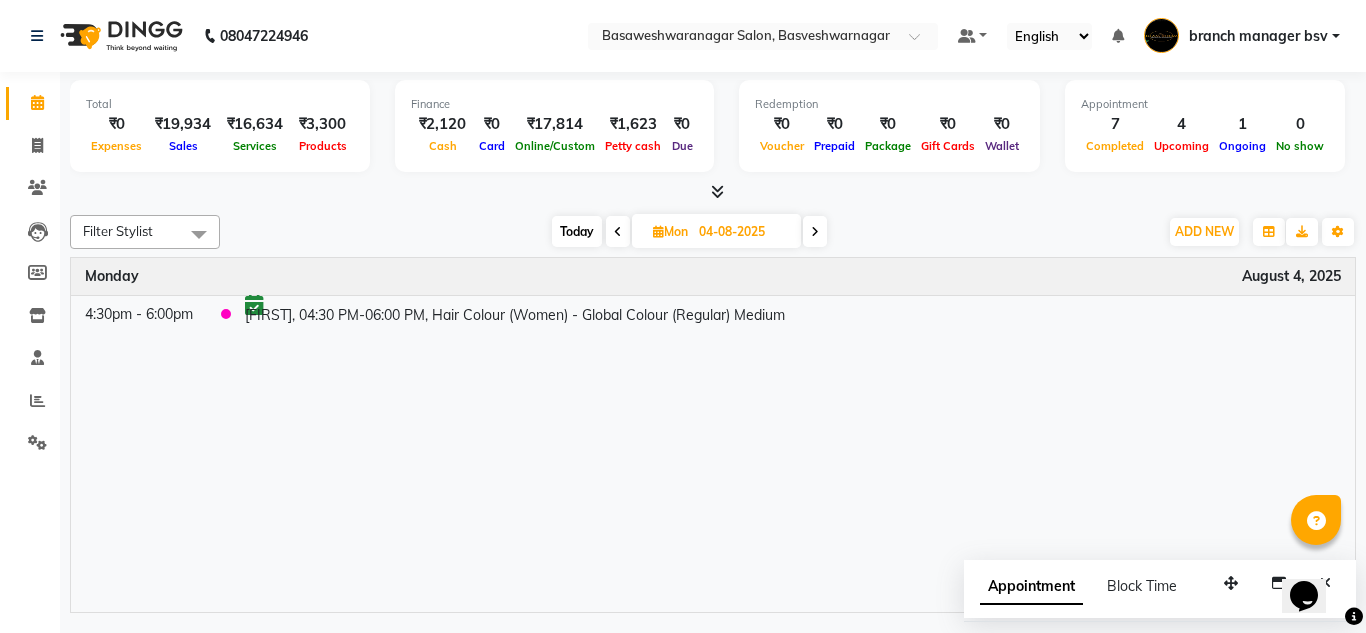 click at bounding box center (815, 231) 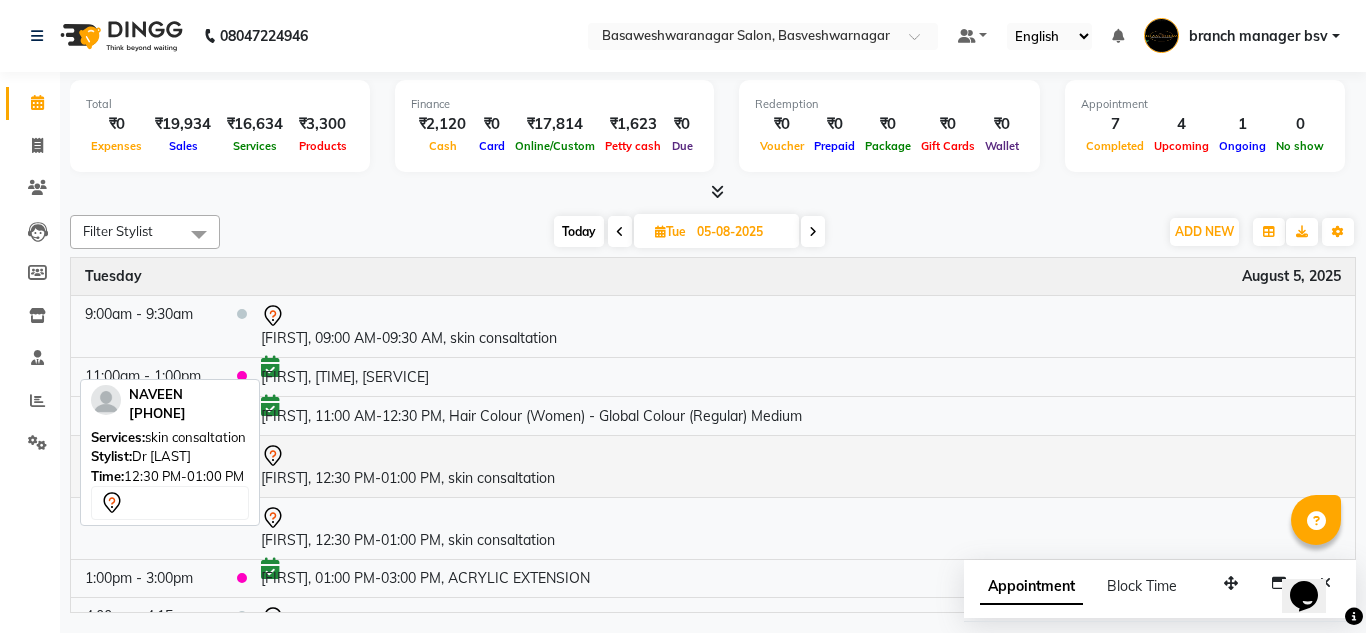 scroll, scrollTop: 47, scrollLeft: 0, axis: vertical 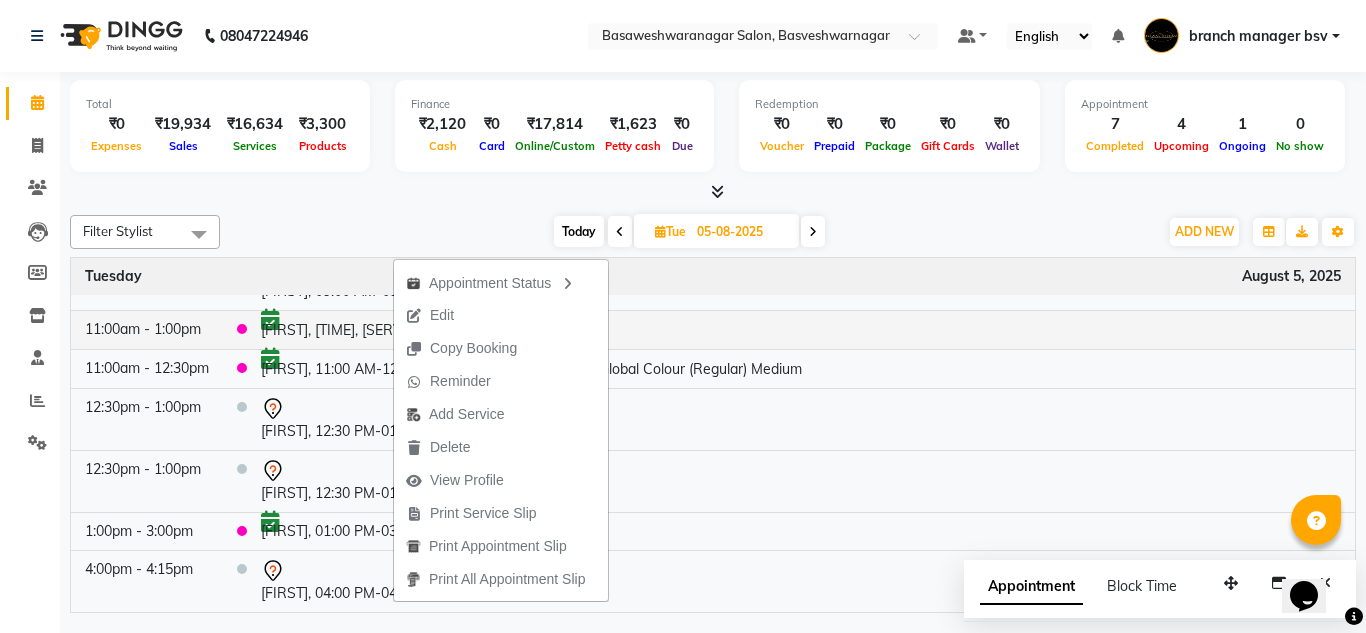 drag, startPoint x: 393, startPoint y: 602, endPoint x: 495, endPoint y: 315, distance: 304.5866 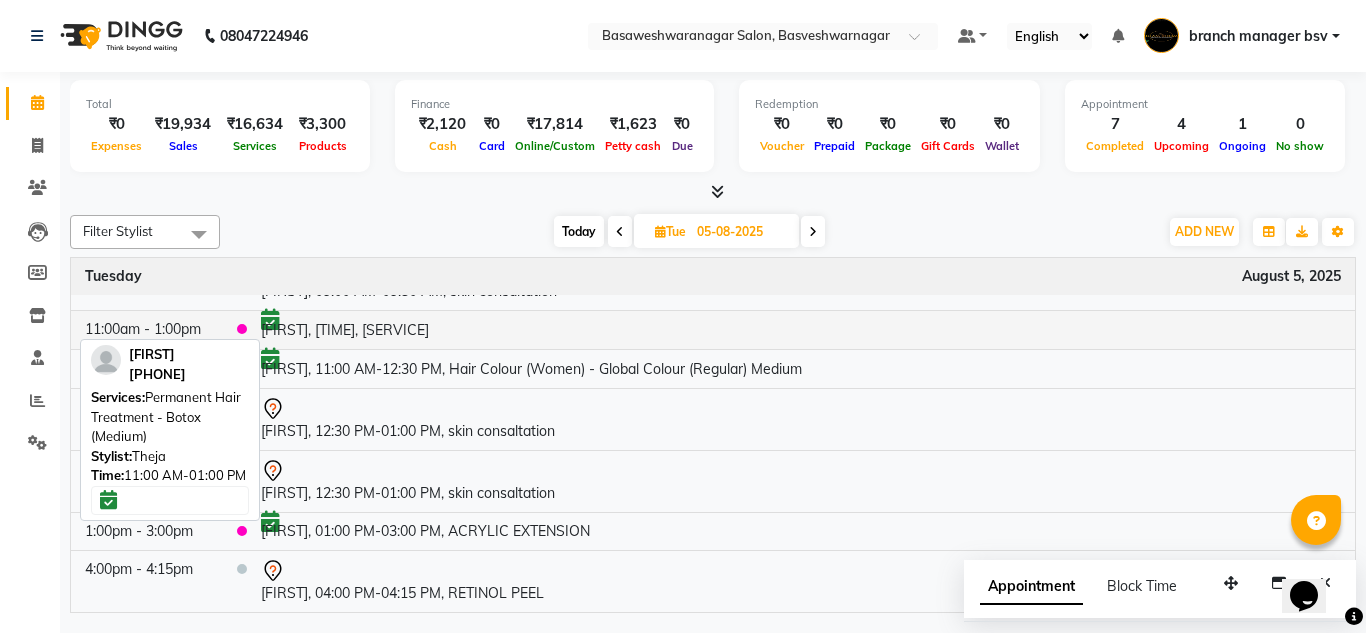 click on "ANAPOORNA, 11:00 AM-01:00 PM, Permanent Hair Treatment - Botox (Medium)" at bounding box center [801, 329] 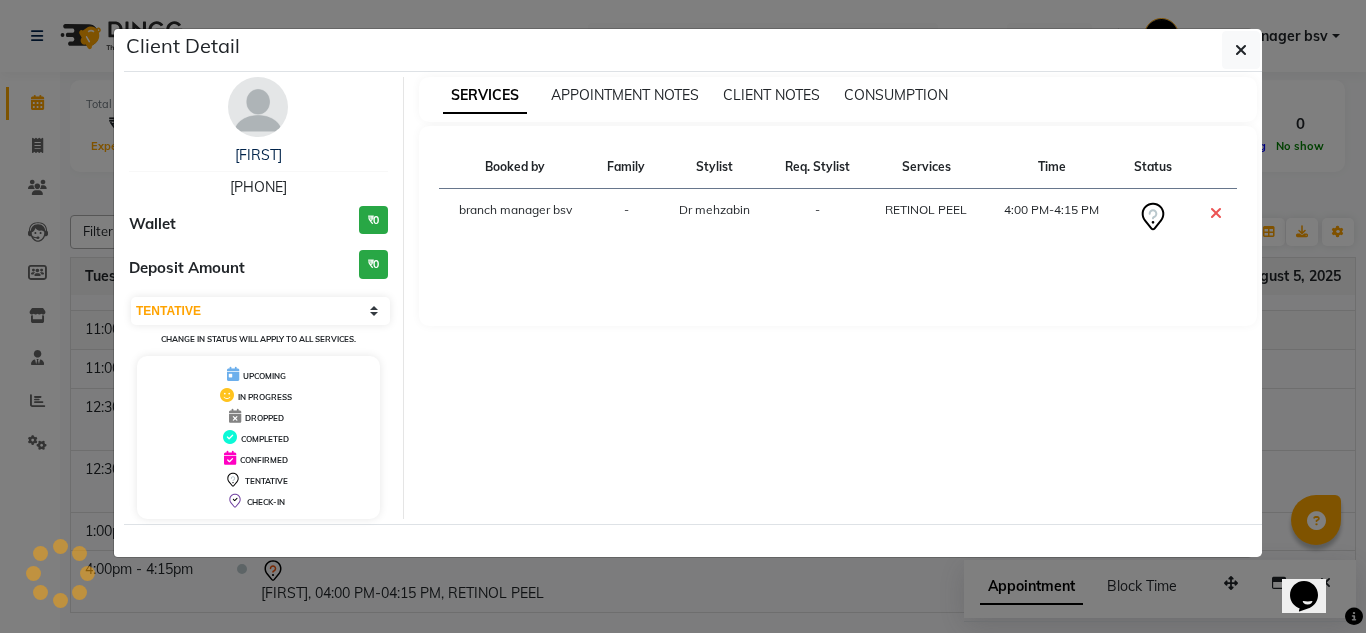 select on "6" 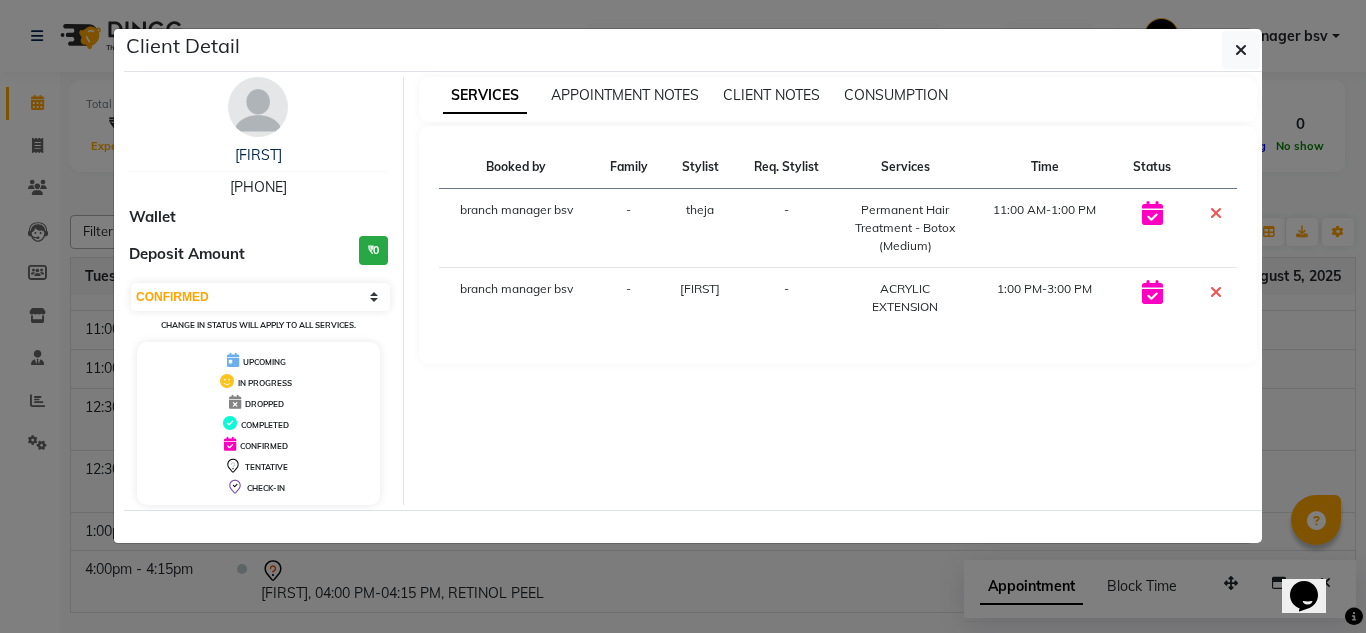 click on "Client Detail  ANAPOORNA    7676525679 Wallet Deposit Amount  ₹0  Select CONFIRMED TENTATIVE Change in status will apply to all services. UPCOMING IN PROGRESS DROPPED COMPLETED CONFIRMED TENTATIVE CHECK-IN SERVICES APPOINTMENT NOTES CLIENT NOTES CONSUMPTION Booked by Family Stylist Req. Stylist Services Time Status  branch manager bsv  - theja -  Permanent Hair Treatment - Botox (Medium)   11:00 AM-1:00 PM   branch manager bsv  - SMIRTI -  ACRYLIC EXTENSION   1:00 PM-3:00 PM" 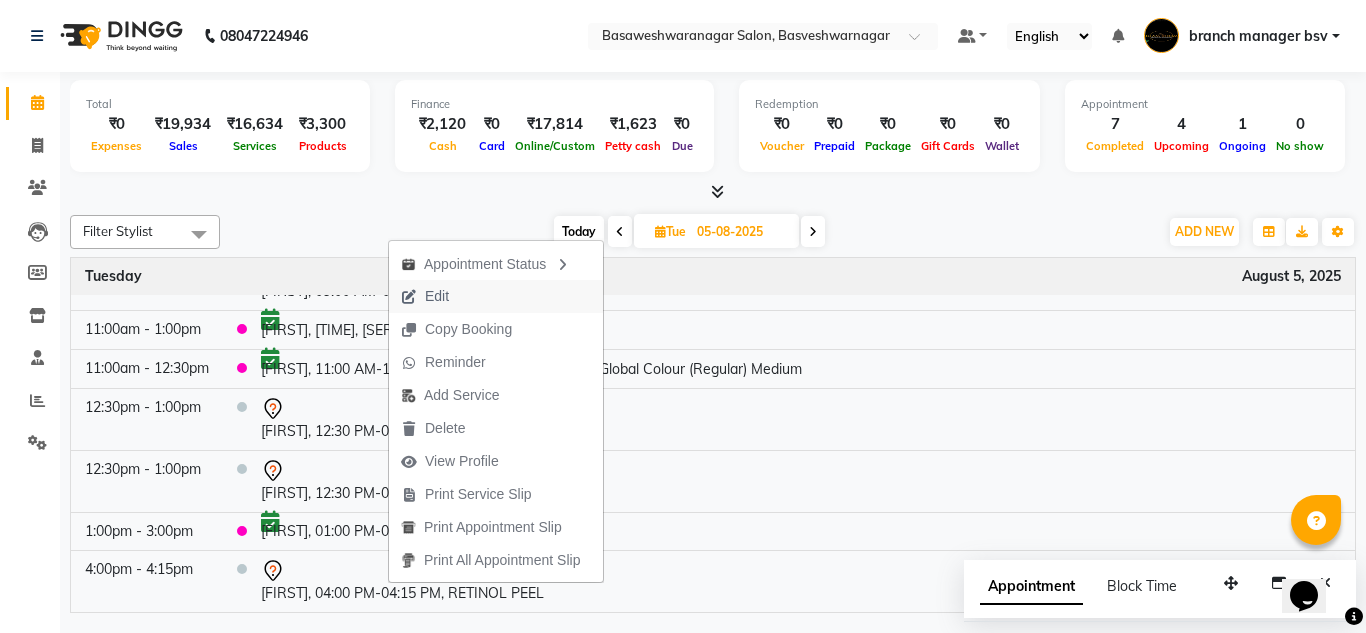 click on "Edit" at bounding box center (496, 296) 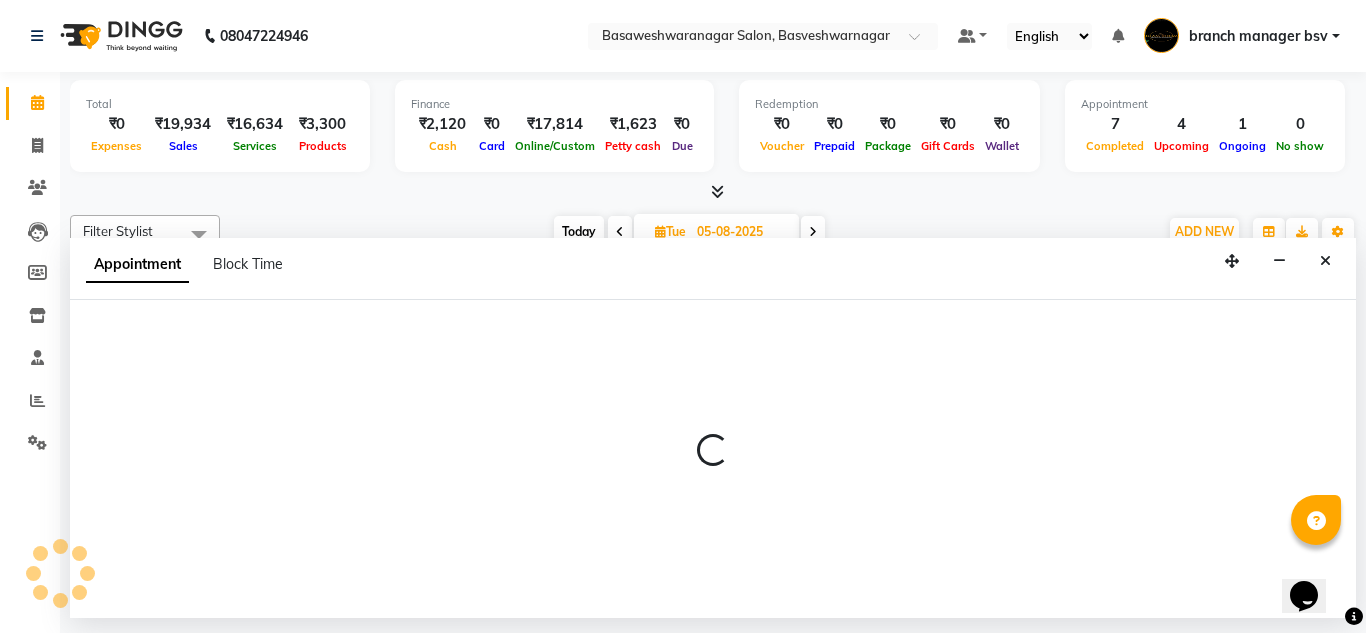 select on "960" 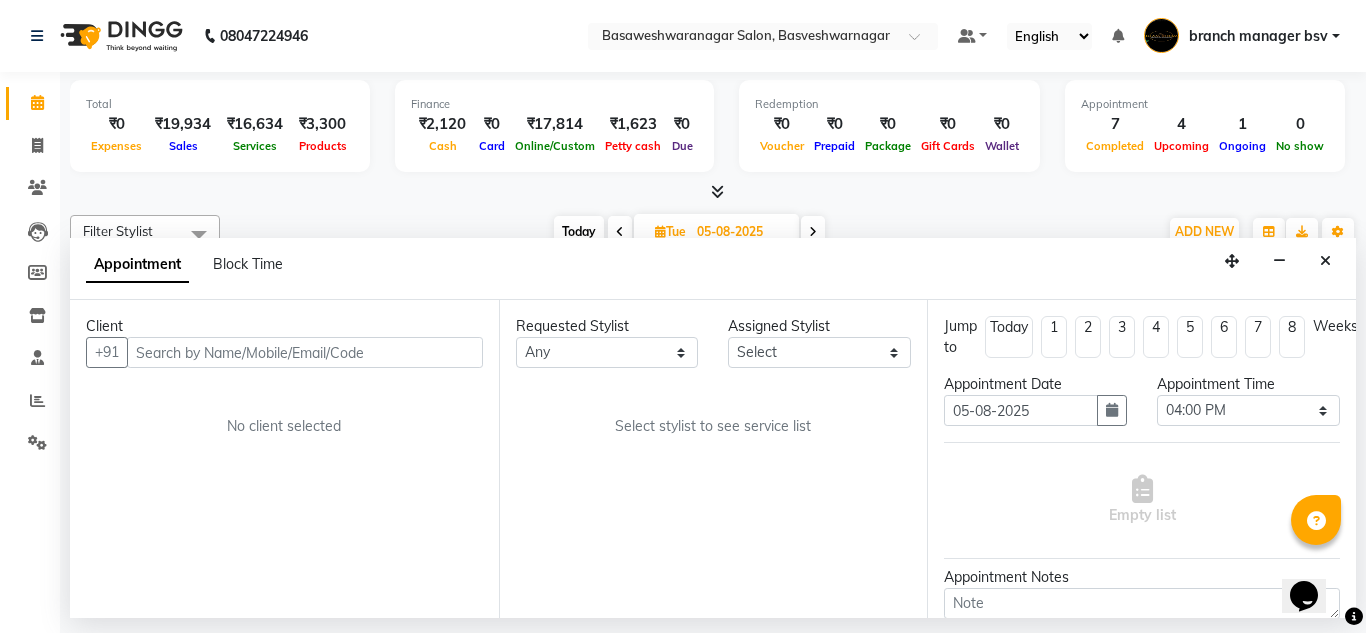 select on "47930" 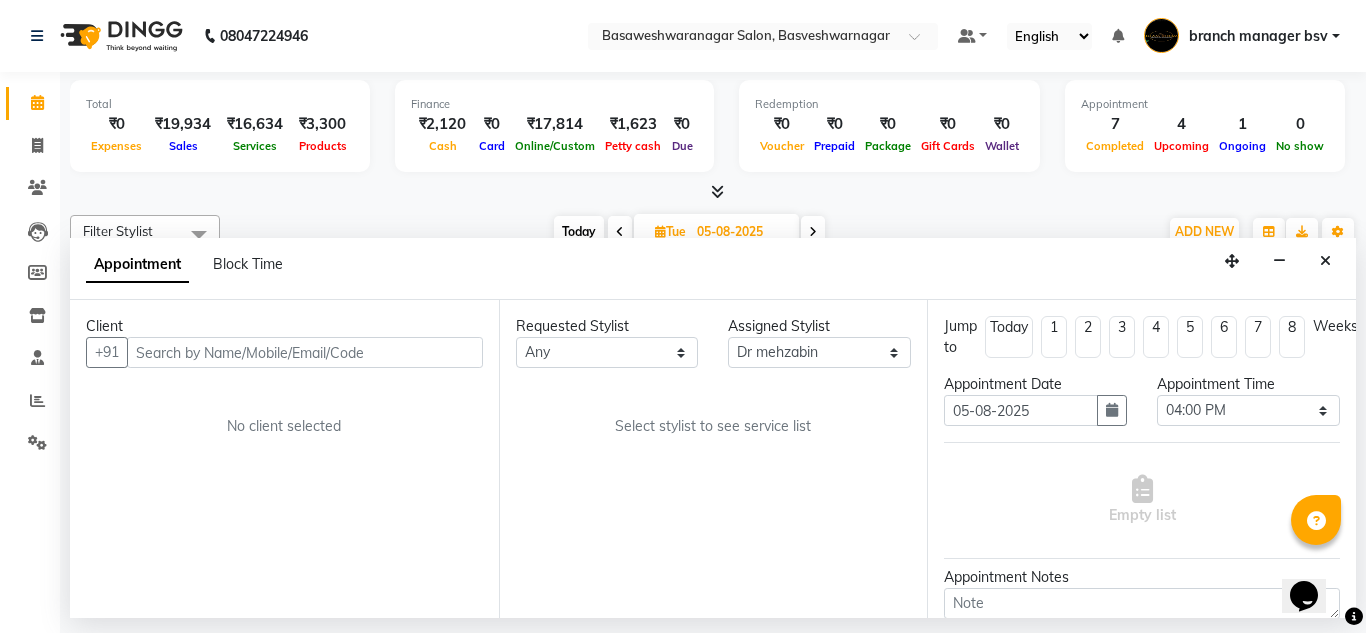 select on "1239" 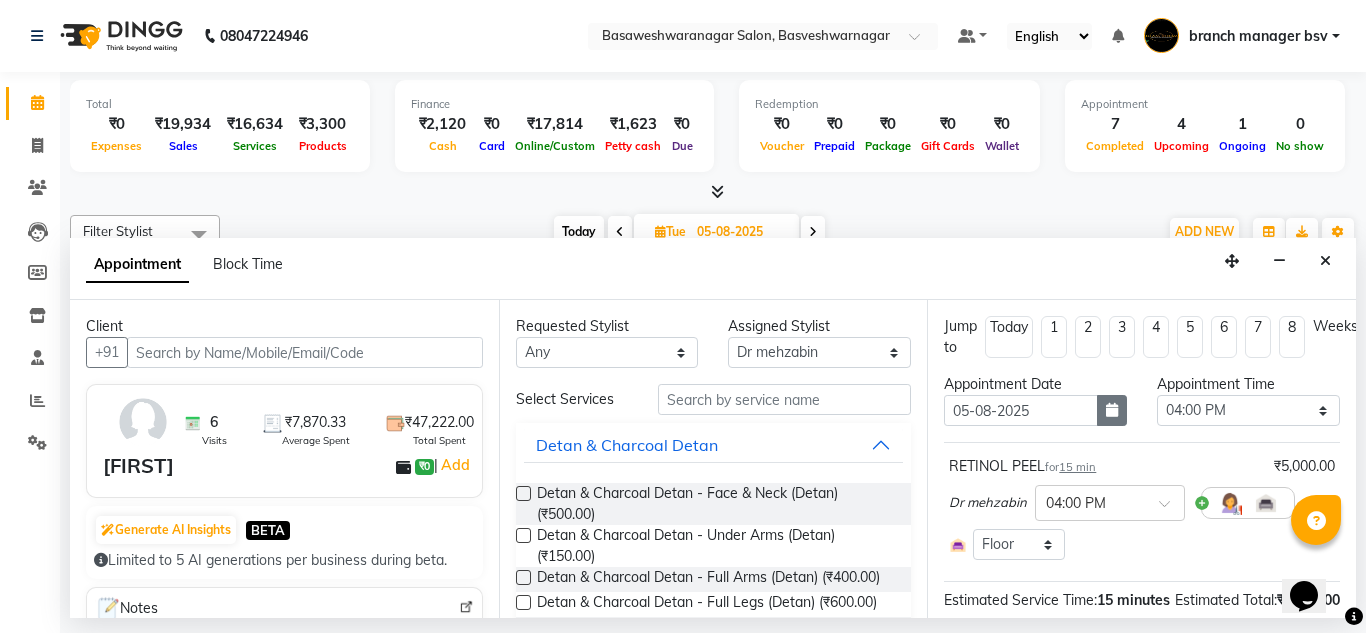 click at bounding box center (1112, 410) 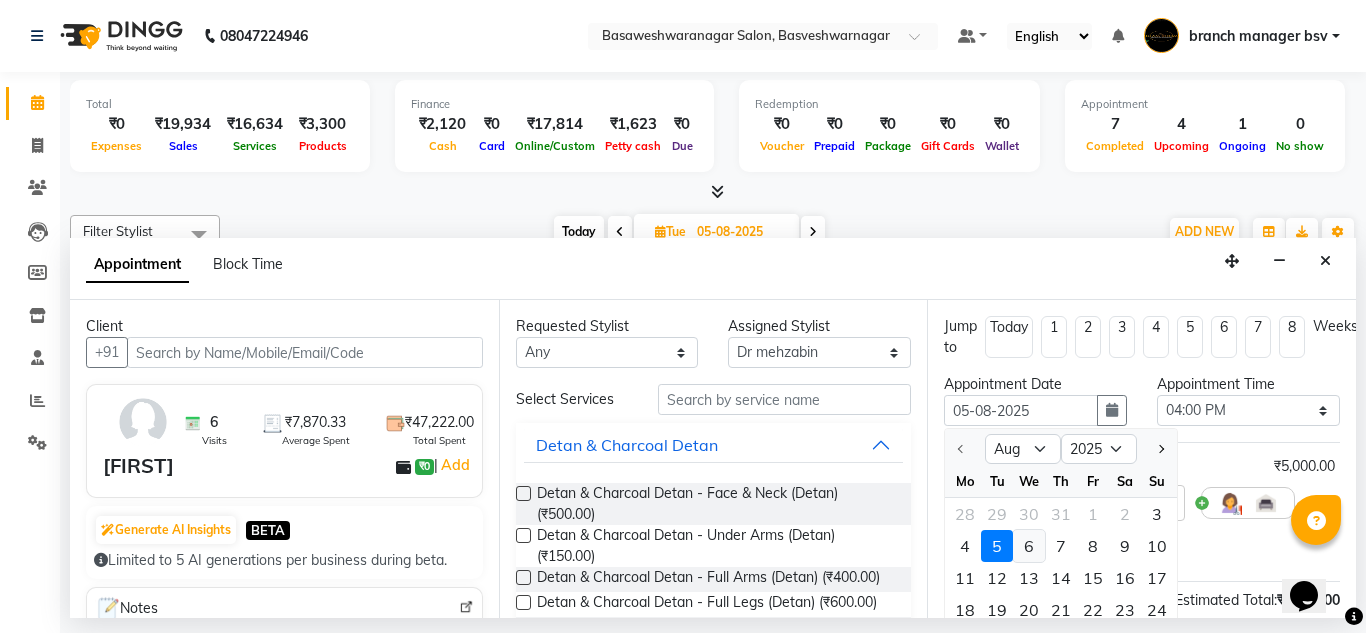 click on "6" at bounding box center (1029, 546) 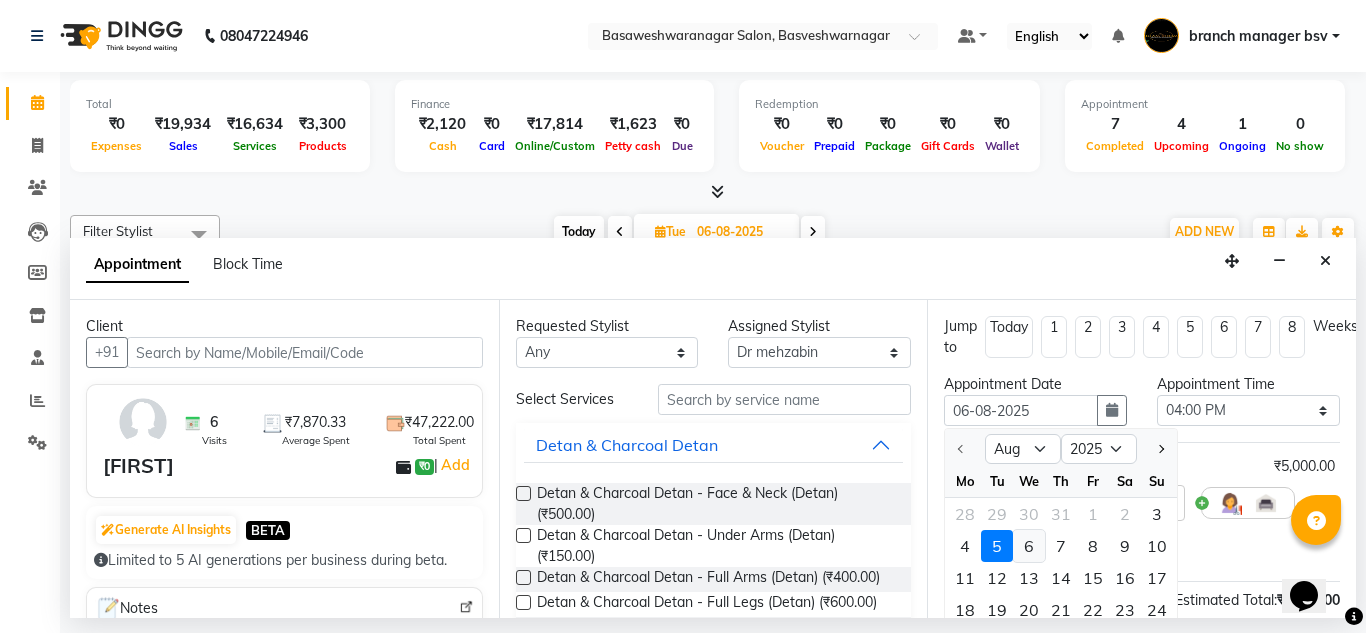 select on "960" 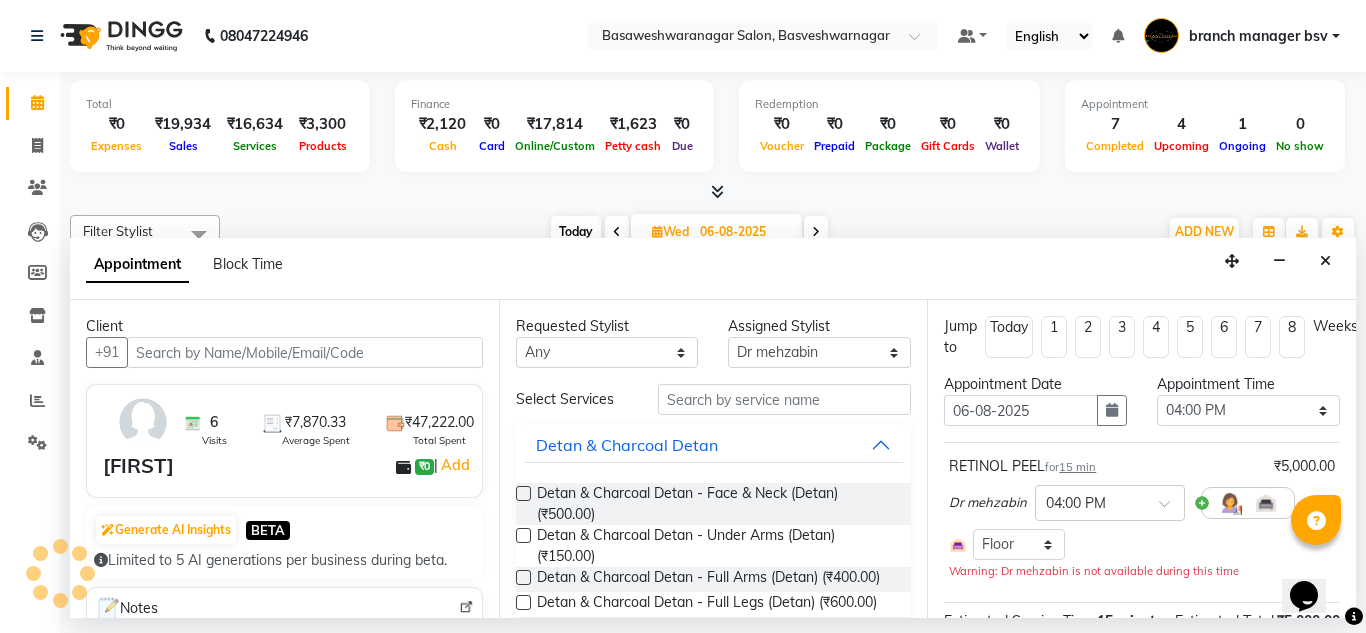 scroll, scrollTop: 238, scrollLeft: 0, axis: vertical 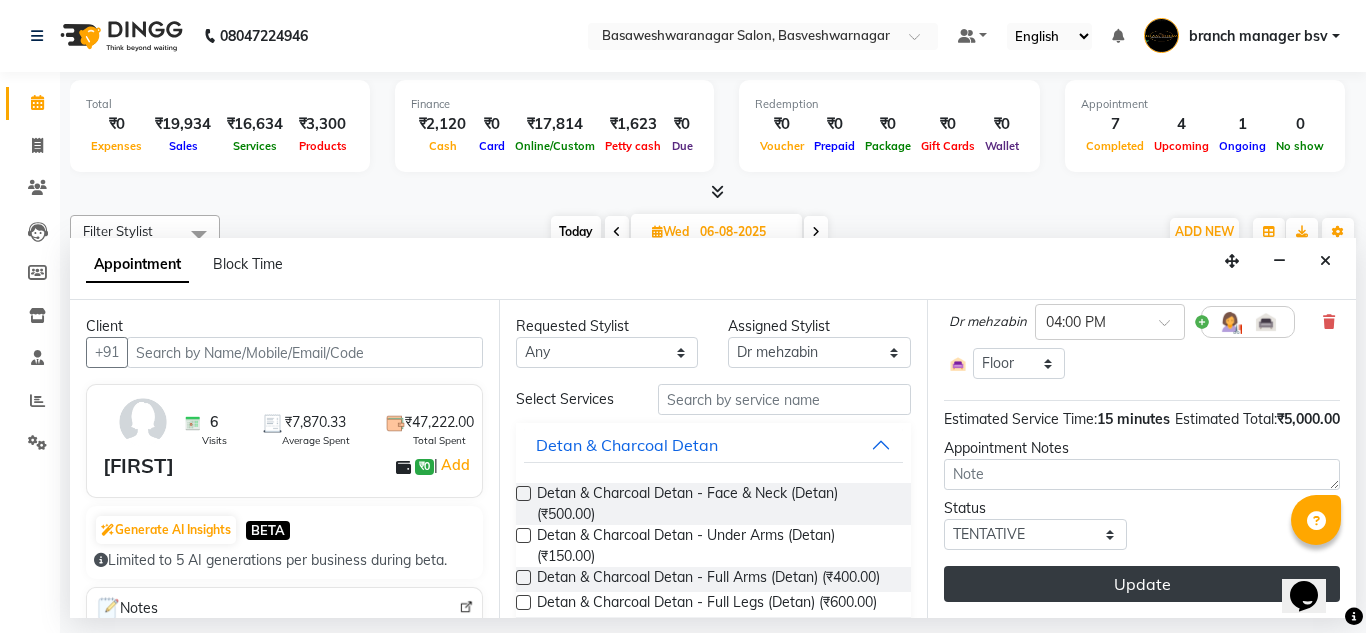 click on "Update" at bounding box center [1142, 584] 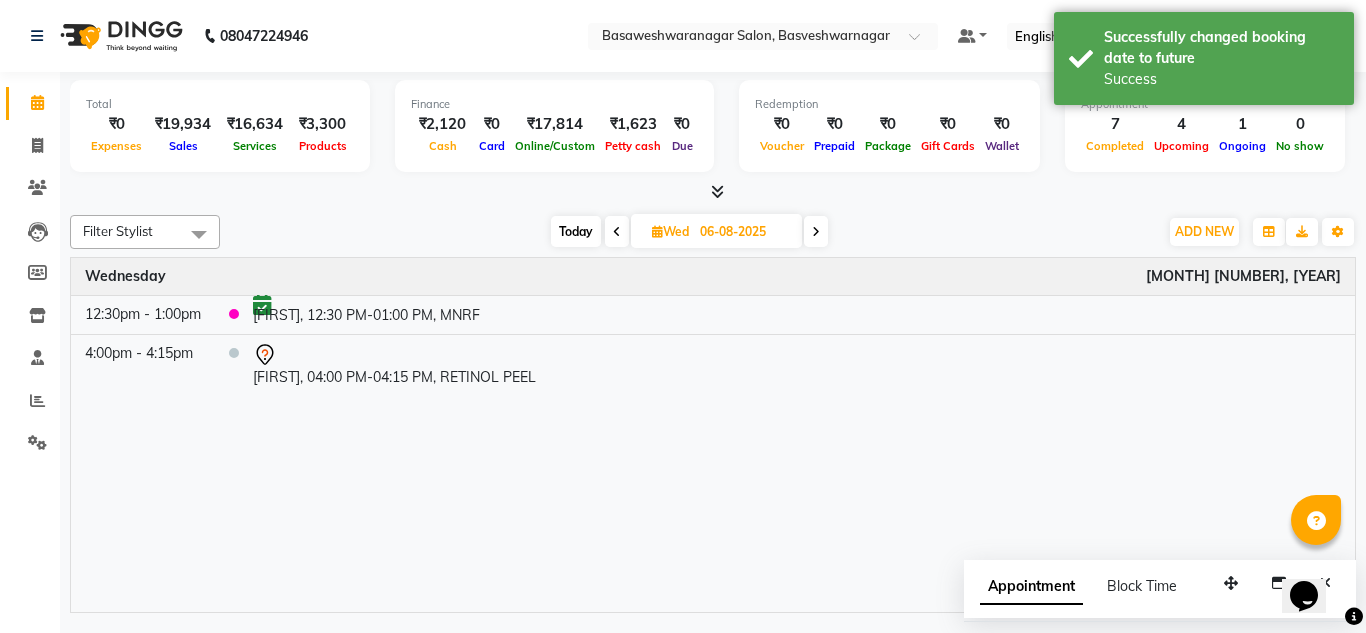 click on "Today" at bounding box center (576, 231) 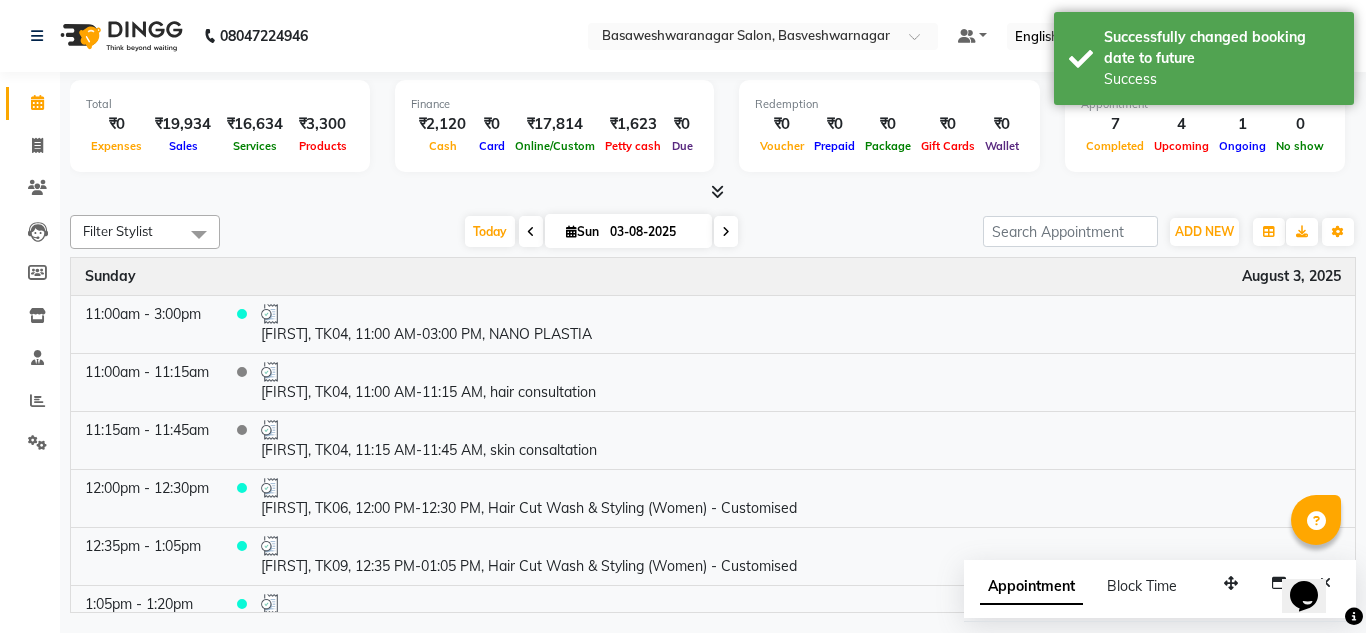 click at bounding box center (726, 231) 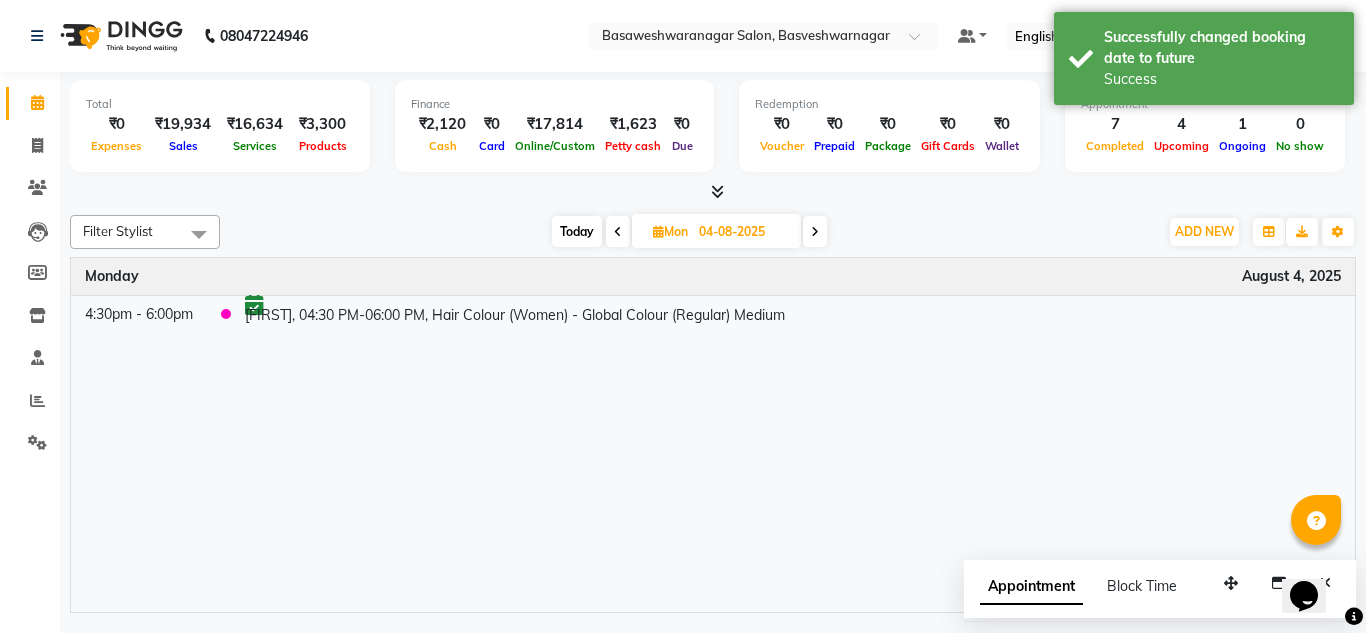 click at bounding box center (815, 231) 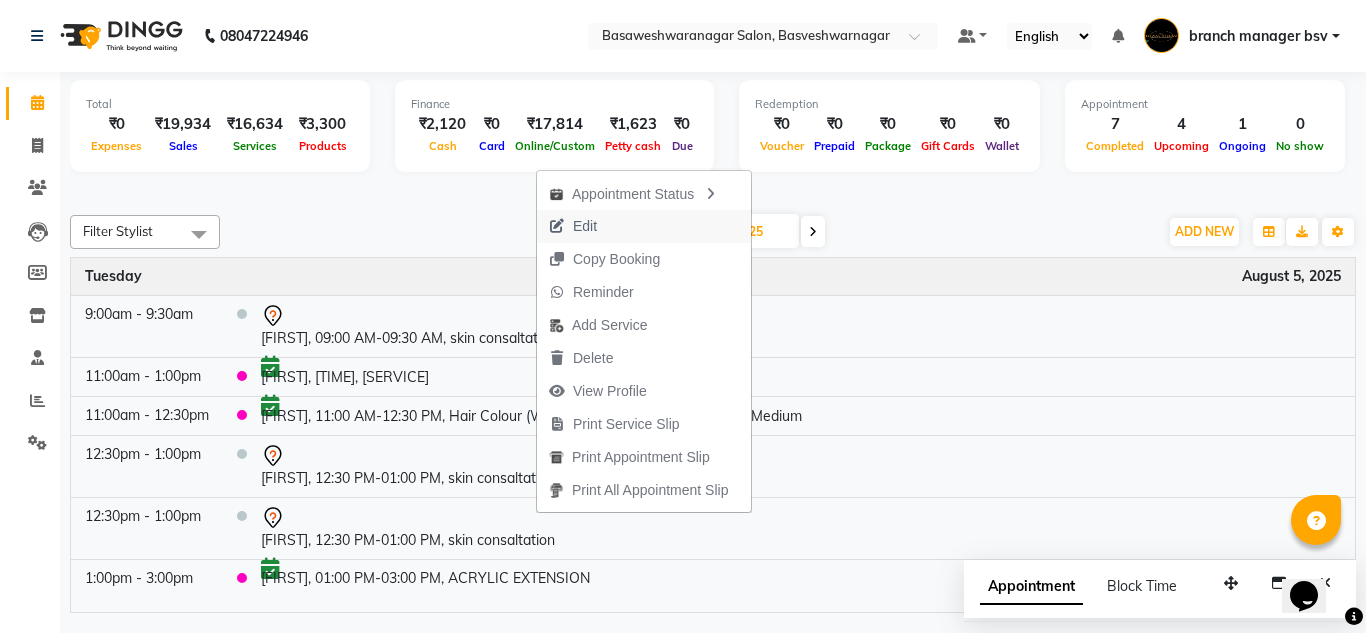 click on "Edit" at bounding box center [585, 226] 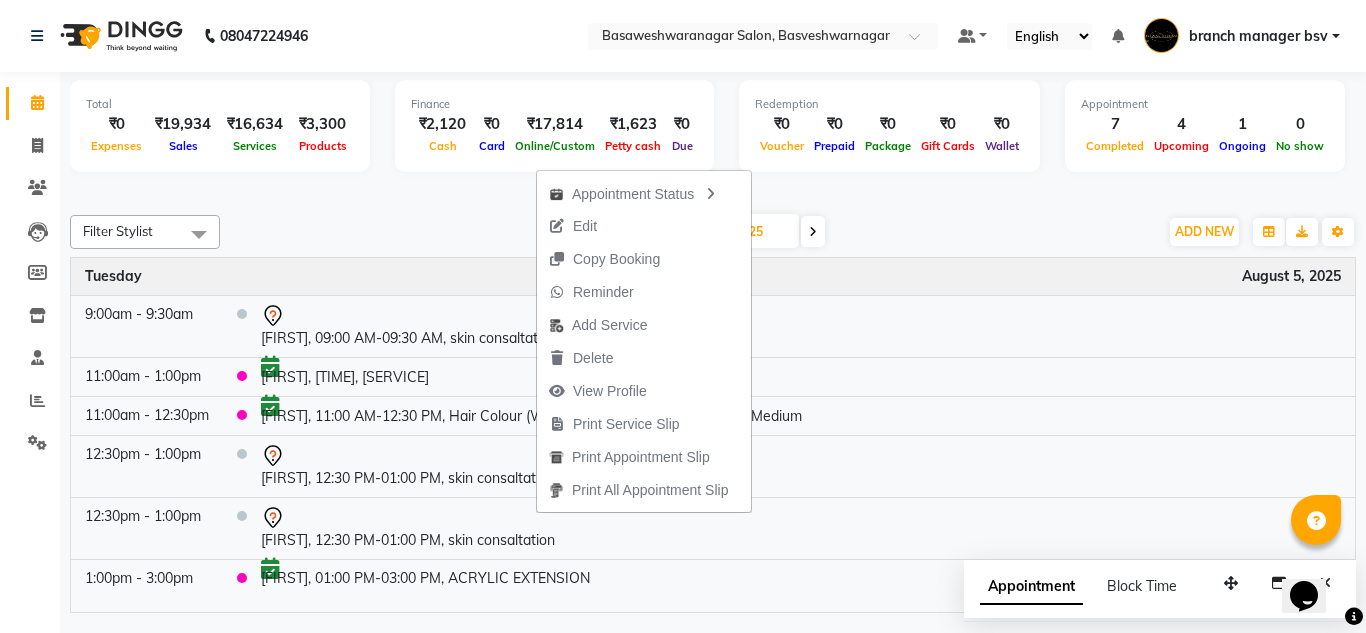 select on "540" 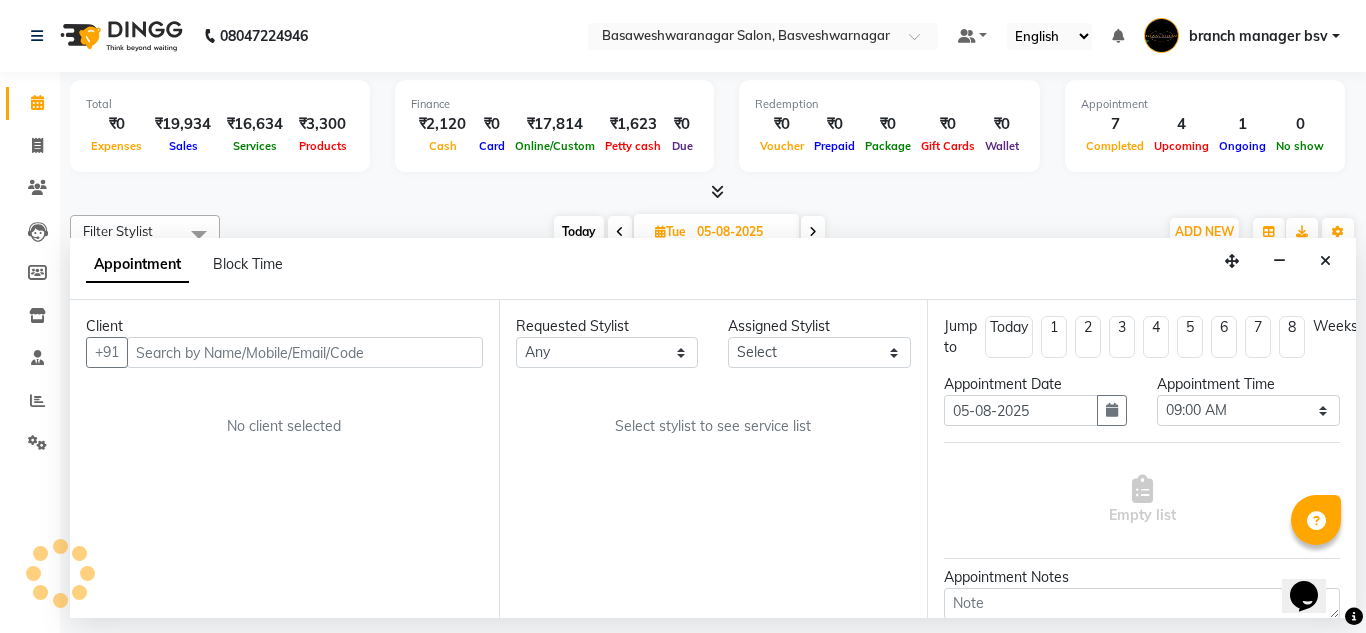 select on "47930" 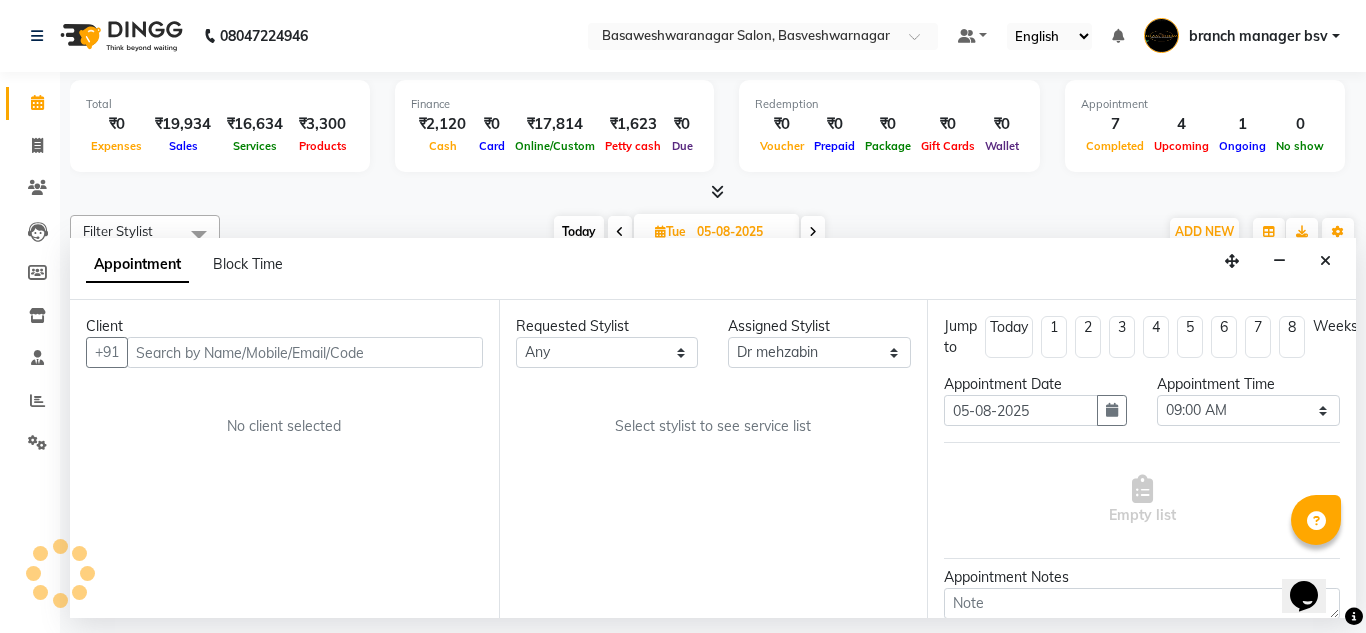 select on "1239" 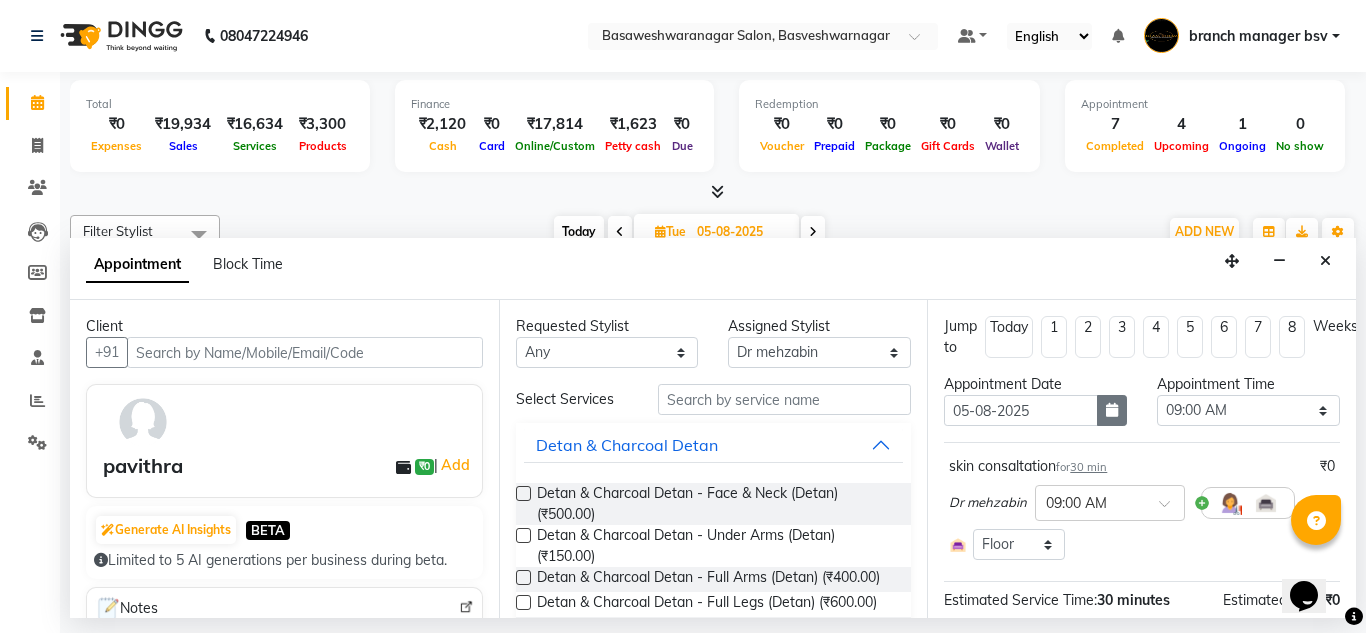 click at bounding box center [1112, 410] 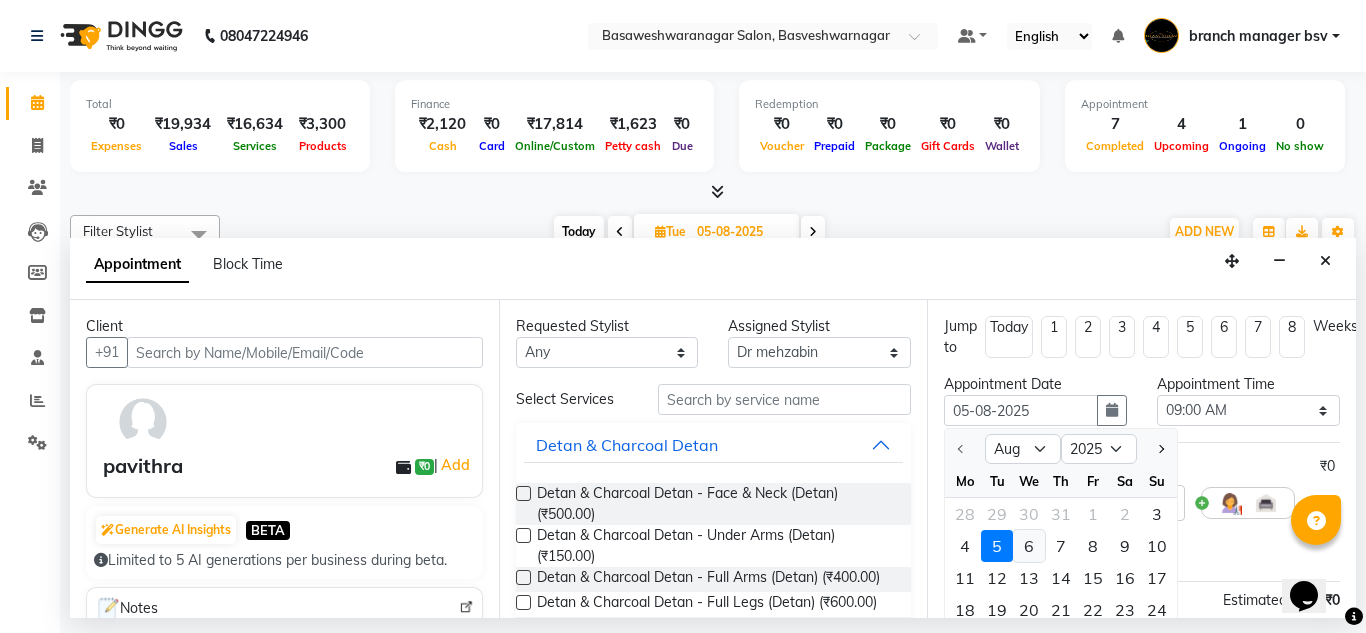 click on "6" at bounding box center [1029, 546] 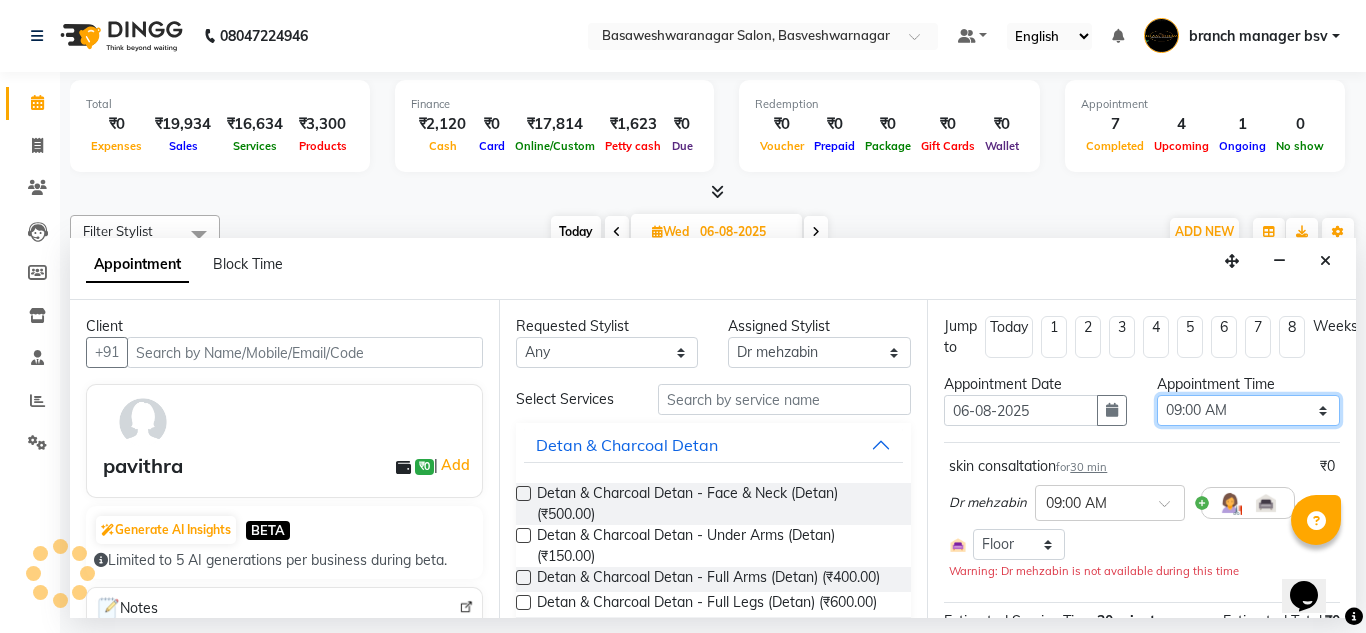 click on "Select 09:00 AM 09:15 AM 09:30 AM 09:45 AM 10:00 AM 10:15 AM 10:30 AM 10:45 AM 11:00 AM 11:15 AM 11:30 AM 11:45 AM 12:00 PM 12:15 PM 12:30 PM 12:45 PM 01:00 PM 01:15 PM 01:30 PM 01:45 PM 02:00 PM 02:15 PM 02:30 PM 02:45 PM 03:00 PM 03:15 PM 03:30 PM 03:45 PM 04:00 PM 04:15 PM 04:30 PM 04:45 PM 05:00 PM 05:15 PM 05:30 PM 05:45 PM 06:00 PM 06:15 PM 06:30 PM 06:45 PM 07:00 PM 07:15 PM 07:30 PM 07:45 PM 08:00 PM" at bounding box center [1248, 410] 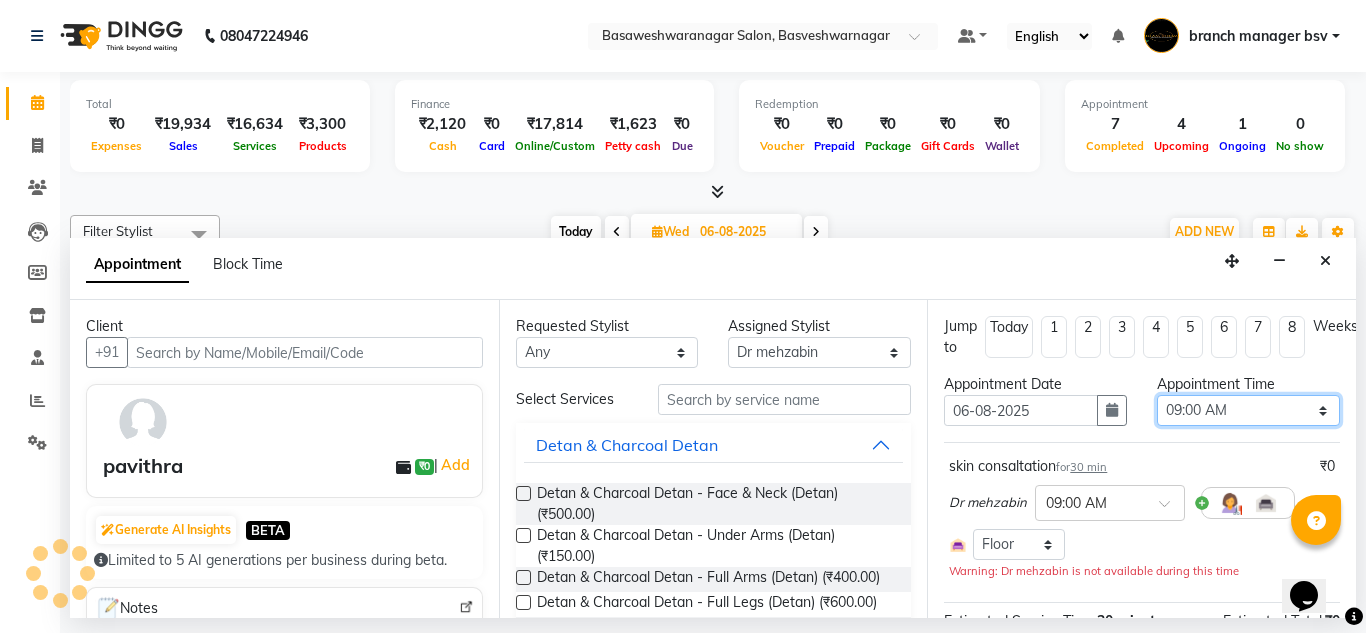 select on "750" 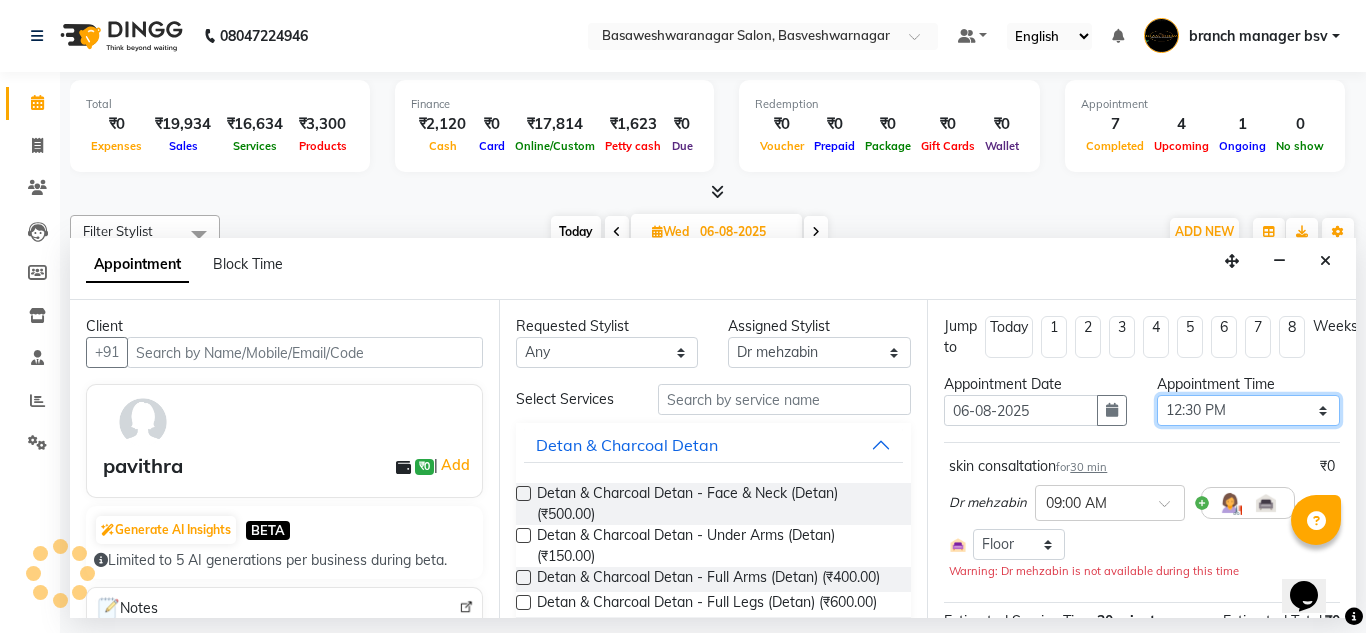 click on "Select 09:00 AM 09:15 AM 09:30 AM 09:45 AM 10:00 AM 10:15 AM 10:30 AM 10:45 AM 11:00 AM 11:15 AM 11:30 AM 11:45 AM 12:00 PM 12:15 PM 12:30 PM 12:45 PM 01:00 PM 01:15 PM 01:30 PM 01:45 PM 02:00 PM 02:15 PM 02:30 PM 02:45 PM 03:00 PM 03:15 PM 03:30 PM 03:45 PM 04:00 PM 04:15 PM 04:30 PM 04:45 PM 05:00 PM 05:15 PM 05:30 PM 05:45 PM 06:00 PM 06:15 PM 06:30 PM 06:45 PM 07:00 PM 07:15 PM 07:30 PM 07:45 PM 08:00 PM" at bounding box center [1248, 410] 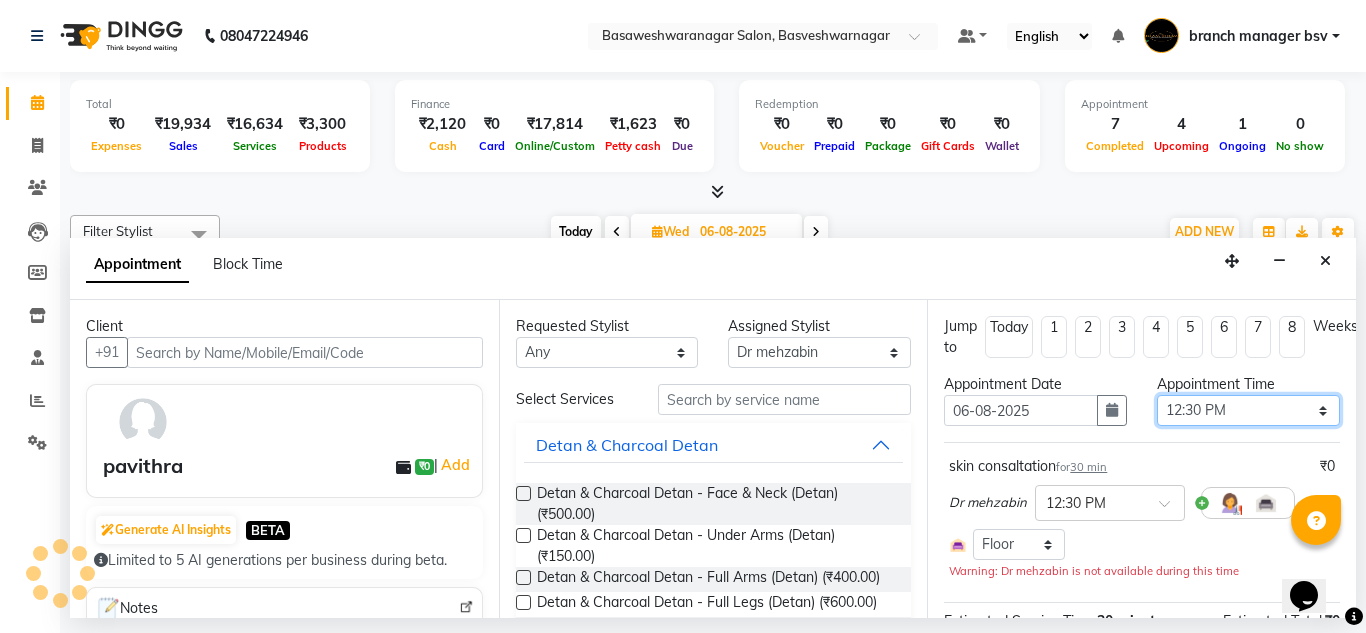 scroll, scrollTop: 217, scrollLeft: 0, axis: vertical 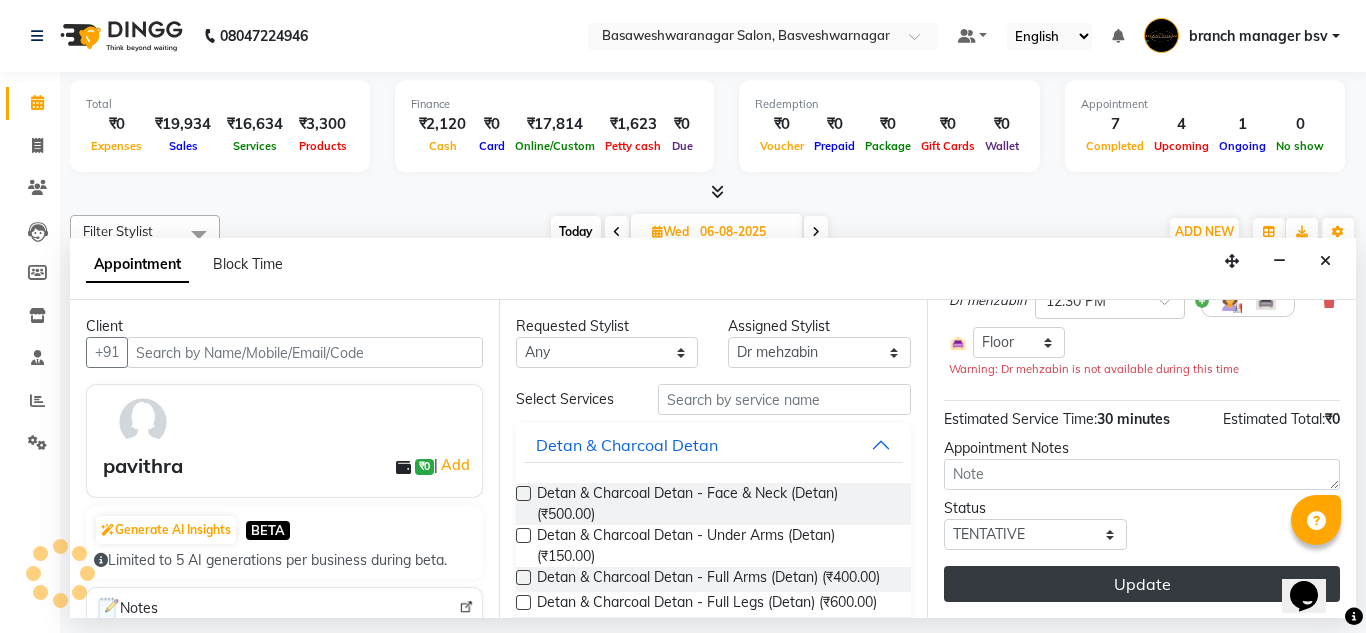 click on "Update" at bounding box center [1142, 584] 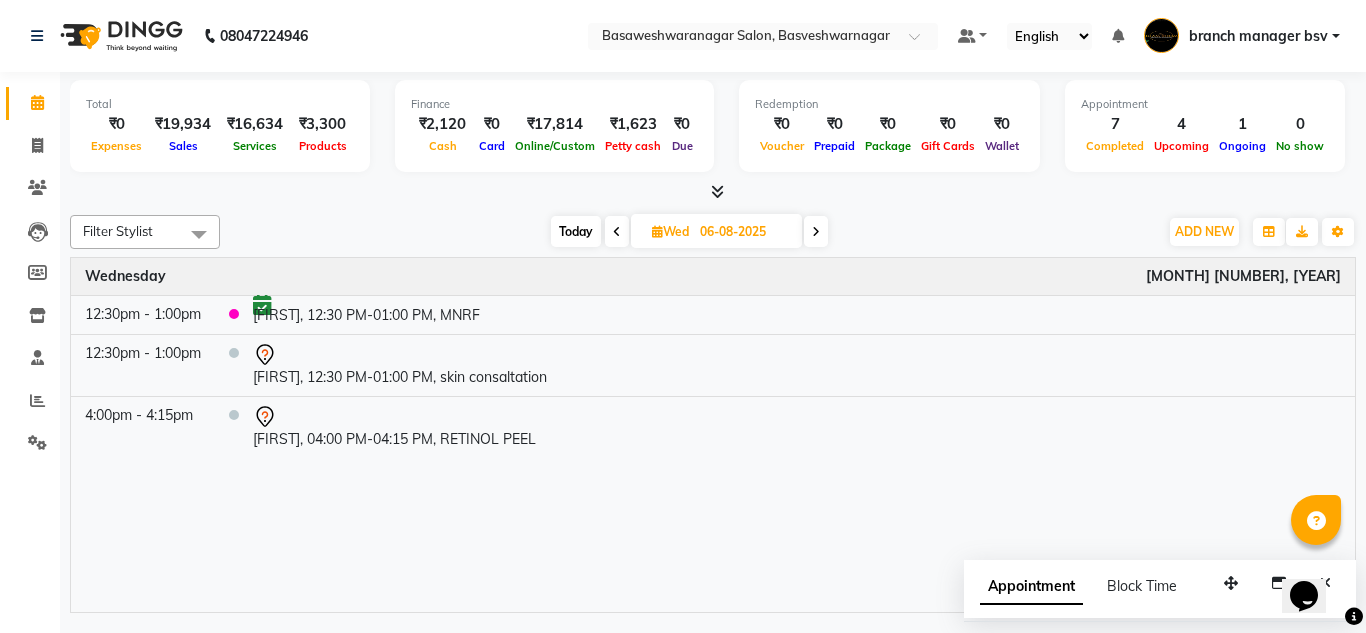 click on "Today" at bounding box center [576, 231] 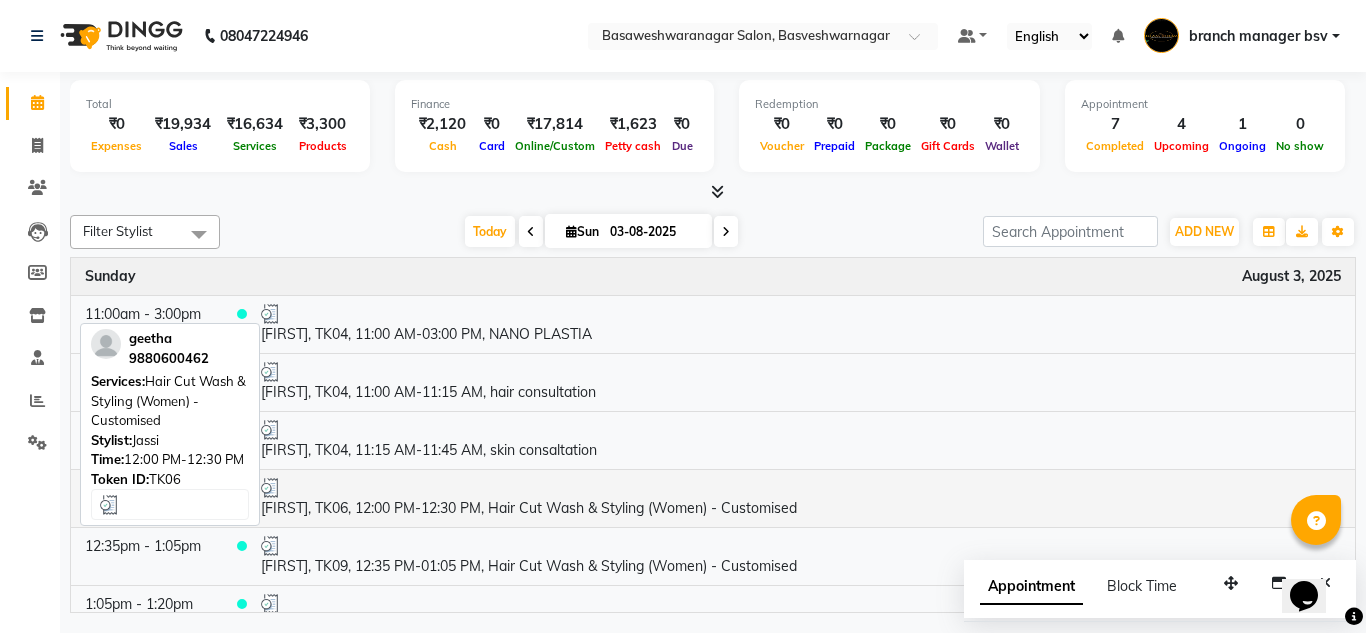 scroll, scrollTop: 445, scrollLeft: 0, axis: vertical 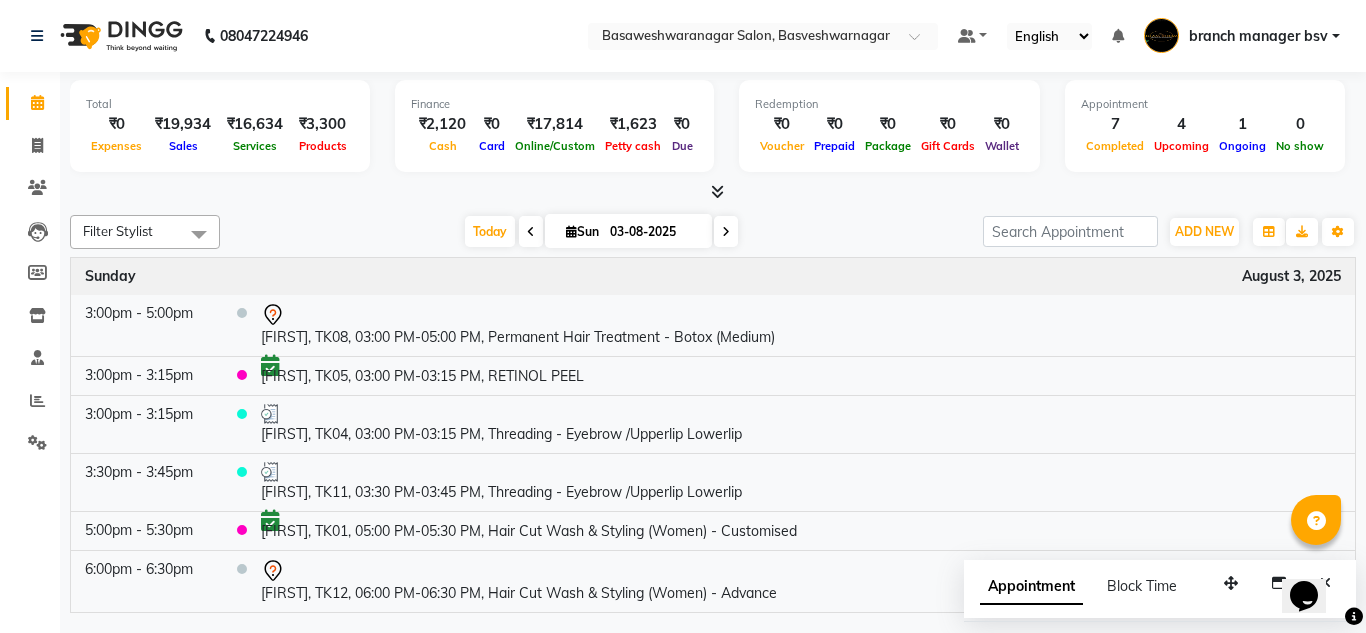 click at bounding box center [726, 231] 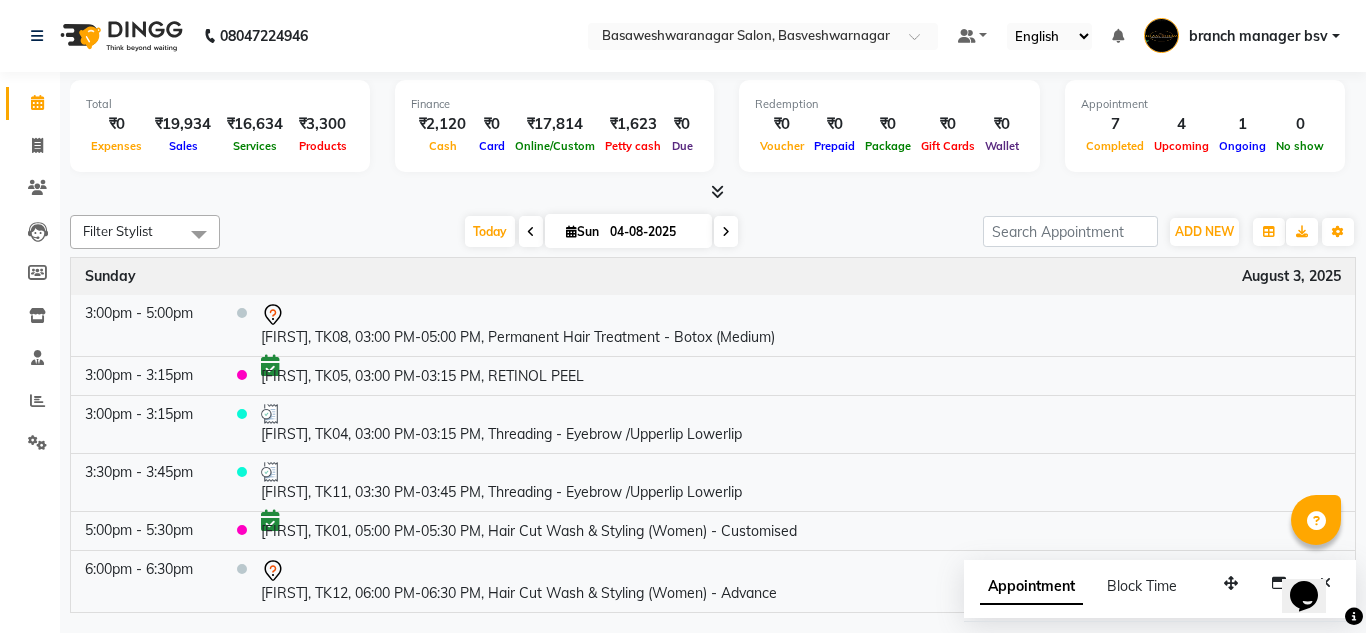 scroll, scrollTop: 0, scrollLeft: 0, axis: both 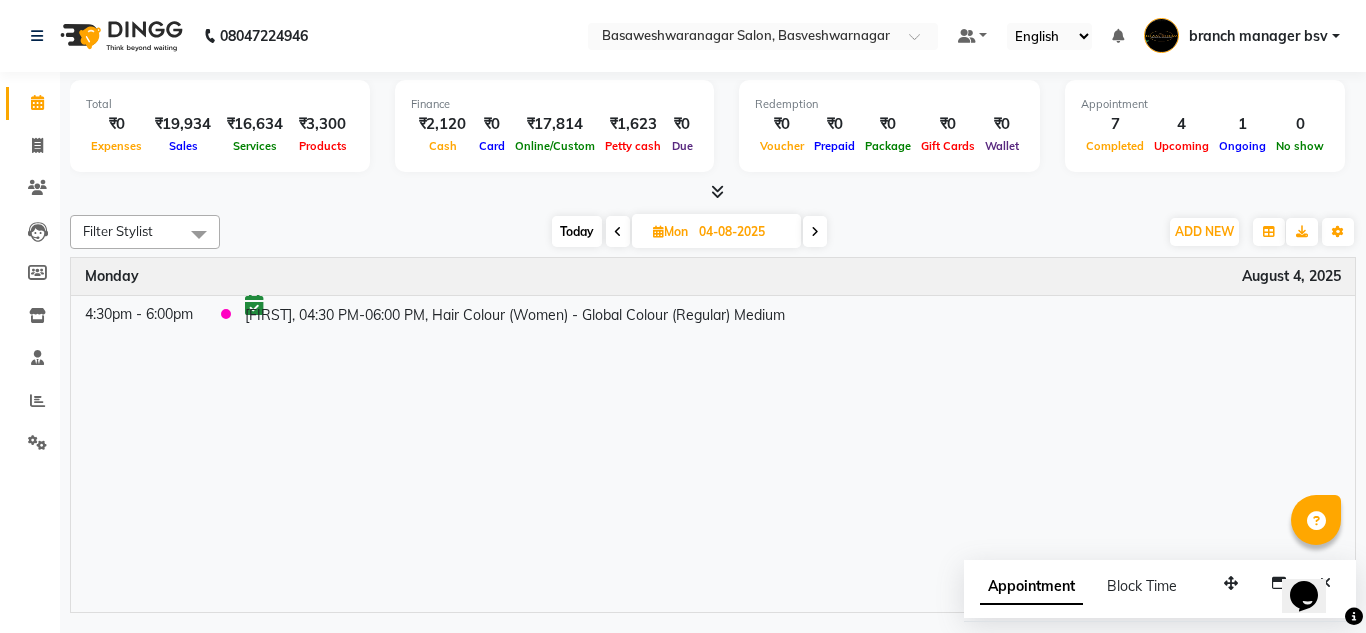 click at bounding box center (815, 232) 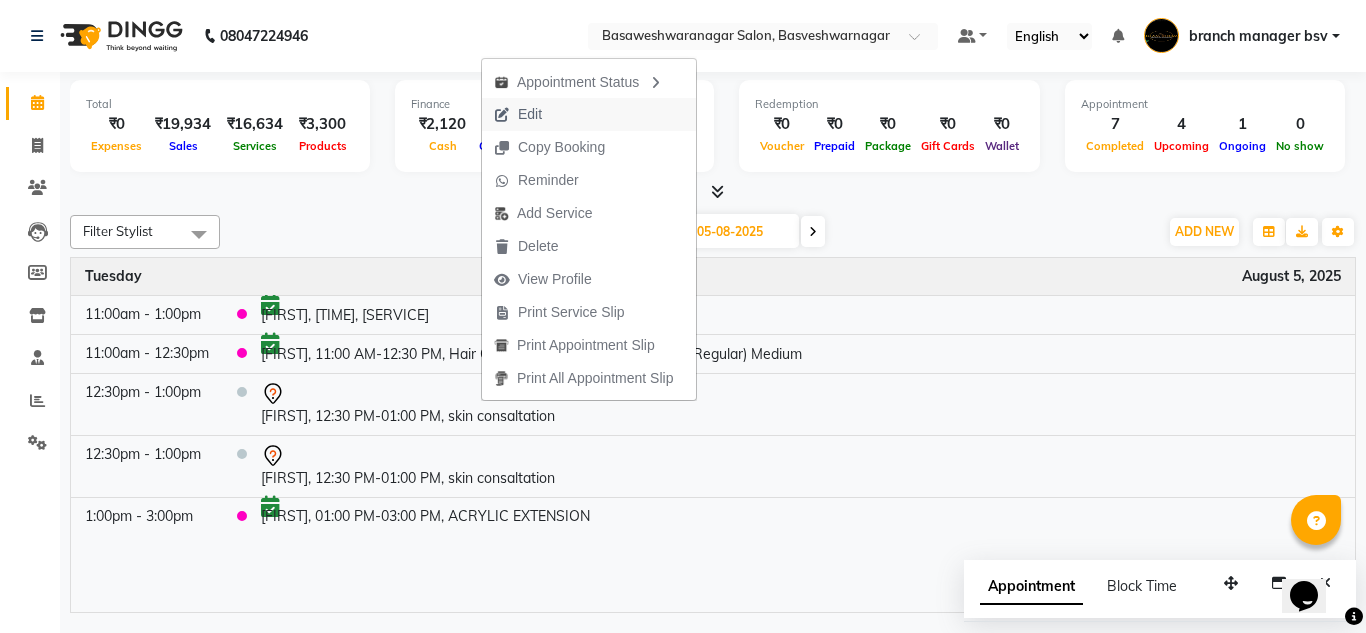 click on "Edit" at bounding box center (518, 114) 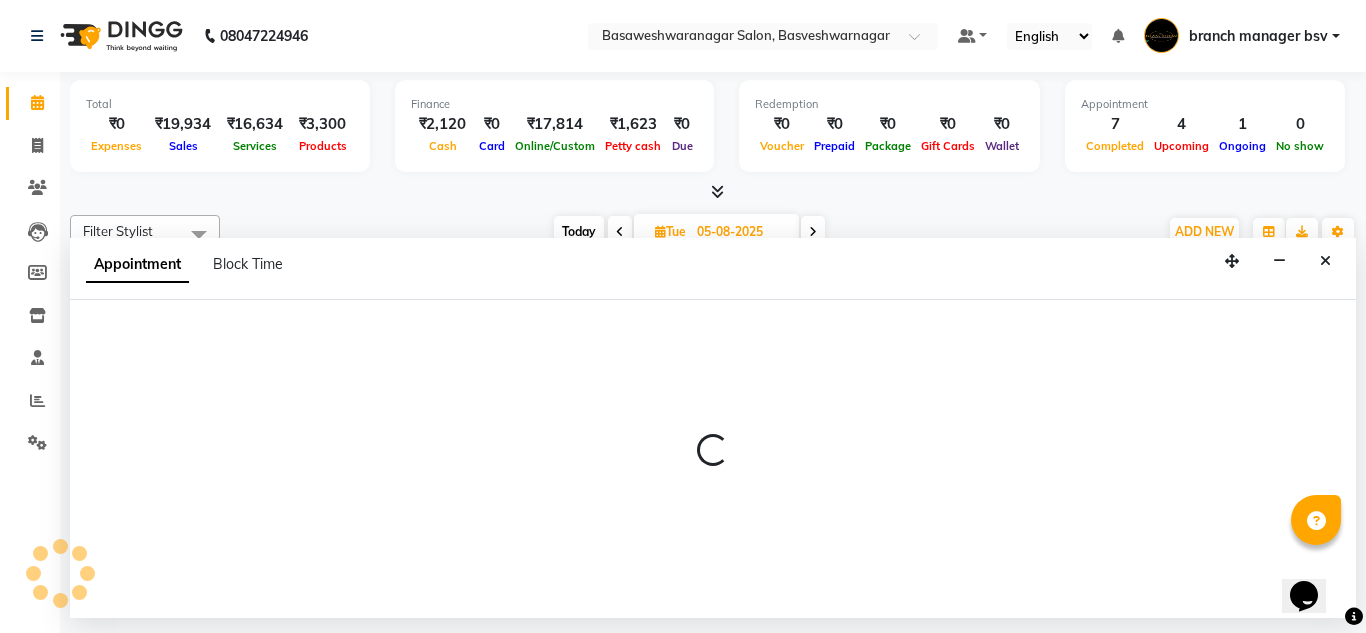 select on "tentative" 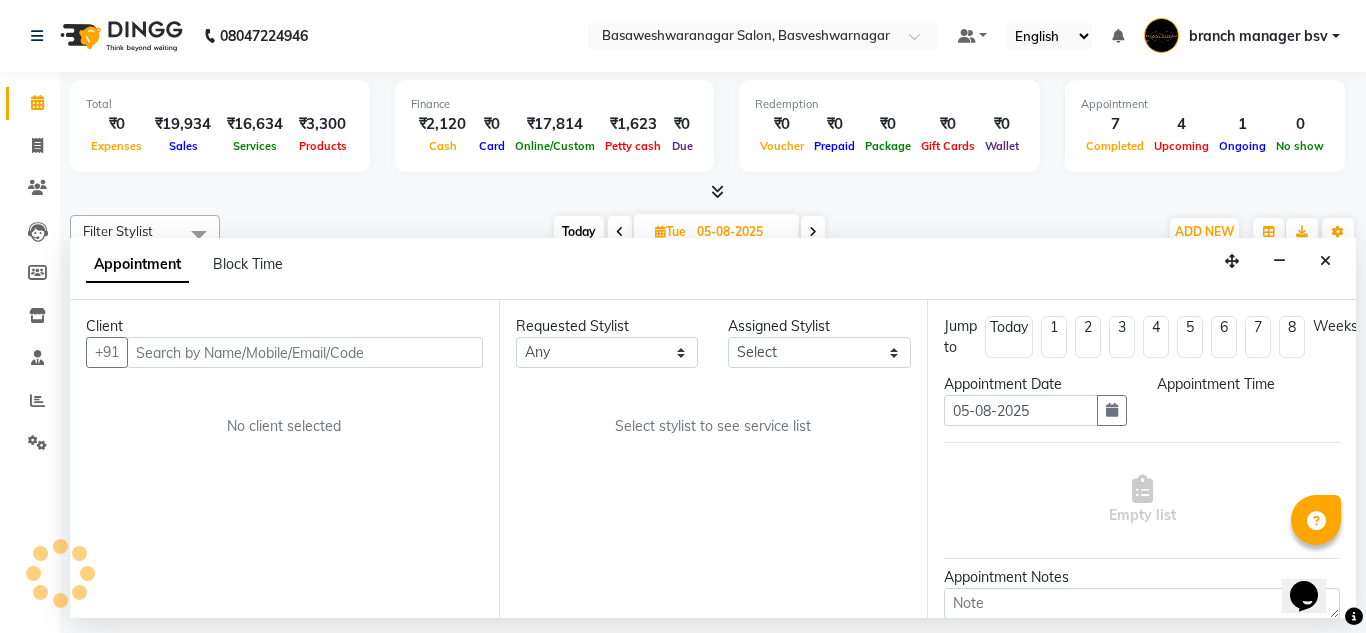 select on "47930" 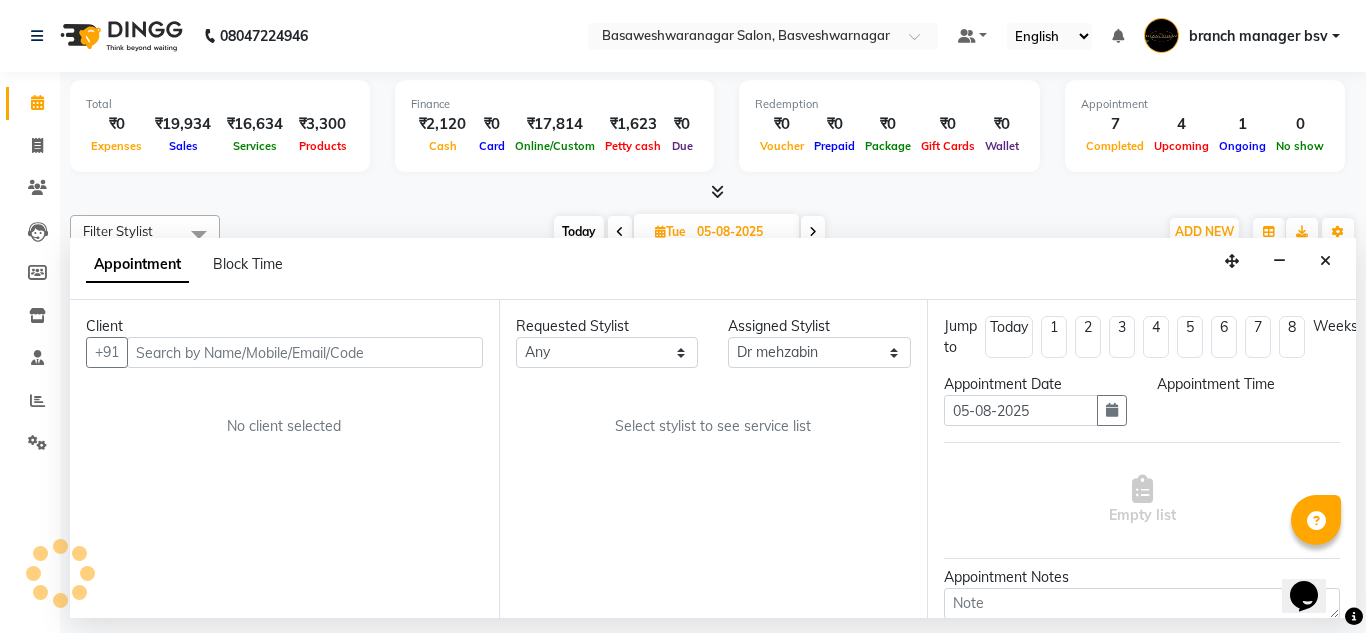 select on "750" 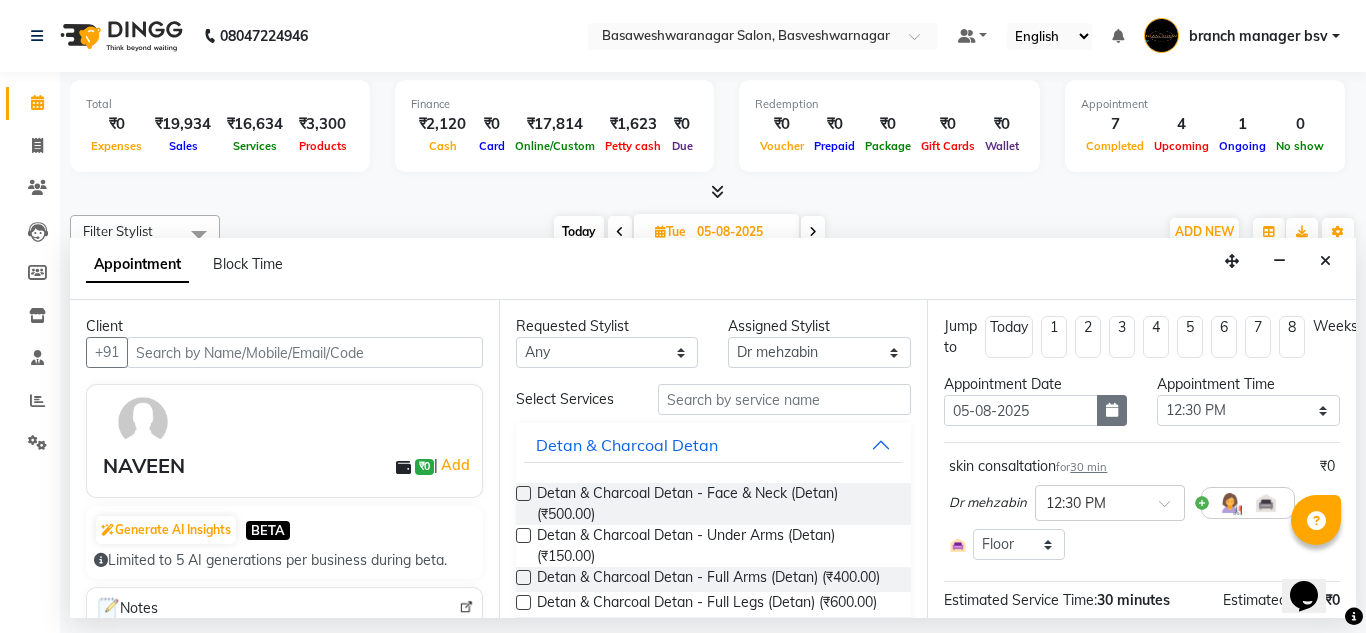click at bounding box center (1112, 410) 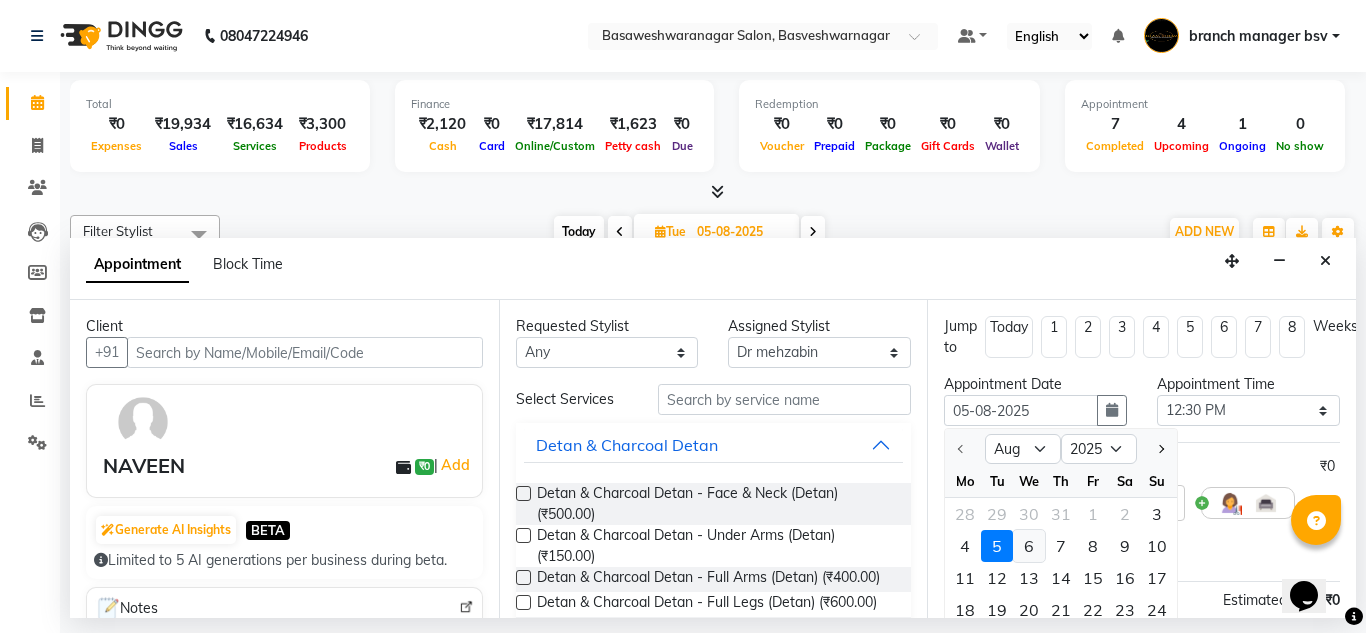 click on "6" at bounding box center (1029, 546) 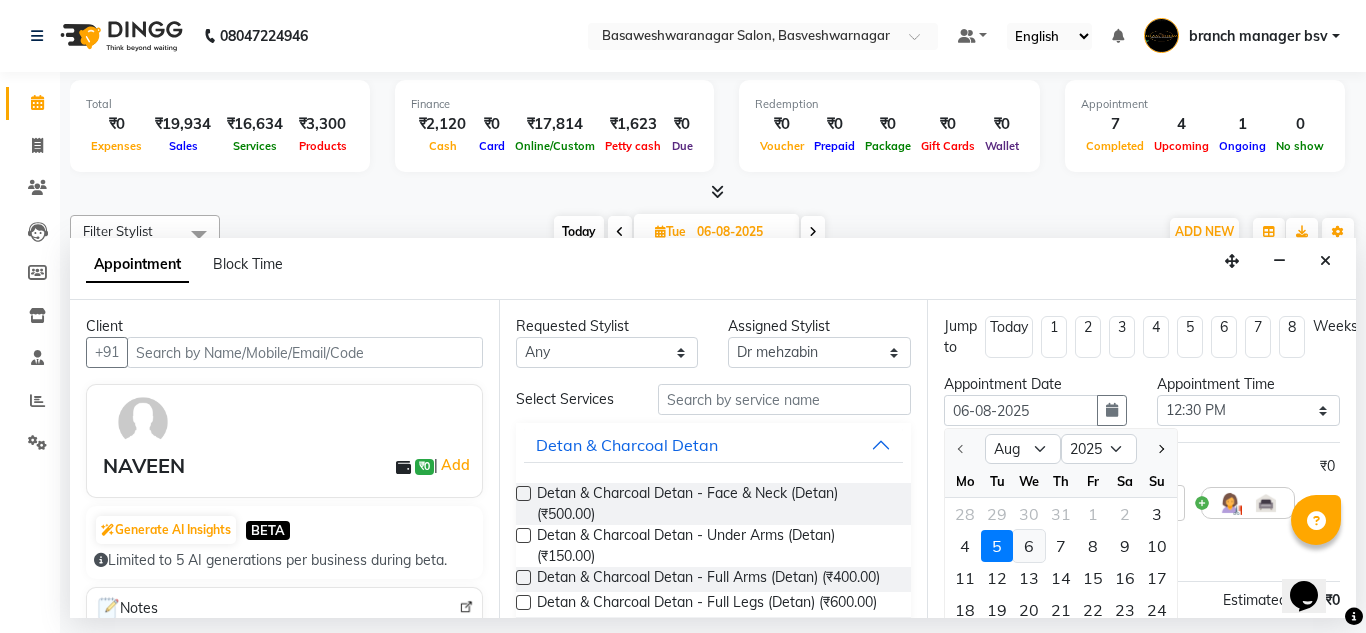 select on "750" 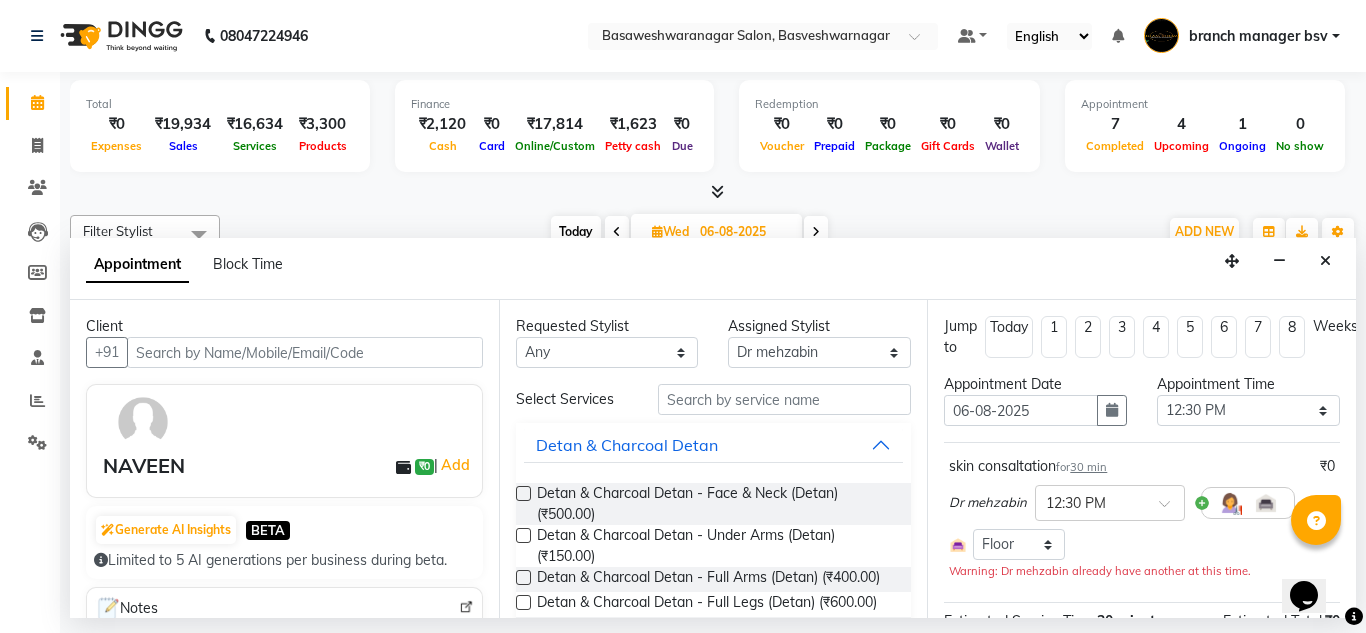 scroll, scrollTop: 217, scrollLeft: 0, axis: vertical 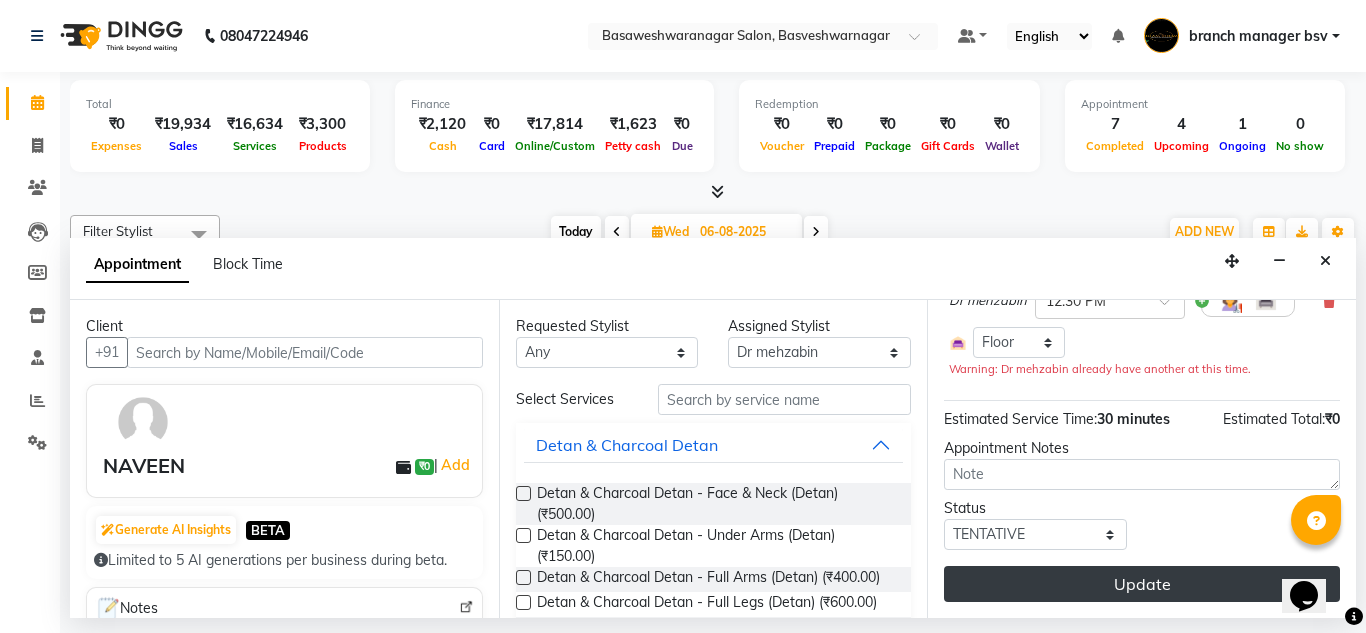 click on "Update" at bounding box center [1142, 584] 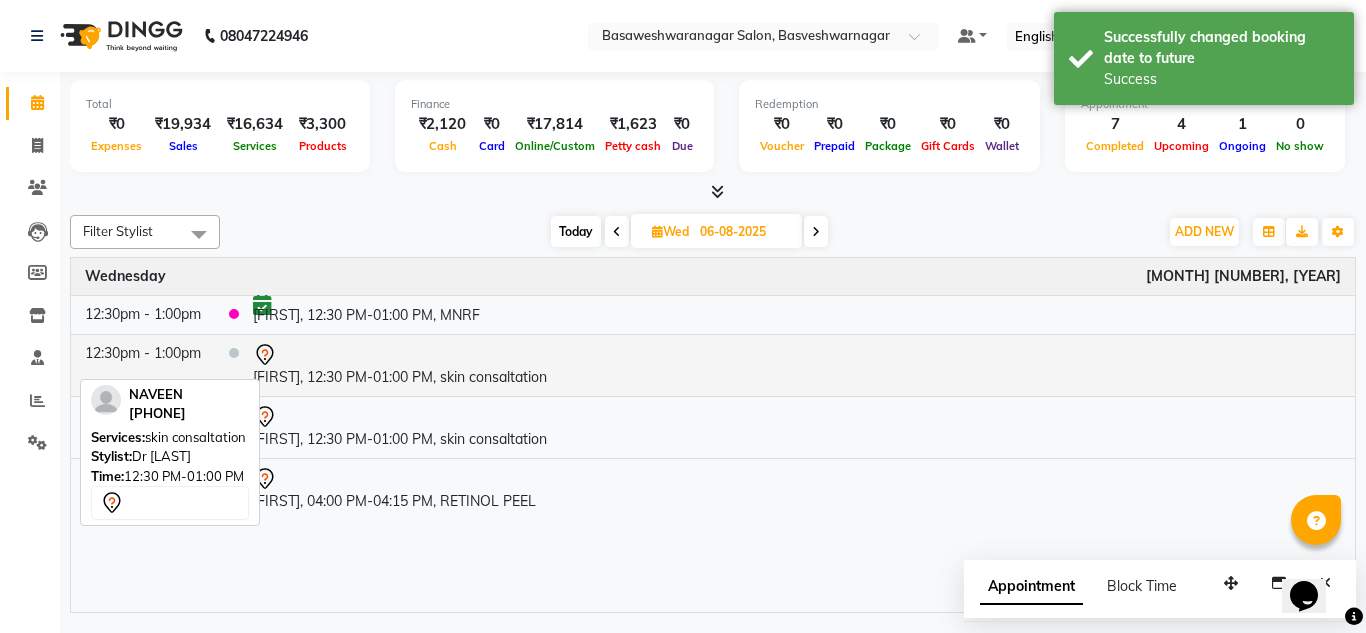 click at bounding box center (797, 355) 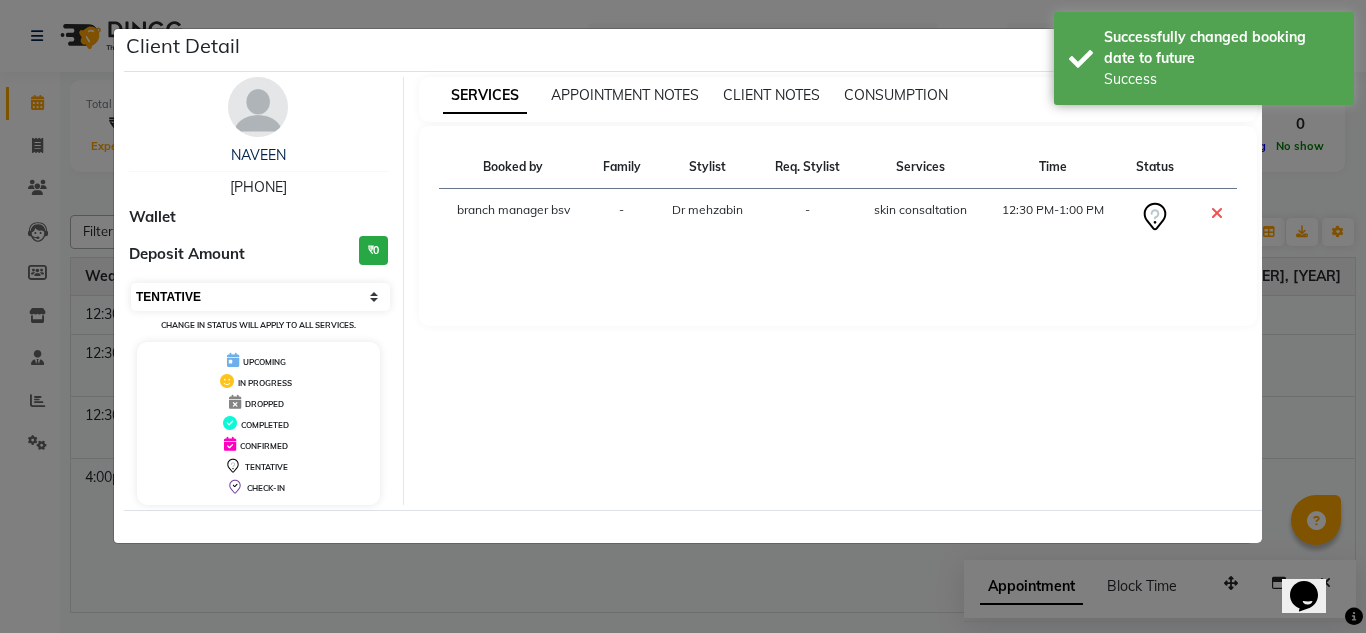 click on "Select CONFIRMED TENTATIVE" at bounding box center (260, 297) 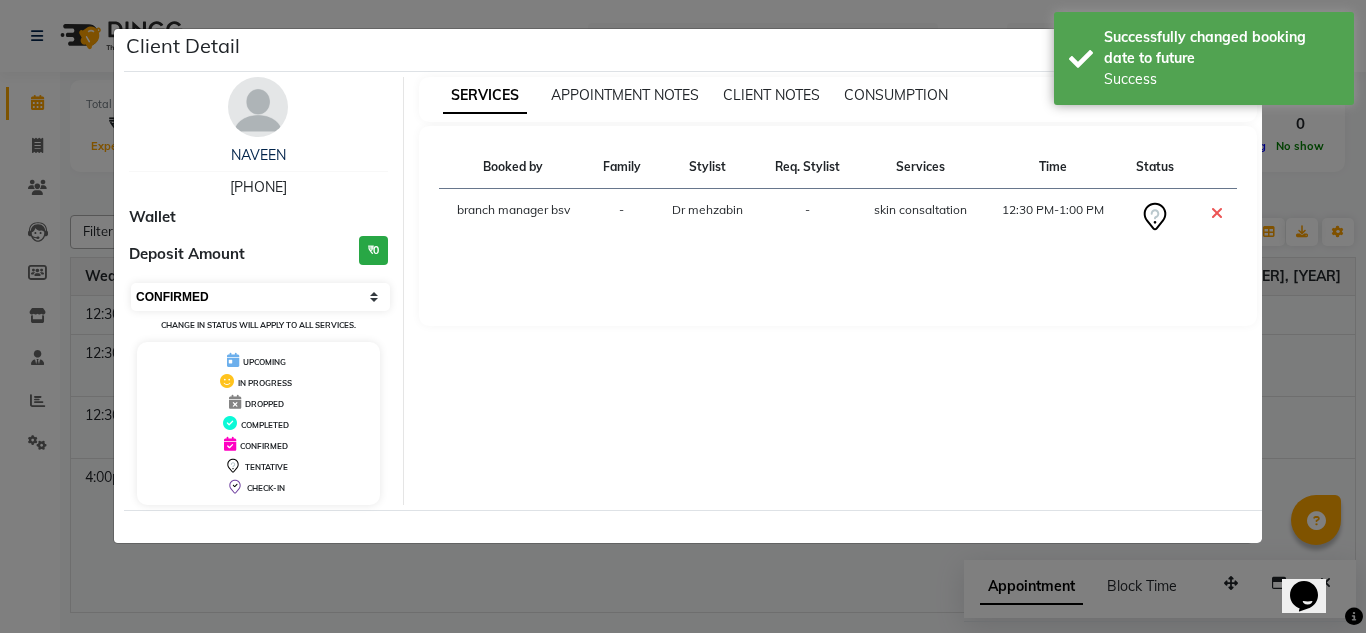 click on "Select CONFIRMED TENTATIVE" at bounding box center (260, 297) 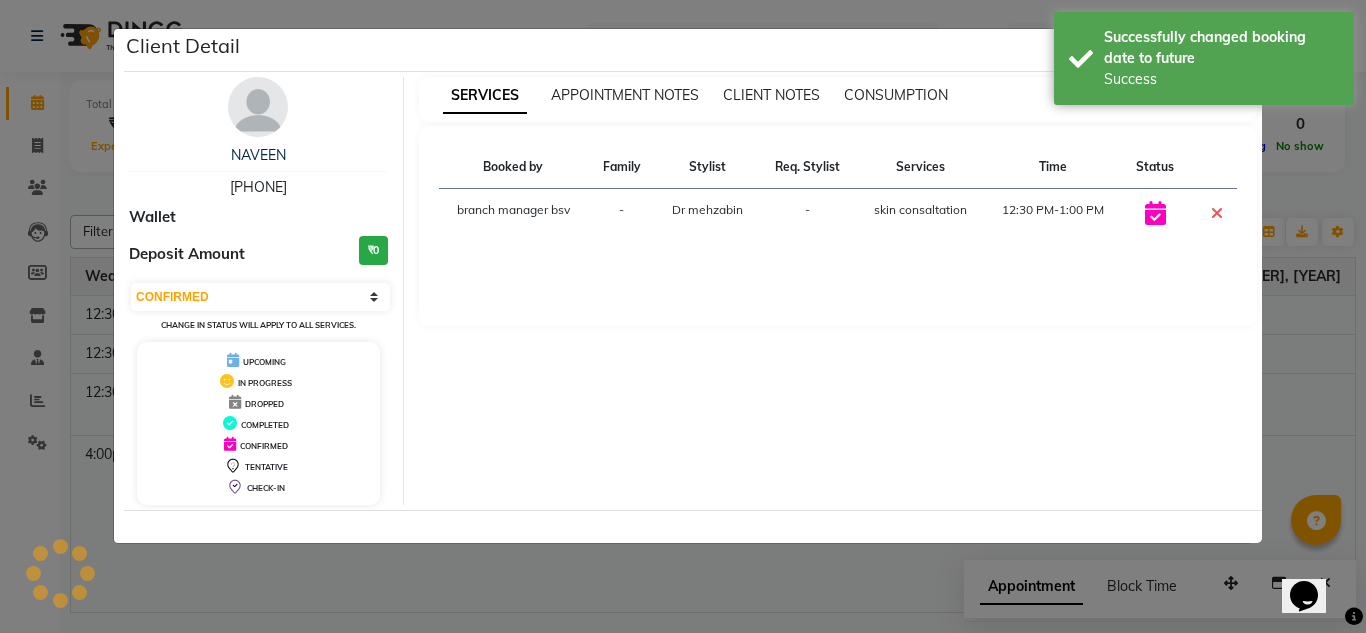 click on "Client Detail  NAVEEN    6361258326 Wallet Deposit Amount  ₹0  Select CONFIRMED TENTATIVE Change in status will apply to all services. UPCOMING IN PROGRESS DROPPED COMPLETED CONFIRMED TENTATIVE CHECK-IN SERVICES APPOINTMENT NOTES CLIENT NOTES CONSUMPTION Booked by Family Stylist Req. Stylist Services Time Status  branch manager bsv  - Dr mehzabin -  skin consaltation   12:30 PM-1:00 PM" 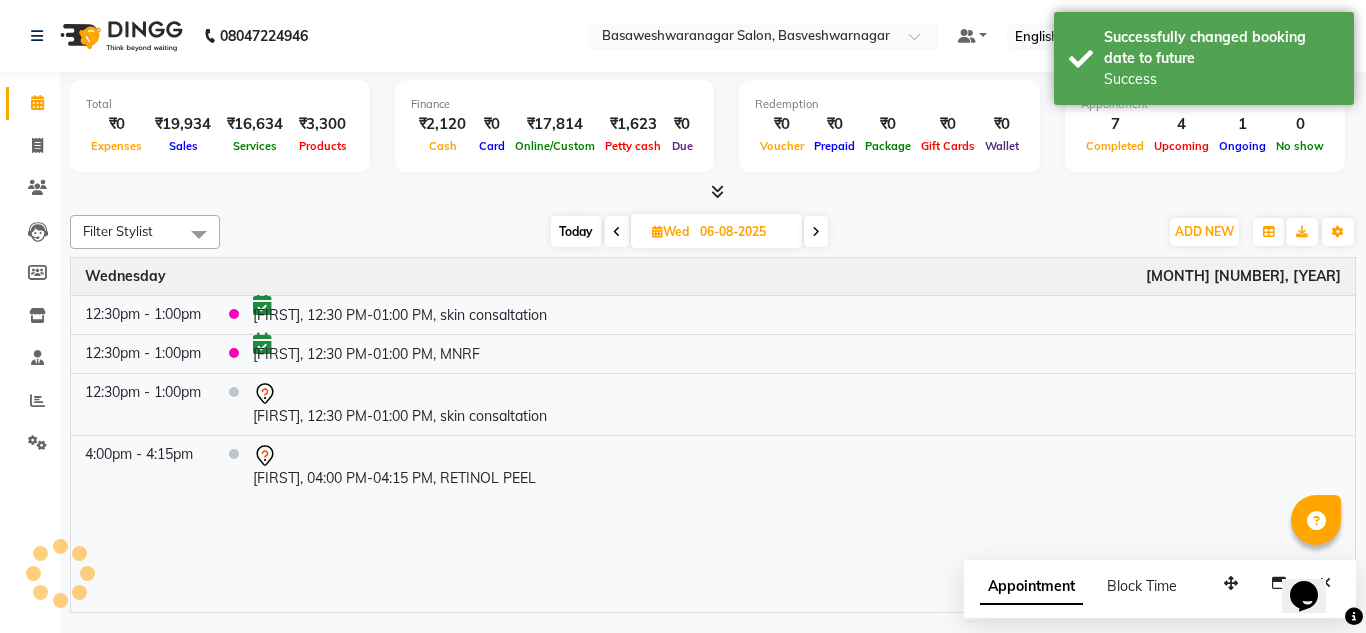 click on "Today" at bounding box center (576, 231) 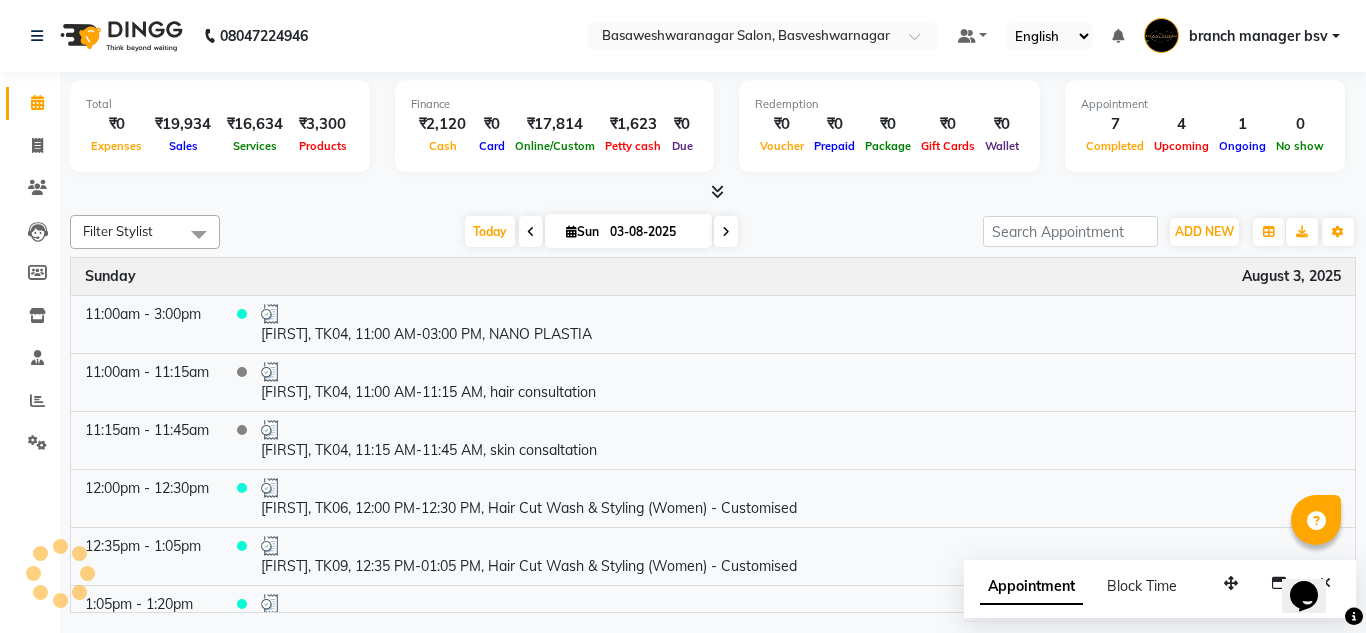 click at bounding box center (726, 231) 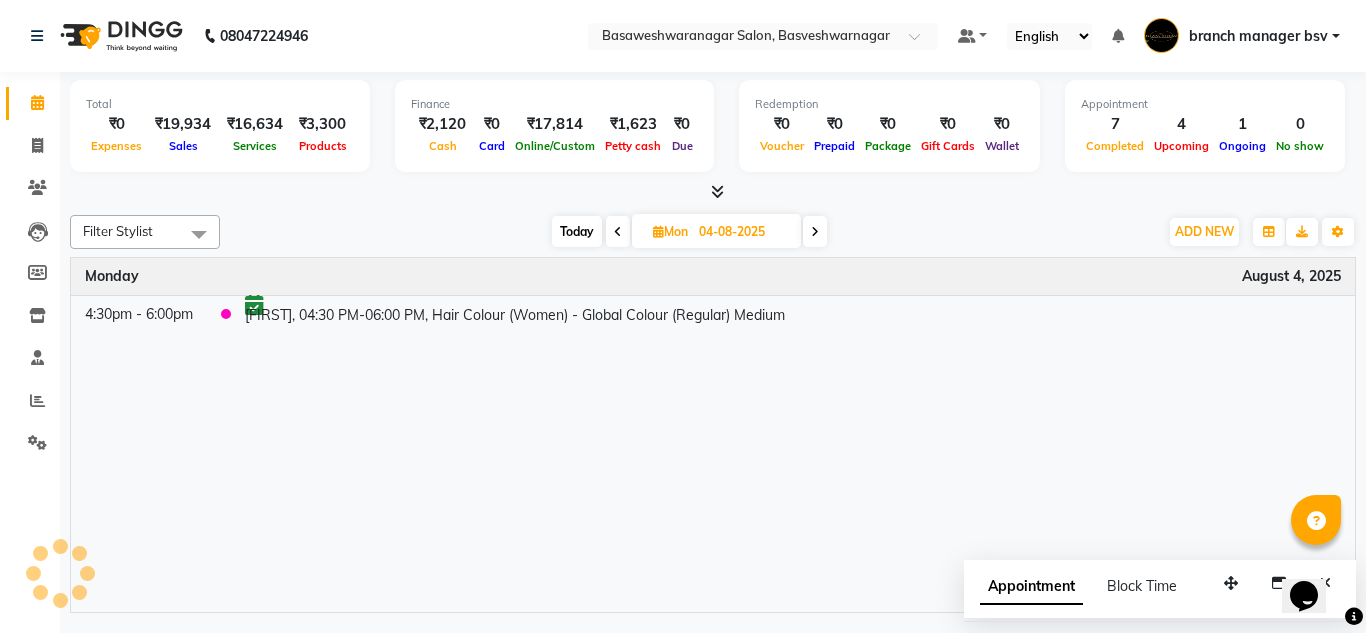 click at bounding box center (815, 231) 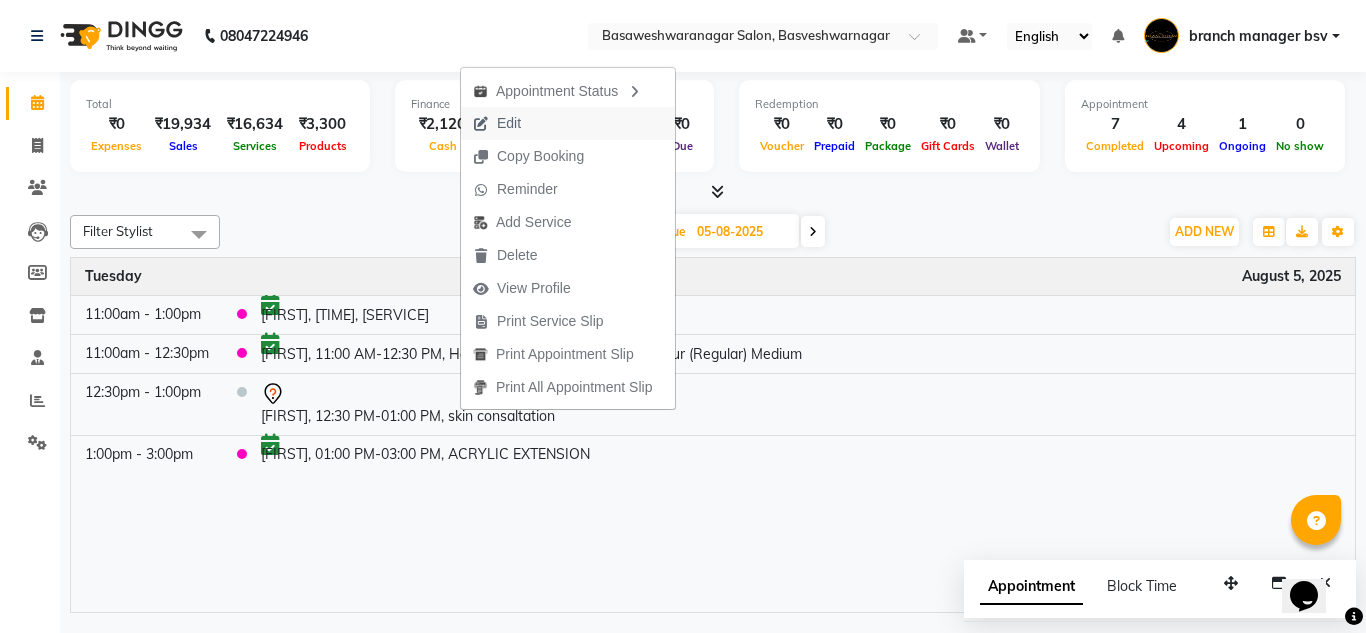 click on "Edit" at bounding box center (568, 123) 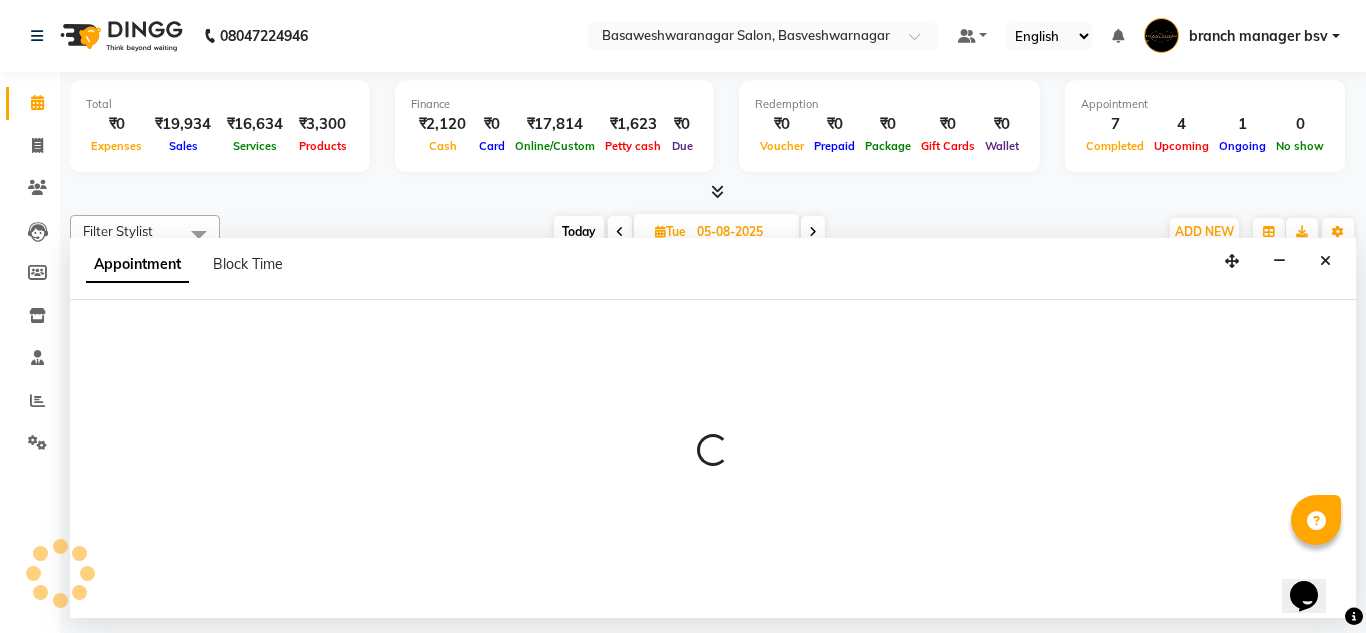 select on "tentative" 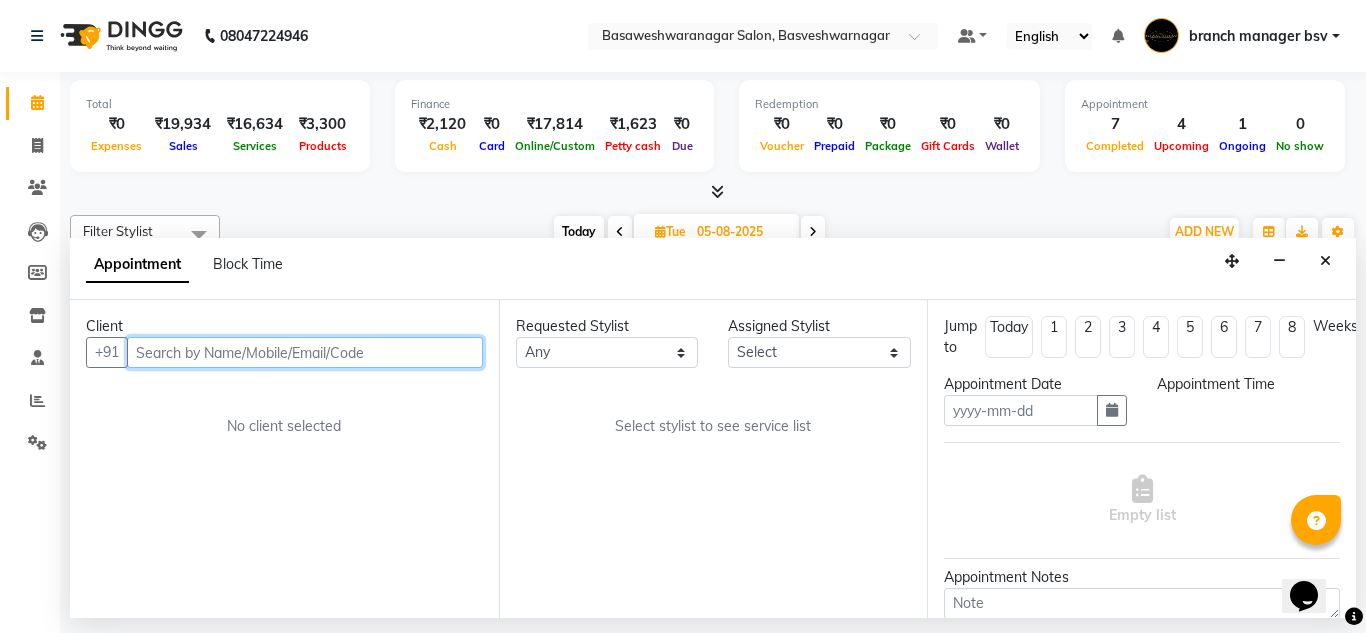 type on "05-08-2025" 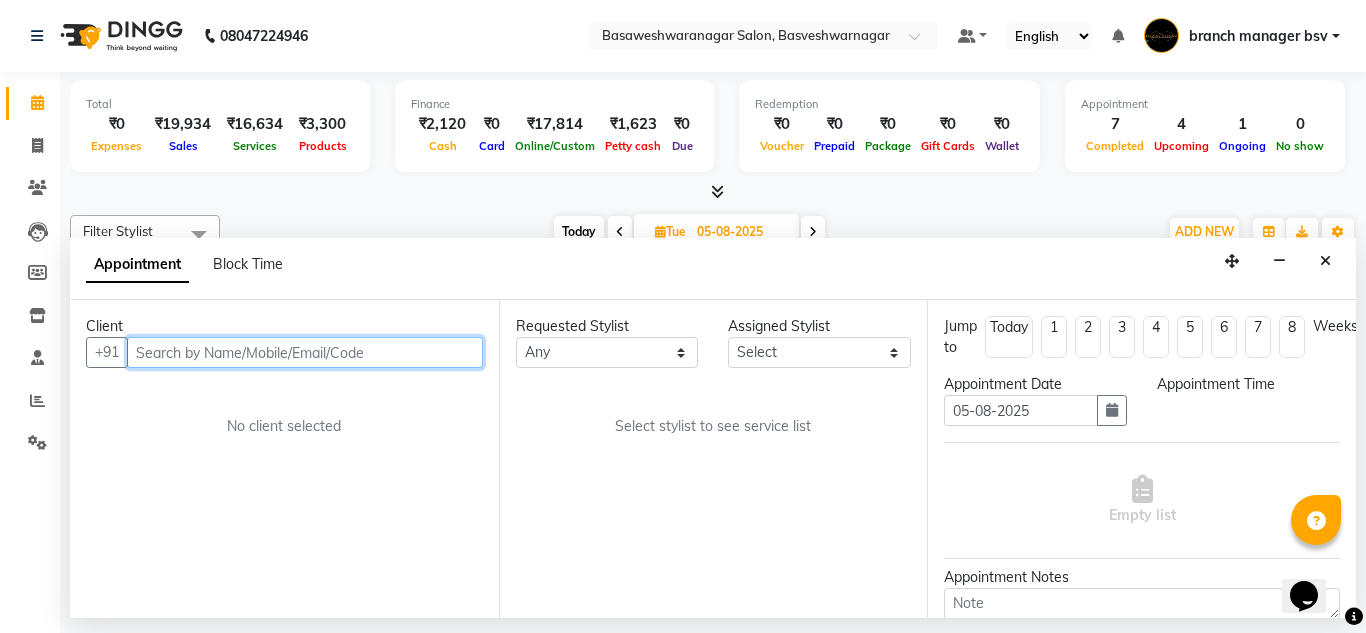 select on "750" 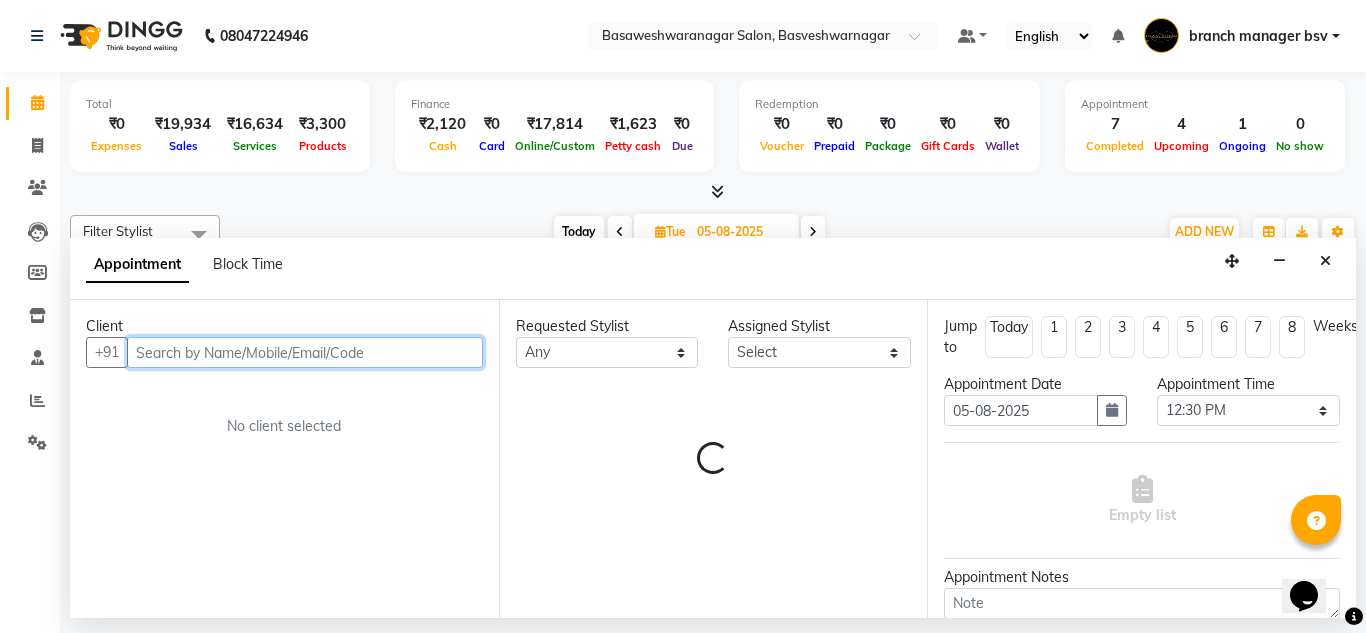 select on "47930" 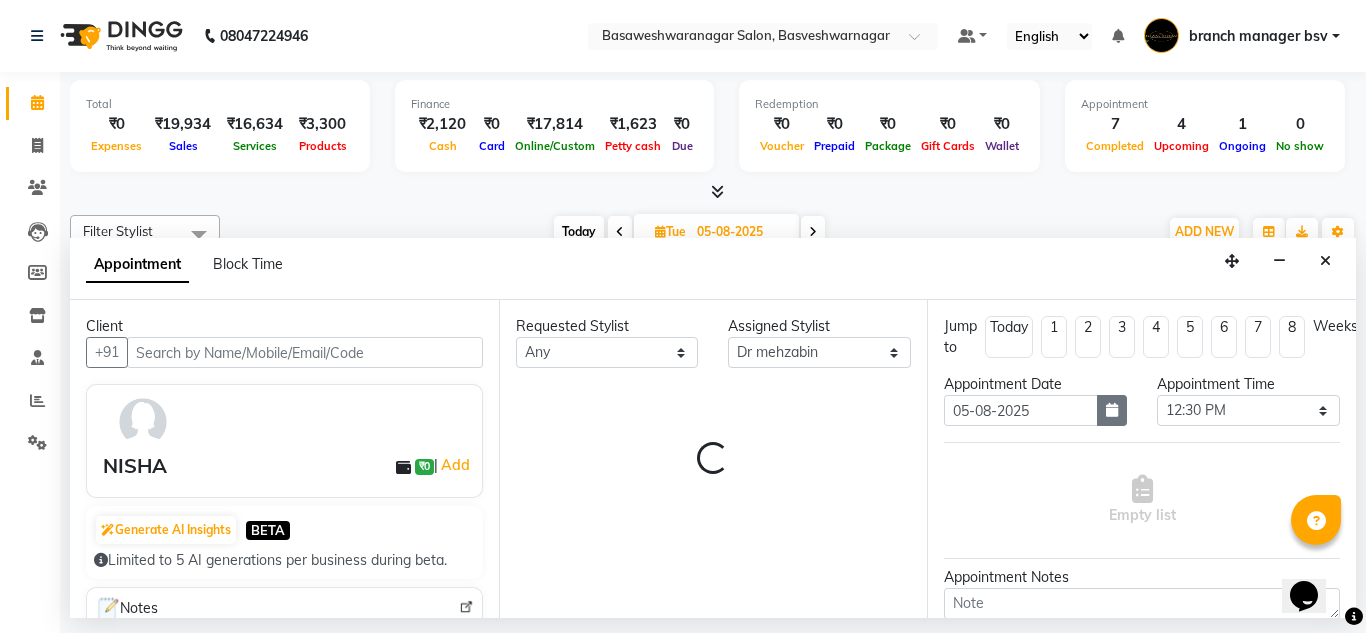 select on "1239" 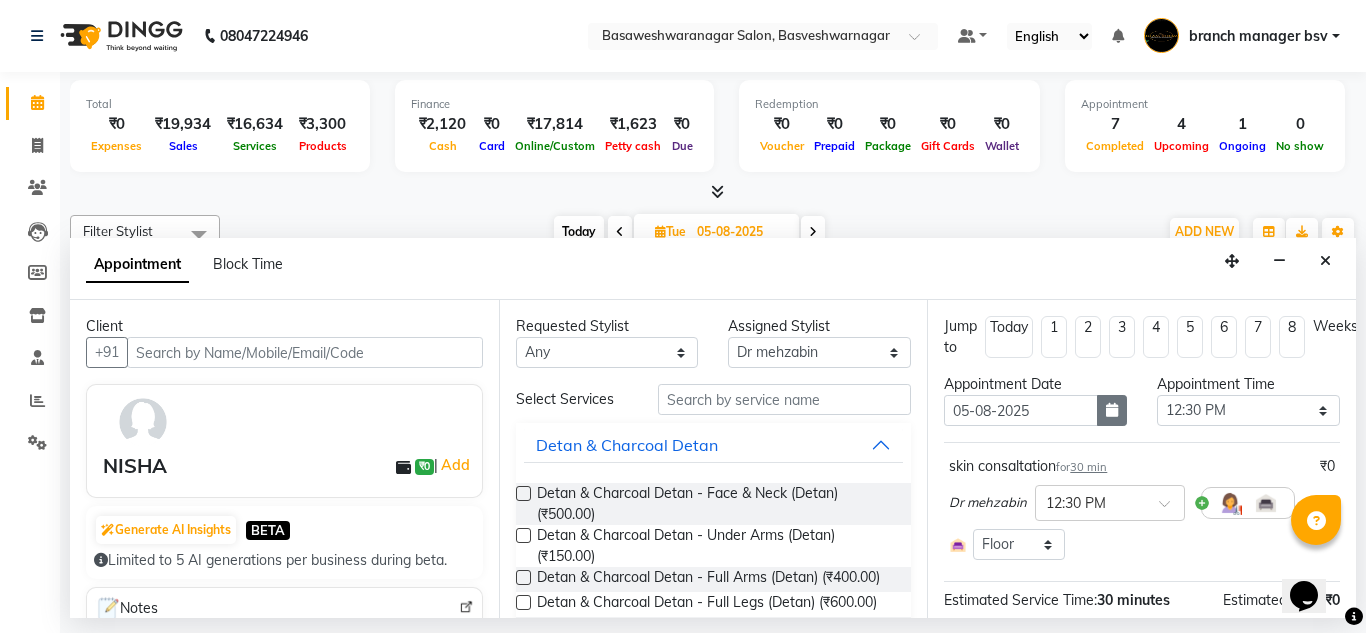 click at bounding box center (1112, 410) 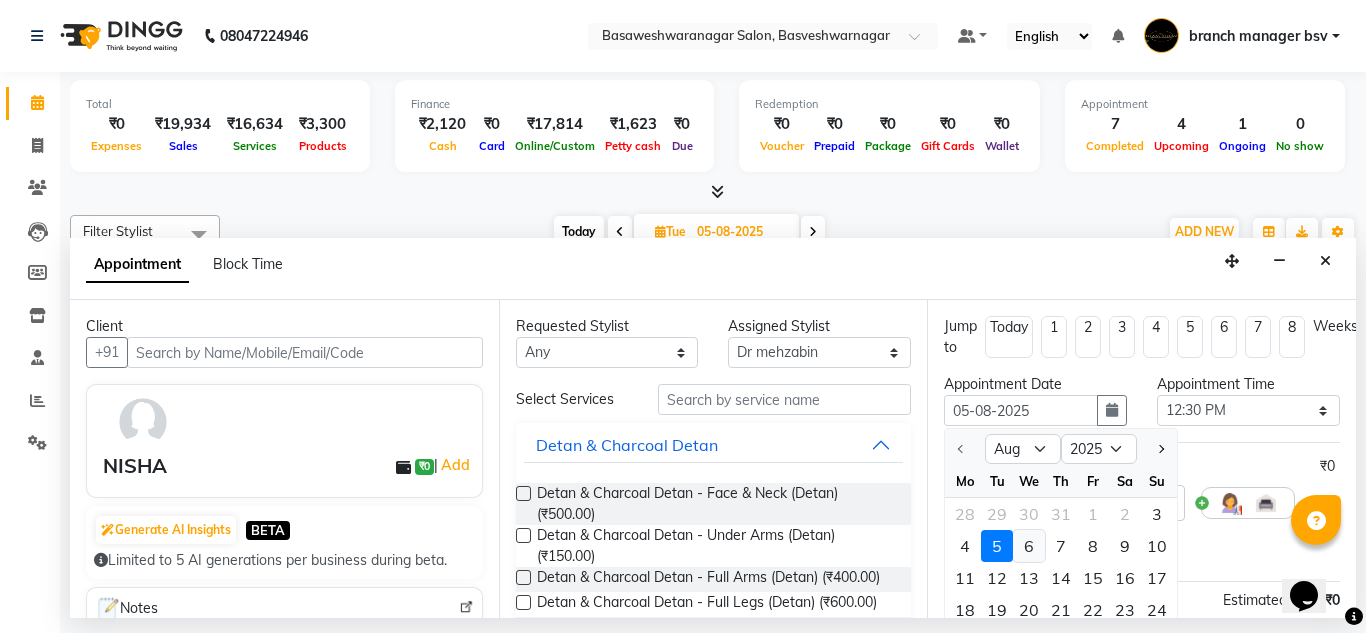 click on "6" at bounding box center [1029, 546] 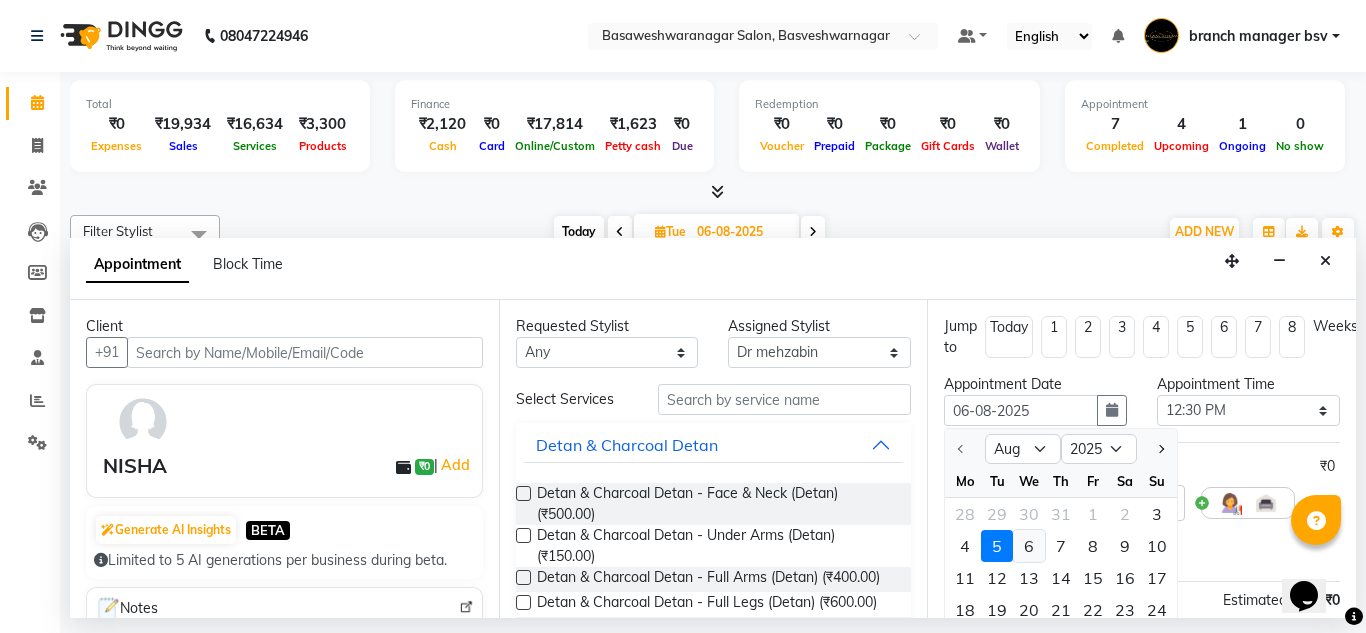 select on "750" 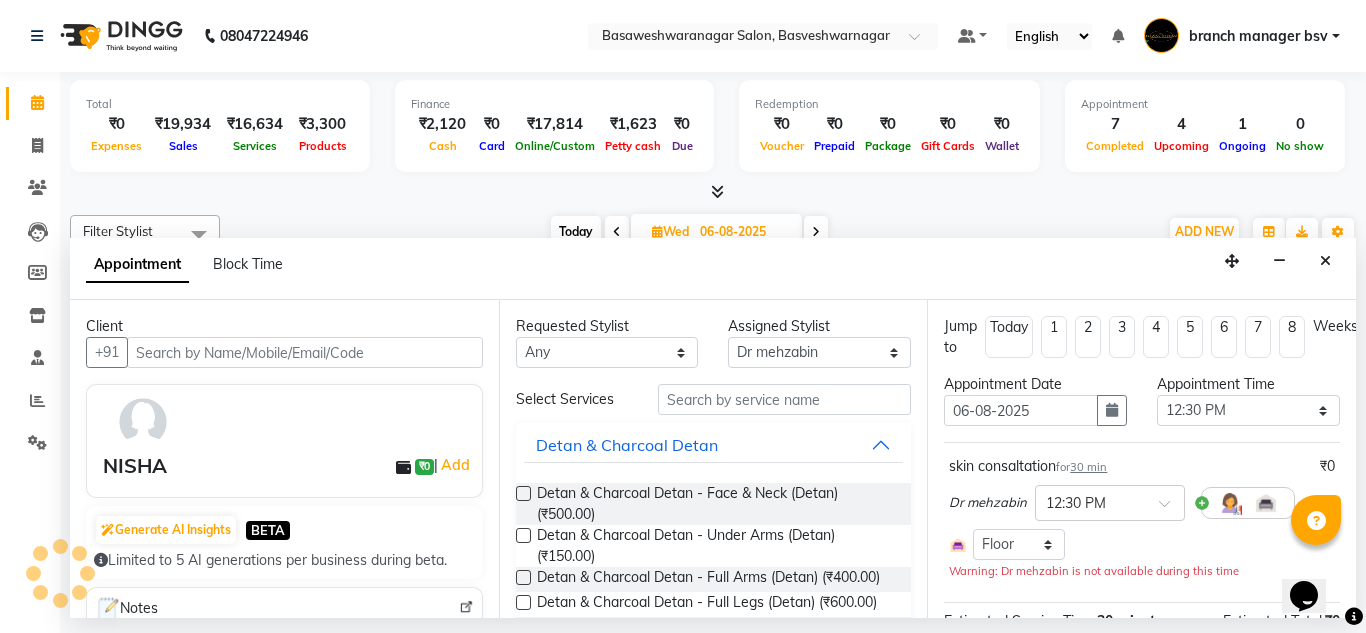 scroll, scrollTop: 217, scrollLeft: 0, axis: vertical 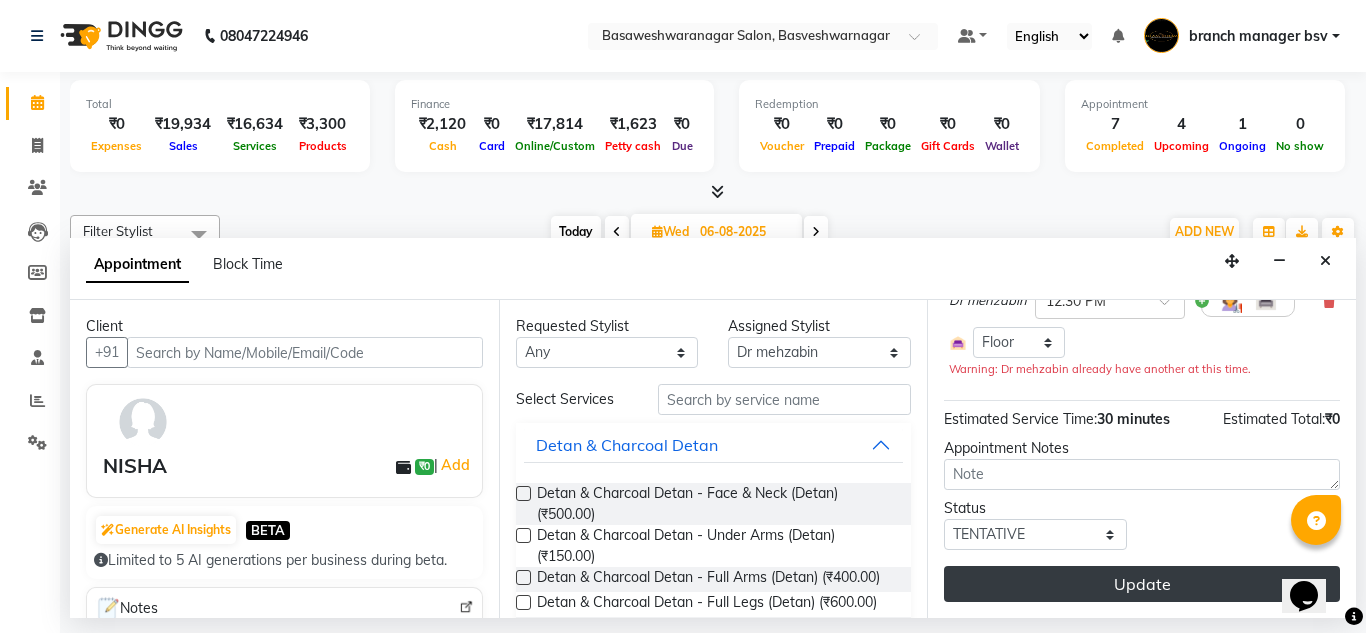 click on "Update" at bounding box center (1142, 584) 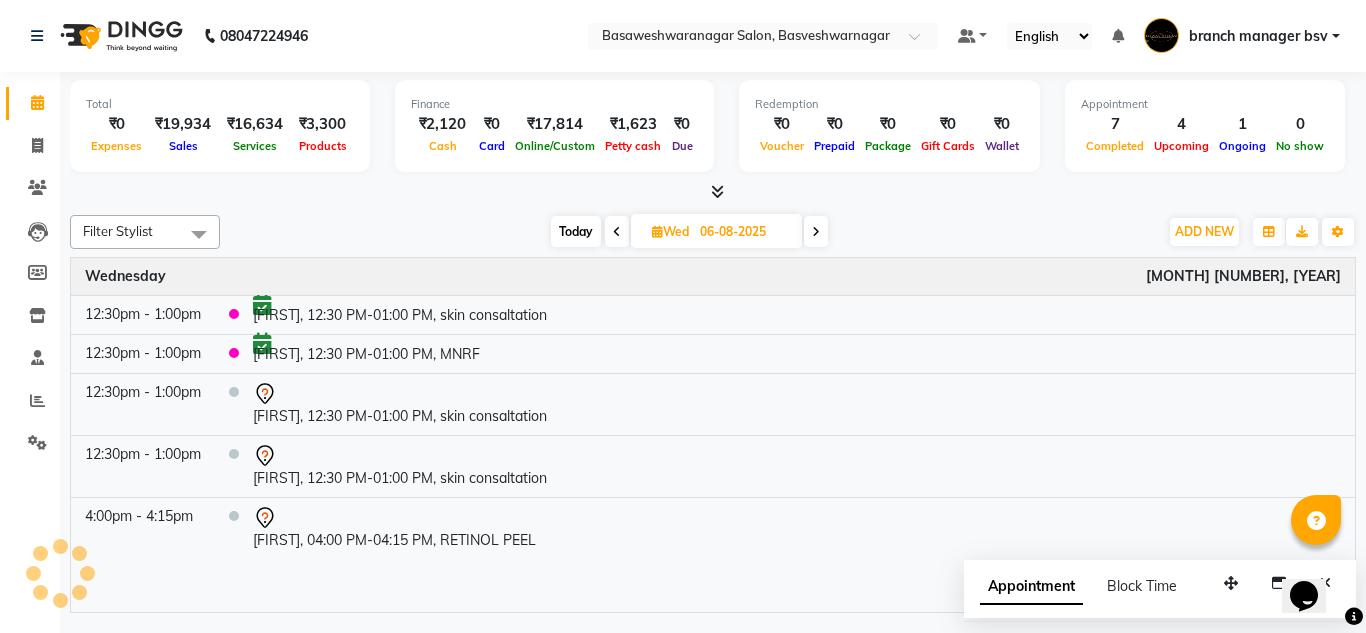 click on "Today" at bounding box center (576, 231) 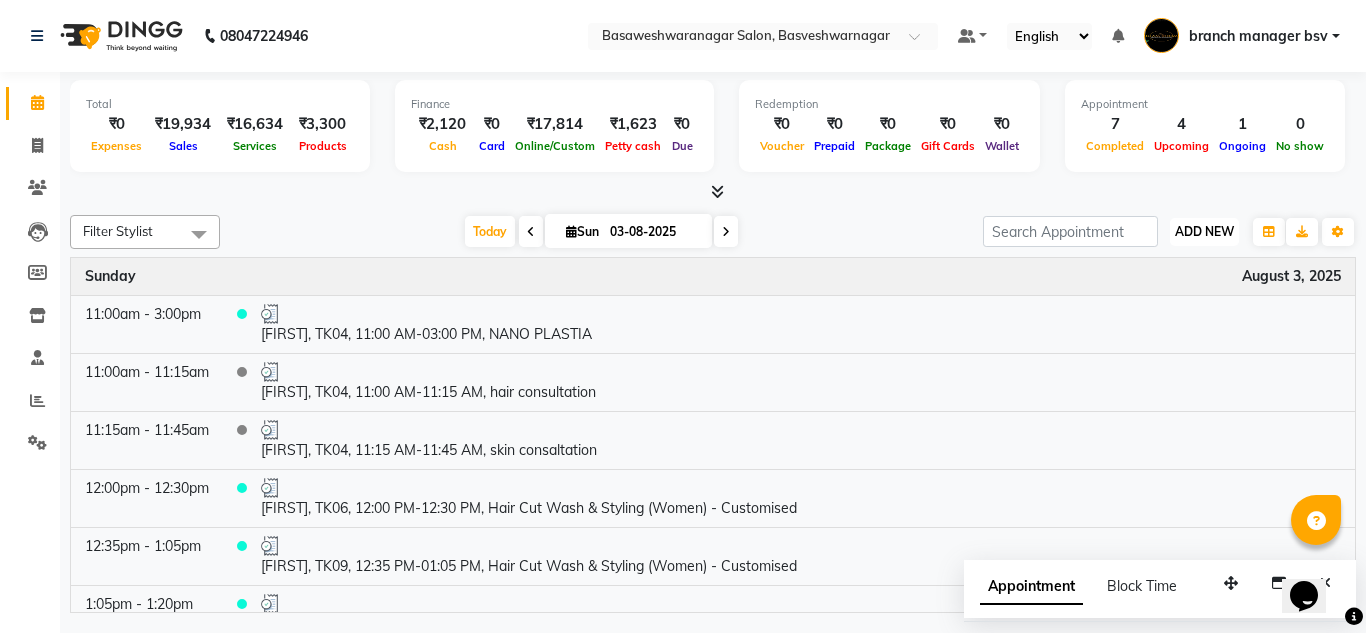 click on "ADD NEW" at bounding box center [1204, 231] 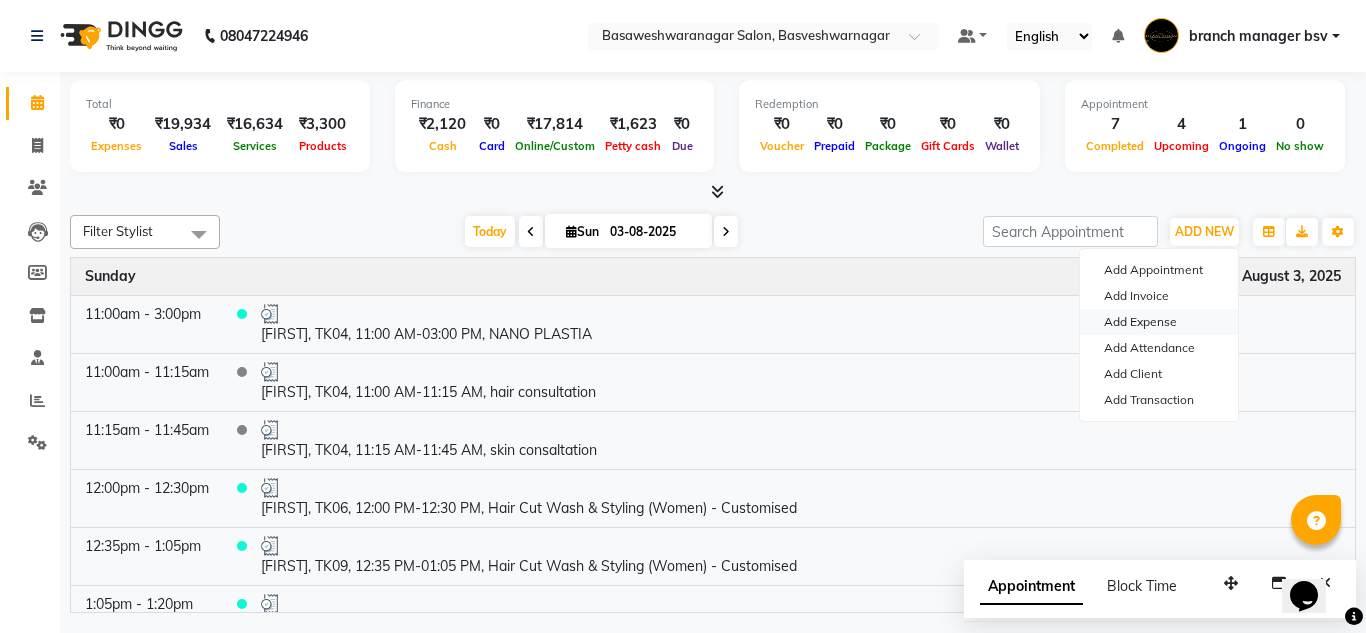 click on "Add Expense" at bounding box center [1159, 322] 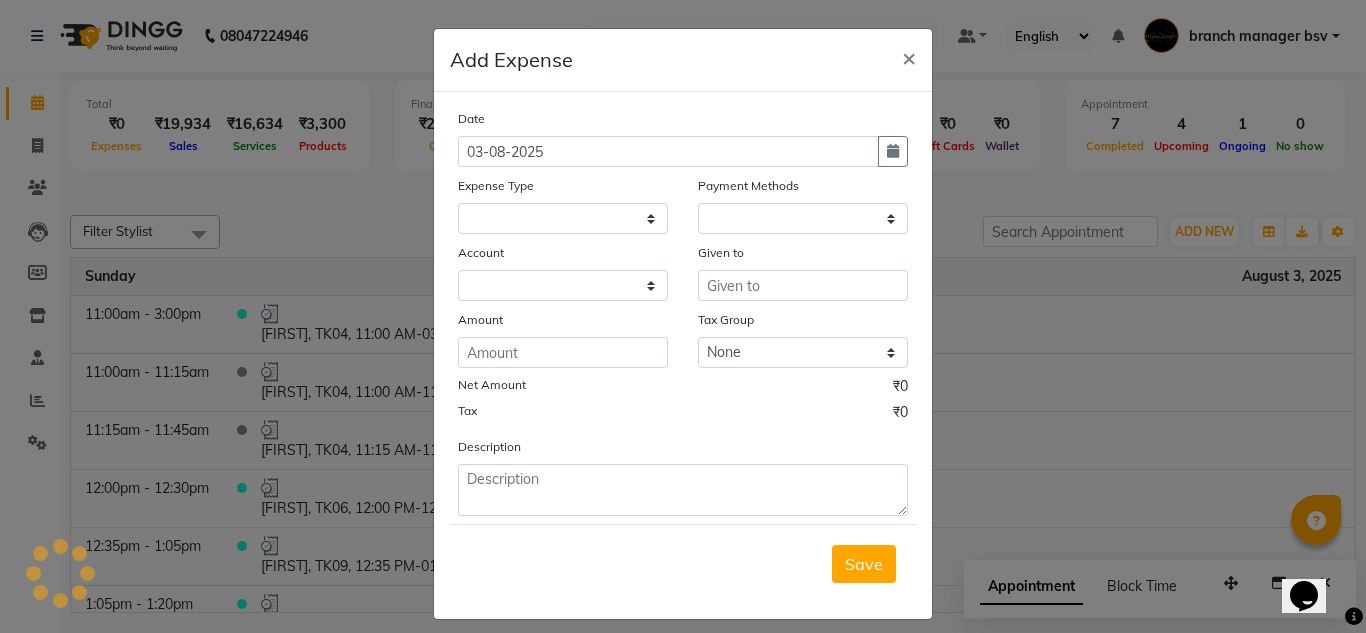 select 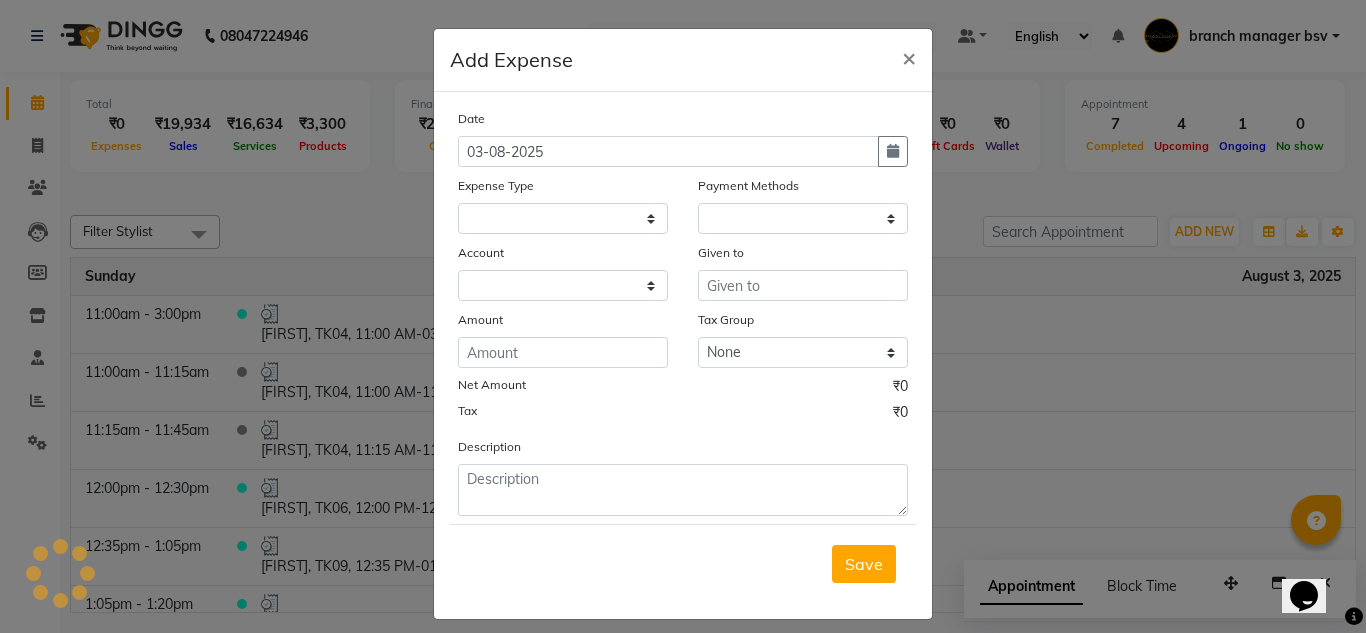 select on "1" 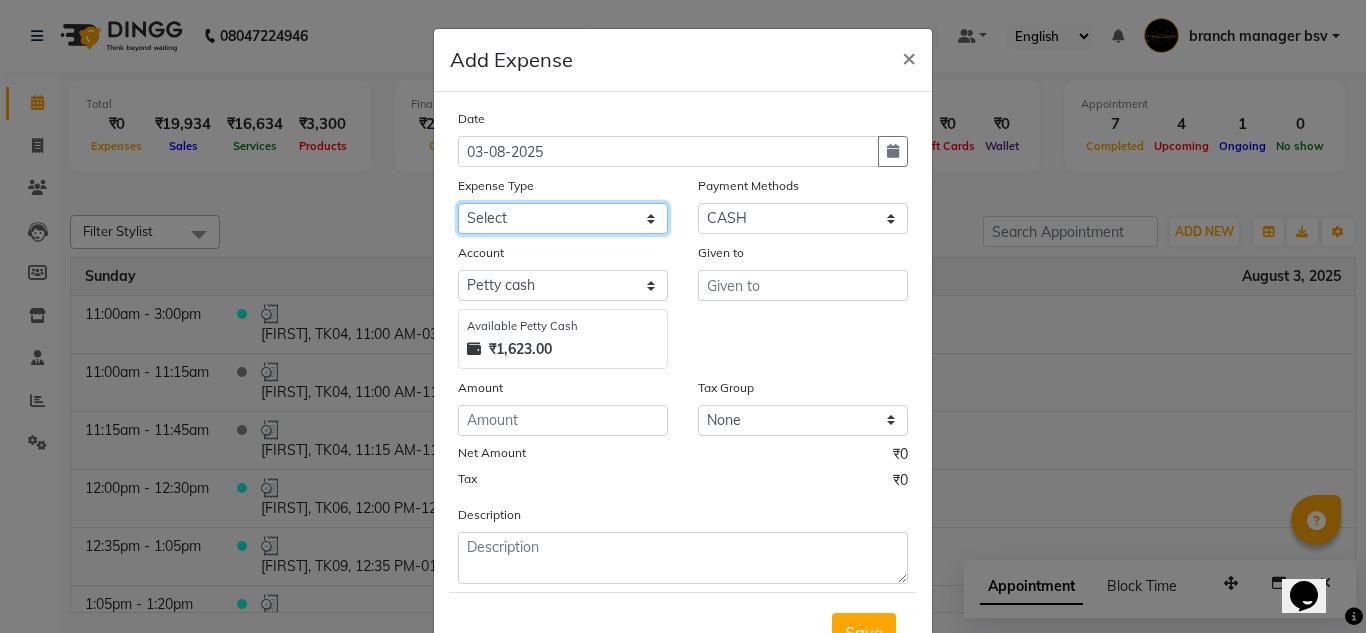 click on "Select AC SERVICE Beauty Center BLINKIT BPMP Building Rent Cash setteled to devika anti Cash Setteled to vimarsh Cash Settled to Jayshree cash settled to madesh uncle Client Refund clinical covers courier DEPOSIT drink prime Electricity and water Bill FOIL PAPER FOR CLIENT Furniture and Fixtures GARBAGE GARBAGE MAN GENERATOR FUEL CHARGES GLOBLANC incentive JAYASHREE jayshree upi jayshree upi KNK Distributors Laundry Madhu medicals MAHADEV MEDICALS MANJUNATHA PRINTERS Marketing Expenses Google Marketing expenses Meta Medigetz MILK MONTHLY BILL Pantry Expenses pavan Surge Naveen Surgical PHONE PAY PLUMPER PMU products pooja expense POOJA ITEMS Porter PRILOX Printing and Designing Charges Printing and Stationary Purchase of Products RECHARGE RENT Repair and Maintenance Salaries Salon and Clinic Cash Purchases SECURITY SERVICE CHARGES Sreenivasa Glamour Stores Staff welfare telephone and Internet Bill TRANSGENDER TRAVELLING EXPENSES WATER RECHARGE ZEPTO" 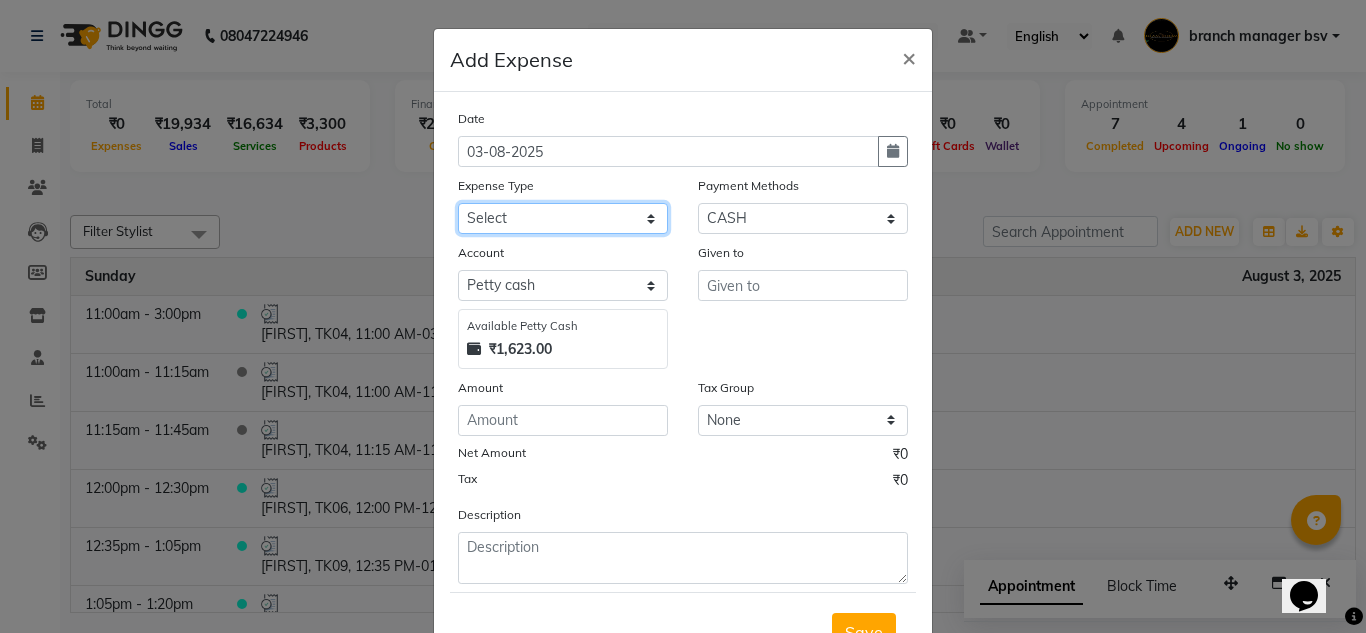 select on "17241" 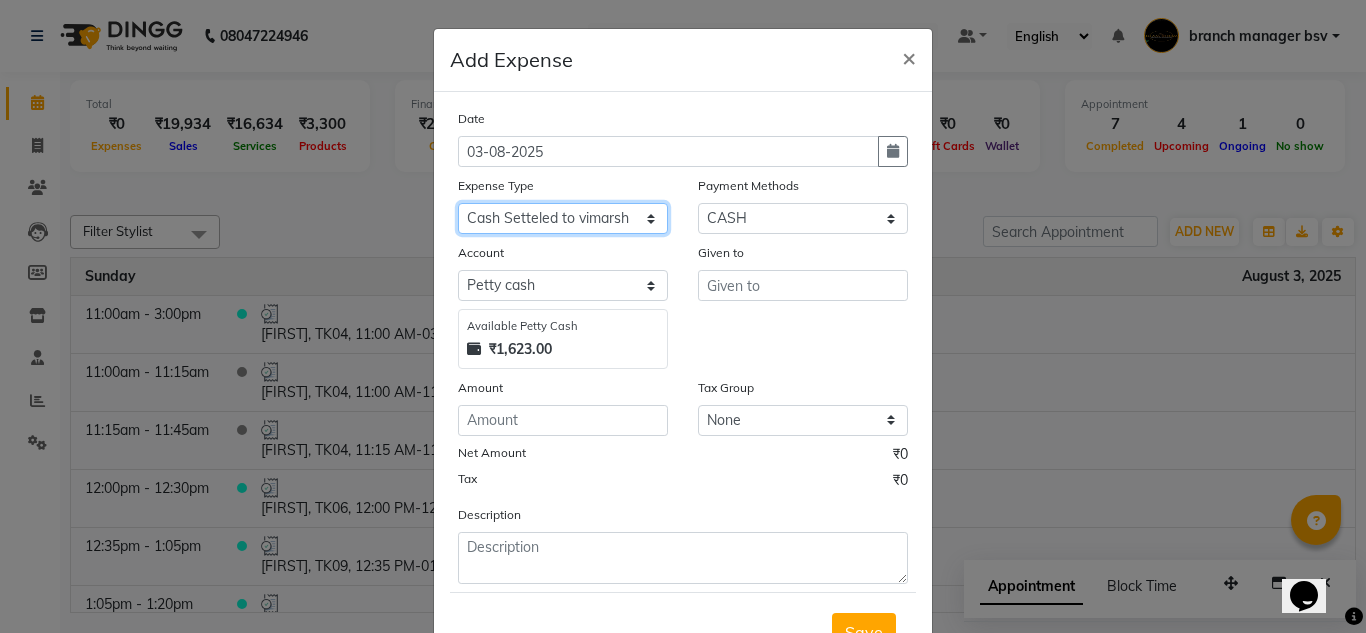click on "Select AC SERVICE Beauty Center BLINKIT BPMP Building Rent Cash setteled to devika anti Cash Setteled to vimarsh Cash Settled to Jayshree cash settled to madesh uncle Client Refund clinical covers courier DEPOSIT drink prime Electricity and water Bill FOIL PAPER FOR CLIENT Furniture and Fixtures GARBAGE GARBAGE MAN GENERATOR FUEL CHARGES GLOBLANC incentive JAYASHREE jayshree upi jayshree upi KNK Distributors Laundry Madhu medicals MAHADEV MEDICALS MANJUNATHA PRINTERS Marketing Expenses Google Marketing expenses Meta Medigetz MILK MONTHLY BILL Pantry Expenses pavan Surge Naveen Surgical PHONE PAY PLUMPER PMU products pooja expense POOJA ITEMS Porter PRILOX Printing and Designing Charges Printing and Stationary Purchase of Products RECHARGE RENT Repair and Maintenance Salaries Salon and Clinic Cash Purchases SECURITY SERVICE CHARGES Sreenivasa Glamour Stores Staff welfare telephone and Internet Bill TRANSGENDER TRAVELLING EXPENSES WATER RECHARGE ZEPTO" 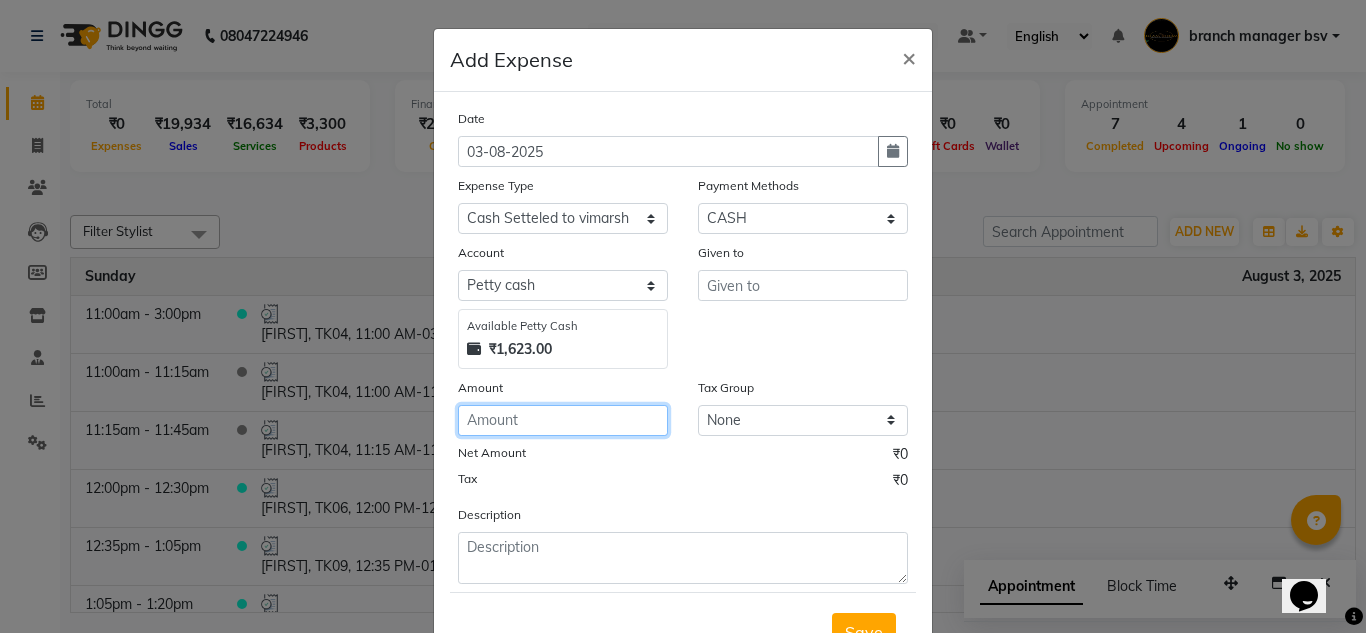 click 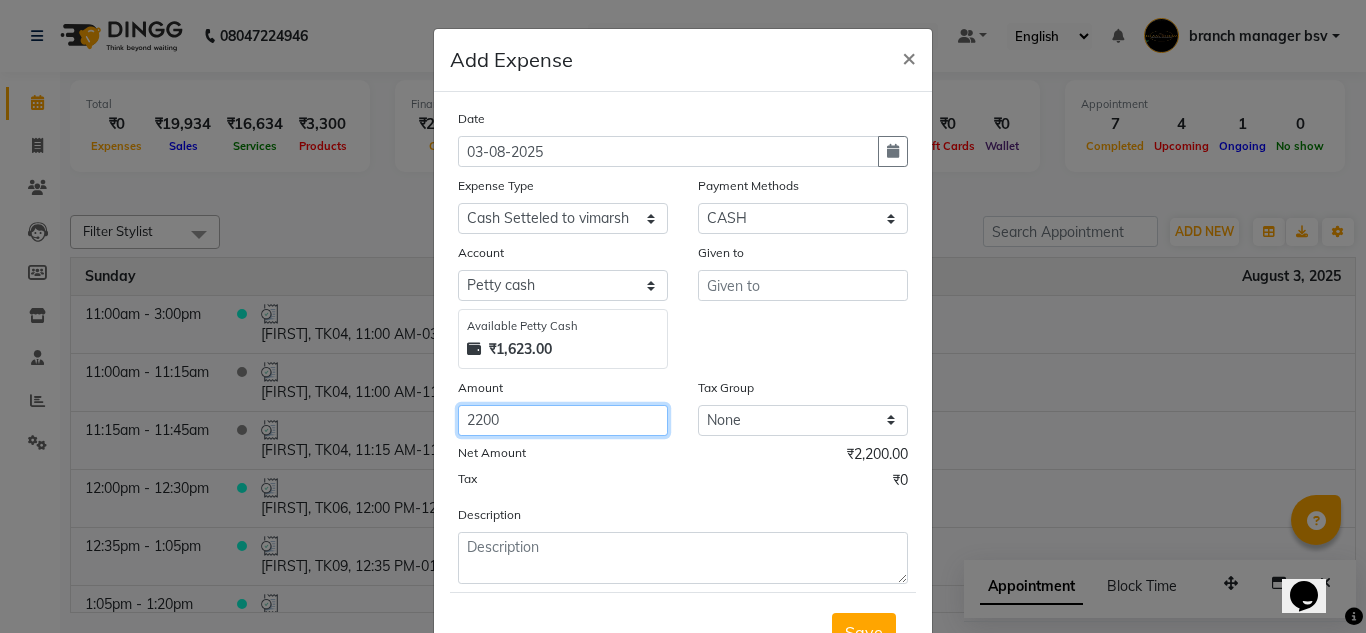type on "2200" 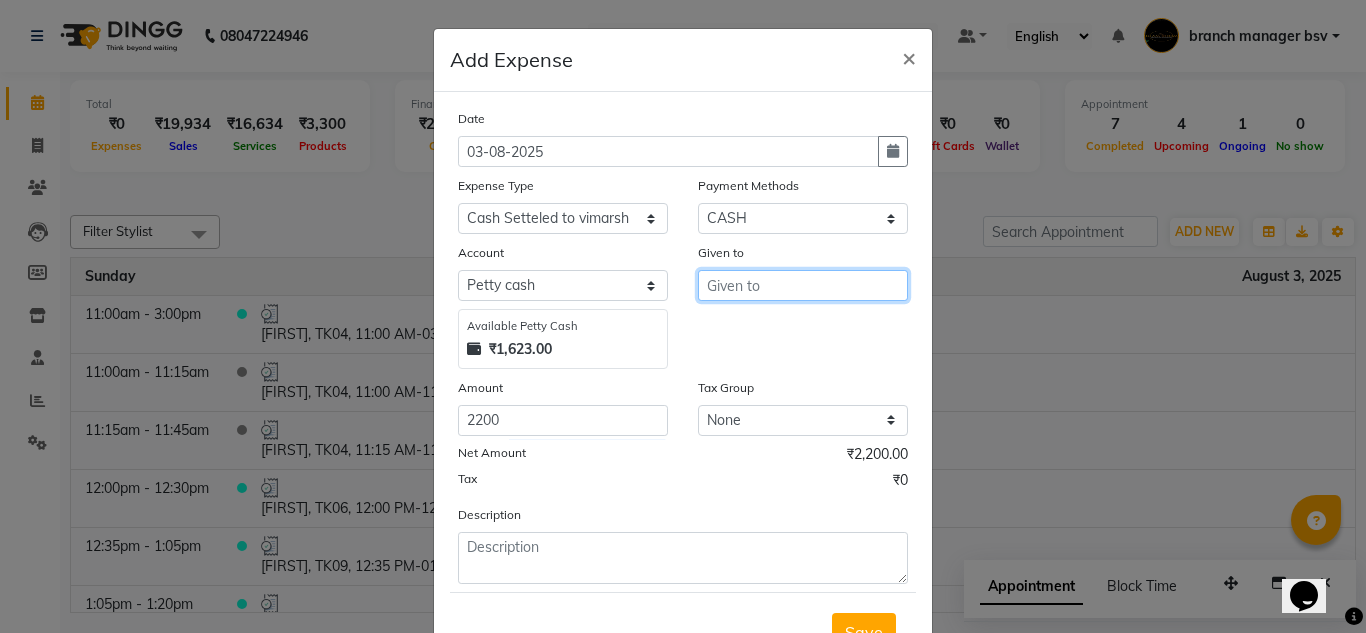 click at bounding box center [803, 285] 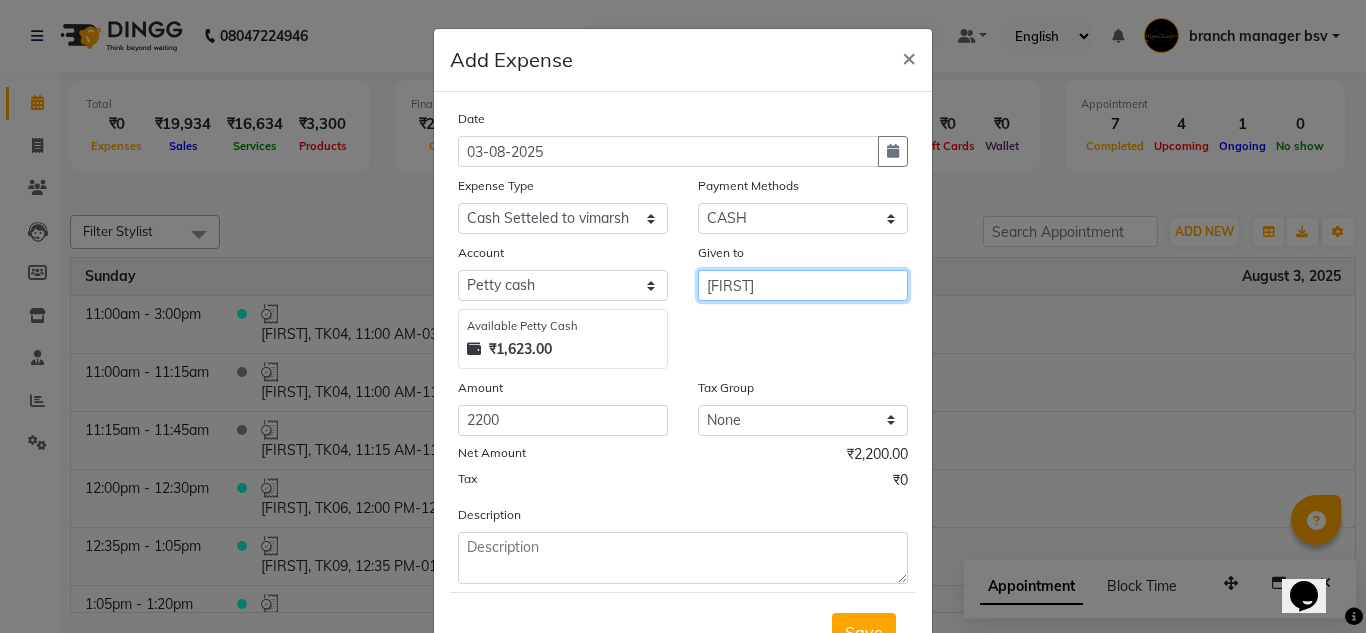type on "VIMARSH SIR" 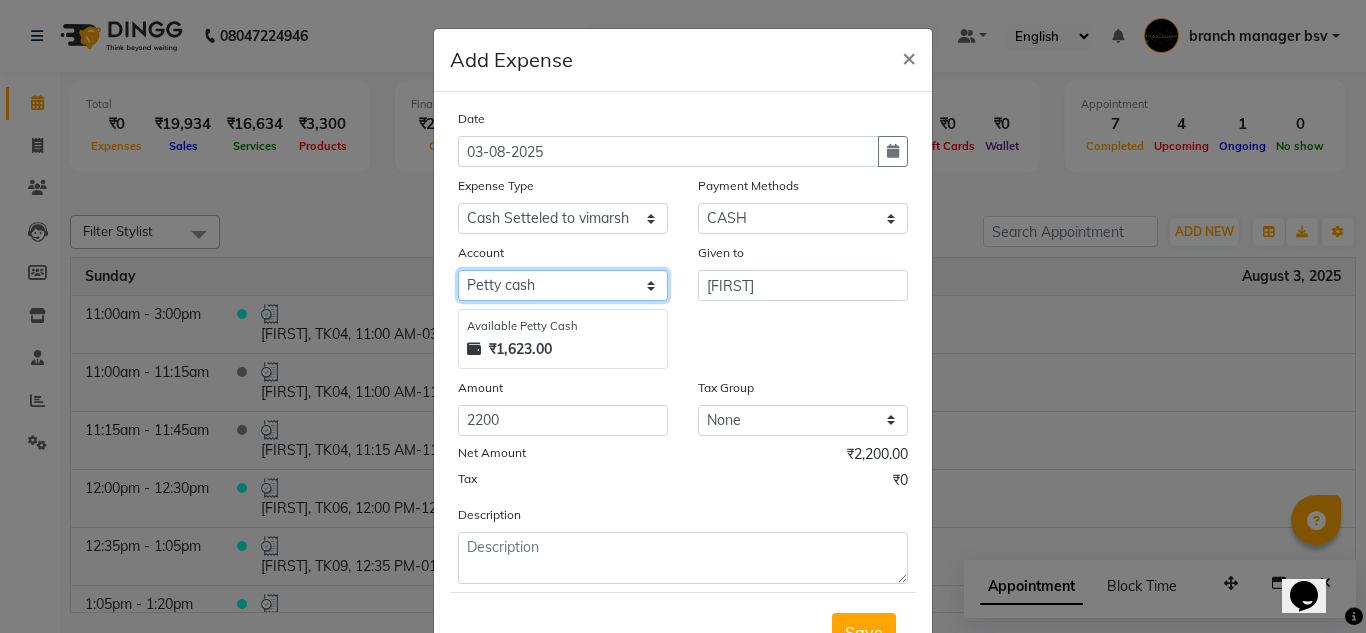 click on "Select Petty cash Cash Settlement Jayashree Bank MONTHLY EXPENSES" 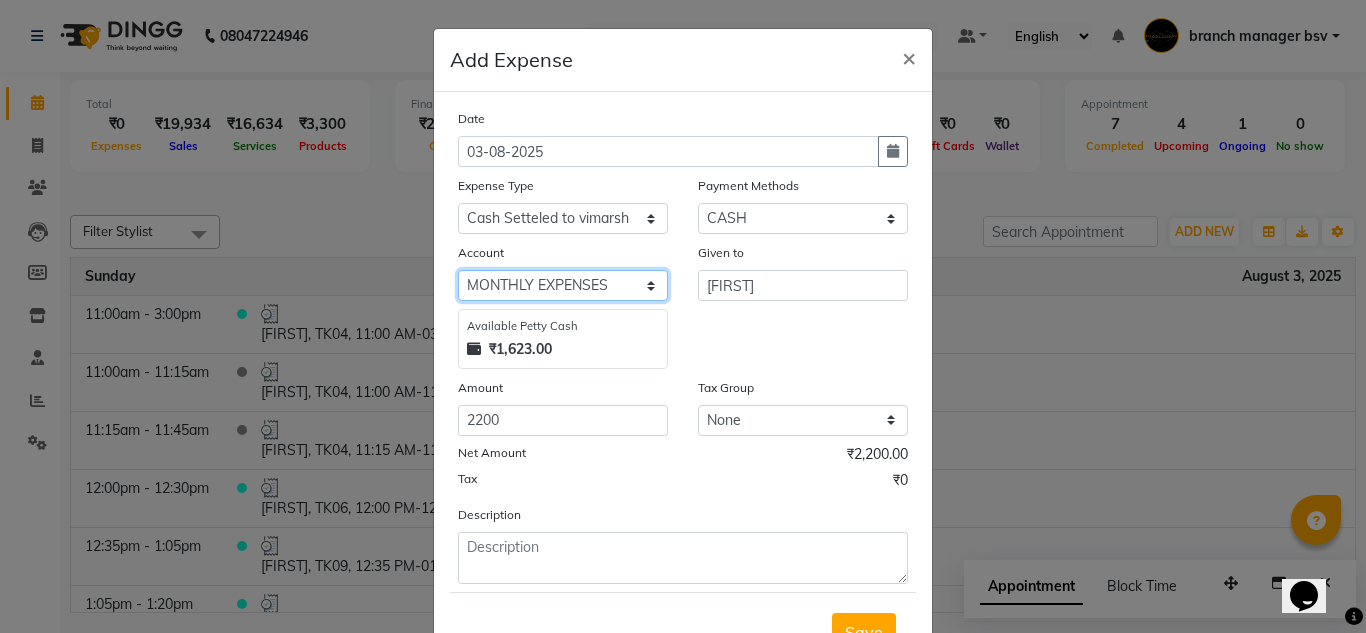 click on "Select Petty cash Cash Settlement Jayashree Bank MONTHLY EXPENSES" 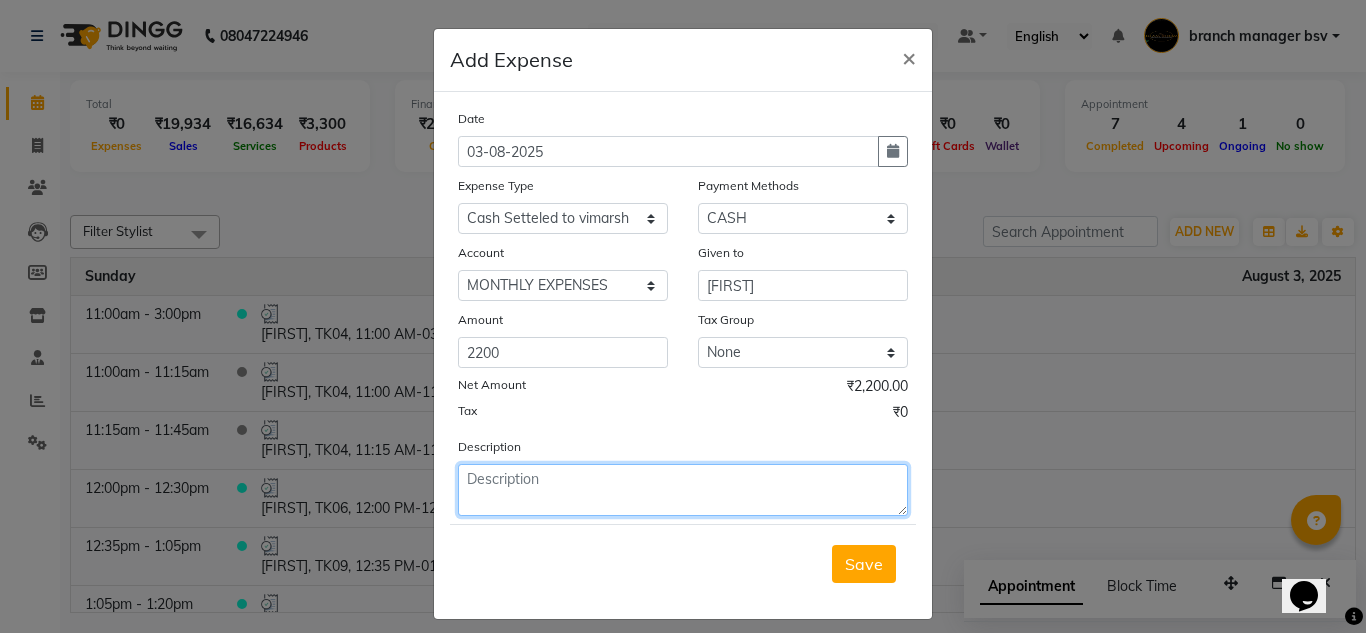 click 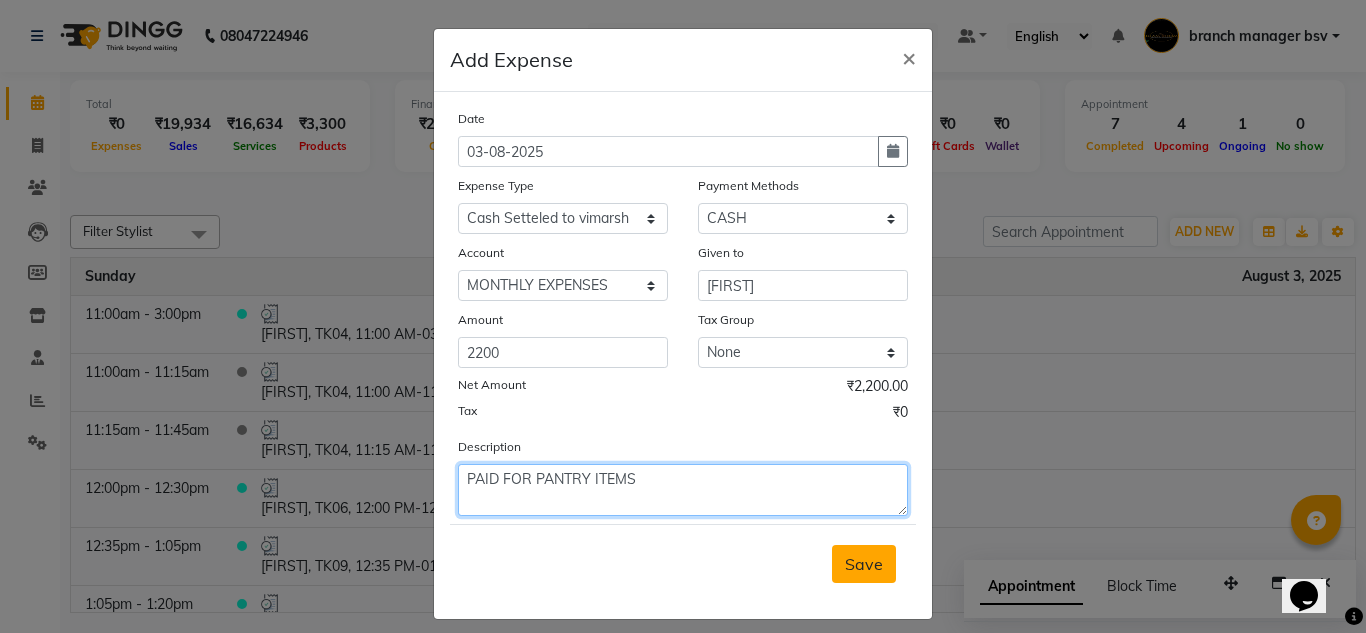 type 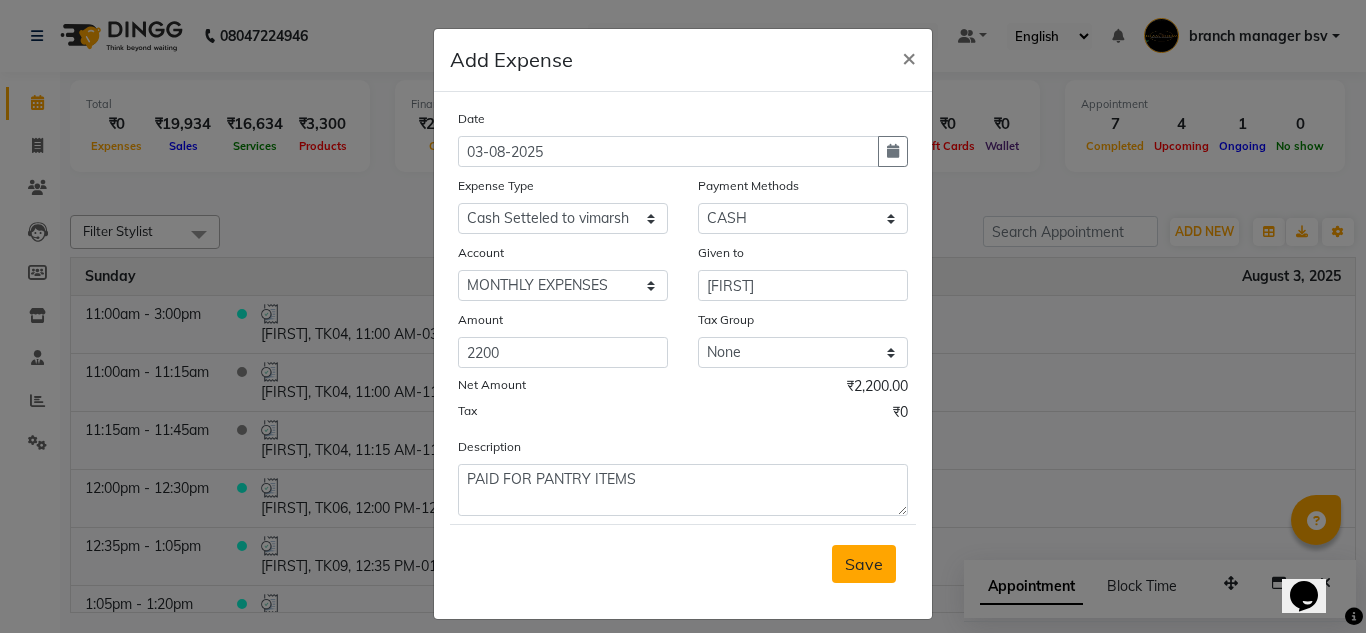 click on "Save" at bounding box center [864, 564] 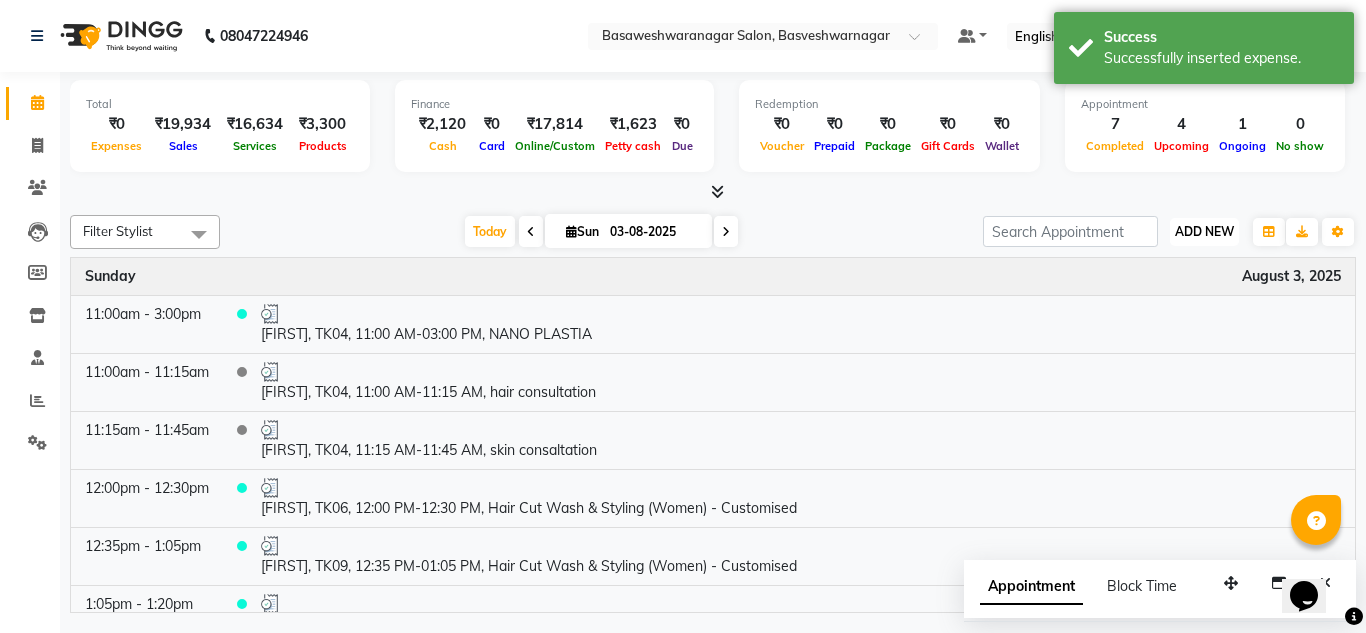 click on "ADD NEW" at bounding box center [1204, 231] 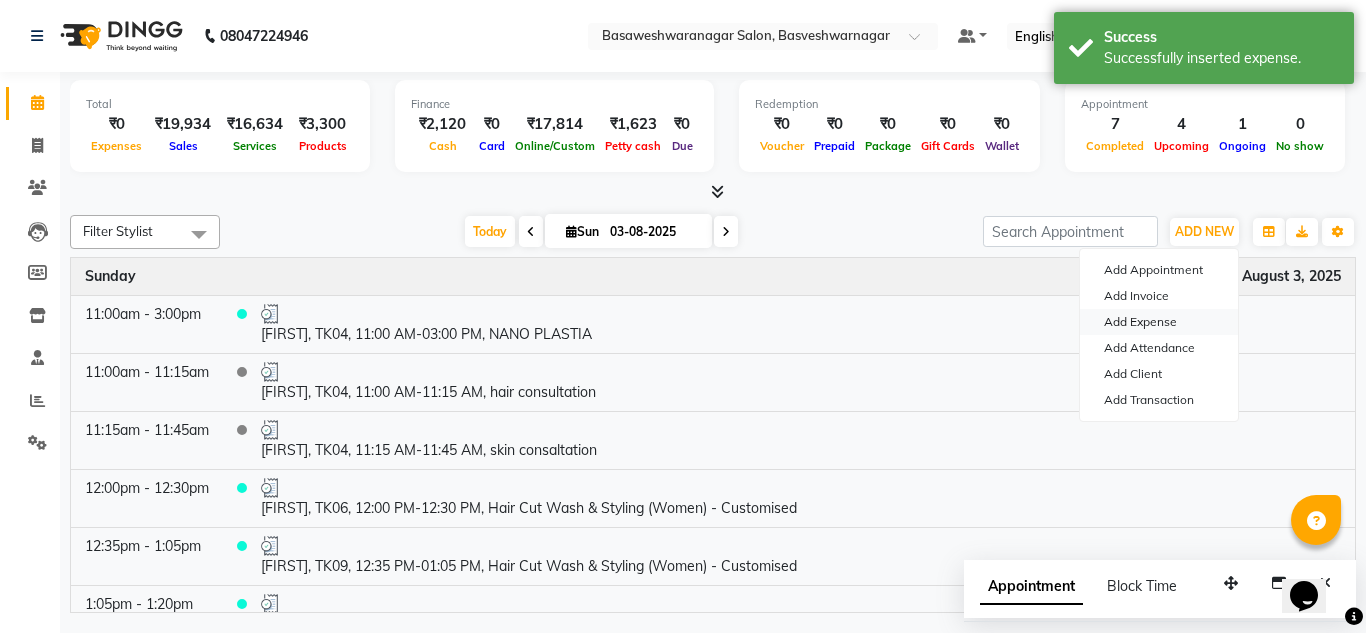 click on "Add Expense" at bounding box center [1159, 322] 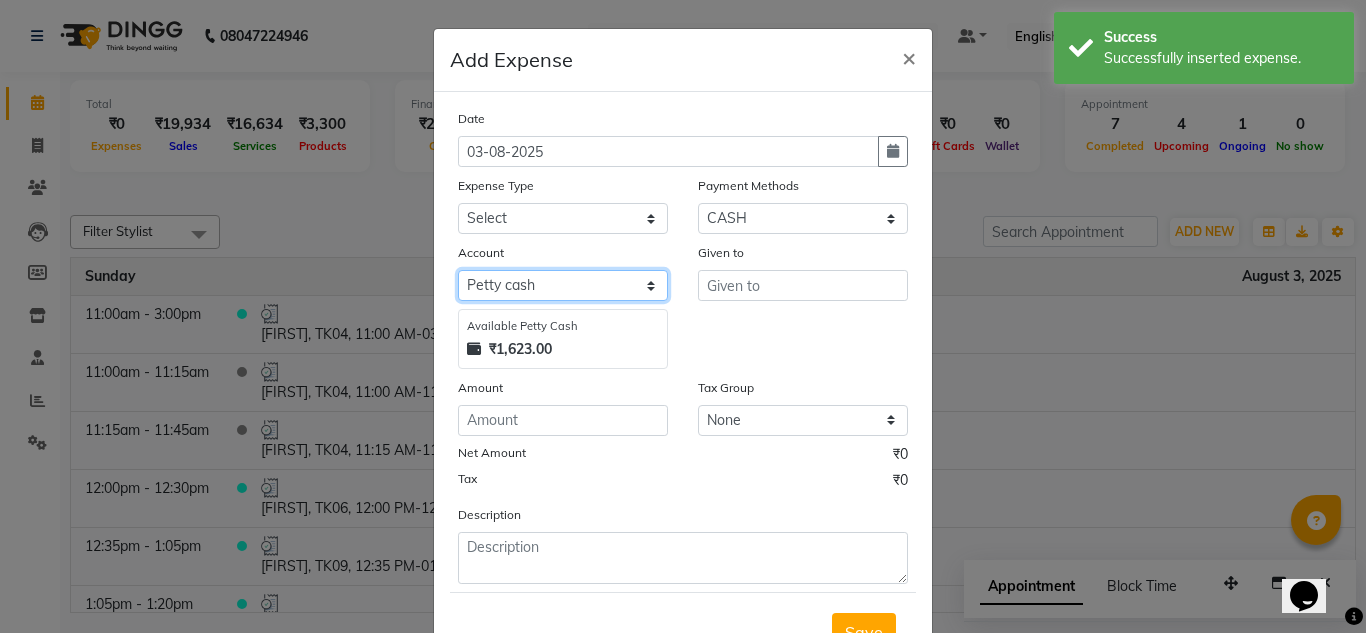click on "Select Petty cash Cash Settlement Jayashree Bank MONTHLY EXPENSES" 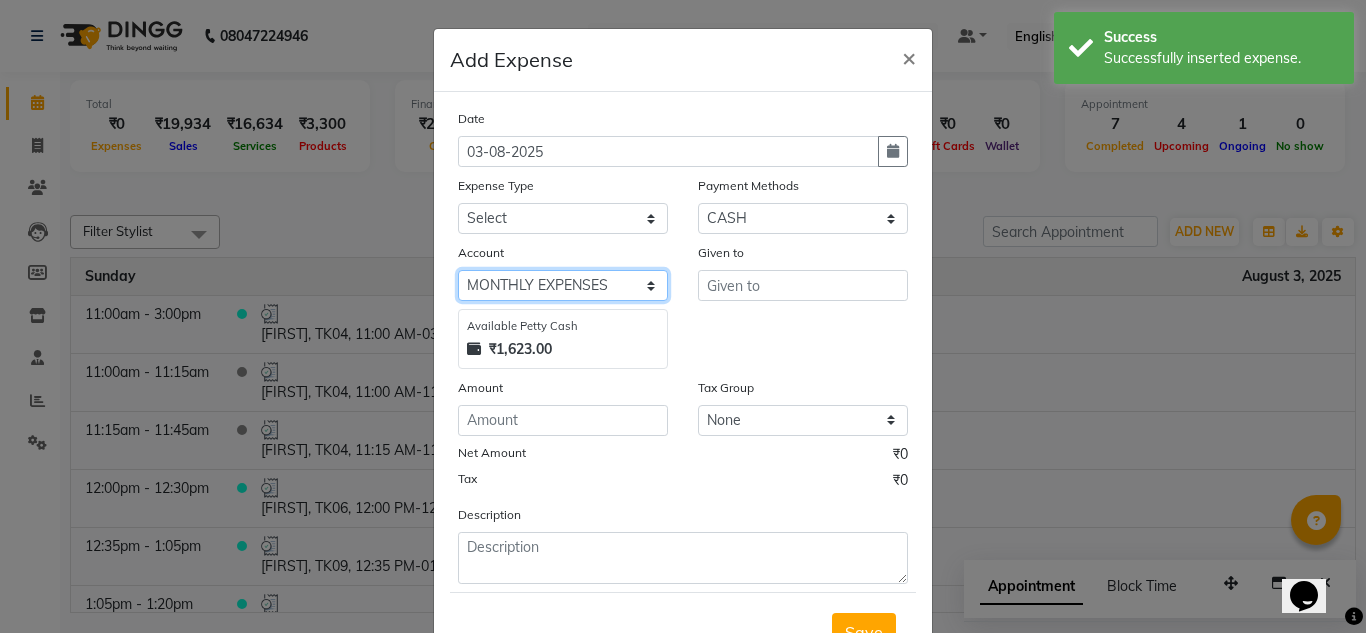 click on "Select Petty cash Cash Settlement Jayashree Bank MONTHLY EXPENSES" 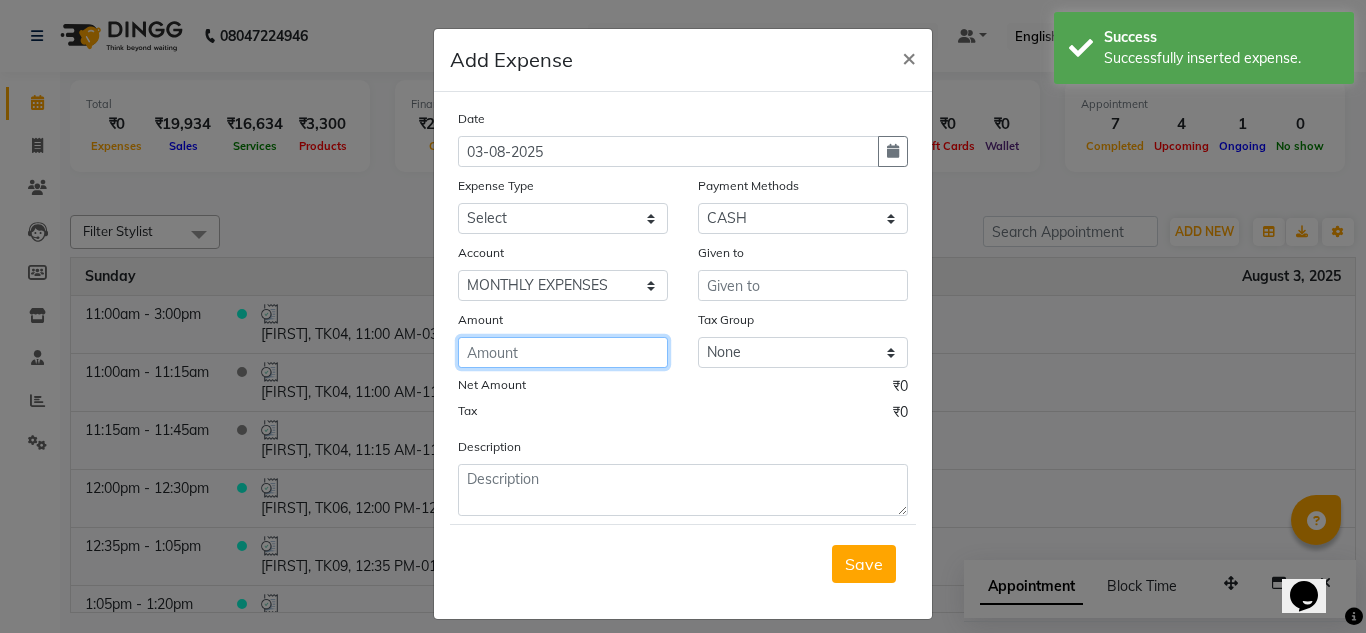 click 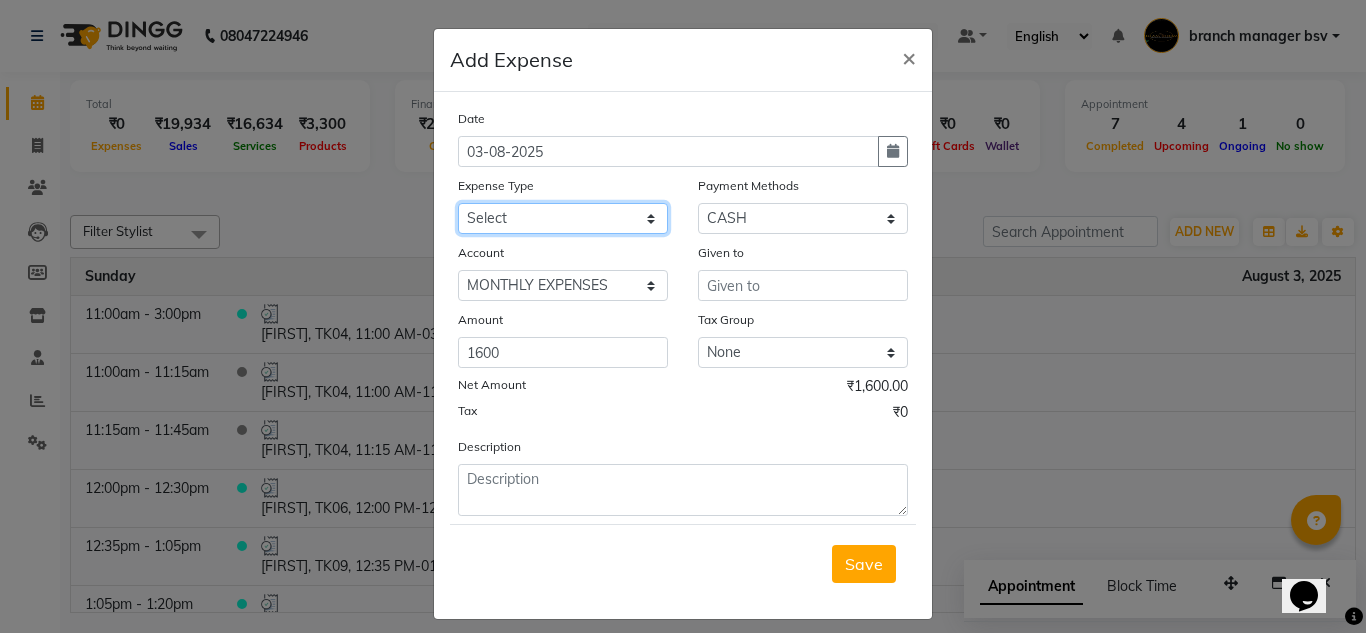 click on "Select AC SERVICE Beauty Center BLINKIT BPMP Building Rent Cash setteled to devika anti Cash Setteled to vimarsh Cash Settled to Jayshree cash settled to madesh uncle Client Refund clinical covers courier DEPOSIT drink prime Electricity and water Bill FOIL PAPER FOR CLIENT Furniture and Fixtures GARBAGE GARBAGE MAN GENERATOR FUEL CHARGES GLOBLANC incentive JAYASHREE jayshree upi jayshree upi KNK Distributors Laundry Madhu medicals MAHADEV MEDICALS MANJUNATHA PRINTERS Marketing Expenses Google Marketing expenses Meta Medigetz MILK MONTHLY BILL Pantry Expenses pavan Surge Naveen Surgical PHONE PAY PLUMPER PMU products pooja expense POOJA ITEMS Porter PRILOX Printing and Designing Charges Printing and Stationary Purchase of Products RECHARGE RENT Repair and Maintenance Salaries Salon and Clinic Cash Purchases SECURITY SERVICE CHARGES Sreenivasa Glamour Stores Staff welfare telephone and Internet Bill TRANSGENDER TRAVELLING EXPENSES WATER RECHARGE ZEPTO" 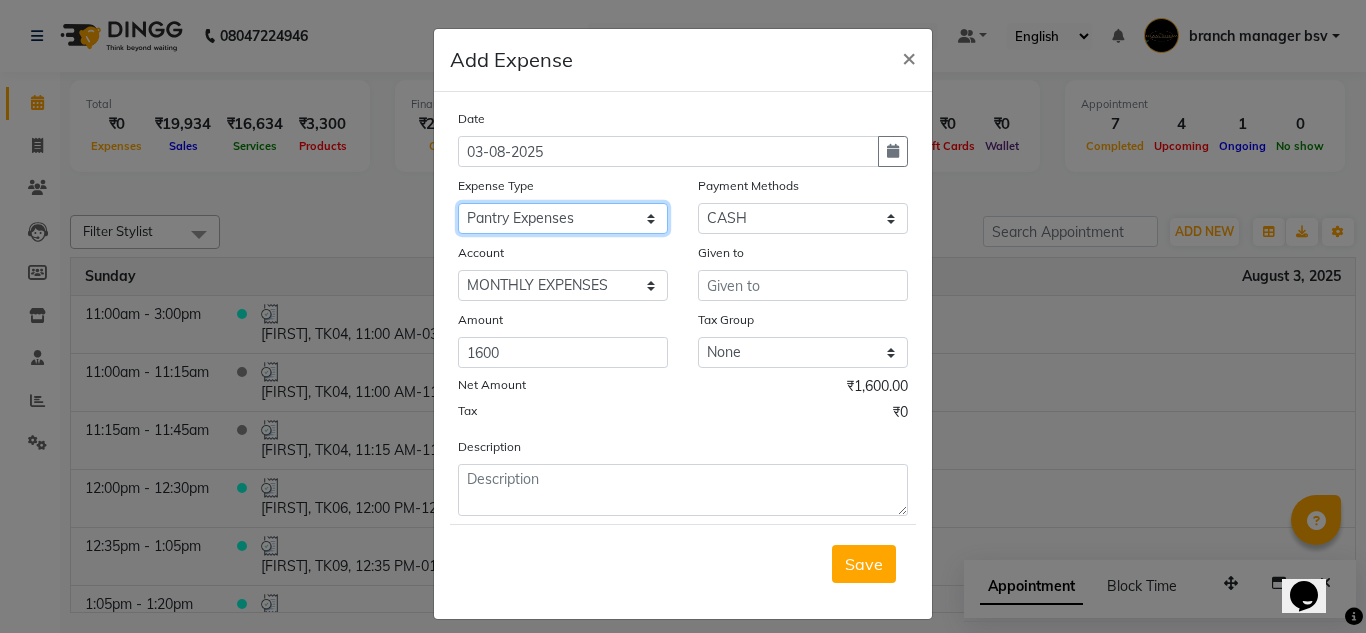 click on "Select AC SERVICE Beauty Center BLINKIT BPMP Building Rent Cash setteled to devika anti Cash Setteled to vimarsh Cash Settled to Jayshree cash settled to madesh uncle Client Refund clinical covers courier DEPOSIT drink prime Electricity and water Bill FOIL PAPER FOR CLIENT Furniture and Fixtures GARBAGE GARBAGE MAN GENERATOR FUEL CHARGES GLOBLANC incentive JAYASHREE jayshree upi jayshree upi KNK Distributors Laundry Madhu medicals MAHADEV MEDICALS MANJUNATHA PRINTERS Marketing Expenses Google Marketing expenses Meta Medigetz MILK MONTHLY BILL Pantry Expenses pavan Surge Naveen Surgical PHONE PAY PLUMPER PMU products pooja expense POOJA ITEMS Porter PRILOX Printing and Designing Charges Printing and Stationary Purchase of Products RECHARGE RENT Repair and Maintenance Salaries Salon and Clinic Cash Purchases SECURITY SERVICE CHARGES Sreenivasa Glamour Stores Staff welfare telephone and Internet Bill TRANSGENDER TRAVELLING EXPENSES WATER RECHARGE ZEPTO" 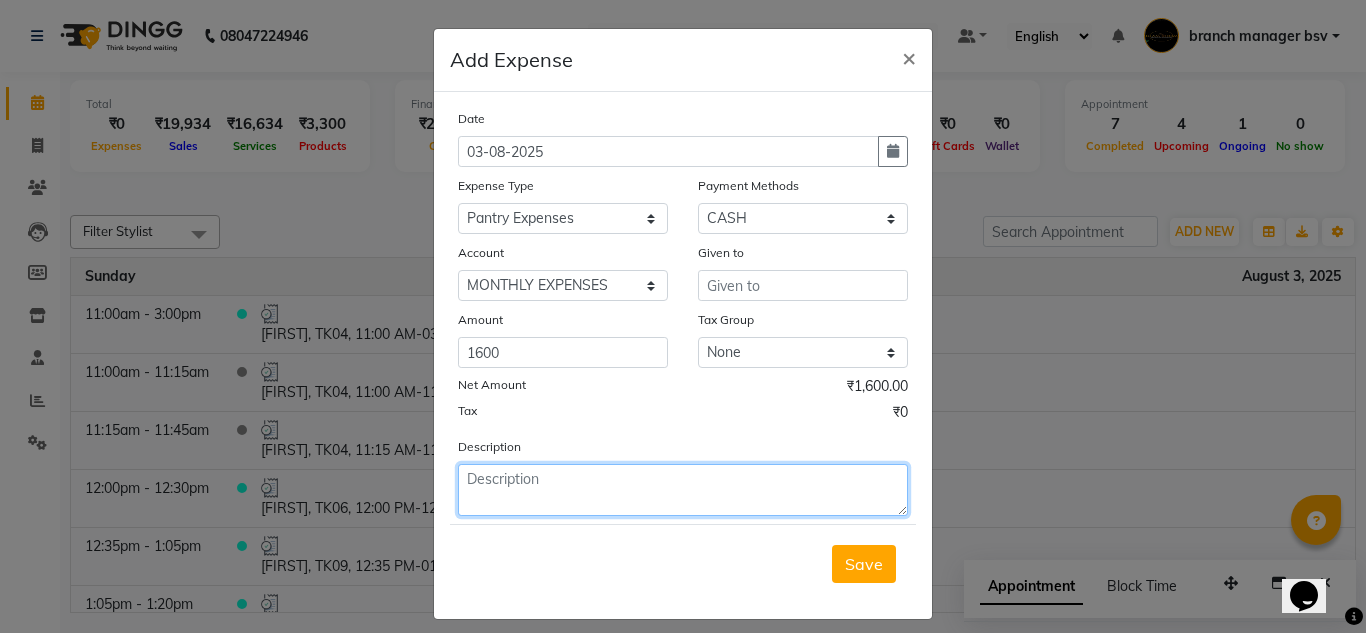 click 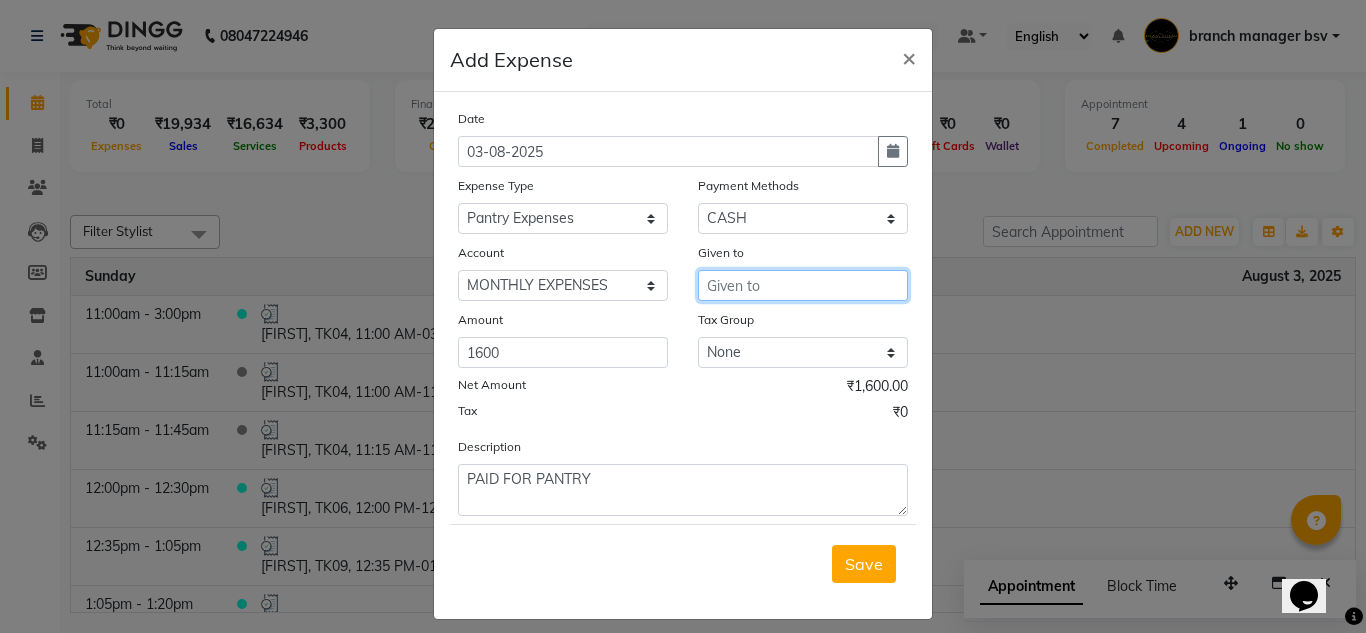click at bounding box center [803, 285] 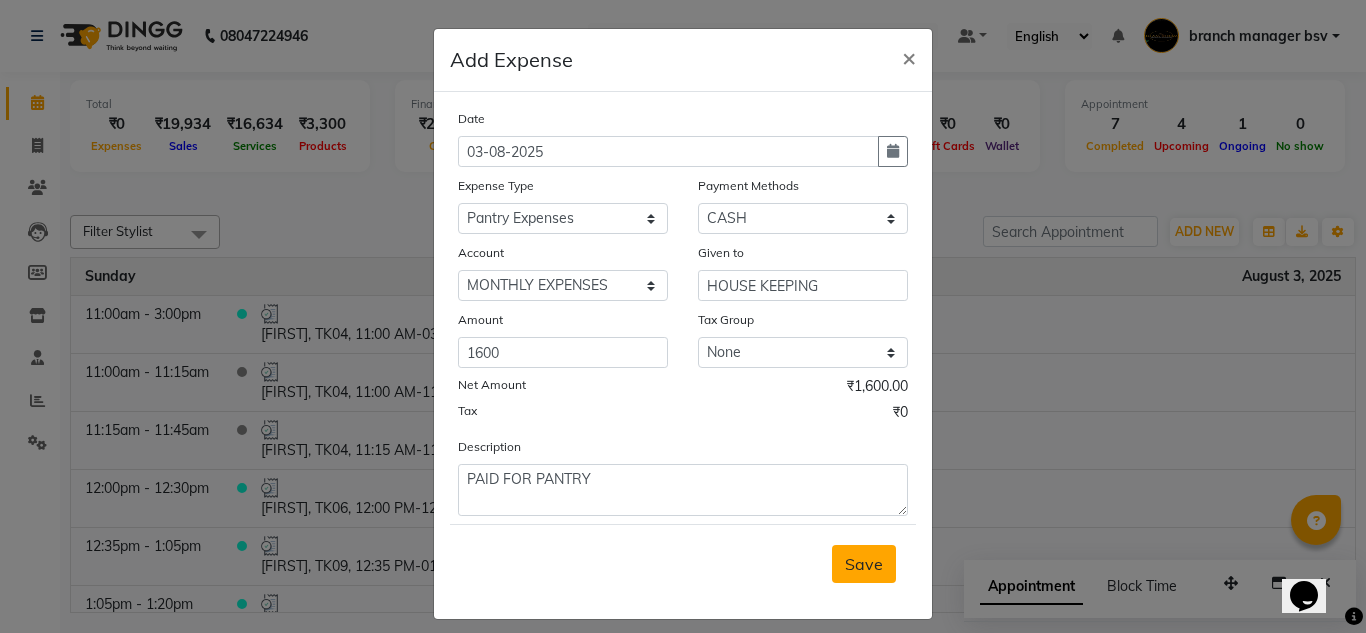 click on "Save" at bounding box center (864, 564) 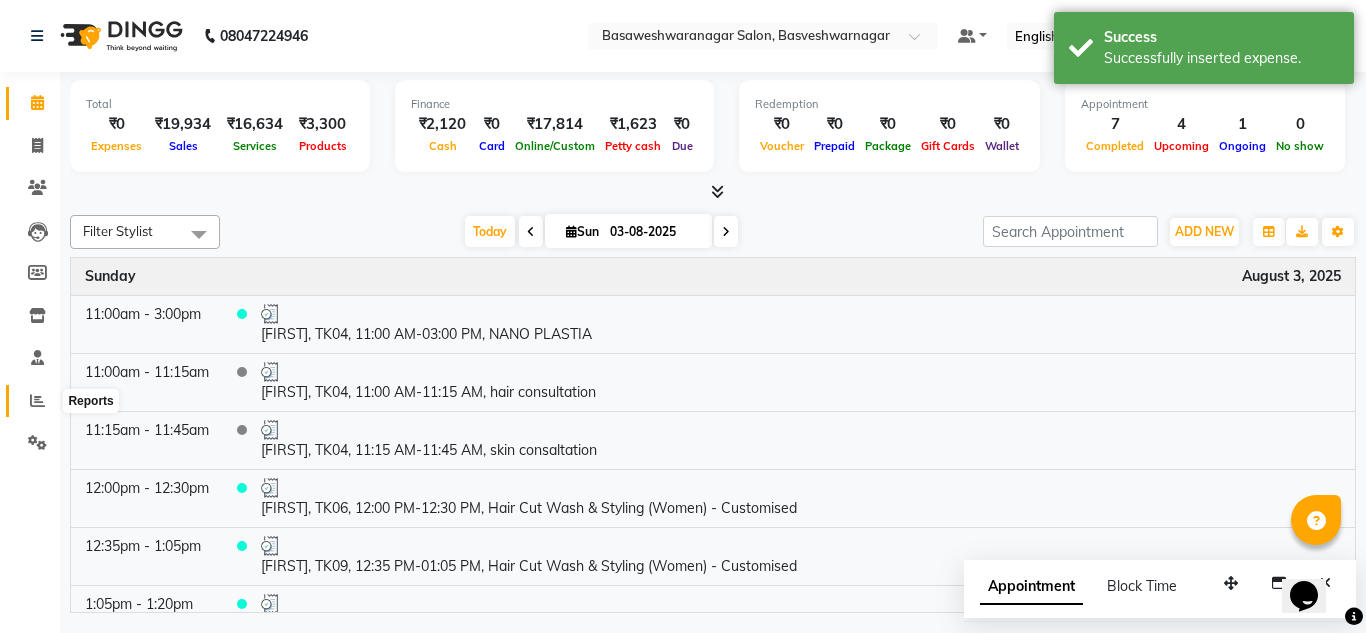 click 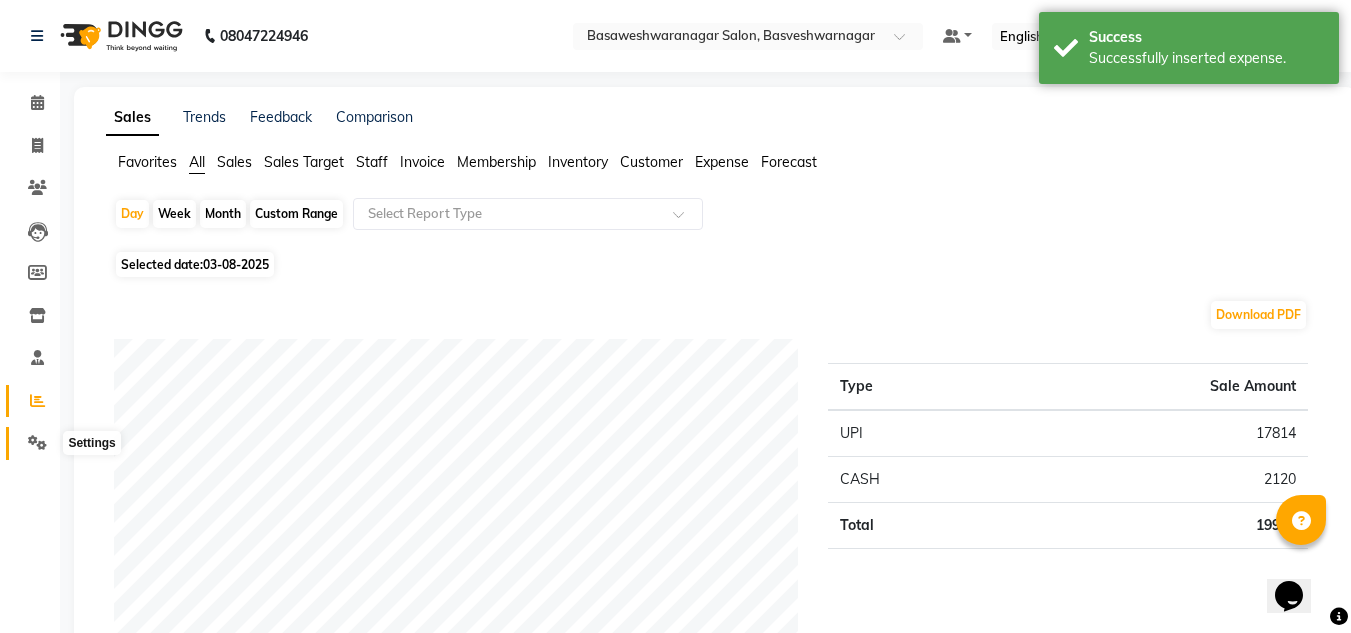 click 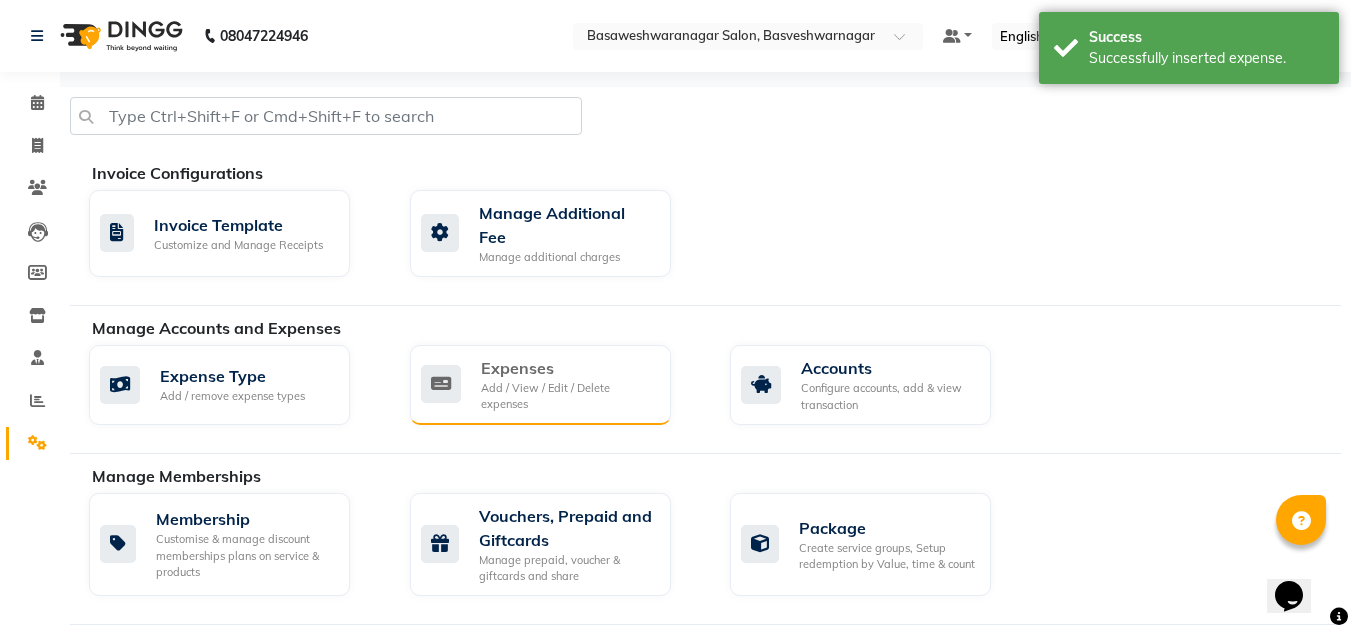 click on "Add / View / Edit / Delete expenses" 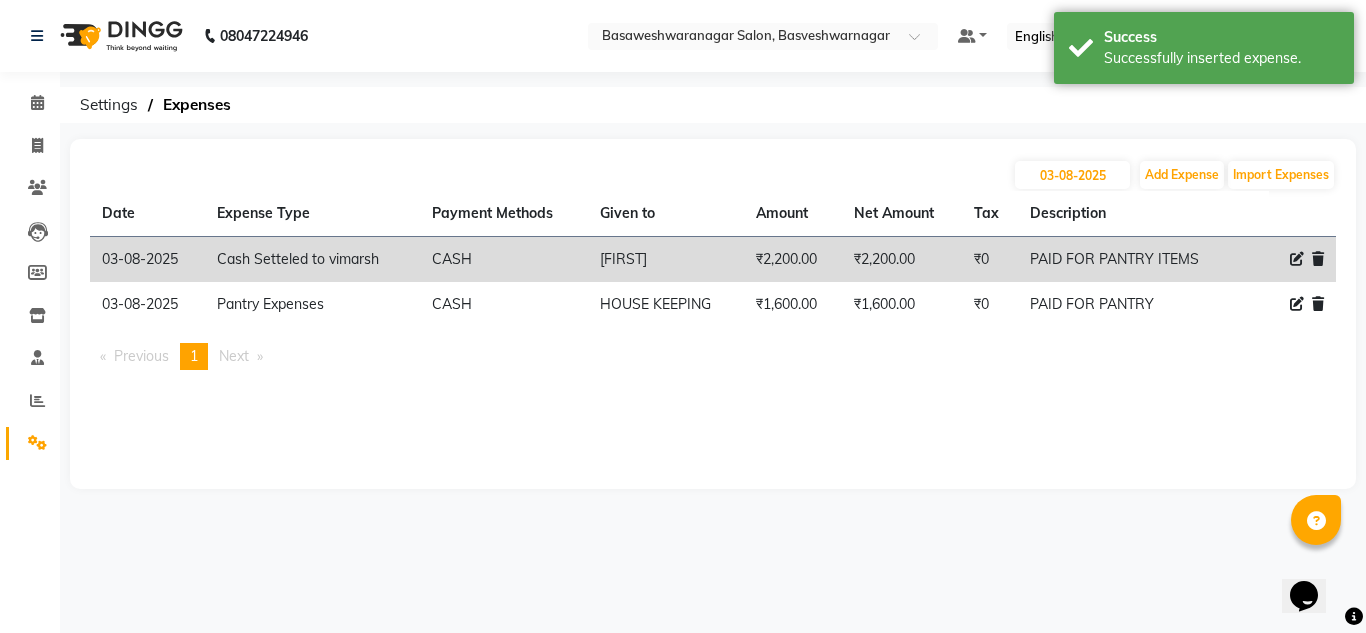 click 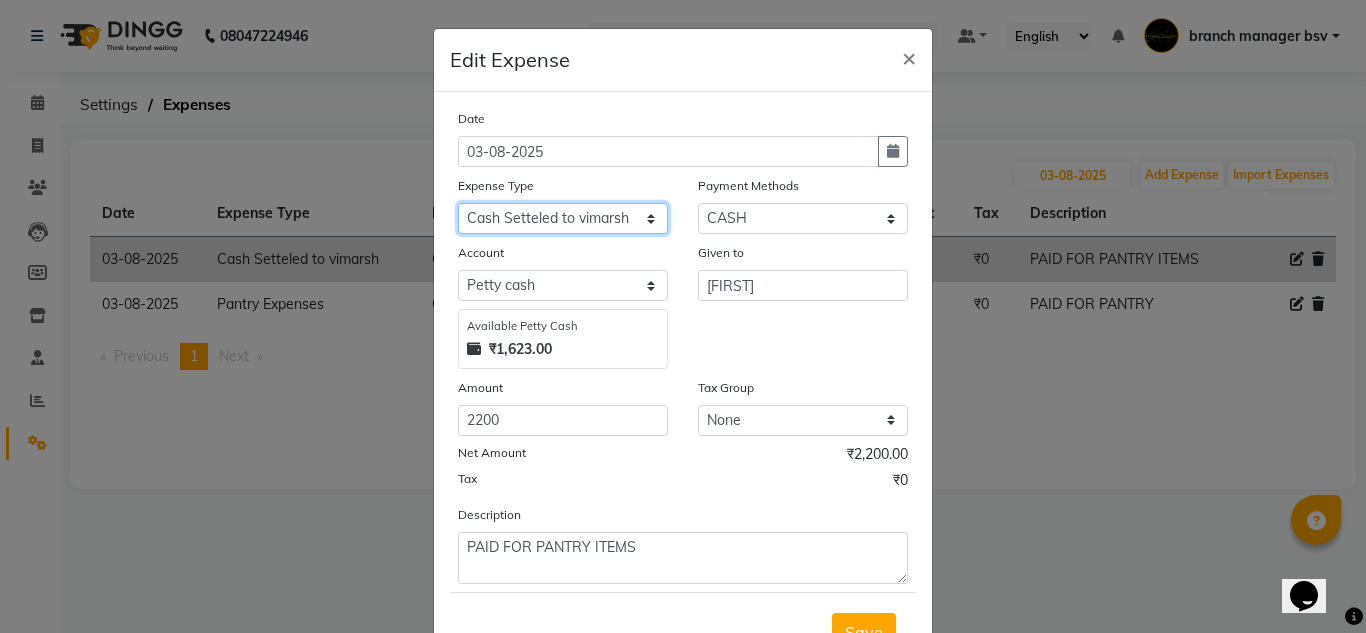click on "Select AC SERVICE Beauty Center BLINKIT BPMP Building Rent Cash setteled to devika anti Cash Setteled to vimarsh Cash Settled to Jayshree cash settled to madesh uncle Client Refund clinical covers courier DEPOSIT drink prime Electricity and water Bill FOIL PAPER FOR CLIENT Furniture and Fixtures GARBAGE GARBAGE MAN GENERATOR FUEL CHARGES GLOBLANC incentive JAYASHREE jayshree upi jayshree upi KNK Distributors Laundry Madhu medicals MAHADEV MEDICALS MANJUNATHA PRINTERS Marketing Expenses Google Marketing expenses Meta Medigetz MILK MONTHLY BILL Pantry Expenses pavan Surge Naveen Surgical PHONE PAY PLUMPER PMU products pooja expense POOJA ITEMS Porter PRILOX Printing and Designing Charges Printing and Stationary Purchase of Products RECHARGE RENT Repair and Maintenance Salaries Salon and Clinic Cash Purchases SECURITY SERVICE CHARGES Sreenivasa Glamour Stores Staff welfare telephone and Internet Bill TRANSGENDER TRAVELLING EXPENSES WATER RECHARGE ZEPTO" 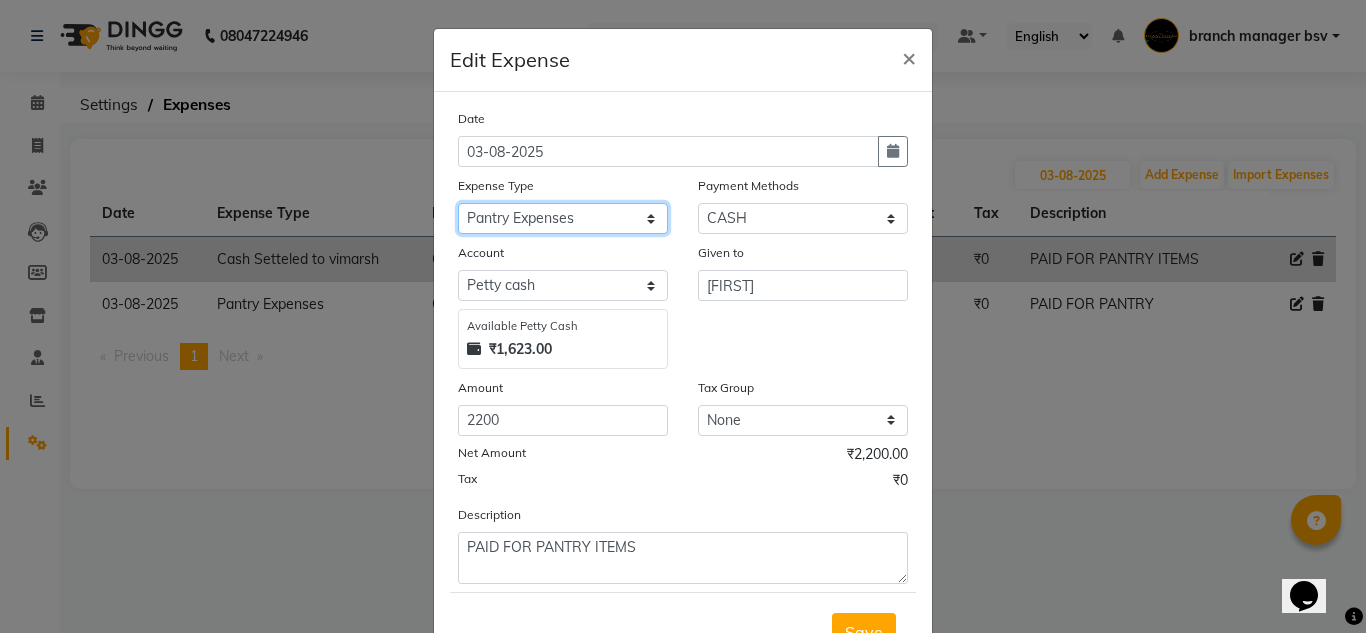 click on "Select AC SERVICE Beauty Center BLINKIT BPMP Building Rent Cash setteled to devika anti Cash Setteled to vimarsh Cash Settled to Jayshree cash settled to madesh uncle Client Refund clinical covers courier DEPOSIT drink prime Electricity and water Bill FOIL PAPER FOR CLIENT Furniture and Fixtures GARBAGE GARBAGE MAN GENERATOR FUEL CHARGES GLOBLANC incentive JAYASHREE jayshree upi jayshree upi KNK Distributors Laundry Madhu medicals MAHADEV MEDICALS MANJUNATHA PRINTERS Marketing Expenses Google Marketing expenses Meta Medigetz MILK MONTHLY BILL Pantry Expenses pavan Surge Naveen Surgical PHONE PAY PLUMPER PMU products pooja expense POOJA ITEMS Porter PRILOX Printing and Designing Charges Printing and Stationary Purchase of Products RECHARGE RENT Repair and Maintenance Salaries Salon and Clinic Cash Purchases SECURITY SERVICE CHARGES Sreenivasa Glamour Stores Staff welfare telephone and Internet Bill TRANSGENDER TRAVELLING EXPENSES WATER RECHARGE ZEPTO" 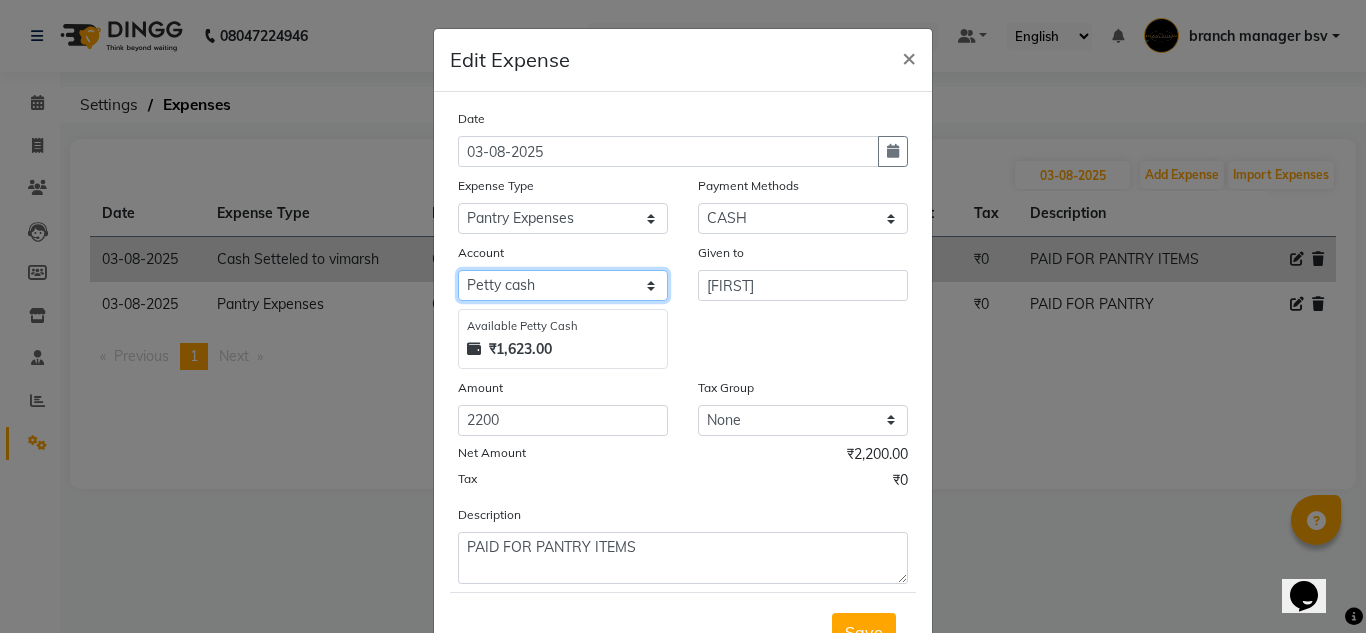 click on "Select Petty cash Cash Settlement Jayashree Bank MONTHLY EXPENSES" 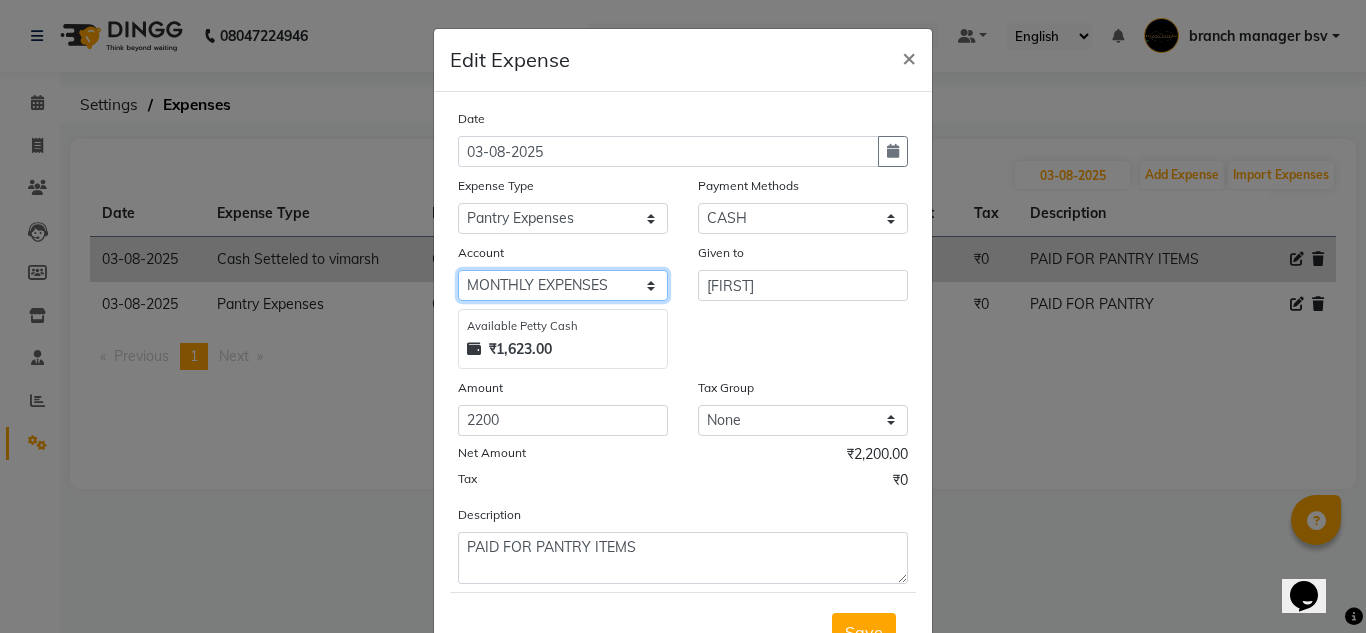 click on "Select Petty cash Cash Settlement Jayashree Bank MONTHLY EXPENSES" 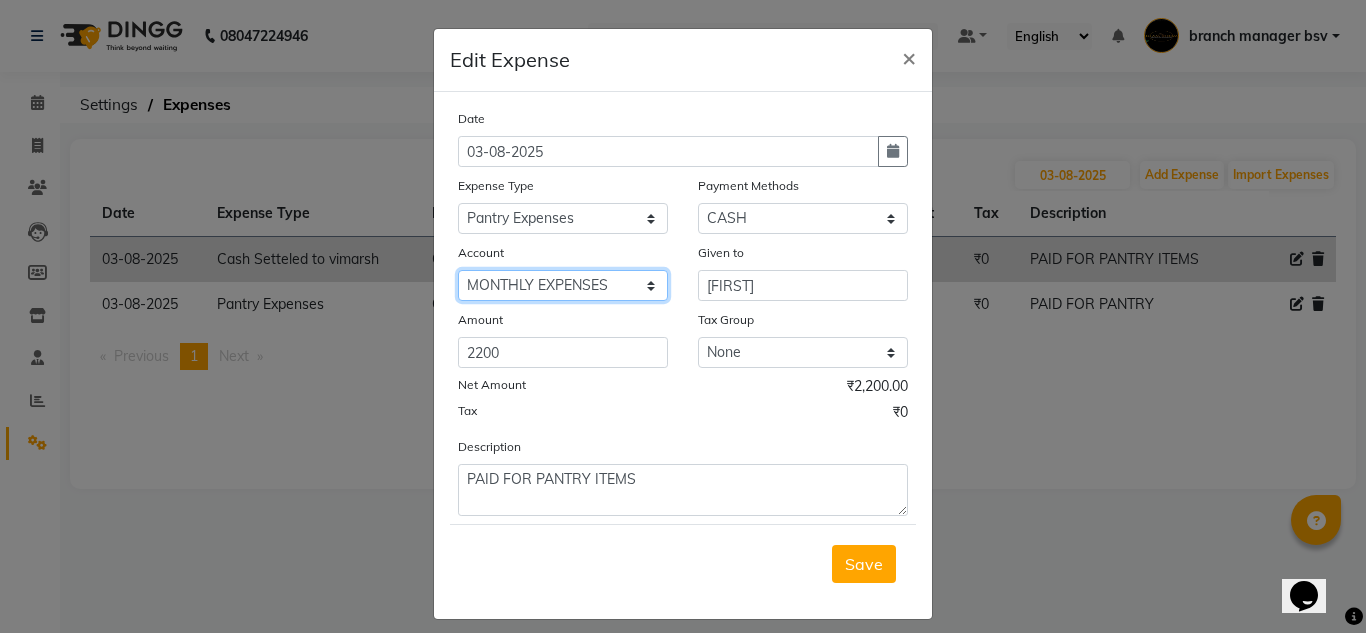 scroll, scrollTop: 15, scrollLeft: 0, axis: vertical 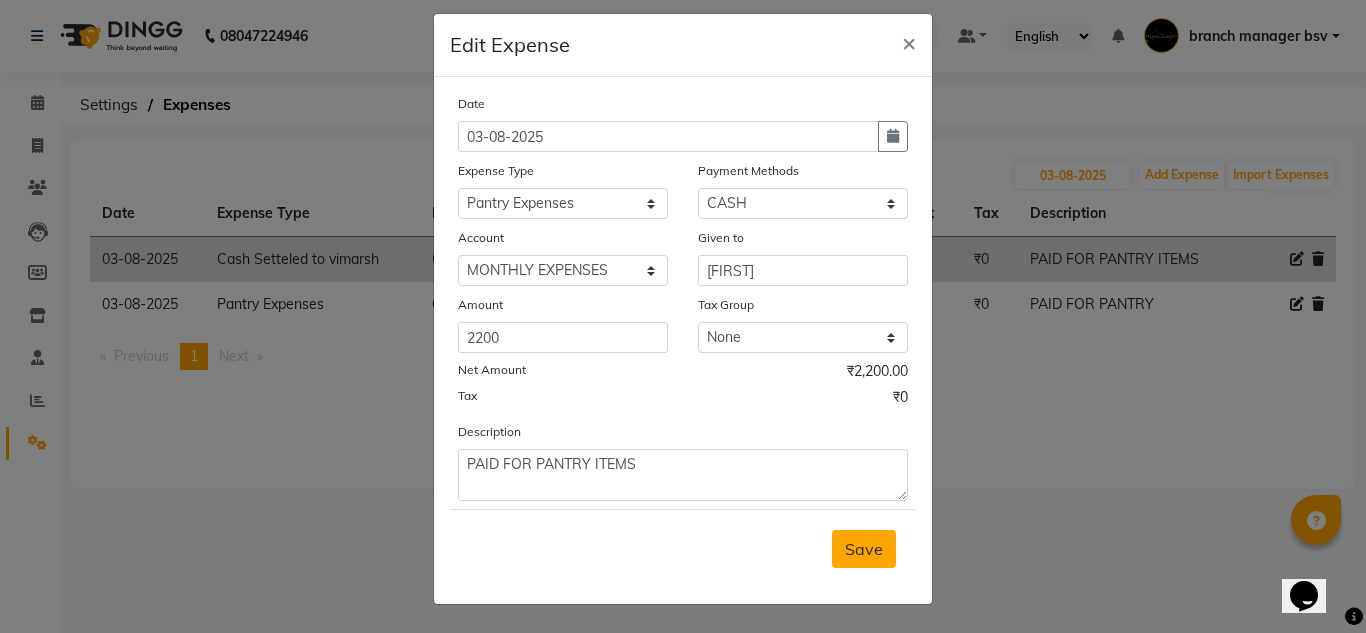 click on "Save" at bounding box center [864, 549] 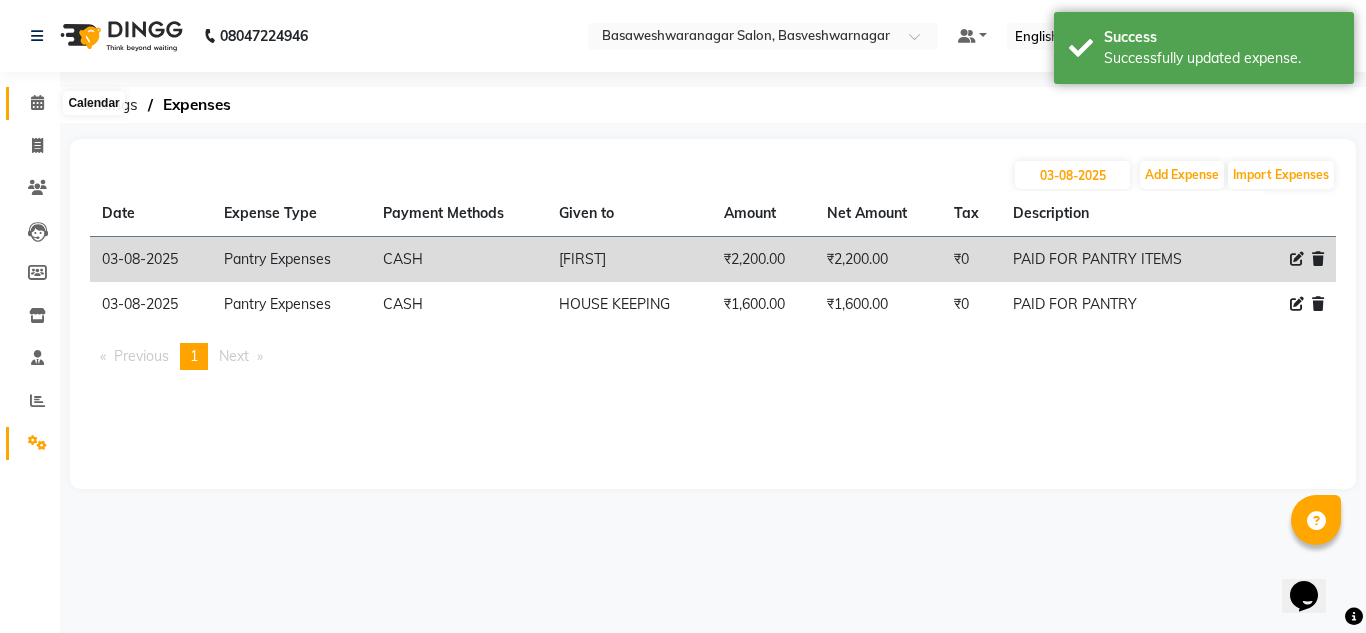 click 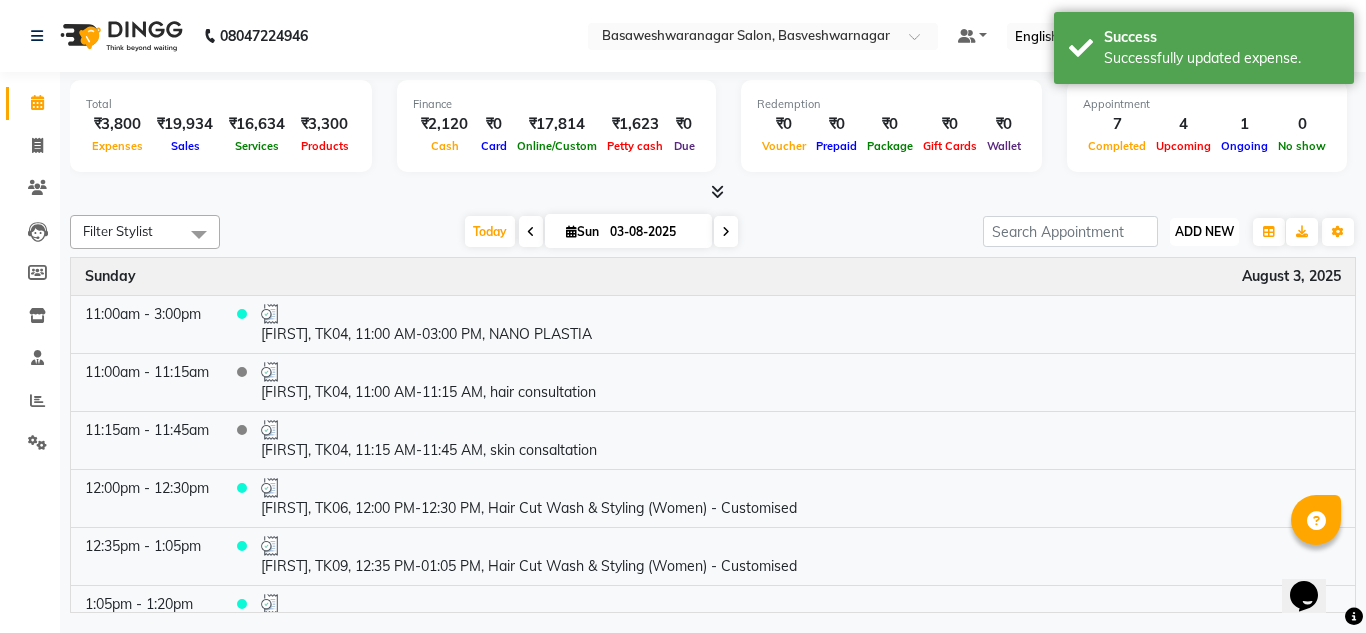 click on "ADD NEW Toggle Dropdown" at bounding box center [1204, 232] 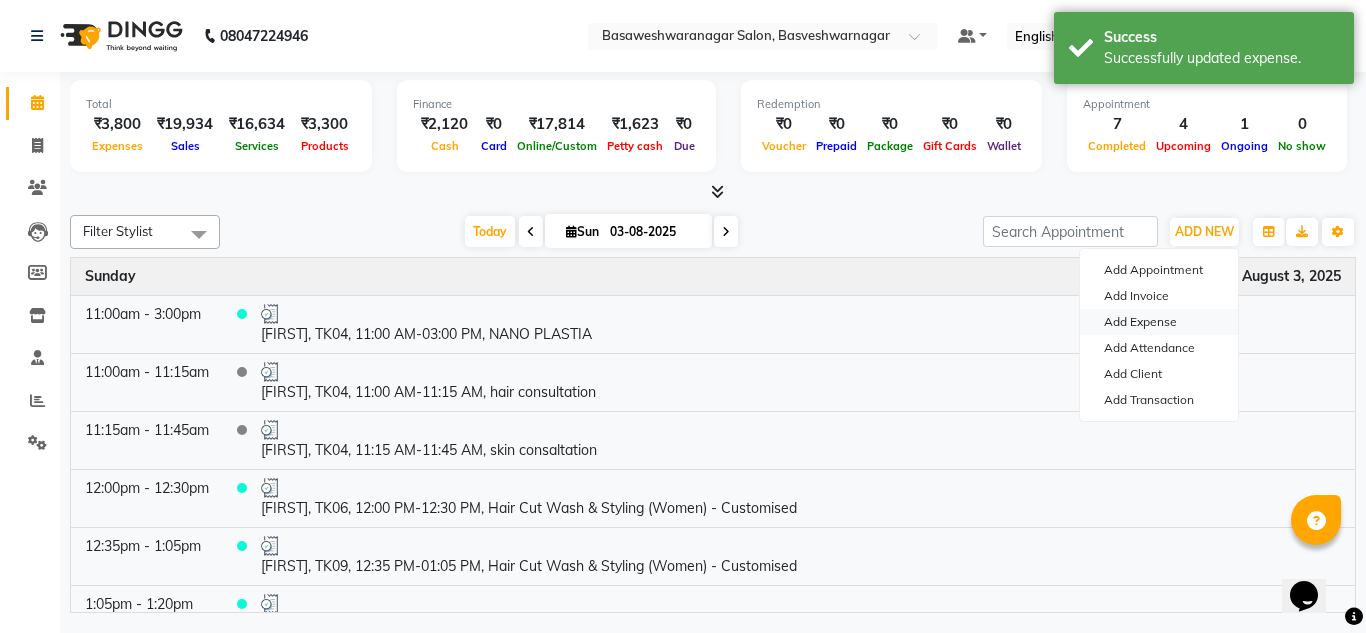 click on "Add Expense" at bounding box center (1159, 322) 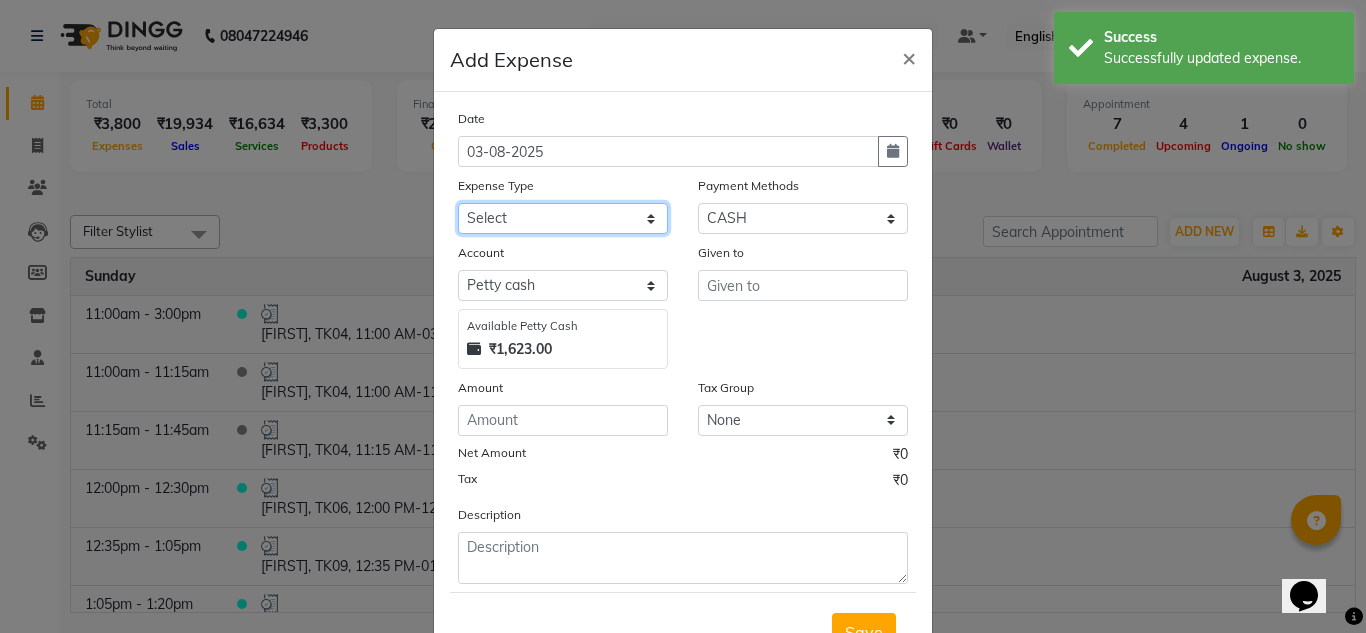 click on "Select AC SERVICE Beauty Center BLINKIT BPMP Building Rent Cash setteled to devika anti Cash Setteled to vimarsh Cash Settled to Jayshree cash settled to madesh uncle Client Refund clinical covers courier DEPOSIT drink prime Electricity and water Bill FOIL PAPER FOR CLIENT Furniture and Fixtures GARBAGE GARBAGE MAN GENERATOR FUEL CHARGES GLOBLANC incentive JAYASHREE jayshree upi jayshree upi KNK Distributors Laundry Madhu medicals MAHADEV MEDICALS MANJUNATHA PRINTERS Marketing Expenses Google Marketing expenses Meta Medigetz MILK MONTHLY BILL Pantry Expenses pavan Surge Naveen Surgical PHONE PAY PLUMPER PMU products pooja expense POOJA ITEMS Porter PRILOX Printing and Designing Charges Printing and Stationary Purchase of Products RECHARGE RENT Repair and Maintenance Salaries Salon and Clinic Cash Purchases SECURITY SERVICE CHARGES Sreenivasa Glamour Stores Staff welfare telephone and Internet Bill TRANSGENDER TRAVELLING EXPENSES WATER RECHARGE ZEPTO" 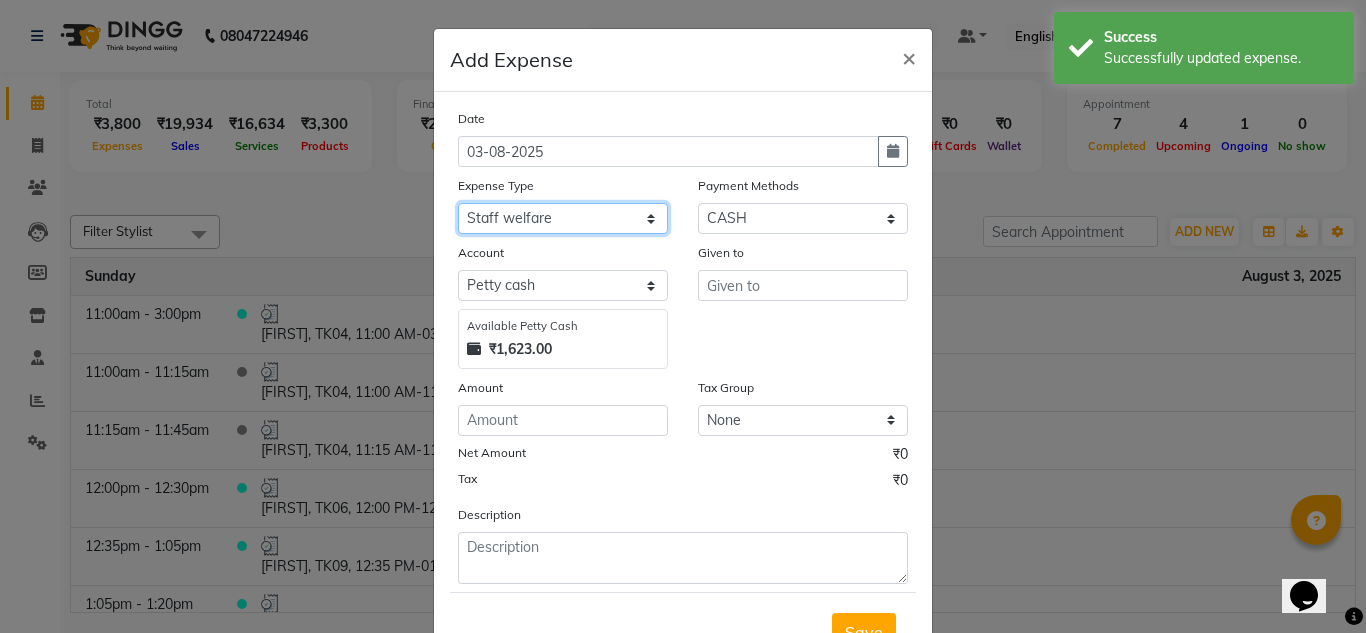 click on "Select AC SERVICE Beauty Center BLINKIT BPMP Building Rent Cash setteled to devika anti Cash Setteled to vimarsh Cash Settled to Jayshree cash settled to madesh uncle Client Refund clinical covers courier DEPOSIT drink prime Electricity and water Bill FOIL PAPER FOR CLIENT Furniture and Fixtures GARBAGE GARBAGE MAN GENERATOR FUEL CHARGES GLOBLANC incentive JAYASHREE jayshree upi jayshree upi KNK Distributors Laundry Madhu medicals MAHADEV MEDICALS MANJUNATHA PRINTERS Marketing Expenses Google Marketing expenses Meta Medigetz MILK MONTHLY BILL Pantry Expenses pavan Surge Naveen Surgical PHONE PAY PLUMPER PMU products pooja expense POOJA ITEMS Porter PRILOX Printing and Designing Charges Printing and Stationary Purchase of Products RECHARGE RENT Repair and Maintenance Salaries Salon and Clinic Cash Purchases SECURITY SERVICE CHARGES Sreenivasa Glamour Stores Staff welfare telephone and Internet Bill TRANSGENDER TRAVELLING EXPENSES WATER RECHARGE ZEPTO" 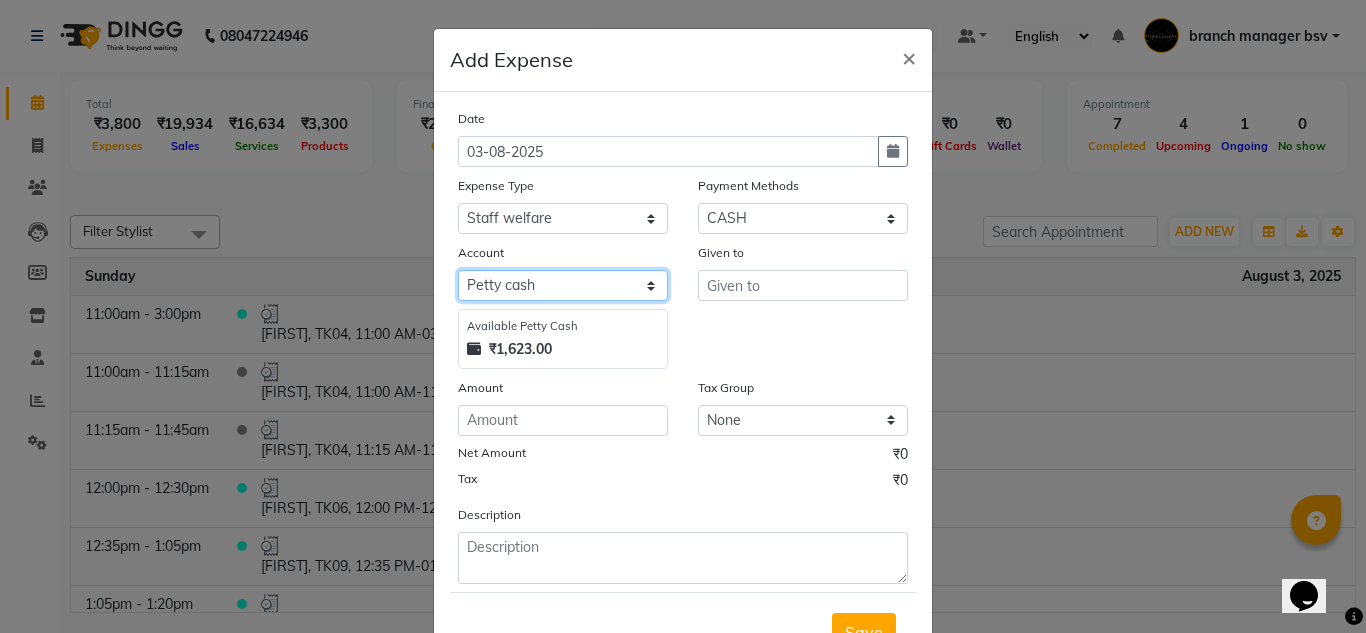 click on "Select Petty cash Cash Settlement Jayashree Bank MONTHLY EXPENSES" 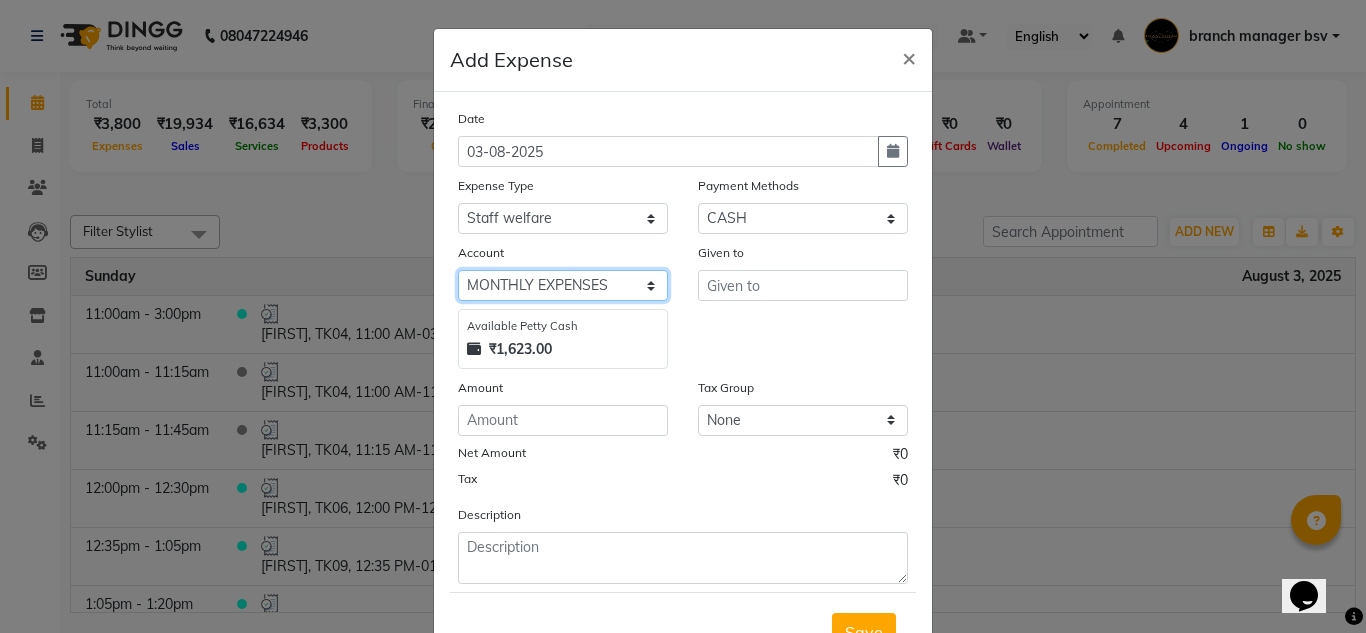 click on "Select Petty cash Cash Settlement Jayashree Bank MONTHLY EXPENSES" 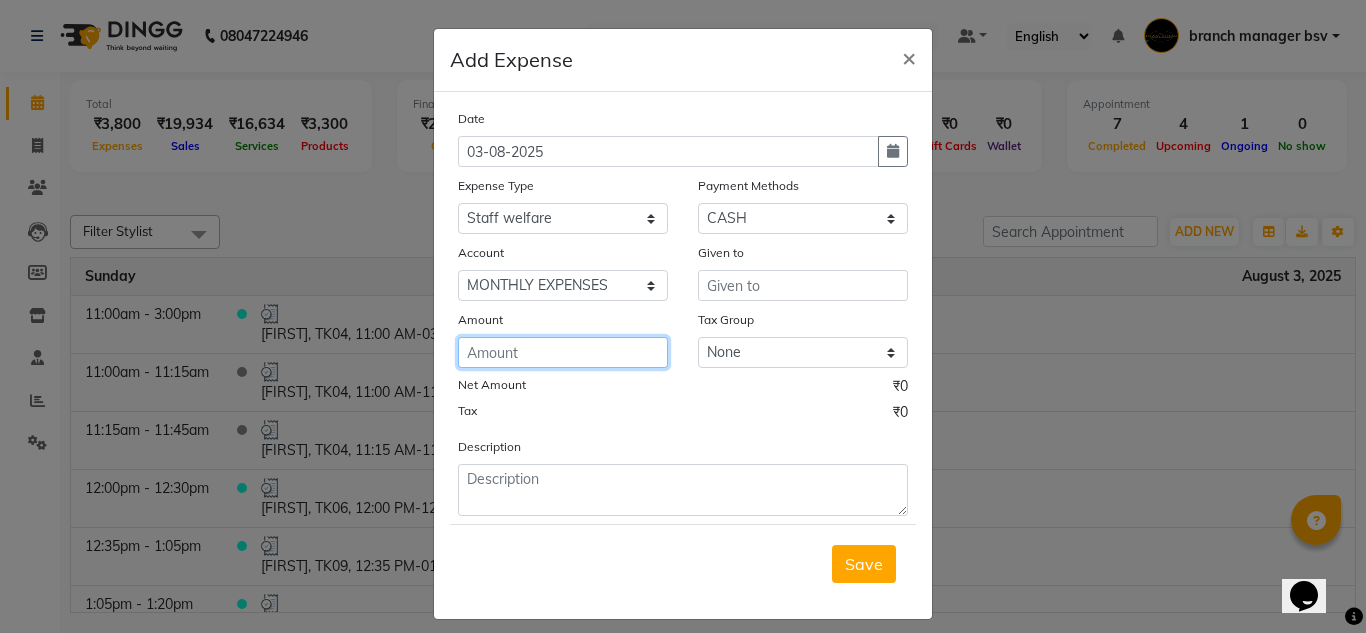 click 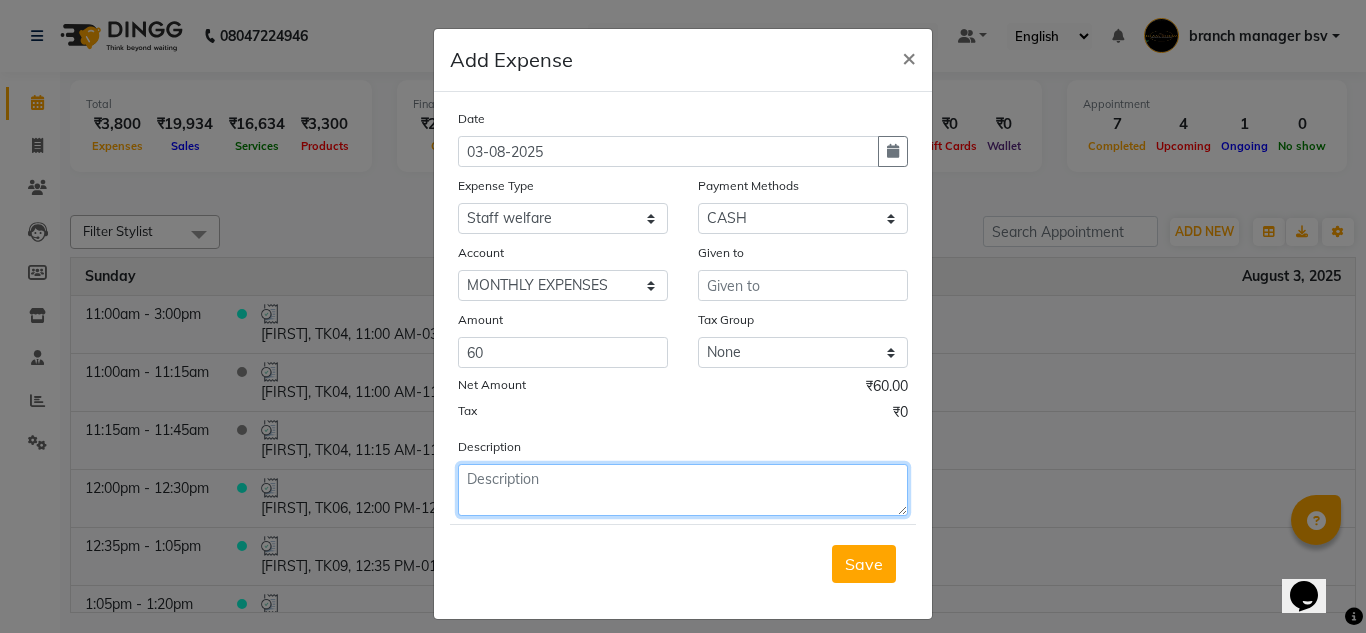 click 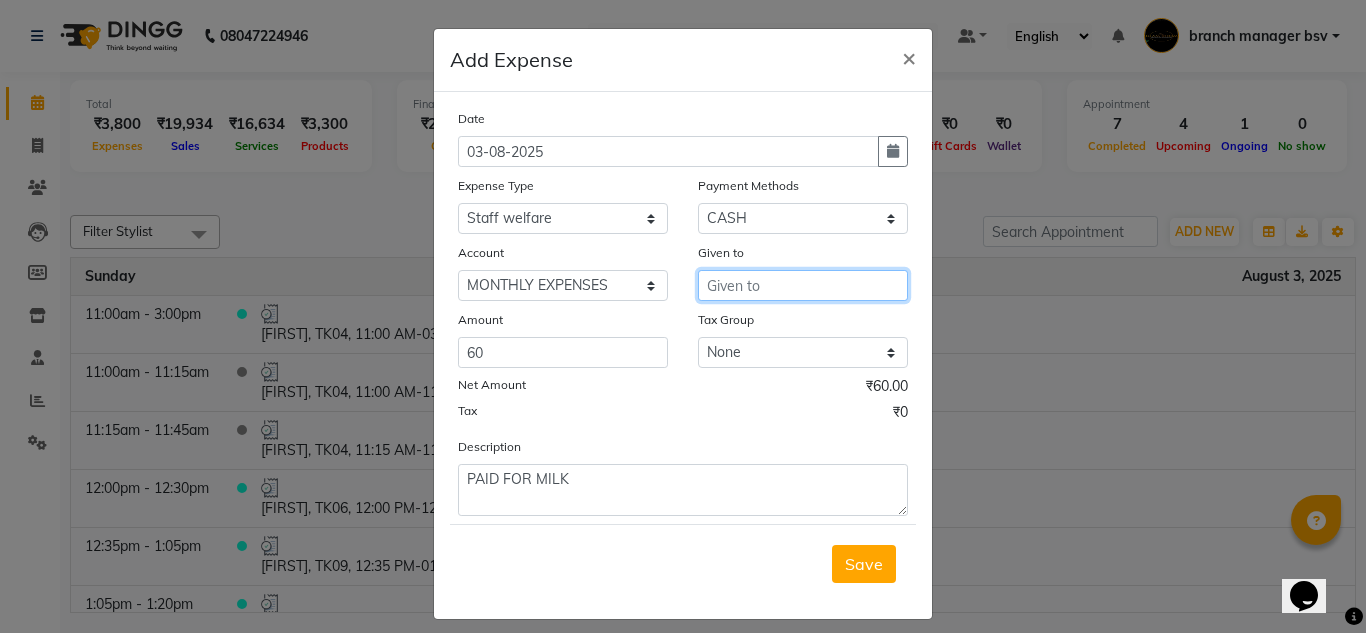 click at bounding box center (803, 285) 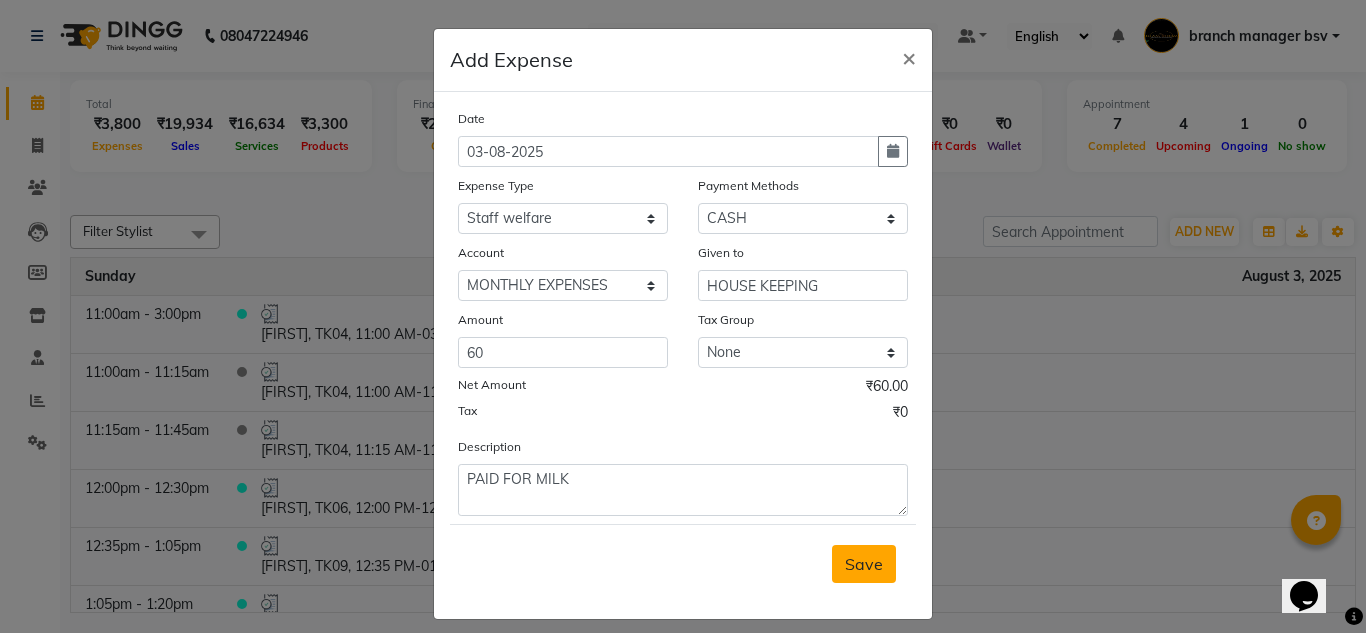 click on "Save" at bounding box center [864, 564] 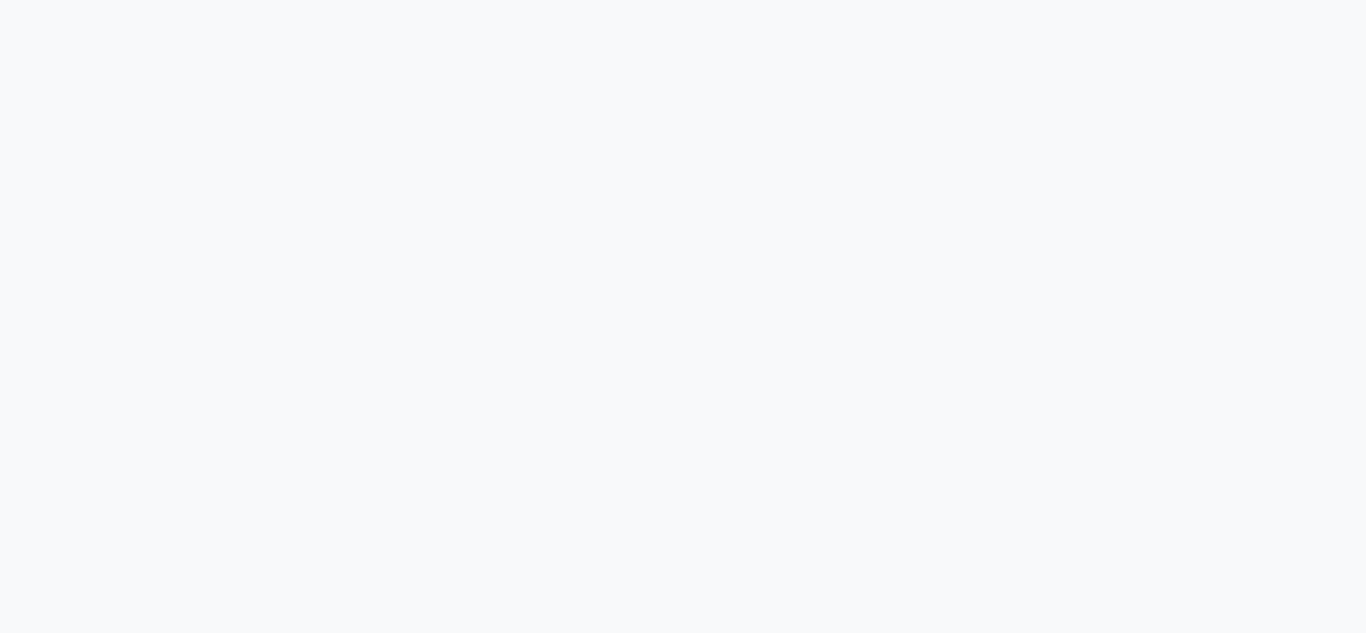 scroll, scrollTop: 0, scrollLeft: 0, axis: both 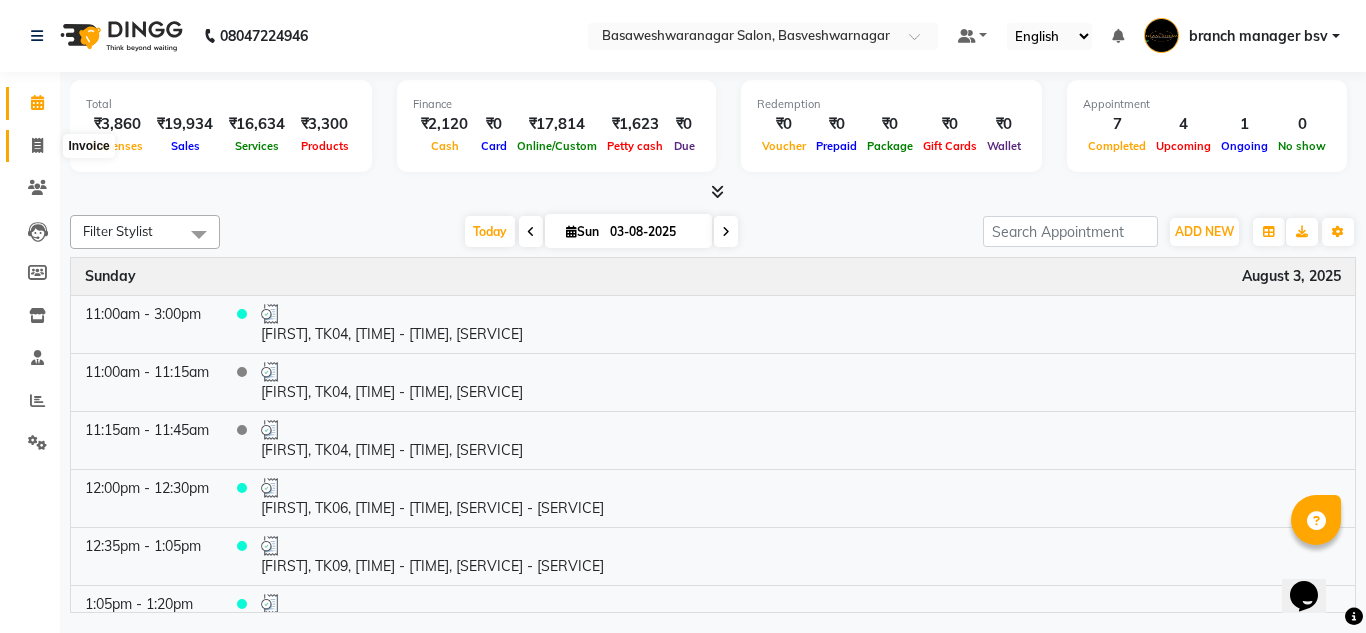 click 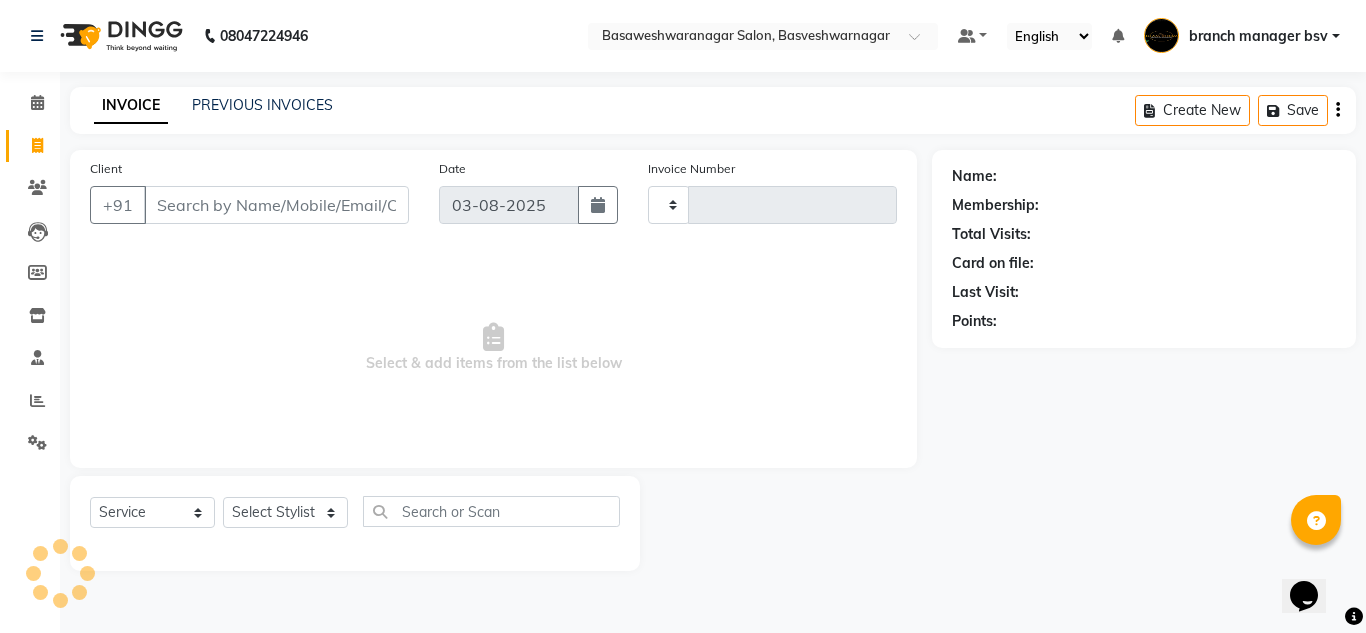 type on "0829" 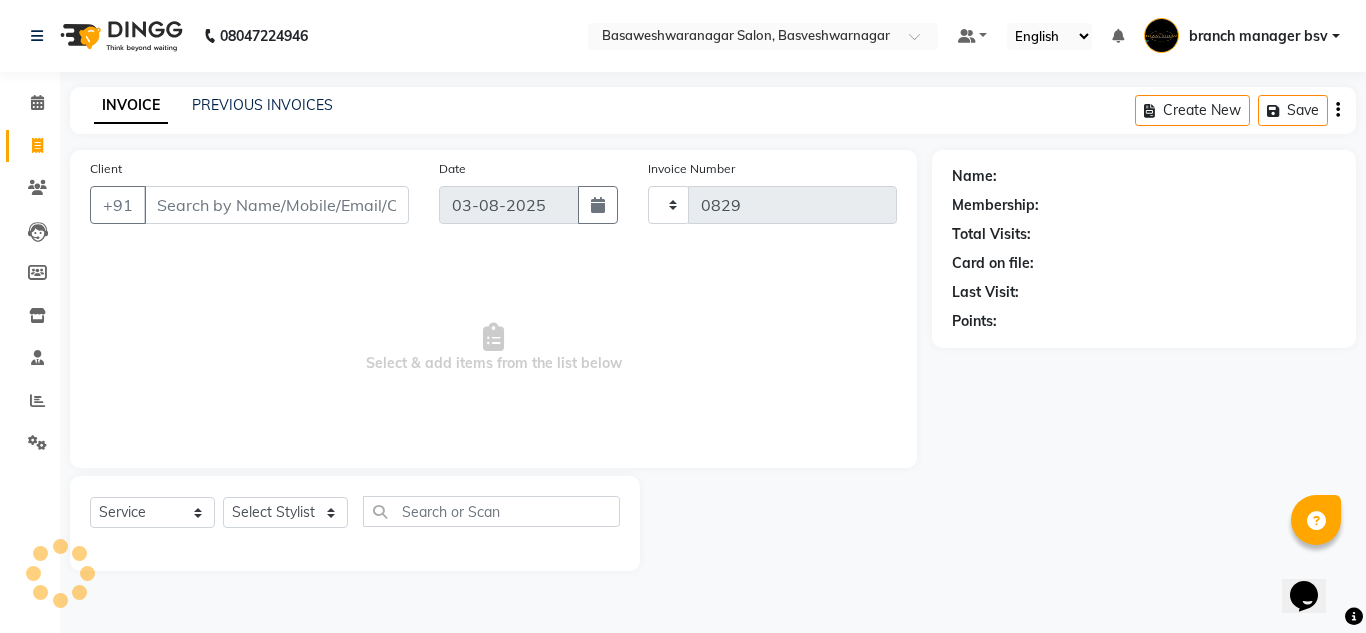 select on "842" 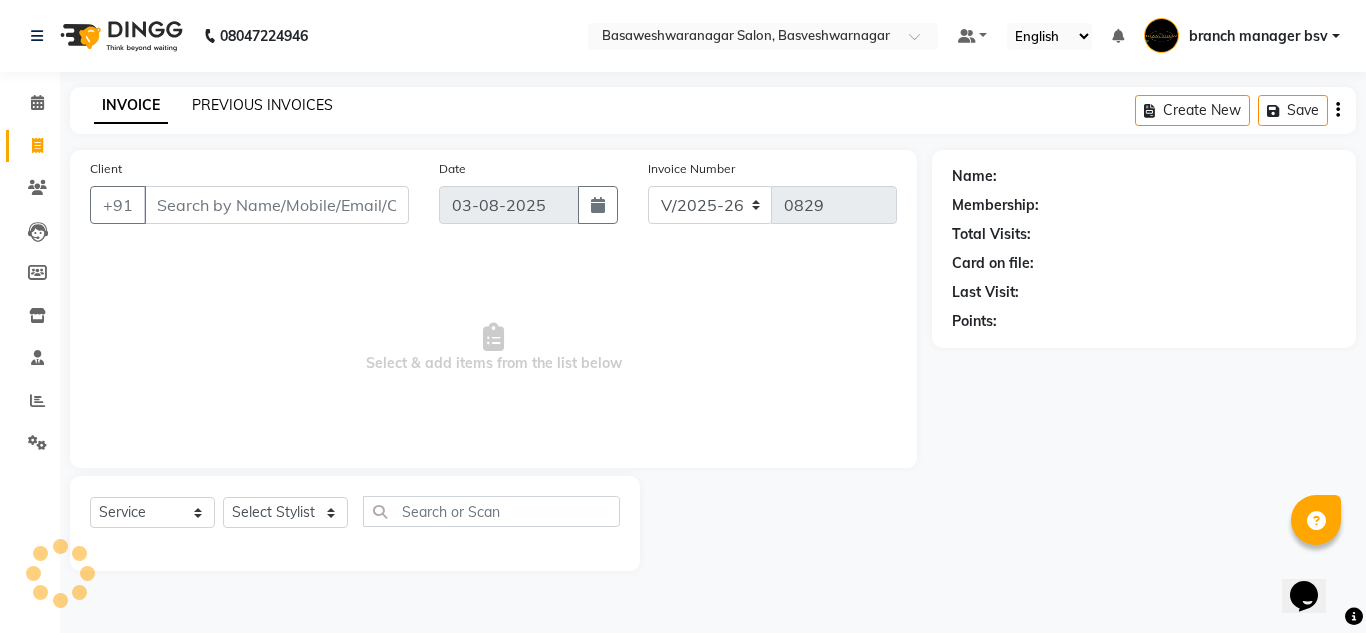 click on "PREVIOUS INVOICES" 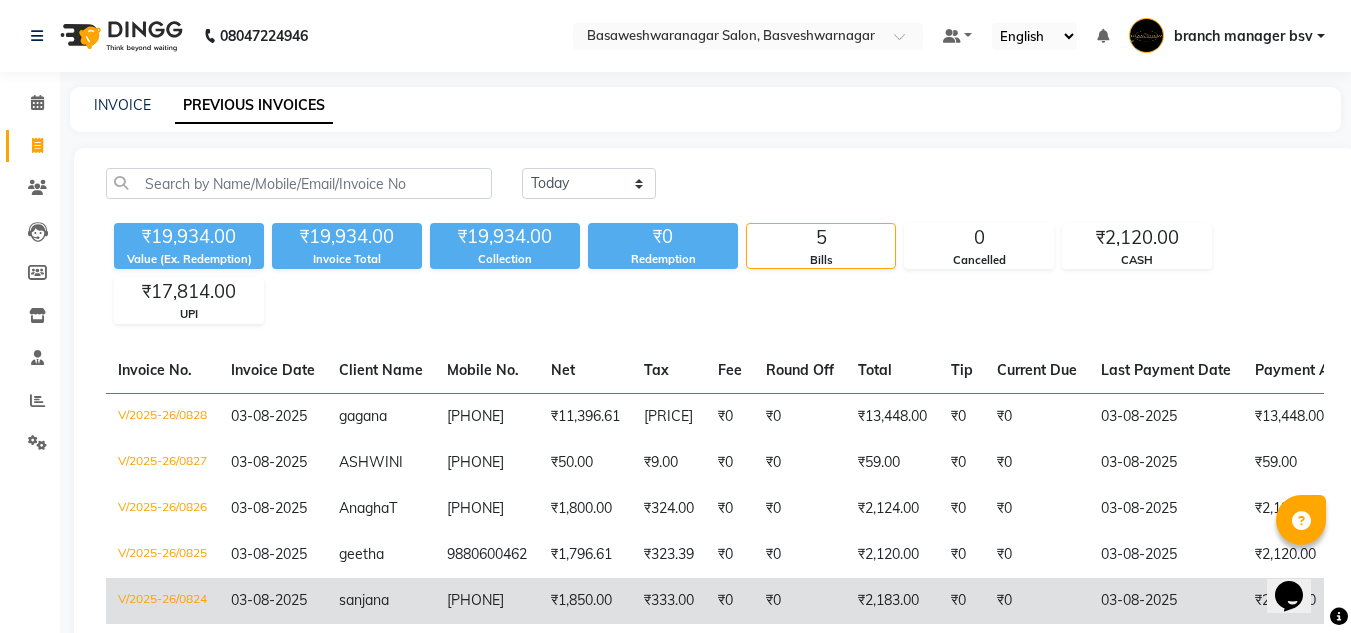 click on "₹333.00" 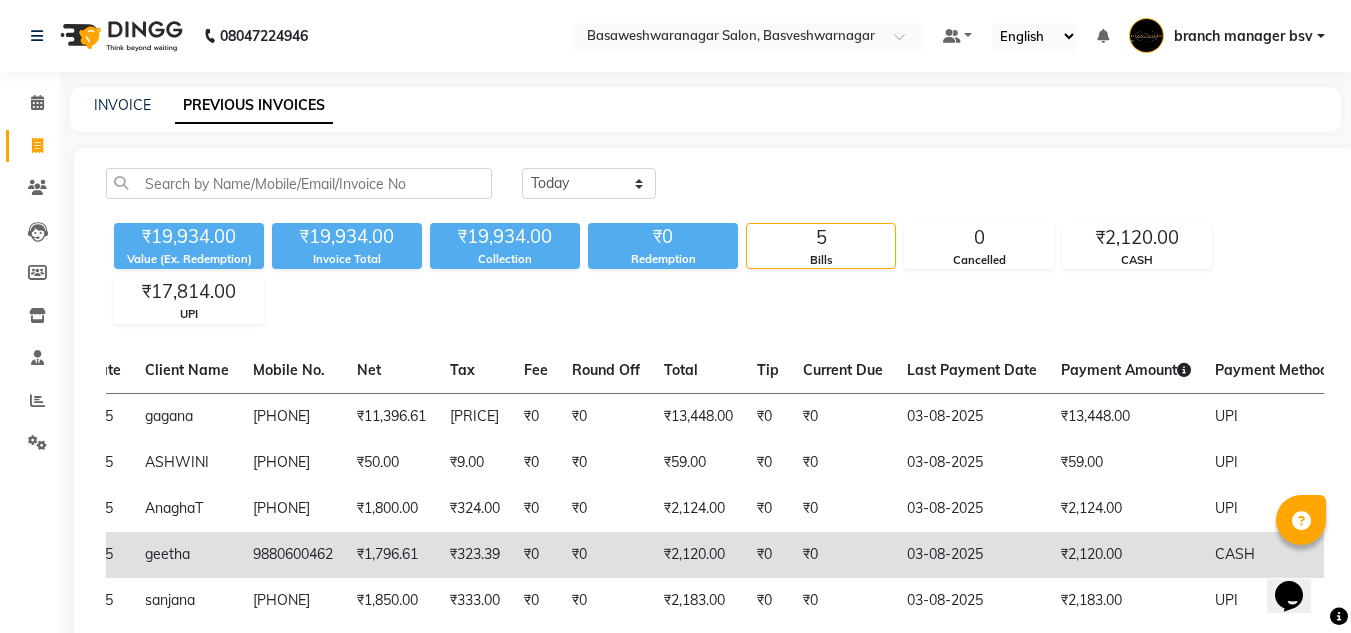 scroll, scrollTop: 0, scrollLeft: 196, axis: horizontal 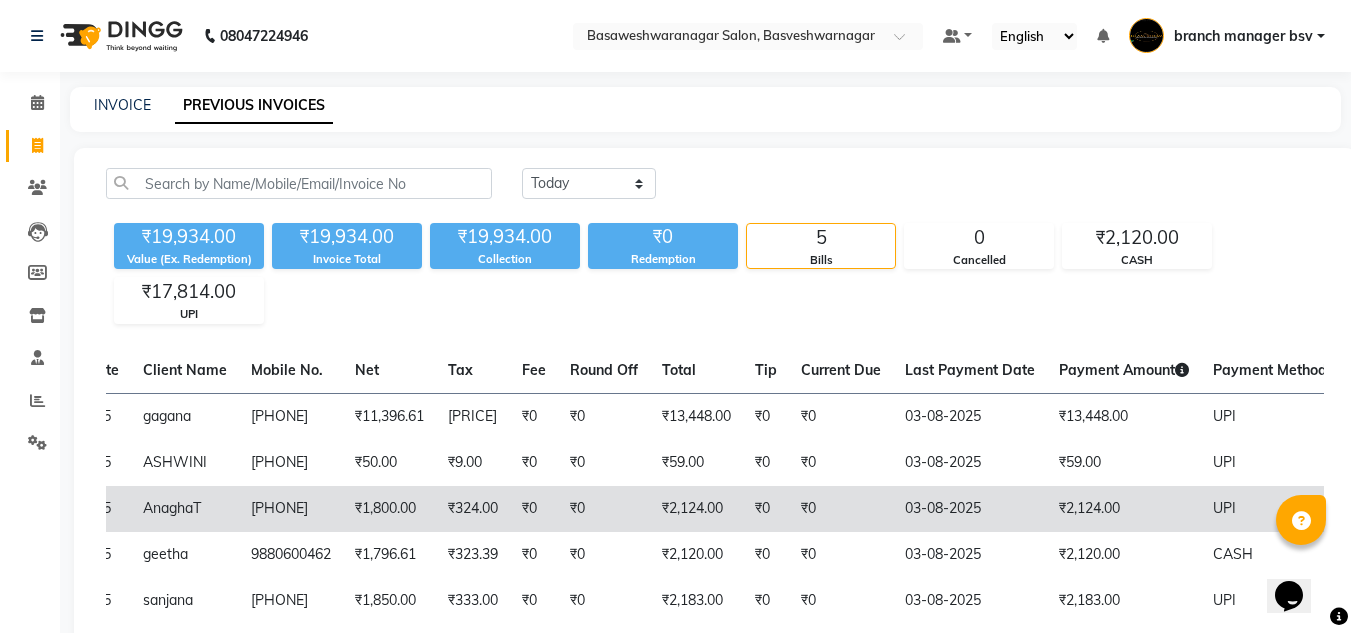 click on "₹324.00" 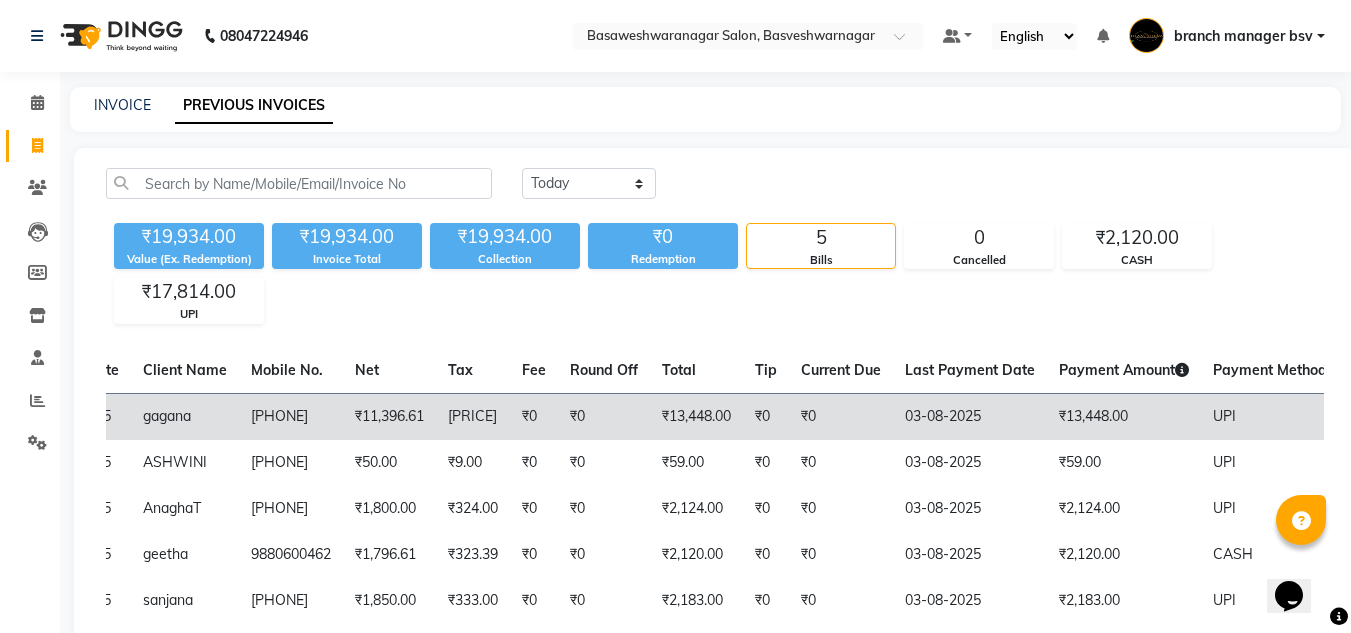 click on "₹13,448.00" 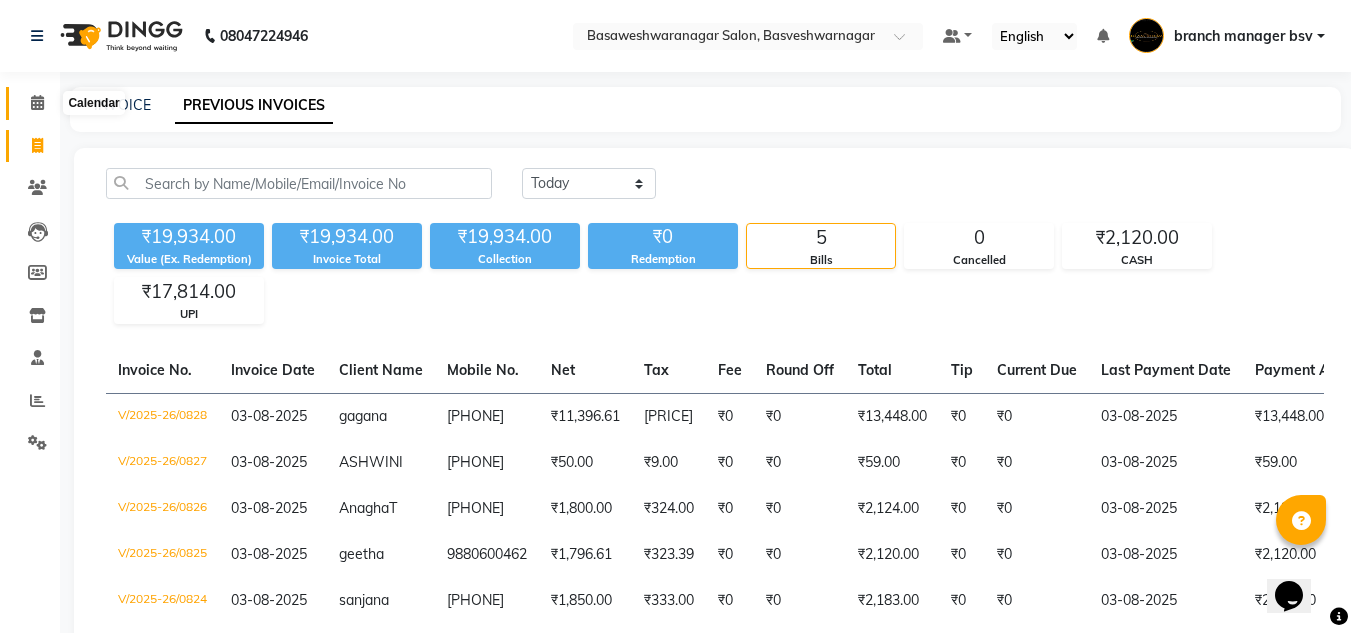 click 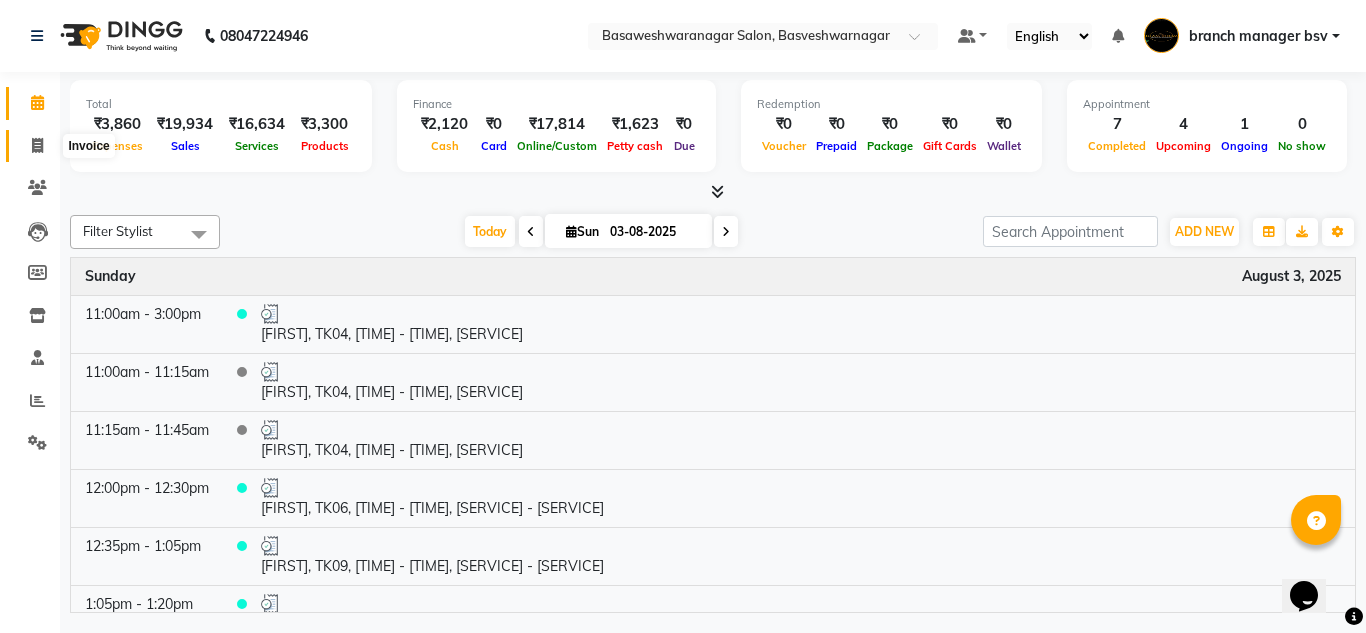 click 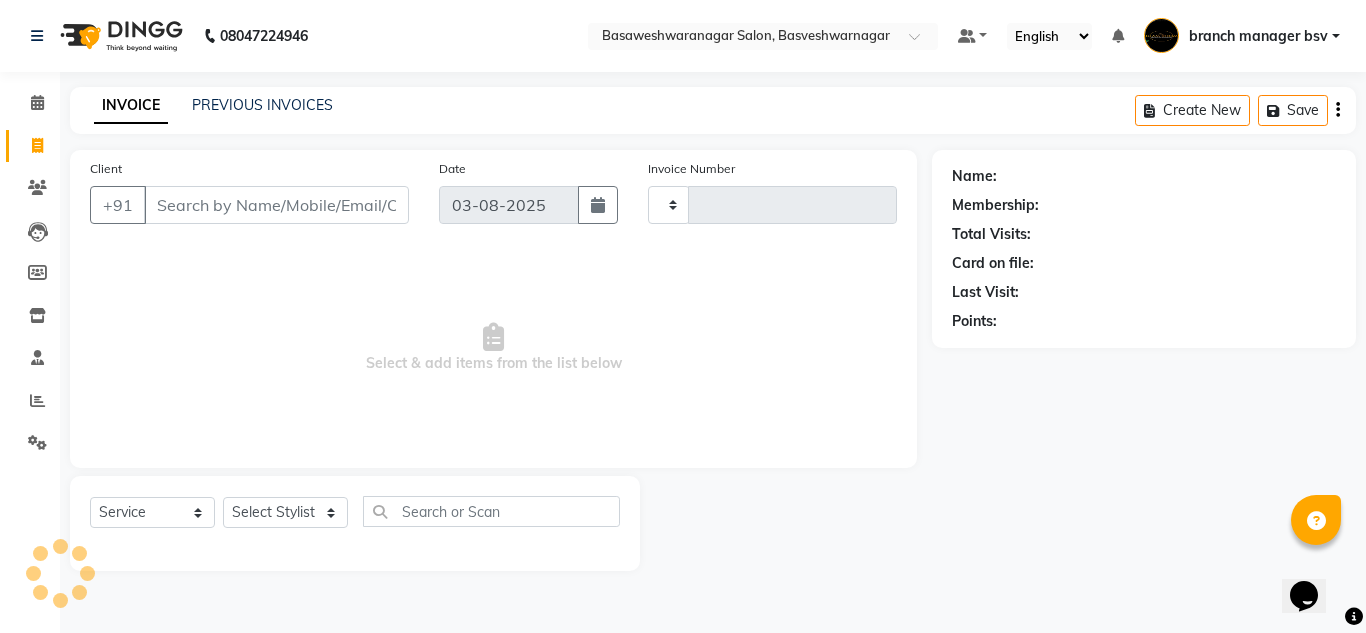 type on "0829" 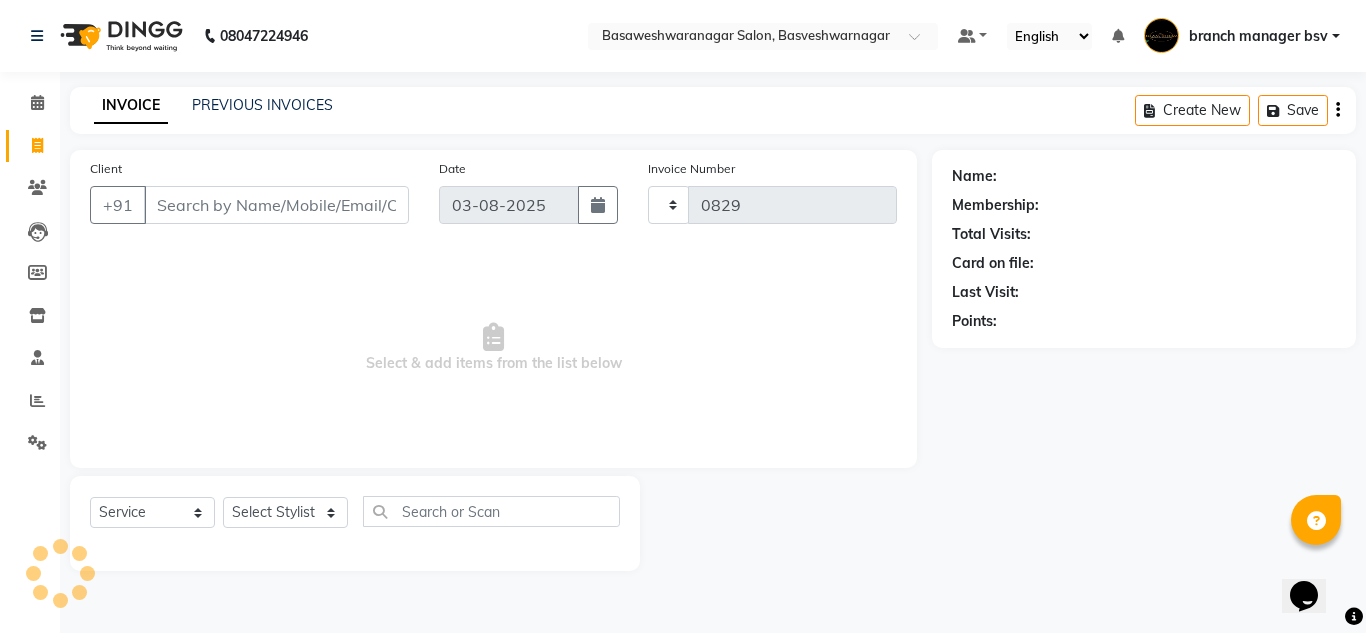 select on "842" 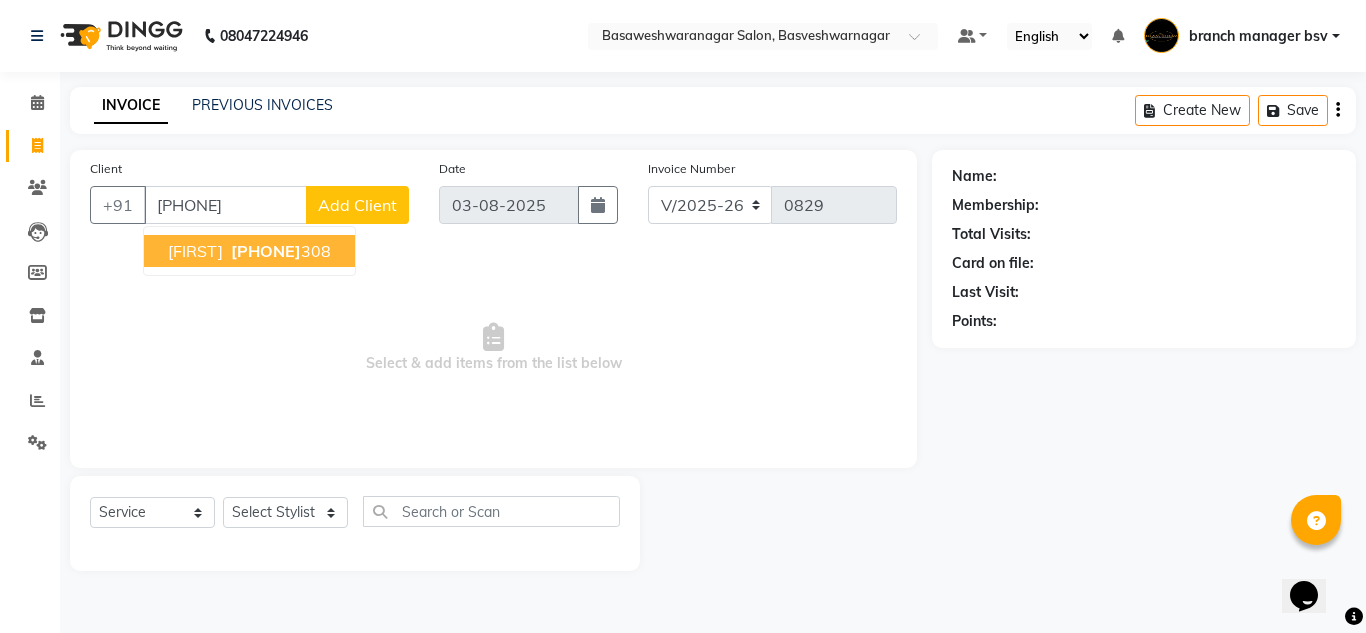 click on "RAKSHITHA   9731047 308" at bounding box center [249, 251] 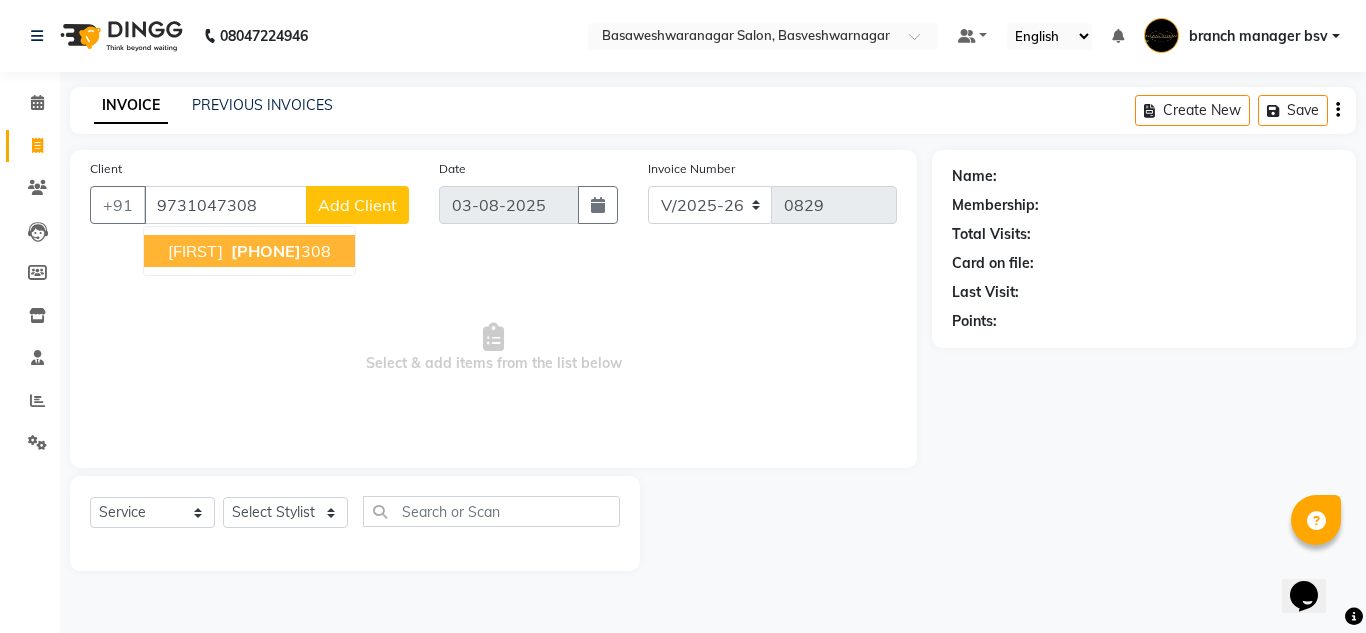 type on "9731047308" 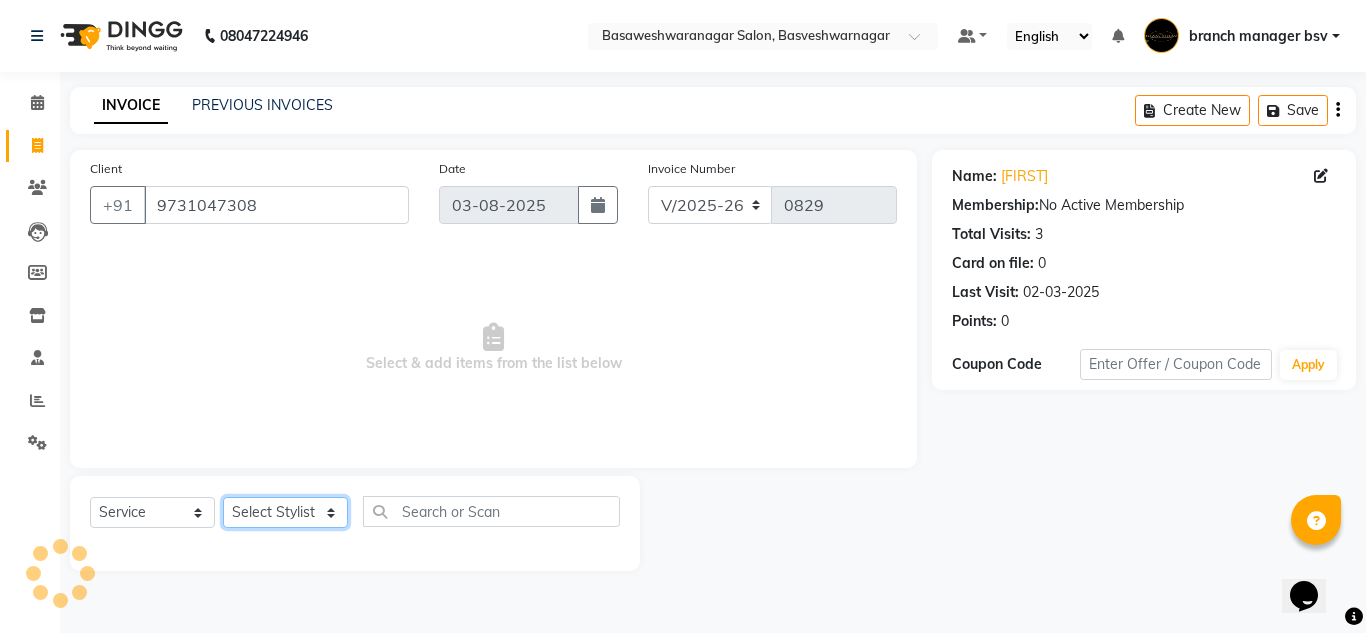 click on "Select Stylist ashwini branch manager bsv Dr.Jabin Dr mehzabin GURISH JASSI Jayshree Navya pooja accounts PRATIK RAJEESHA Rasna Sanskruthi shangnimwom SMIRTI SUMITH SUNITHA SUNNY Tanveer  TEZZ The Glam Room theja Trishna urmi" 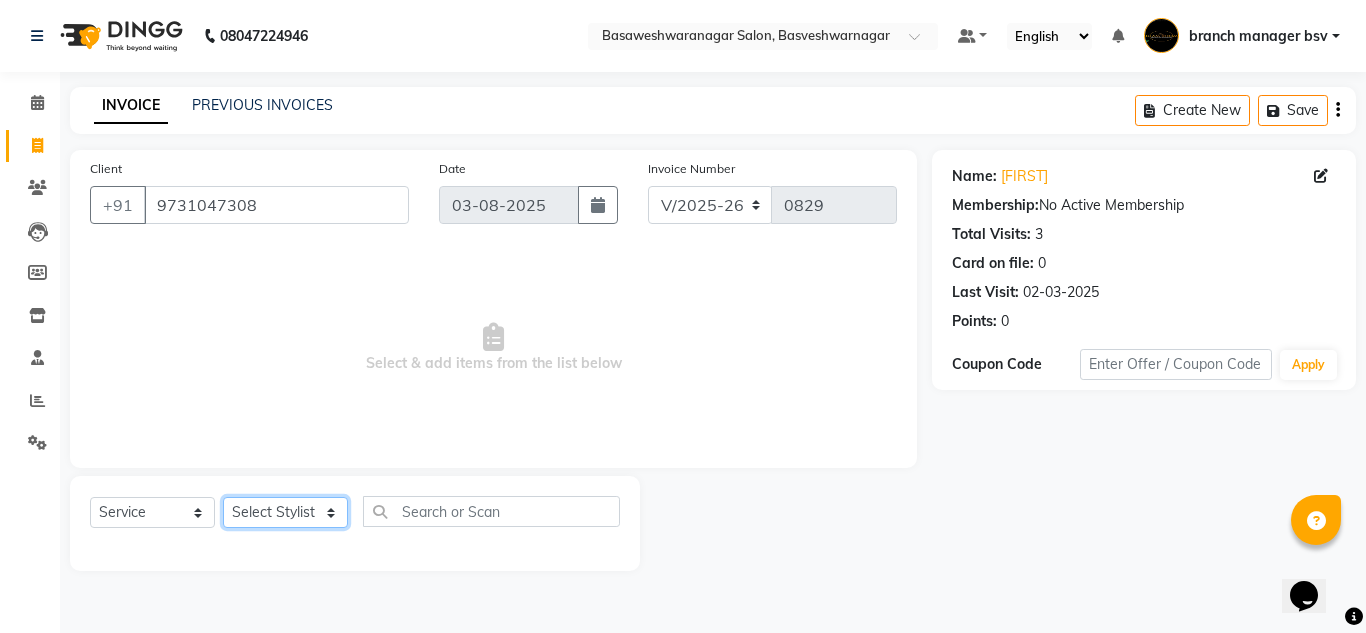 select on "13737" 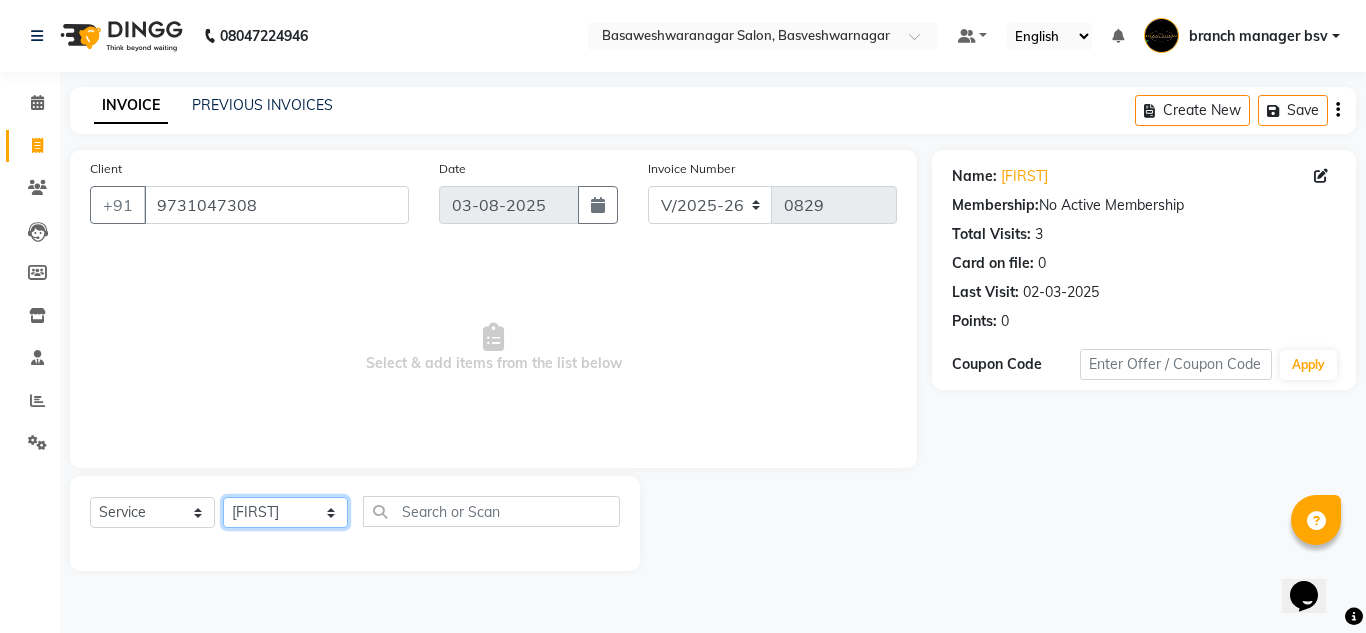 click on "Select Stylist ashwini branch manager bsv Dr.Jabin Dr mehzabin GURISH JASSI Jayshree Navya pooja accounts PRATIK RAJEESHA Rasna Sanskruthi shangnimwom SMIRTI SUMITH SUNITHA SUNNY Tanveer  TEZZ The Glam Room theja Trishna urmi" 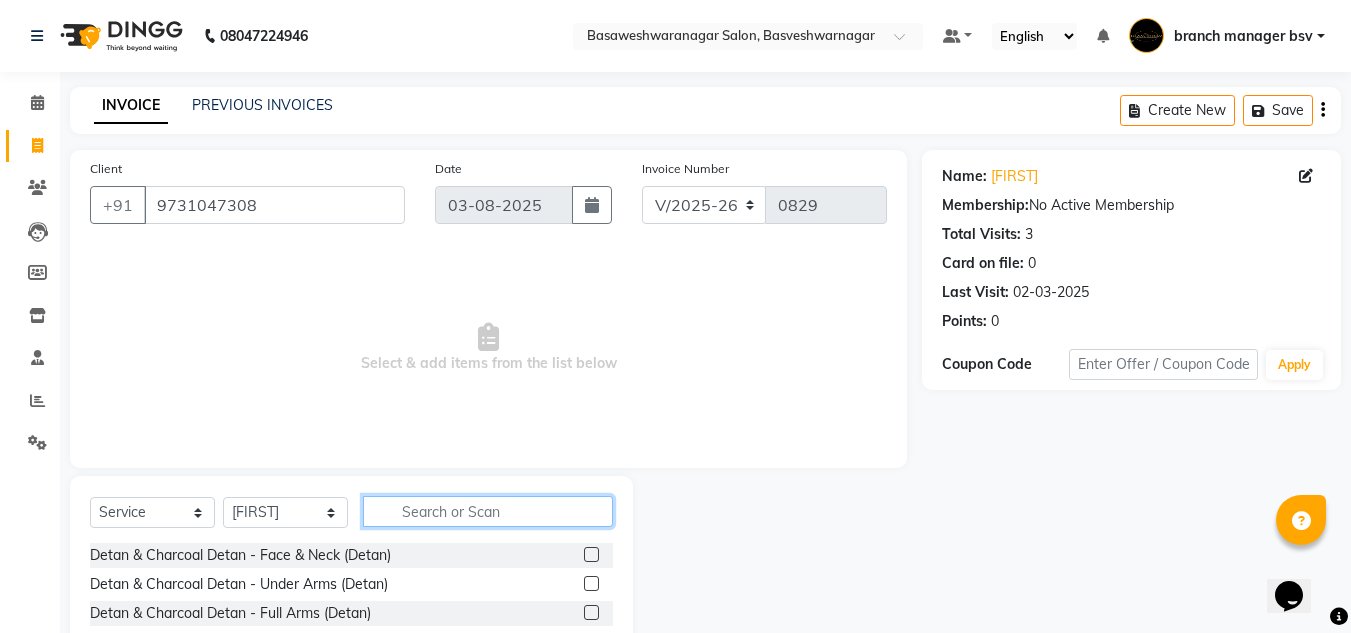 click 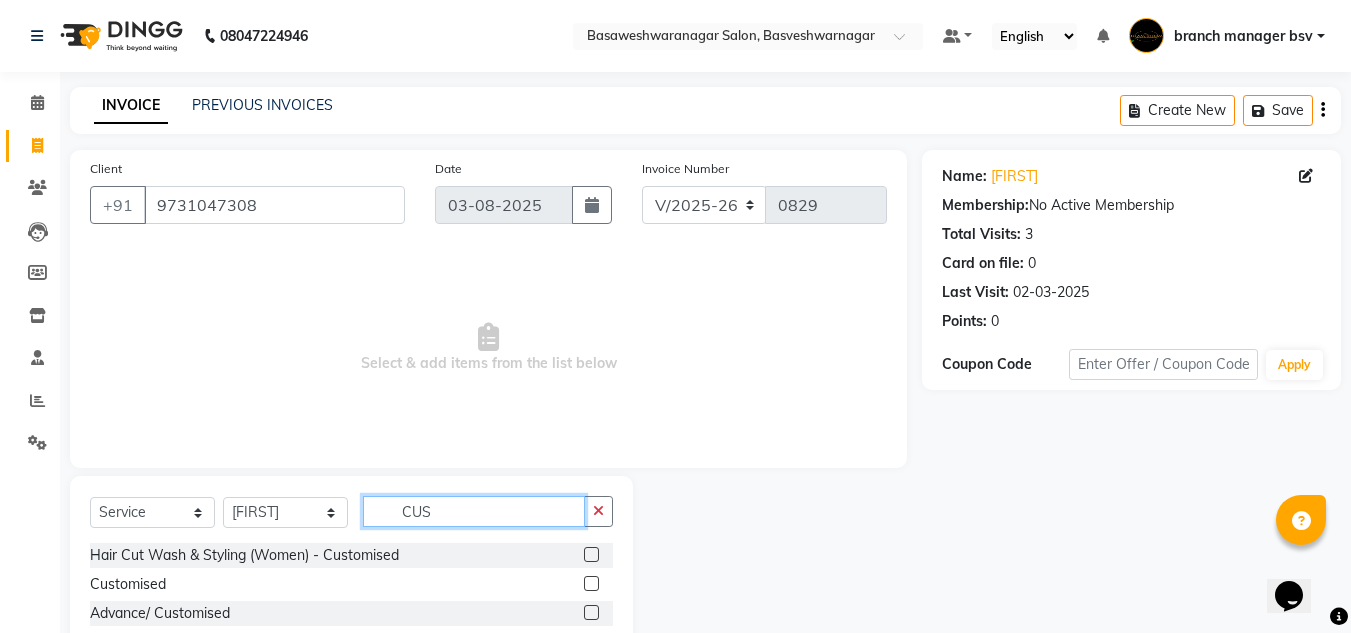 type on "CUS" 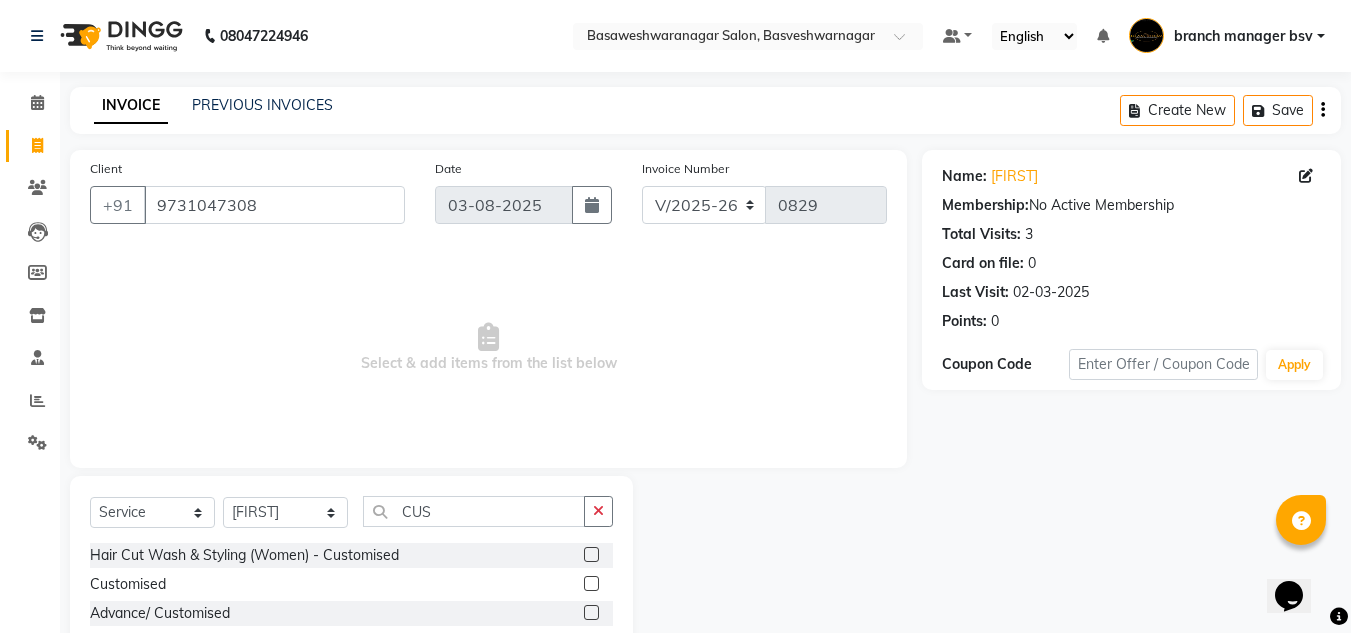 click 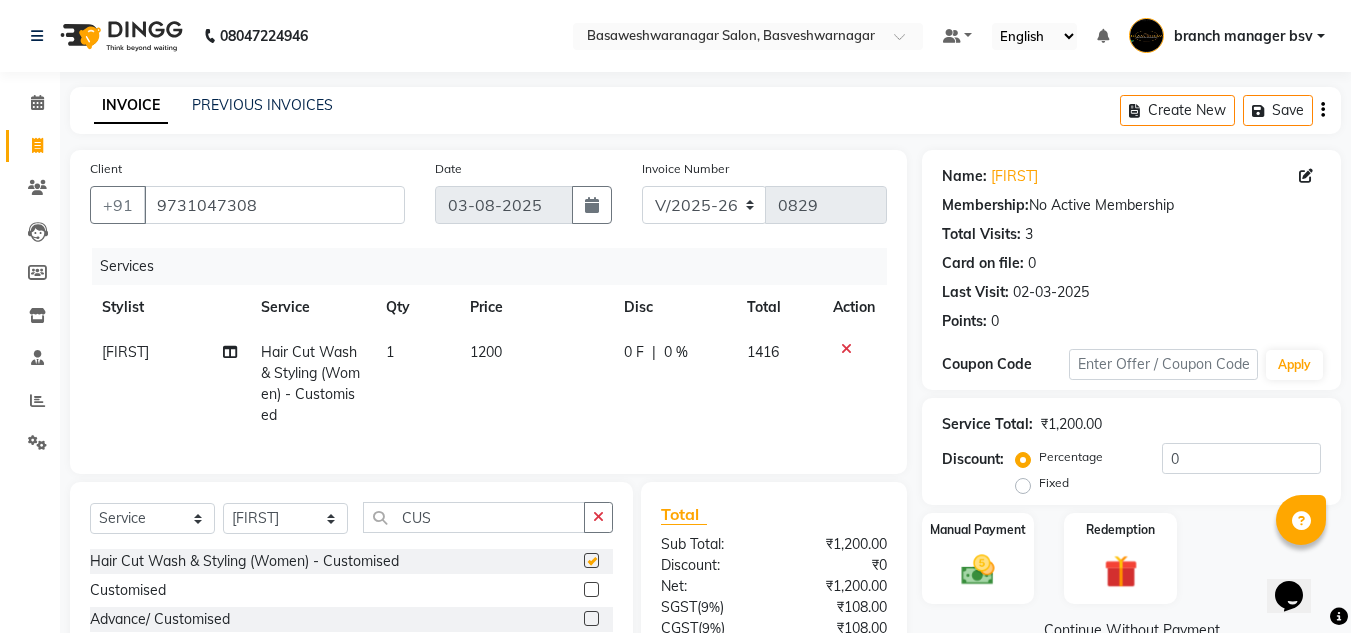 checkbox on "false" 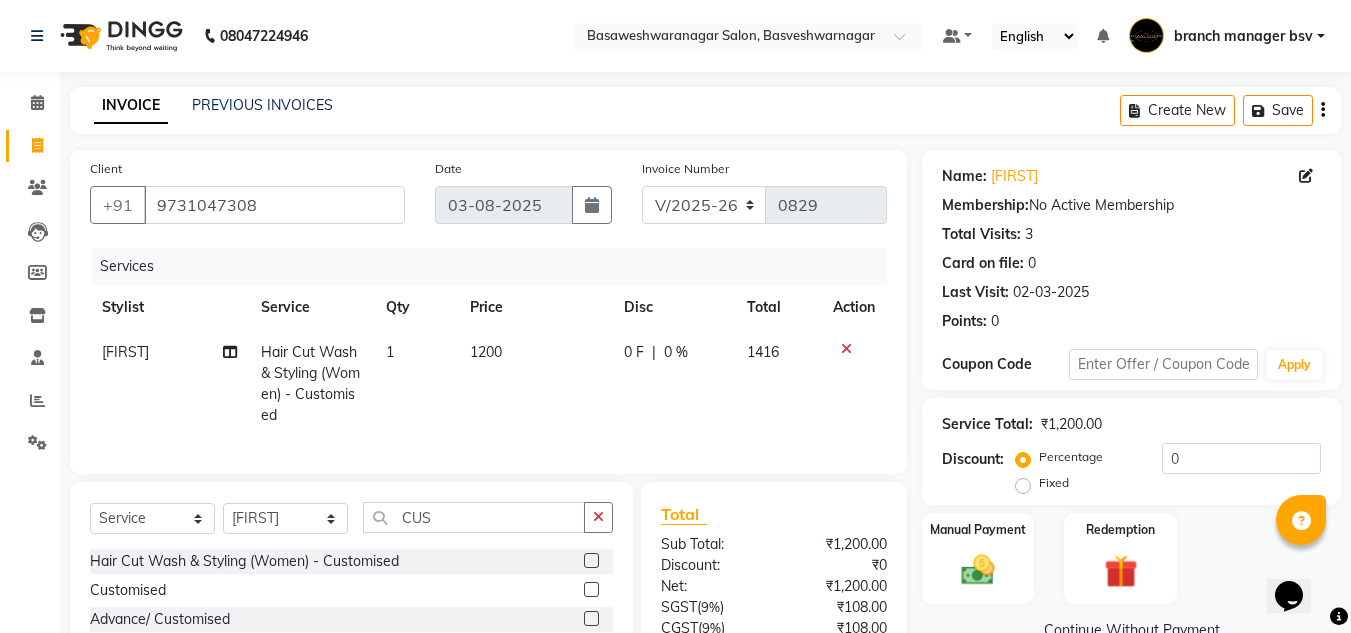 click on "1200" 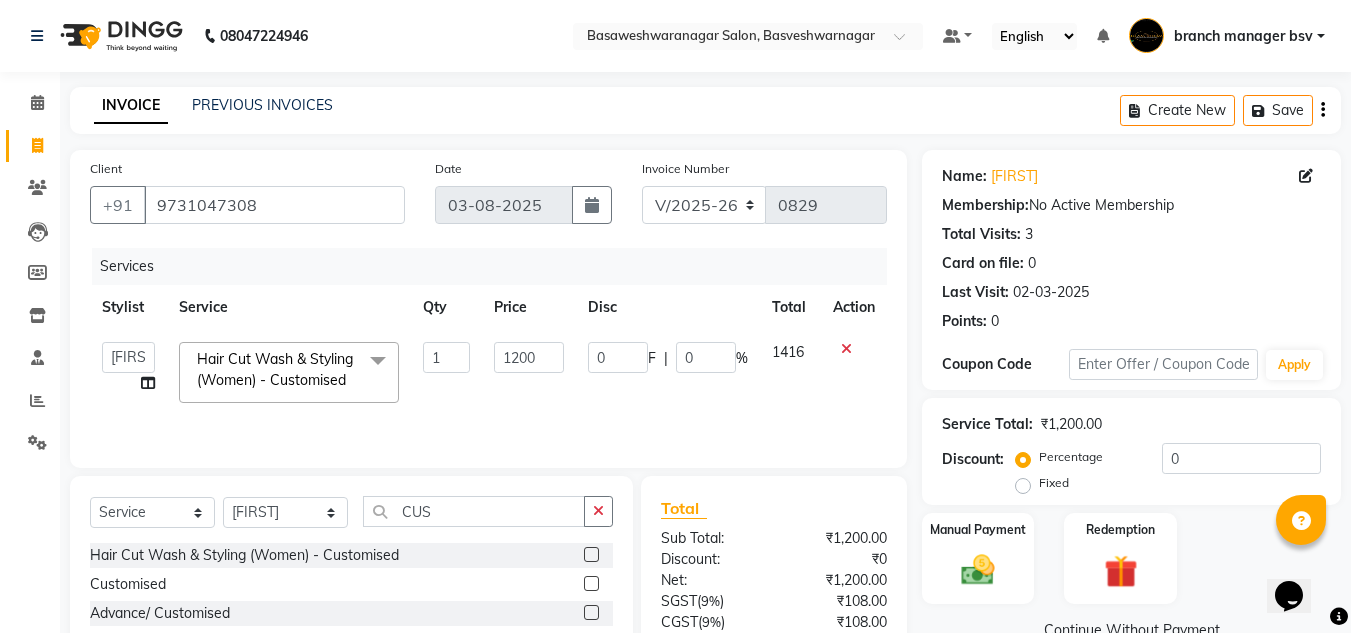 click on "1200" 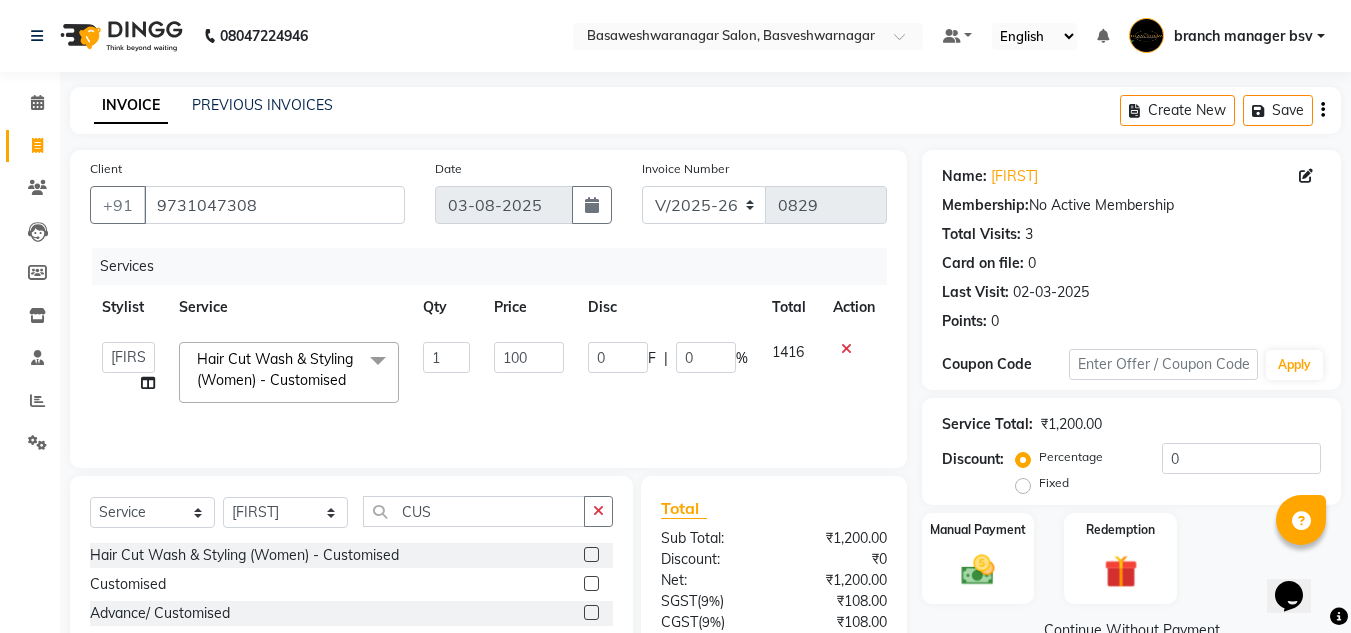 type on "1800" 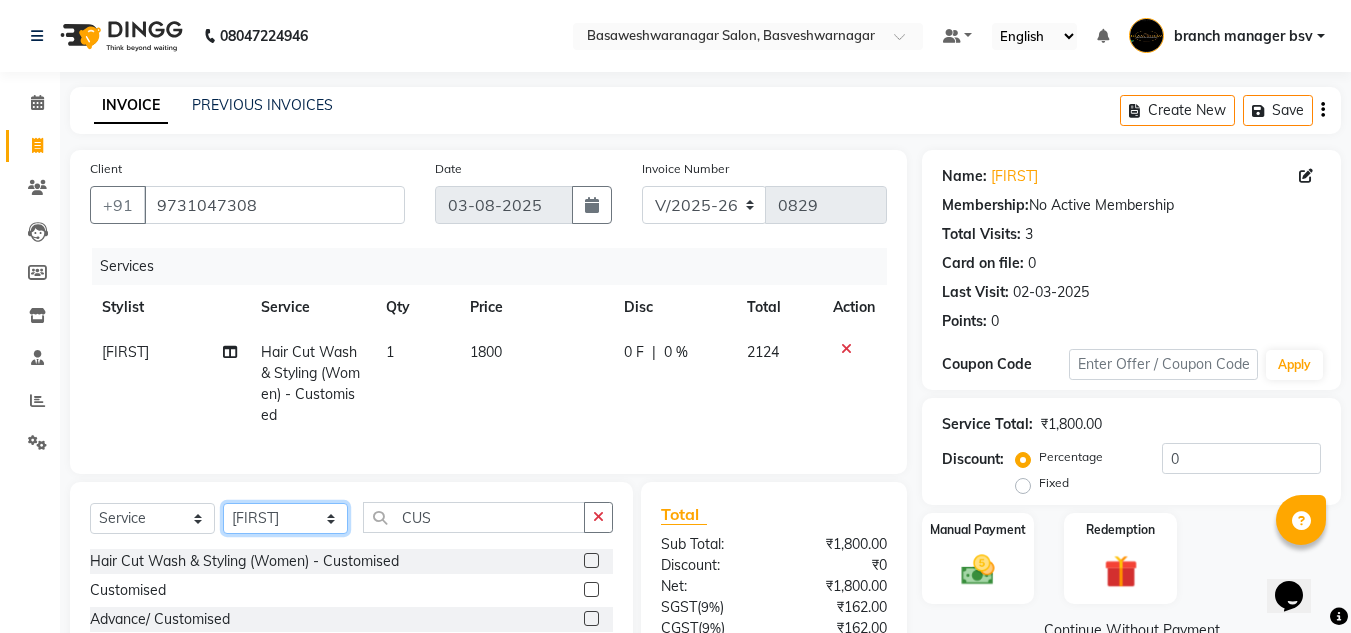 click on "Select Stylist ashwini branch manager bsv Dr.Jabin Dr mehzabin GURISH JASSI Jayshree Navya pooja accounts PRATIK RAJEESHA Rasna Sanskruthi shangnimwom SMIRTI SUMITH SUNITHA SUNNY Tanveer  TEZZ The Glam Room theja Trishna urmi" 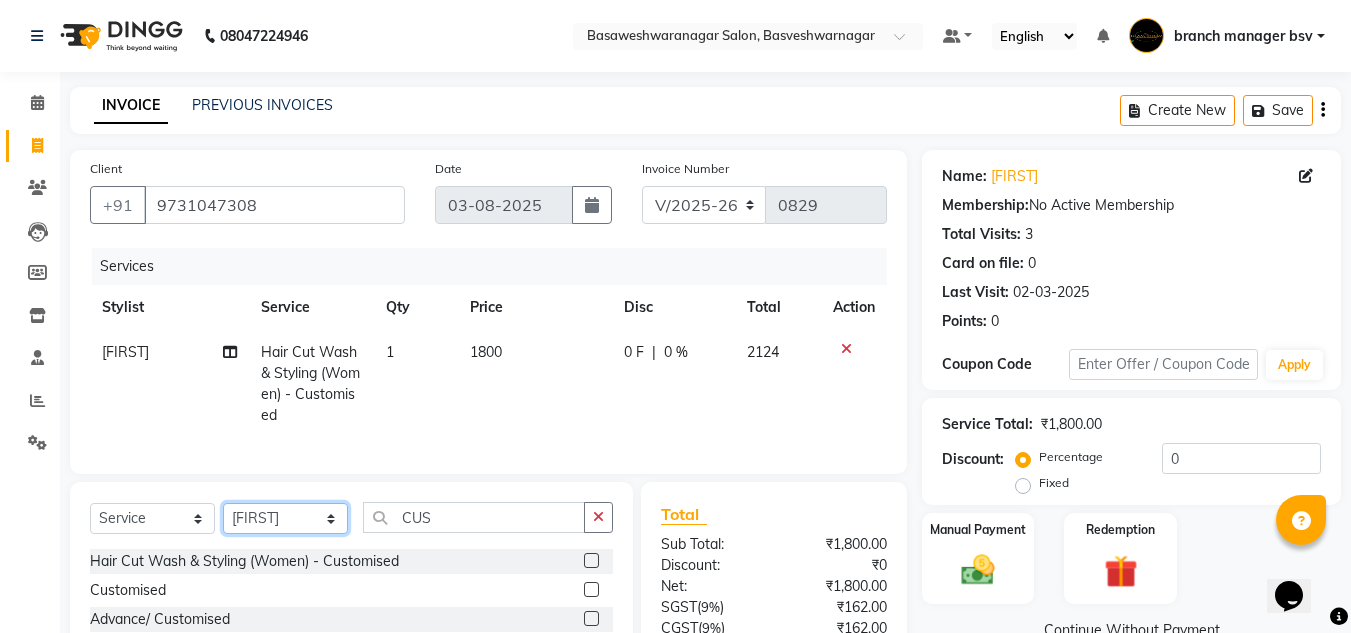select on "30333" 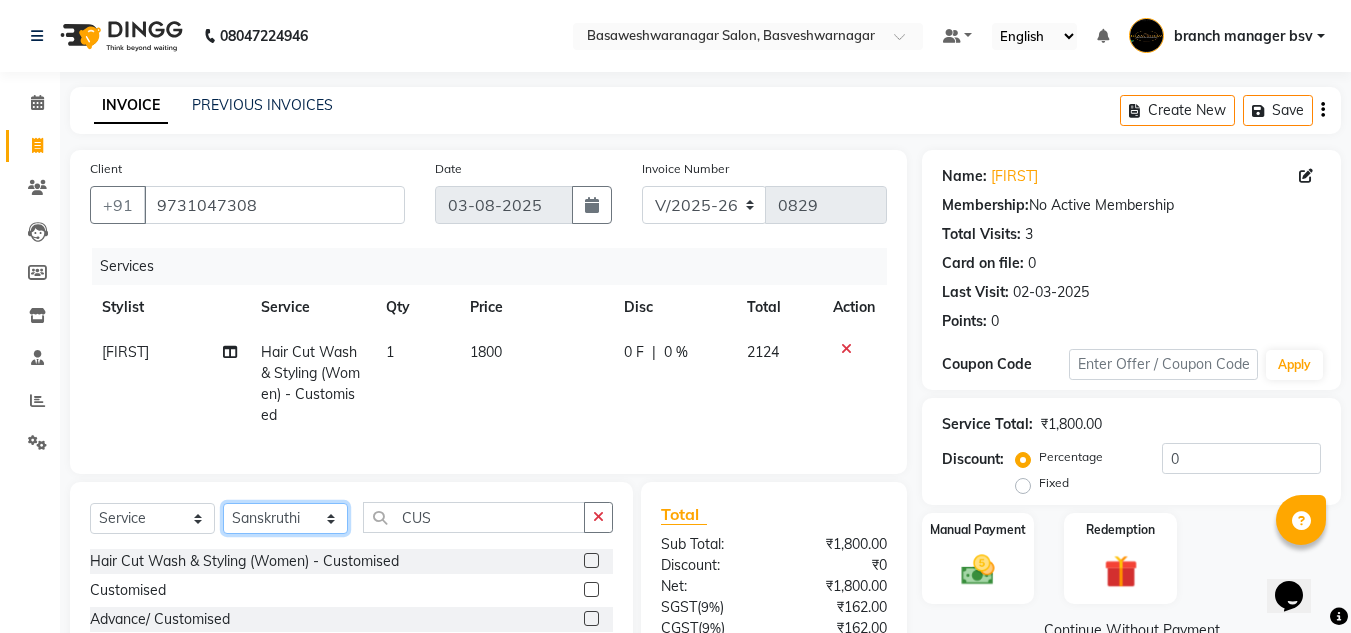 click on "Select Stylist ashwini branch manager bsv Dr.Jabin Dr mehzabin GURISH JASSI Jayshree Navya pooja accounts PRATIK RAJEESHA Rasna Sanskruthi shangnimwom SMIRTI SUMITH SUNITHA SUNNY Tanveer  TEZZ The Glam Room theja Trishna urmi" 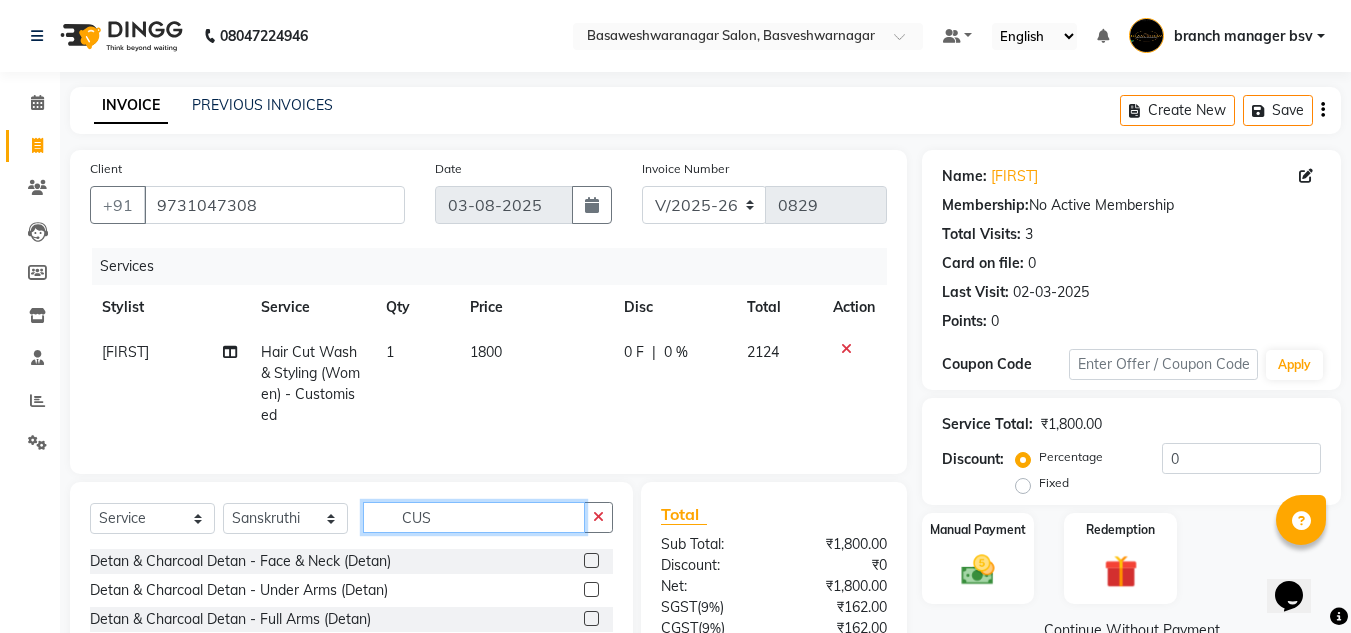 click on "CUS" 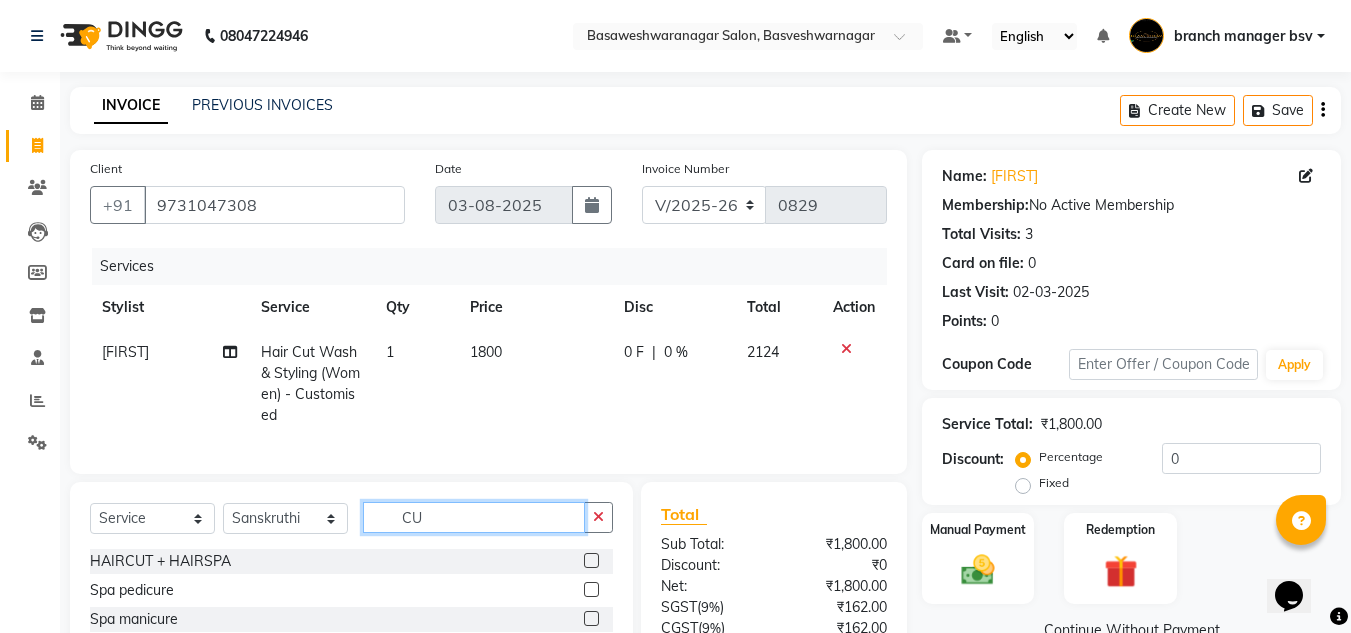 type on "C" 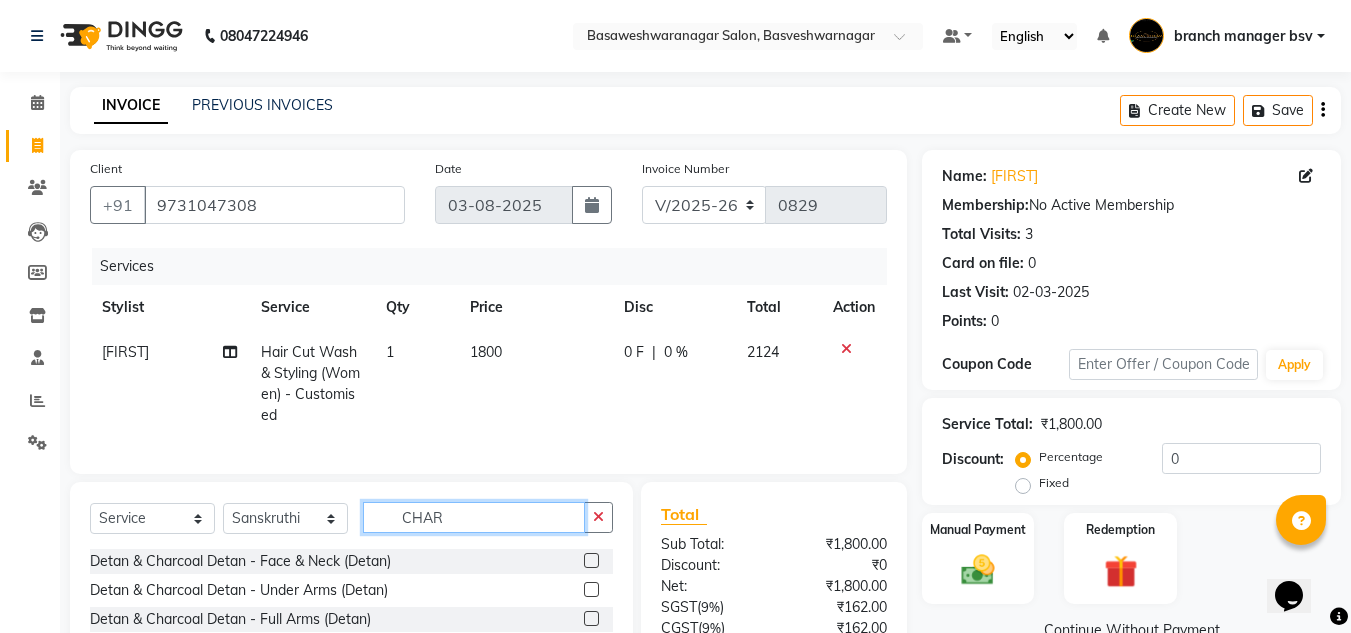type on "CHAR" 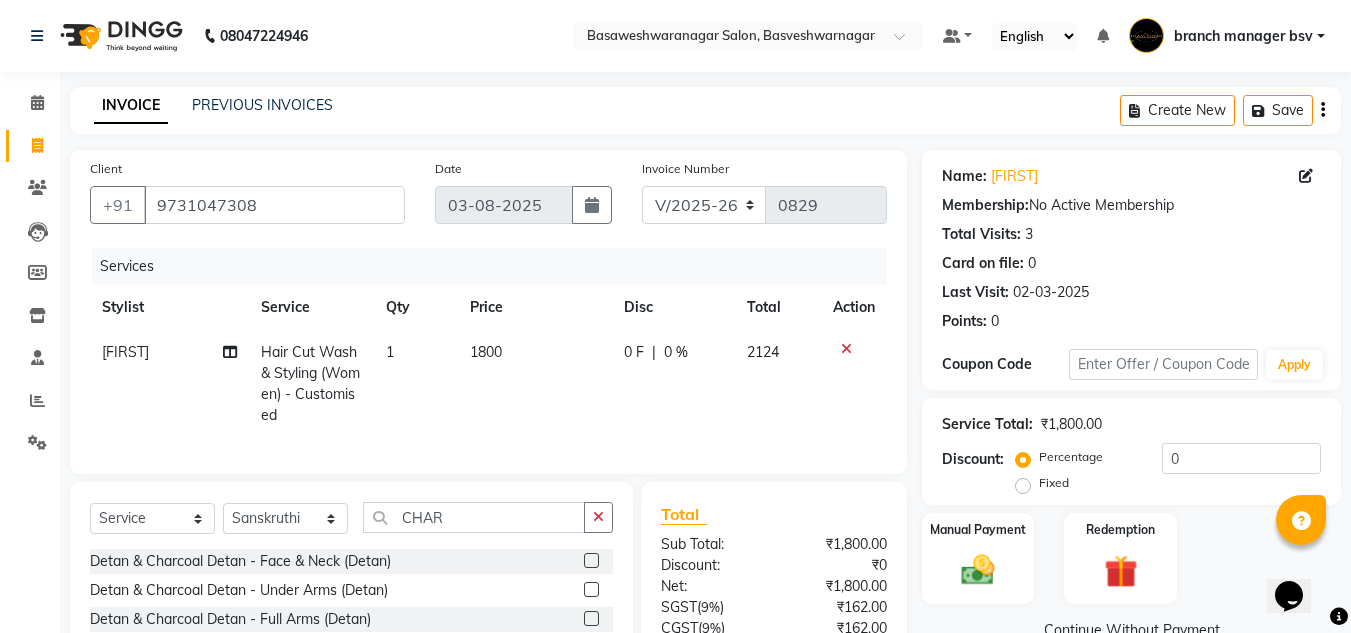 click 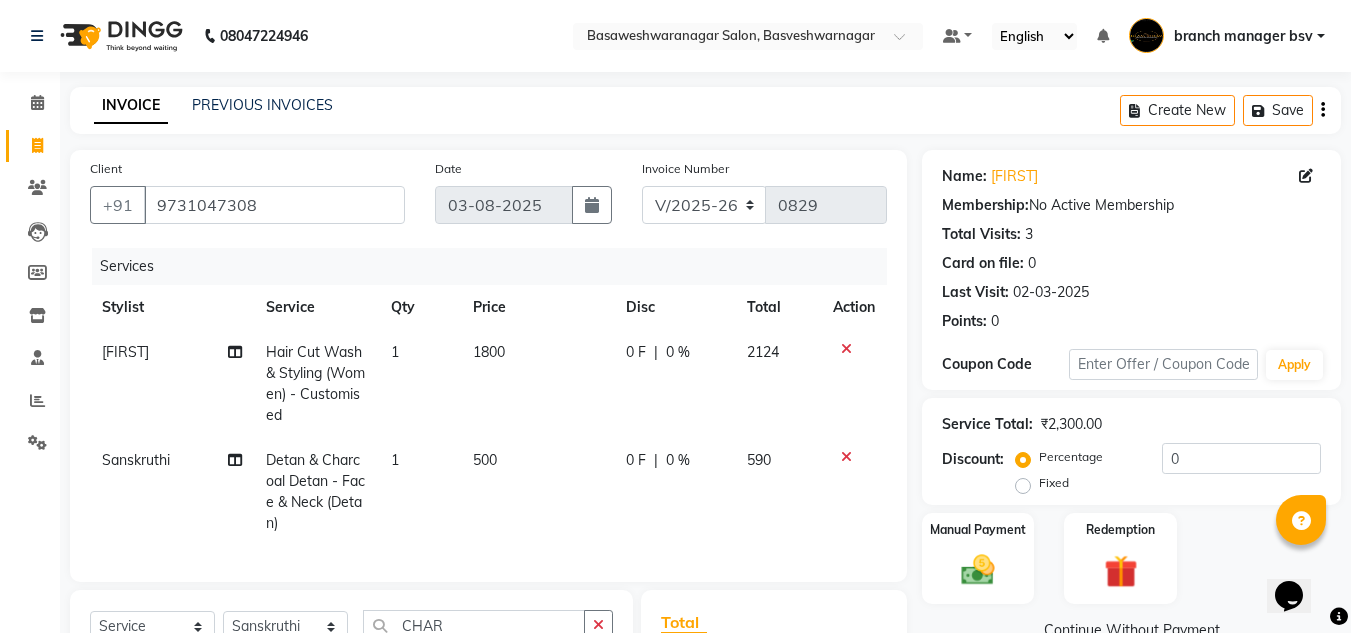 checkbox on "false" 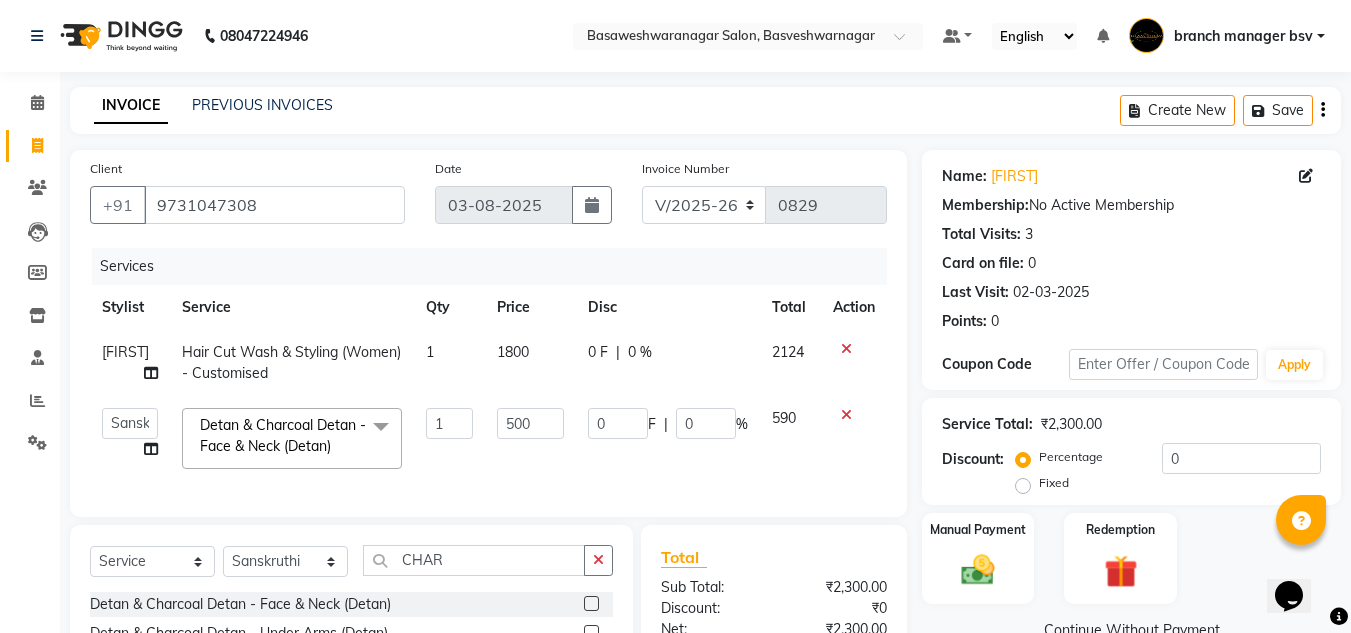 click on "500" 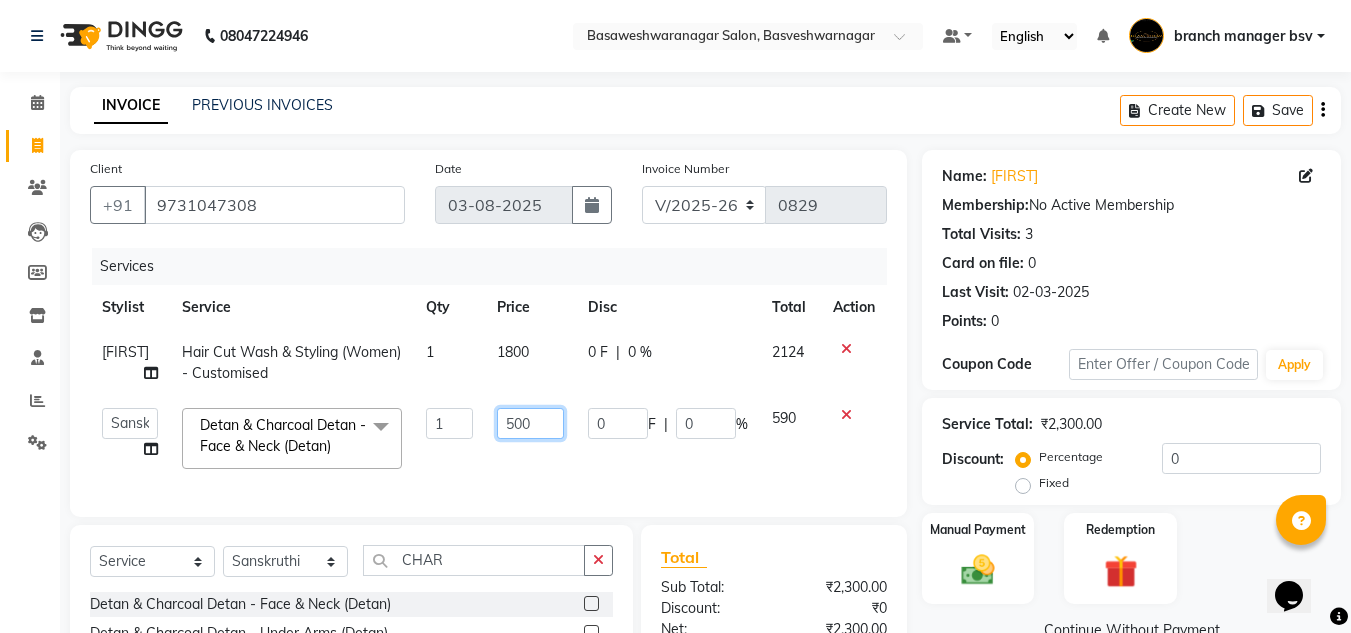 click on "500" 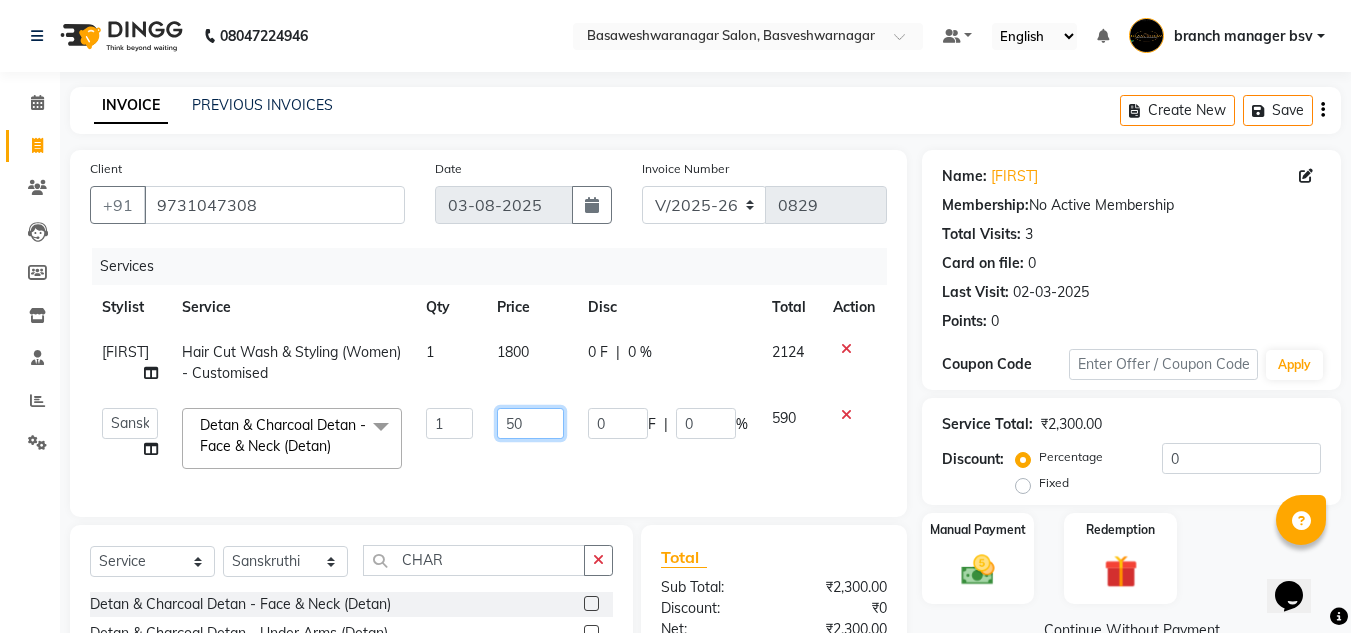 type on "5" 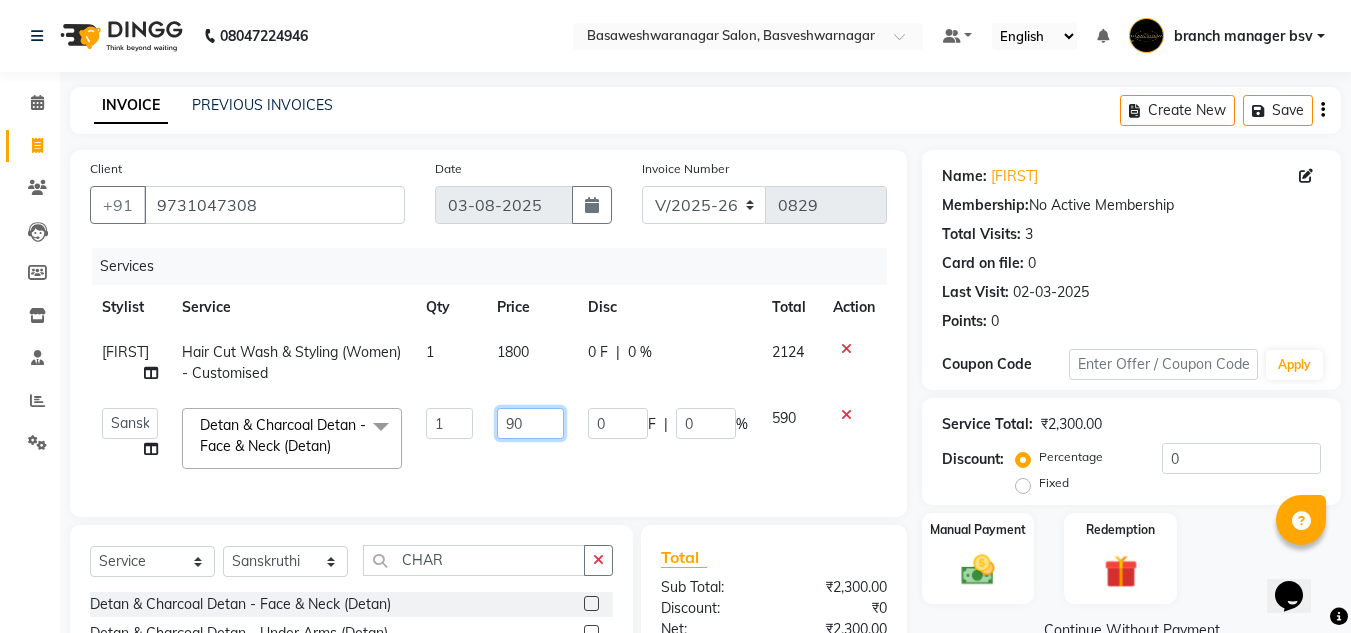 type on "900" 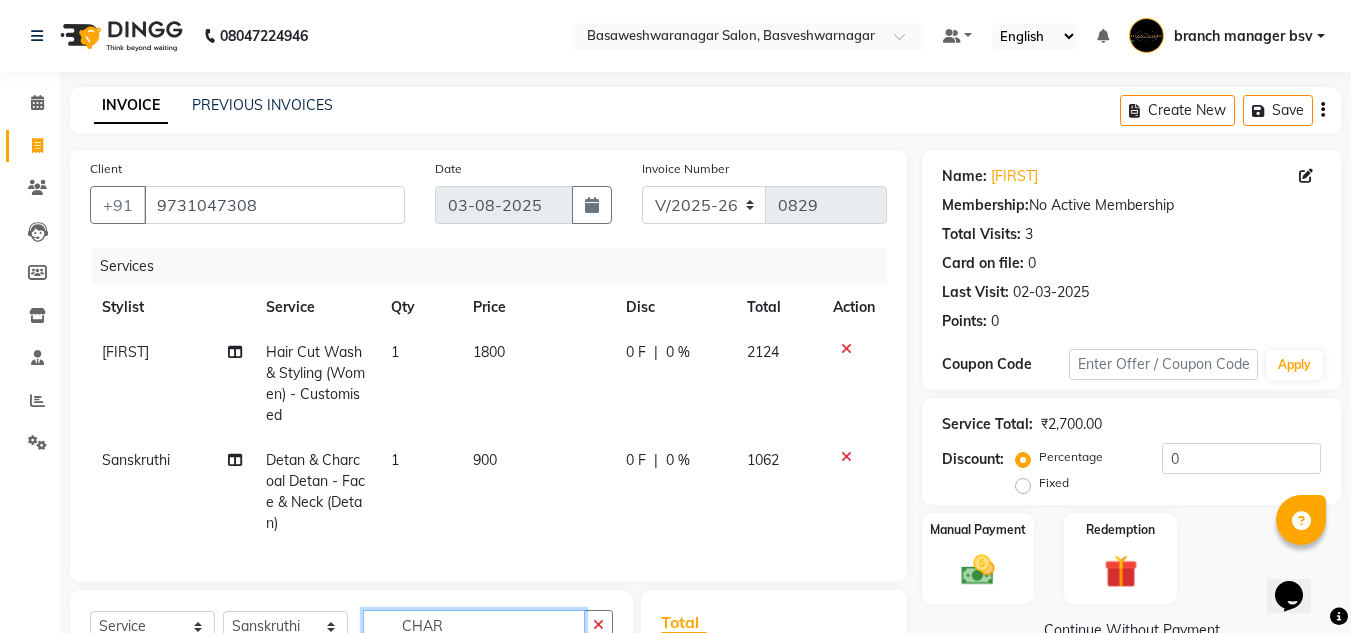 click on "Client +91 9731047308 Date 03-08-2025 Invoice Number V/2025 V/2025-26 0829 Services Stylist Service Qty Price Disc Total Action JASSI Hair Cut Wash & Styling (Women) - Customised 1 1800 0 F | 0 % 2124 Sanskruthi Detan & Charcoal Detan - Face & Neck (Detan) 1 900 0 F | 0 % 1062 Select  Service  Product  Membership  Package Voucher Prepaid Gift Card  Select Stylist ashwini branch manager bsv Dr.Jabin Dr mehzabin GURISH JASSI Jayshree Navya pooja accounts PRATIK RAJEESHA Rasna Sanskruthi shangnimwom SMIRTI SUMITH SUNITHA SUNNY Tanveer  TEZZ The Glam Room theja Trishna urmi CHAR Detan & Charcoal Detan - Face & Neck (Detan)  Detan & Charcoal Detan - Under Arms (Detan)  Detan & Charcoal Detan - Full Arms (Detan)  Detan & Charcoal Detan - Full Legs (Detan)  Detan & Charcoal Detan - Half Legs (Detan)  Detan & Charcoal Detan - Blouse Line (Detan)  Detan & Charcoal Detan - Full Body (Detan)  Detan & Charcoal Detan - Face & Neck (Charcoal)  Detan & Charcoal Detan - Under Arms (Charcoal)  Face & Neck (Charcoal)  Total  (" 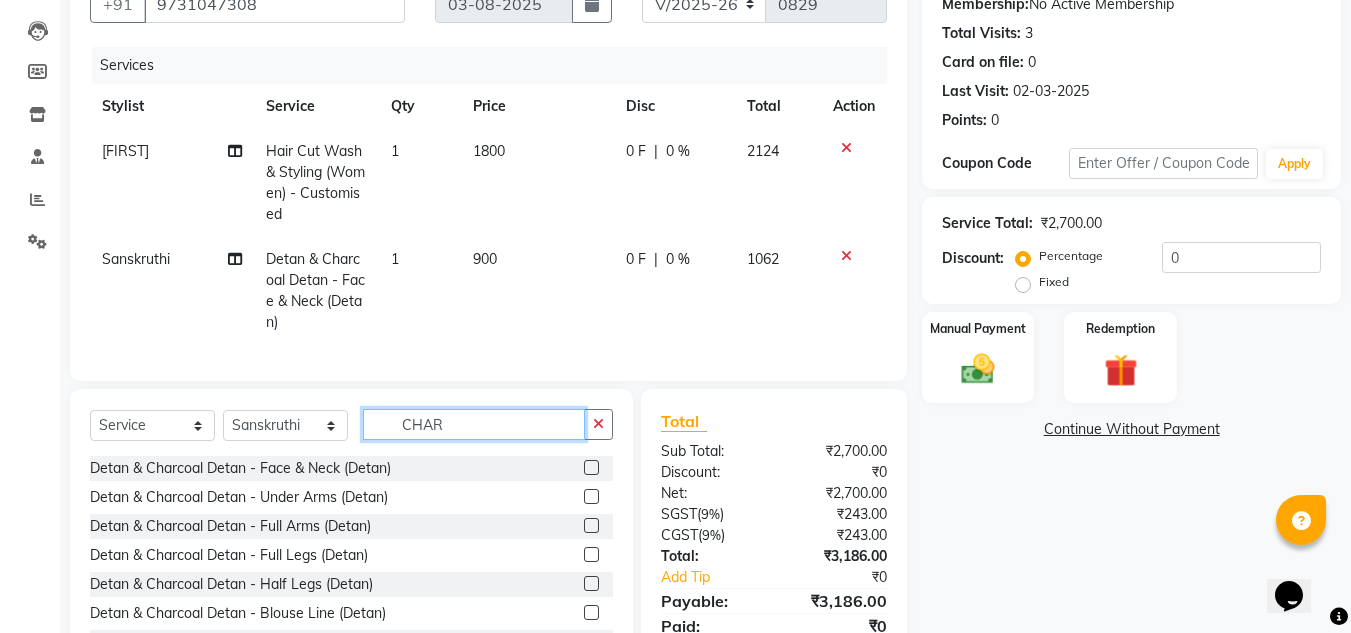 scroll, scrollTop: 297, scrollLeft: 0, axis: vertical 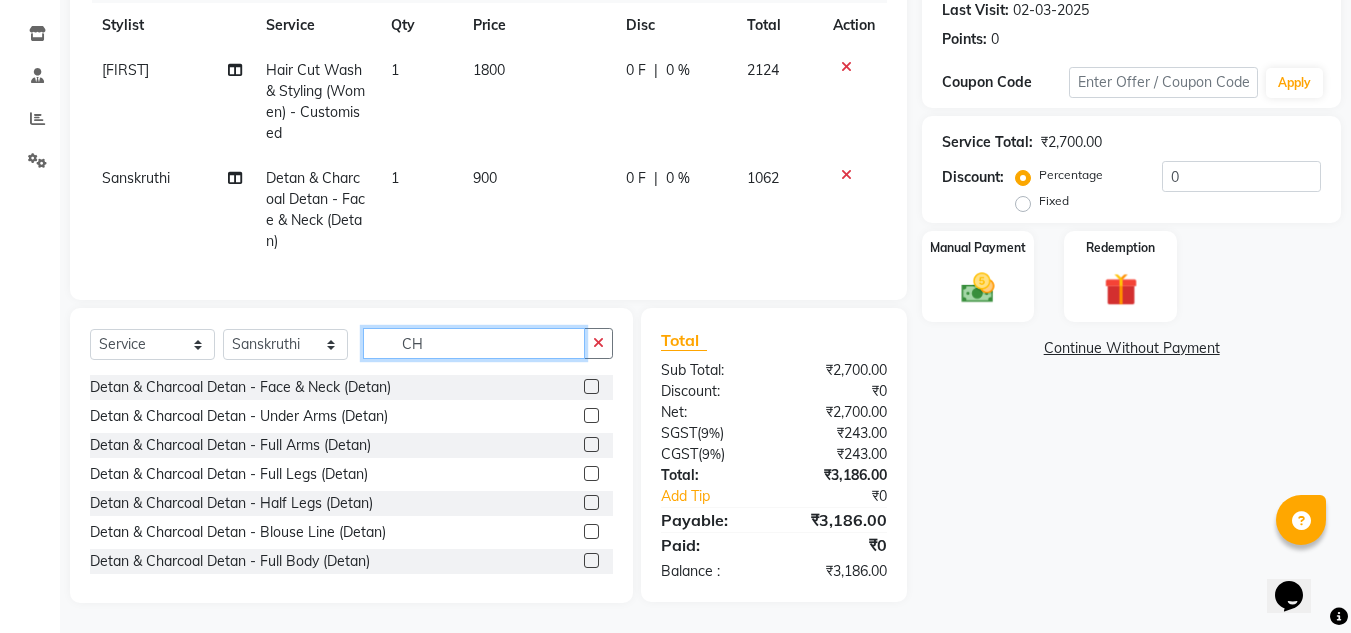 type on "C" 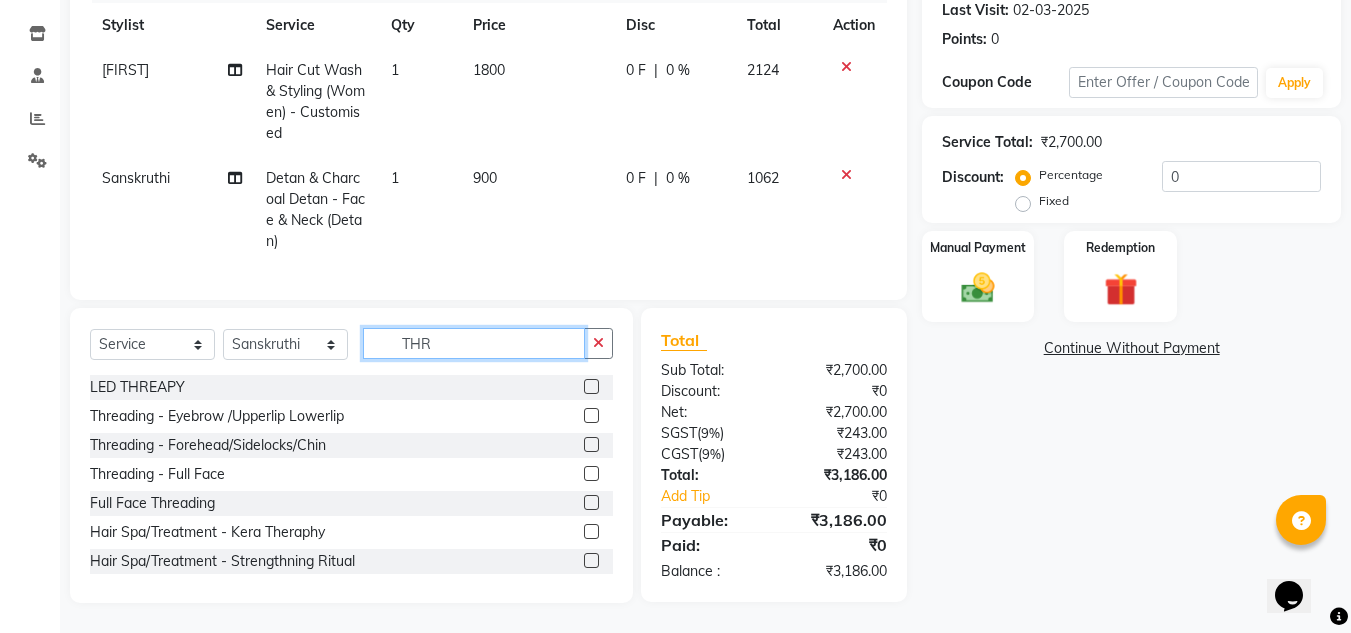 scroll, scrollTop: 296, scrollLeft: 0, axis: vertical 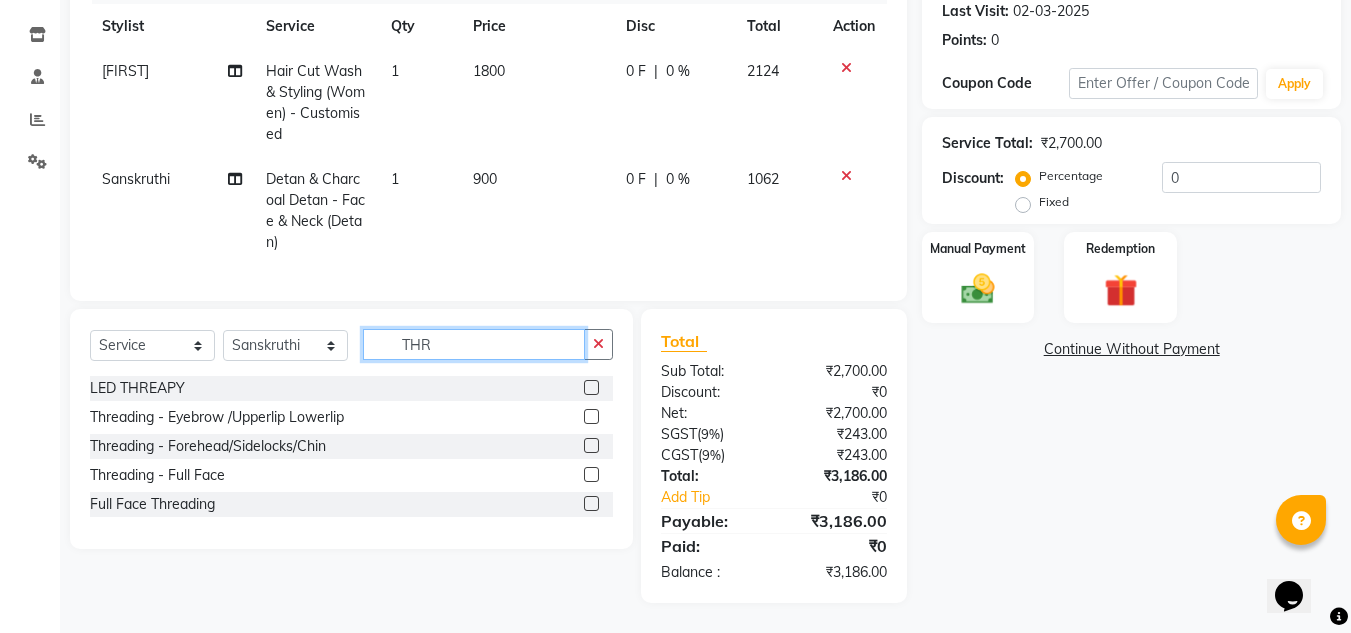 type on "THR" 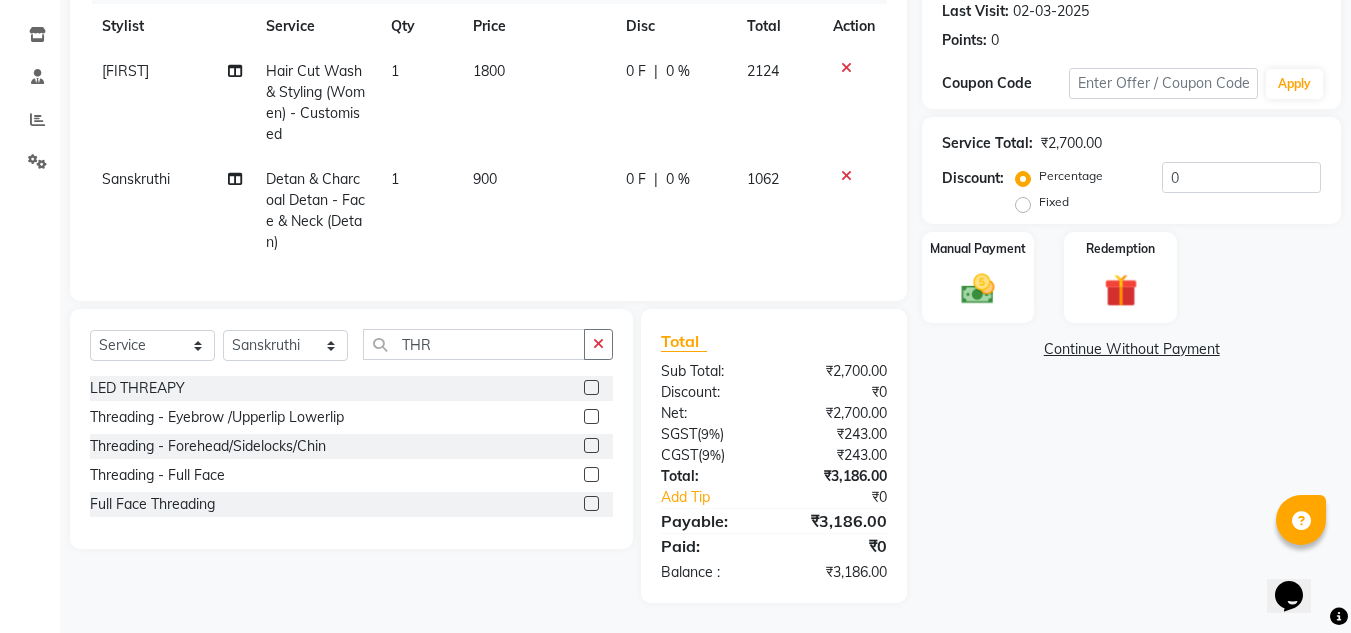click 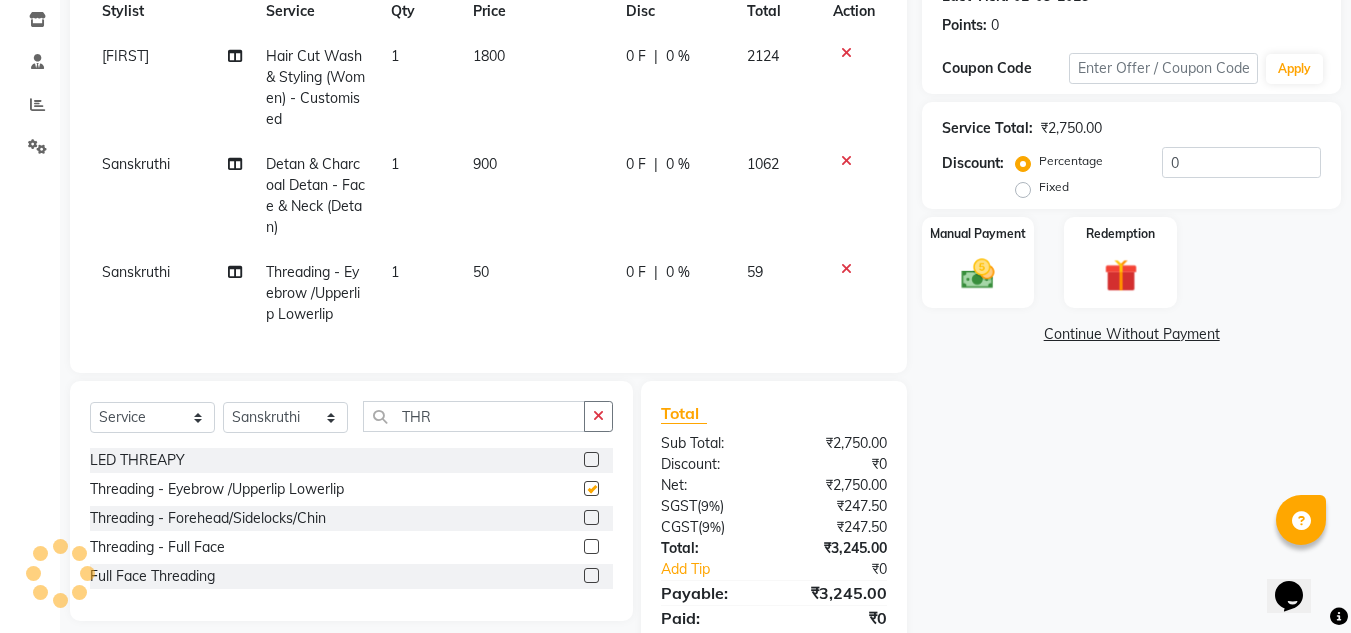 checkbox on "false" 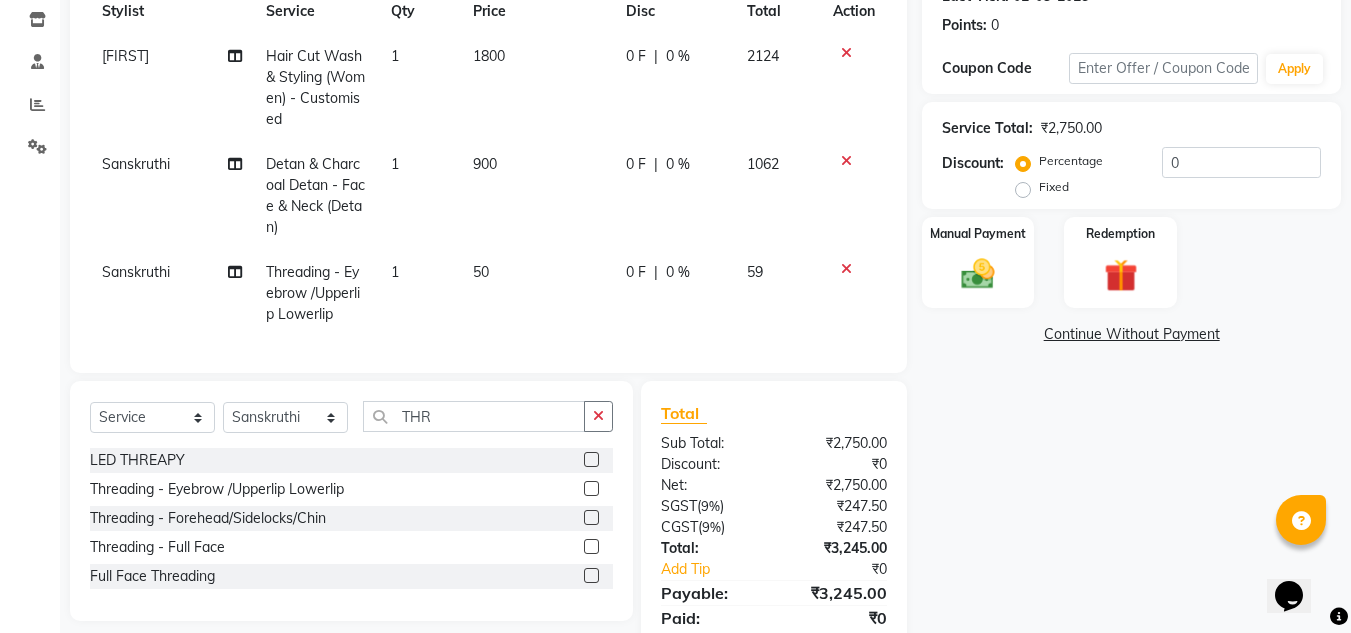 click on "50" 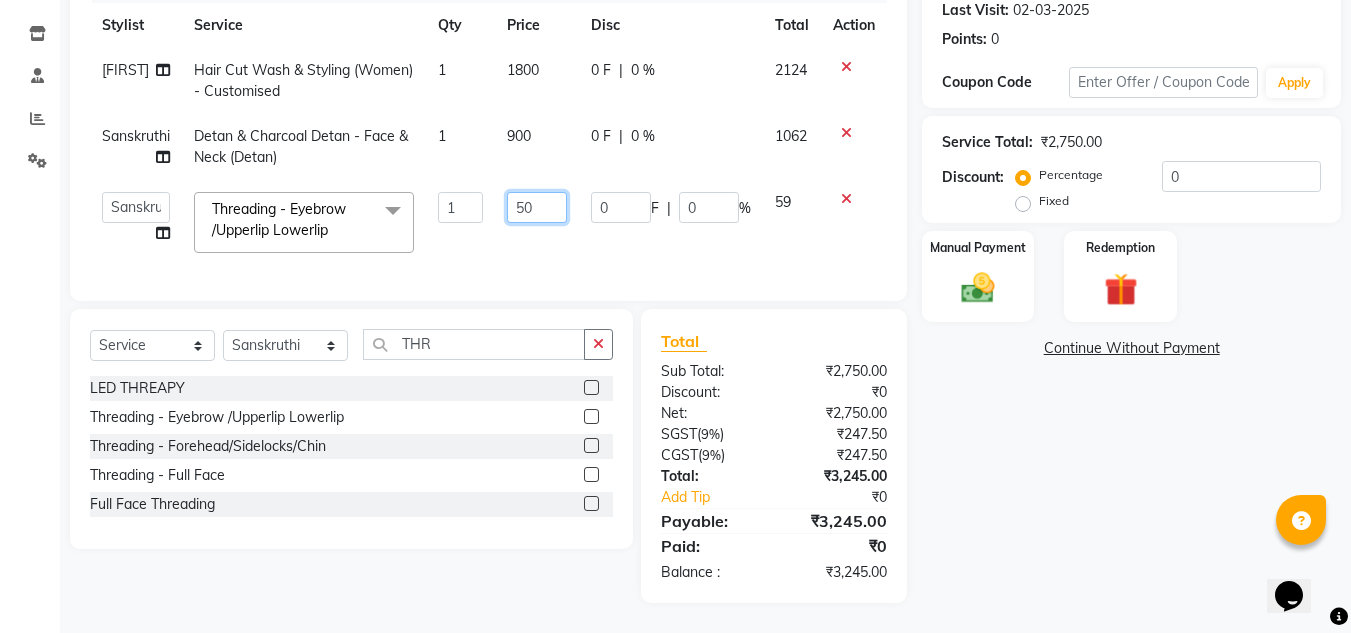 click on "50" 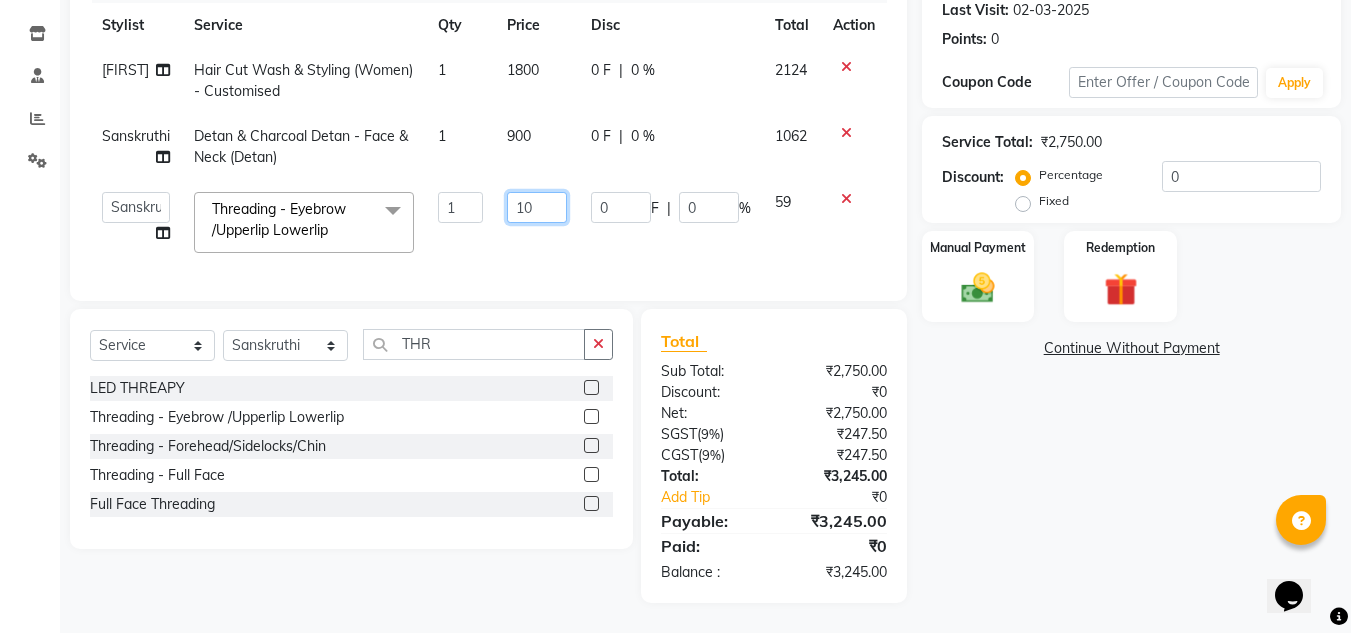 type on "100" 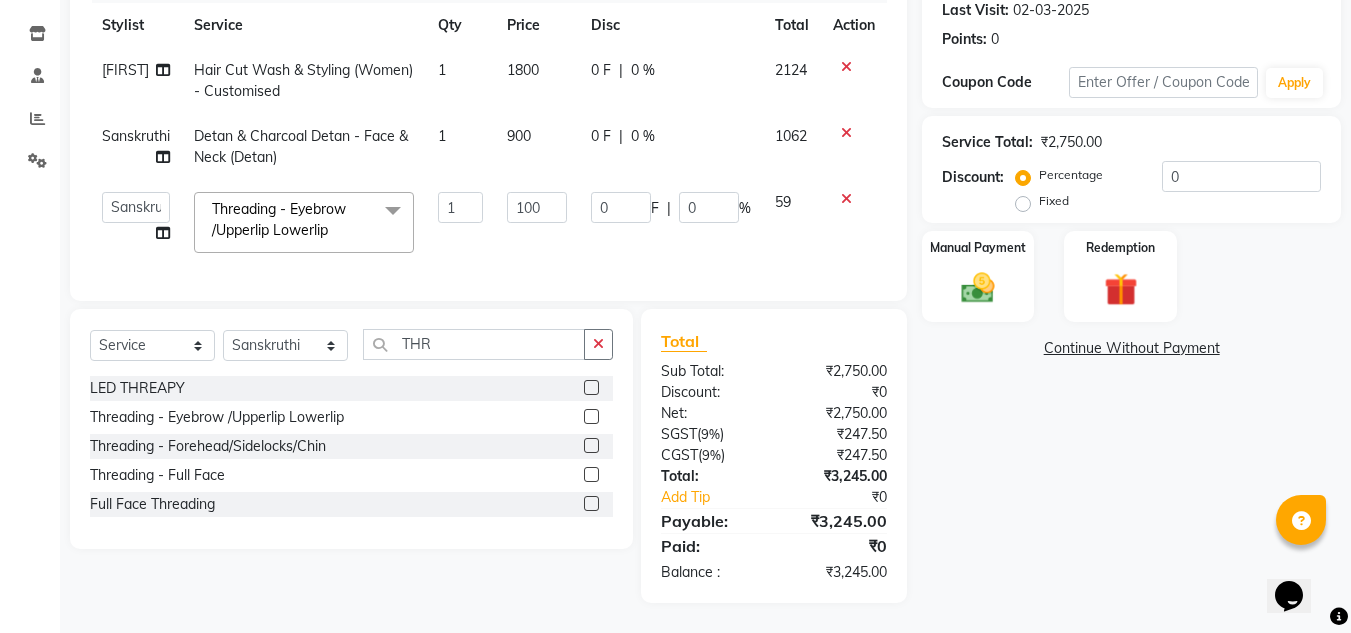 click on "Total Sub Total: ₹2,750.00 Discount: ₹0 Net: ₹2,750.00 SGST  ( 9% ) ₹247.50 CGST  ( 9% ) ₹247.50 Total: ₹3,245.00 Add Tip ₹0 Payable: ₹3,245.00 Paid: ₹0 Balance   : ₹3,245.00" 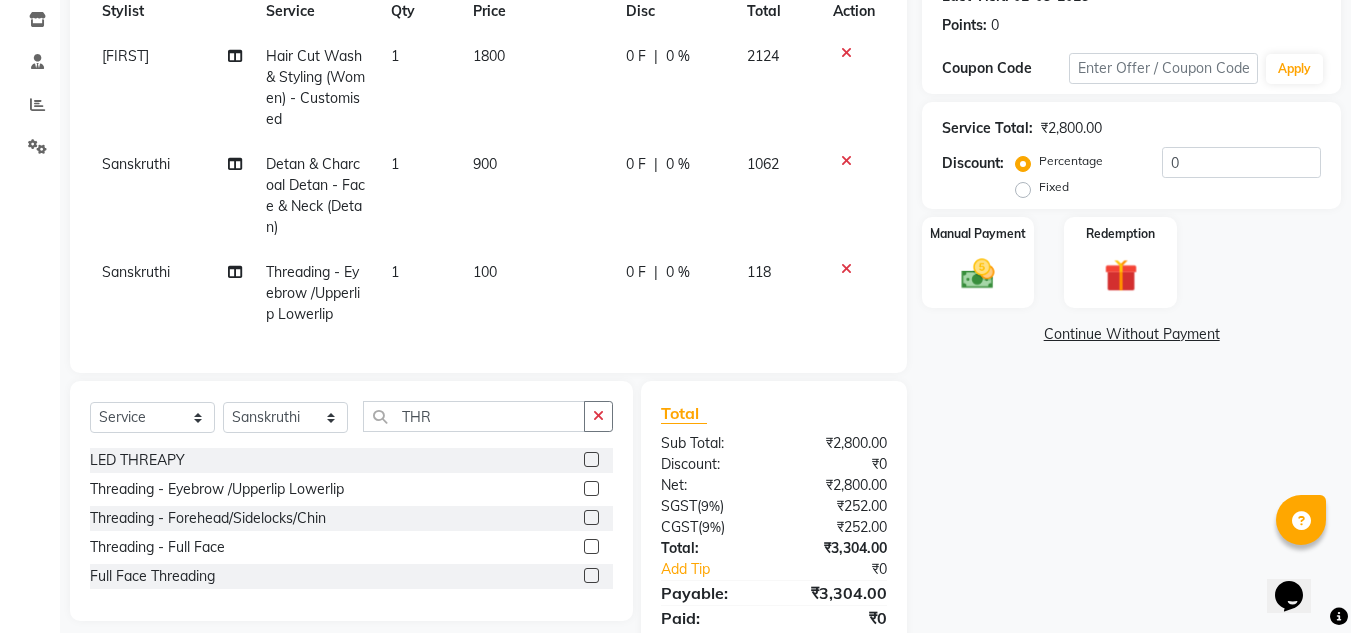 scroll, scrollTop: 383, scrollLeft: 0, axis: vertical 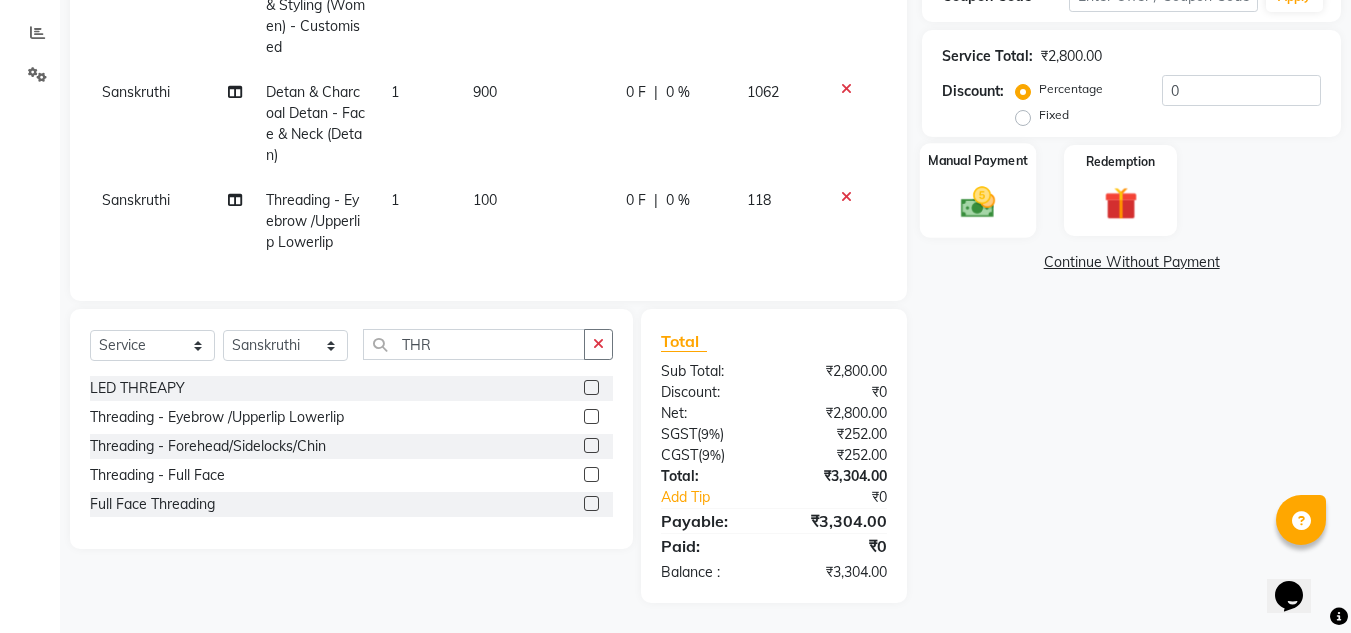 click 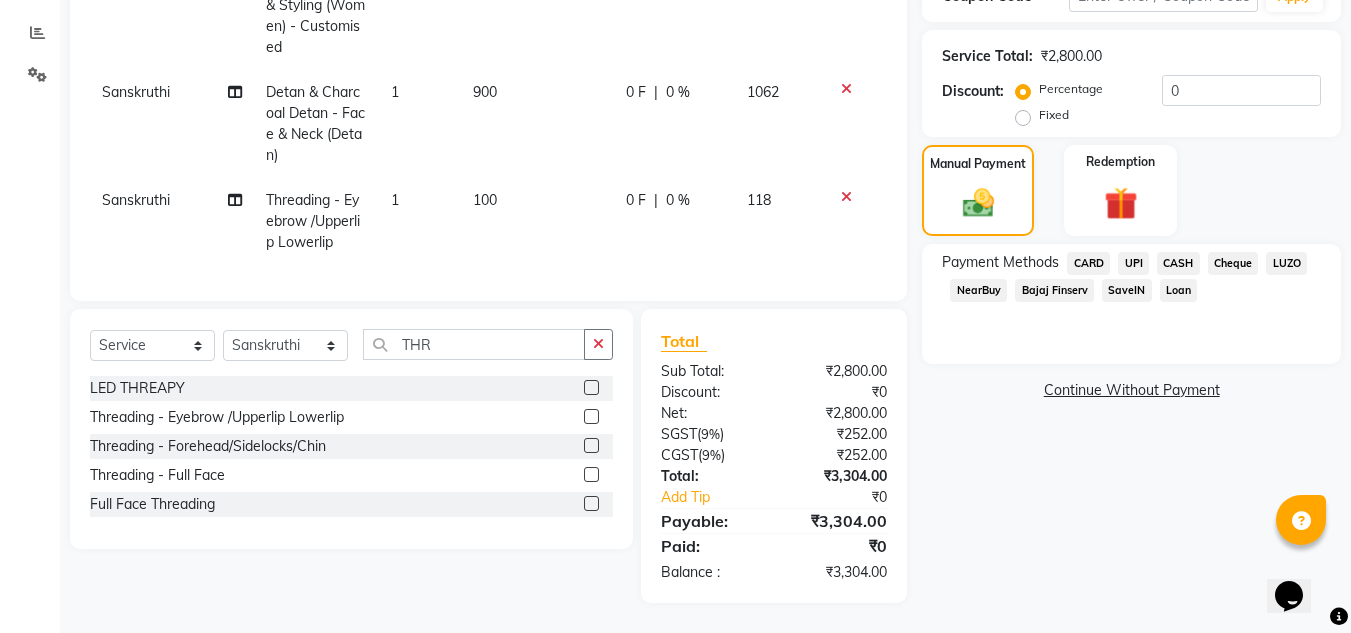 click on "CASH" 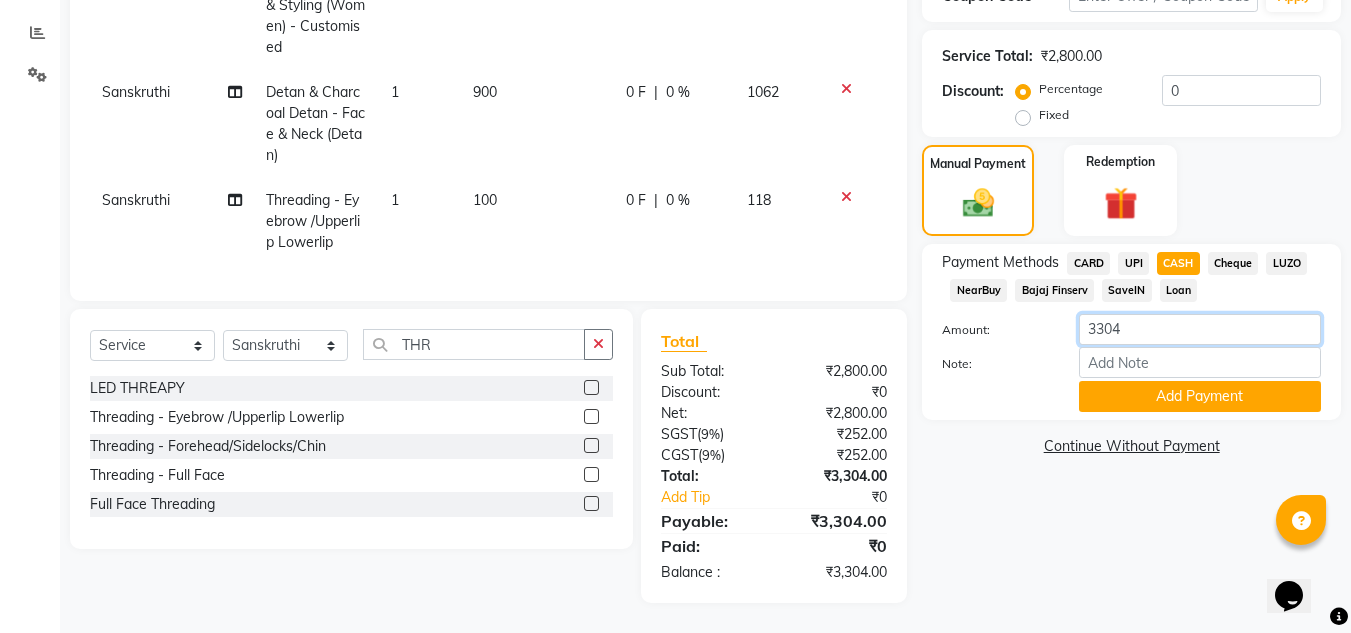 click on "3304" 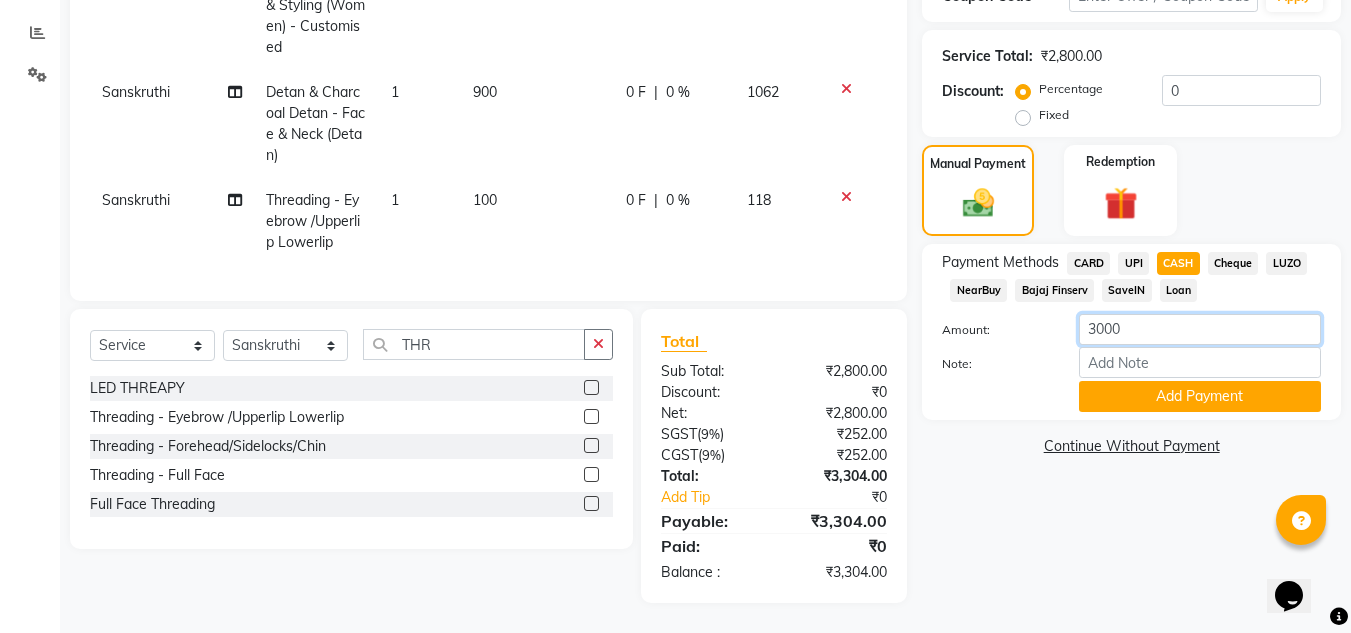 type on "3000" 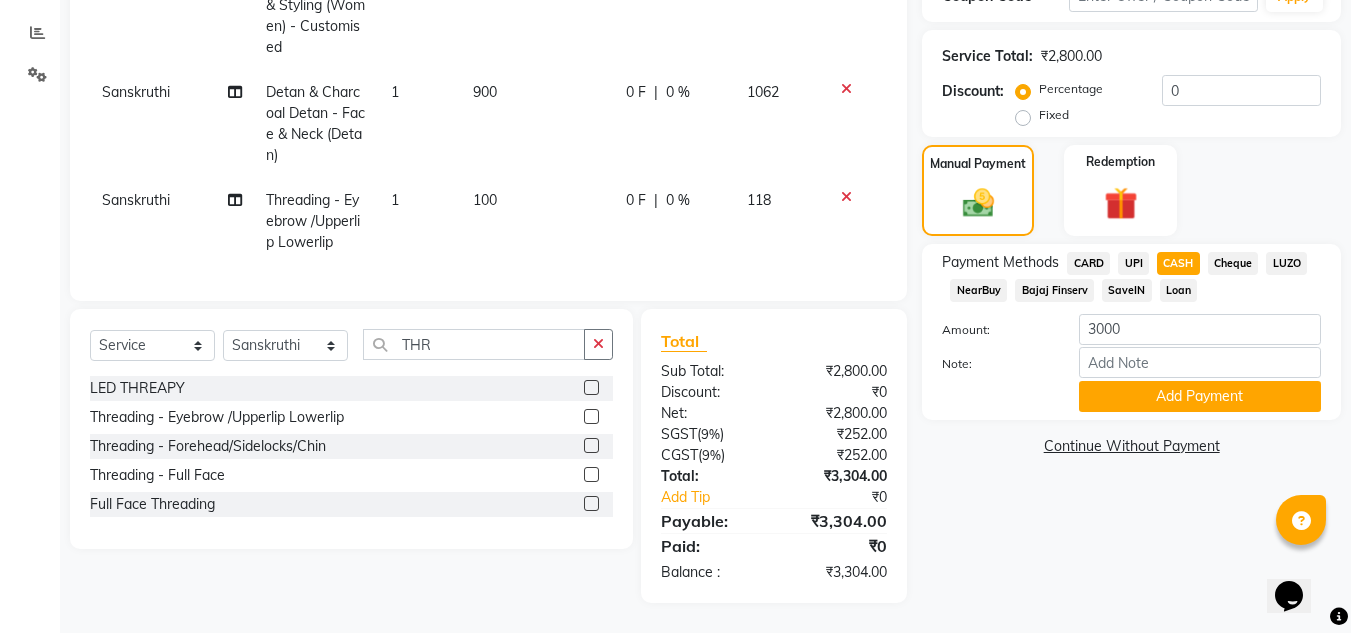 click on "Note:" 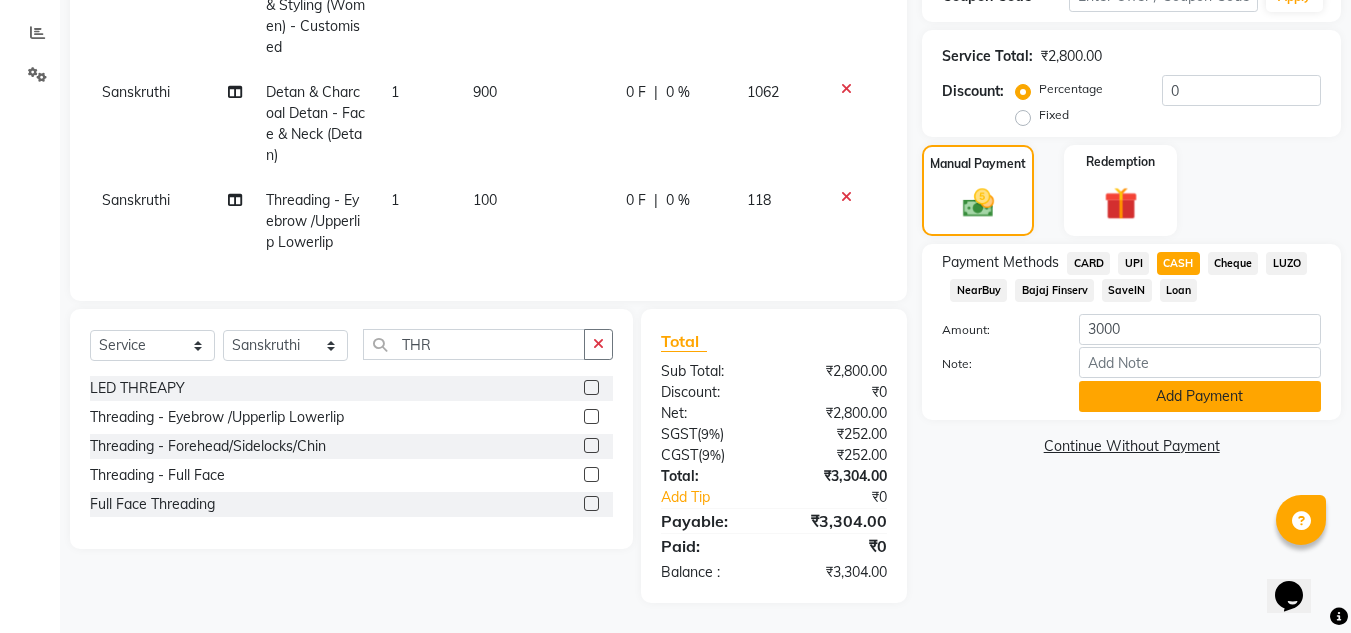 click on "Add Payment" 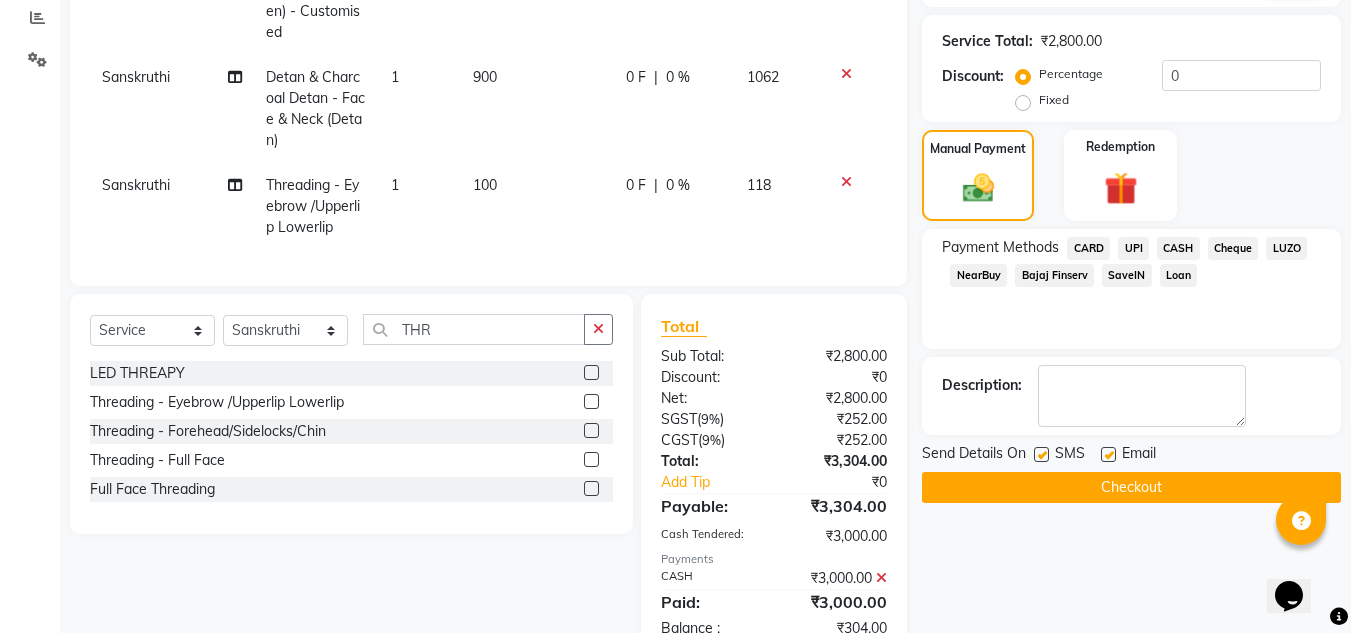click on "UPI" 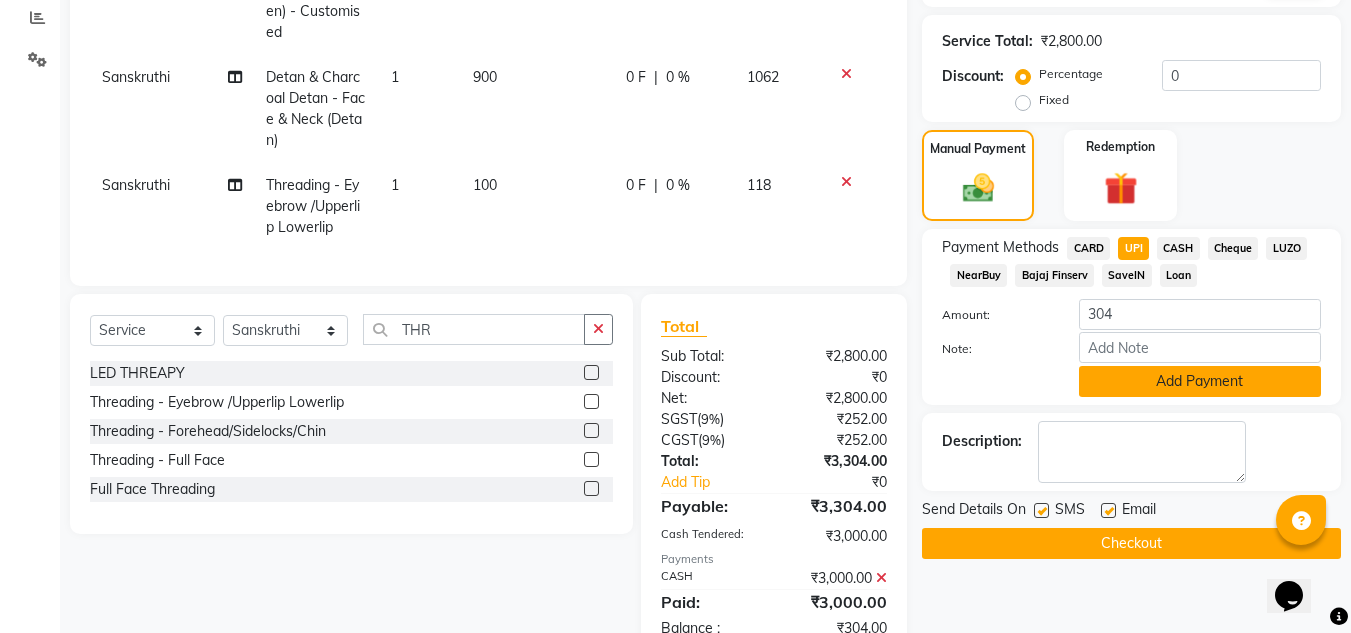click on "Add Payment" 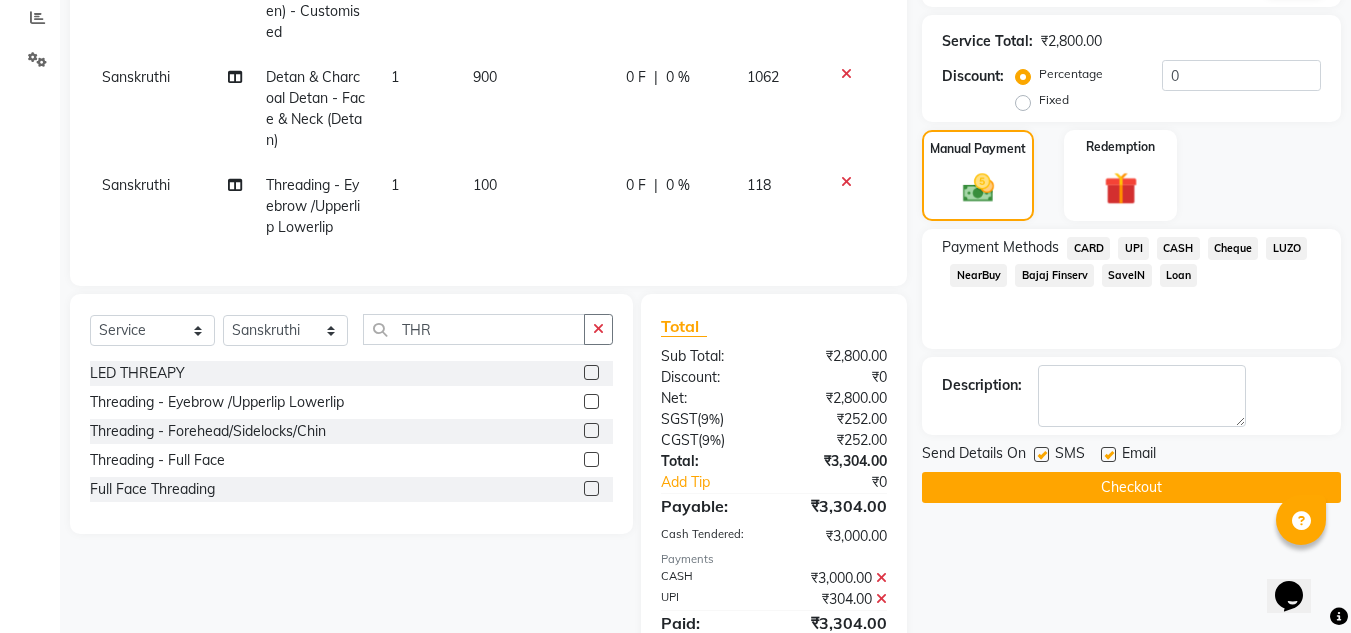 scroll, scrollTop: 475, scrollLeft: 0, axis: vertical 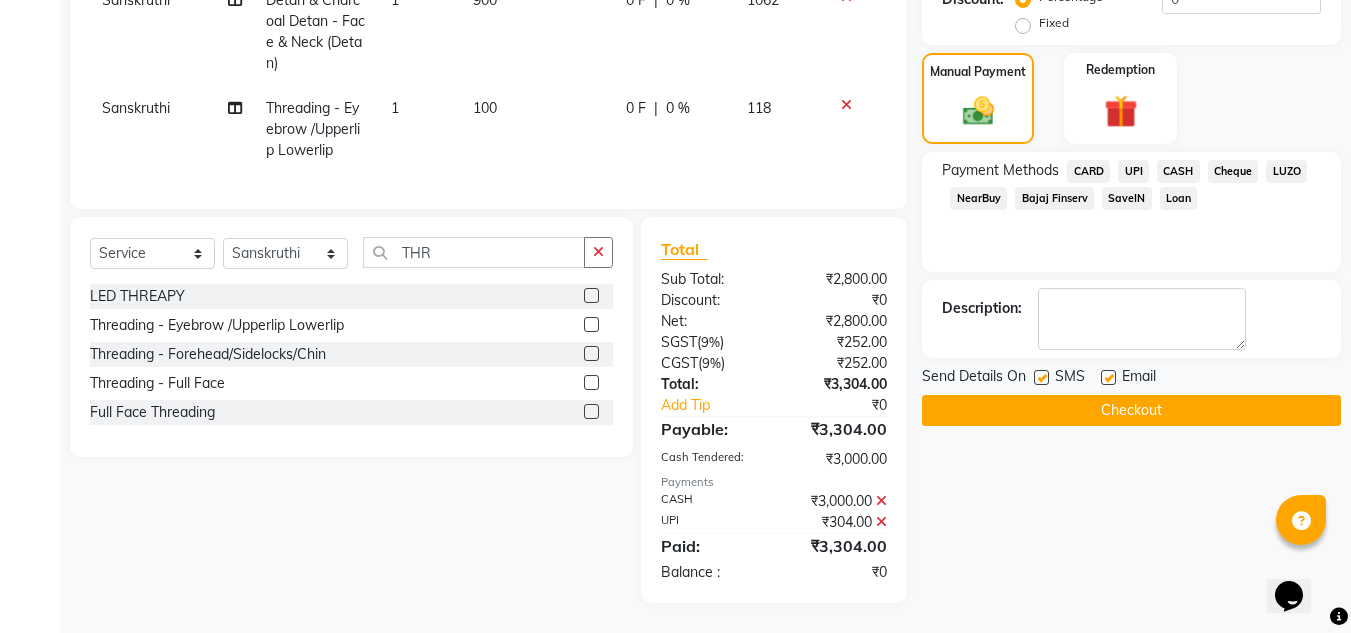 click on "Checkout" 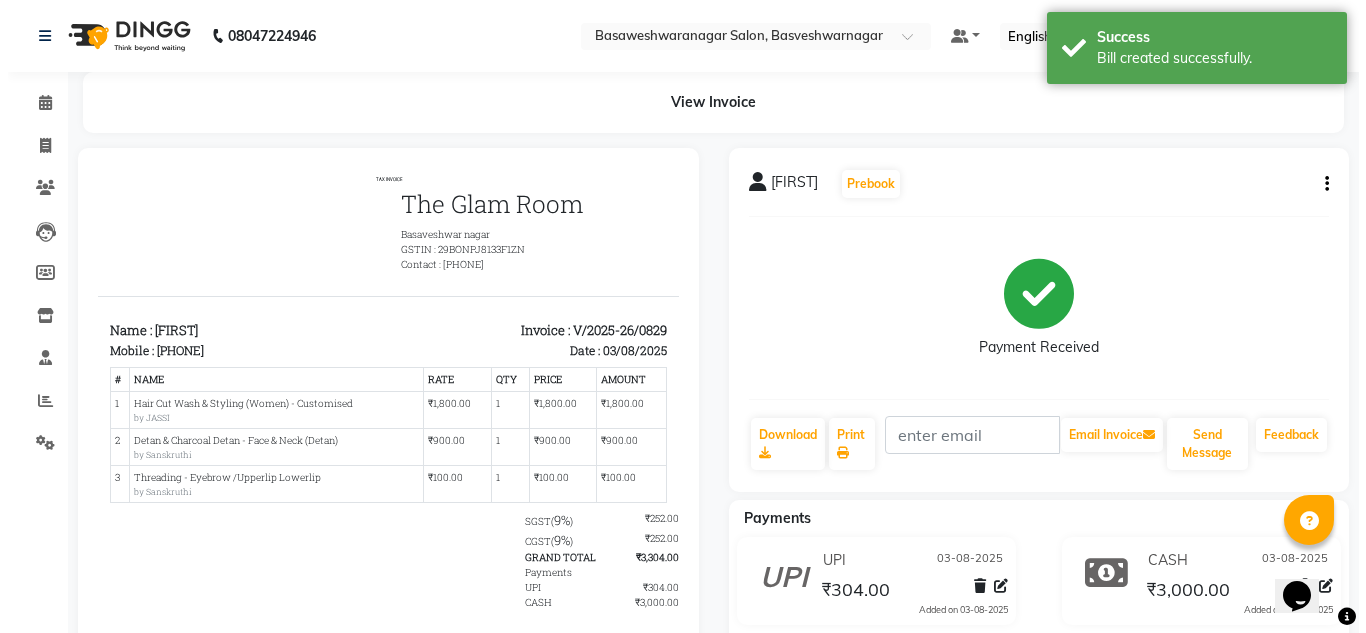 scroll, scrollTop: 0, scrollLeft: 0, axis: both 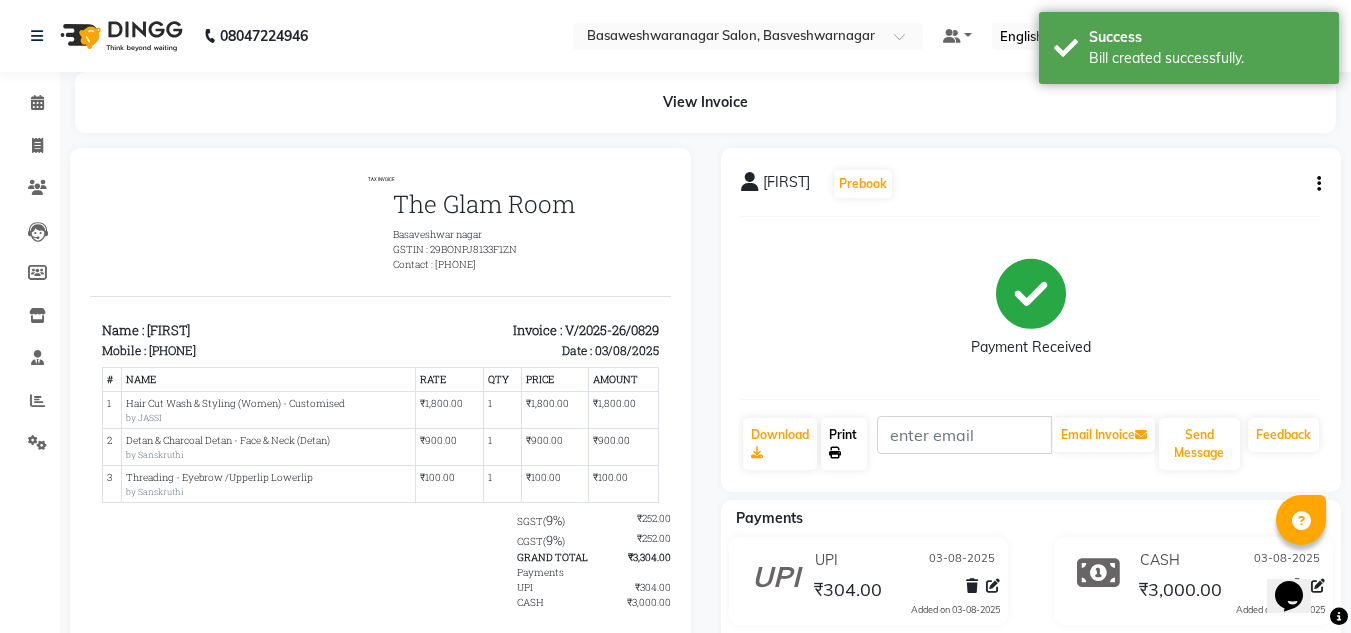click on "Print" 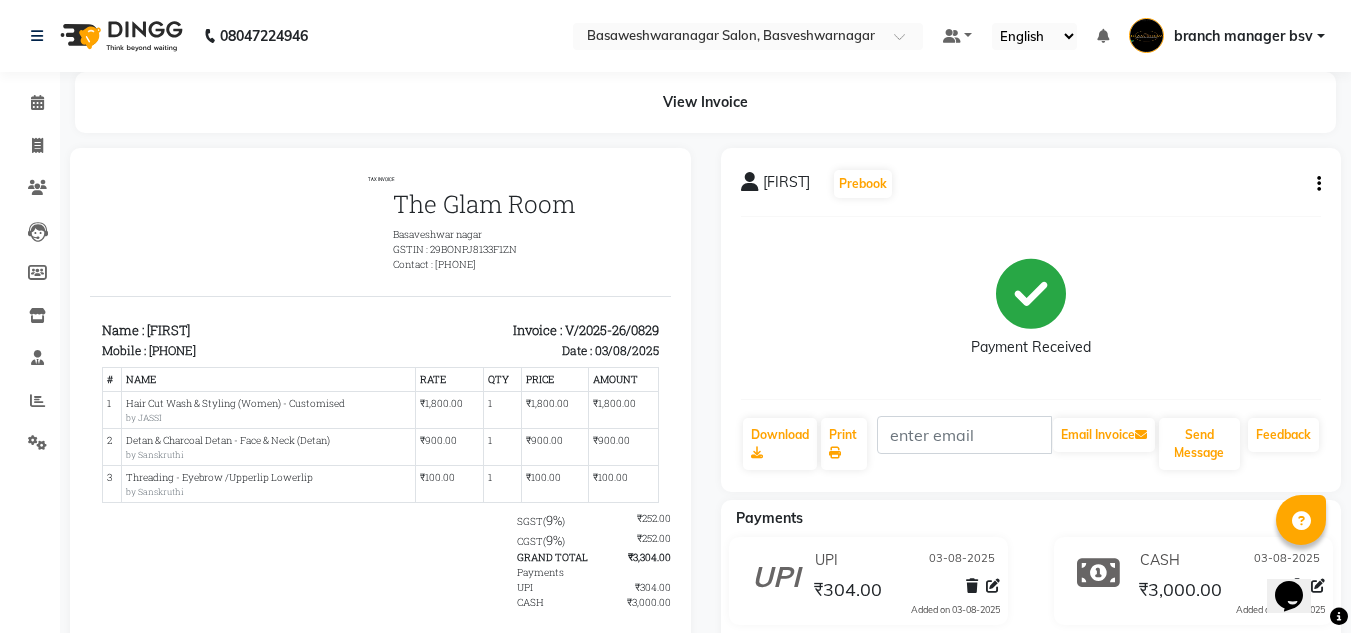 click on "RAKSHITHA   Prebook" 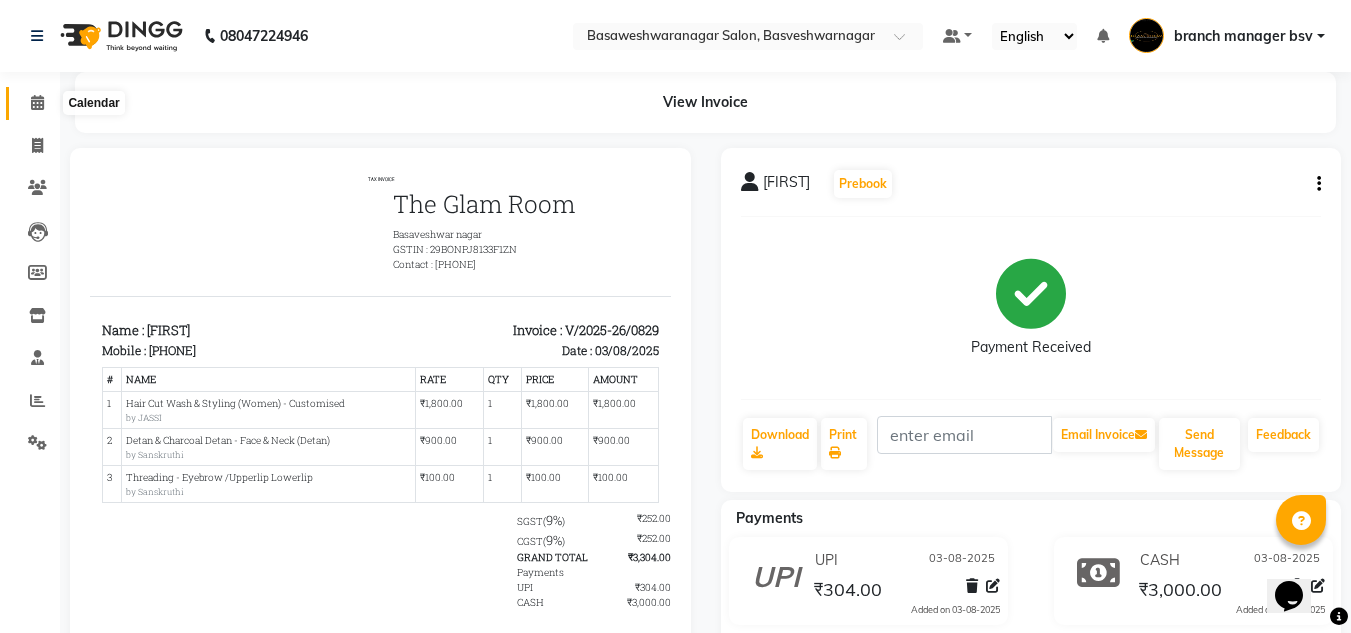 click 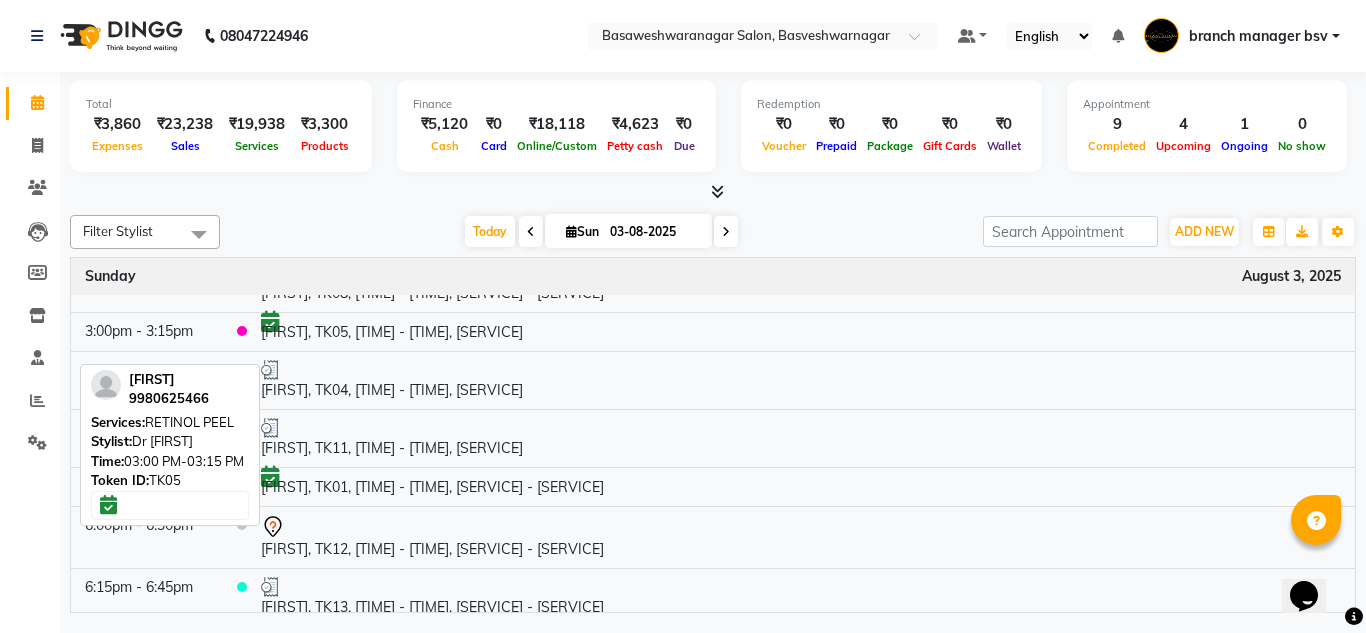 scroll, scrollTop: 561, scrollLeft: 0, axis: vertical 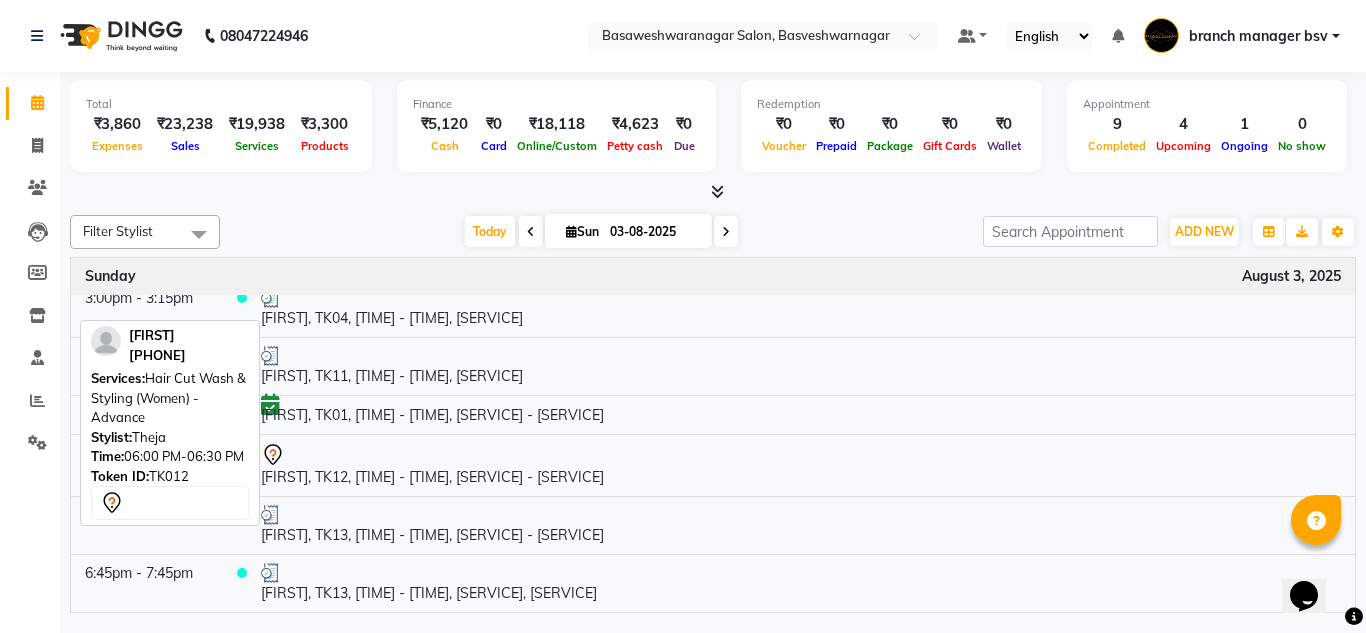 click on "[FIRST], TK12, 06:00 PM-06:30 PM, Hair Cut Wash & Styling (Women) - Advance" at bounding box center (801, 465) 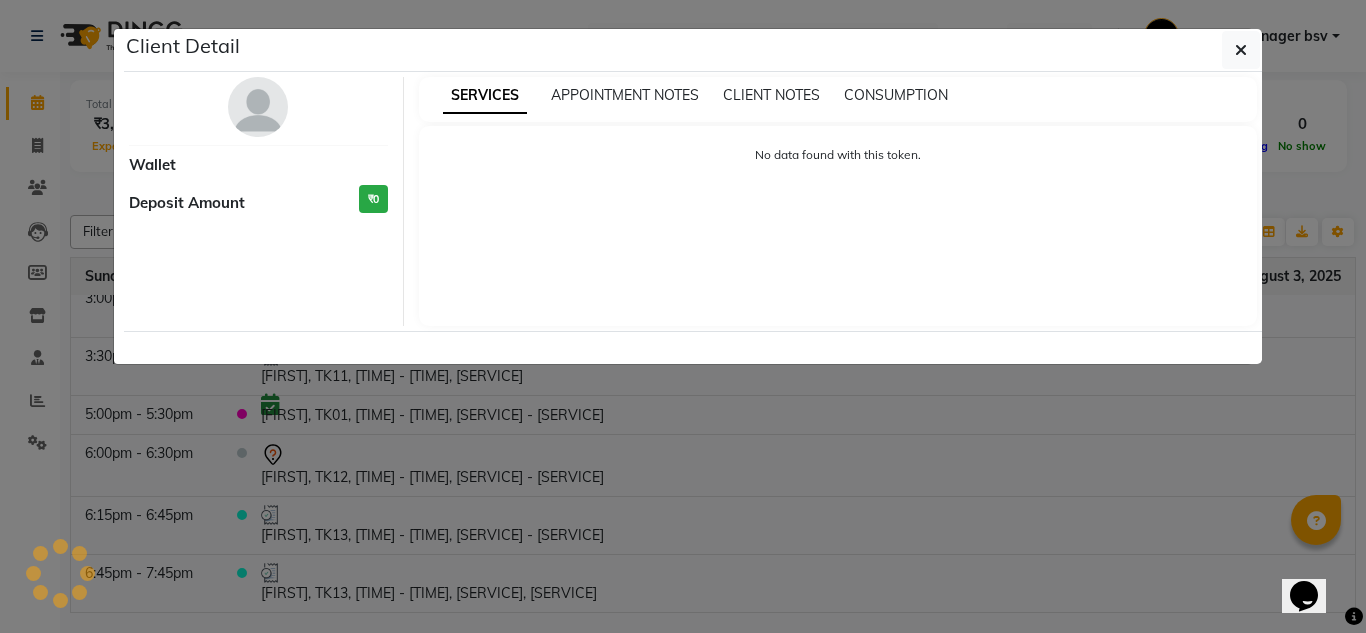 select on "7" 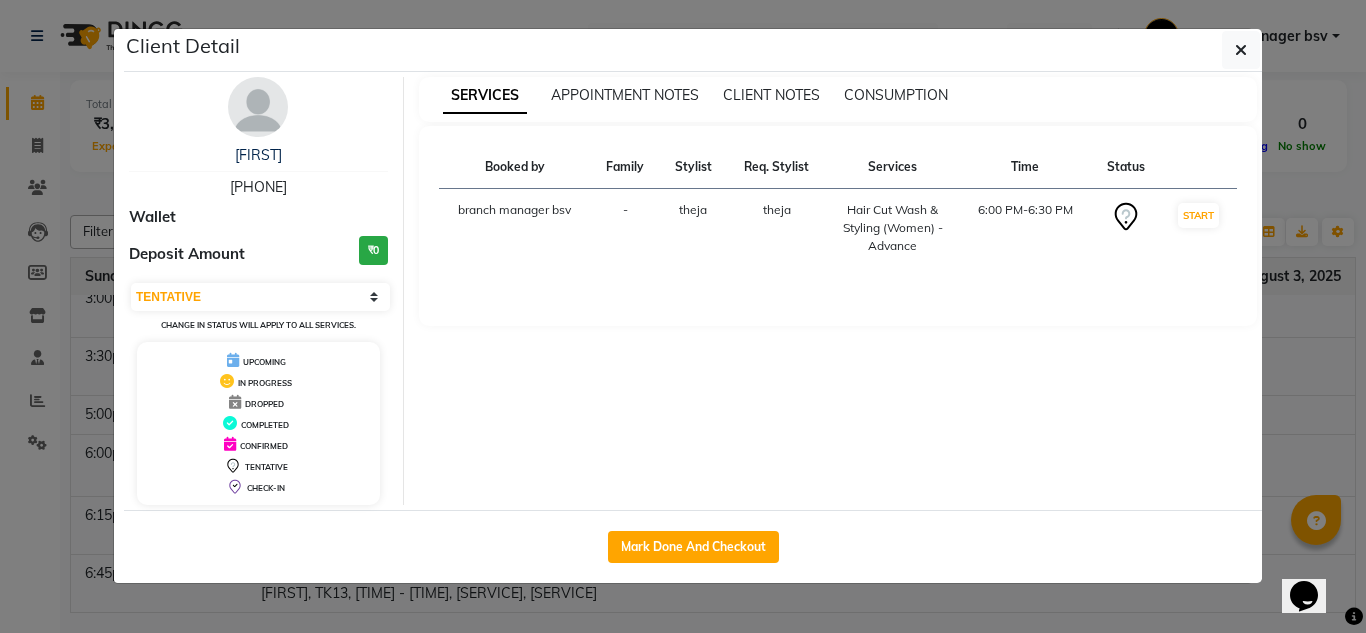 click on "Client Detail  SADHVIKA    9392398384 Wallet Deposit Amount  ₹0  Select IN SERVICE CONFIRMED TENTATIVE CHECK IN MARK DONE DROPPED UPCOMING Change in status will apply to all services. UPCOMING IN PROGRESS DROPPED COMPLETED CONFIRMED TENTATIVE CHECK-IN SERVICES APPOINTMENT NOTES CLIENT NOTES CONSUMPTION Booked by Family Stylist Req. Stylist Services Time Status  branch manager bsv  - theja theja  Hair Cut Wash & Styling (Women) - Advance   6:00 PM-6:30 PM   START   Mark Done And Checkout" 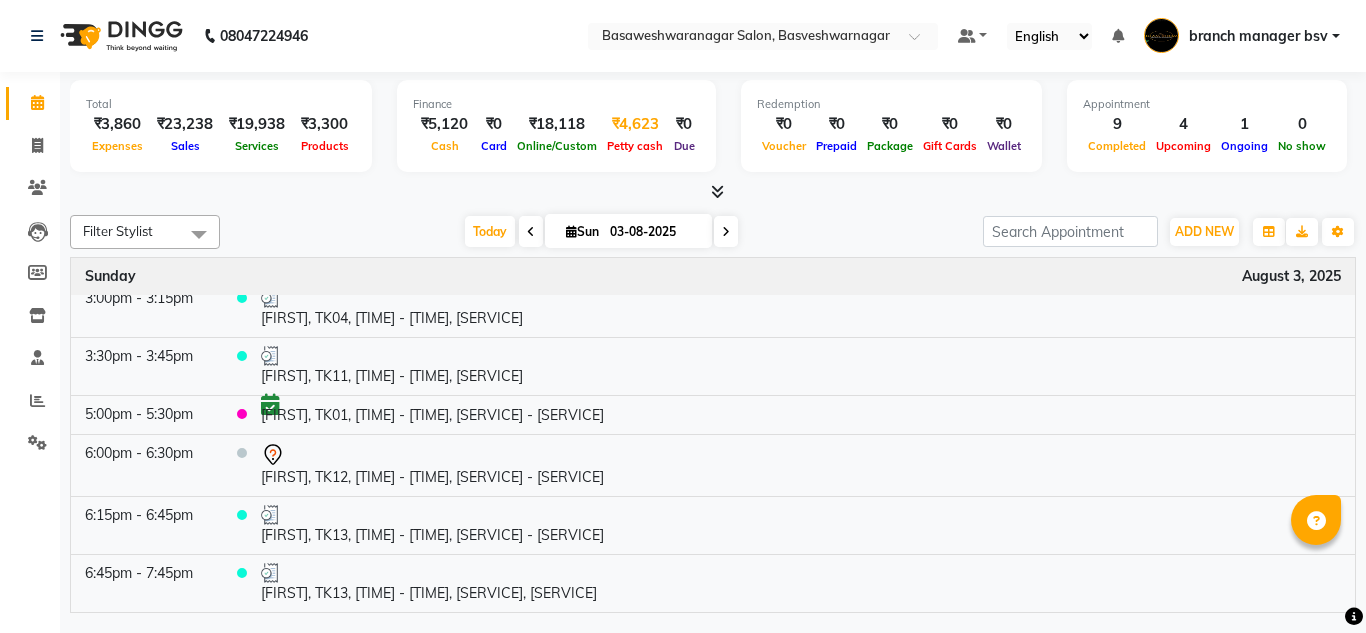 click on "₹4,623" at bounding box center [635, 124] 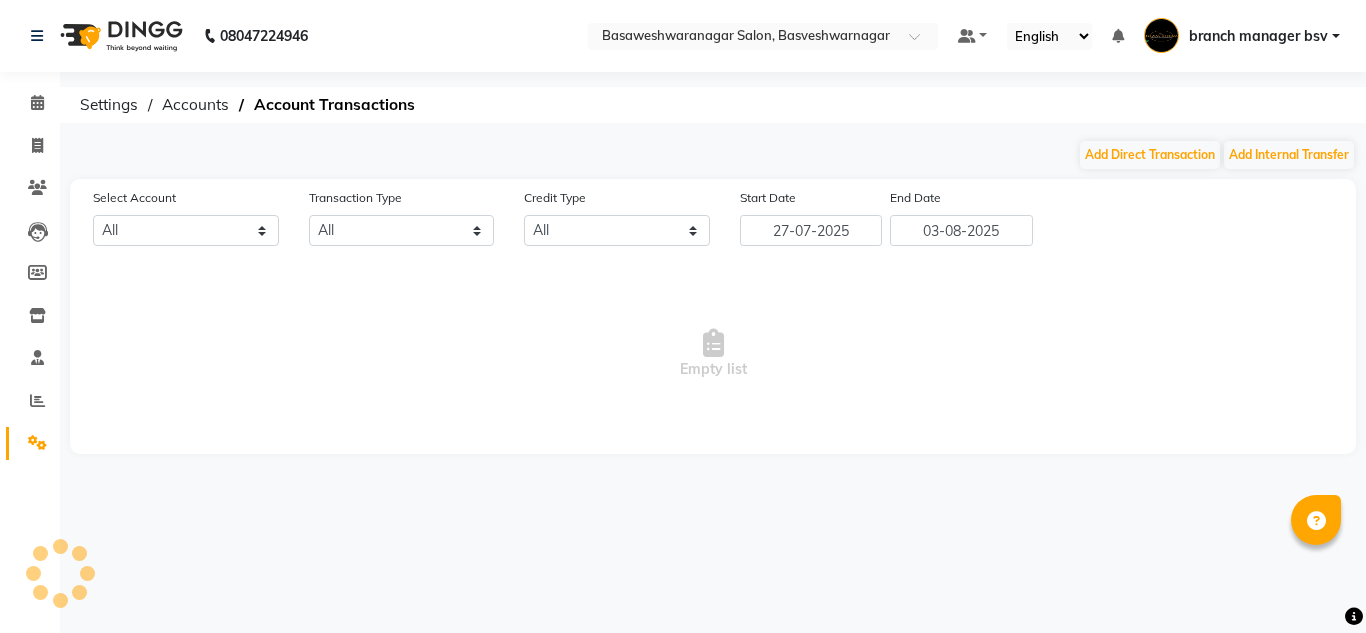 select on "2196" 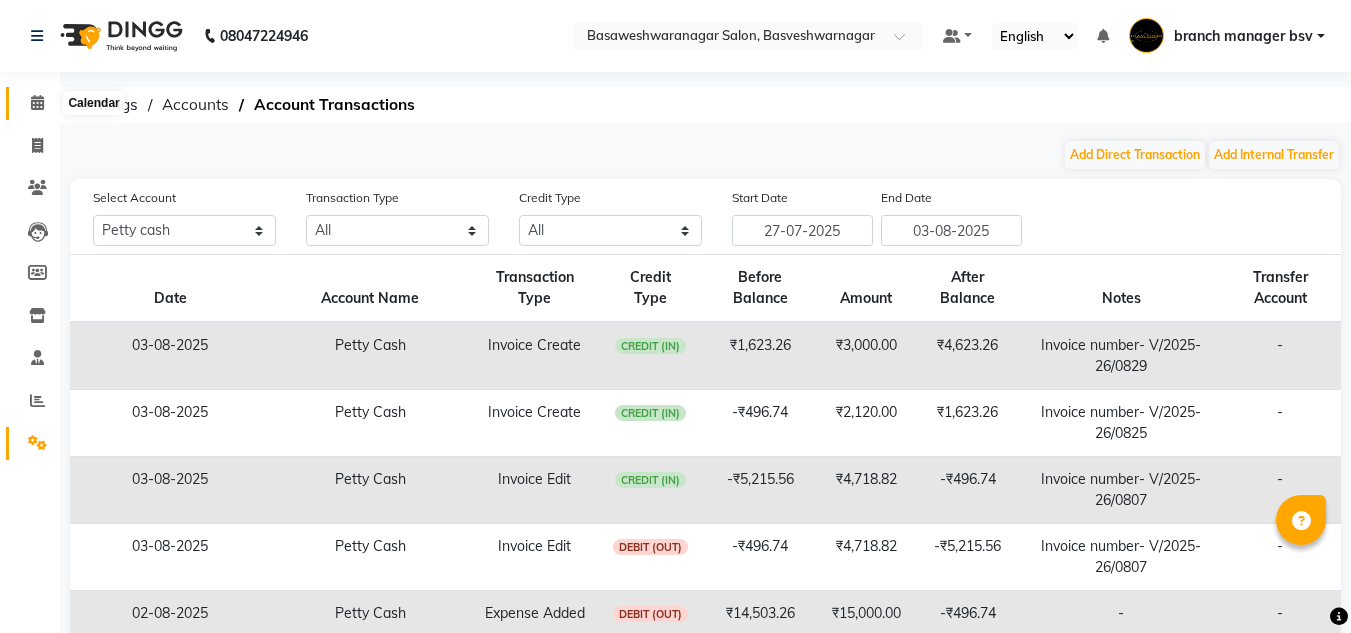 click 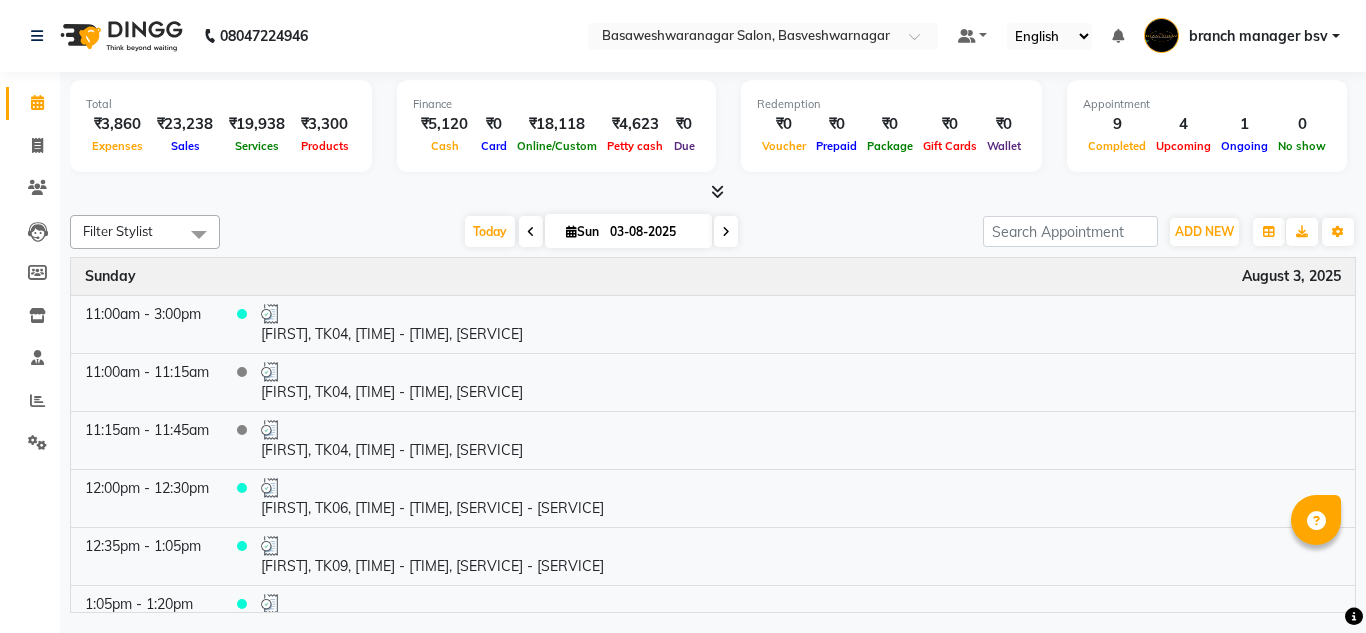 click on "08047224946 Select Location × Basaweshwaranagar Salon, Basveshwarnagar  Default Panel My Panel English ENGLISH Español العربية मराठी हिंदी ગુજરાતી தமிழ் 中文 Notifications nothing to show branch manager bsv Manage Profile Change Password Sign out  Version:3.15.11" 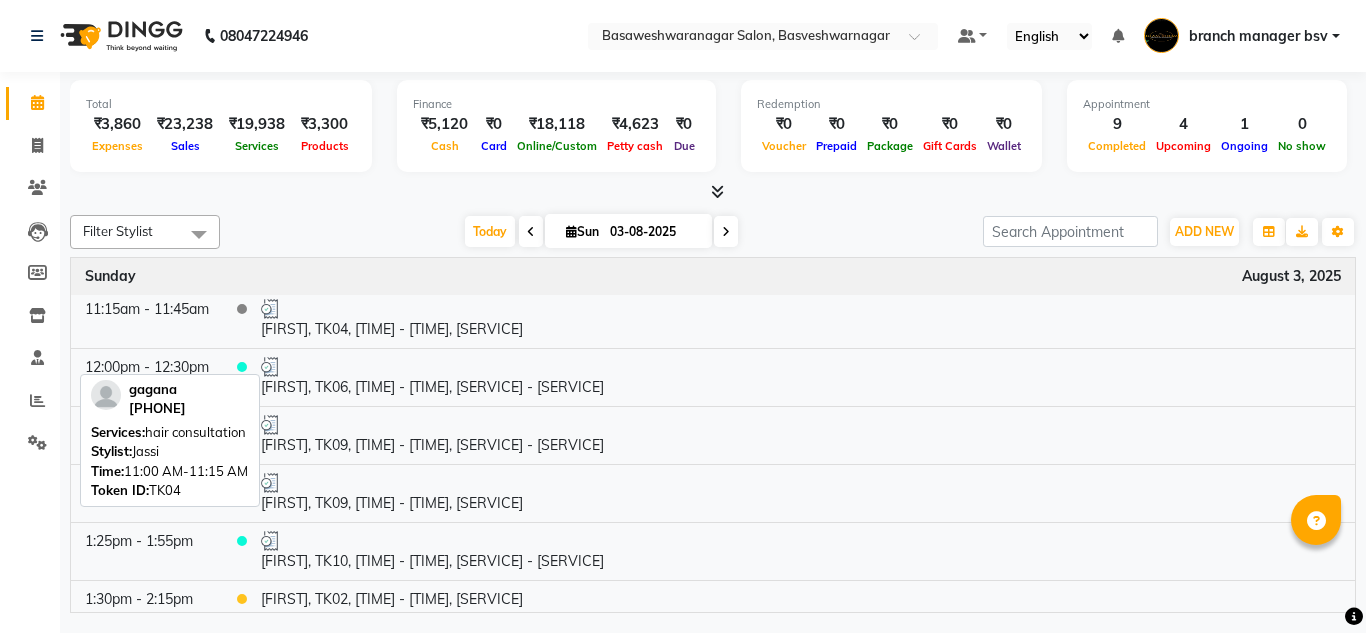 scroll, scrollTop: 0, scrollLeft: 0, axis: both 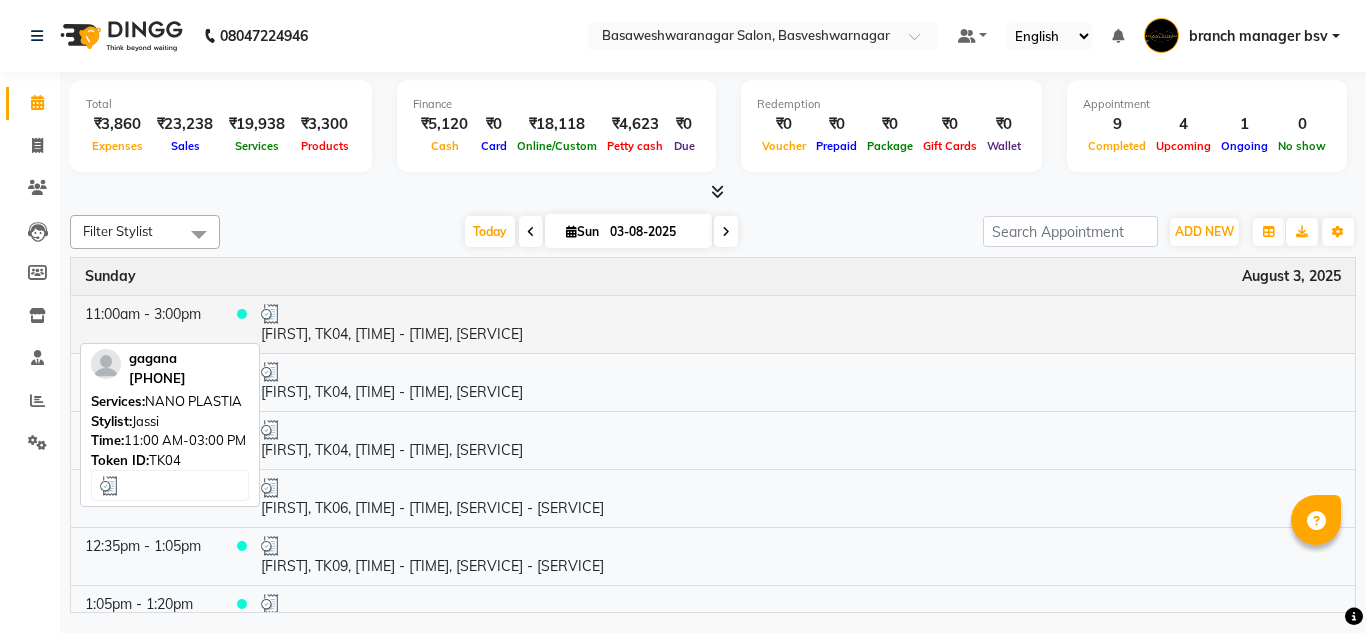 click on "[FIRST], TK04, 11:00 AM-03:00 PM, NANO PLASTIA" at bounding box center (801, 324) 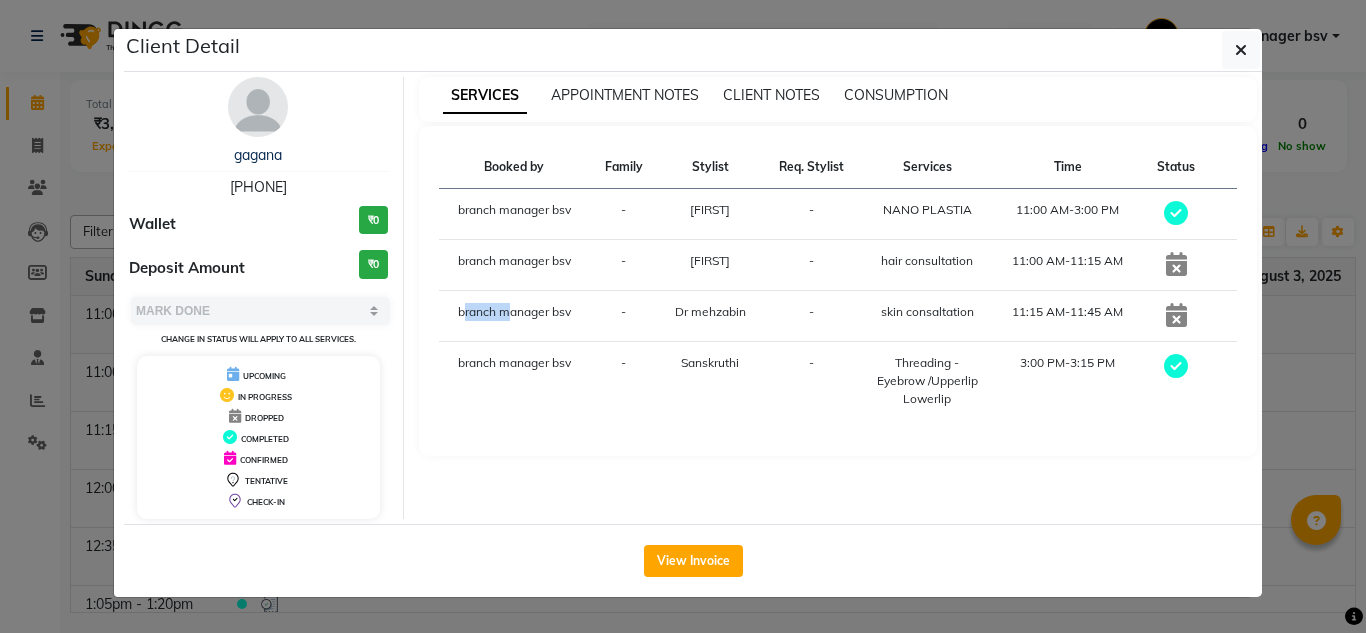 click on "branch manager bsv" at bounding box center (514, 316) 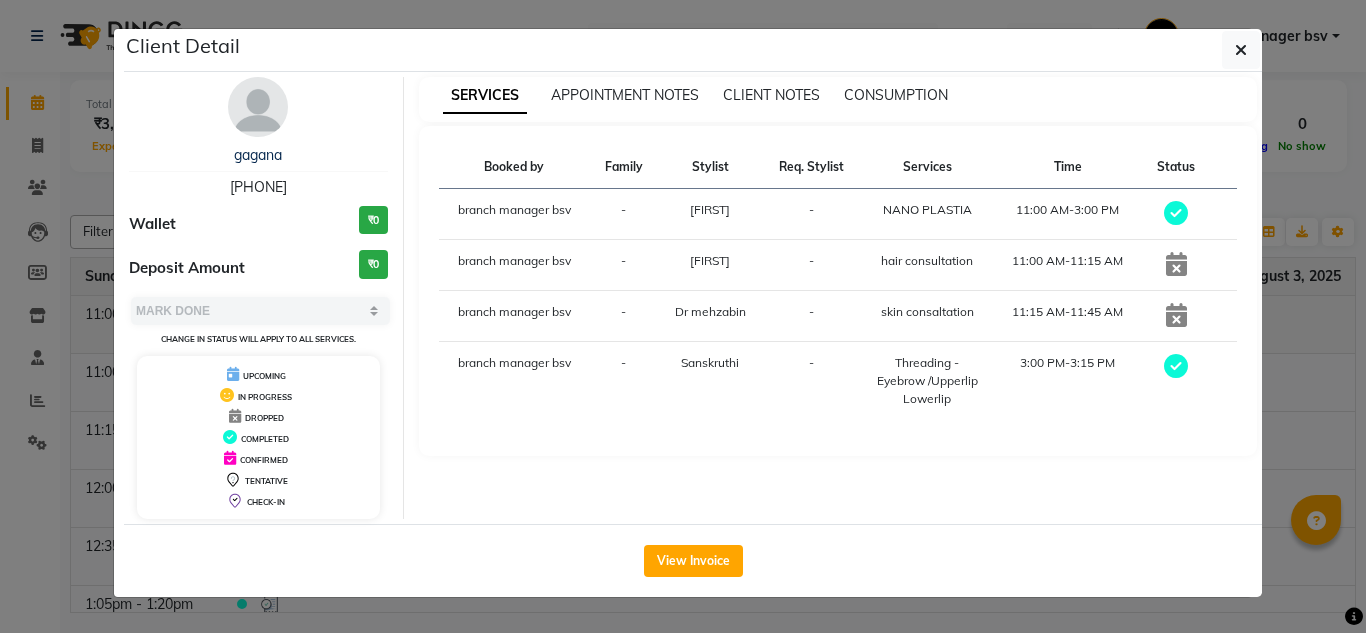 click on "branch manager bsv" at bounding box center [514, 316] 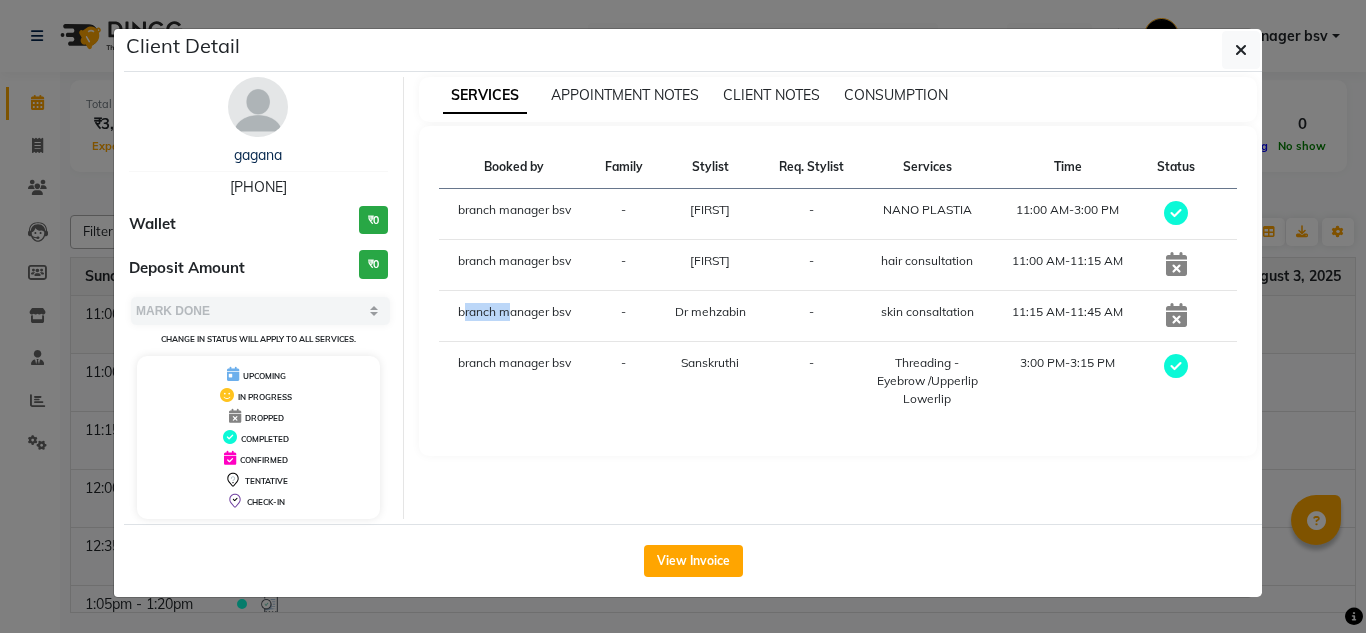 click on "branch manager bsv" at bounding box center [514, 316] 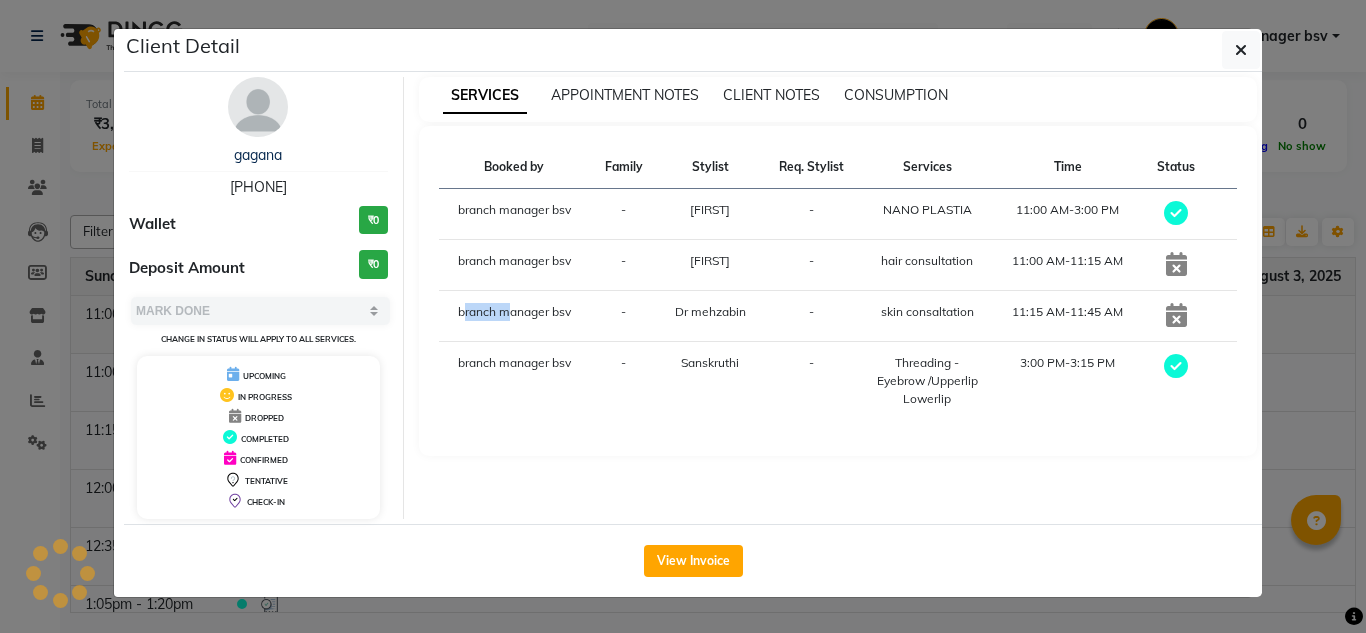 click on "branch manager bsv" at bounding box center (514, 316) 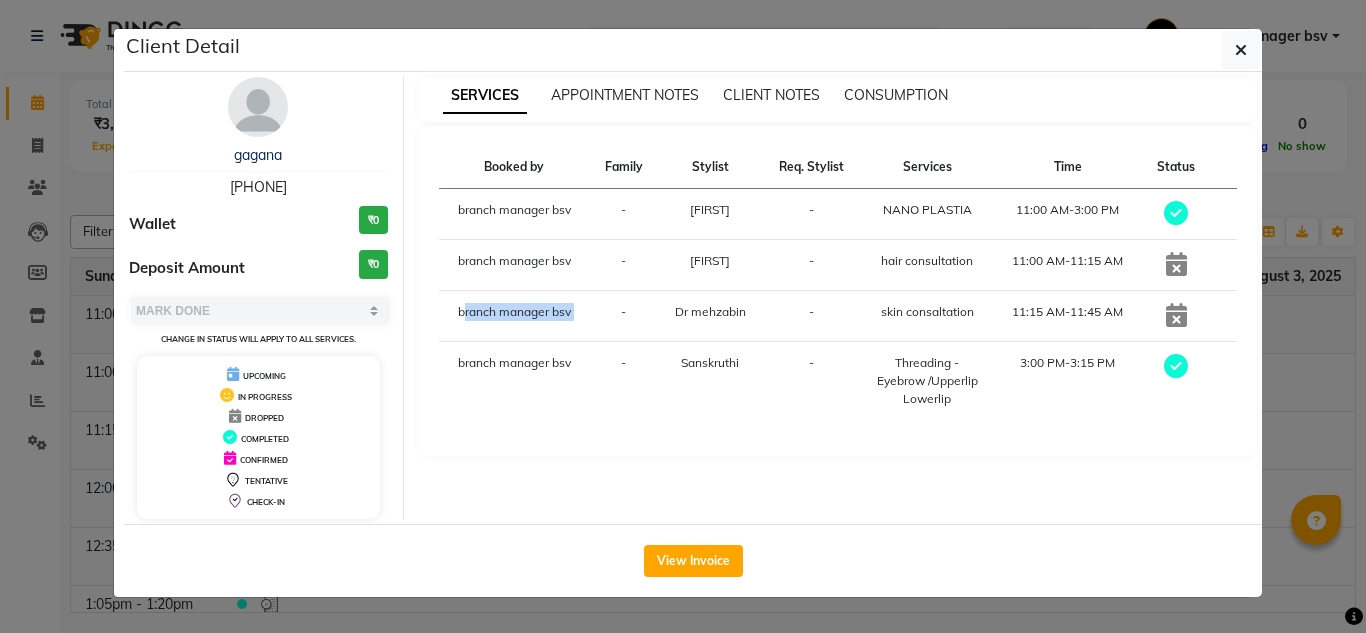 click on "branch manager bsv" at bounding box center [514, 316] 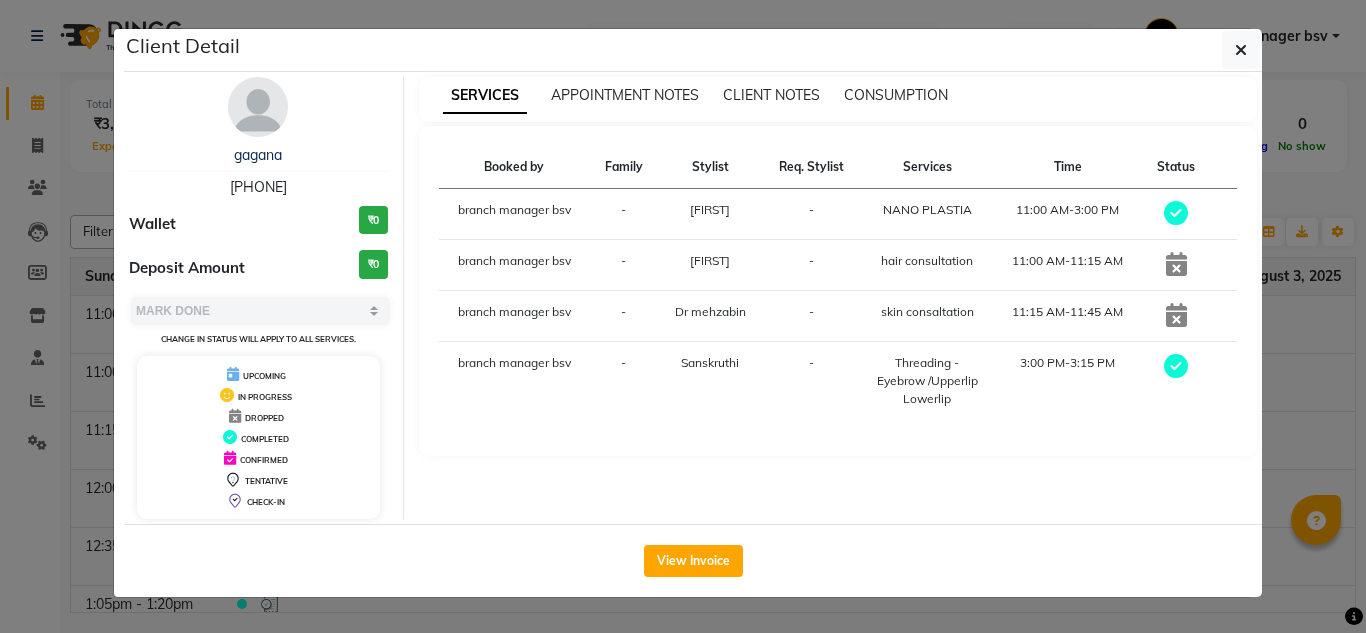 click on "Client Detail  gagana    7795996359 Wallet ₹0 Deposit Amount  ₹0  Select MARK DONE UPCOMING Change in status will apply to all services. UPCOMING IN PROGRESS DROPPED COMPLETED CONFIRMED TENTATIVE CHECK-IN SERVICES APPOINTMENT NOTES CLIENT NOTES CONSUMPTION Booked by Family Stylist Req. Stylist Services Time Status  branch manager bsv  - JASSI -  NANO PLASTIA   11:00 AM-3:00 PM   branch manager bsv  - JASSI -  hair consultation   11:00 AM-11:15 AM   branch manager bsv  - Dr mehzabin -  skin consaltation   11:15 AM-11:45 AM   branch manager bsv  - Sanskruthi -  Threading   -  Eyebrow /Upperlip Lowerlip   3:00 PM-3:15 PM   View Invoice" 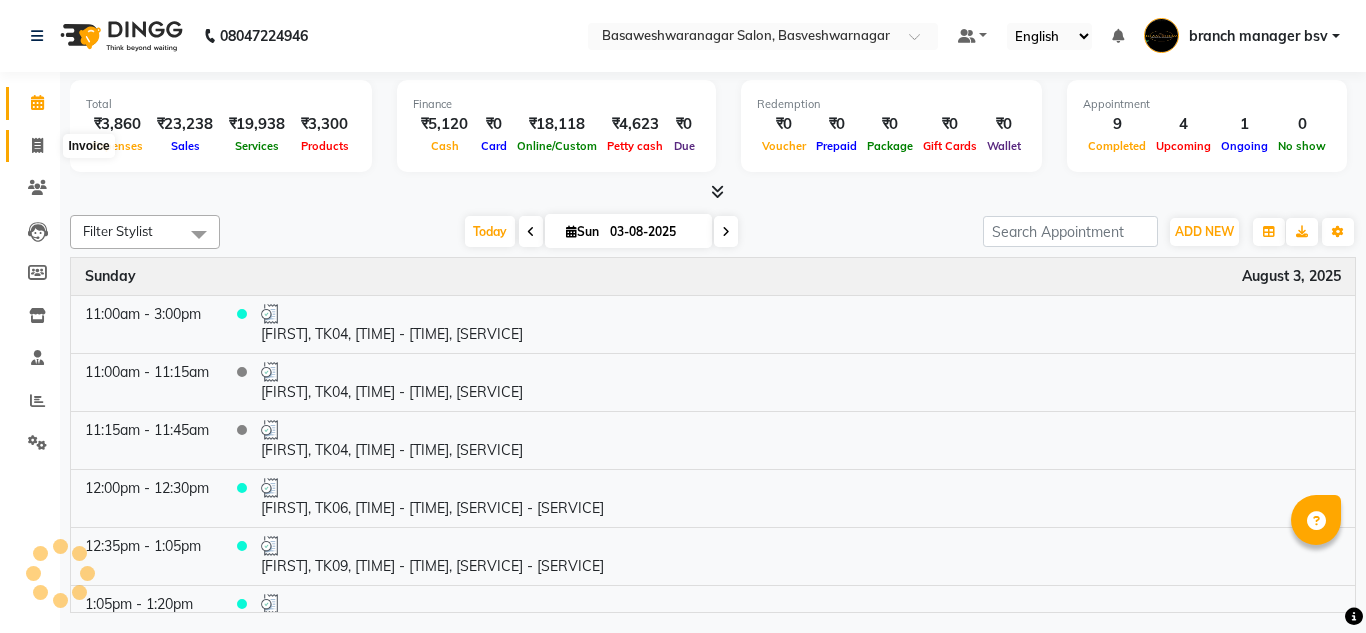 click 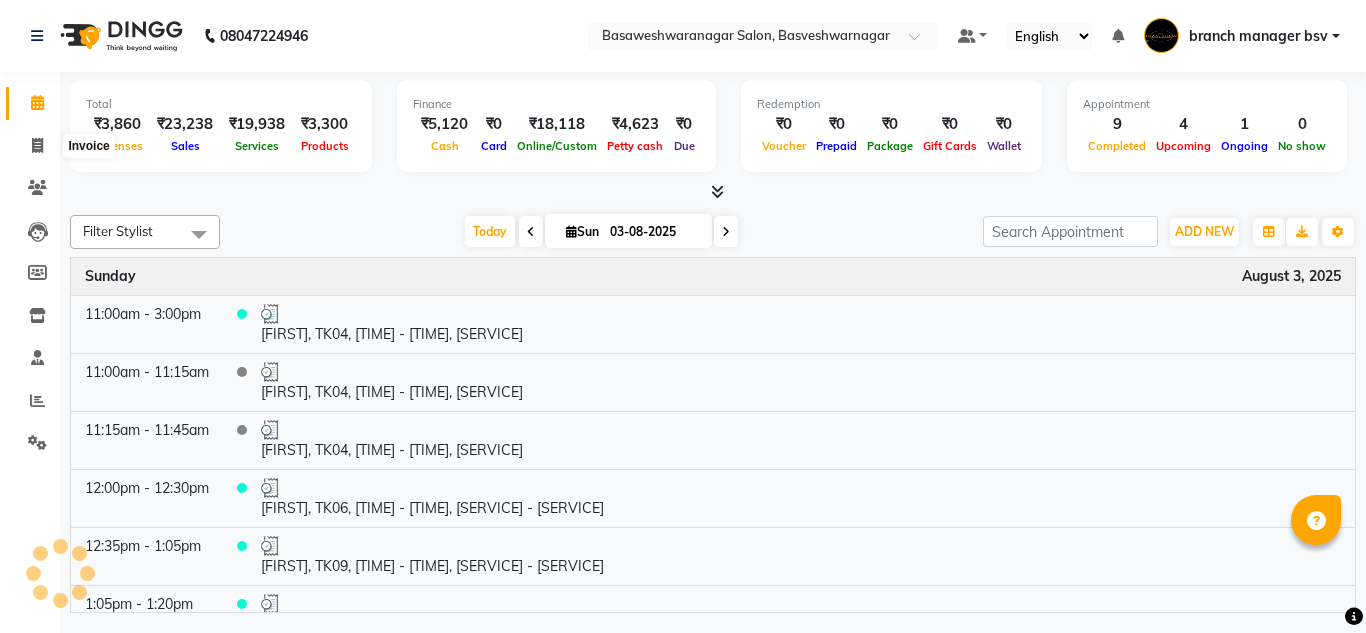 select on "service" 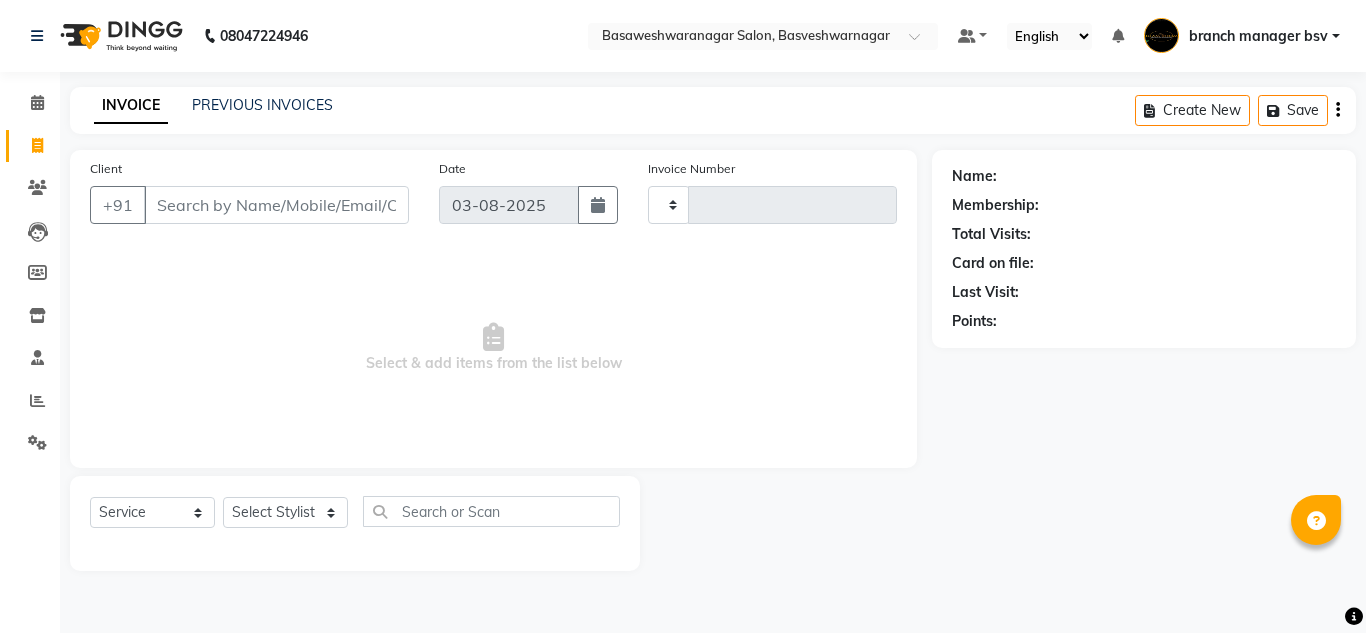 type on "0830" 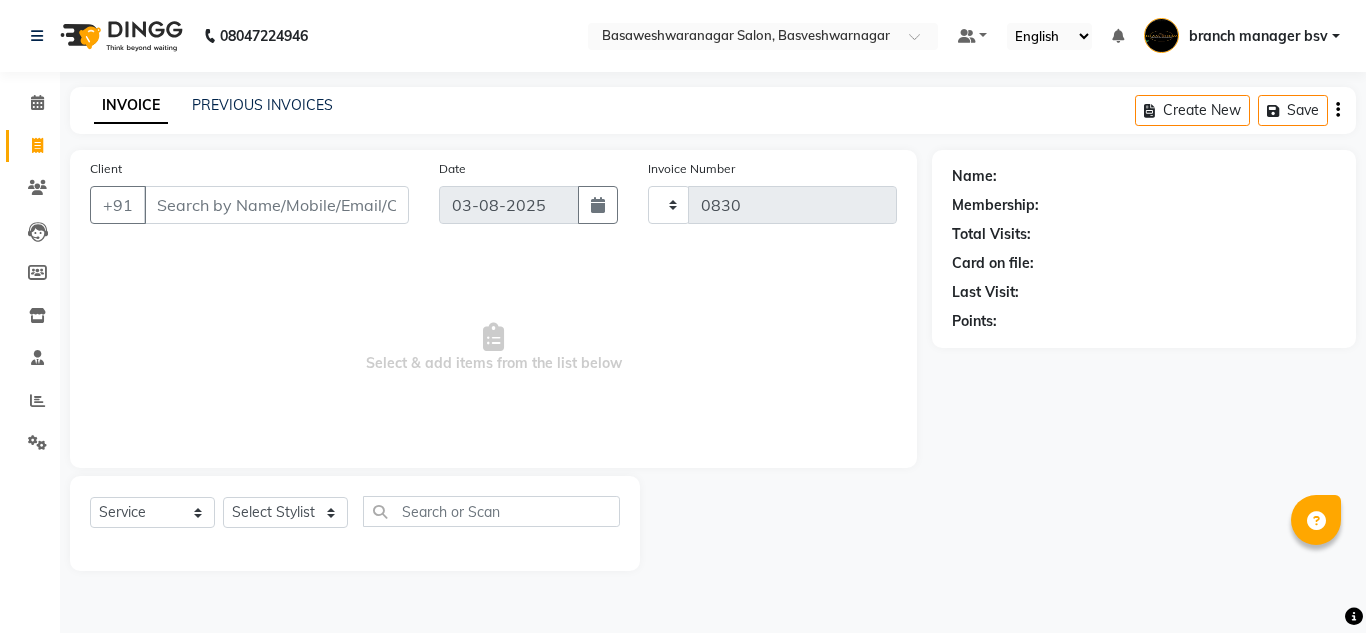 select on "842" 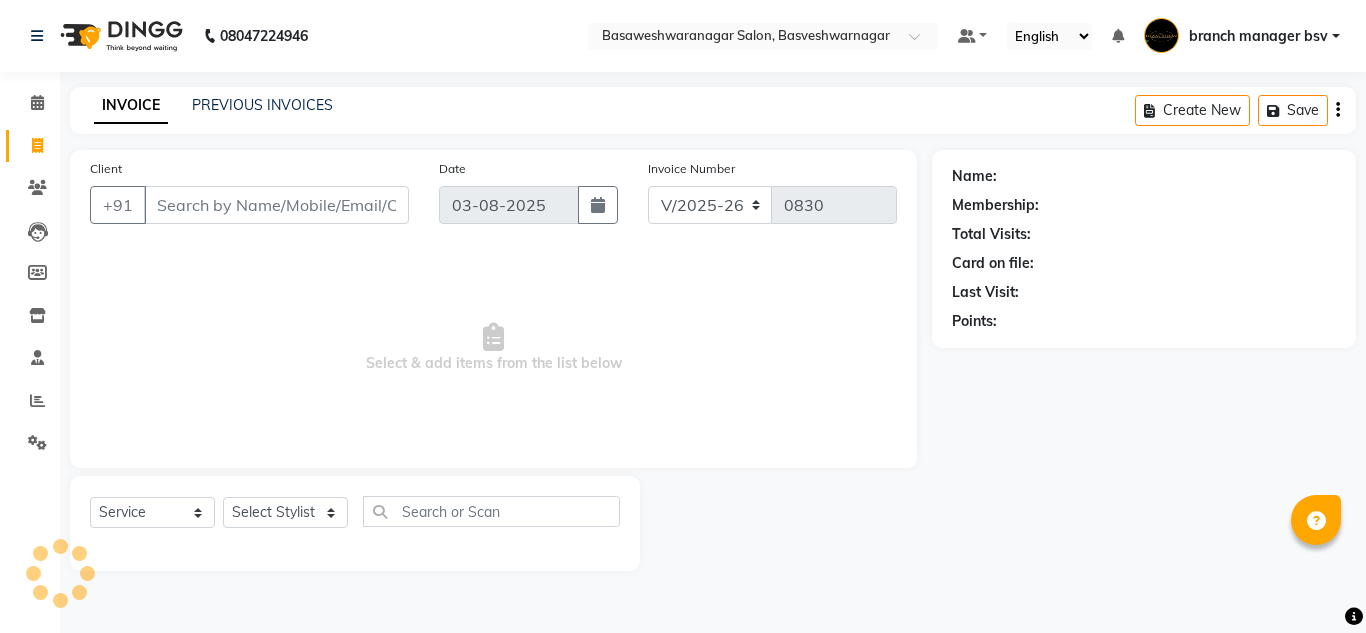 click on "Client" at bounding box center [276, 205] 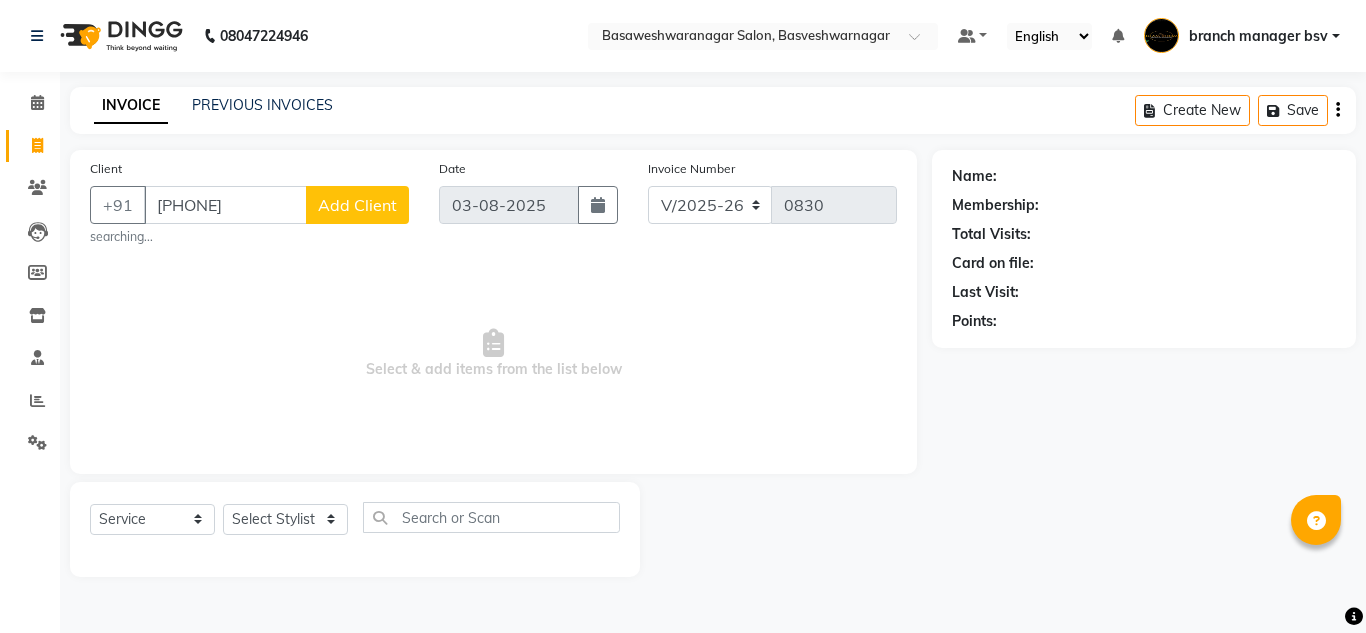 type on "[PHONE]" 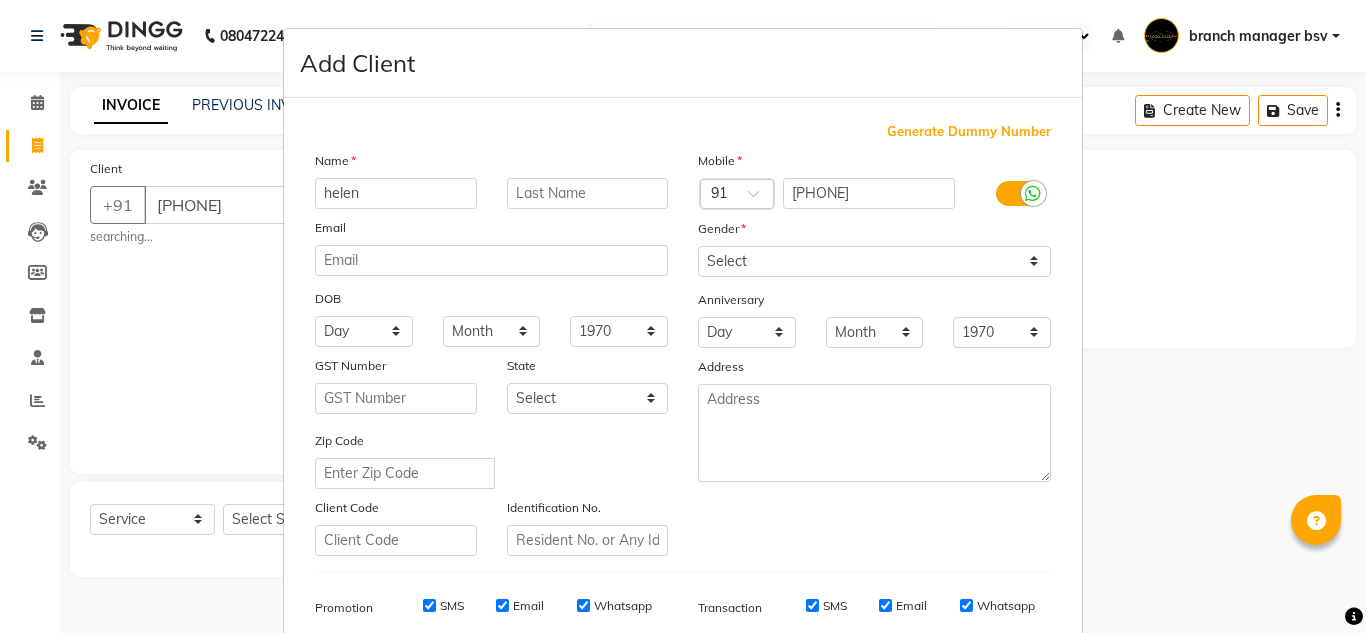 type on "helen" 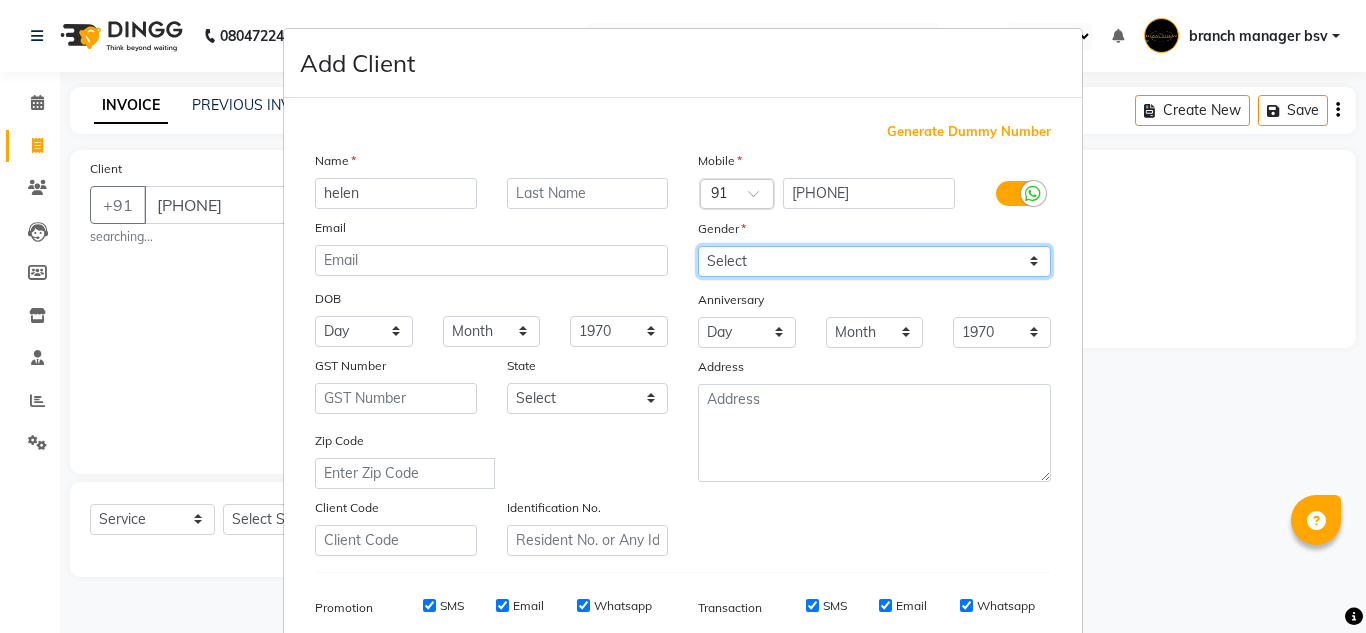 click on "Select Male Female Other Prefer Not To Say" at bounding box center (874, 261) 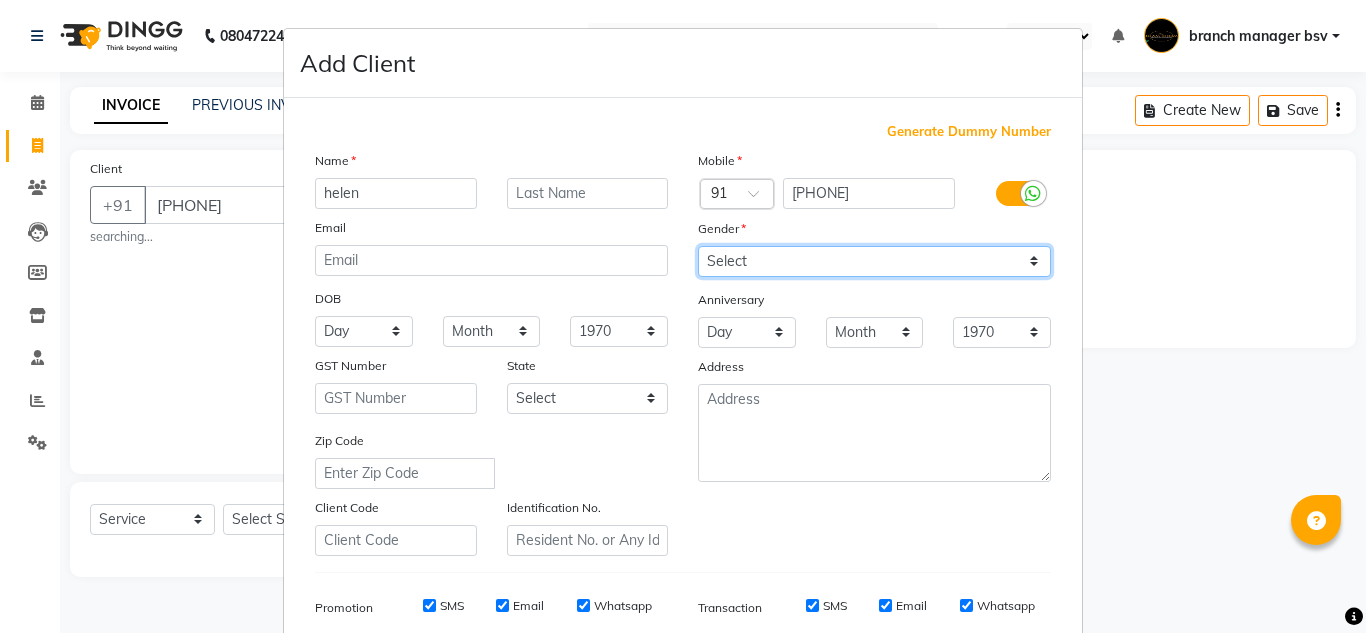 select on "female" 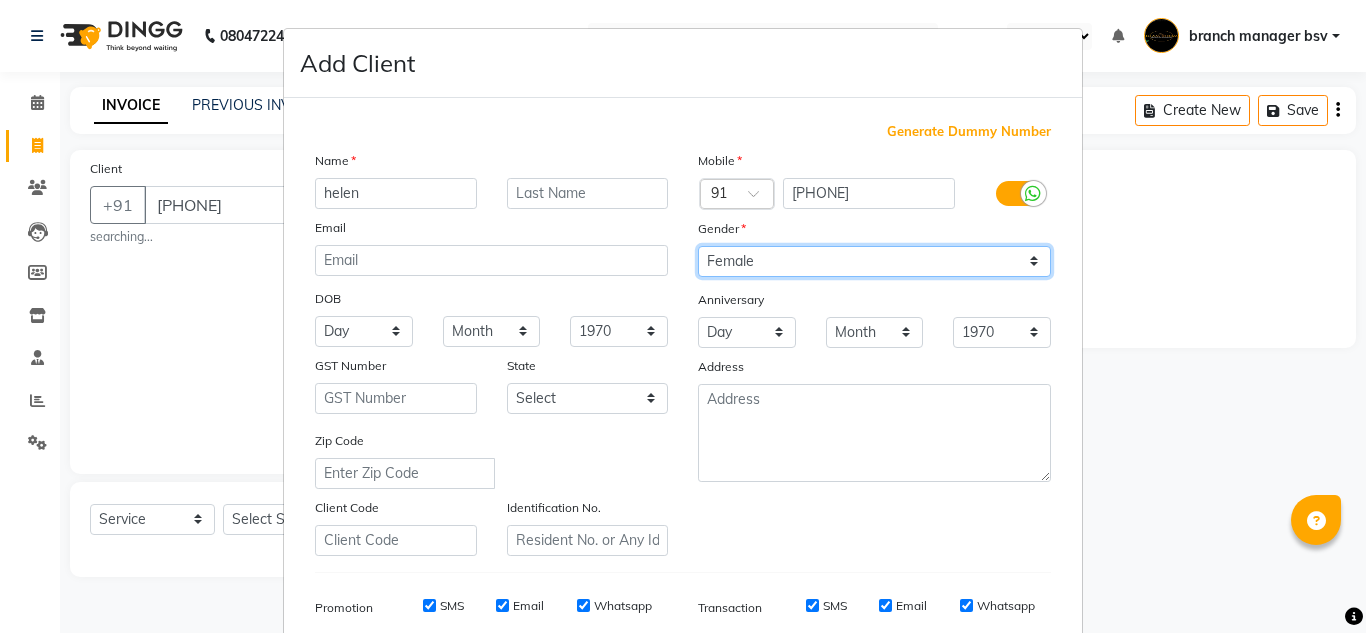click on "Select Male Female Other Prefer Not To Say" at bounding box center [874, 261] 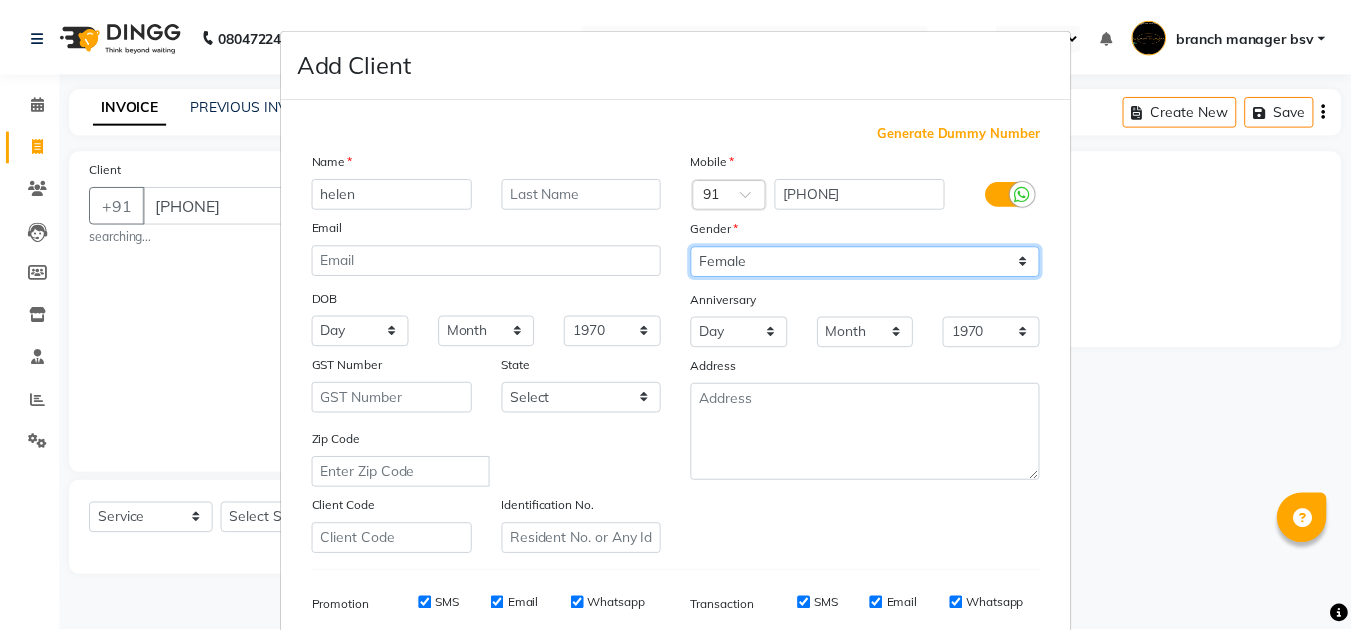 scroll, scrollTop: 290, scrollLeft: 0, axis: vertical 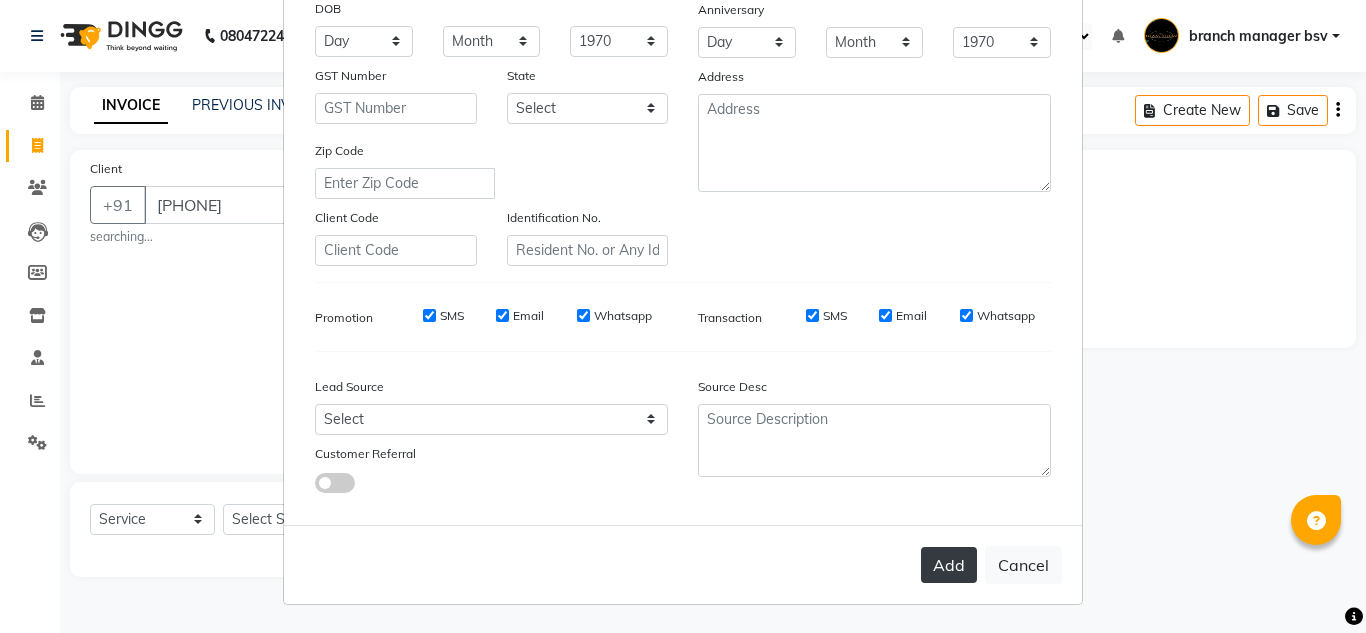 click on "Add" at bounding box center [949, 565] 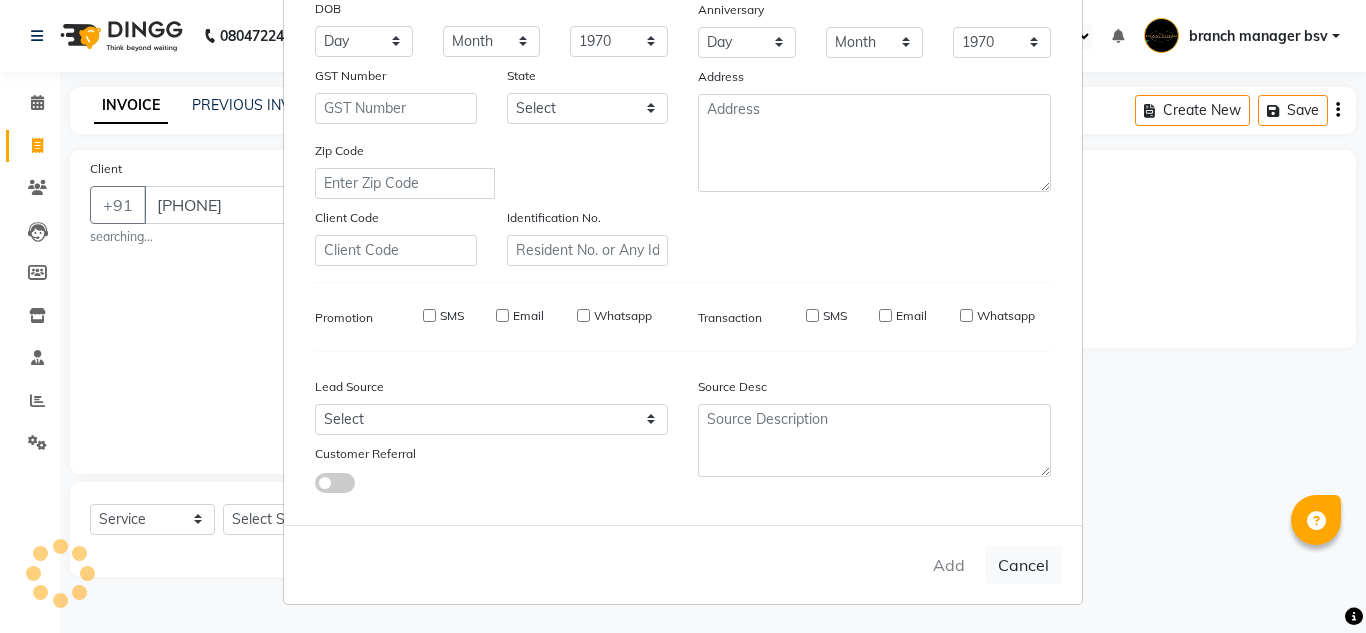 type 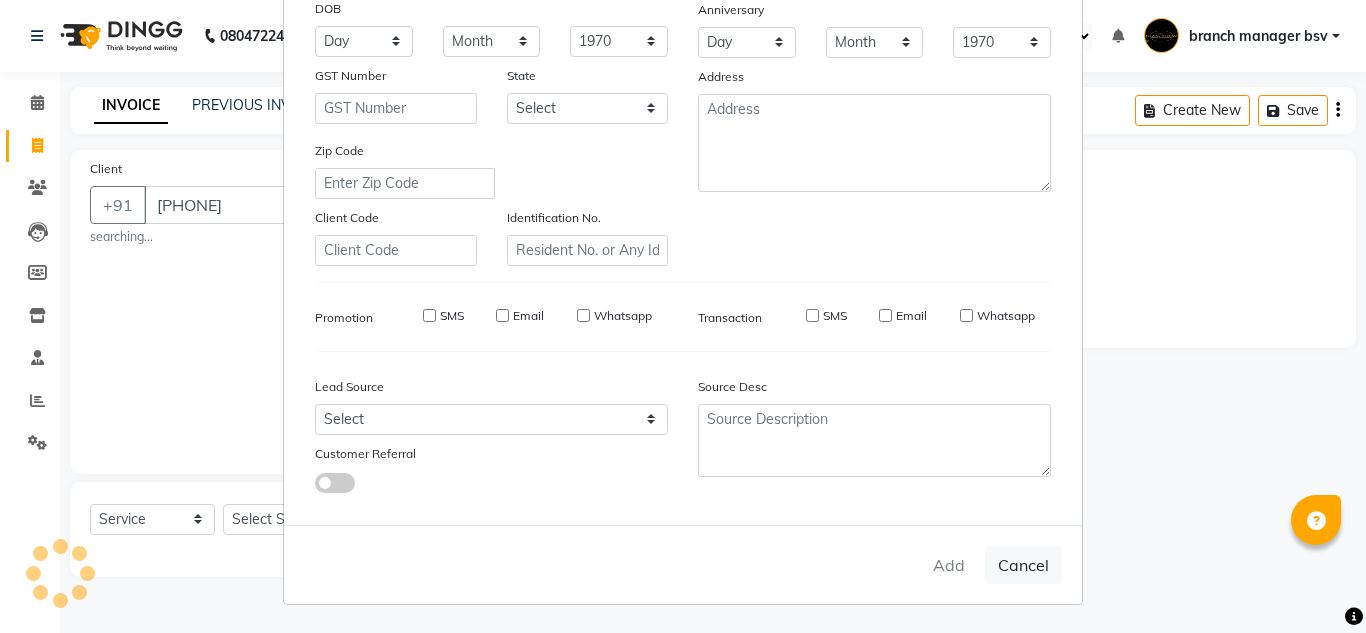 select 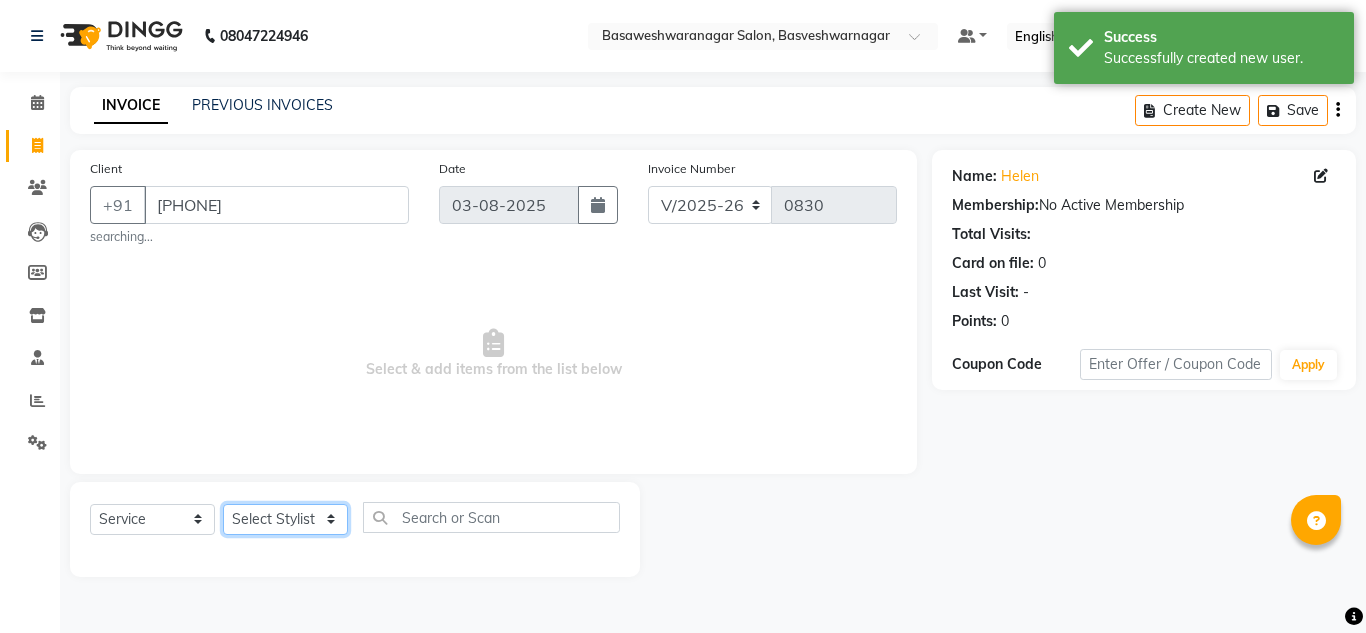 click on "Select Stylist ashwini branch manager bsv Dr.Jabin Dr mehzabin GURISH JASSI Jayshree Navya pooja accounts PRATIK RAJEESHA Rasna Sanskruthi shangnimwom SMIRTI SUMITH SUNITHA SUNNY Tanveer  TEZZ The Glam Room theja Trishna urmi" 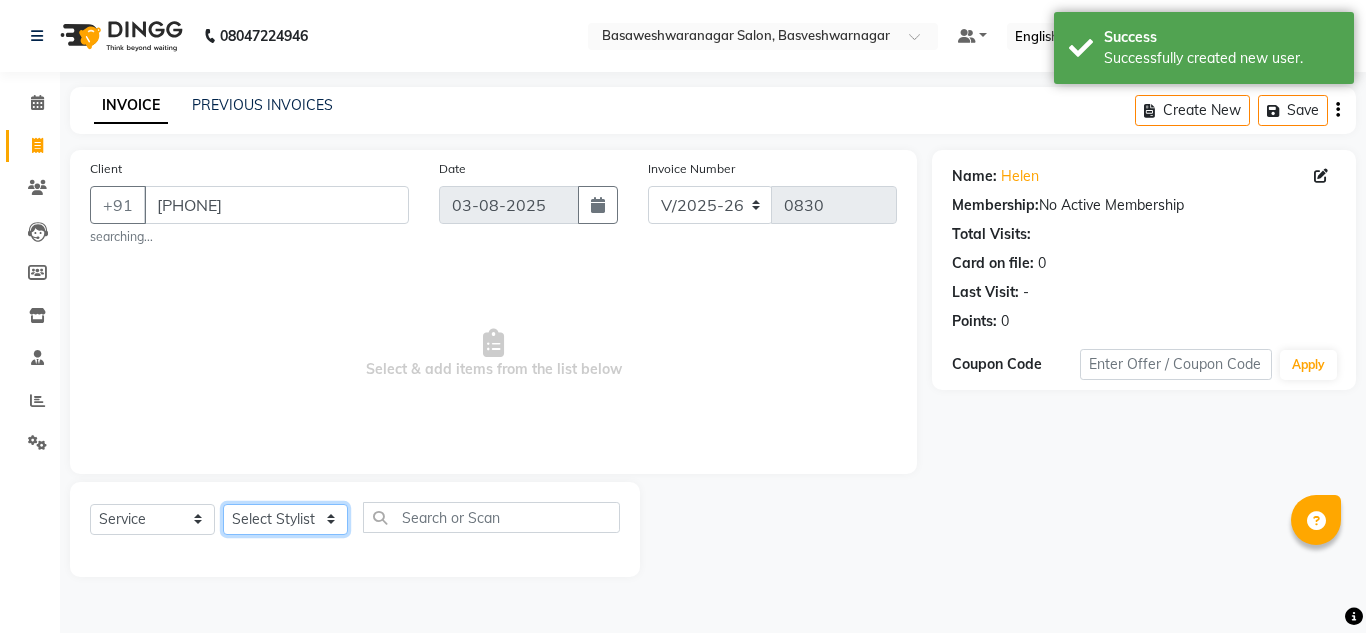 select on "13737" 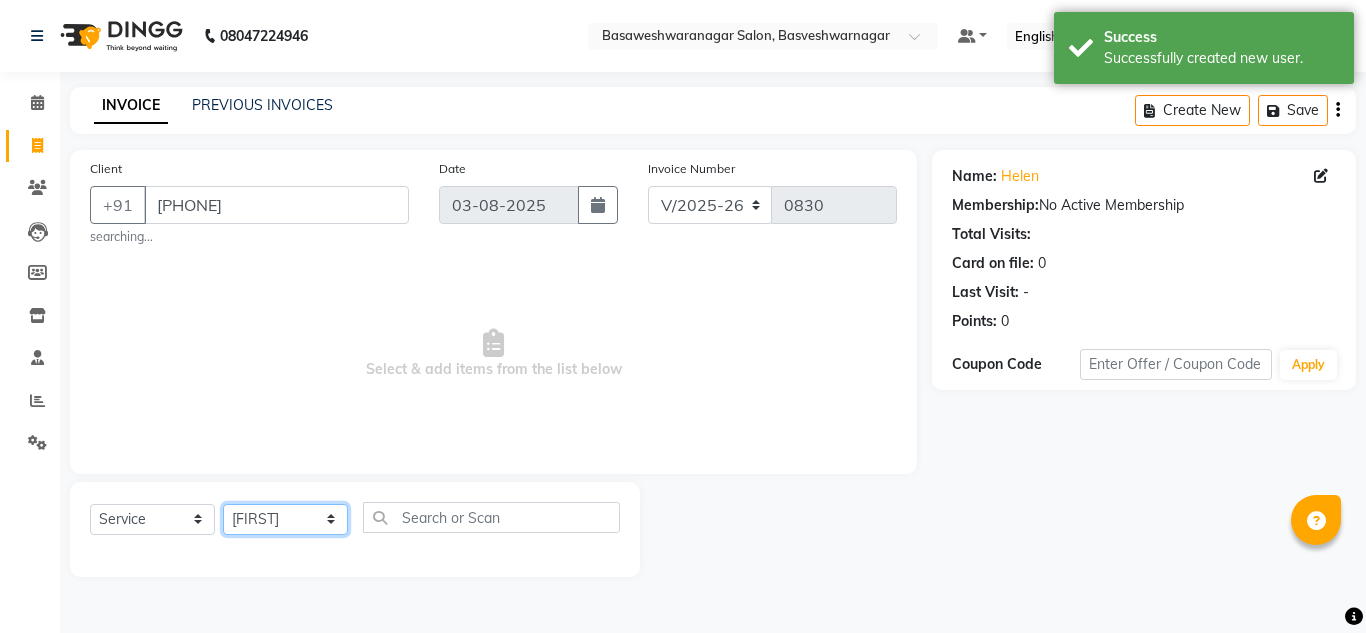 click on "Select Stylist ashwini branch manager bsv Dr.Jabin Dr mehzabin GURISH JASSI Jayshree Navya pooja accounts PRATIK RAJEESHA Rasna Sanskruthi shangnimwom SMIRTI SUMITH SUNITHA SUNNY Tanveer  TEZZ The Glam Room theja Trishna urmi" 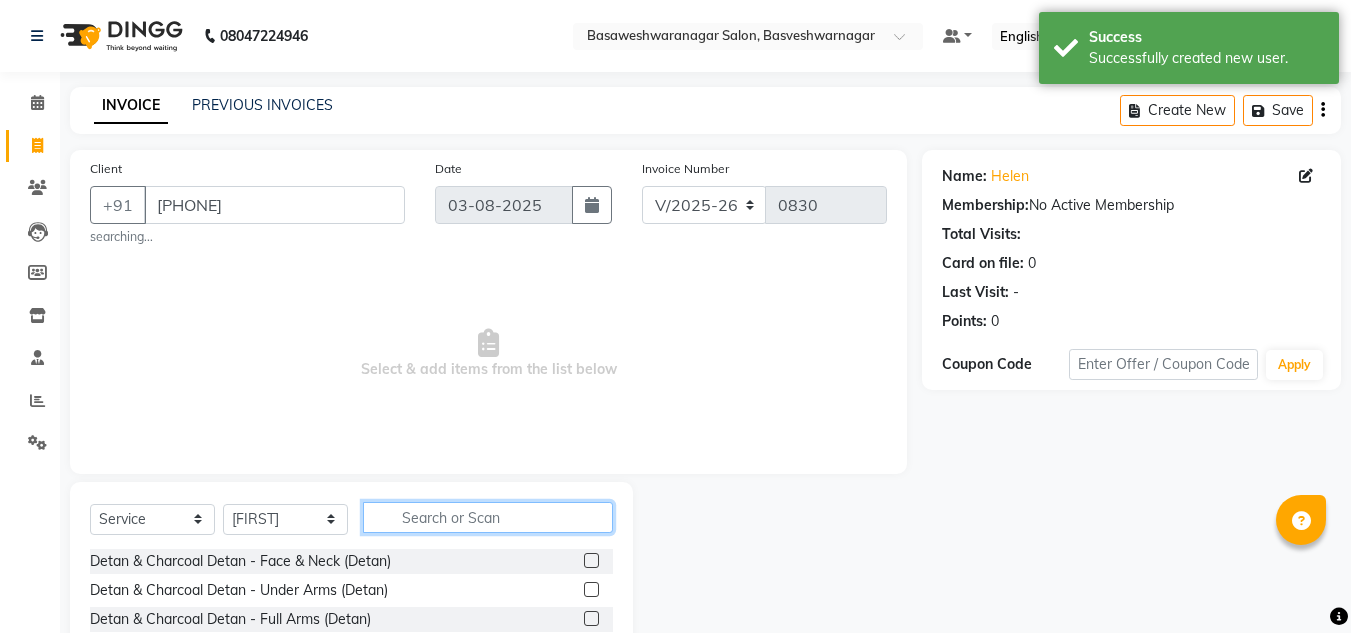 click 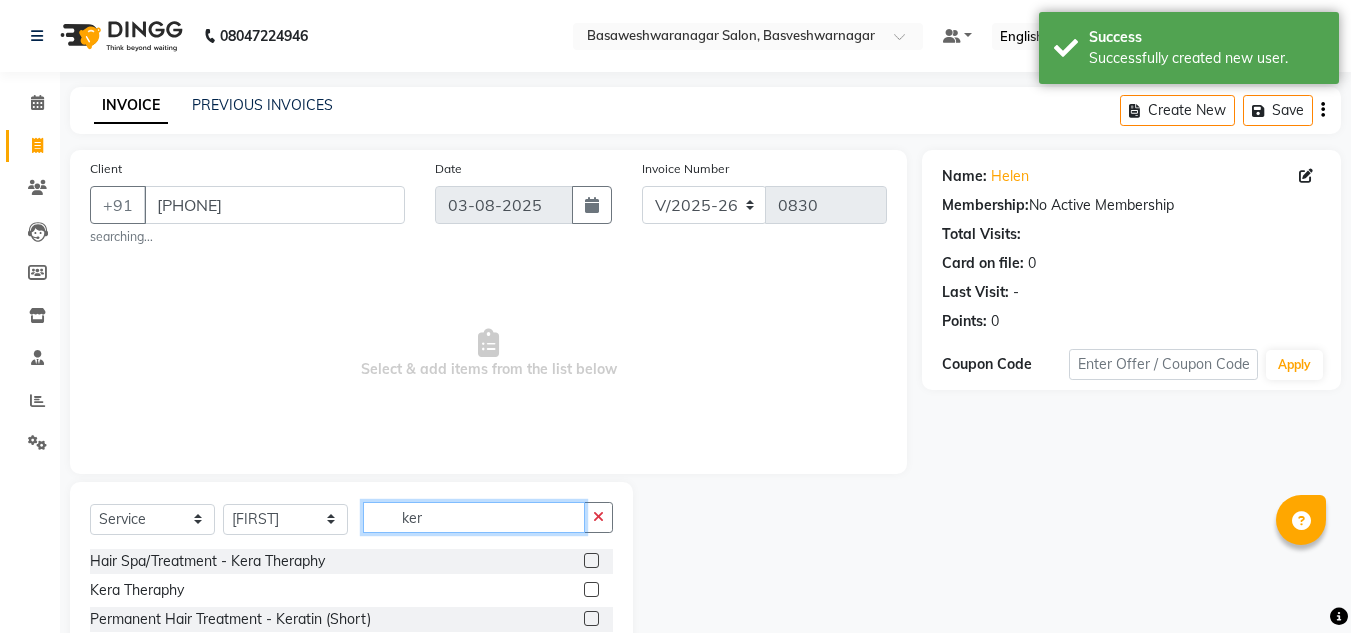 type on "ker" 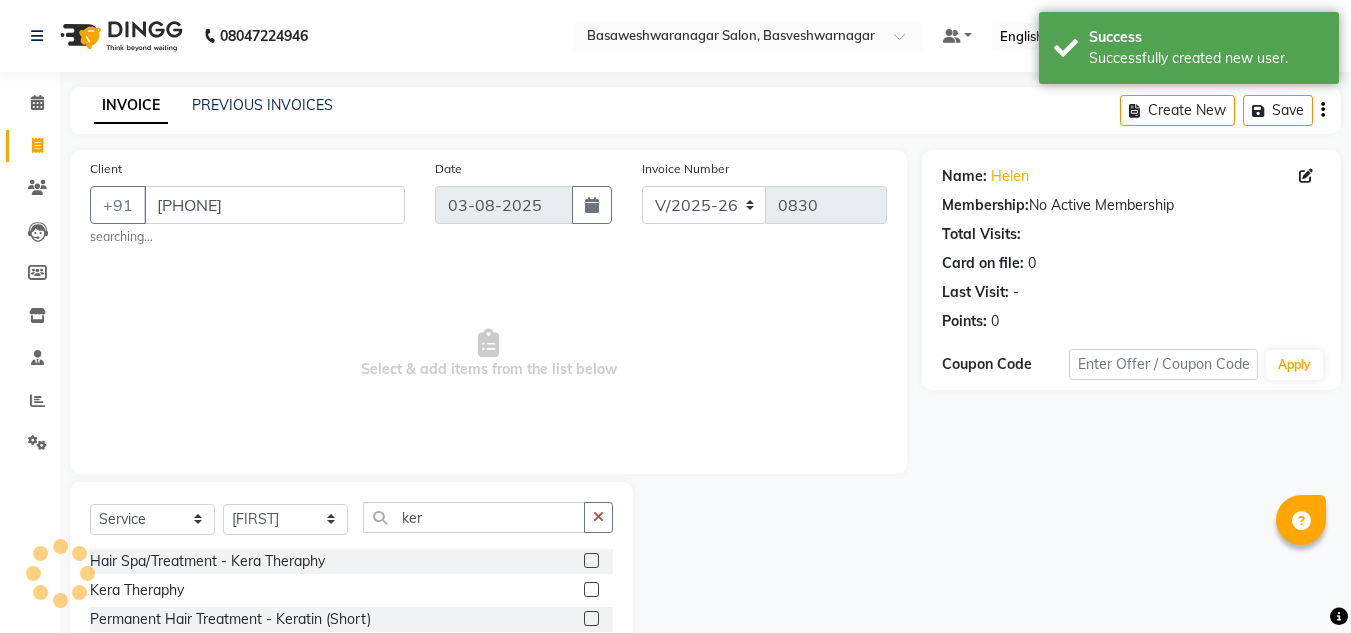 click 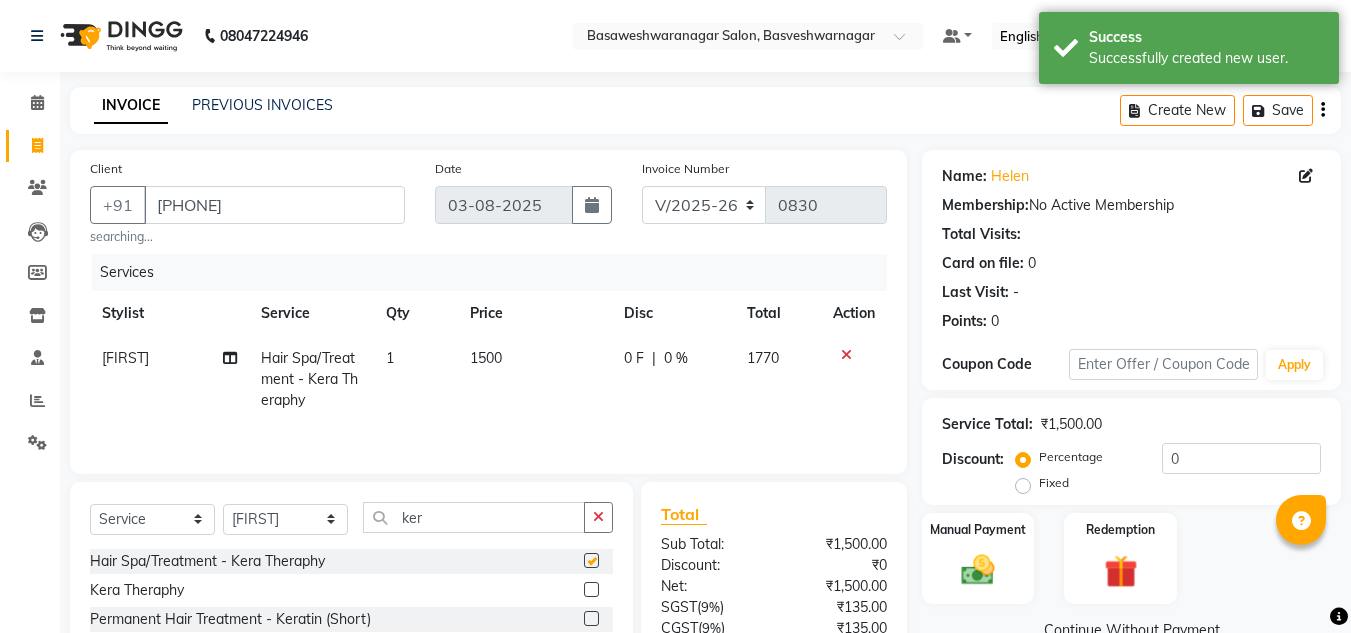 checkbox on "false" 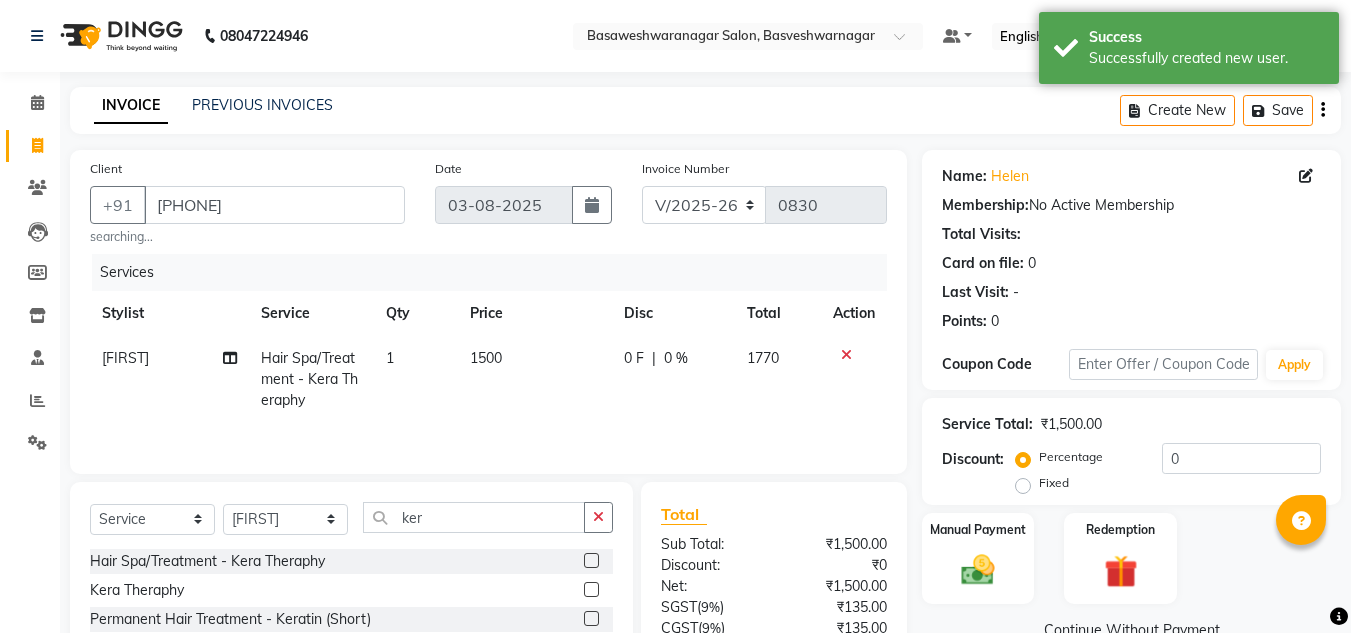 click on "1500" 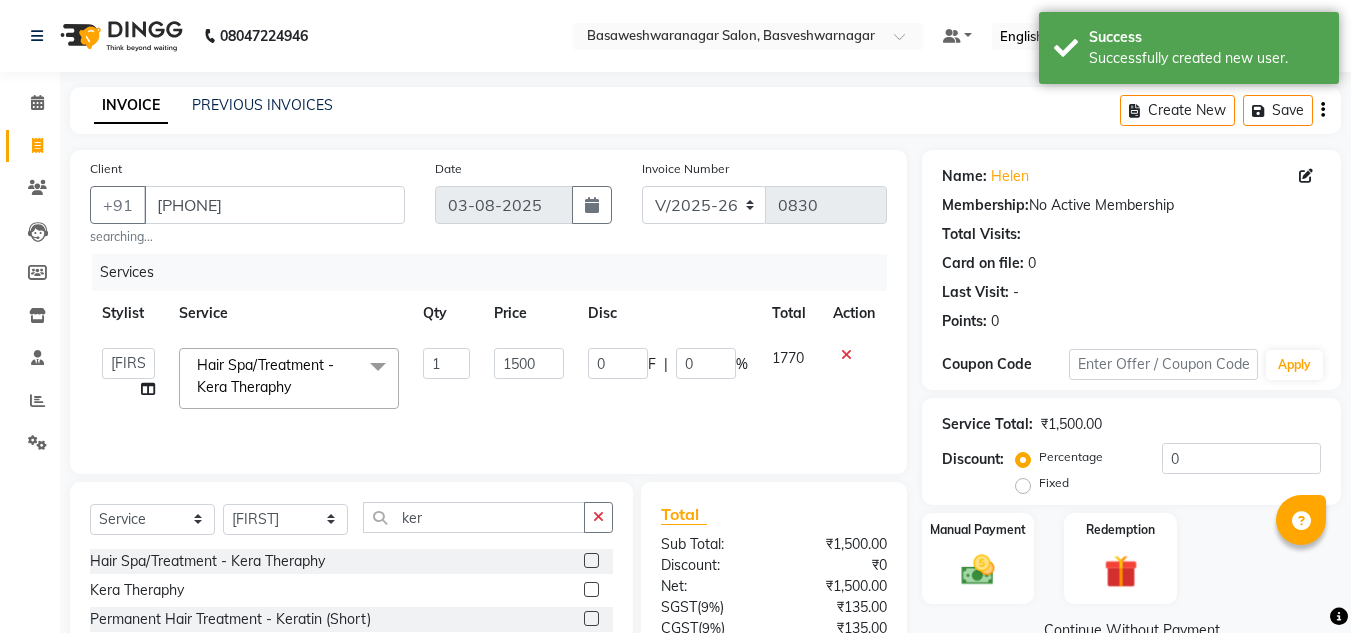 click on "1500" 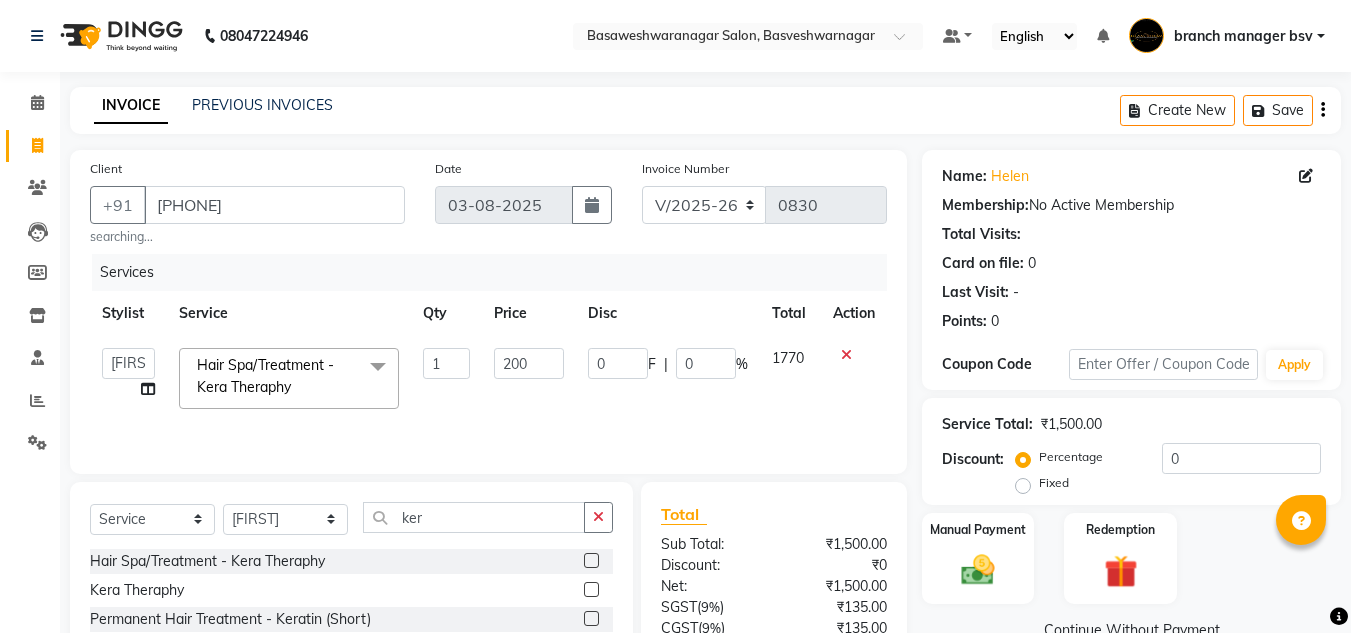 type on "2000" 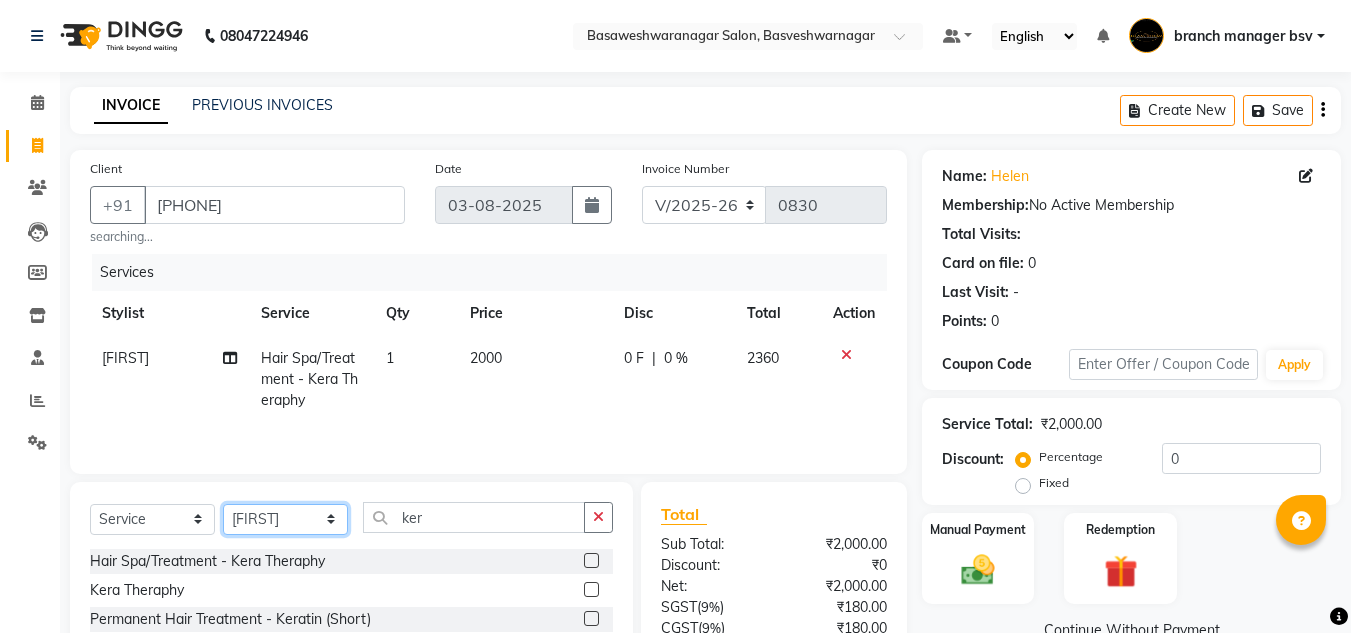 click on "Select Stylist ashwini branch manager bsv Dr.Jabin Dr mehzabin GURISH JASSI Jayshree Navya pooja accounts PRATIK RAJEESHA Rasna Sanskruthi shangnimwom SMIRTI SUMITH SUNITHA SUNNY Tanveer  TEZZ The Glam Room theja Trishna urmi" 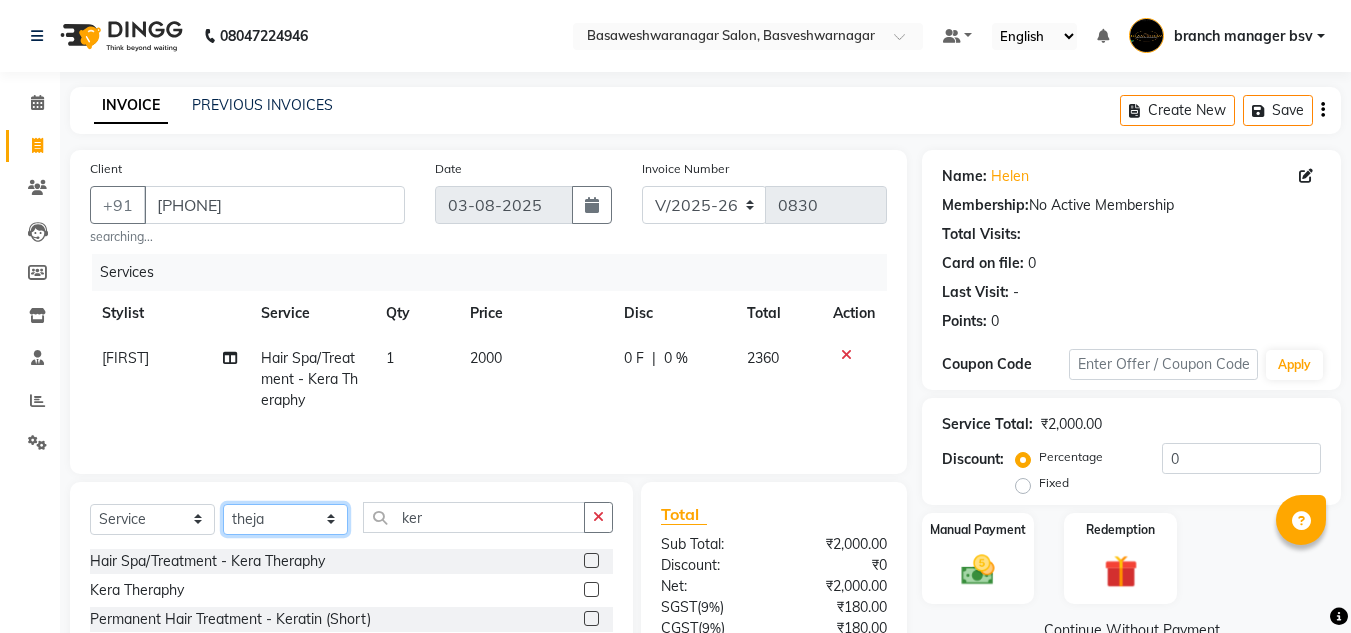 click on "Select Stylist ashwini branch manager bsv Dr.Jabin Dr mehzabin GURISH JASSI Jayshree Navya pooja accounts PRATIK RAJEESHA Rasna Sanskruthi shangnimwom SMIRTI SUMITH SUNITHA SUNNY Tanveer  TEZZ The Glam Room theja Trishna urmi" 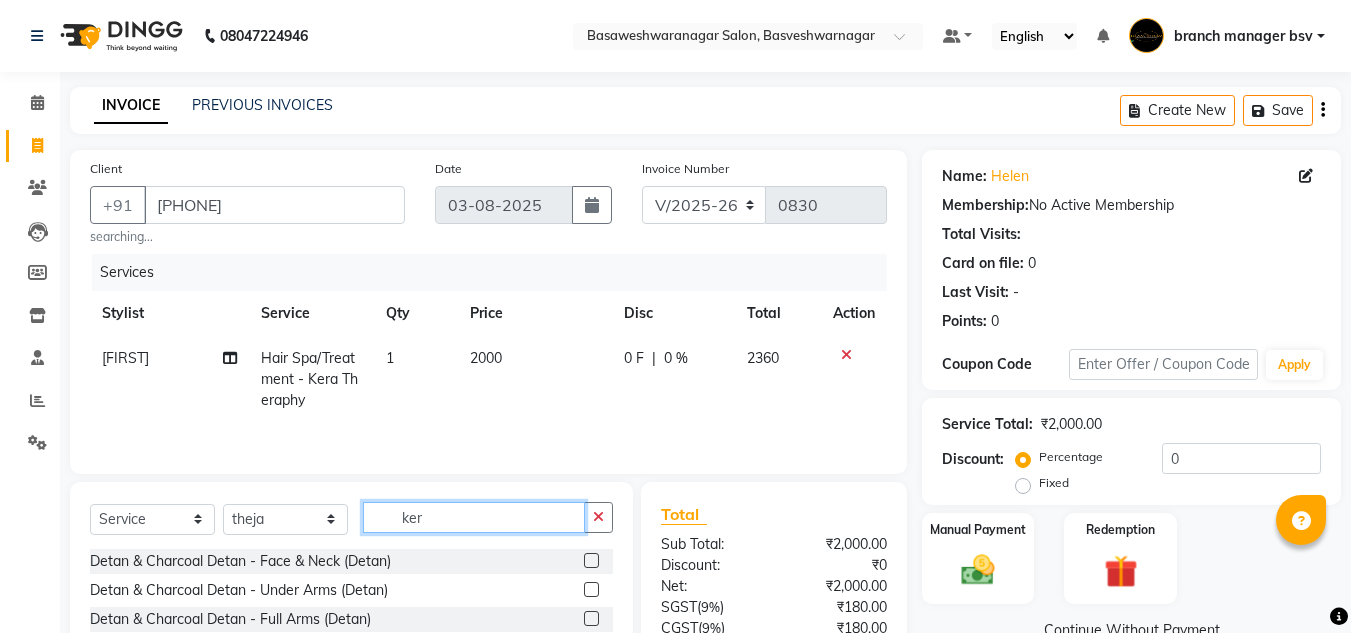 click on "ker" 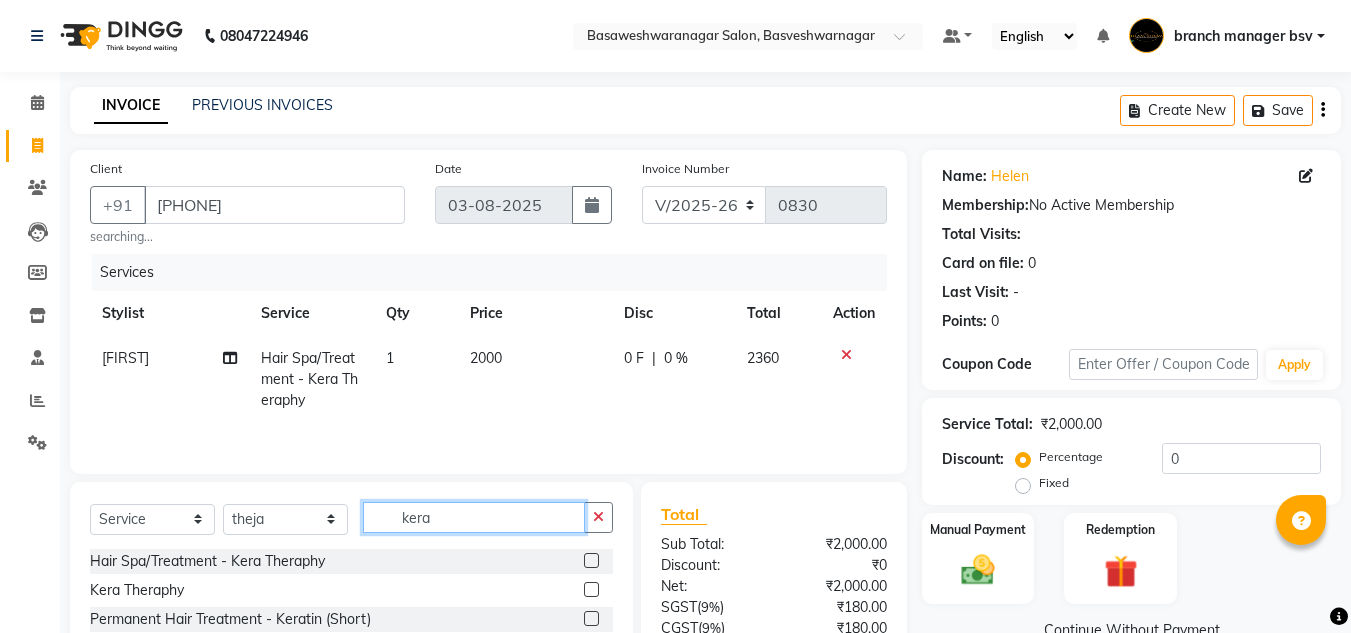 type on "kera" 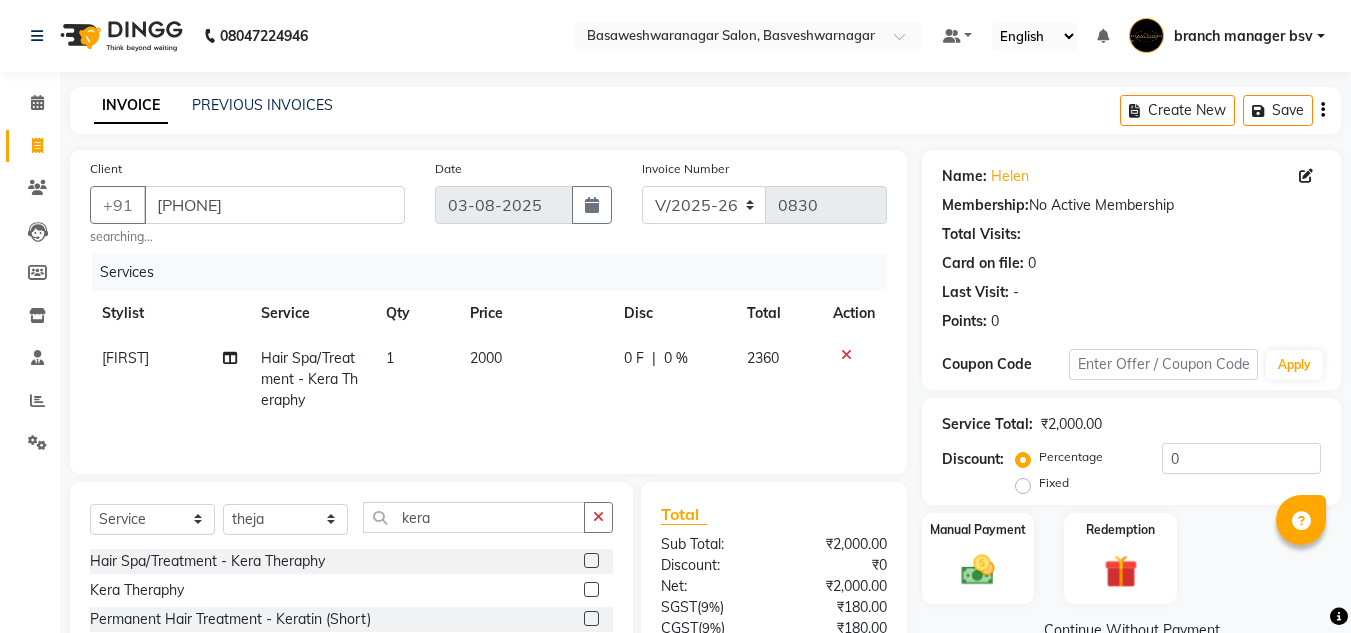 click 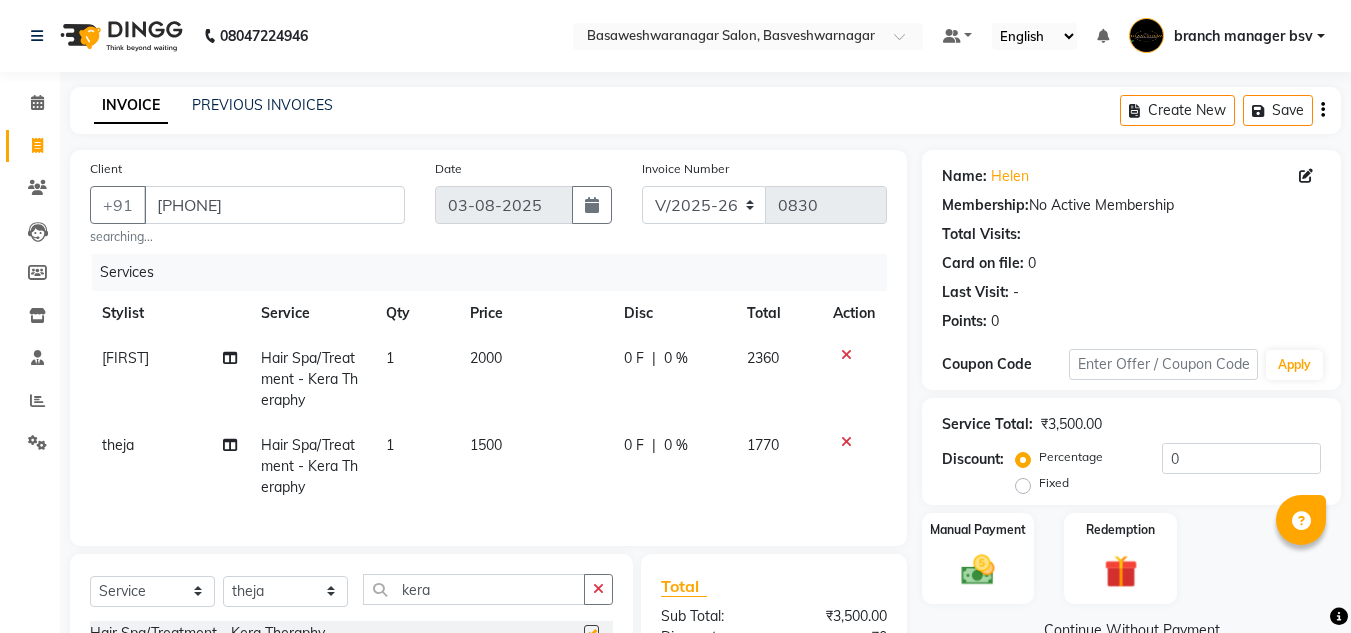 checkbox on "false" 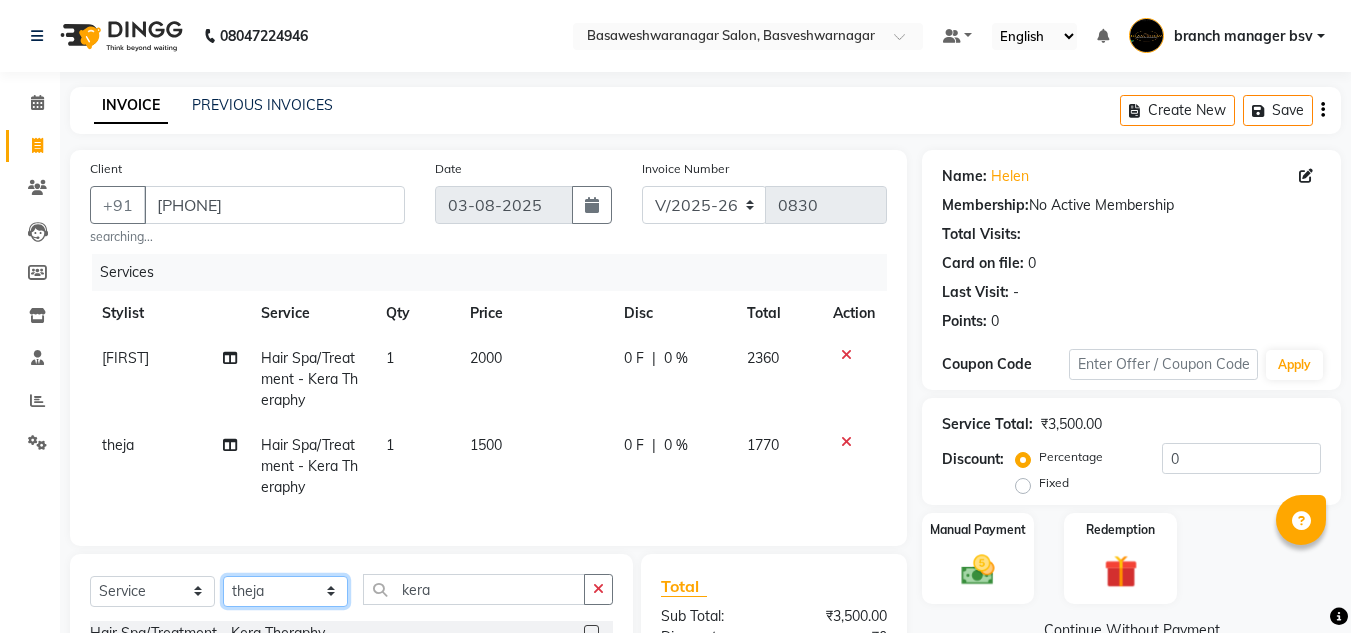 click on "Select Stylist ashwini branch manager bsv Dr.Jabin Dr mehzabin GURISH JASSI Jayshree Navya pooja accounts PRATIK RAJEESHA Rasna Sanskruthi shangnimwom SMIRTI SUMITH SUNITHA SUNNY Tanveer  TEZZ The Glam Room theja Trishna urmi" 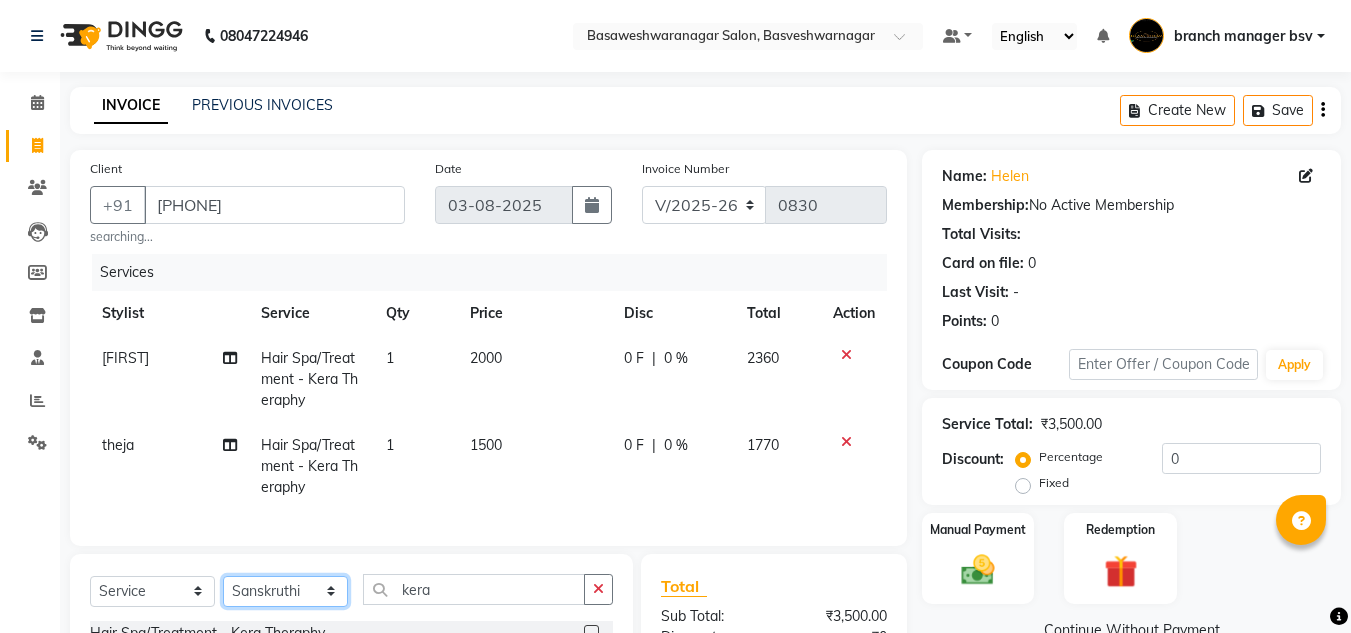 click on "Select Stylist ashwini branch manager bsv Dr.Jabin Dr mehzabin GURISH JASSI Jayshree Navya pooja accounts PRATIK RAJEESHA Rasna Sanskruthi shangnimwom SMIRTI SUMITH SUNITHA SUNNY Tanveer  TEZZ The Glam Room theja Trishna urmi" 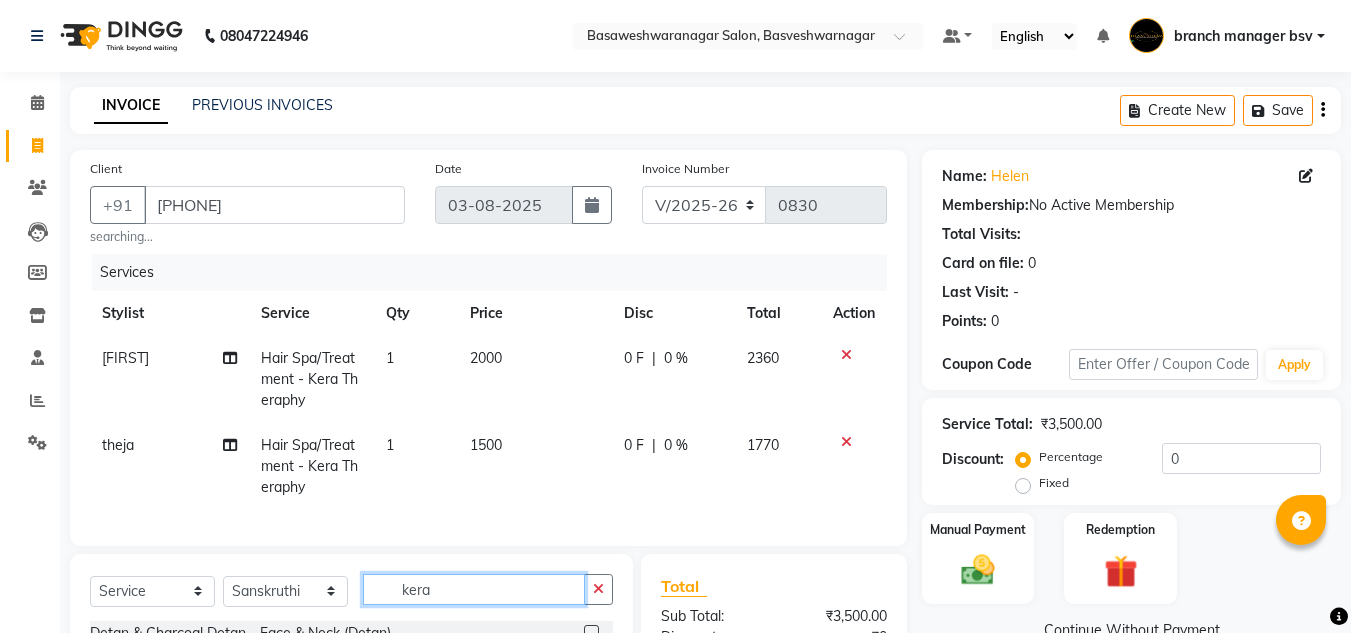 click on "kera" 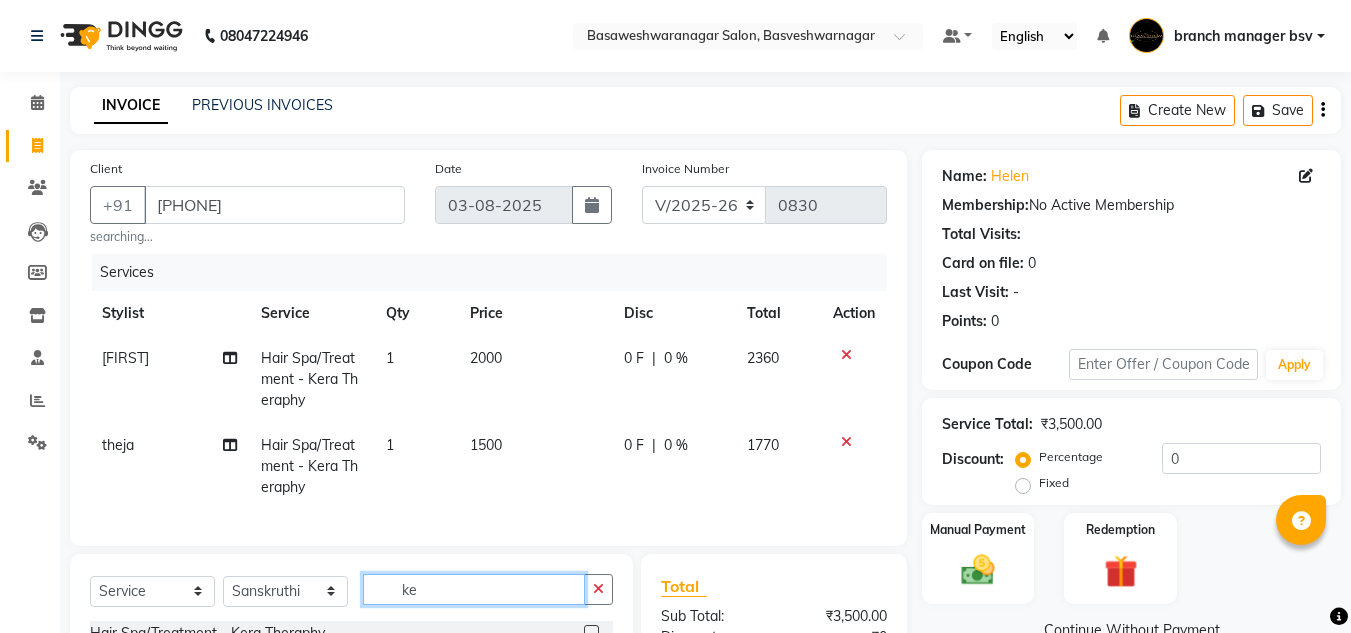 type on "k" 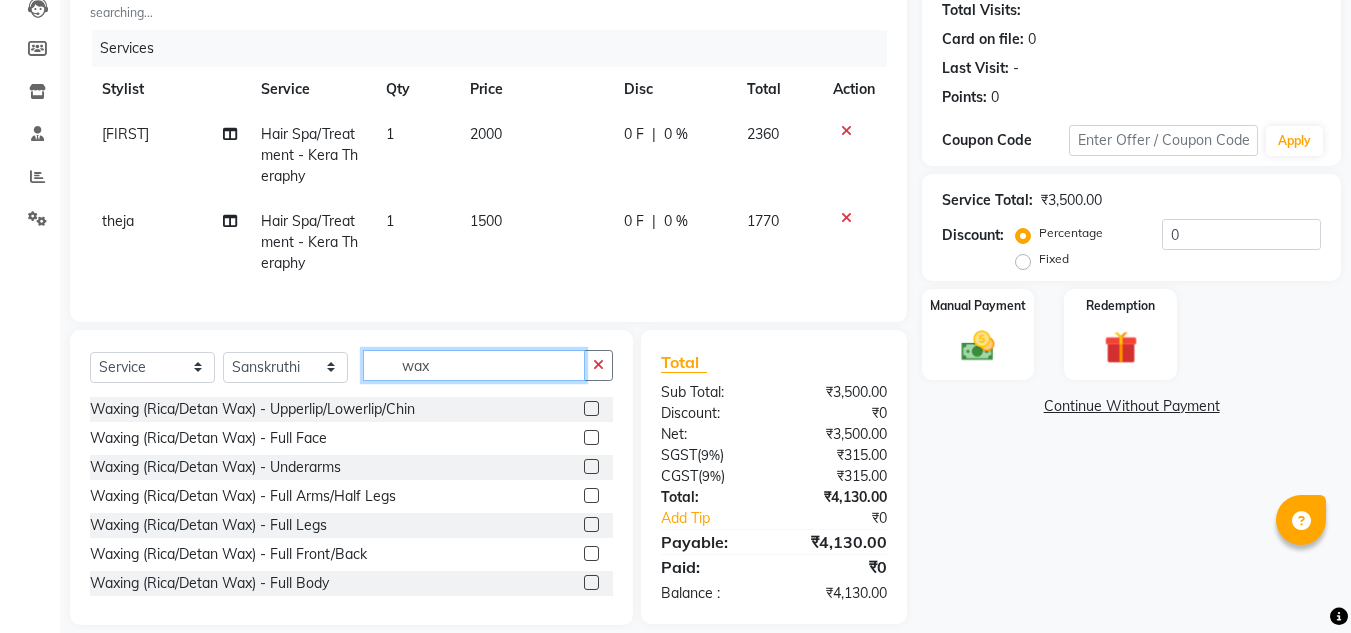 scroll, scrollTop: 225, scrollLeft: 0, axis: vertical 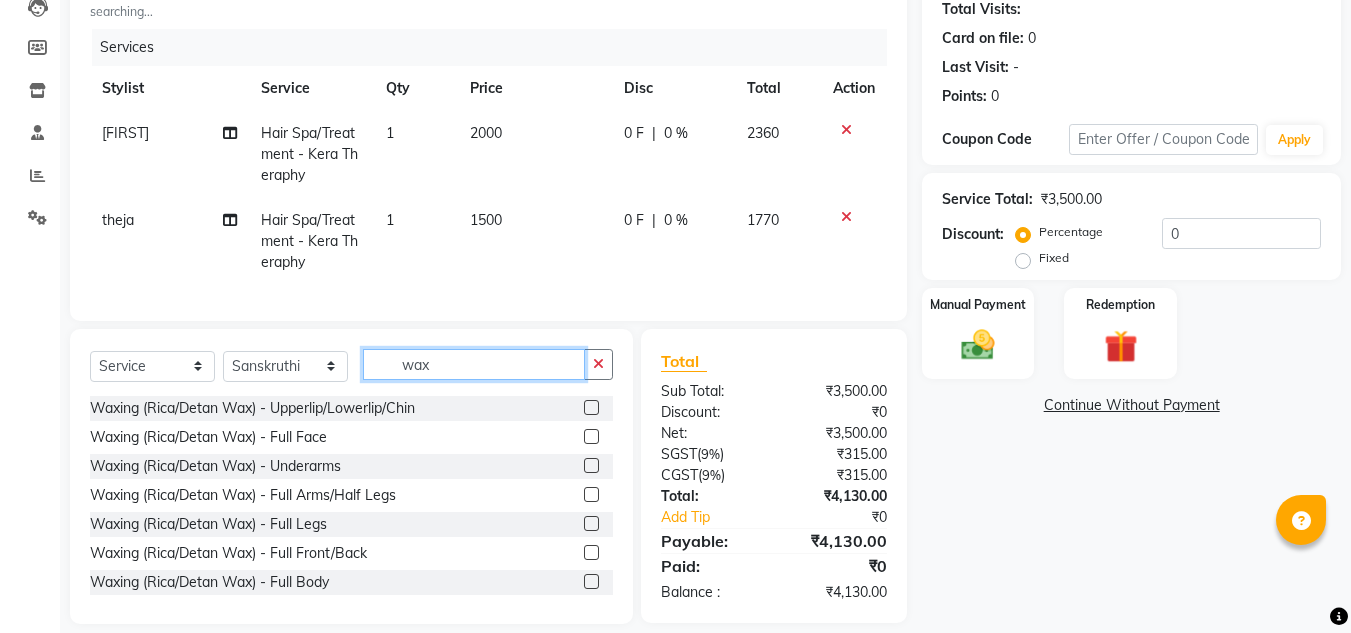 type on "wax" 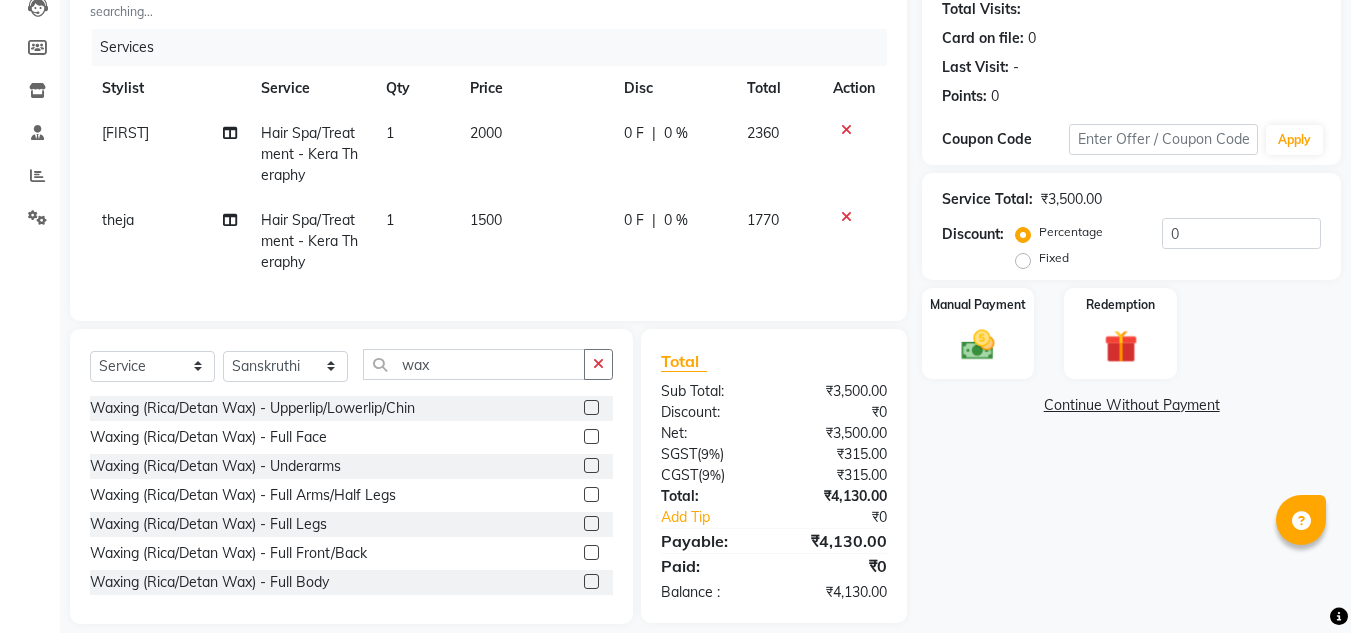 click 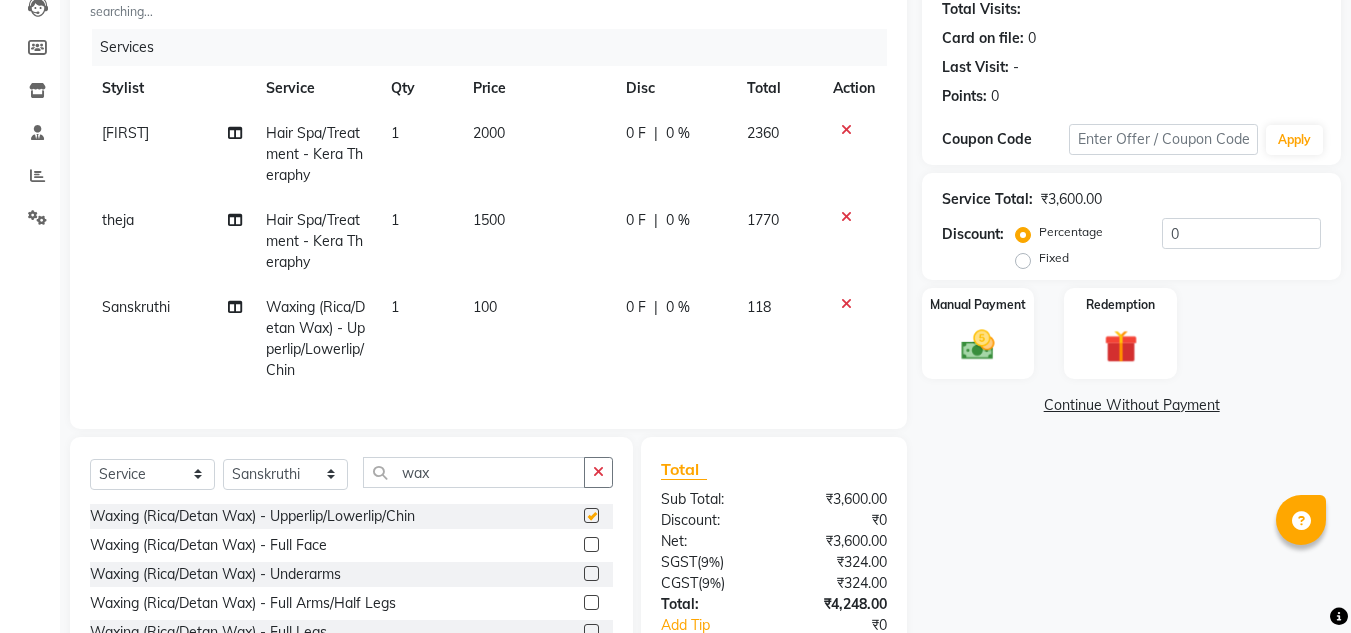 checkbox on "false" 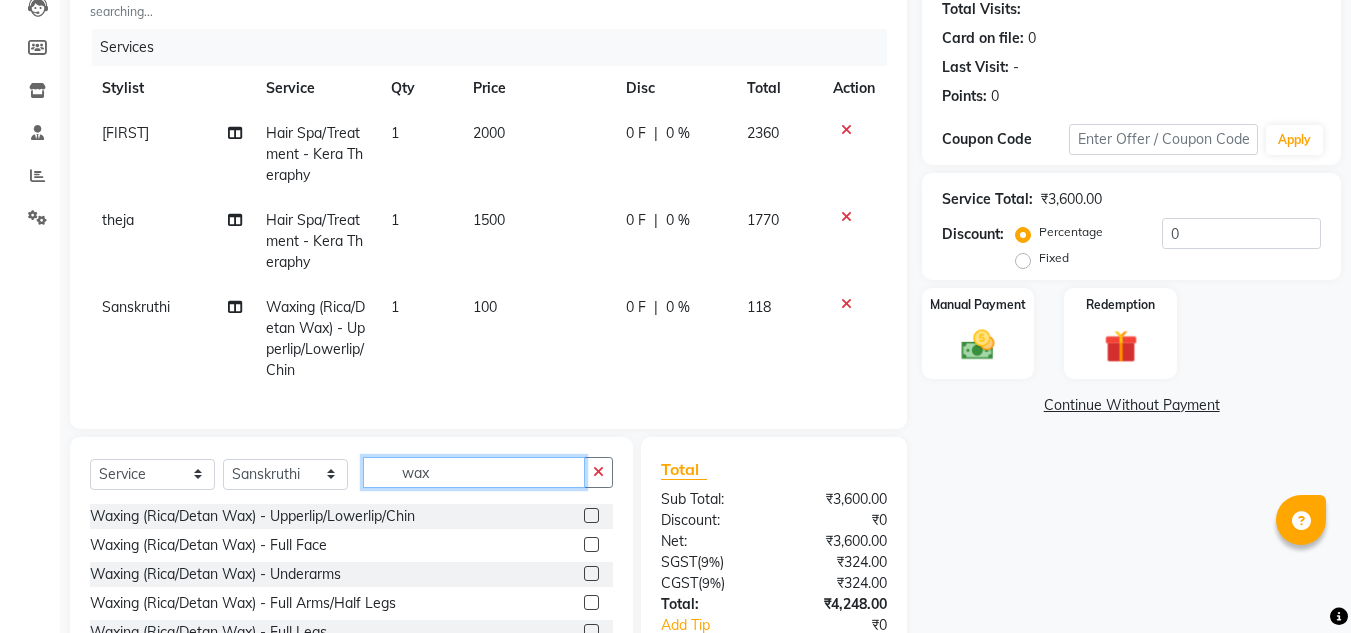 click on "wax" 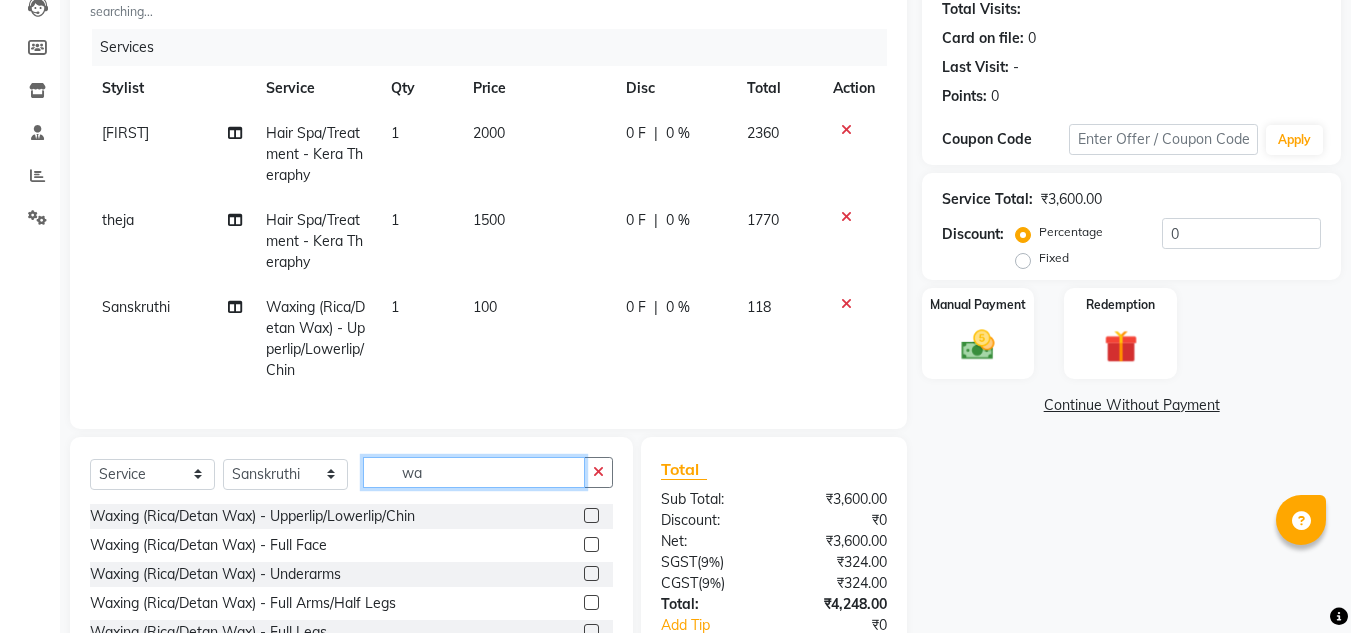type on "w" 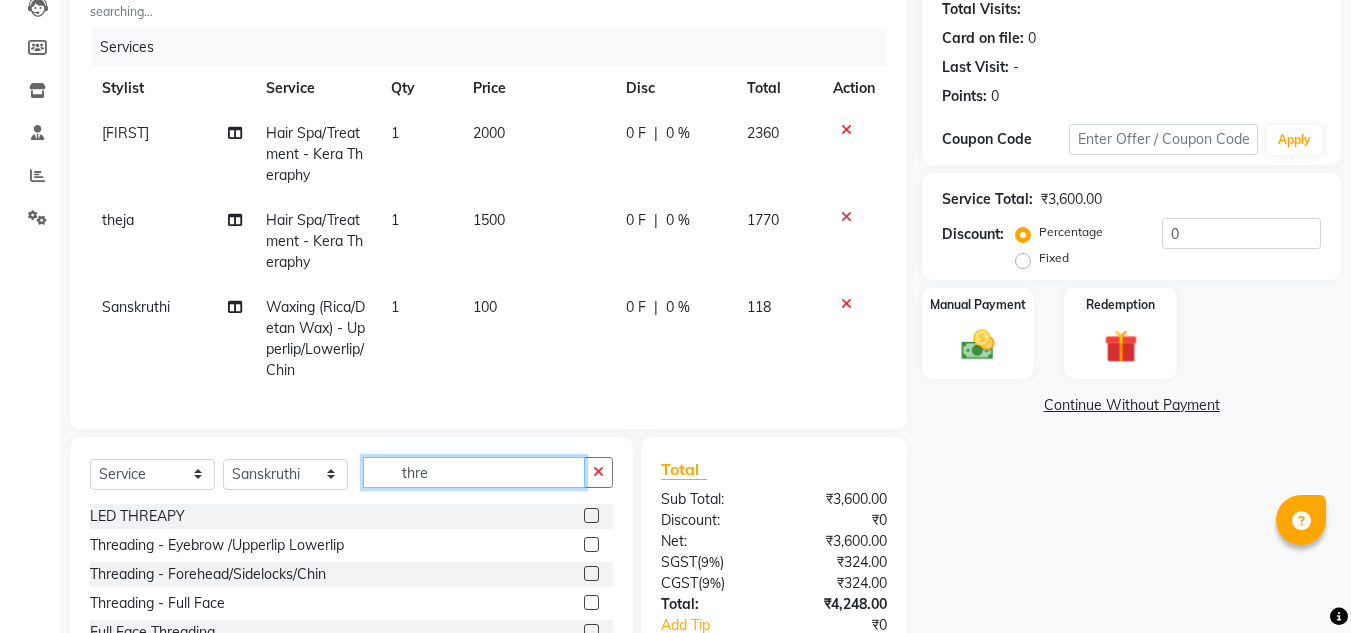 type on "thre" 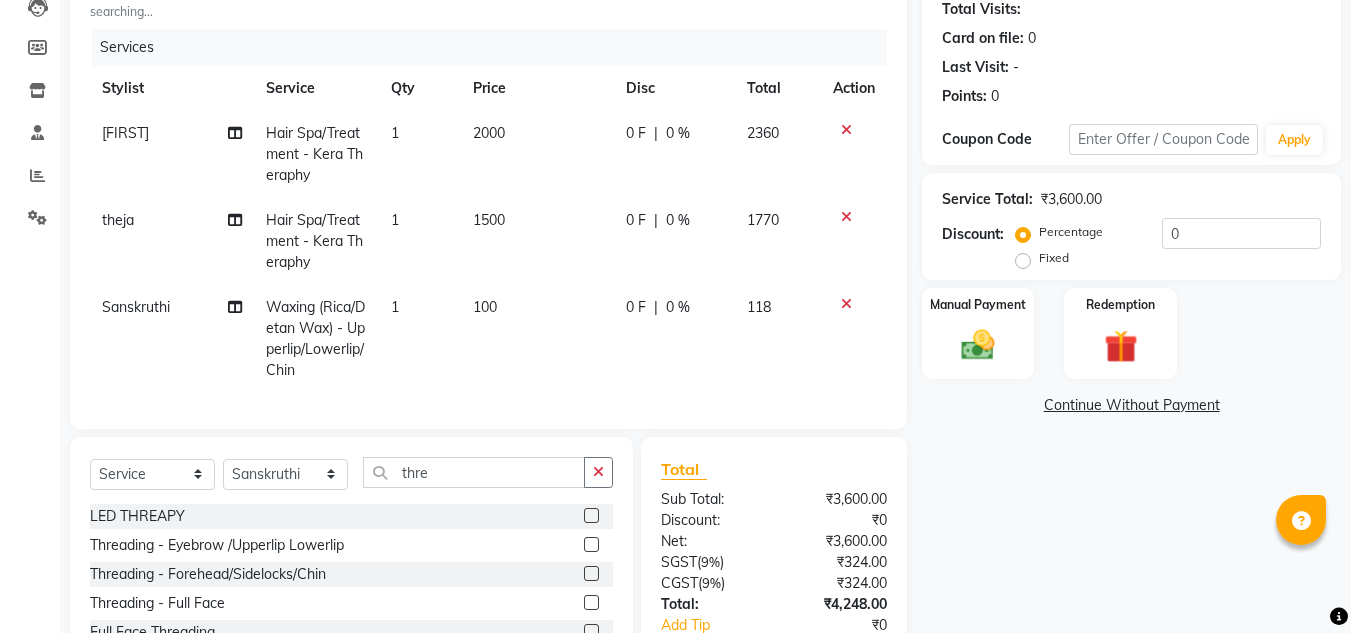 click 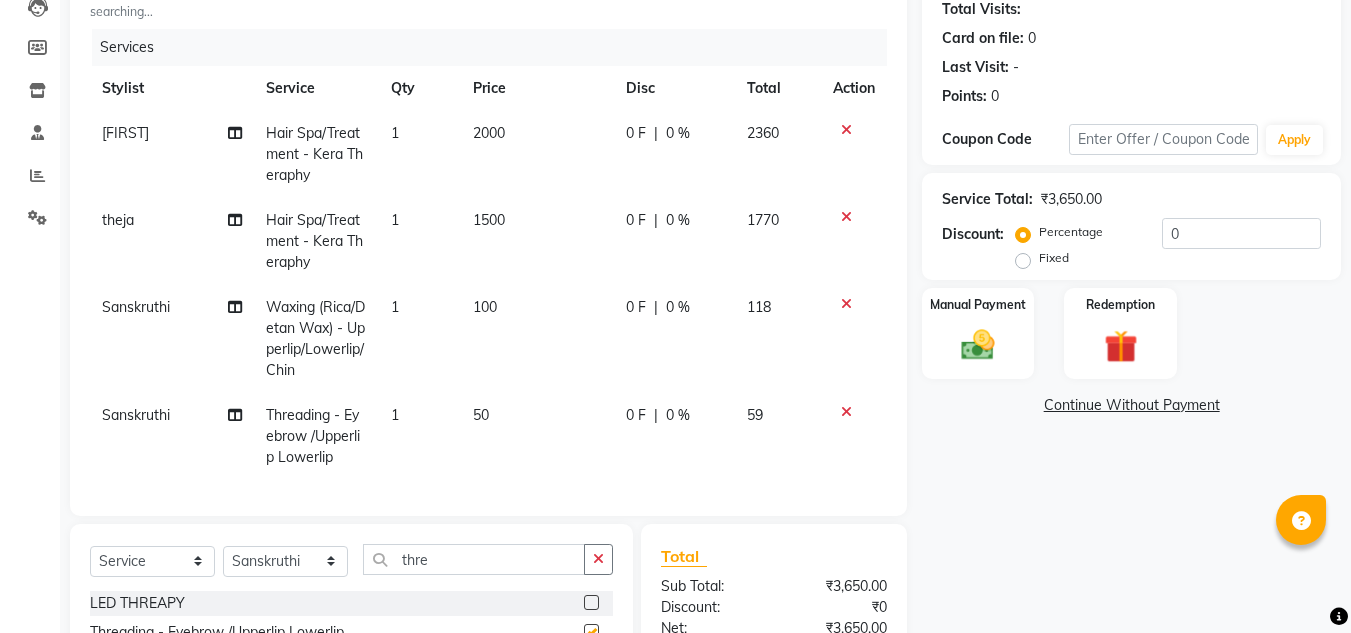 checkbox on "false" 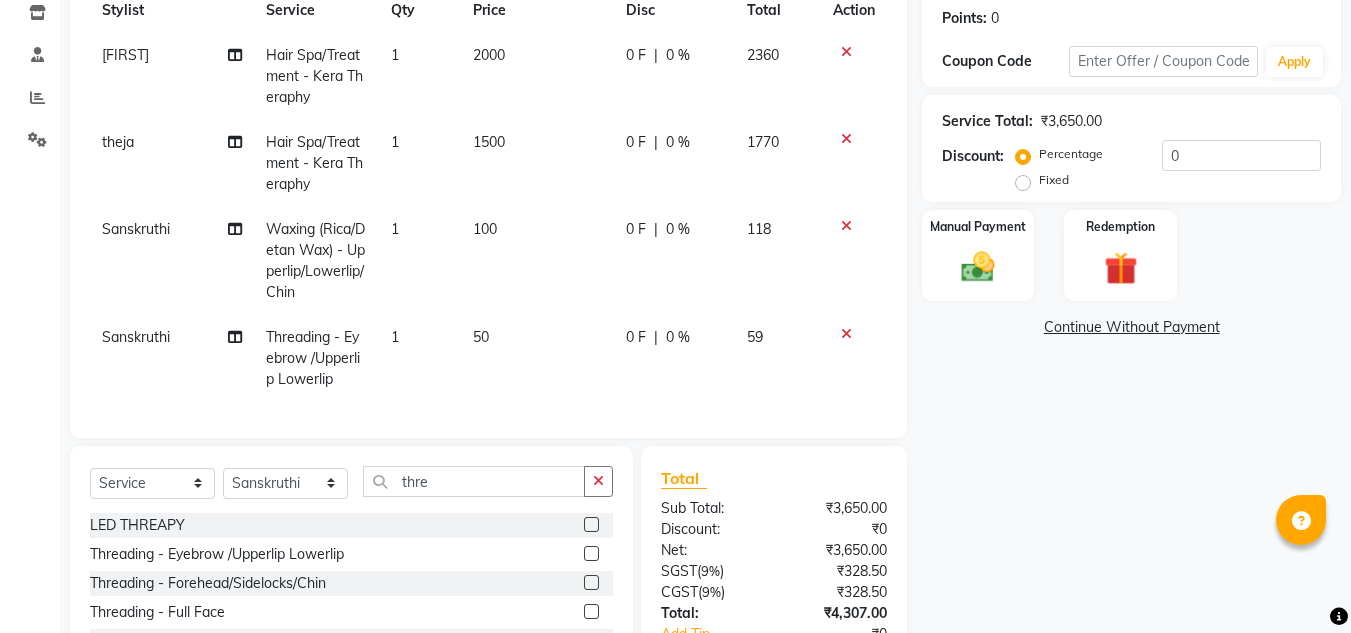 scroll, scrollTop: 313, scrollLeft: 0, axis: vertical 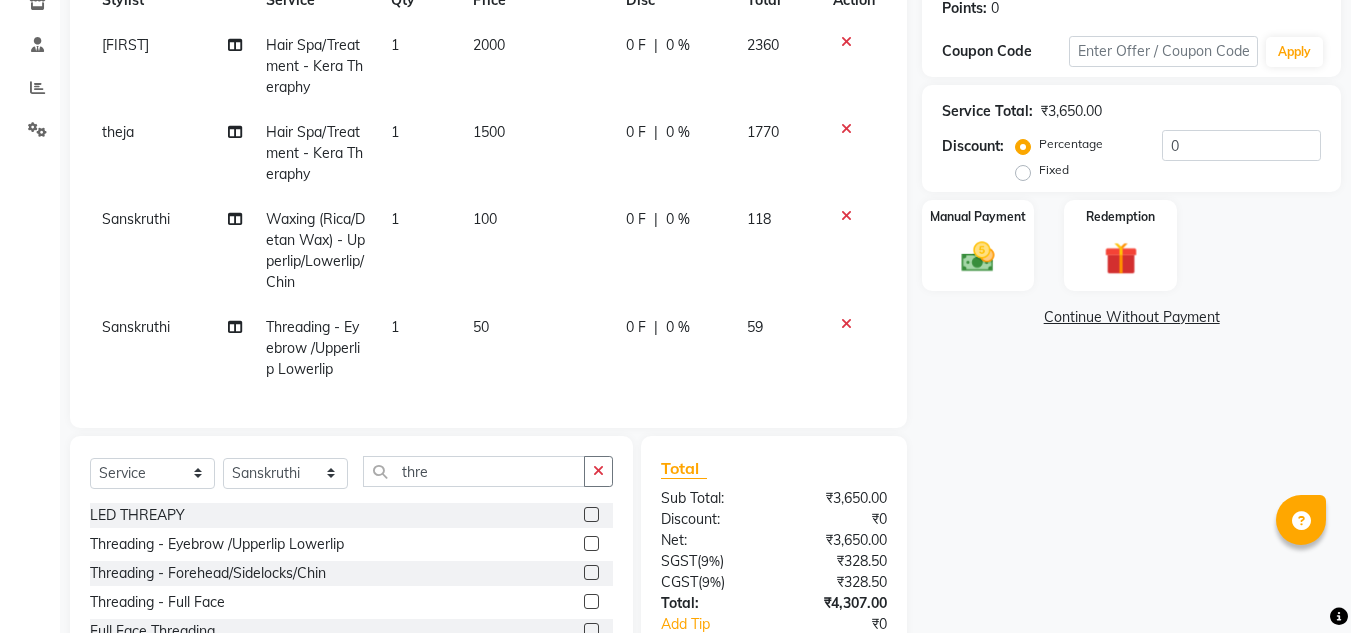 click 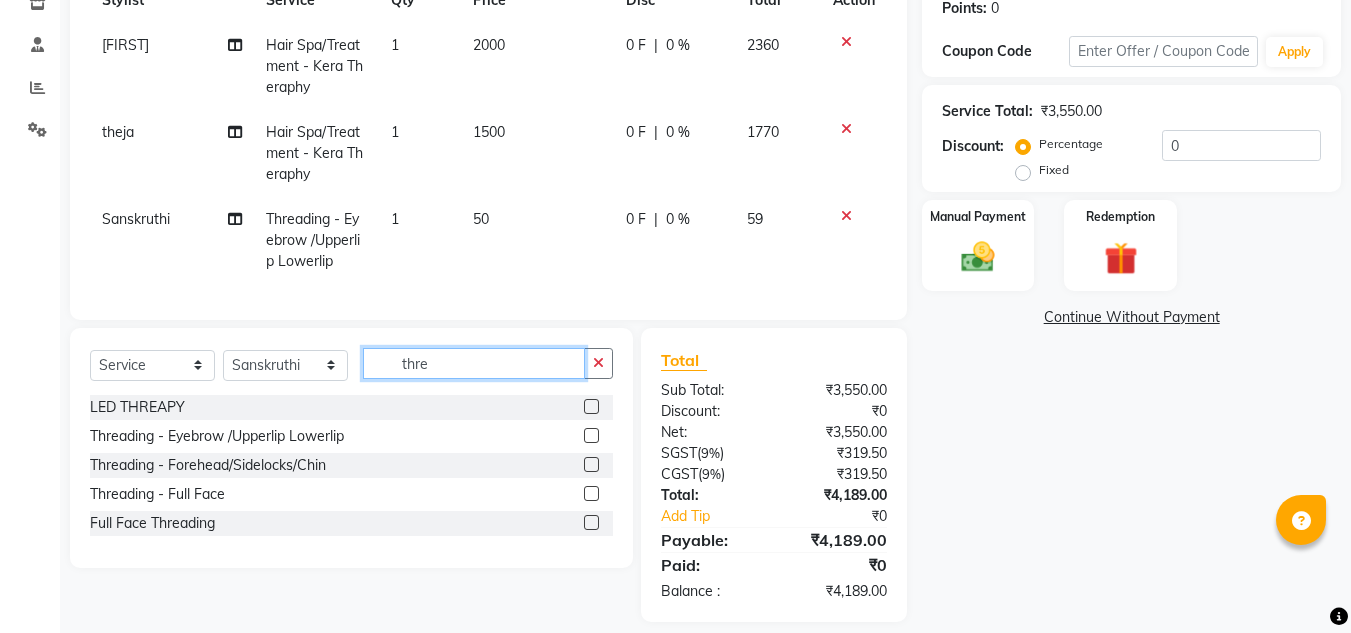 click on "thre" 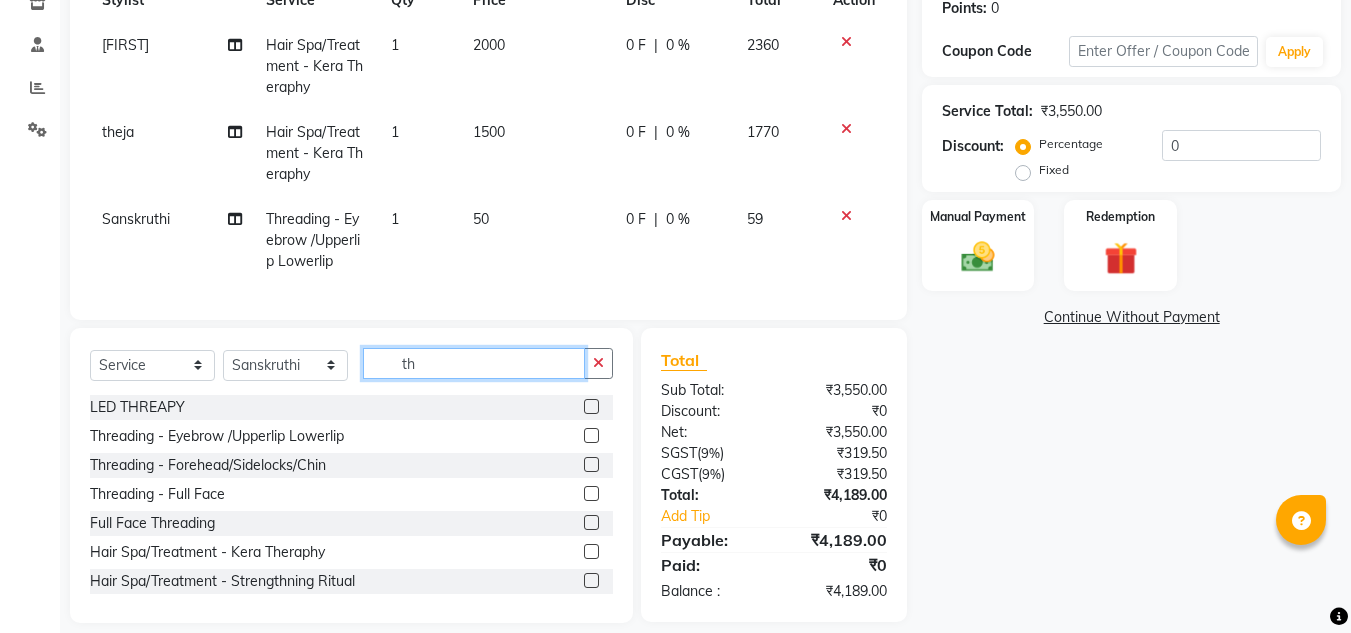 type on "t" 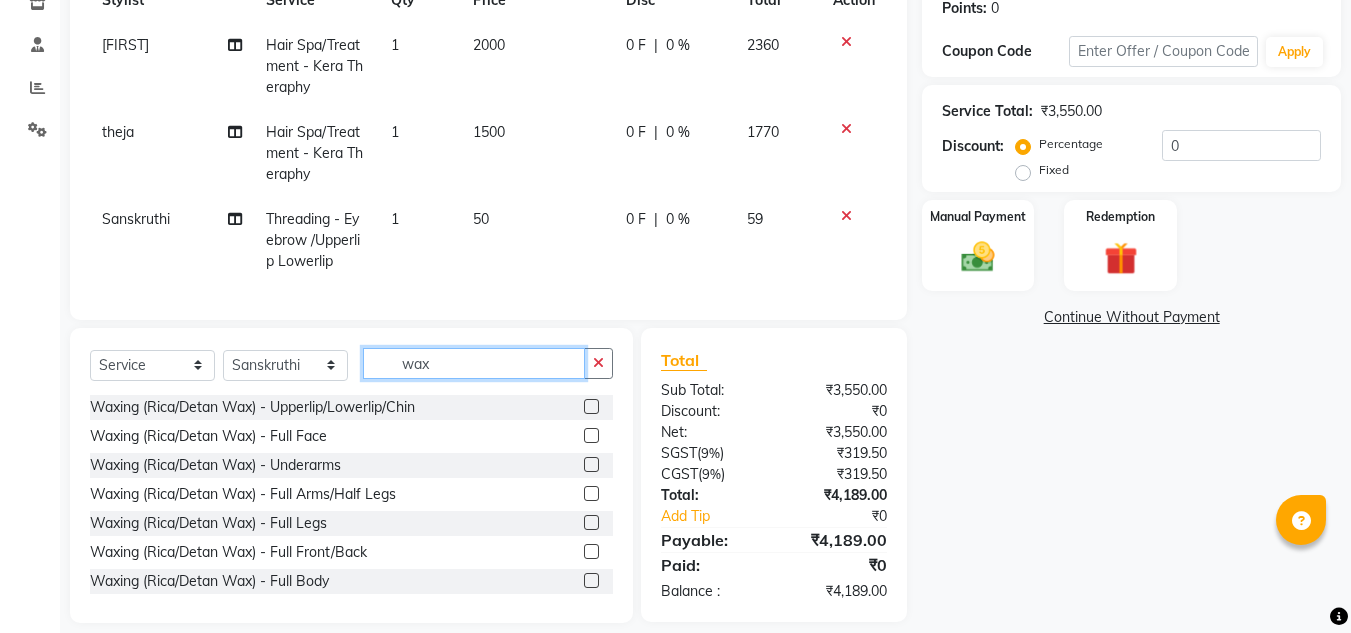 type on "wax" 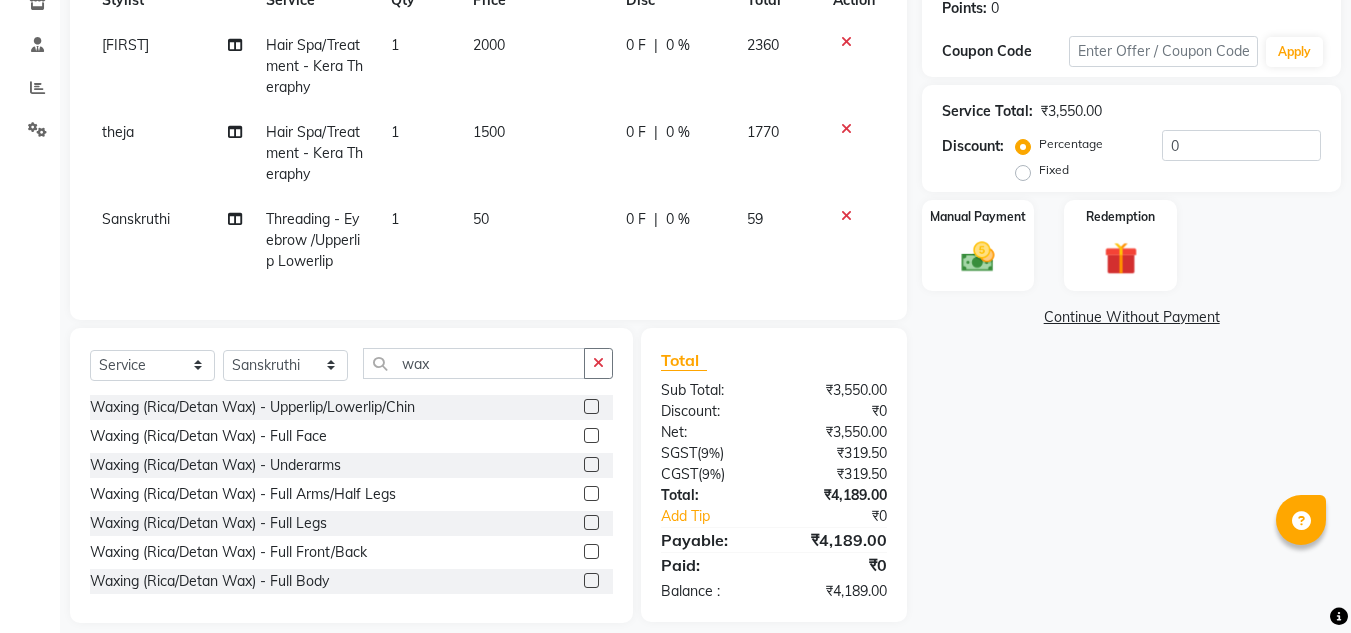 click 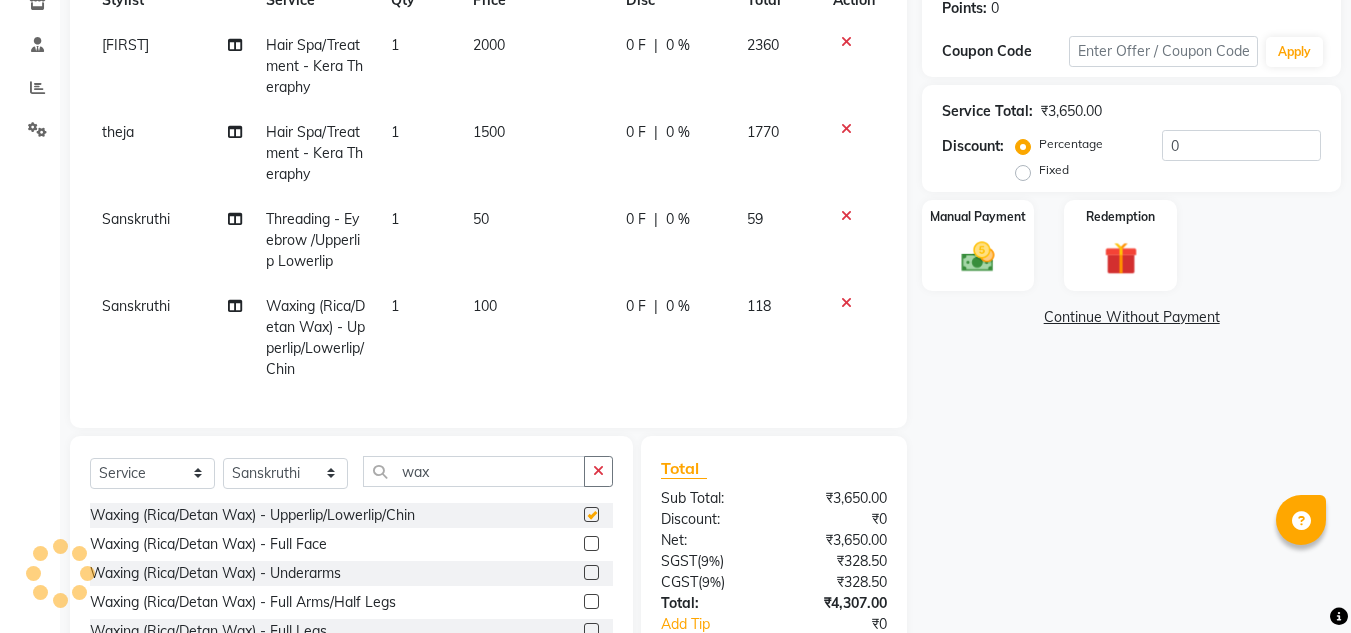 checkbox on "false" 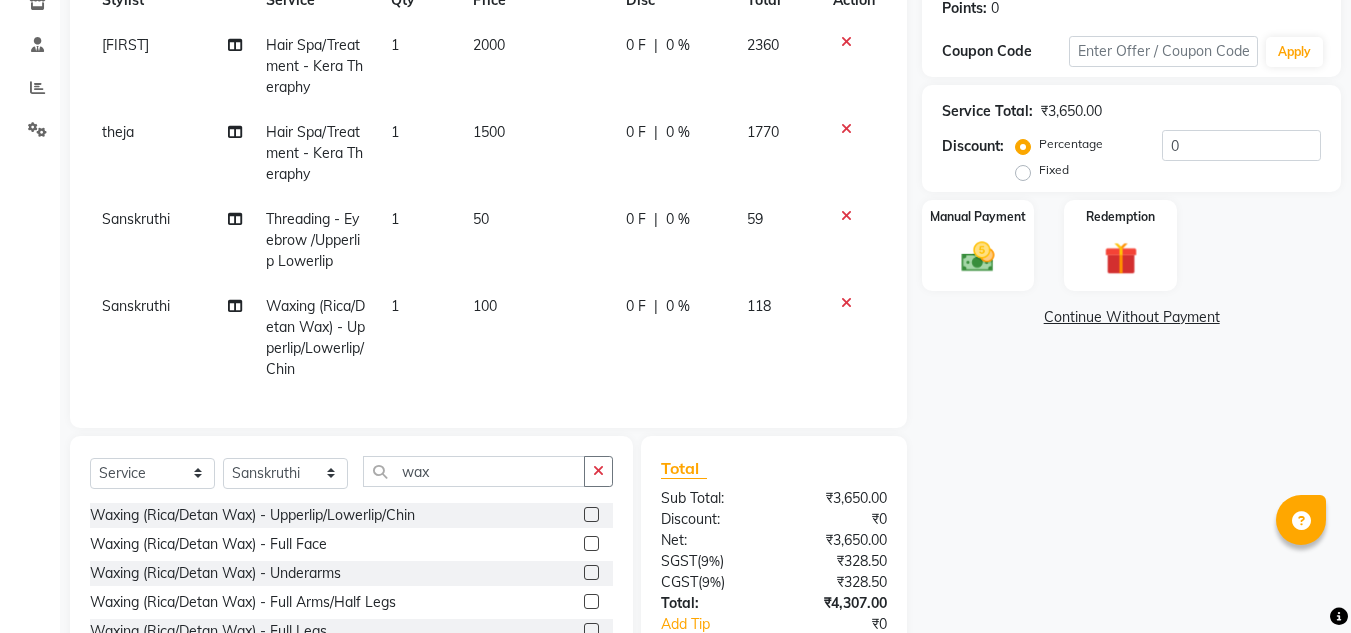 click 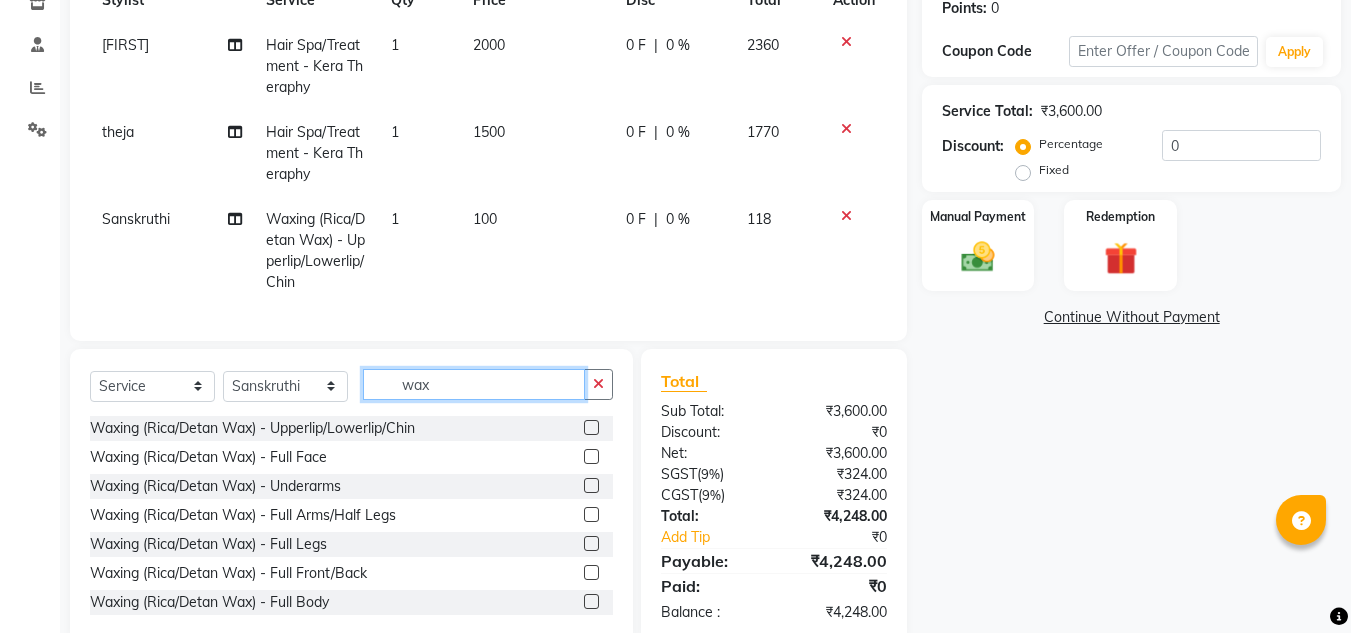 click on "wax" 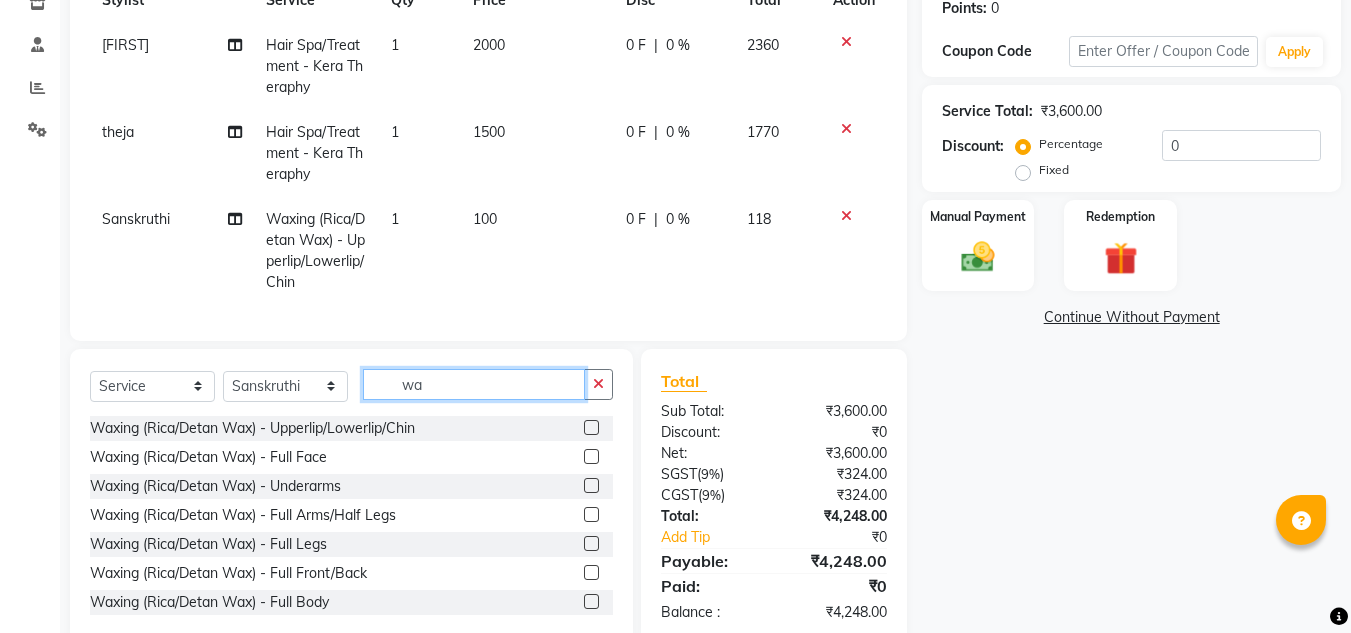 type on "w" 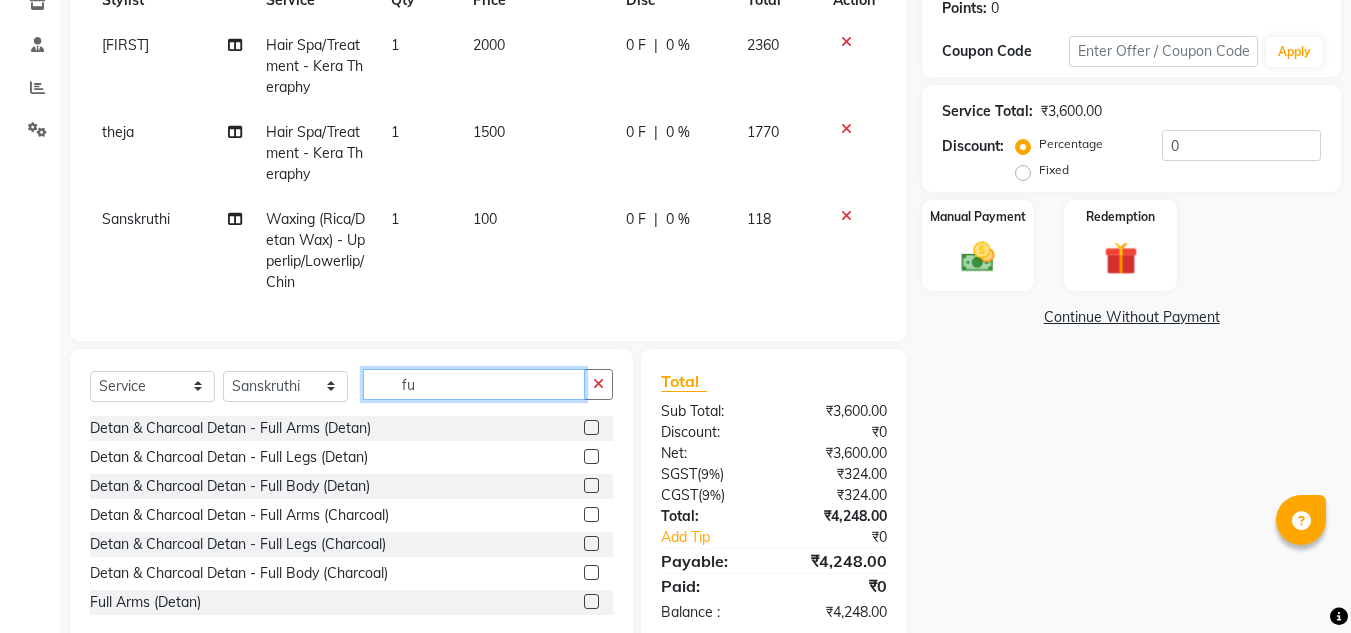 type on "f" 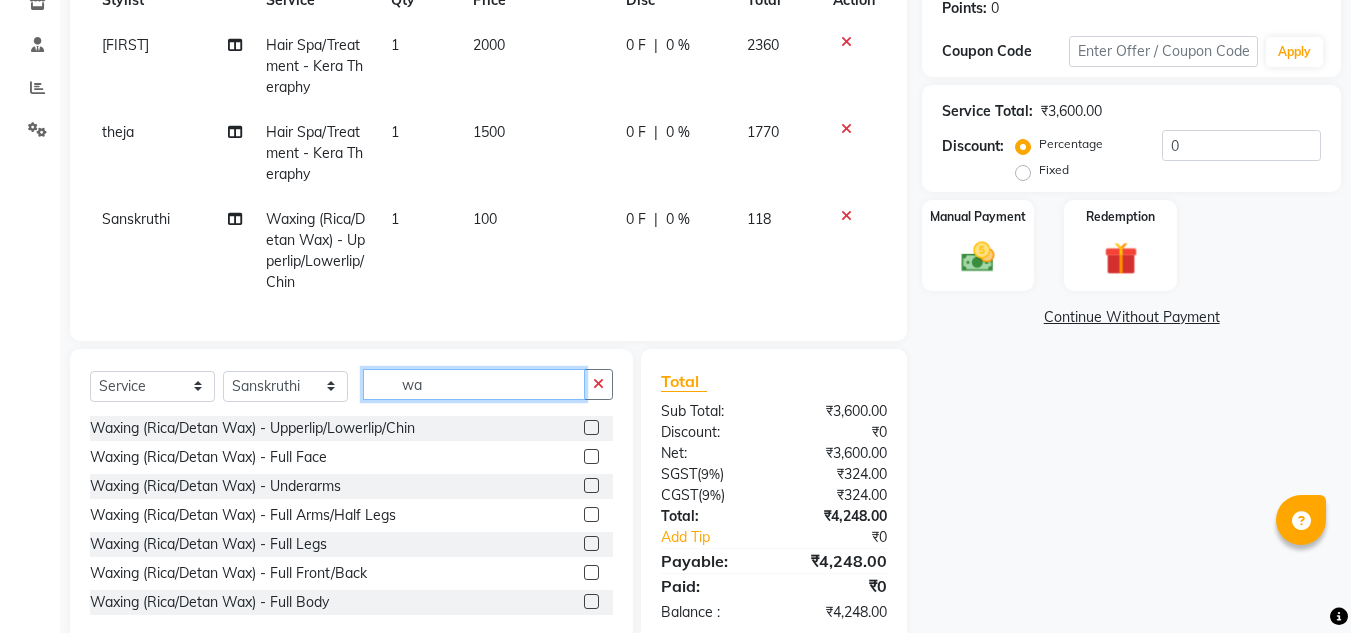 type on "wax" 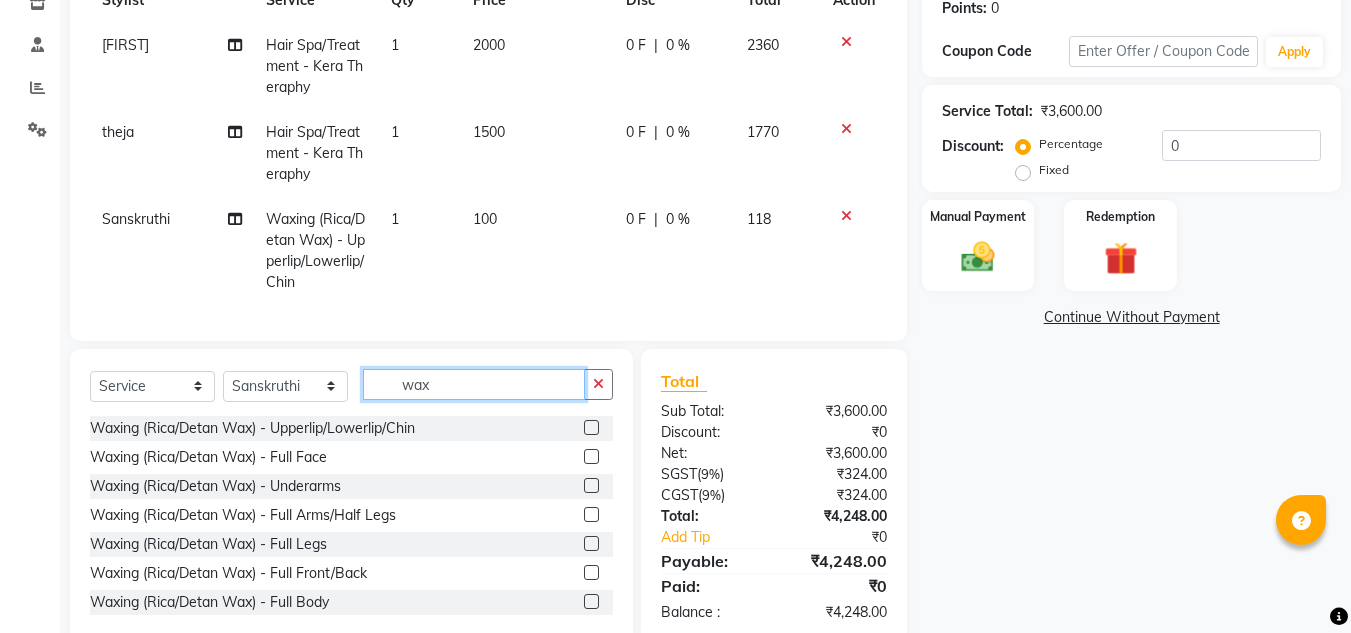 scroll, scrollTop: 283, scrollLeft: 0, axis: vertical 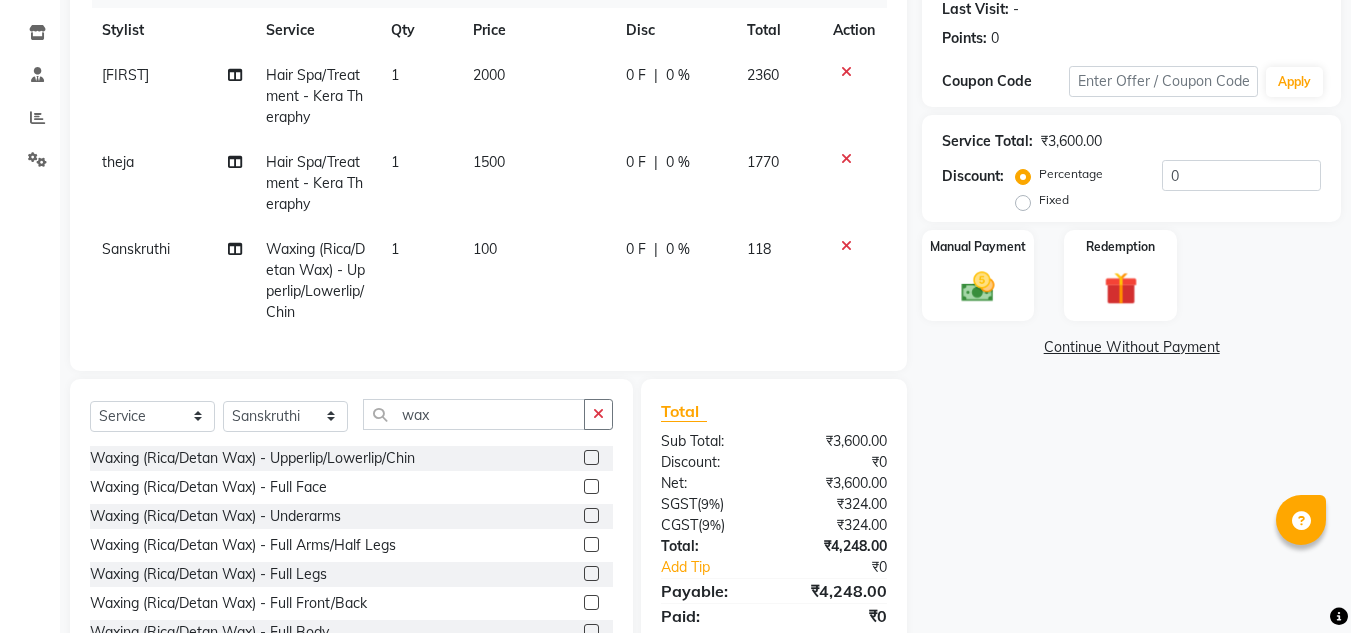 click 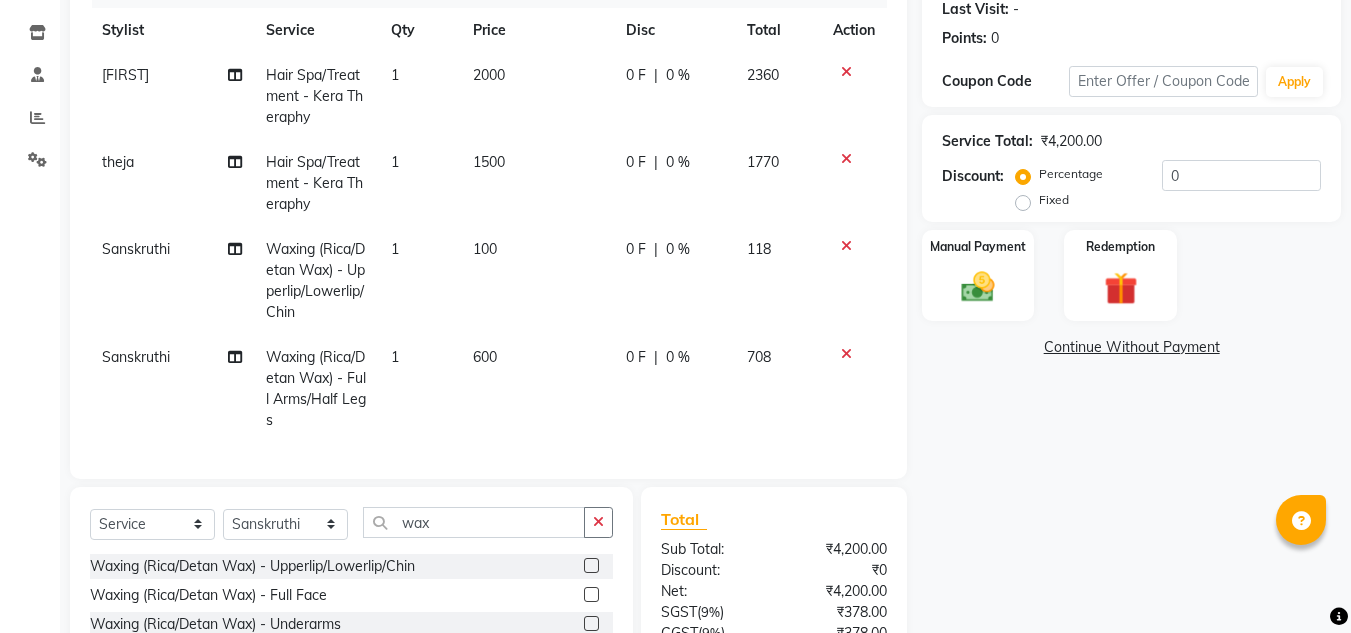 checkbox on "false" 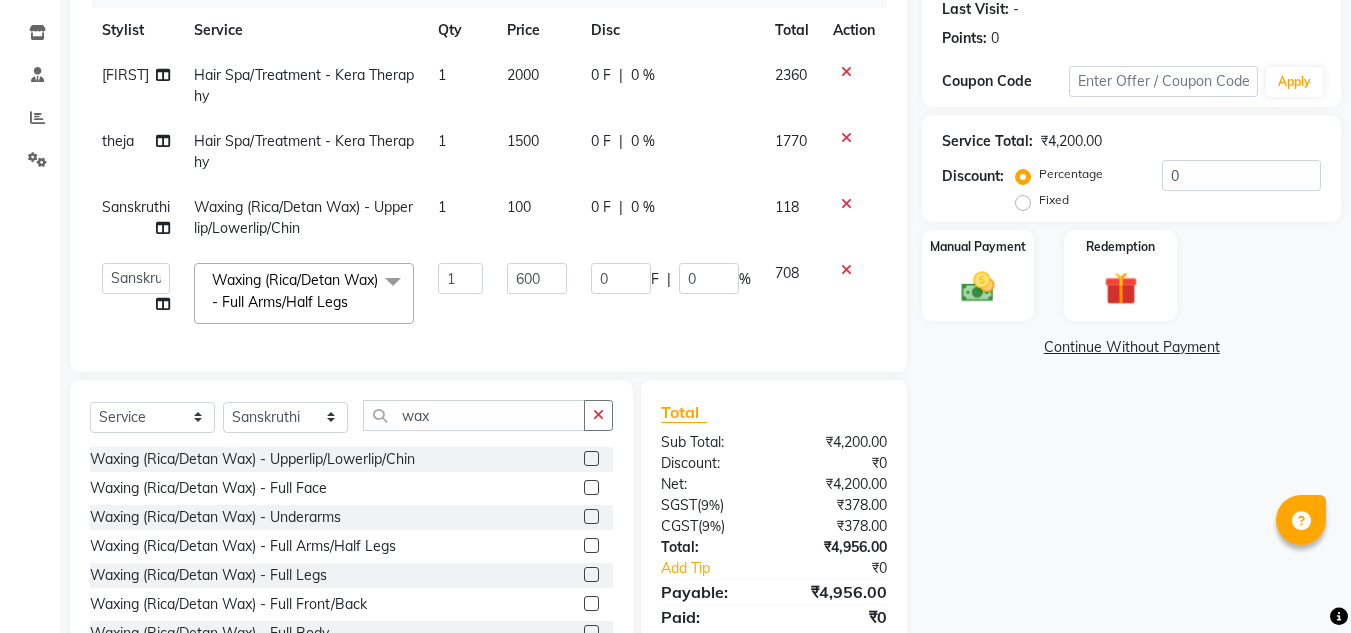 click on "600" 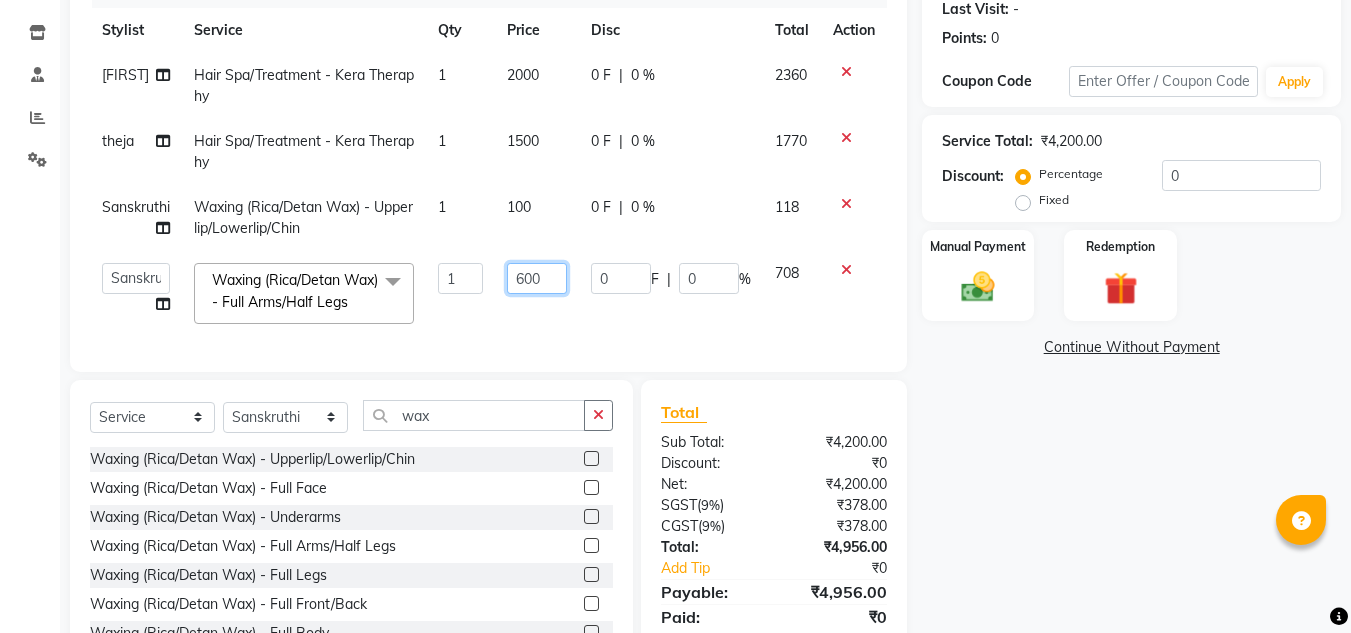 click on "600" 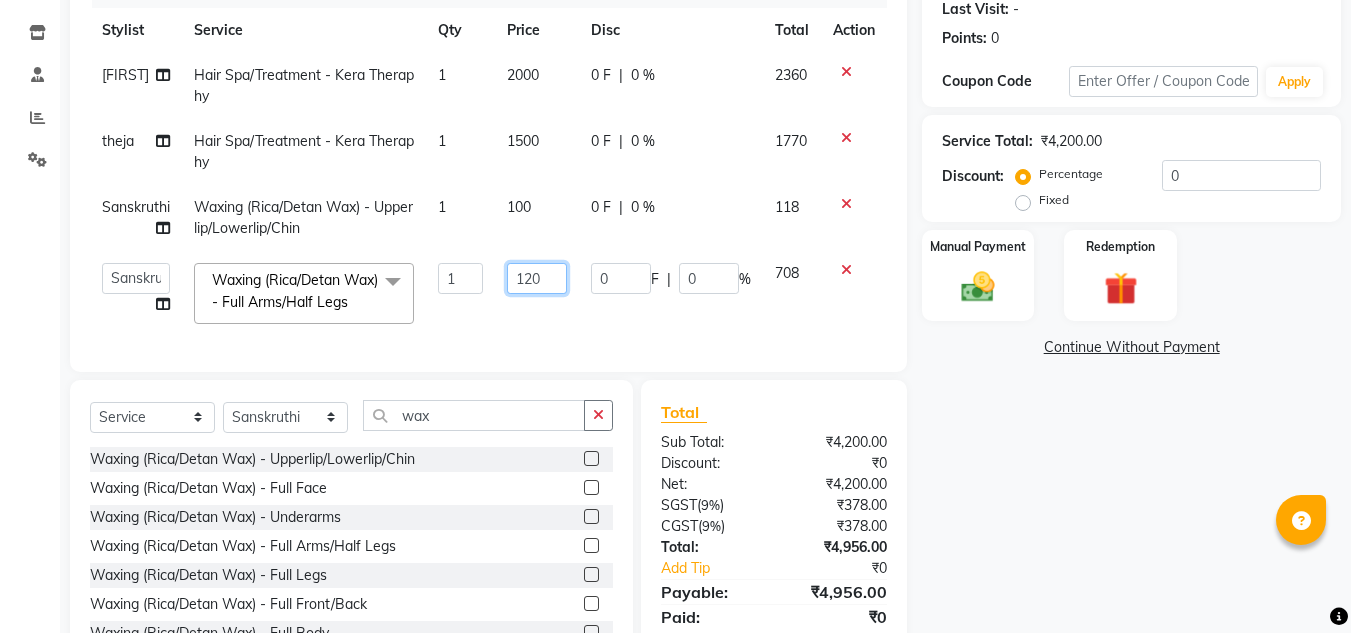 type on "1200" 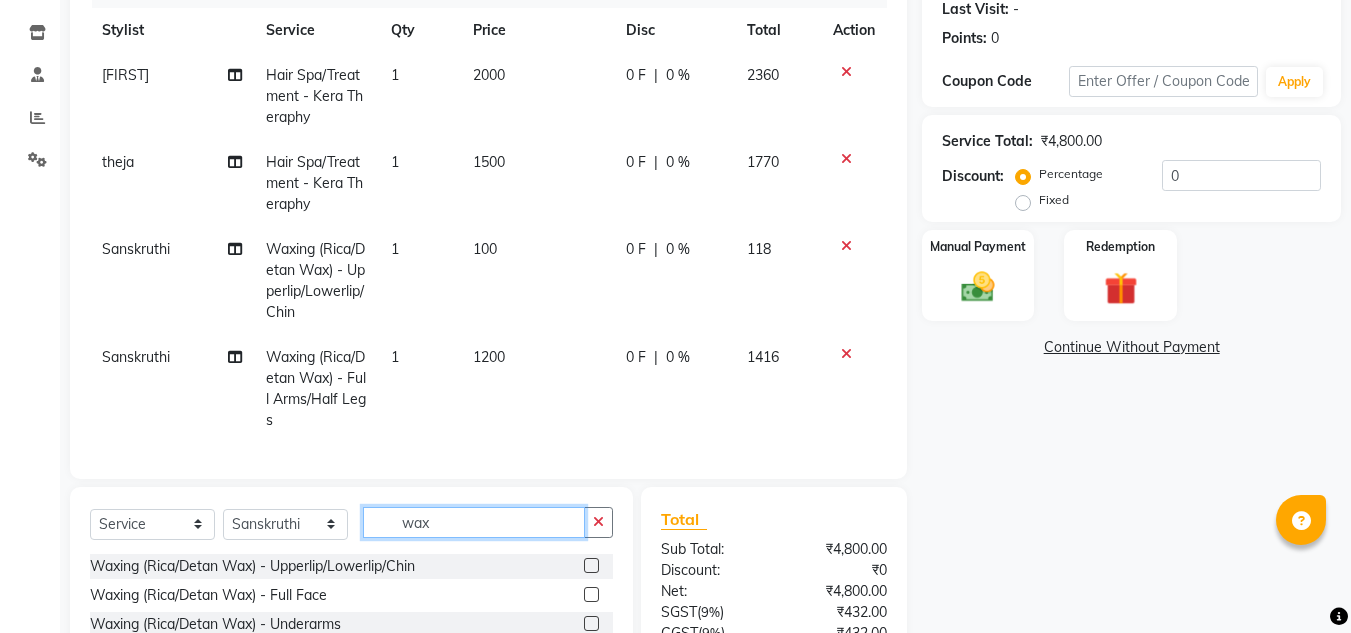 click on "Client +91 9443811907 searching... Date 03-08-2025 Invoice Number V/2025 V/2025-26 0830 Services Stylist Service Qty Price Disc Total Action JASSI Hair Spa/Treatment - Kera Theraphy 1 2000 0 F | 0 % 2360 theja Hair Spa/Treatment - Kera Theraphy 1 1500 0 F | 0 % 1770 Sanskruthi Waxing (Rica/Detan Wax) - Upperlip/Lowerlip/Chin 1 100 0 F | 0 % 118 Sanskruthi Waxing (Rica/Detan Wax) - Full Arms/Half Legs 1 1200 0 F | 0 % 1416 Select  Service  Product  Membership  Package Voucher Prepaid Gift Card  Select Stylist ashwini branch manager bsv Dr.Jabin Dr mehzabin GURISH JASSI Jayshree Navya pooja accounts PRATIK RAJEESHA Rasna Sanskruthi shangnimwom SMIRTI SUMITH SUNITHA SUNNY Tanveer  TEZZ The Glam Room theja Trishna urmi wax Waxing (Rica/Detan Wax) - Upperlip/Lowerlip/Chin  Waxing (Rica/Detan Wax) - Full Face  Waxing (Rica/Detan Wax) - Underarms  Waxing (Rica/Detan Wax) - Full Arms/Half Legs  Waxing (Rica/Detan Wax) - Full Legs  Waxing (Rica/Detan Wax) - Full Front/Back  Waxing (Rica/Detan Wax) - Full Body  Total )" 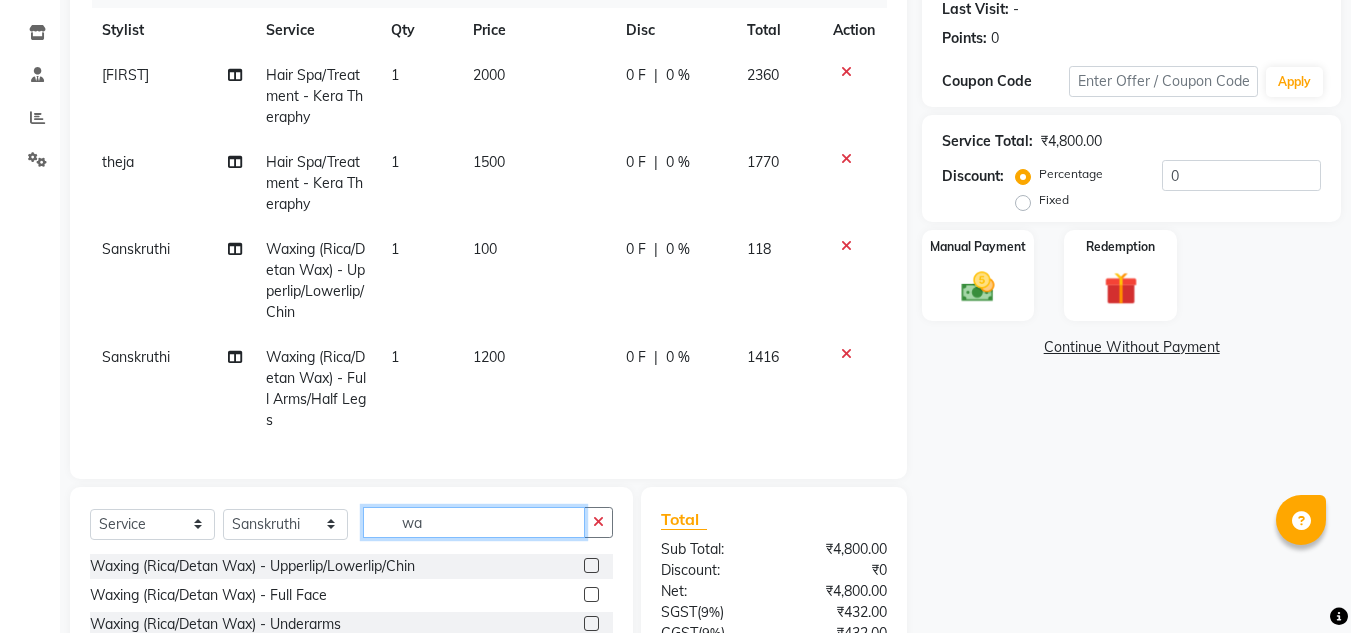 type on "w" 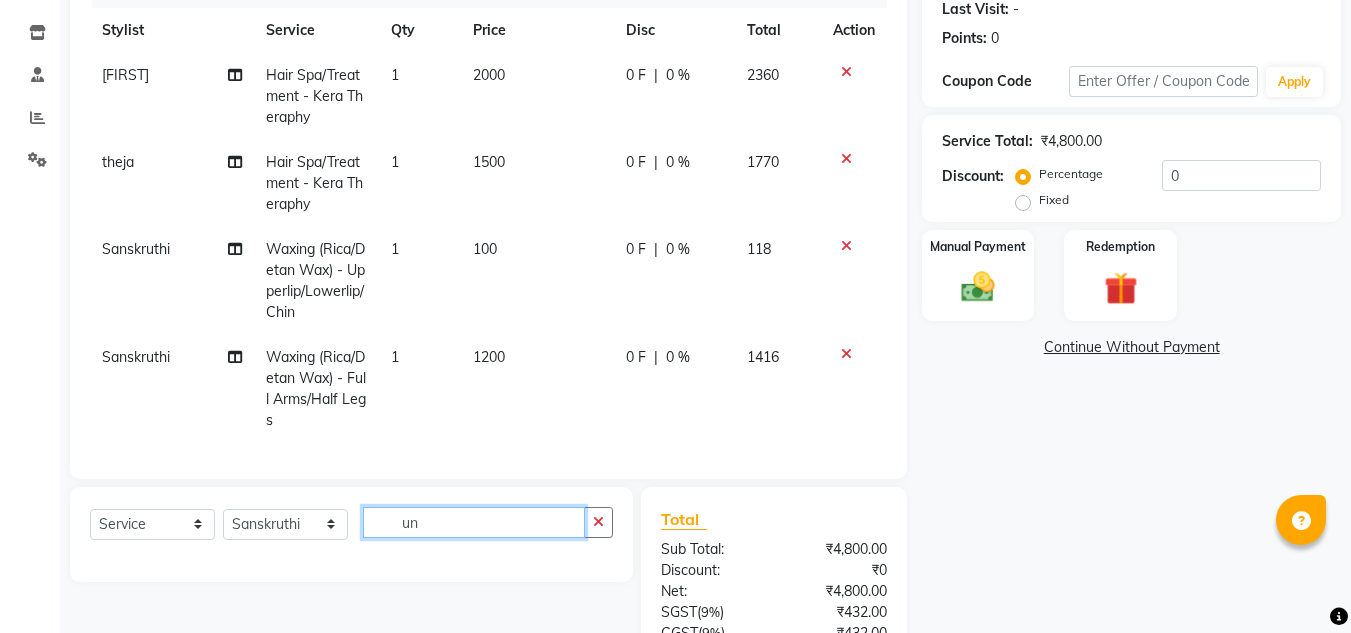type on "u" 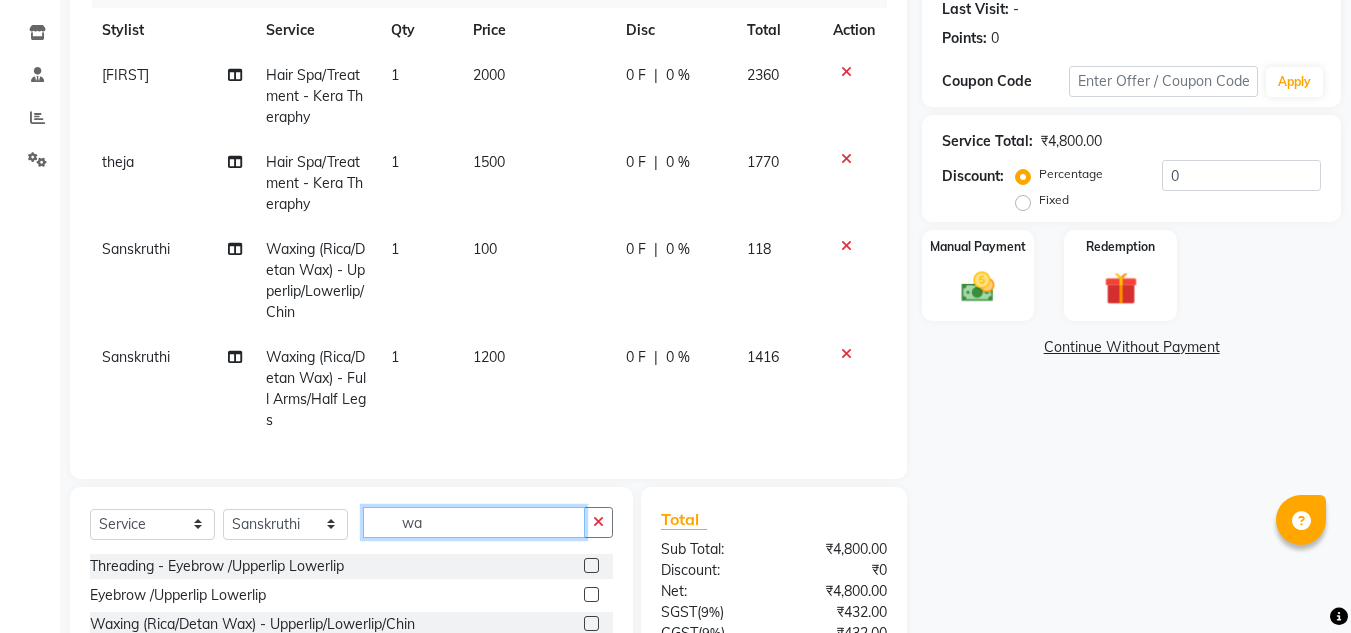 type on "wax" 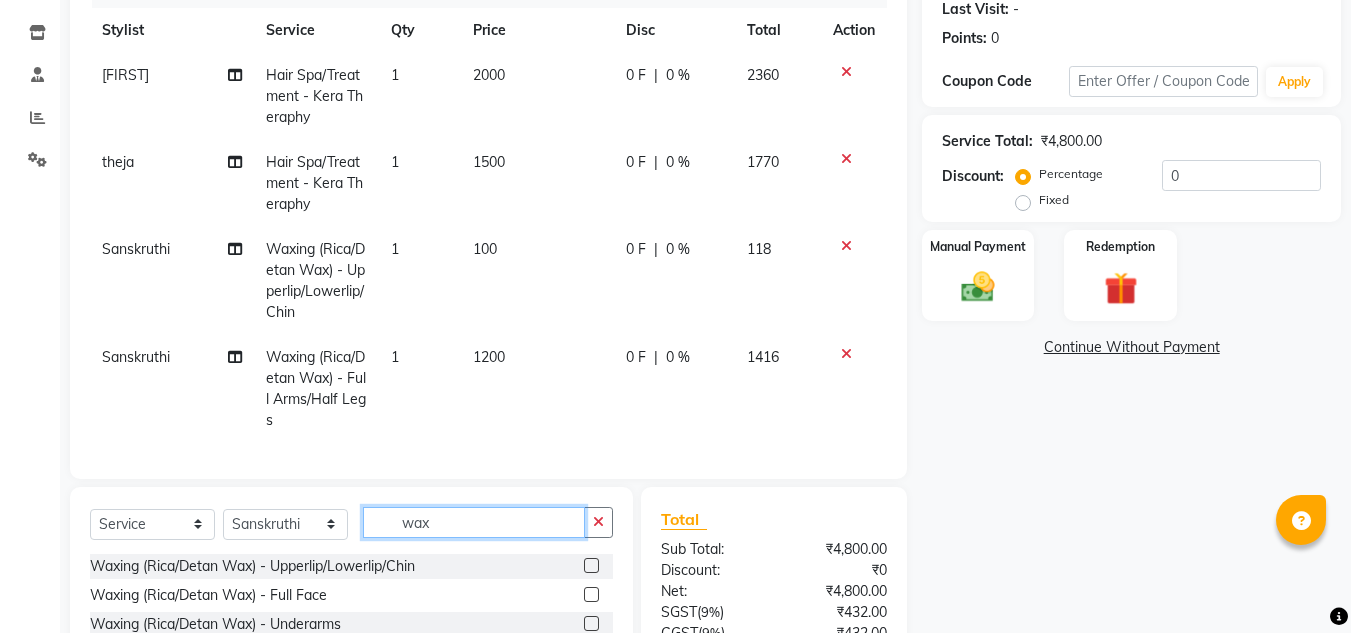 scroll, scrollTop: 61, scrollLeft: 0, axis: vertical 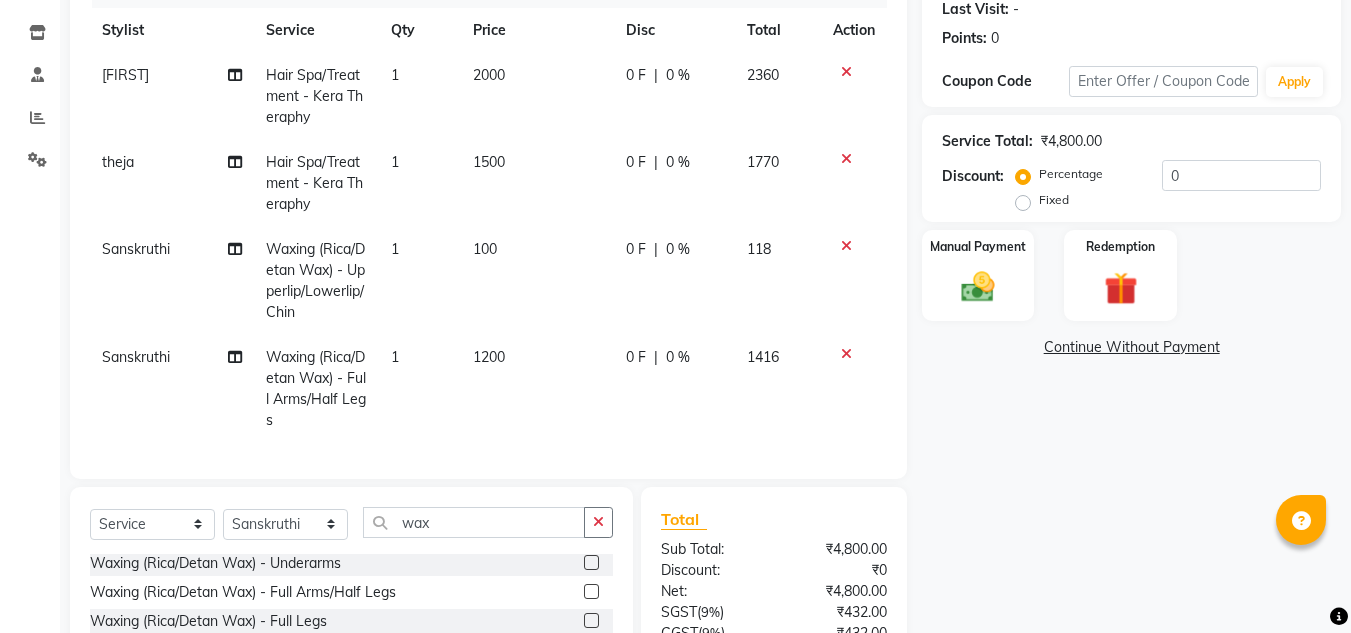 click 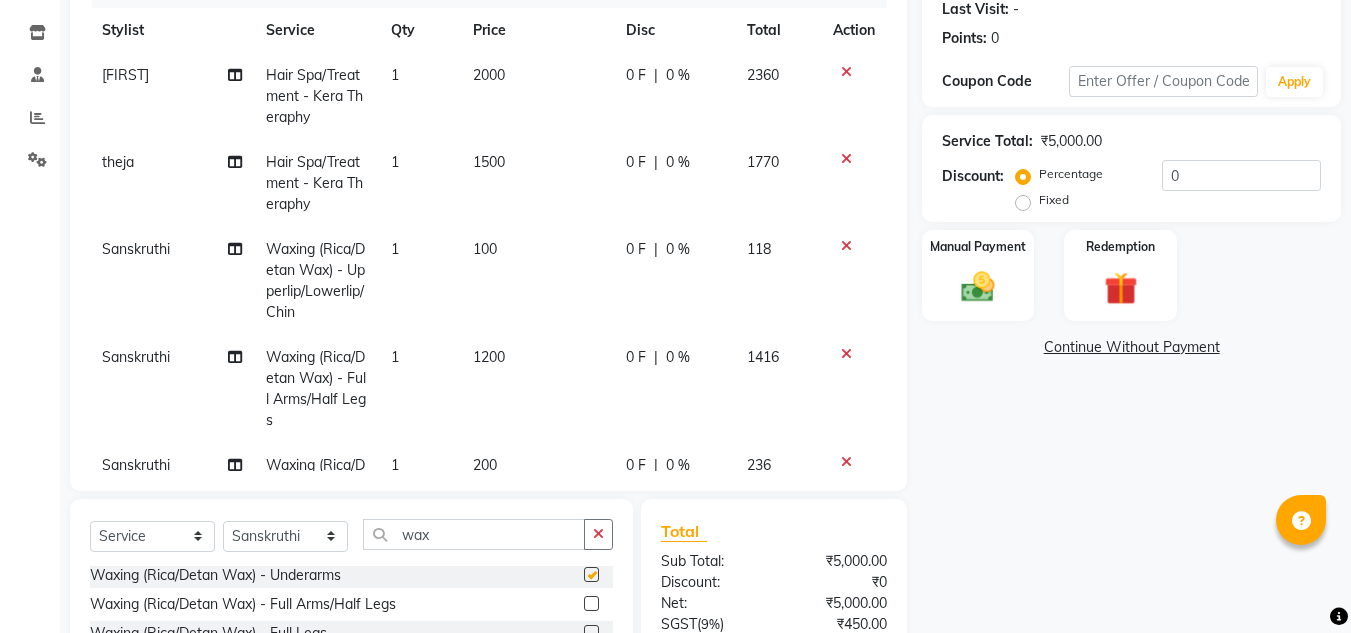 checkbox on "false" 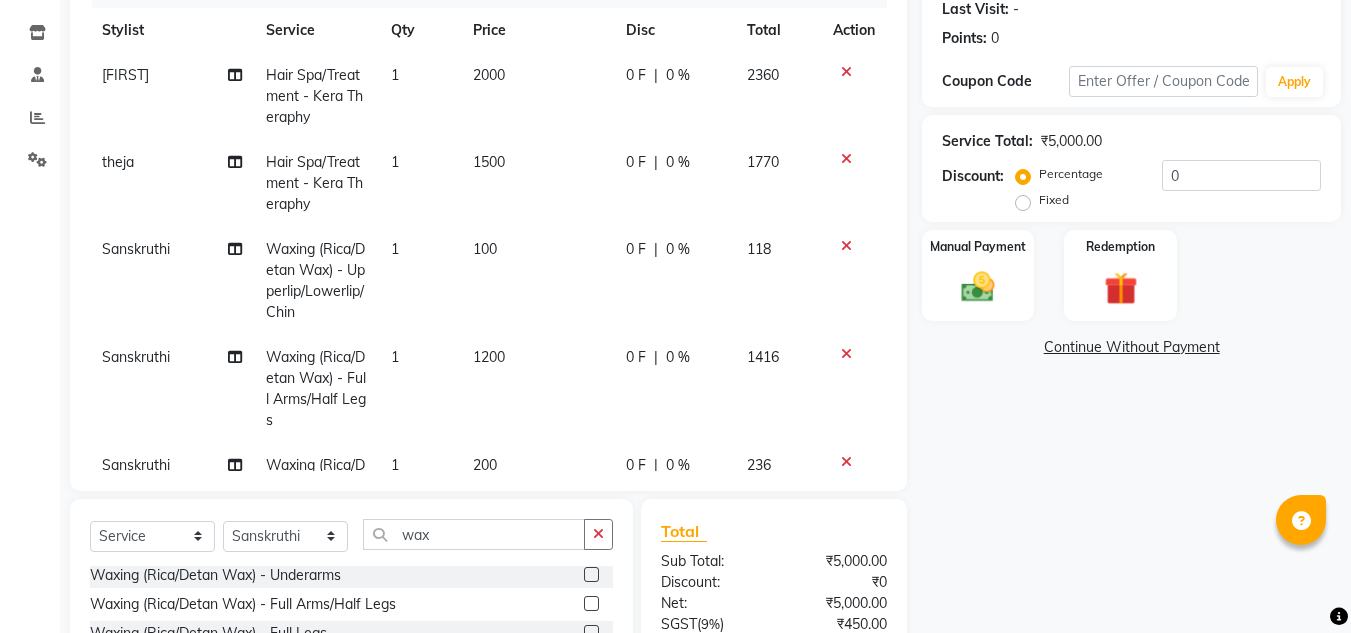 scroll, scrollTop: 90, scrollLeft: 0, axis: vertical 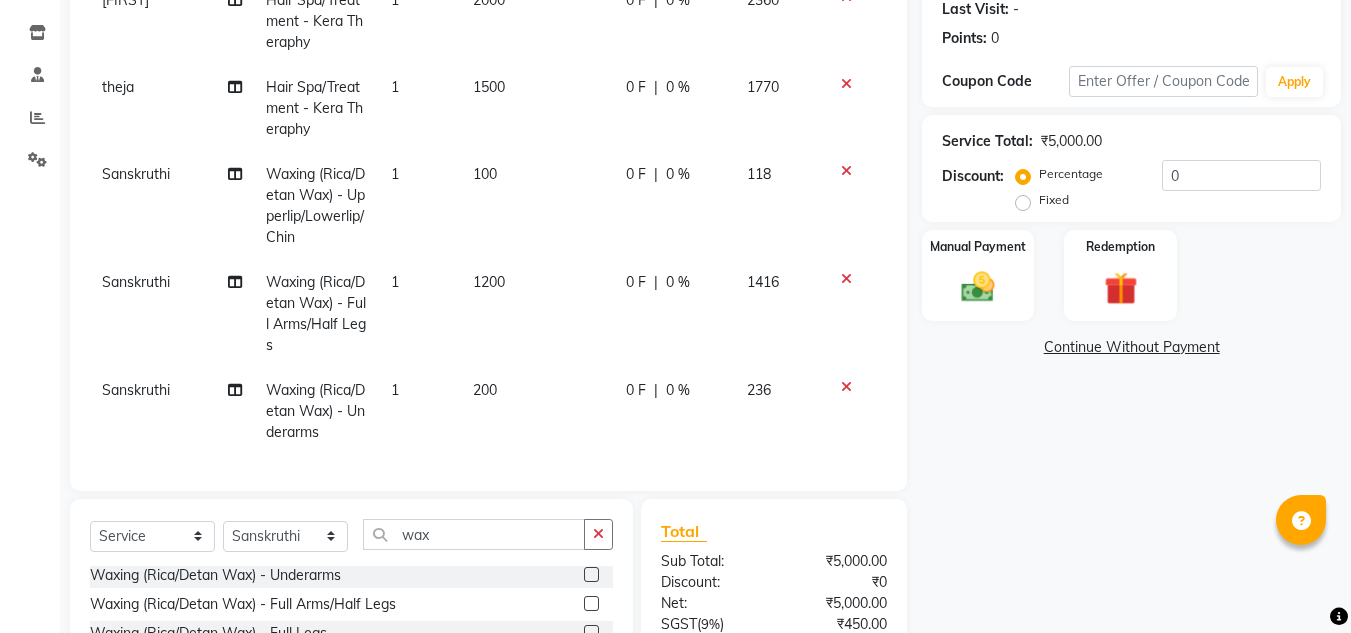 click on "200" 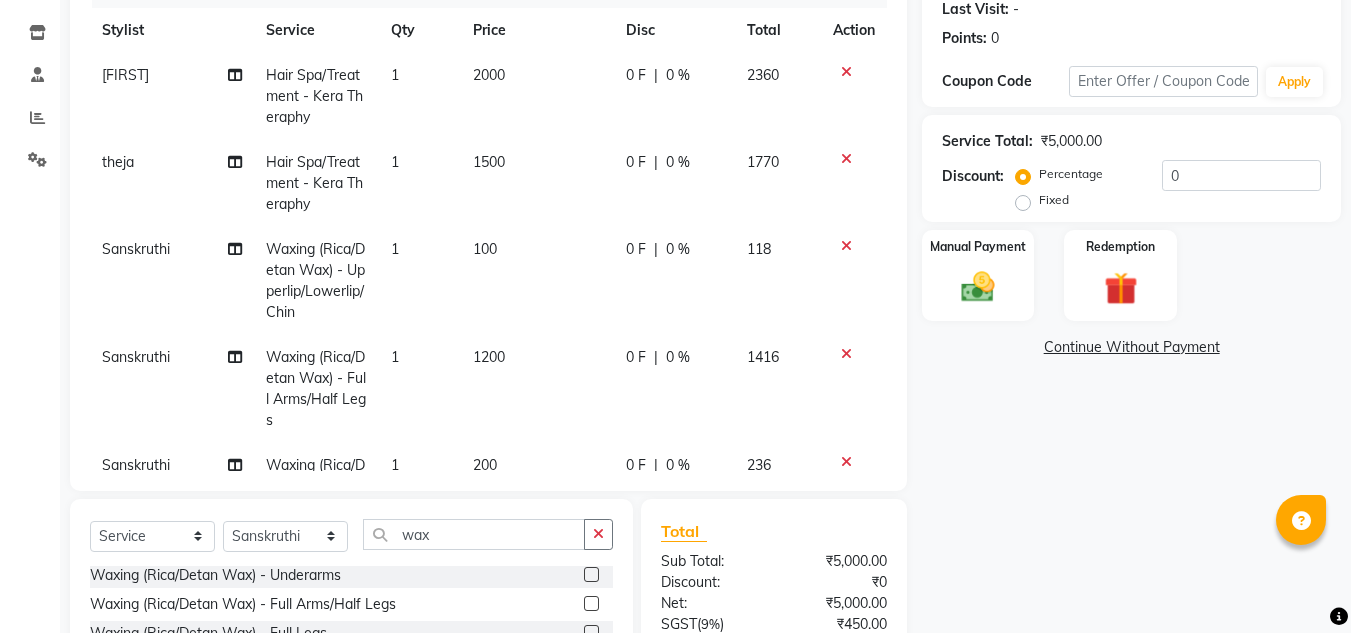 click on "200" 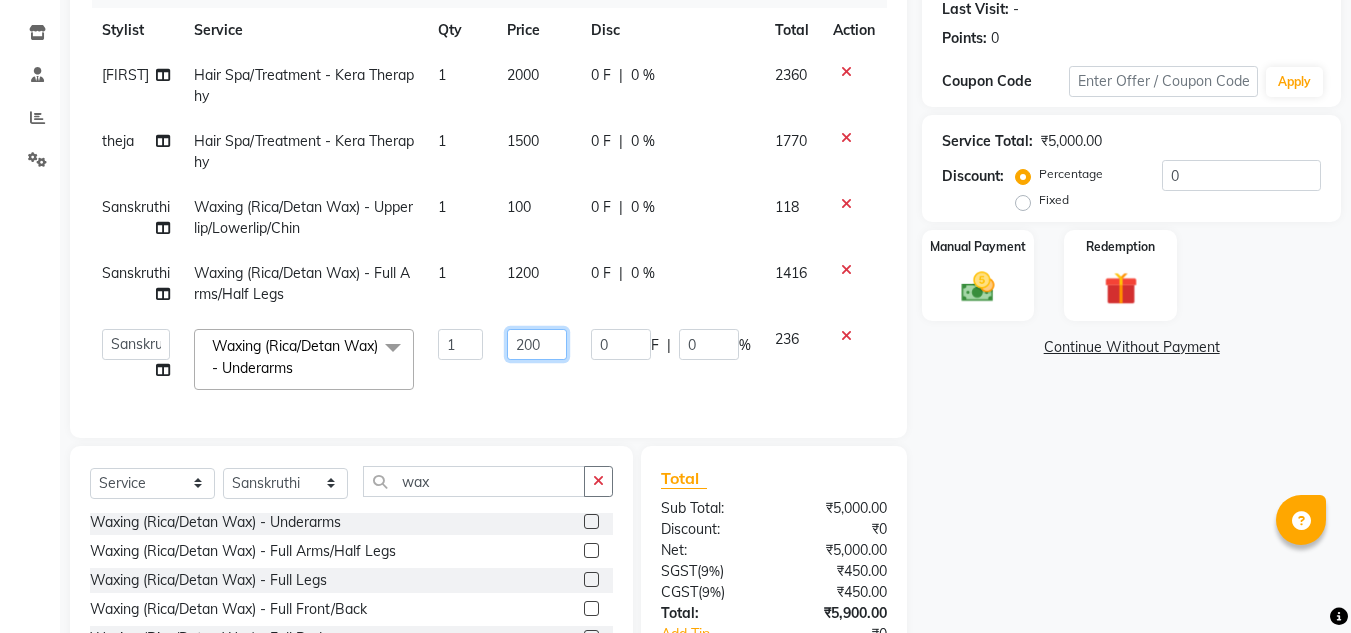 click on "200" 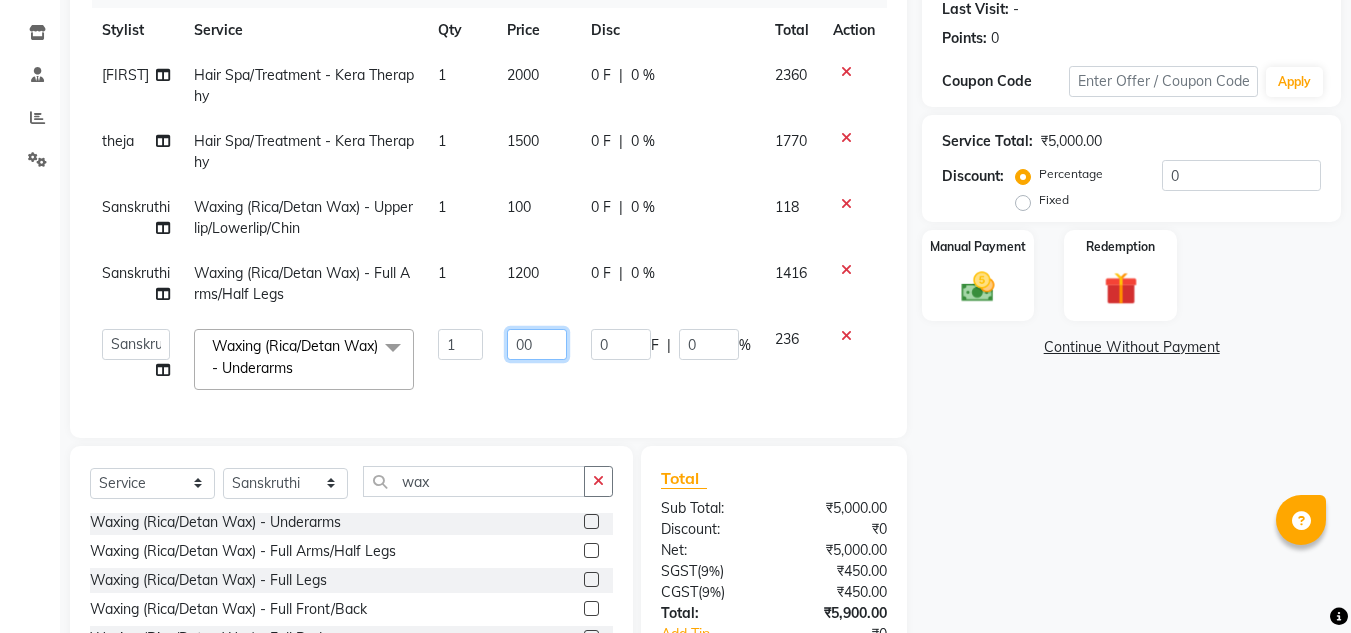type on "600" 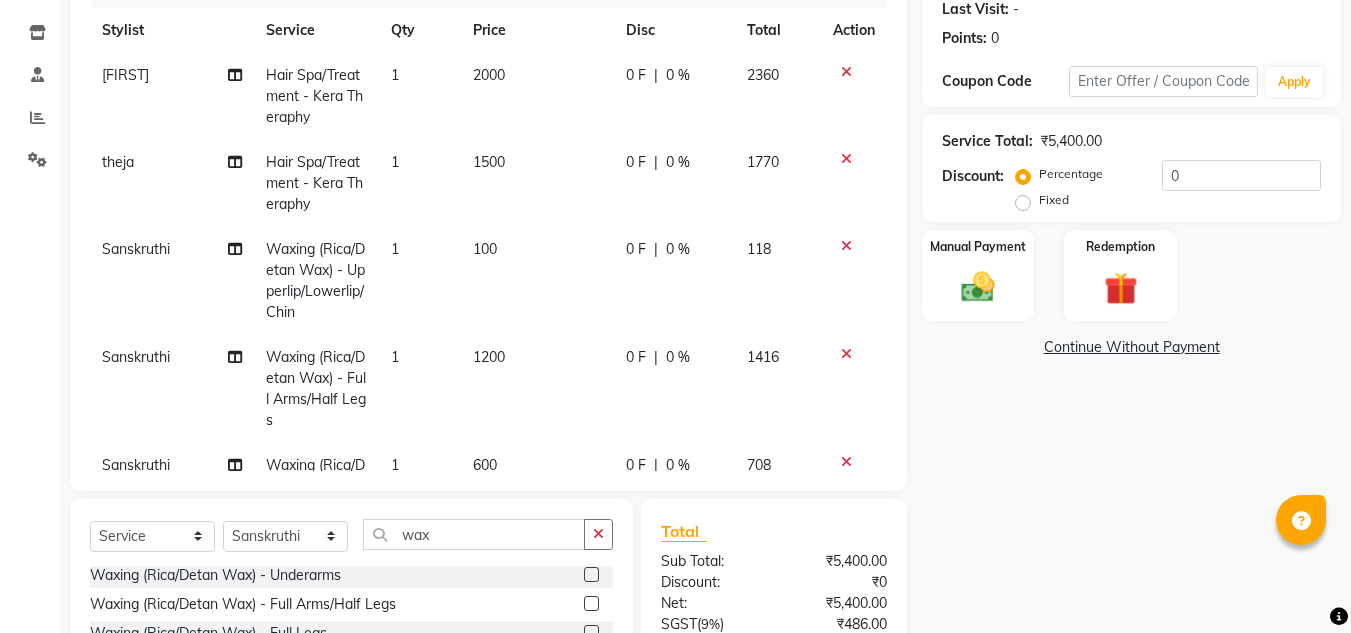 click on "Total Sub Total: ₹5,400.00 Discount: ₹0 Net: ₹5,400.00 SGST  ( 9% ) ₹486.00 CGST  ( 9% ) ₹486.00 Total: ₹6,372.00 Add Tip ₹0 Payable: ₹6,372.00 Paid: ₹0 Balance   : ₹6,372.00" 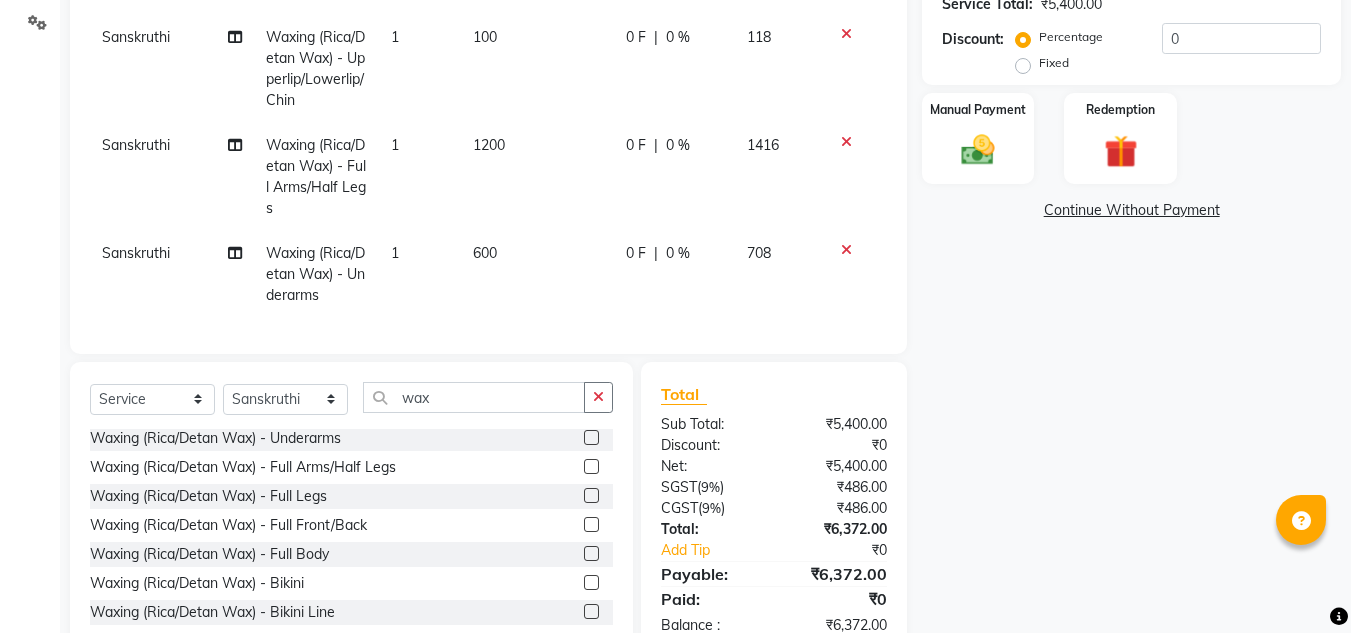 scroll, scrollTop: 421, scrollLeft: 0, axis: vertical 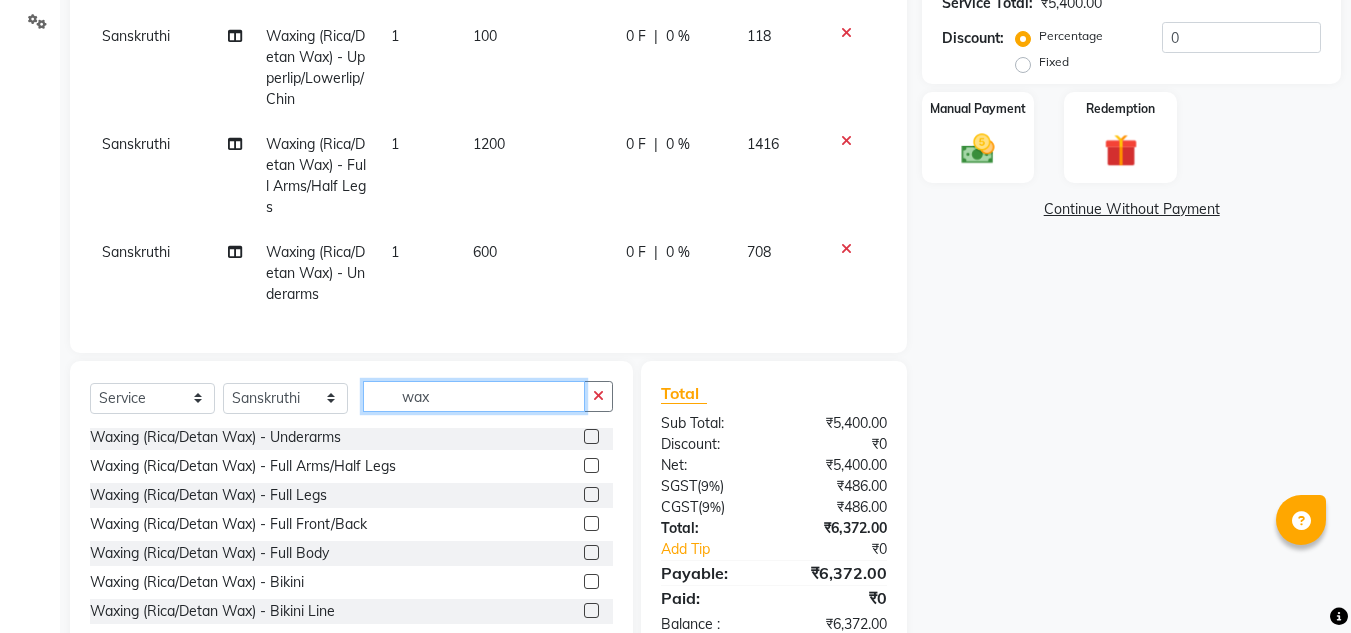 click on "wax" 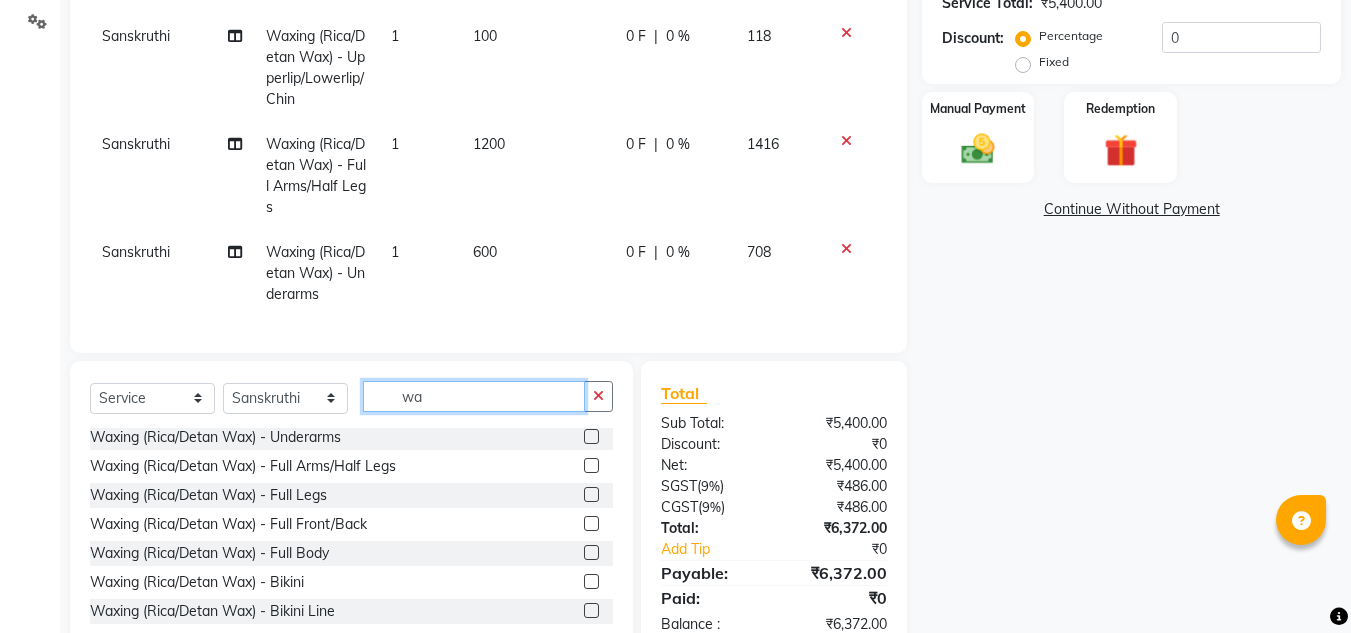 type on "w" 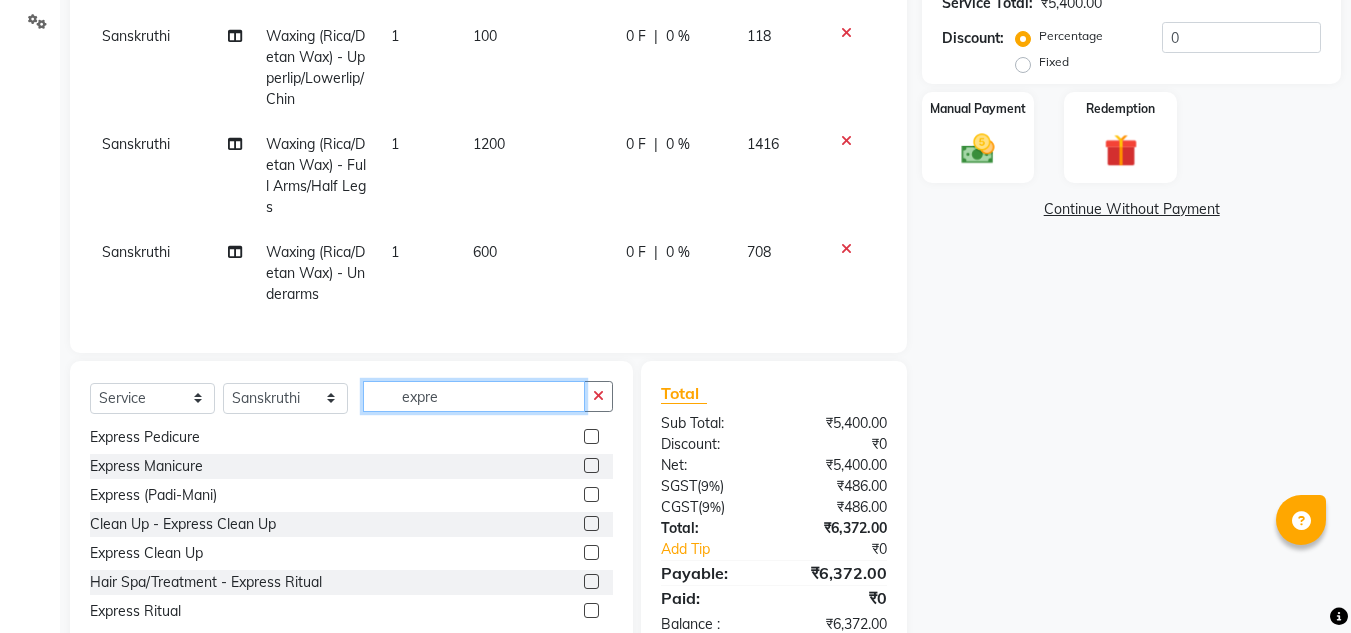 scroll, scrollTop: 90, scrollLeft: 0, axis: vertical 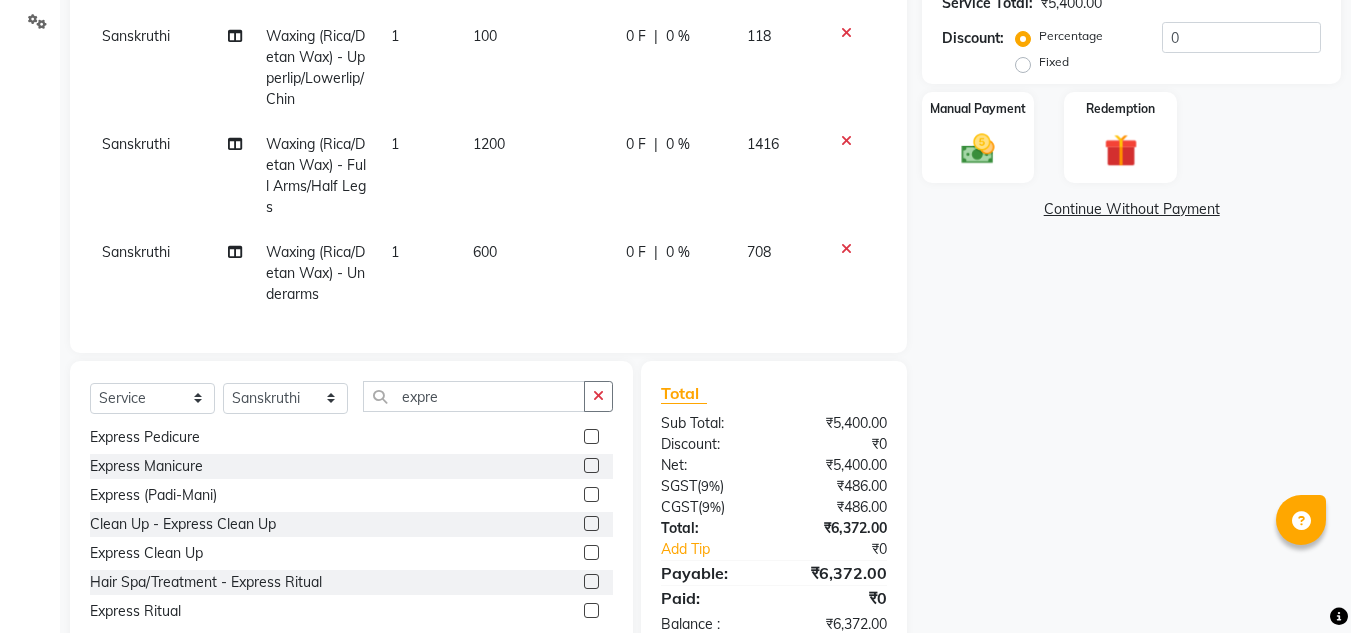 click 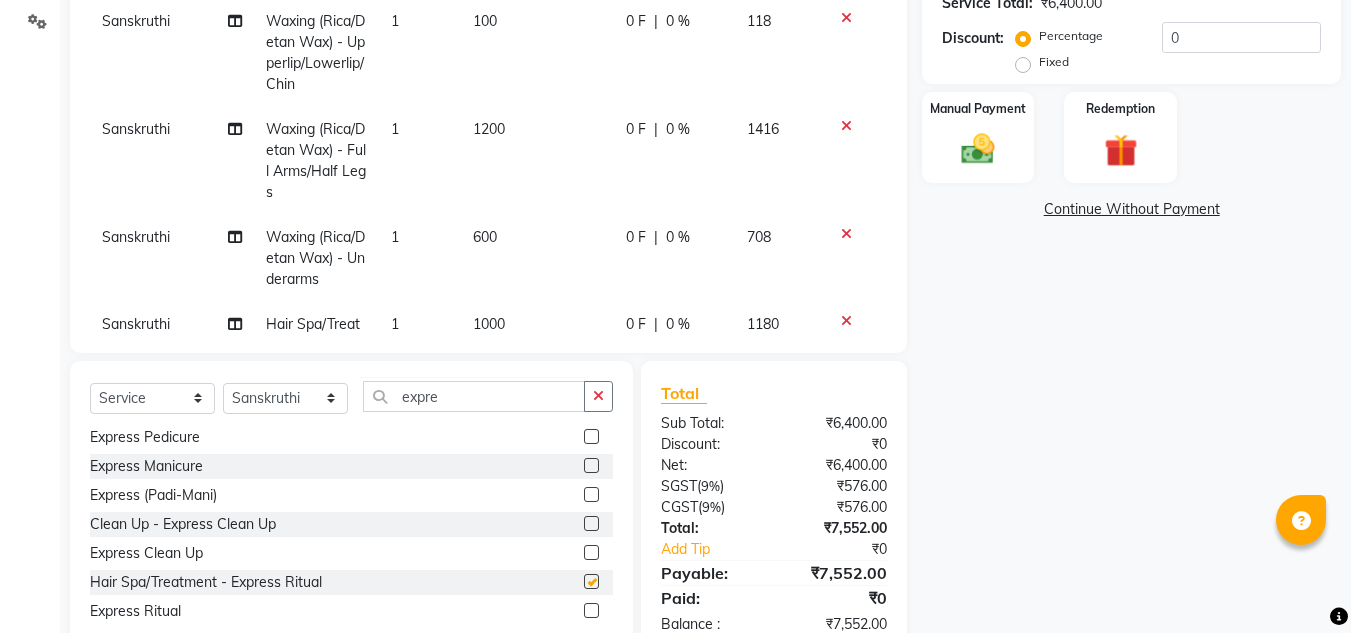 checkbox on "false" 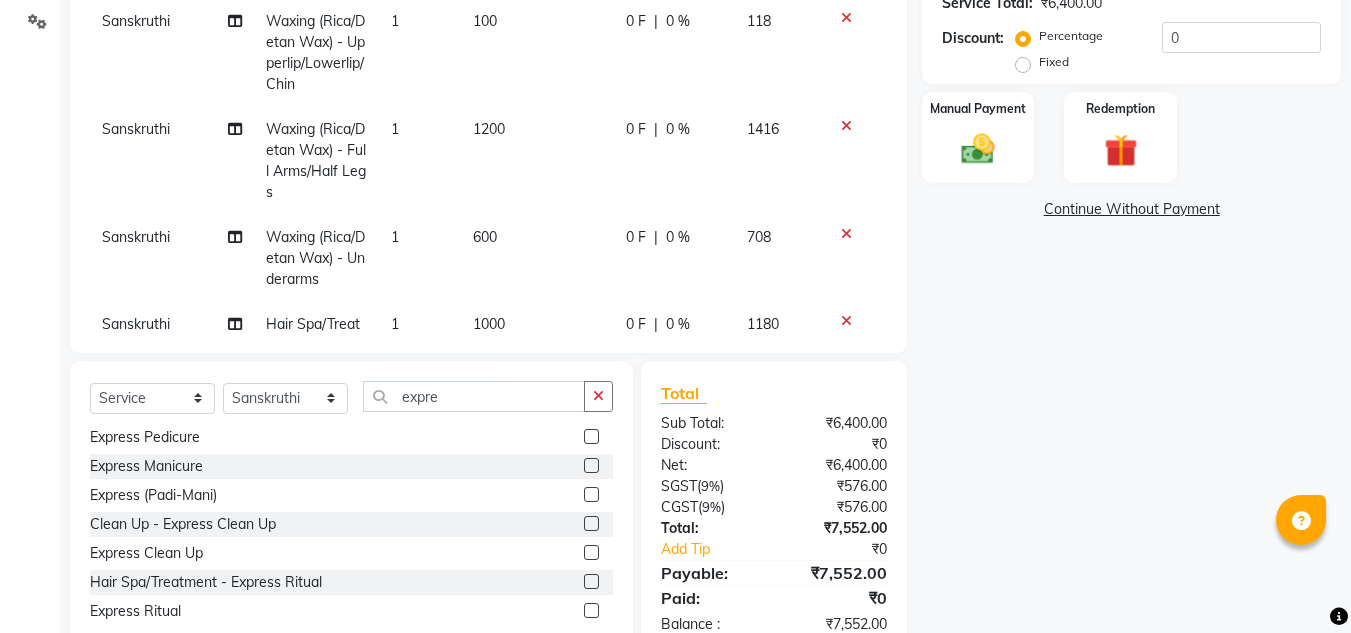 scroll, scrollTop: 177, scrollLeft: 0, axis: vertical 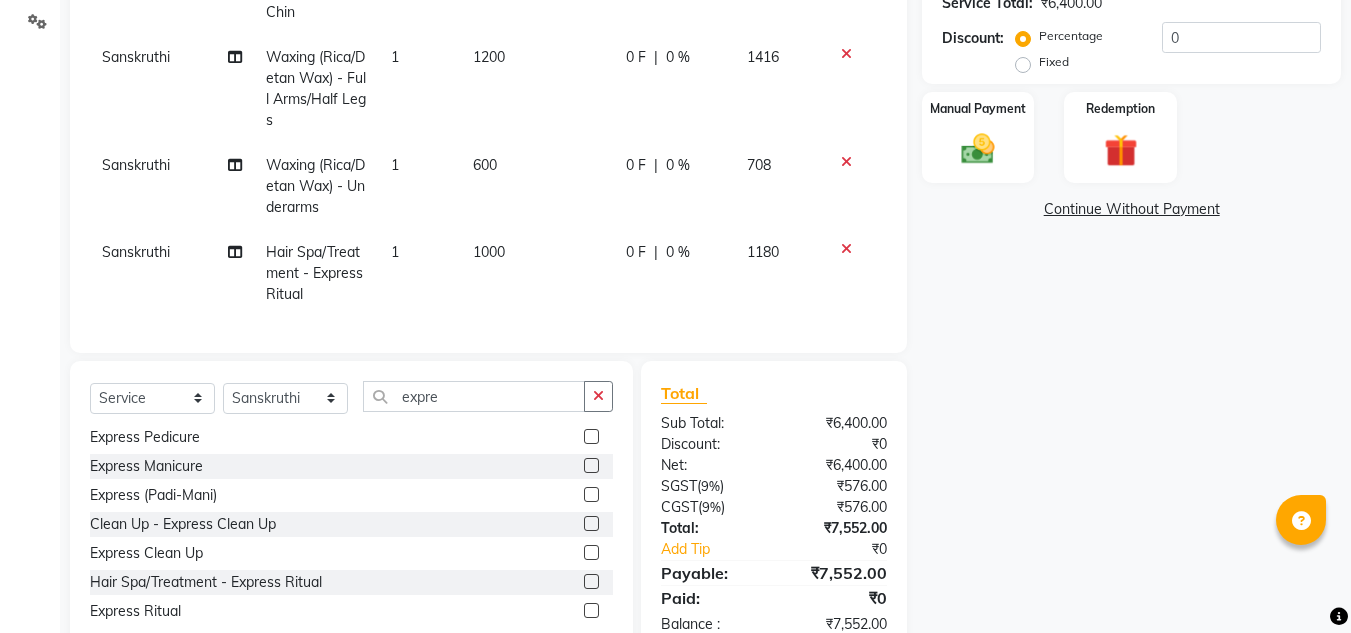 click on "1000" 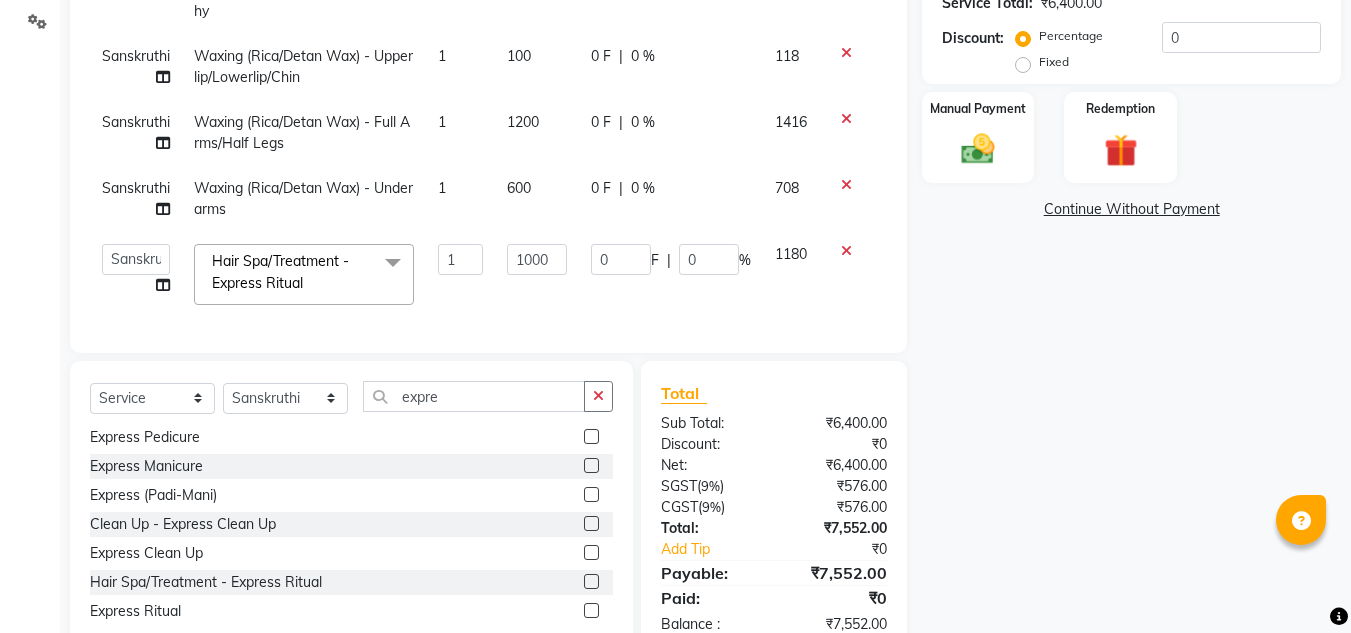 scroll, scrollTop: 28, scrollLeft: 0, axis: vertical 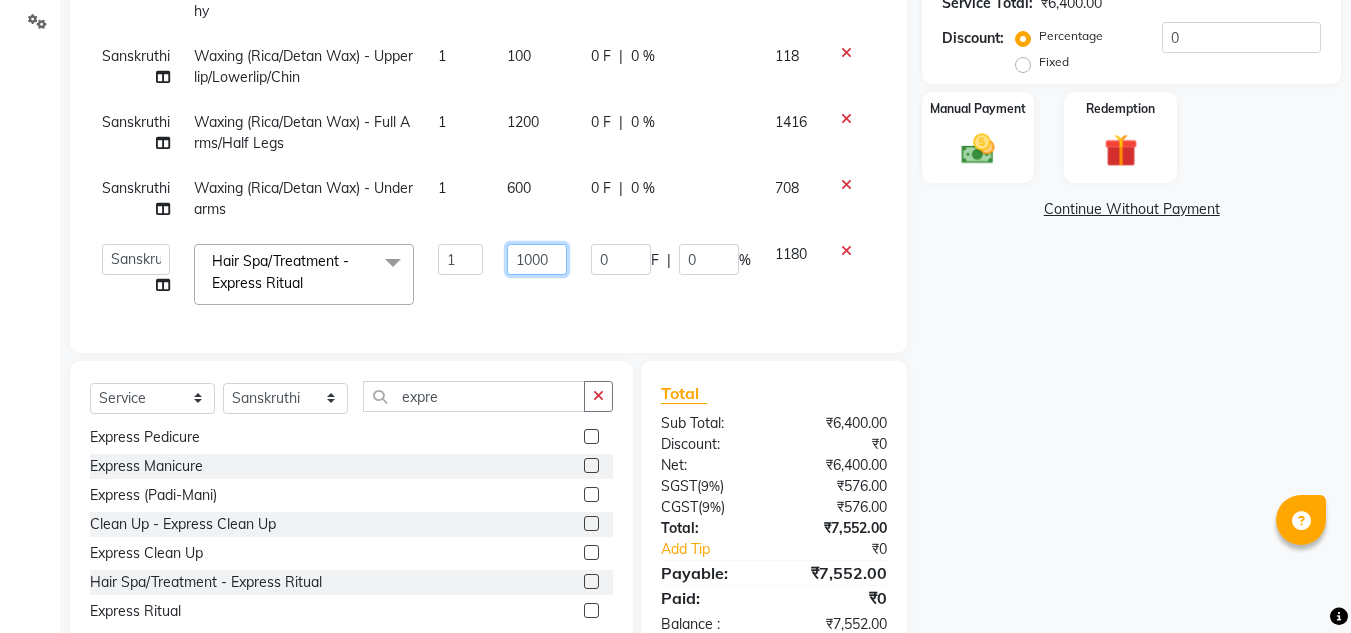 click on "1000" 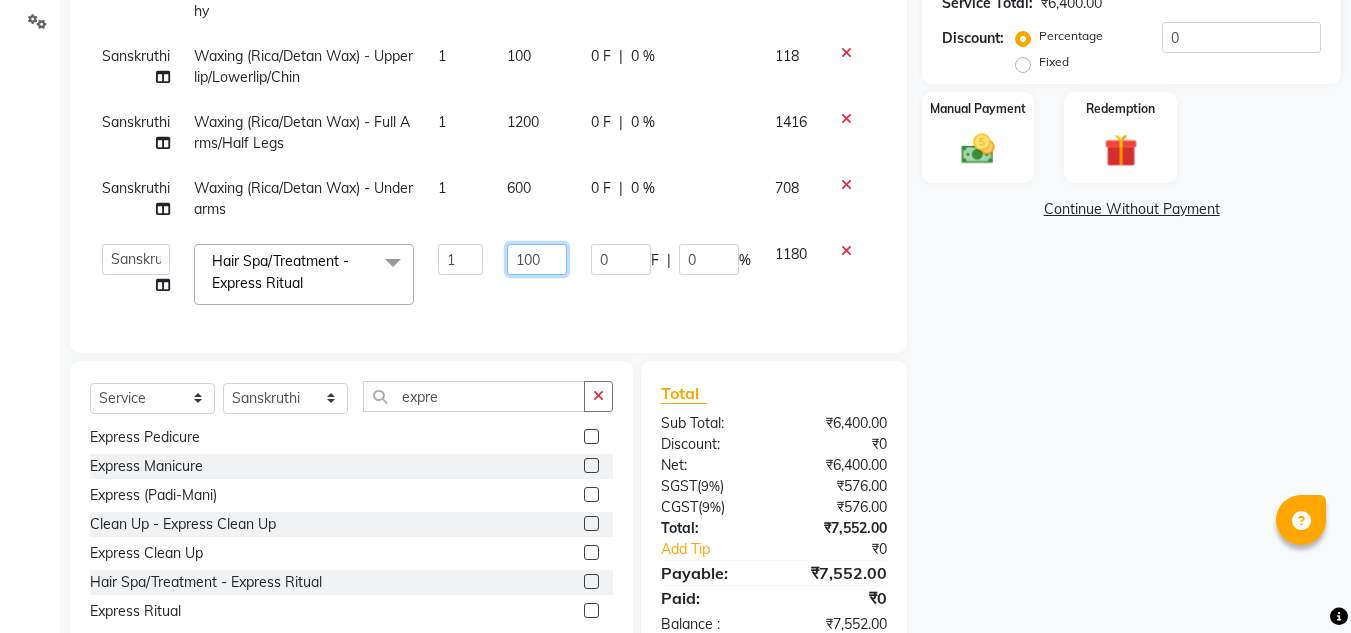 type on "1200" 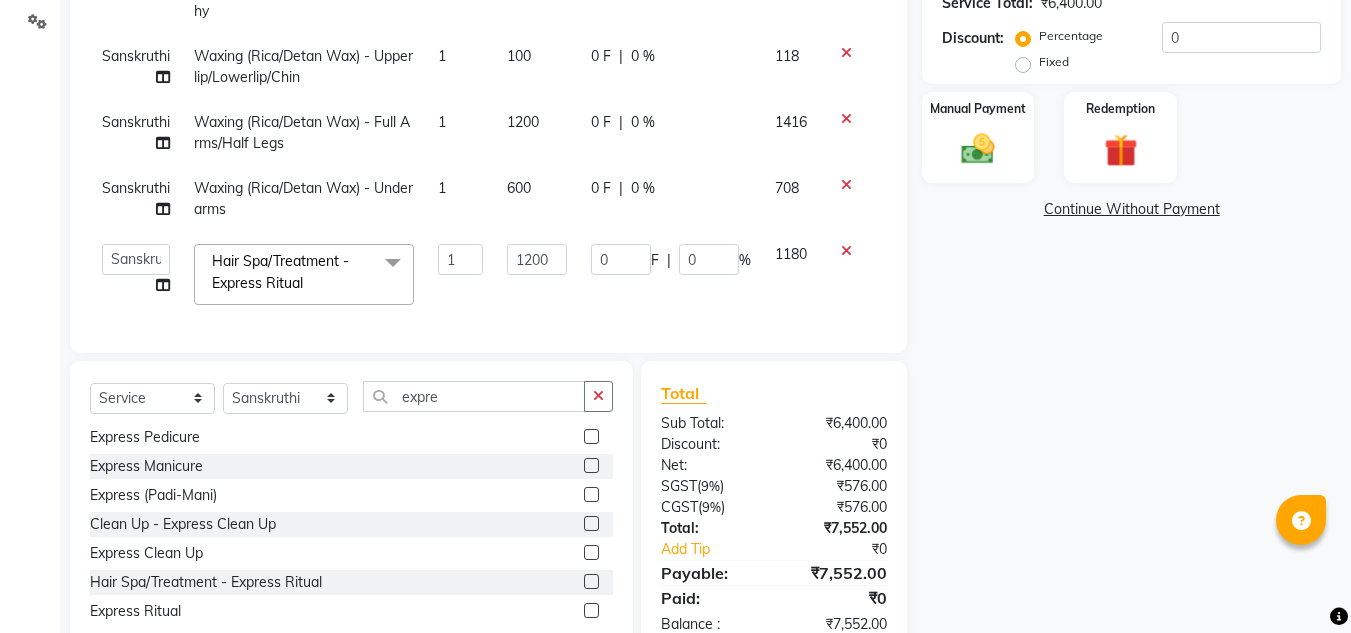 click on "₹7,552.00" 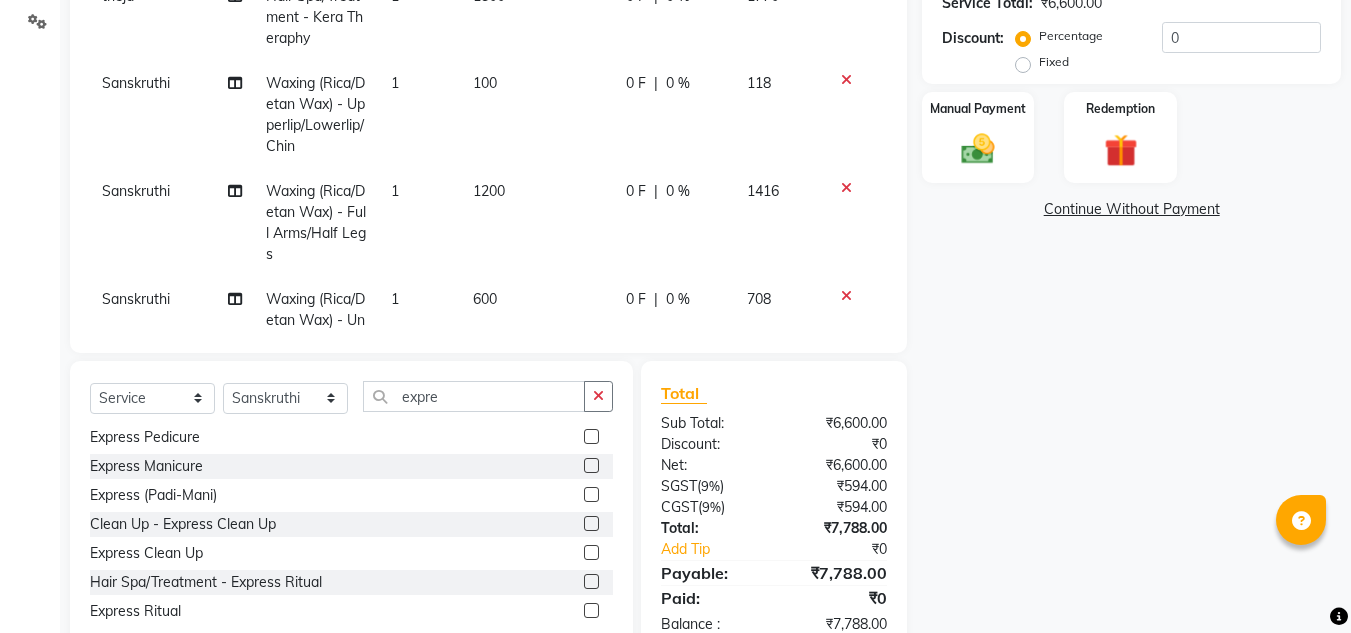 scroll, scrollTop: 474, scrollLeft: 0, axis: vertical 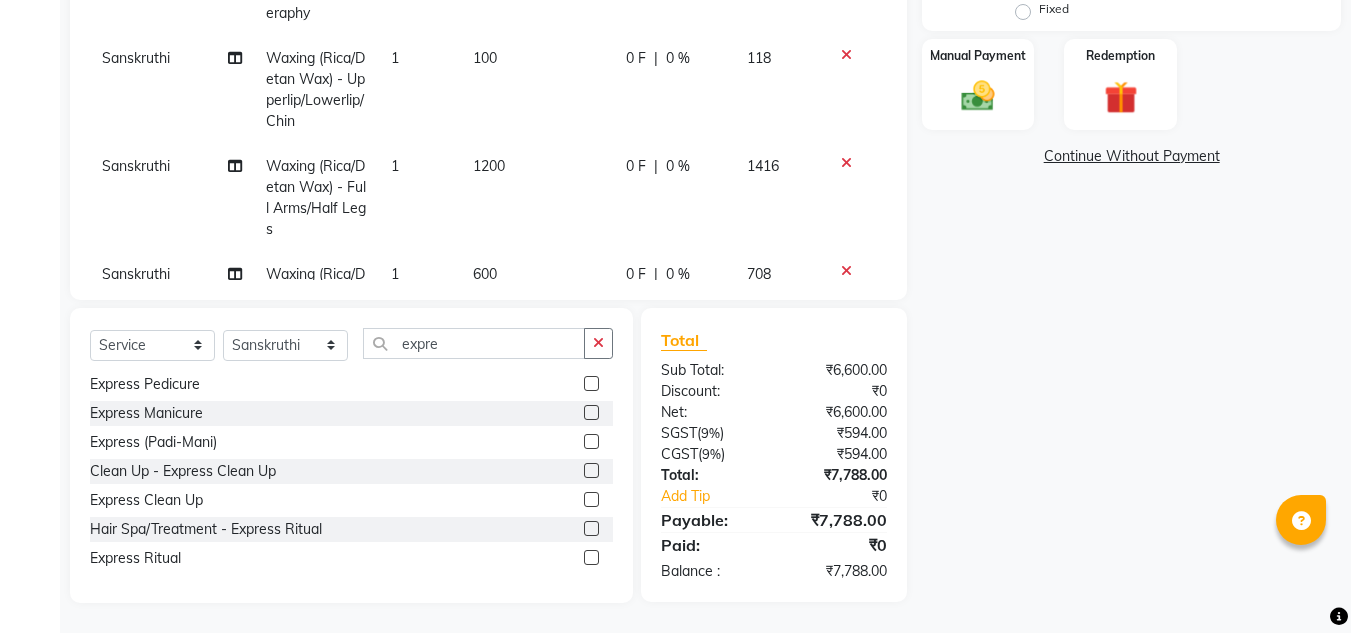 click on "100" 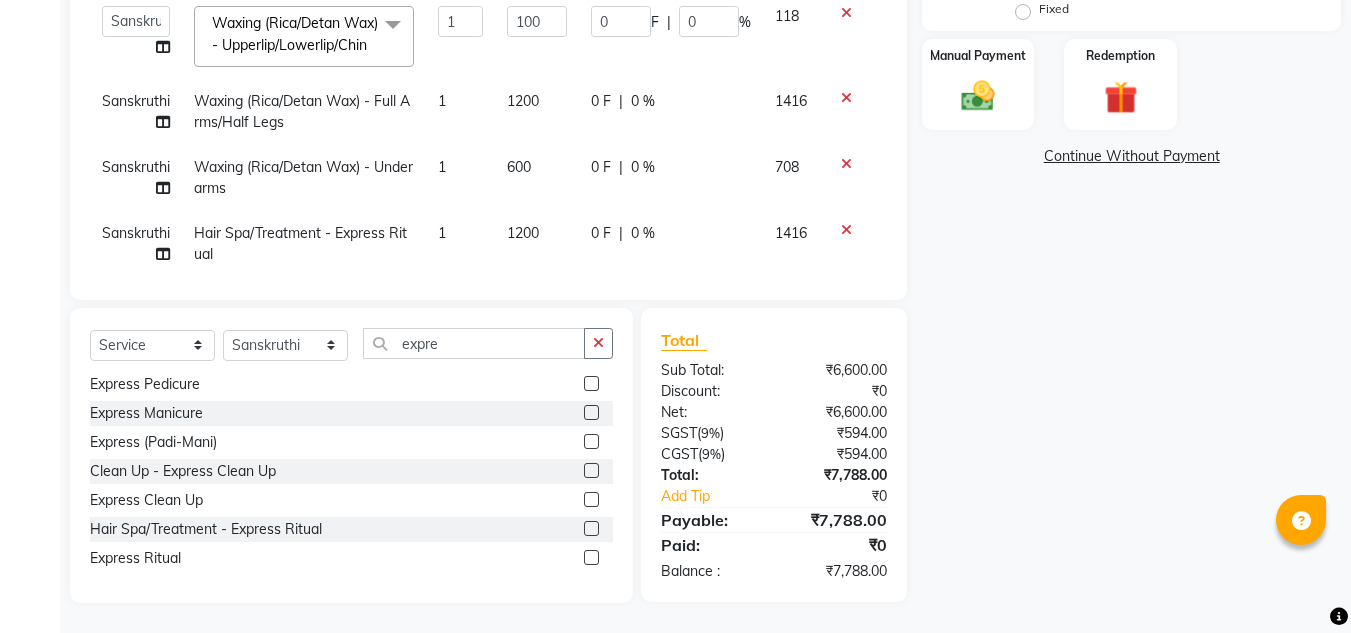 click on "100" 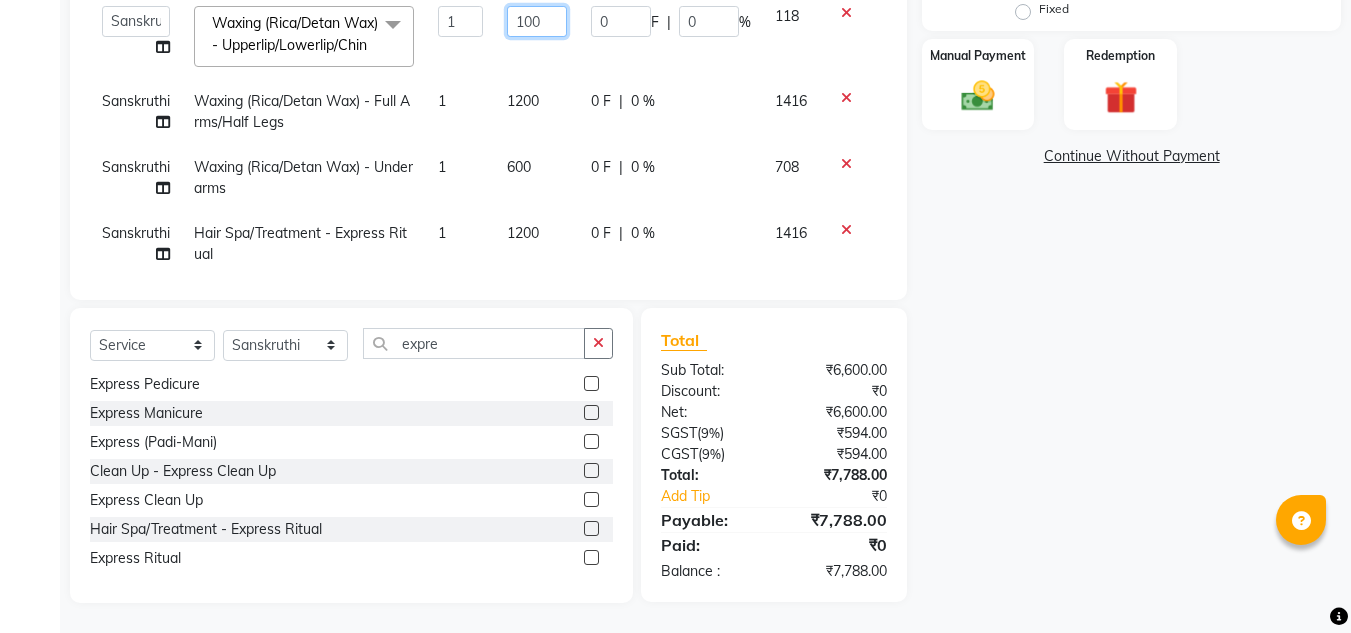 click on "100" 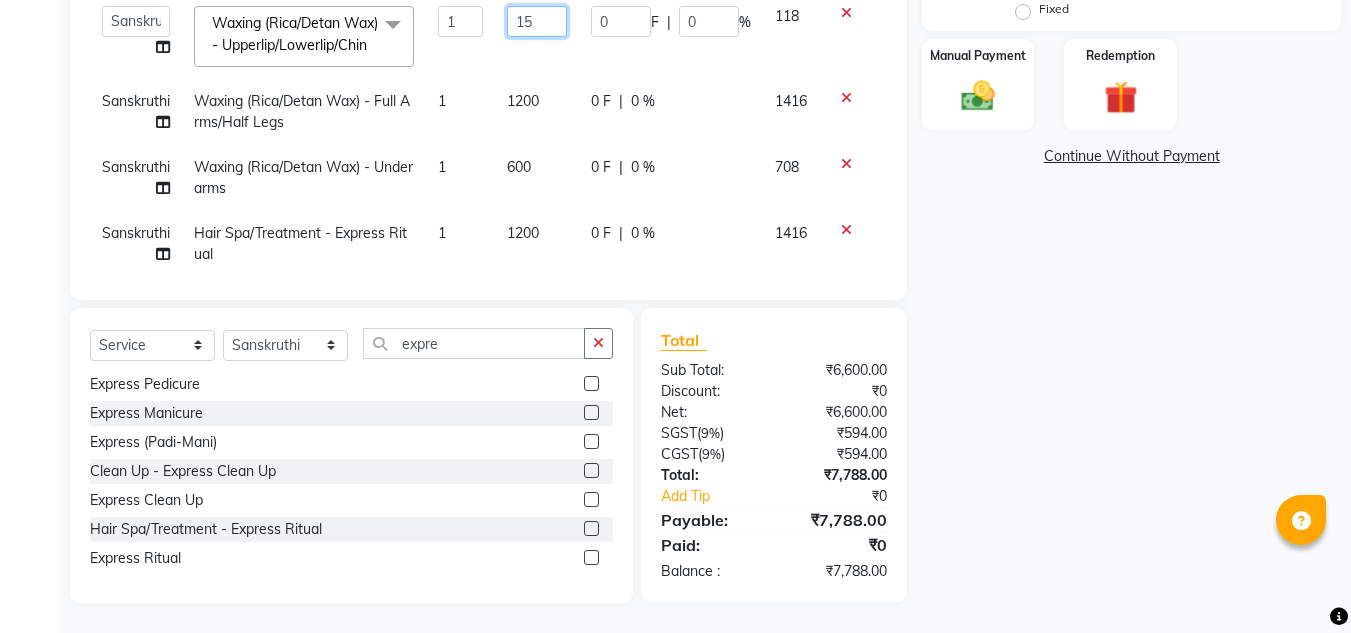 type on "150" 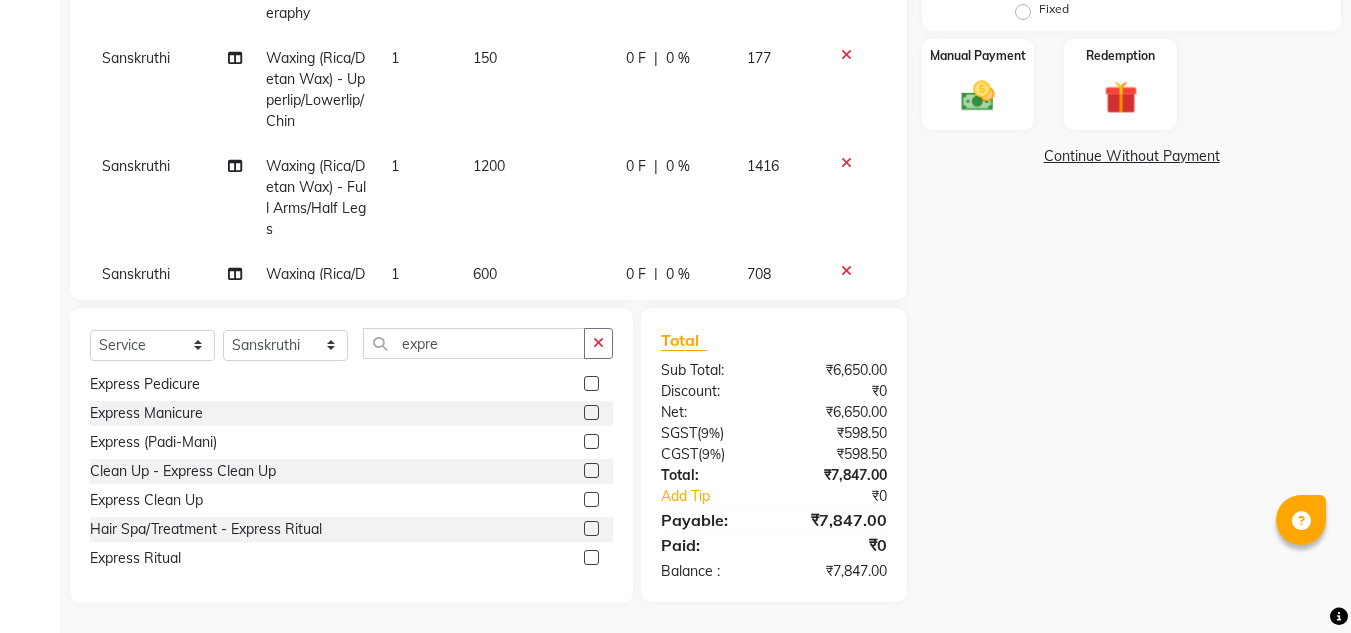 click on "Total Sub Total: ₹6,650.00 Discount: ₹0 Net: ₹6,650.00 SGST  ( 9% ) ₹598.50 CGST  ( 9% ) ₹598.50 Total: ₹7,847.00 Add Tip ₹0 Payable: ₹7,847.00 Paid: ₹0 Balance   : ₹7,847.00" 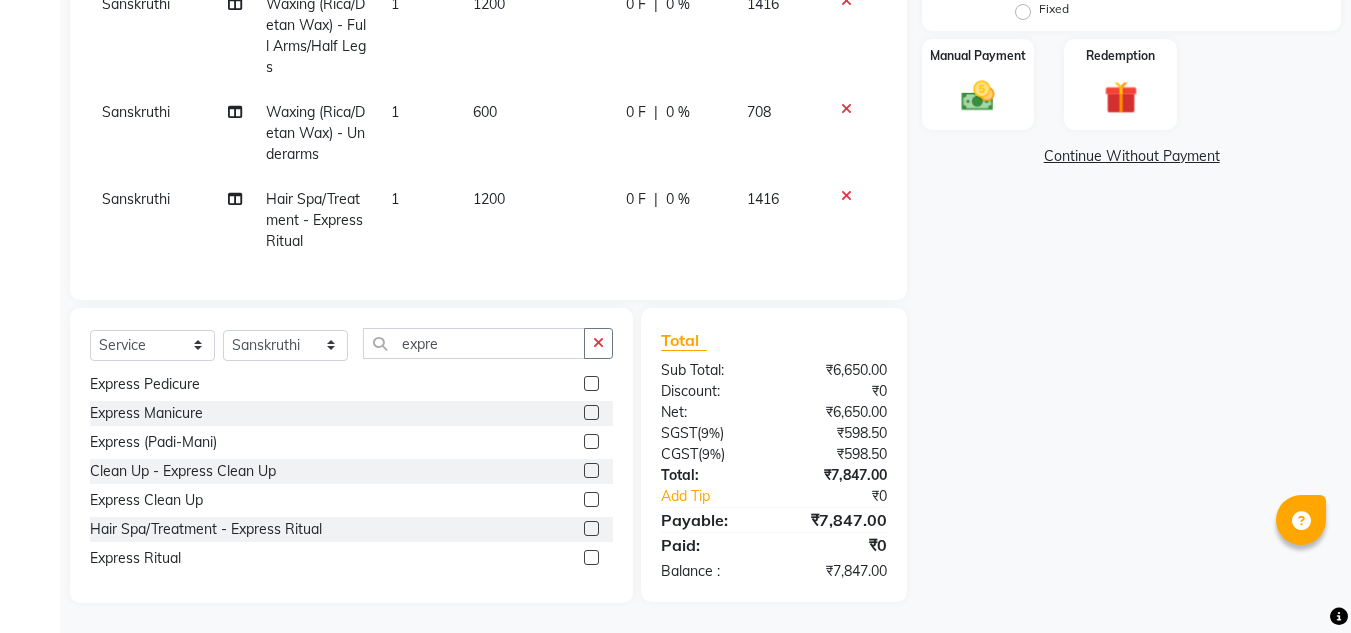 scroll, scrollTop: 0, scrollLeft: 0, axis: both 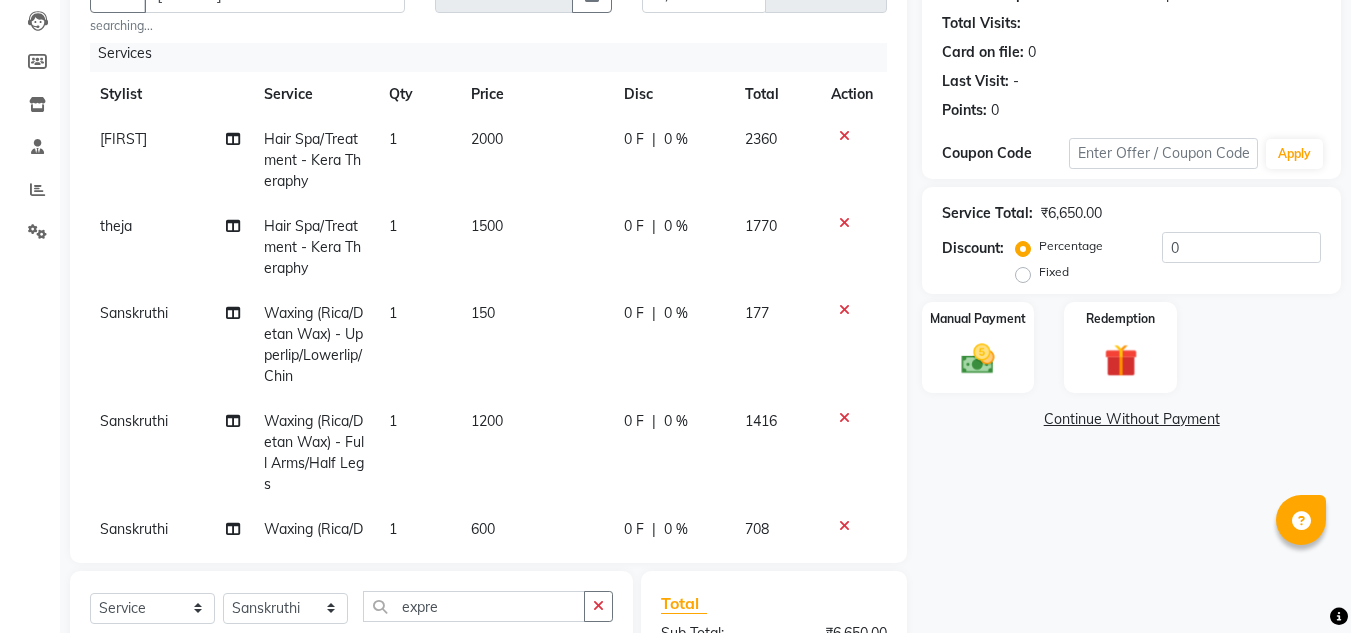 click on "1500" 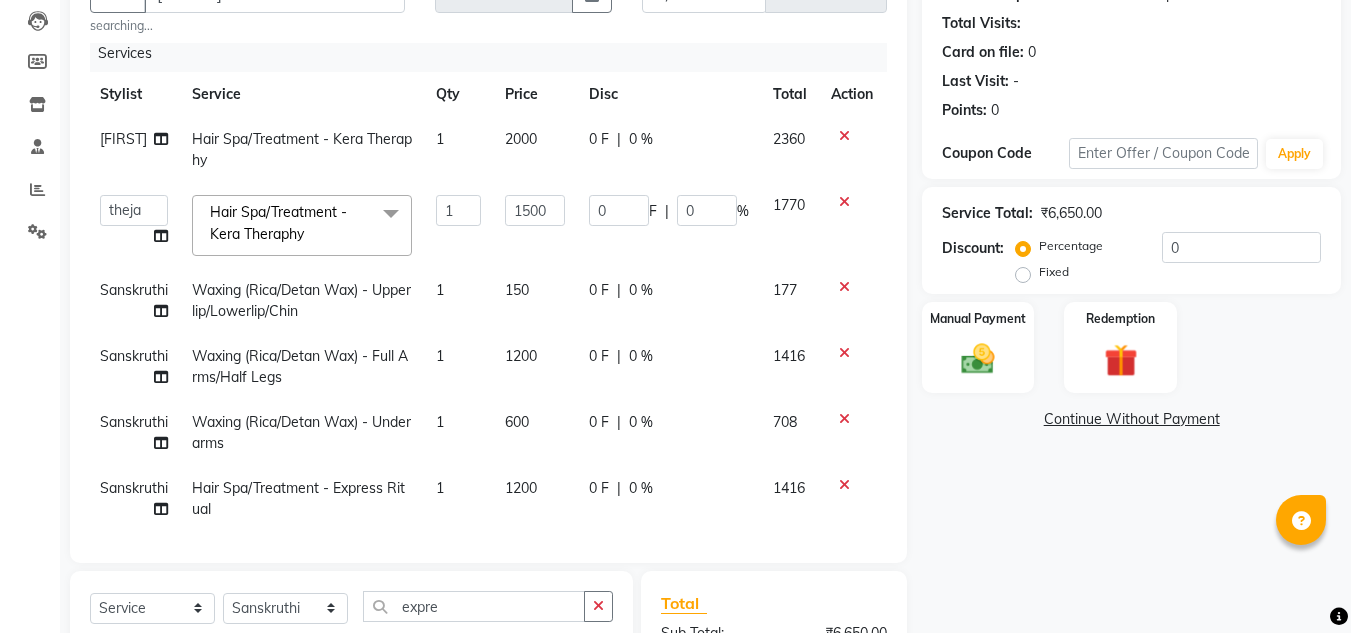 click on "1500" 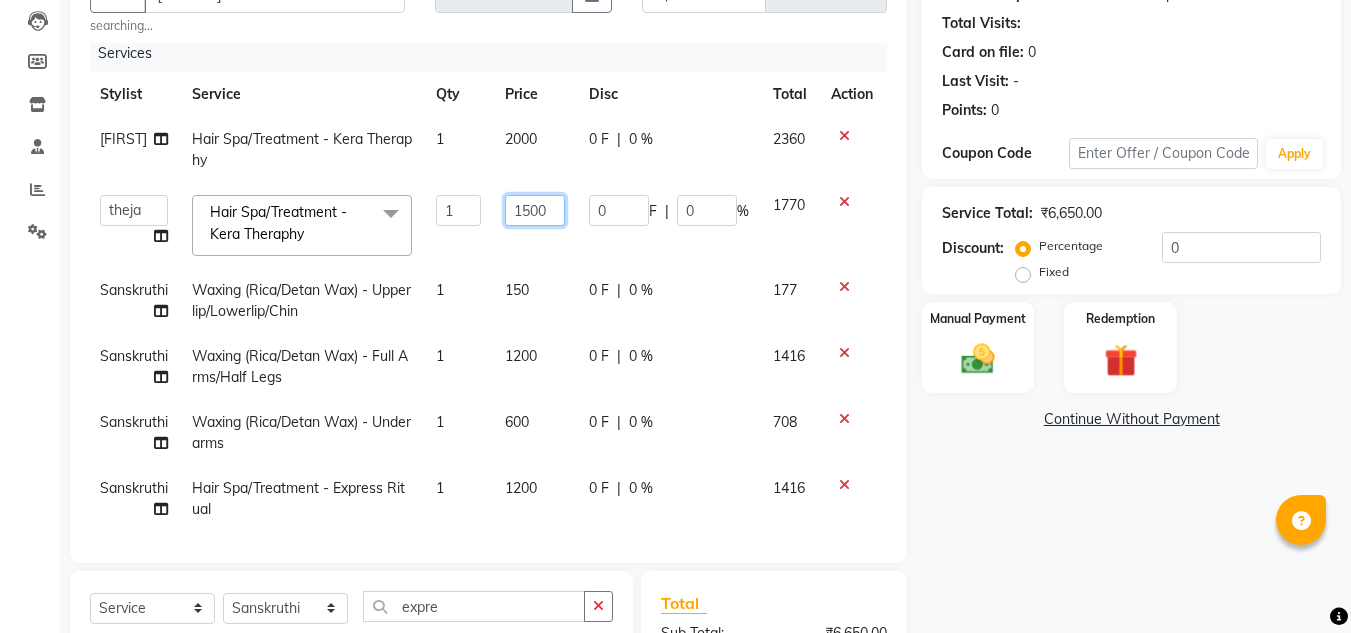 click on "1500" 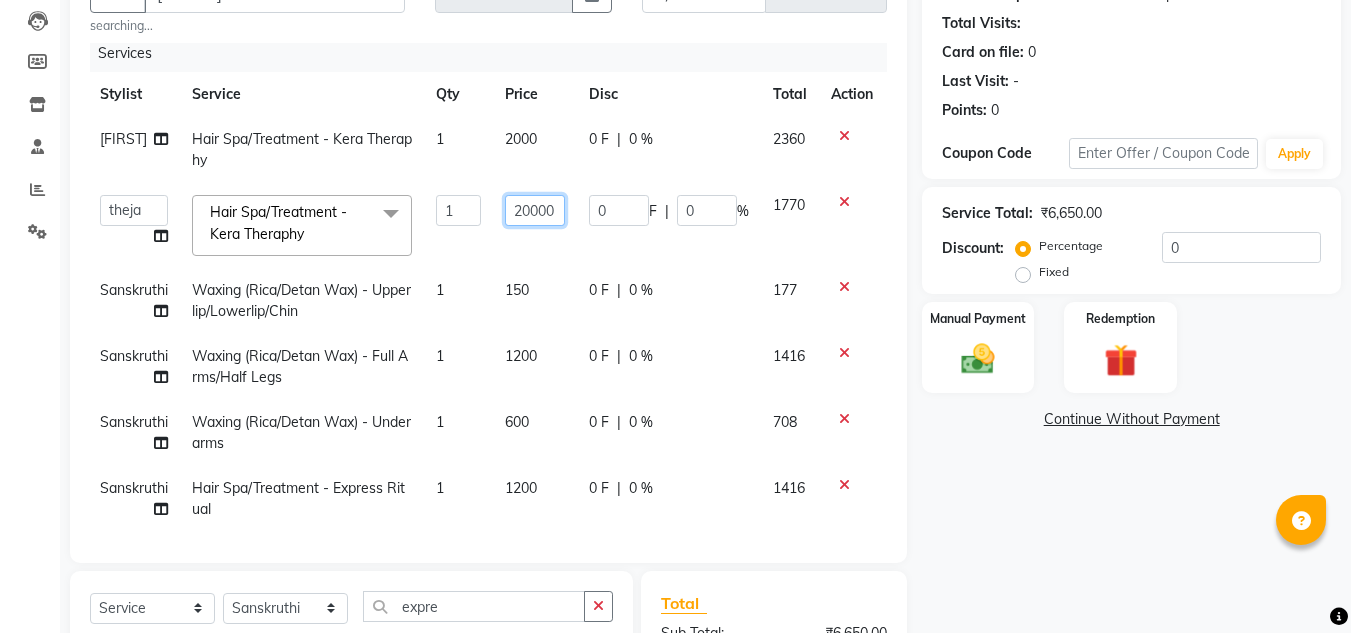 type on "2000" 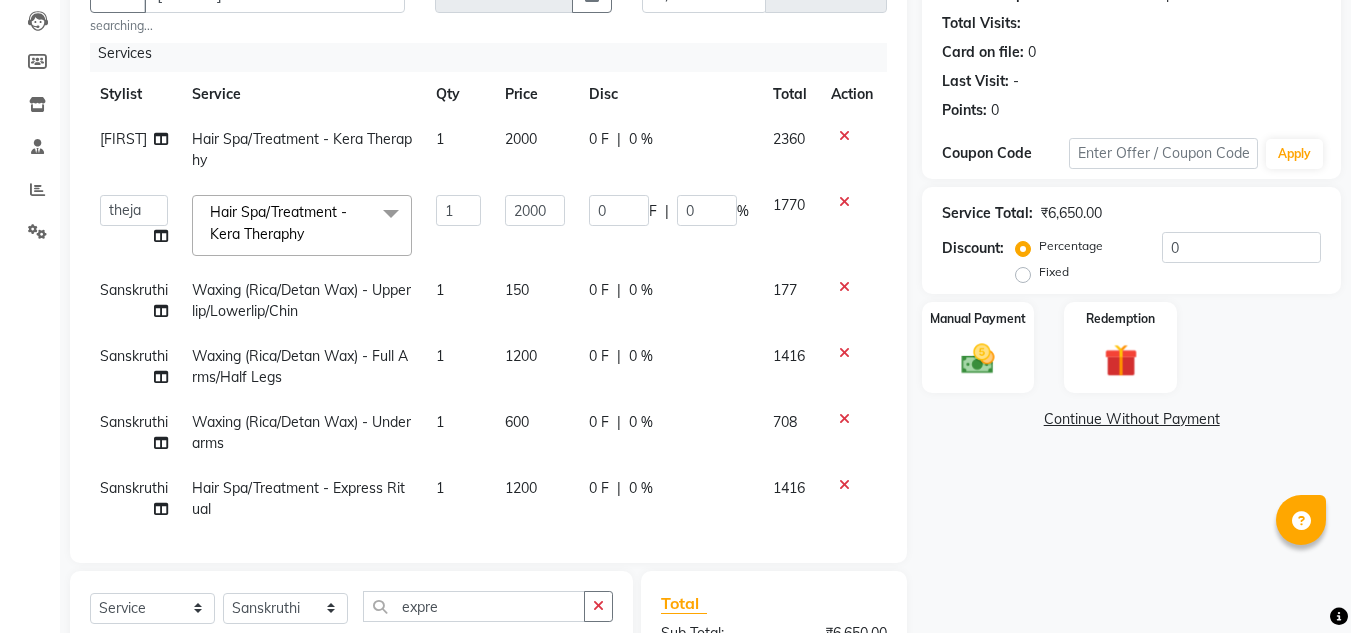 click on "Total" 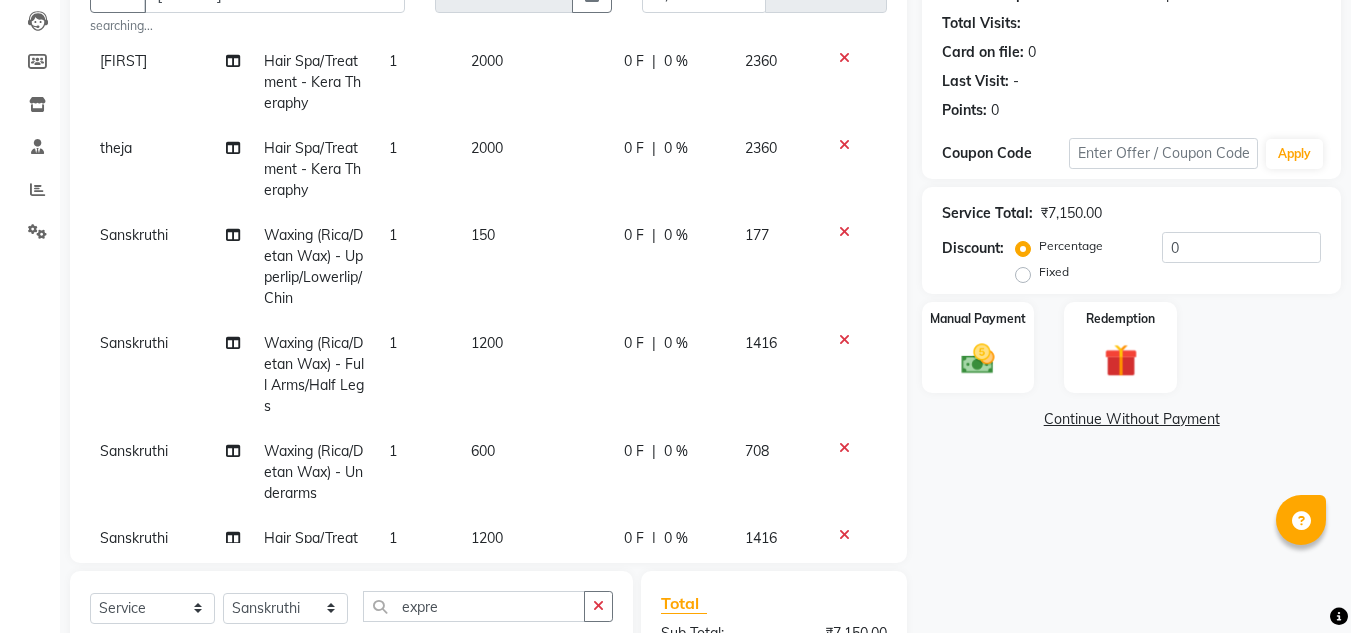scroll, scrollTop: 177, scrollLeft: 2, axis: both 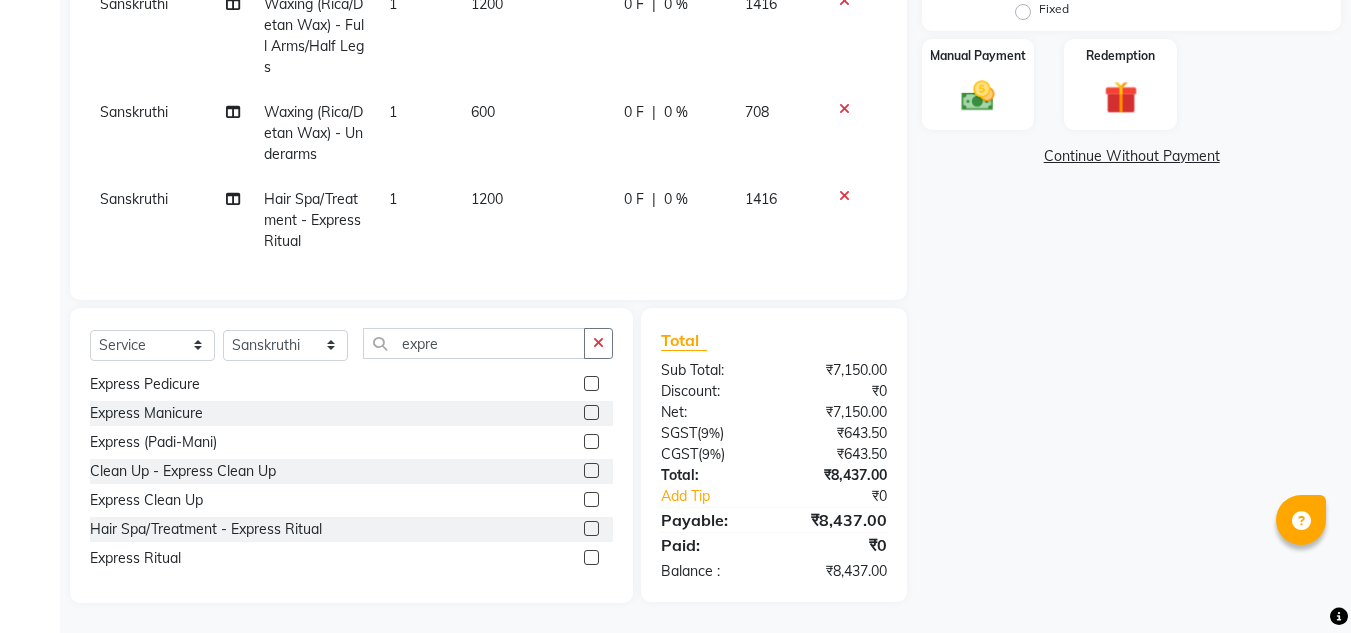 click on "Name: Helen  Membership:  No Active Membership  Total Visits:   Card on file:  0 Last Visit:   - Points:   0  Coupon Code Apply Service Total:  ₹7,150.00  Discount:  Percentage   Fixed  0 Manual Payment Redemption  Continue Without Payment" 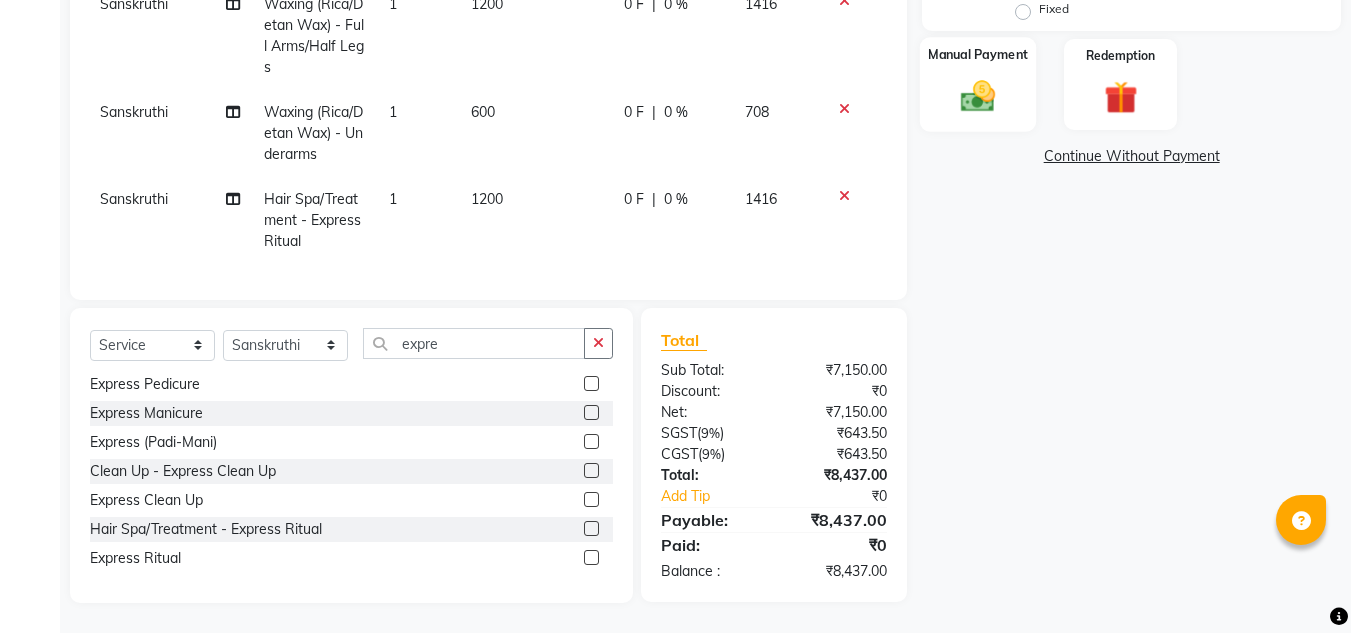 click 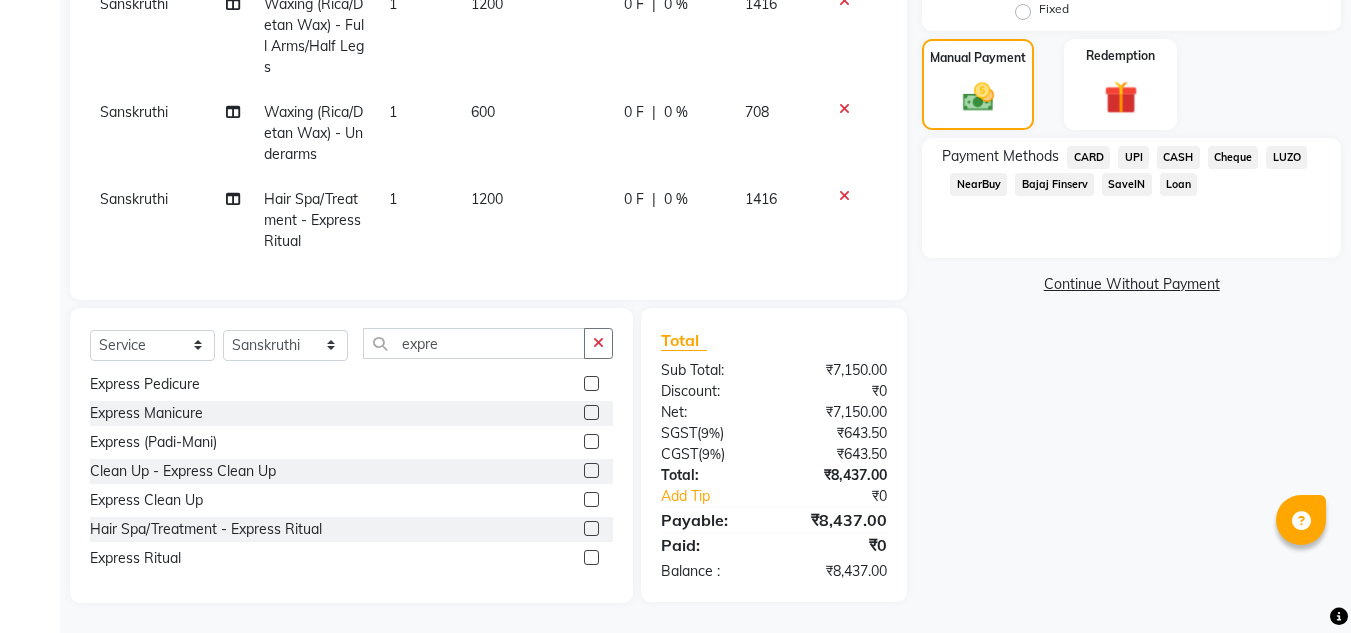 click on "UPI" 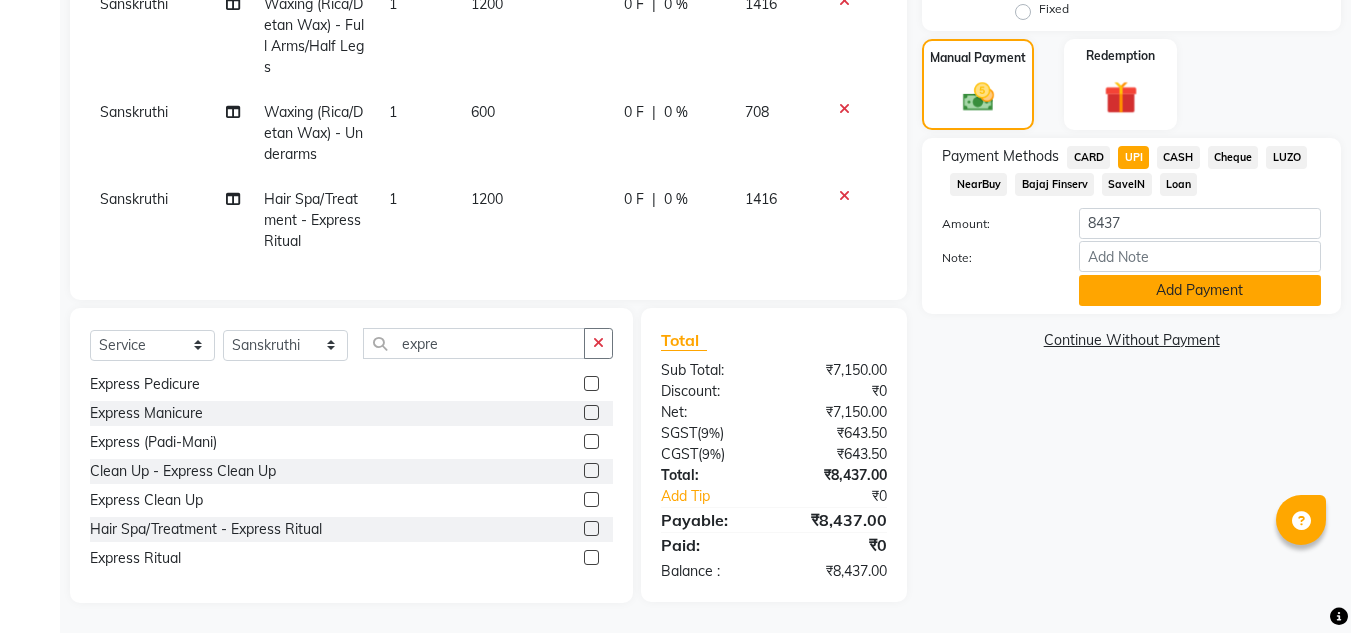 click on "Add Payment" 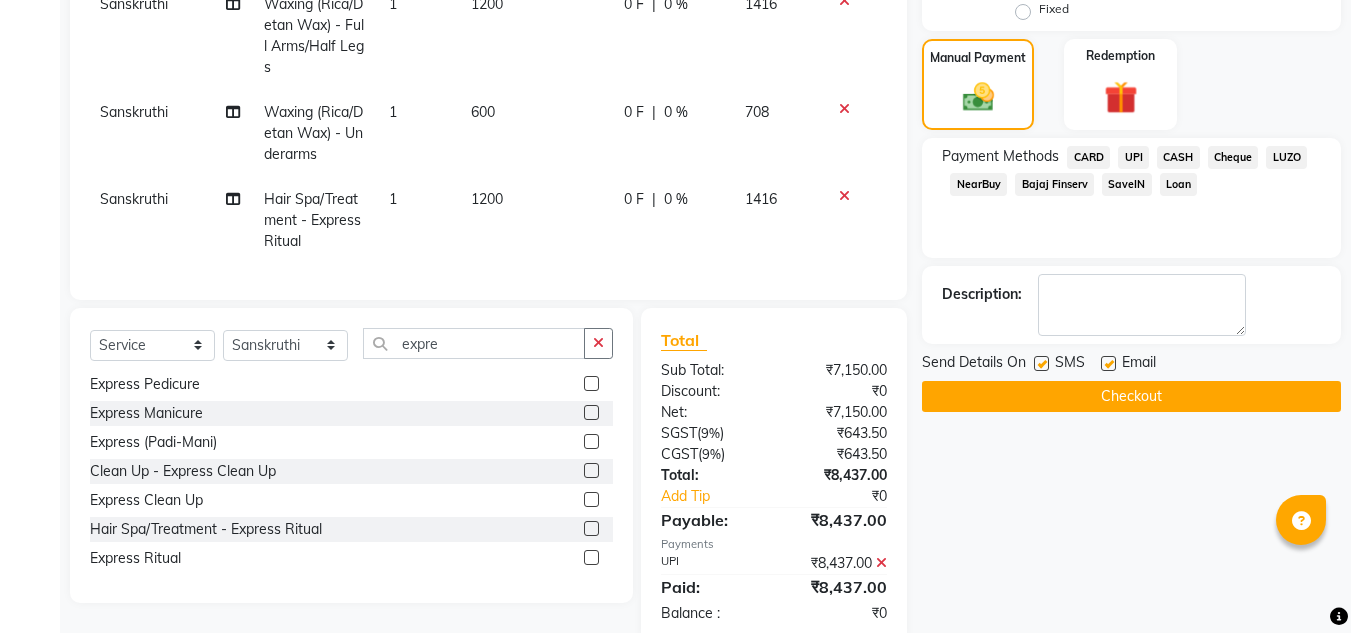 click on "Checkout" 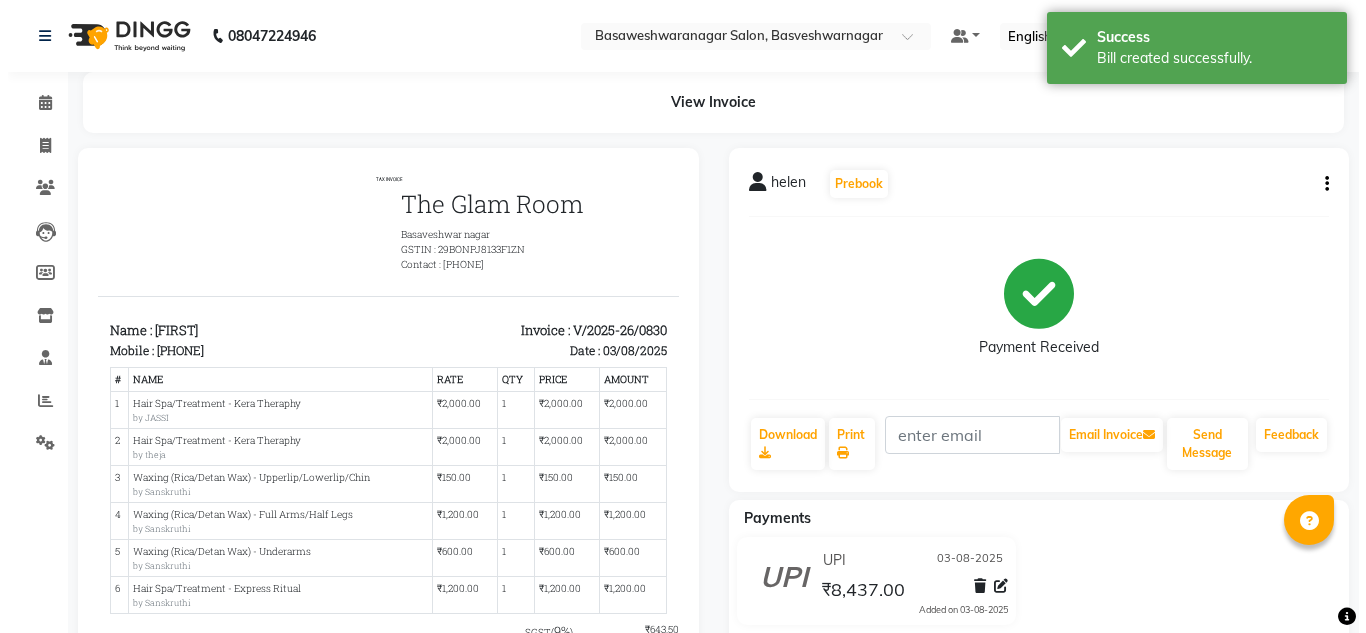 scroll, scrollTop: 0, scrollLeft: 0, axis: both 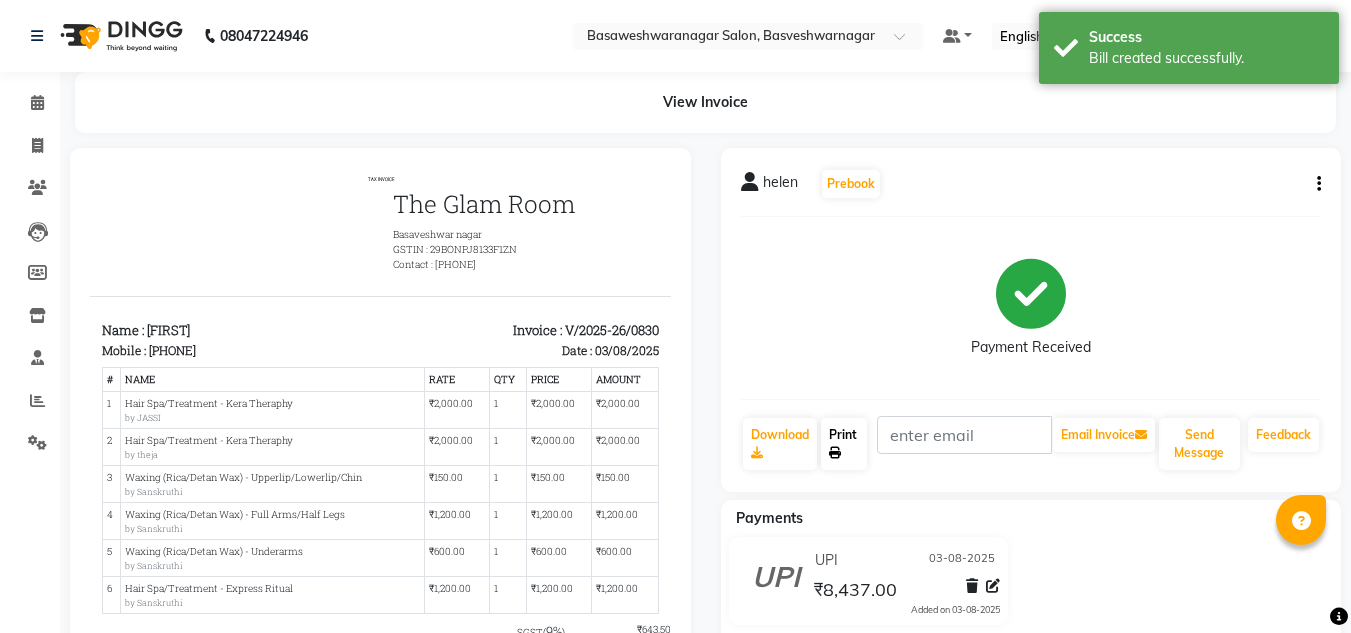 click 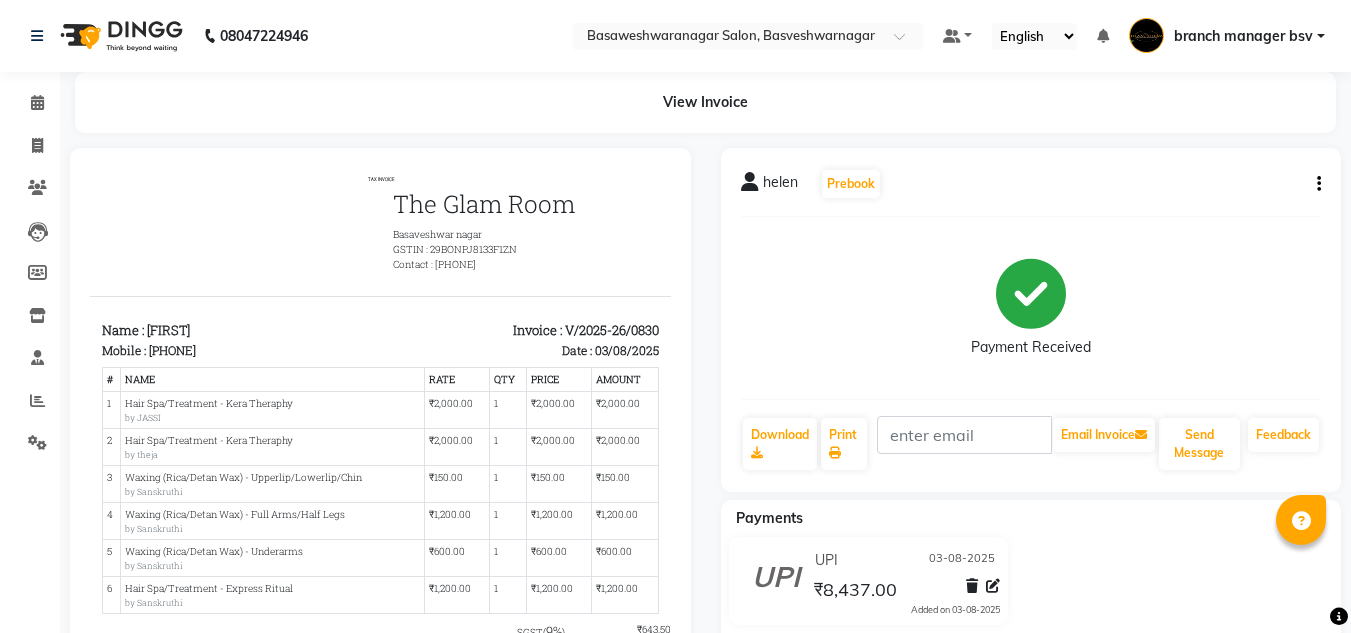 click on "Payment Received" 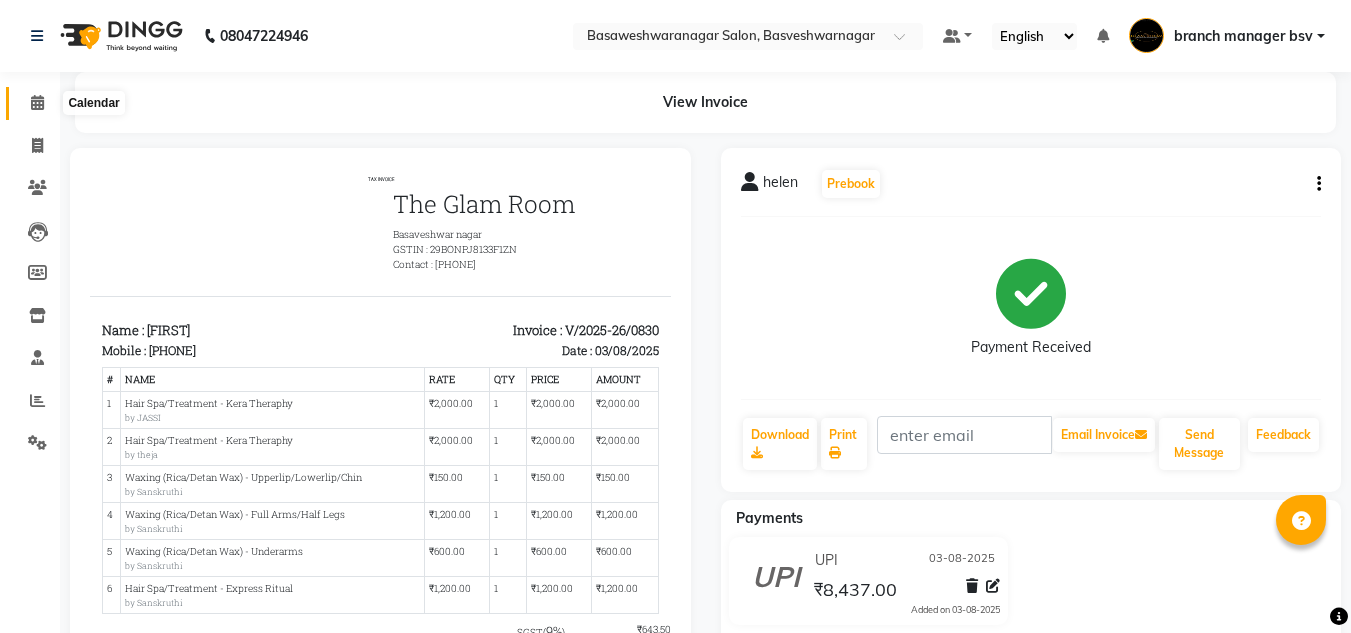 click 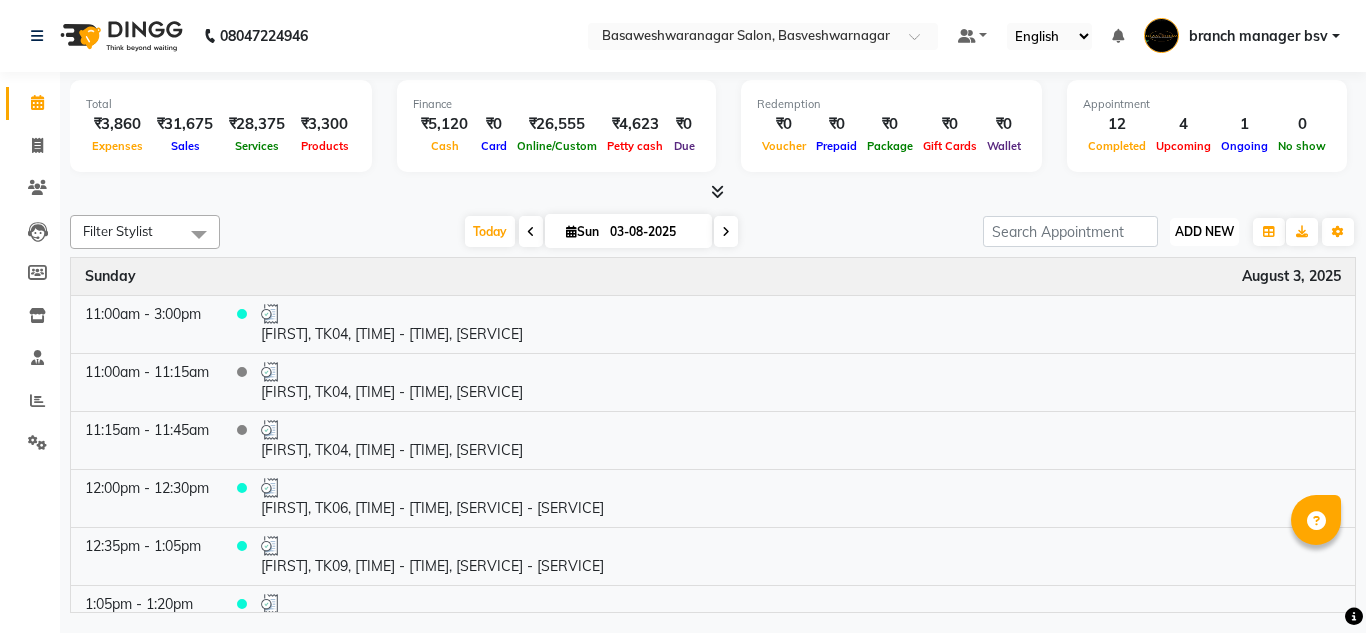 click on "ADD NEW Toggle Dropdown" at bounding box center [1204, 232] 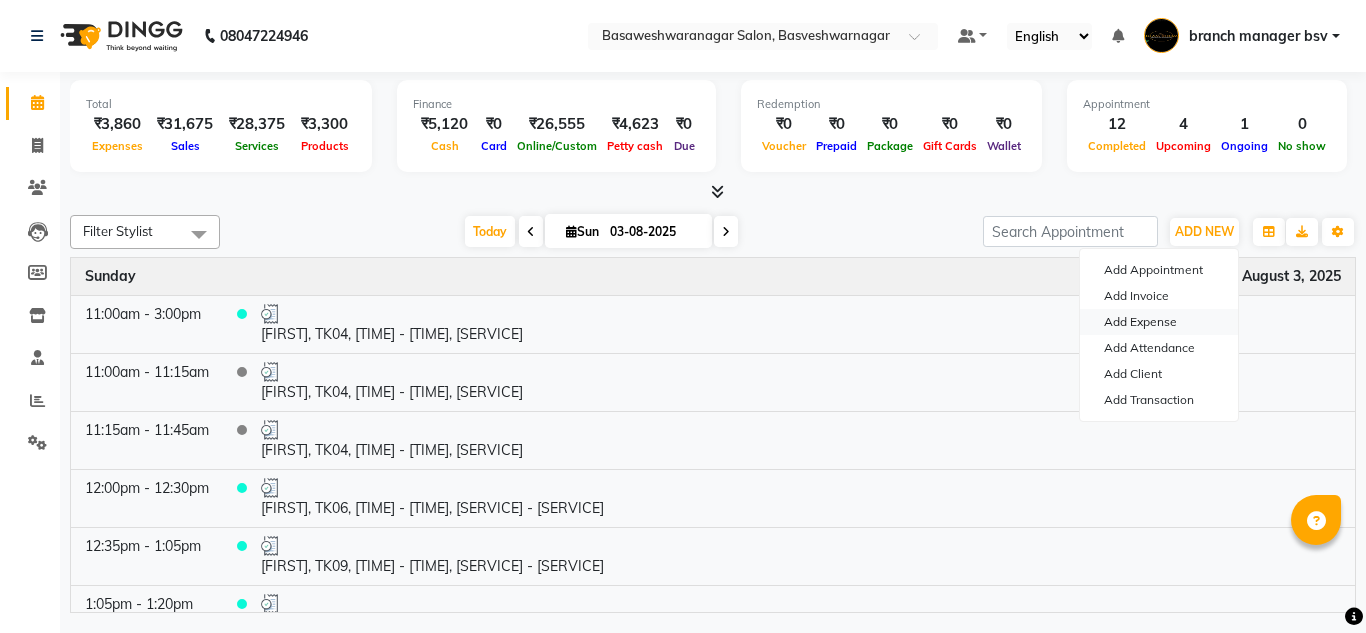 click on "Add Expense" at bounding box center (1159, 322) 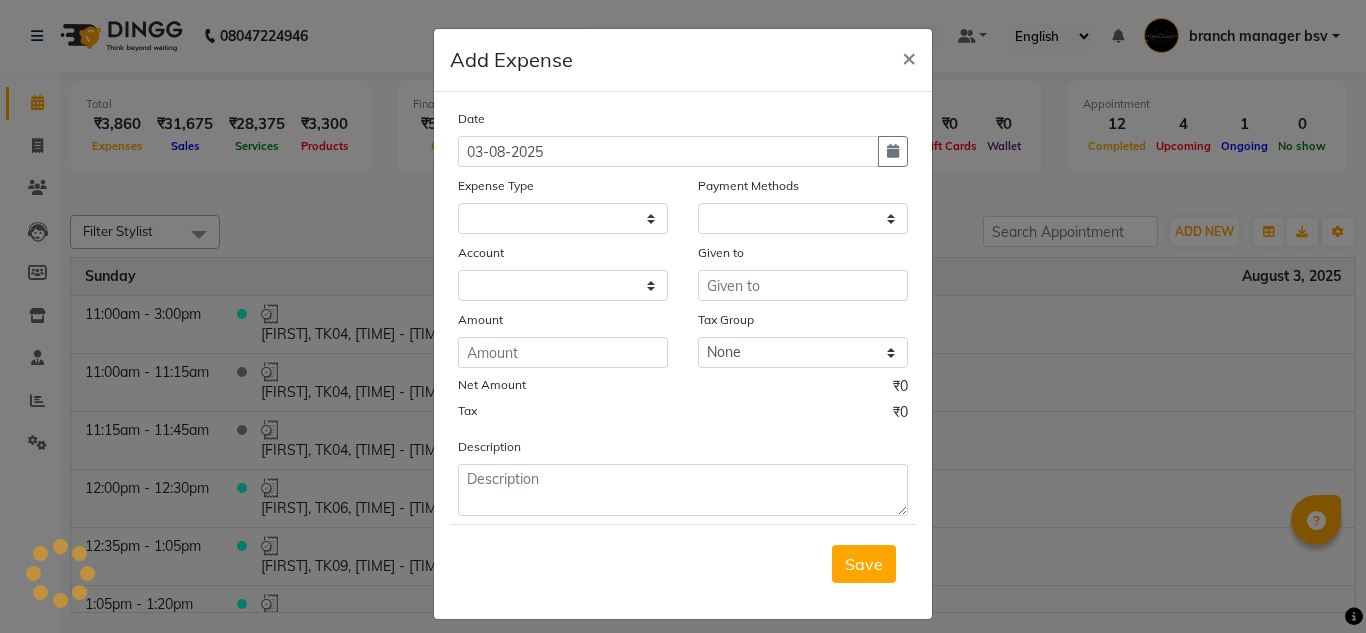 select 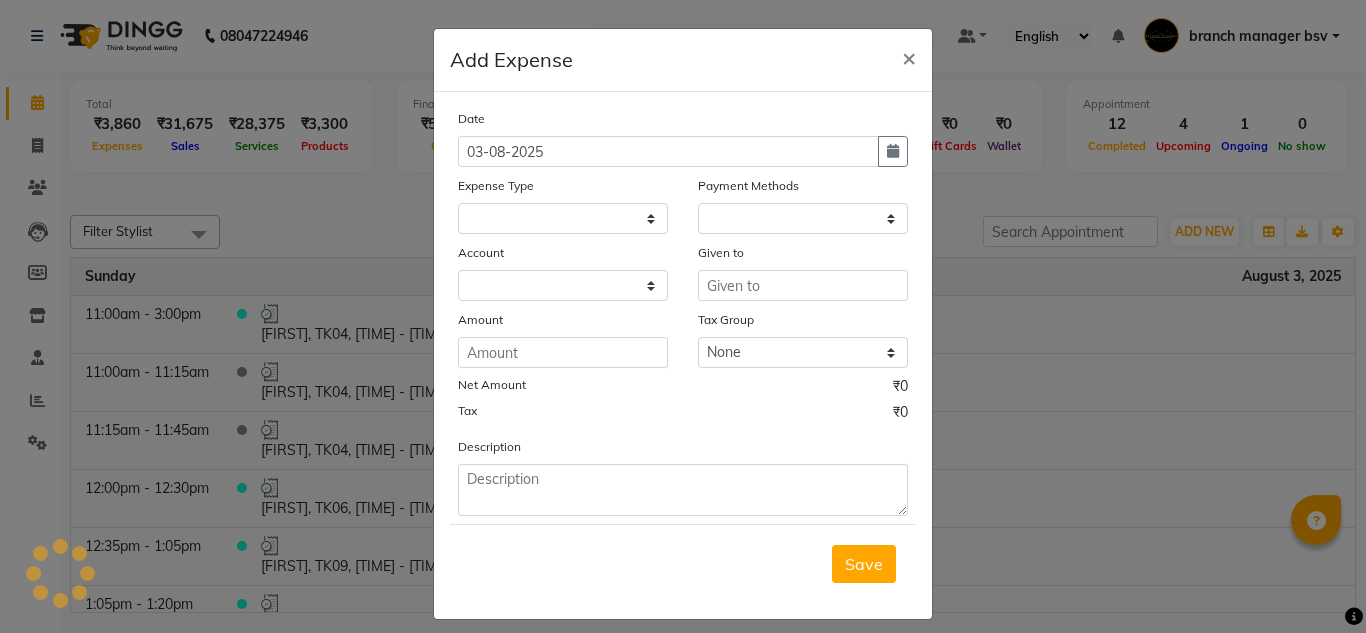 select on "1" 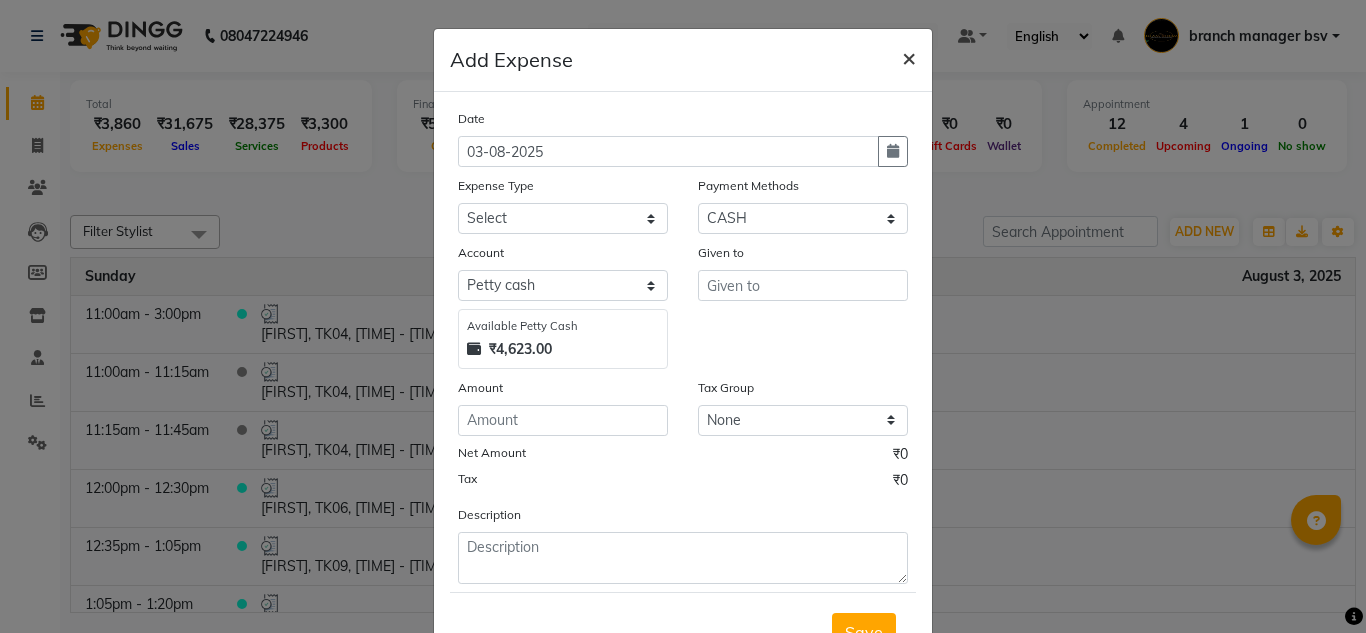 click on "×" 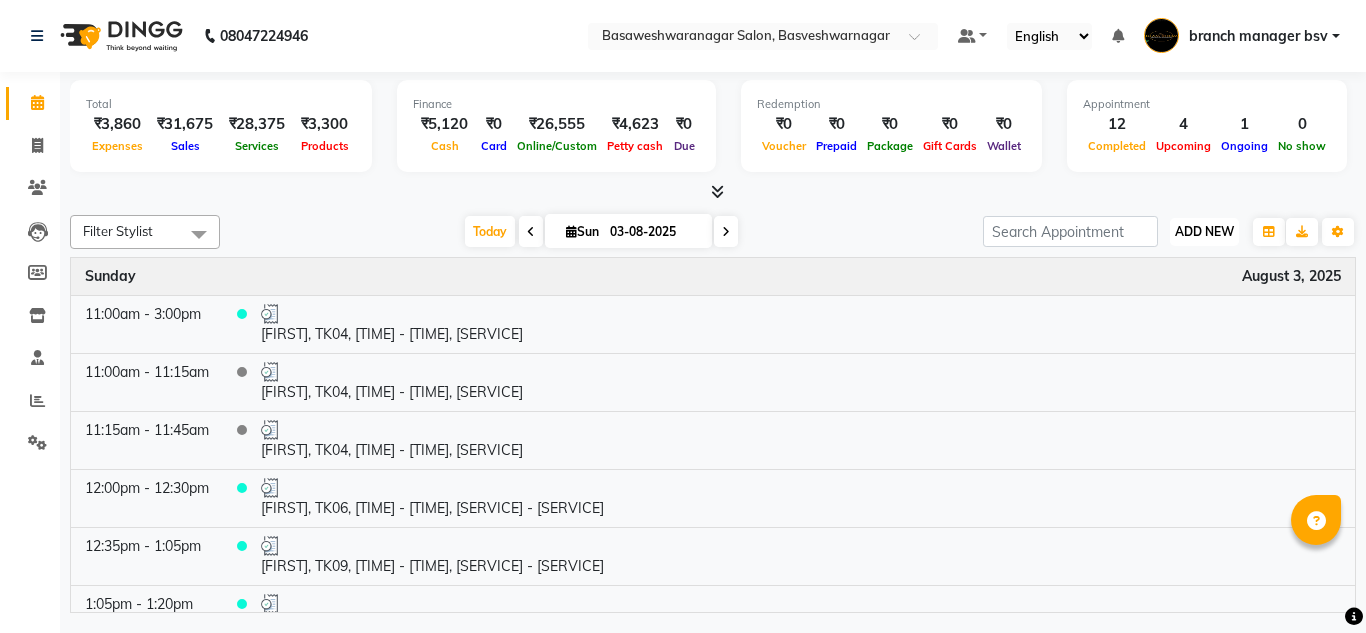 click on "ADD NEW Toggle Dropdown" at bounding box center [1204, 232] 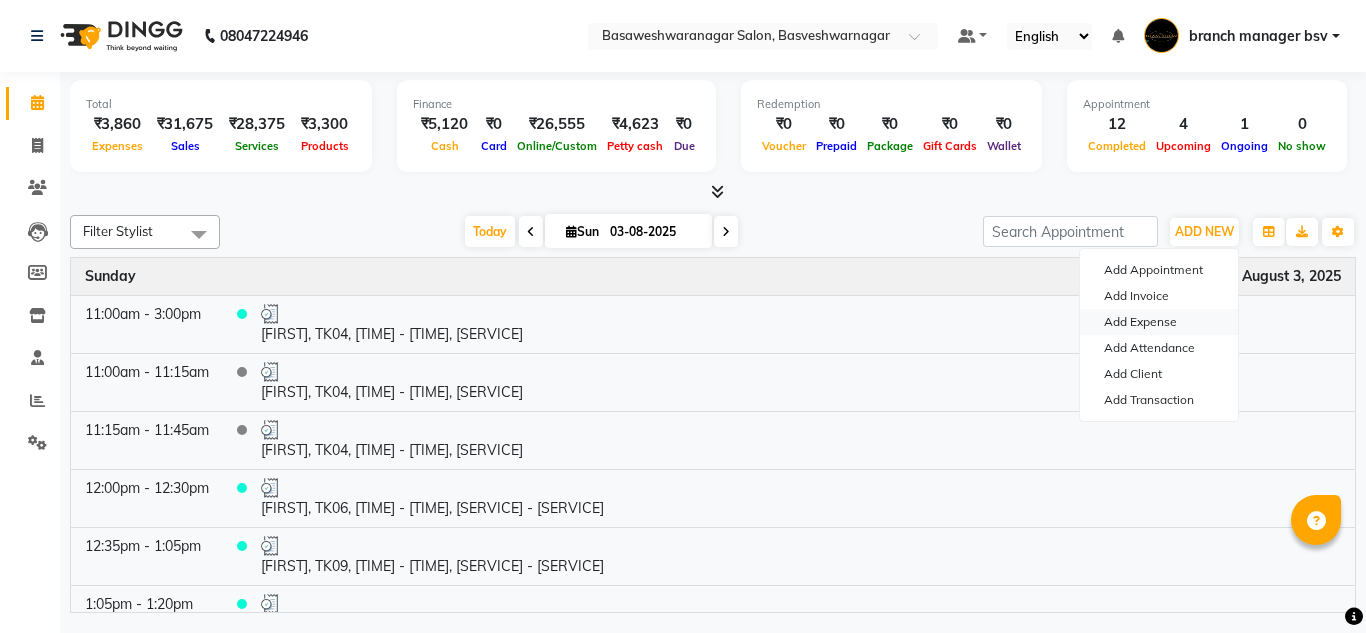 click on "Add Expense" at bounding box center [1159, 322] 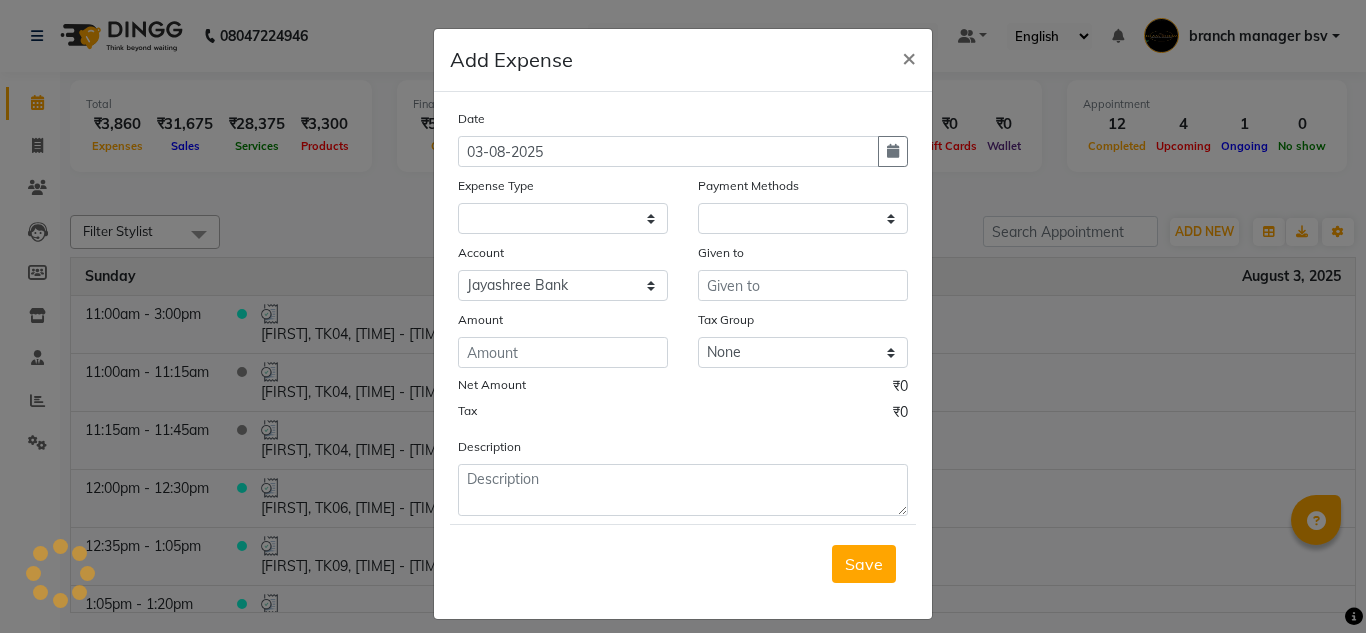 select on "1" 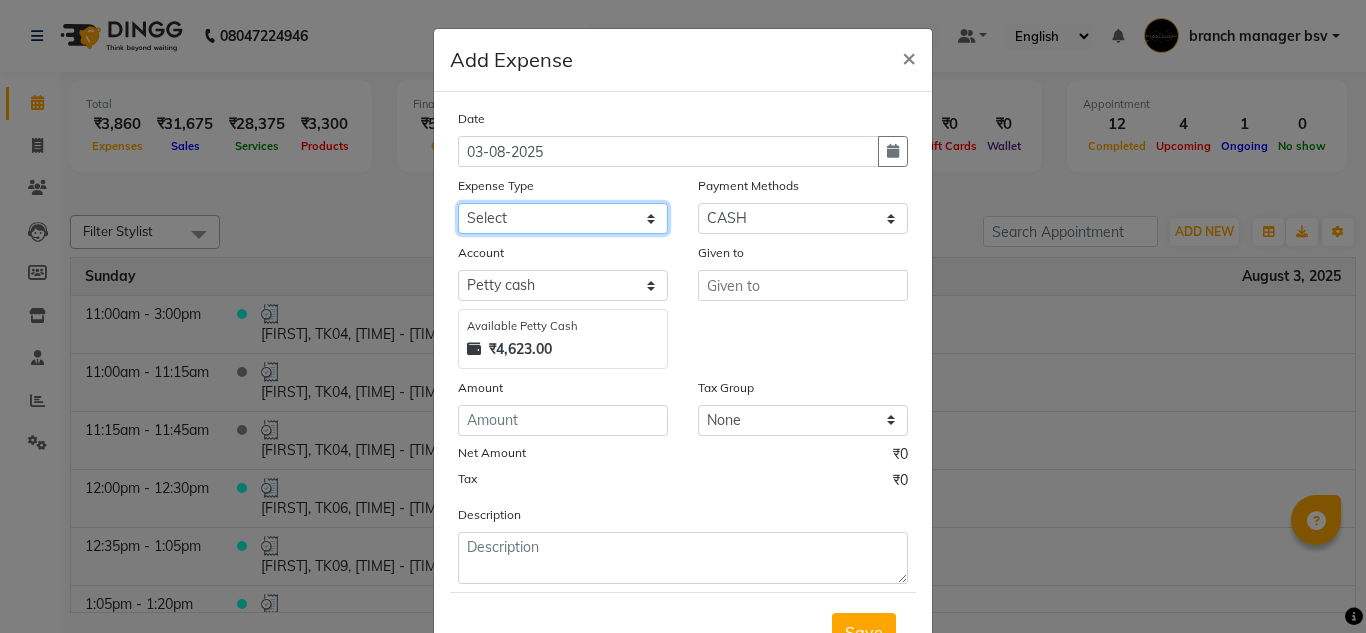 click on "Select AC SERVICE Beauty Center BLINKIT BPMP Building Rent Cash setteled to devika anti Cash Setteled to vimarsh Cash Settled to Jayshree cash settled to madesh uncle Client Refund clinical covers courier DEPOSIT drink prime Electricity and water Bill FOIL PAPER FOR CLIENT Furniture and Fixtures GARBAGE GARBAGE MAN GENERATOR FUEL CHARGES GLOBLANC incentive JAYASHREE jayshree upi jayshree upi KNK Distributors Laundry Madhu medicals MAHADEV MEDICALS MANJUNATHA PRINTERS Marketing Expenses Google Marketing expenses Meta Medigetz MILK MONTHLY BILL Pantry Expenses pavan Surge Naveen Surgical PHONE PAY PLUMPER PMU products pooja expense POOJA ITEMS Porter PRILOX Printing and Designing Charges Printing and Stationary Purchase of Products RECHARGE RENT Repair and Maintenance Salaries Salon and Clinic Cash Purchases SECURITY SERVICE CHARGES Sreenivasa Glamour Stores Staff welfare telephone and Internet Bill TRANSGENDER TRAVELLING EXPENSES WATER RECHARGE ZEPTO" 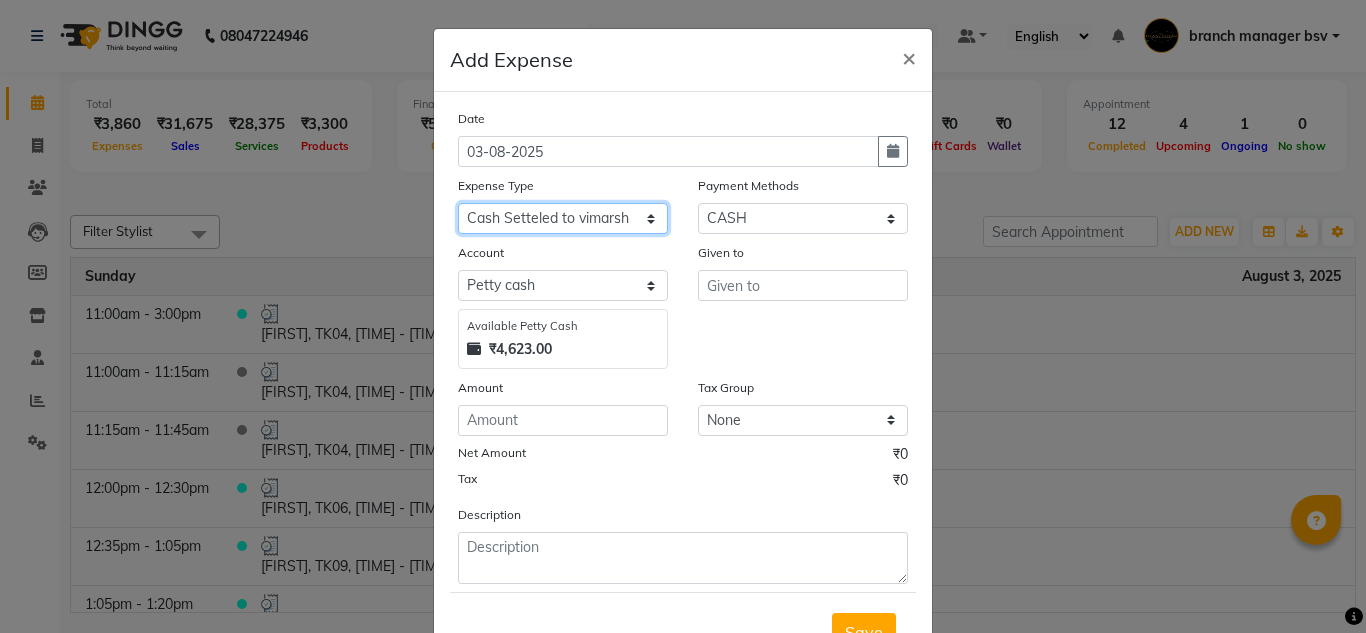 click on "Select AC SERVICE Beauty Center BLINKIT BPMP Building Rent Cash setteled to devika anti Cash Setteled to vimarsh Cash Settled to Jayshree cash settled to madesh uncle Client Refund clinical covers courier DEPOSIT drink prime Electricity and water Bill FOIL PAPER FOR CLIENT Furniture and Fixtures GARBAGE GARBAGE MAN GENERATOR FUEL CHARGES GLOBLANC incentive JAYASHREE jayshree upi jayshree upi KNK Distributors Laundry Madhu medicals MAHADEV MEDICALS MANJUNATHA PRINTERS Marketing Expenses Google Marketing expenses Meta Medigetz MILK MONTHLY BILL Pantry Expenses pavan Surge Naveen Surgical PHONE PAY PLUMPER PMU products pooja expense POOJA ITEMS Porter PRILOX Printing and Designing Charges Printing and Stationary Purchase of Products RECHARGE RENT Repair and Maintenance Salaries Salon and Clinic Cash Purchases SECURITY SERVICE CHARGES Sreenivasa Glamour Stores Staff welfare telephone and Internet Bill TRANSGENDER TRAVELLING EXPENSES WATER RECHARGE ZEPTO" 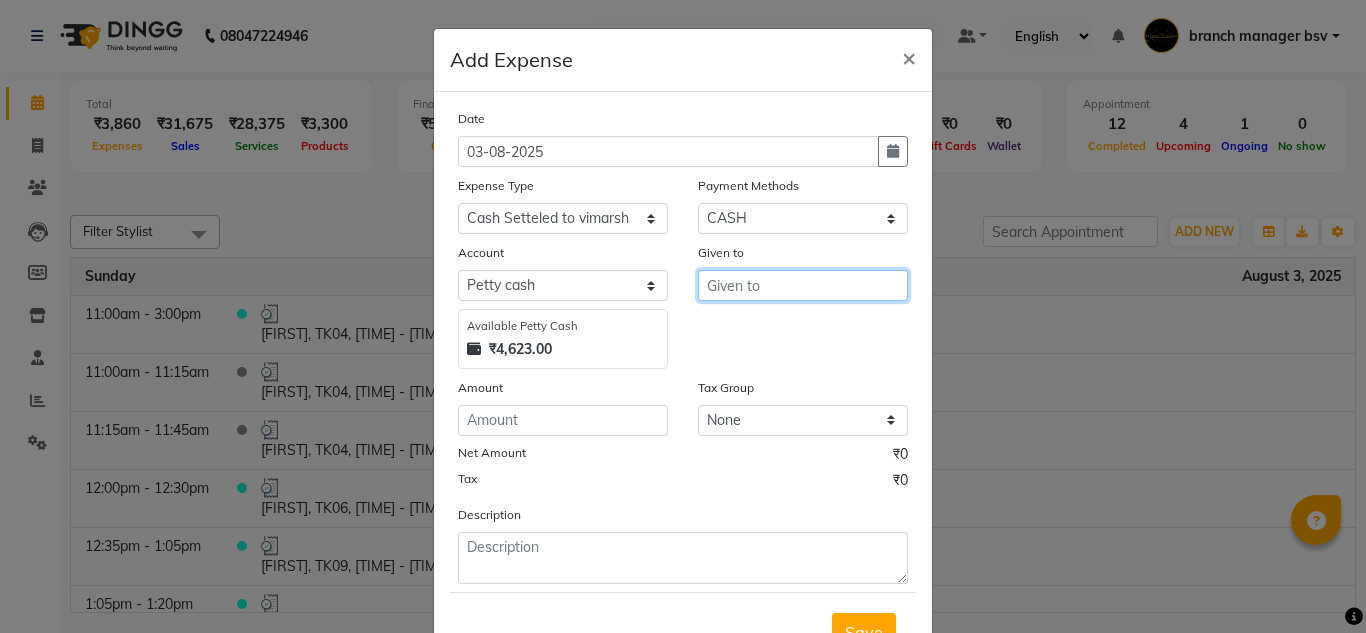 click at bounding box center (803, 285) 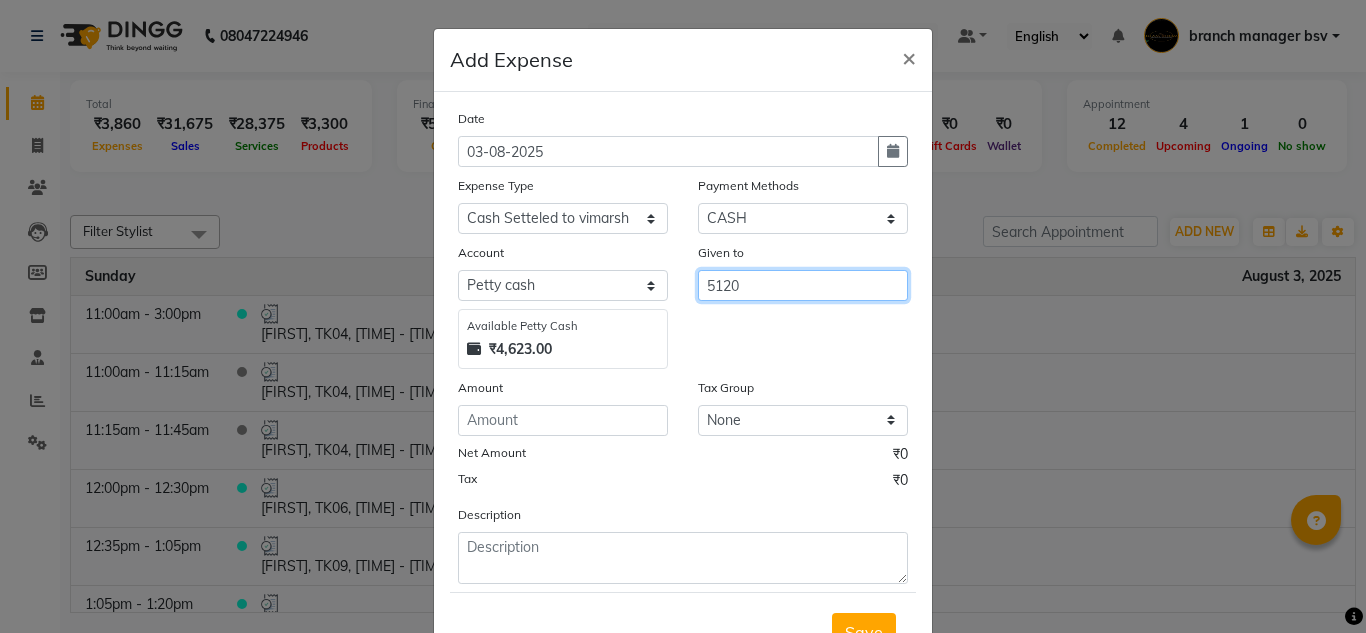 type on "5120" 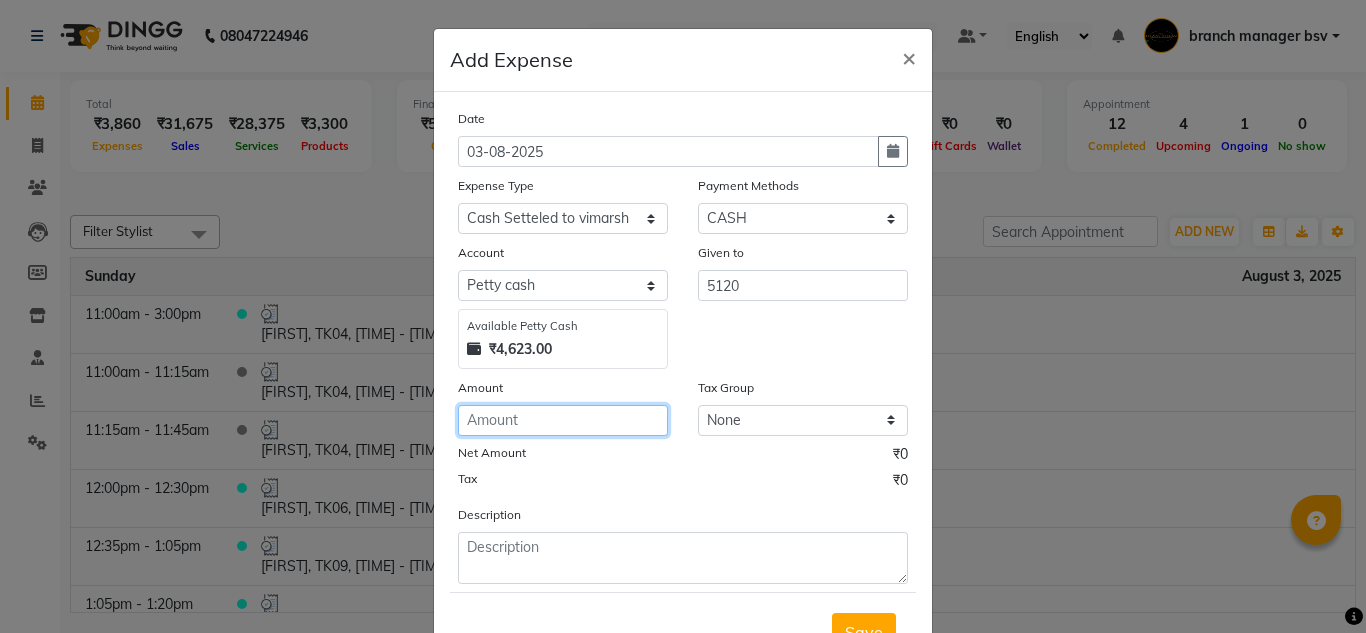 click 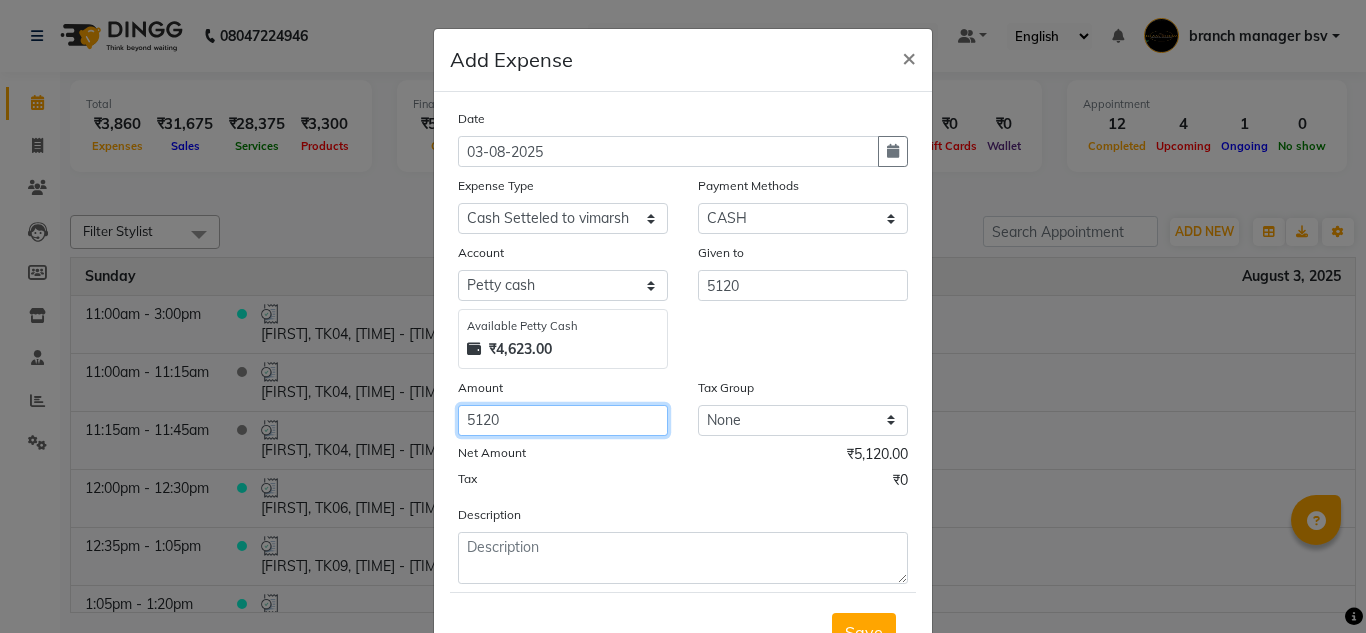 type on "5120" 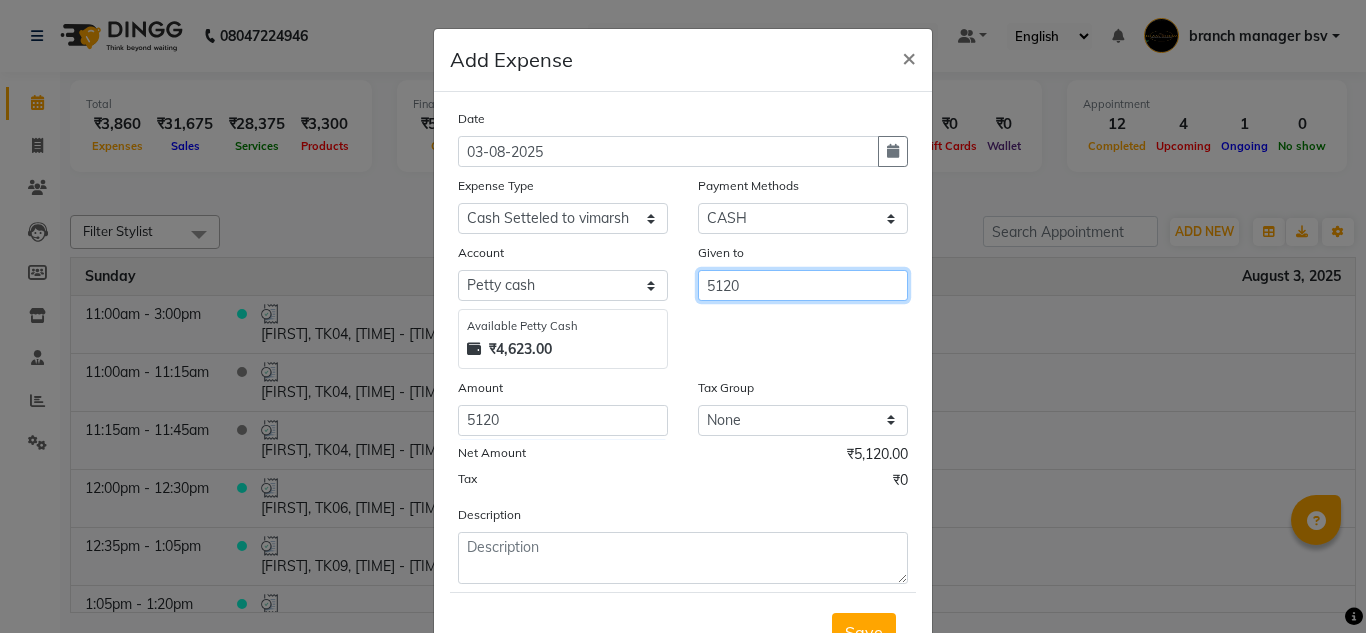 drag, startPoint x: 697, startPoint y: 288, endPoint x: 887, endPoint y: 289, distance: 190.00262 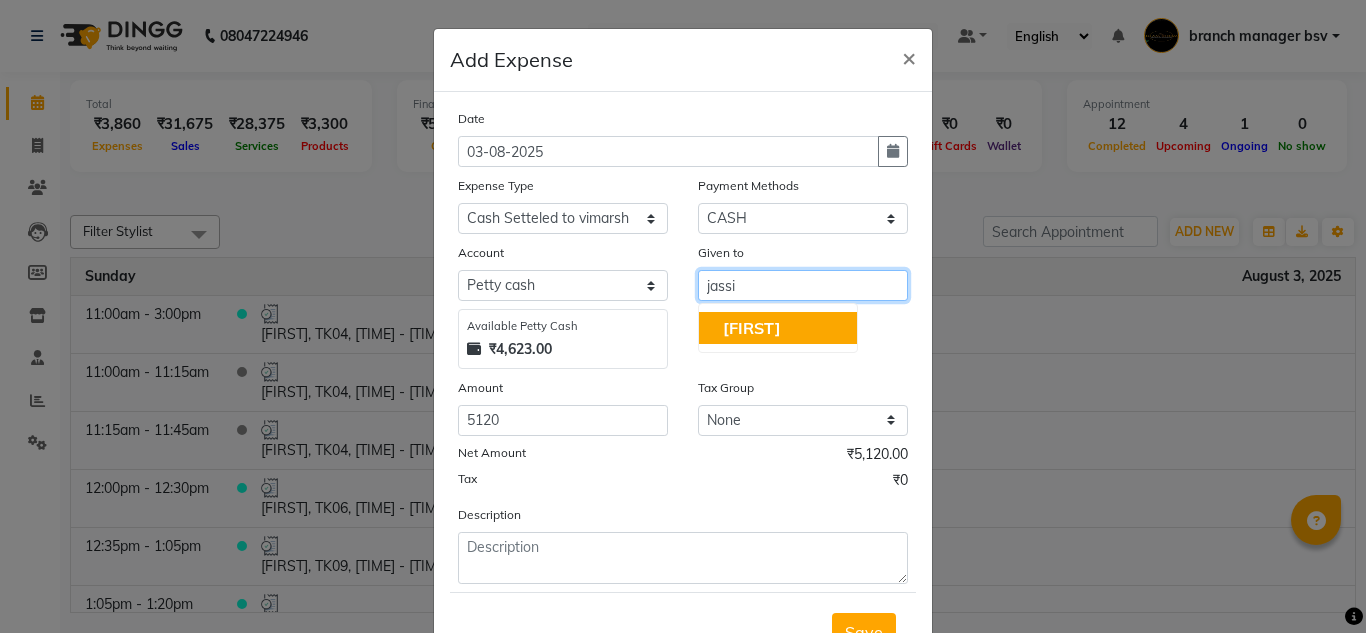 click on "[FIRST]" at bounding box center (778, 328) 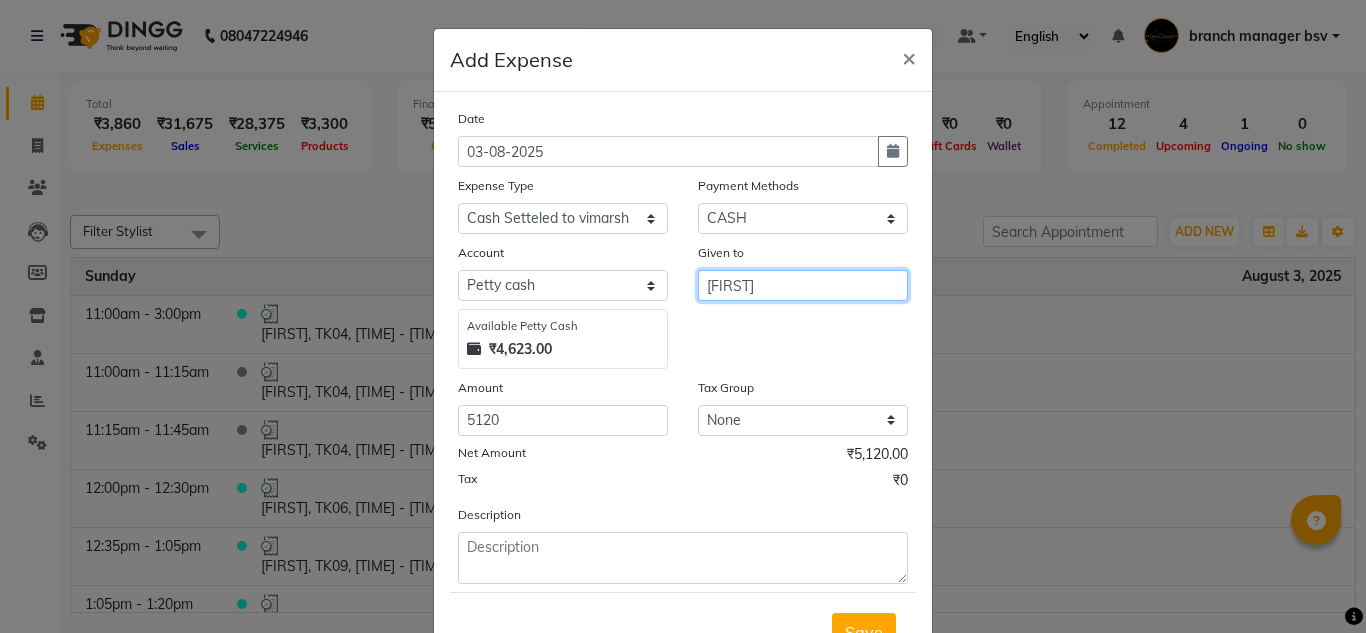 type on "[FIRST]" 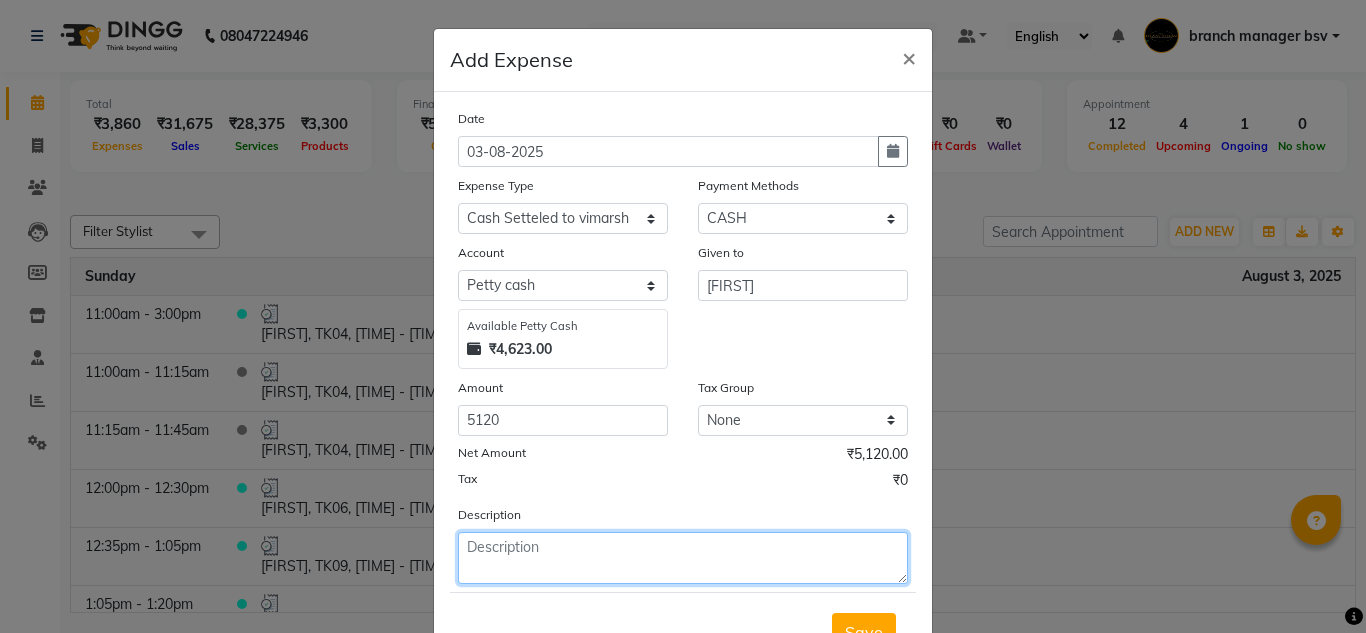 click 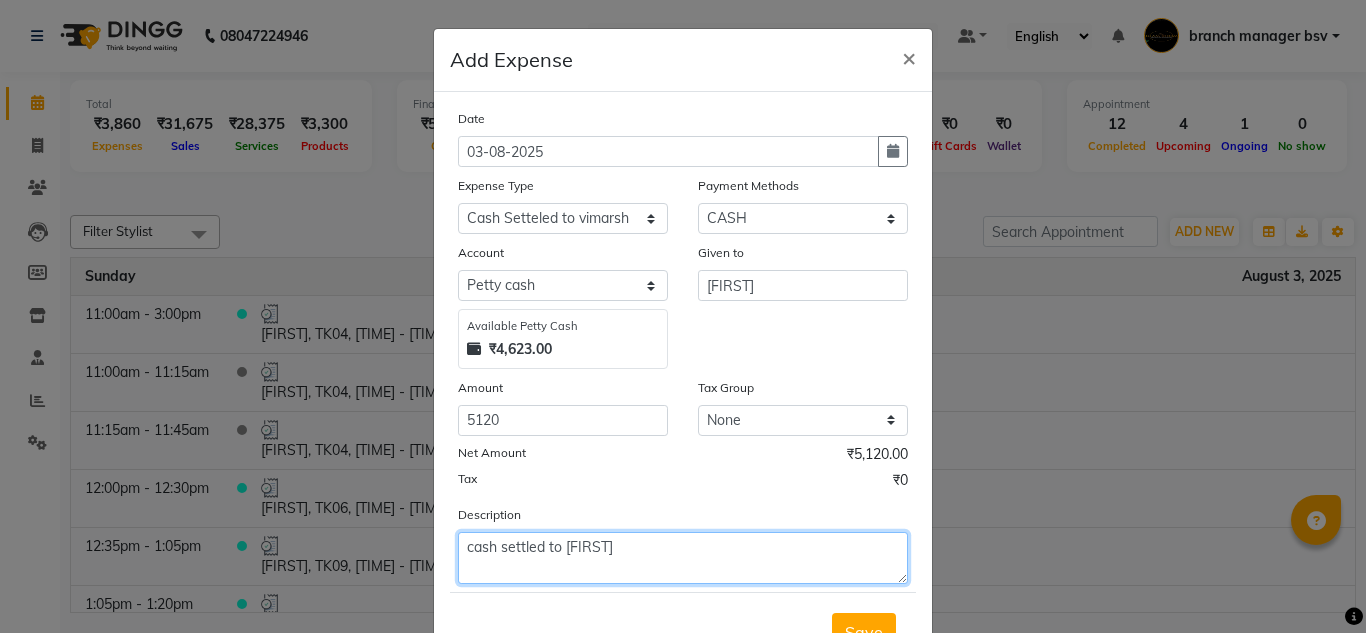 scroll, scrollTop: 83, scrollLeft: 0, axis: vertical 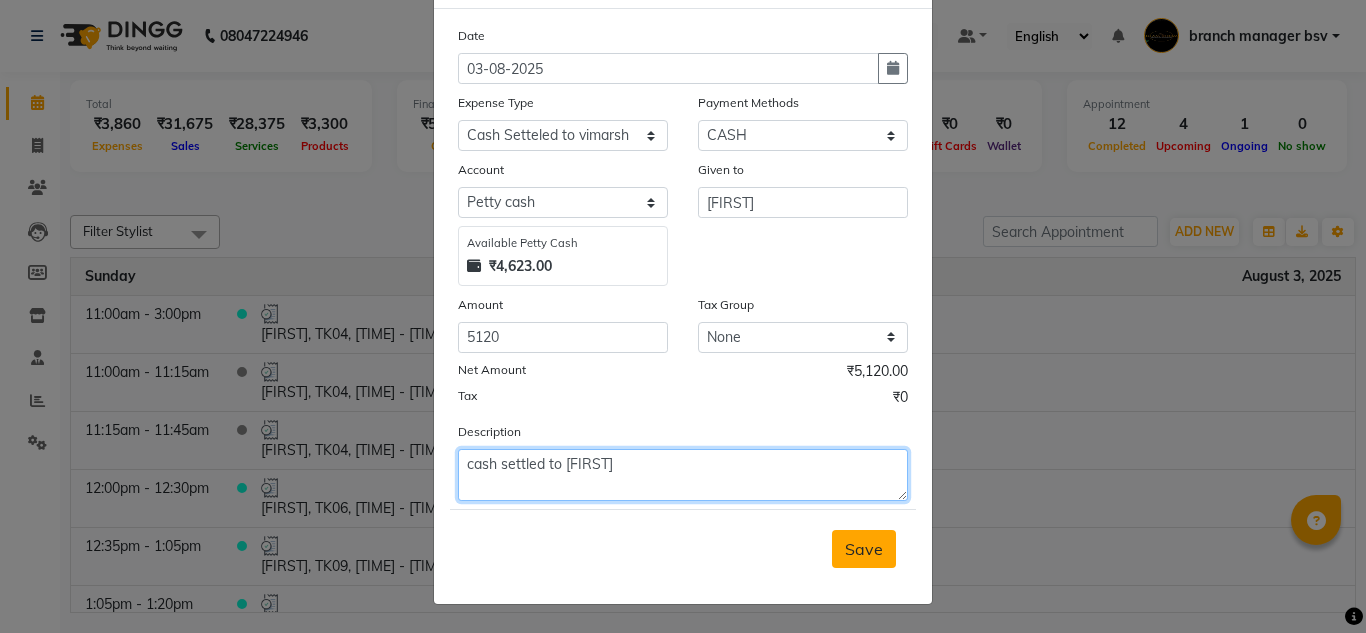 type on "cash settled to jassi" 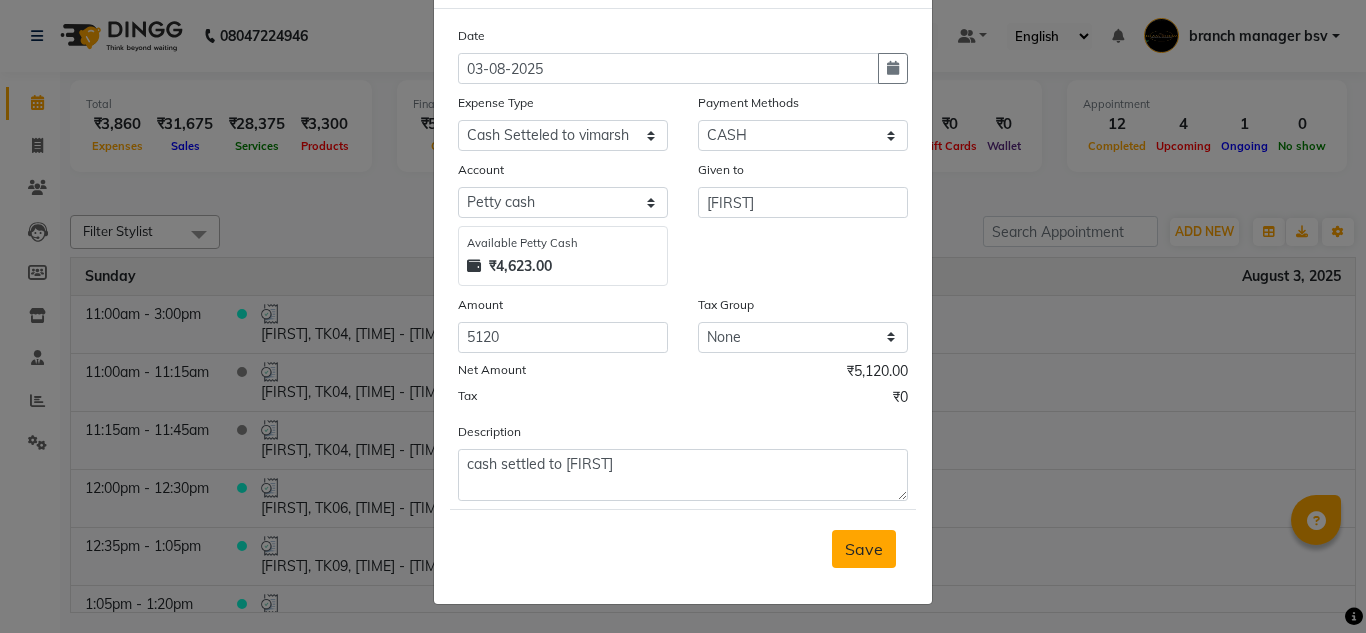 click on "Save" at bounding box center (864, 549) 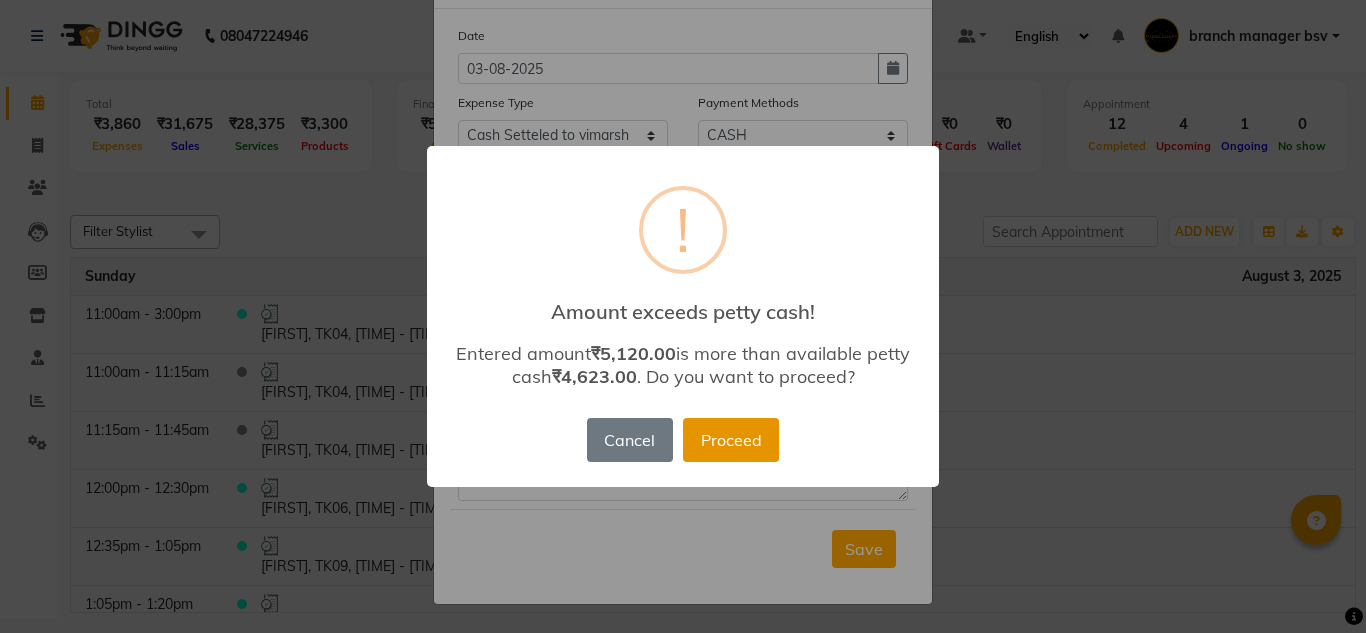 click on "Proceed" at bounding box center [731, 440] 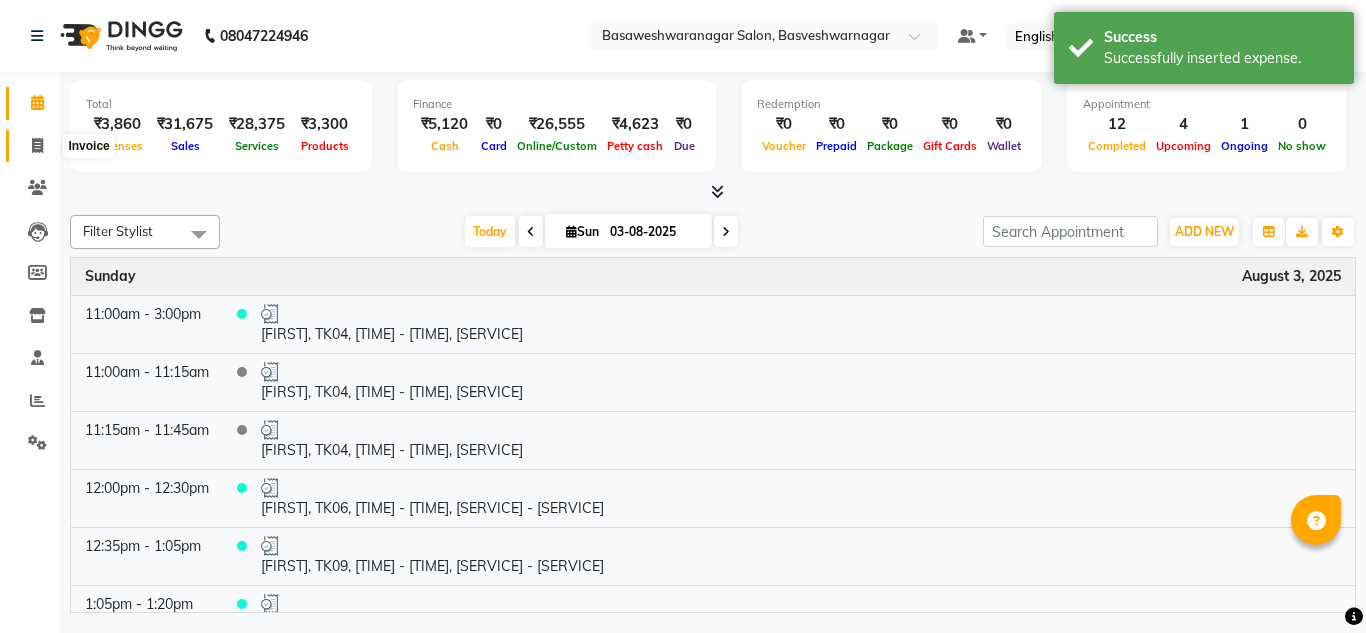 click 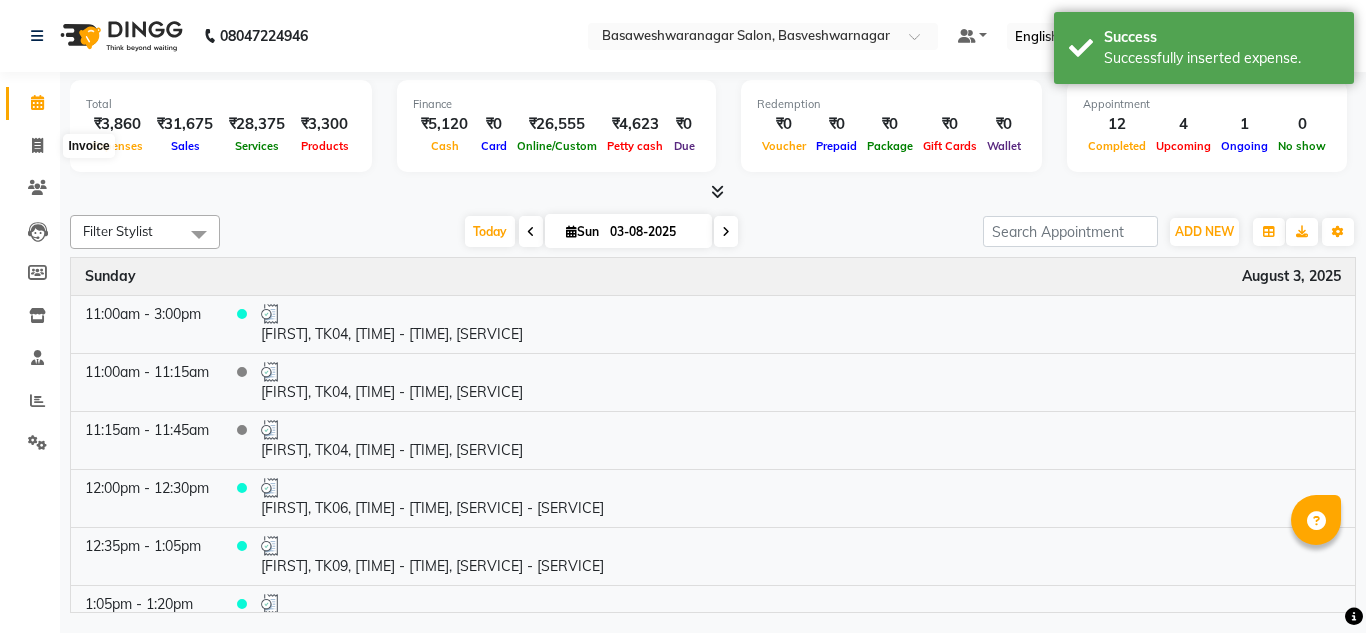 select on "service" 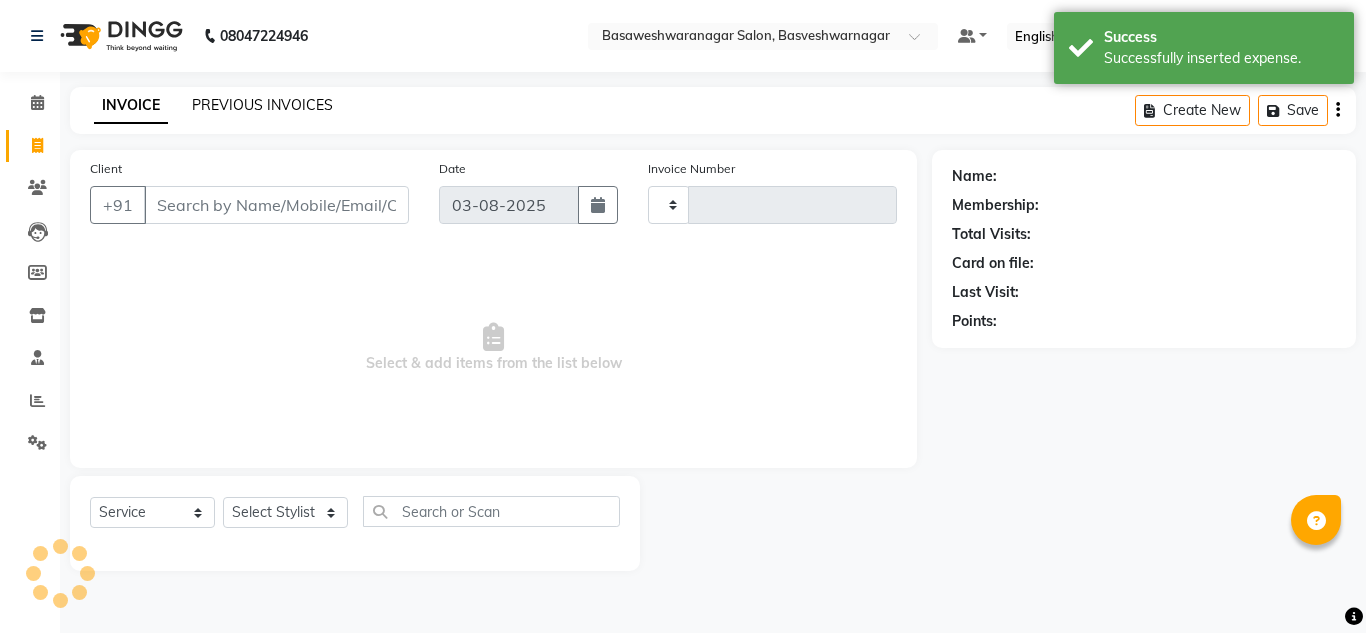 click on "PREVIOUS INVOICES" 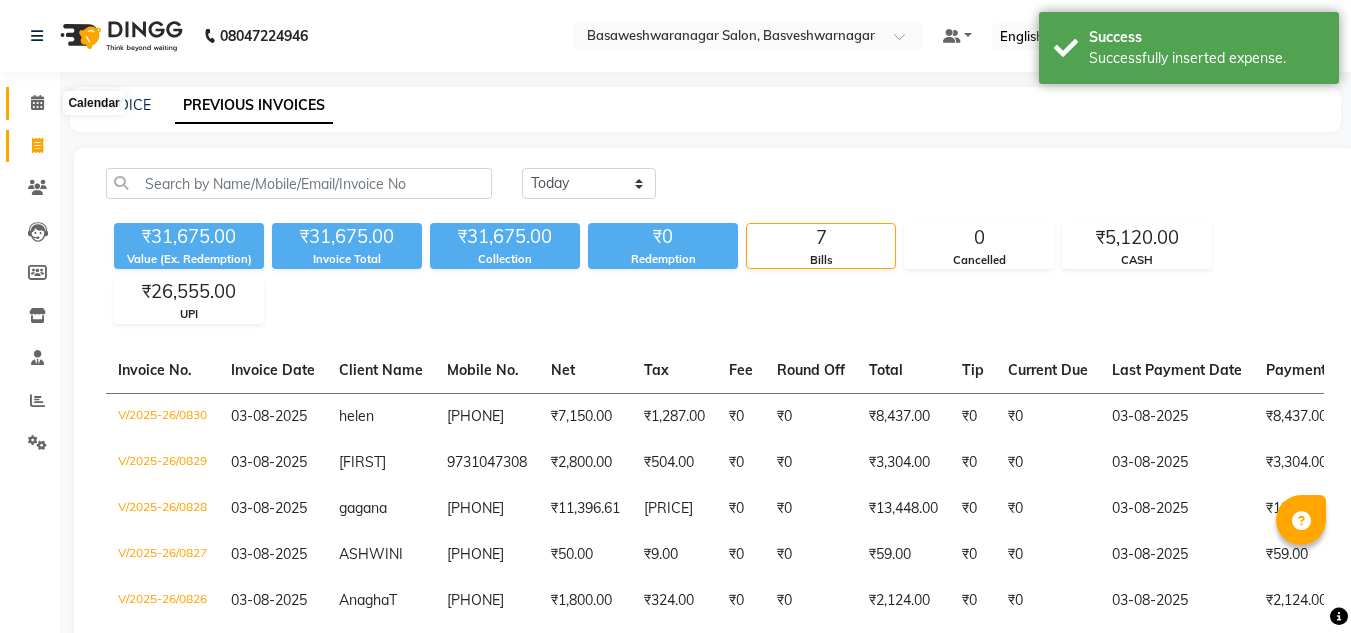 click 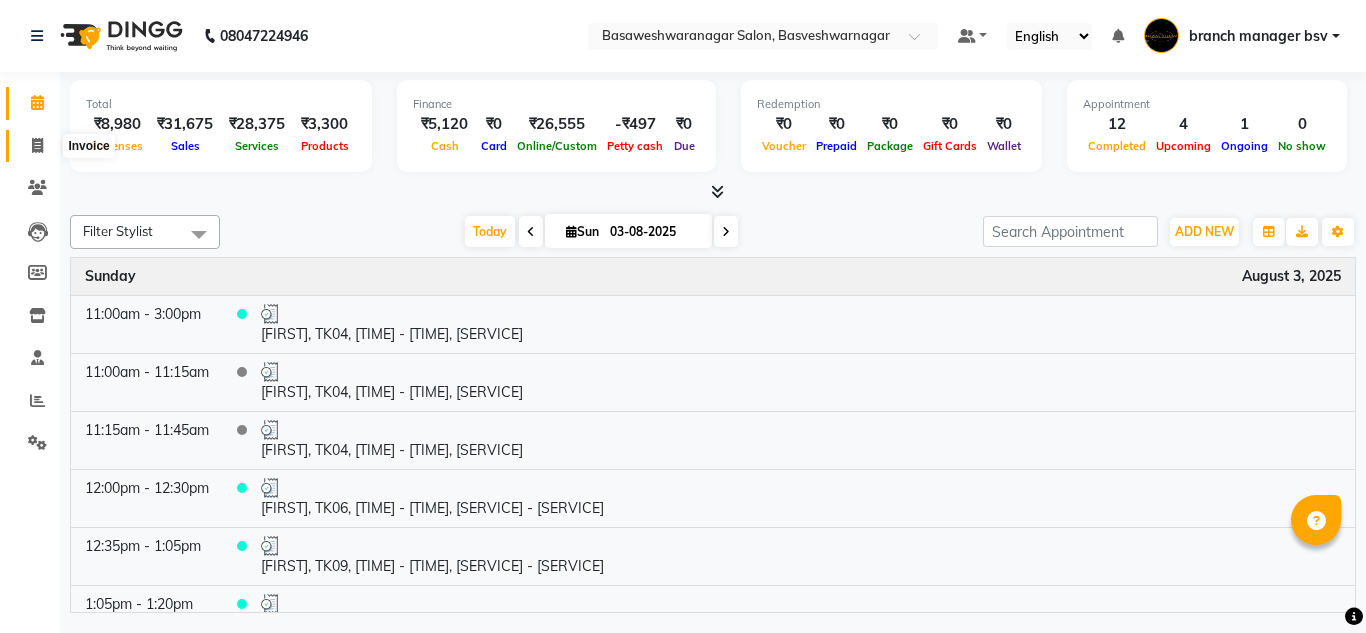 click 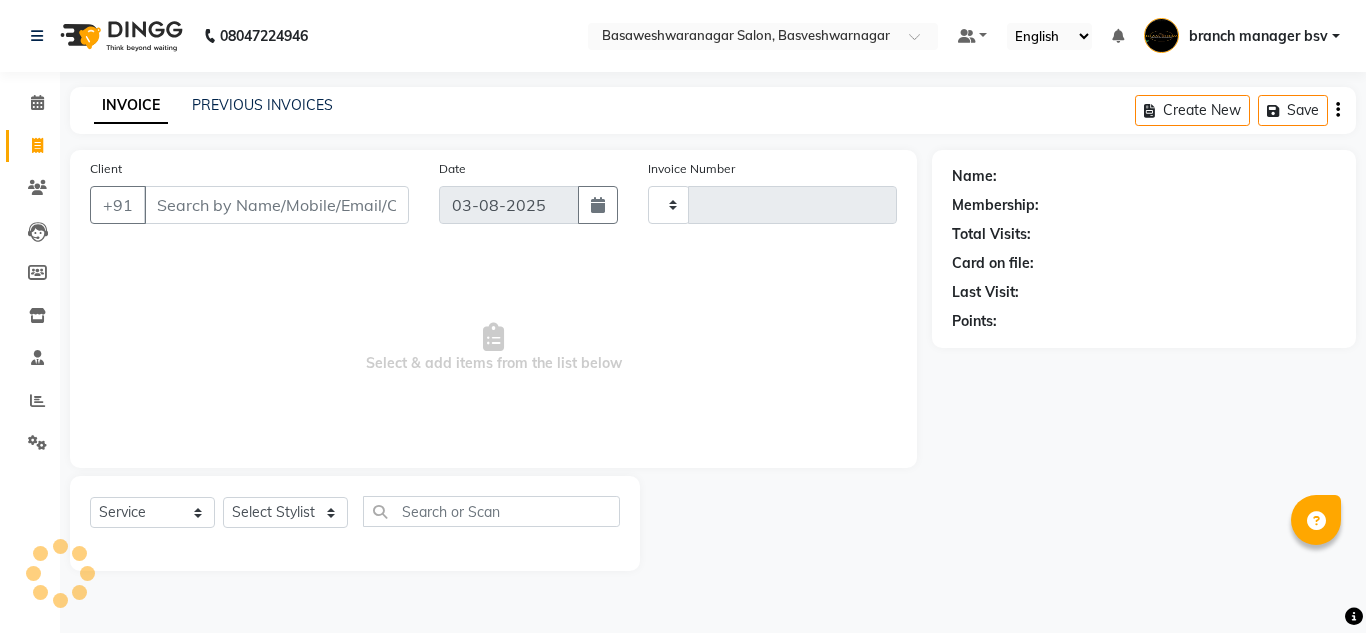 type on "0831" 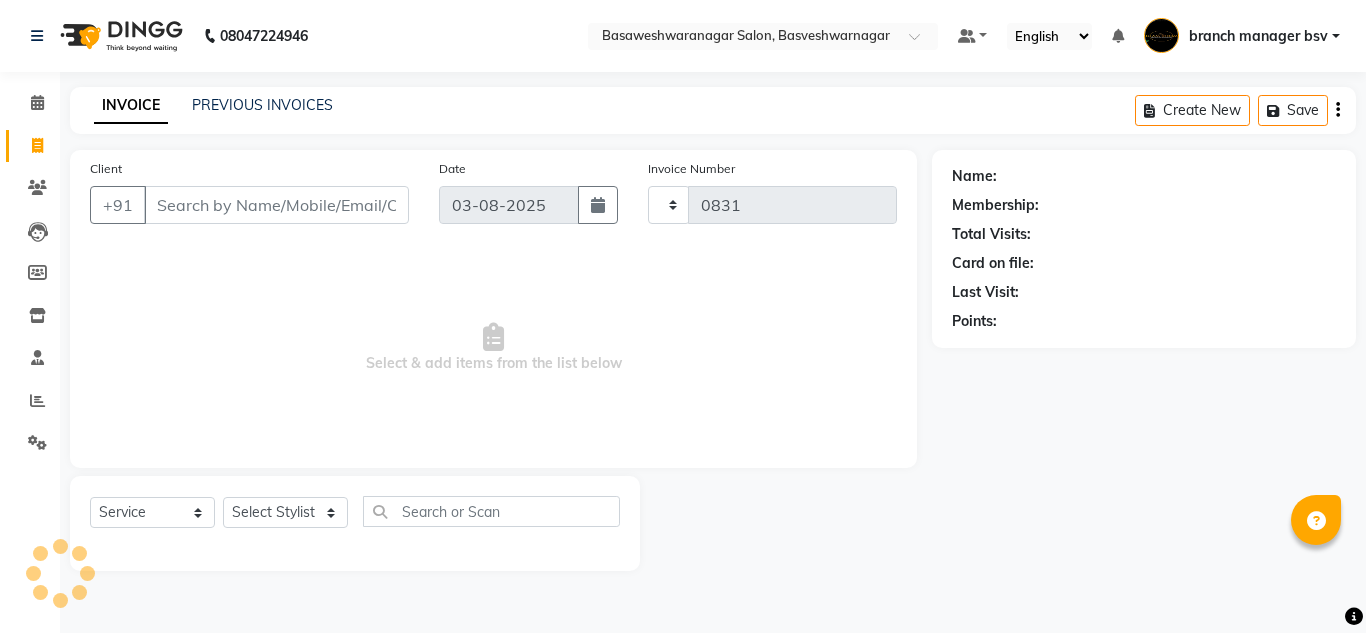 select on "842" 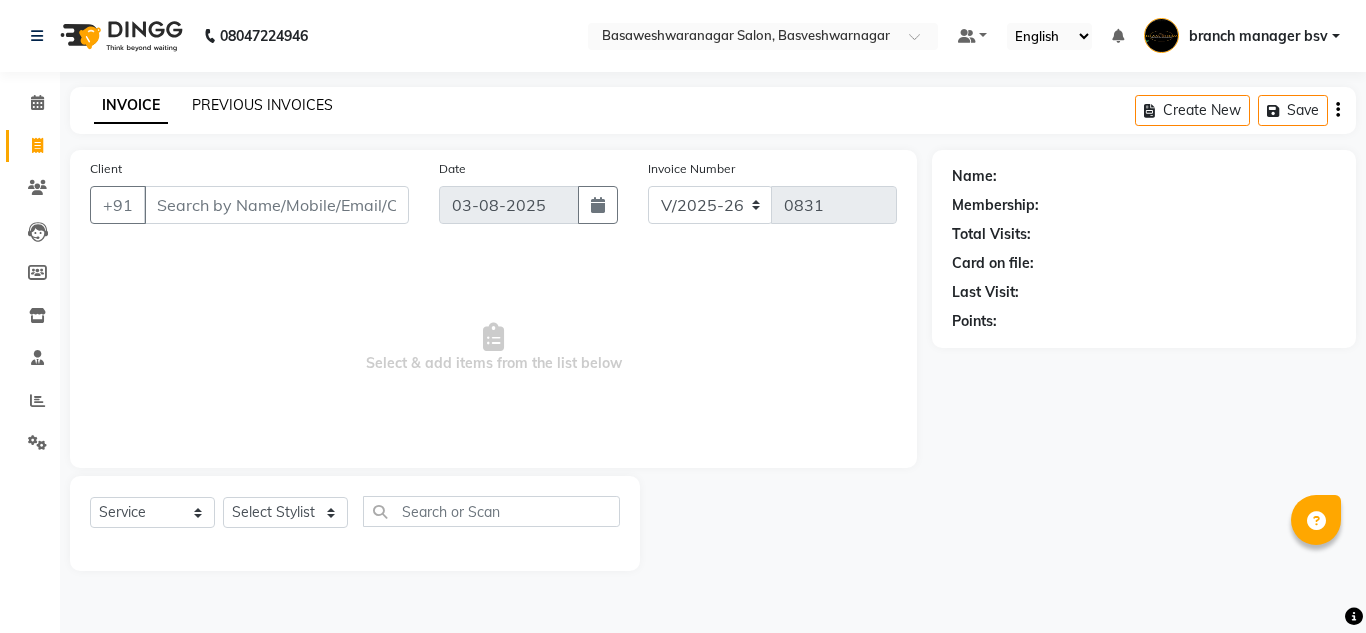 click on "PREVIOUS INVOICES" 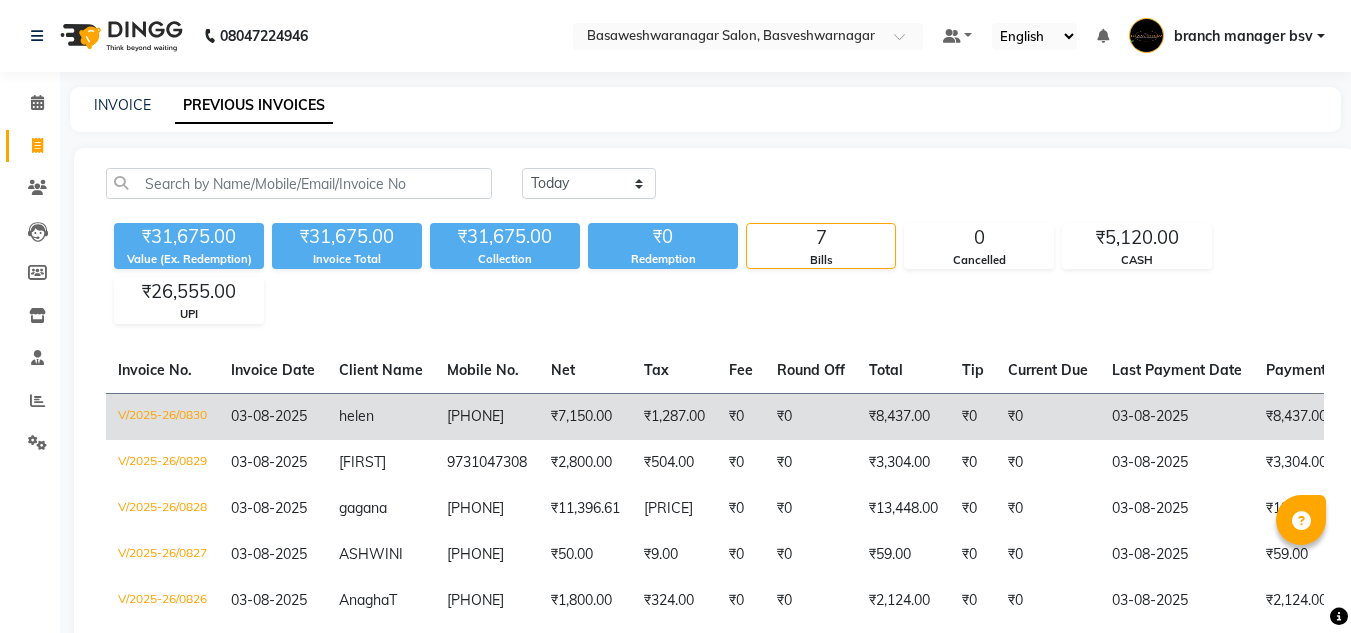 click on "helen" 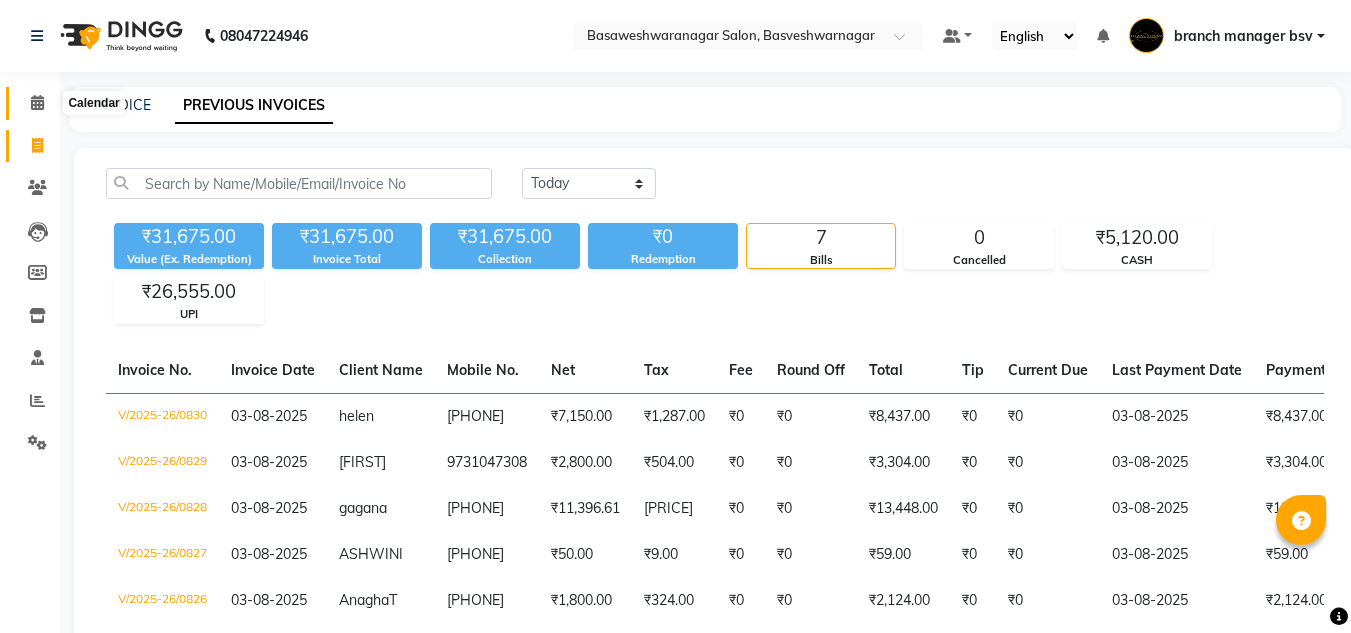 click 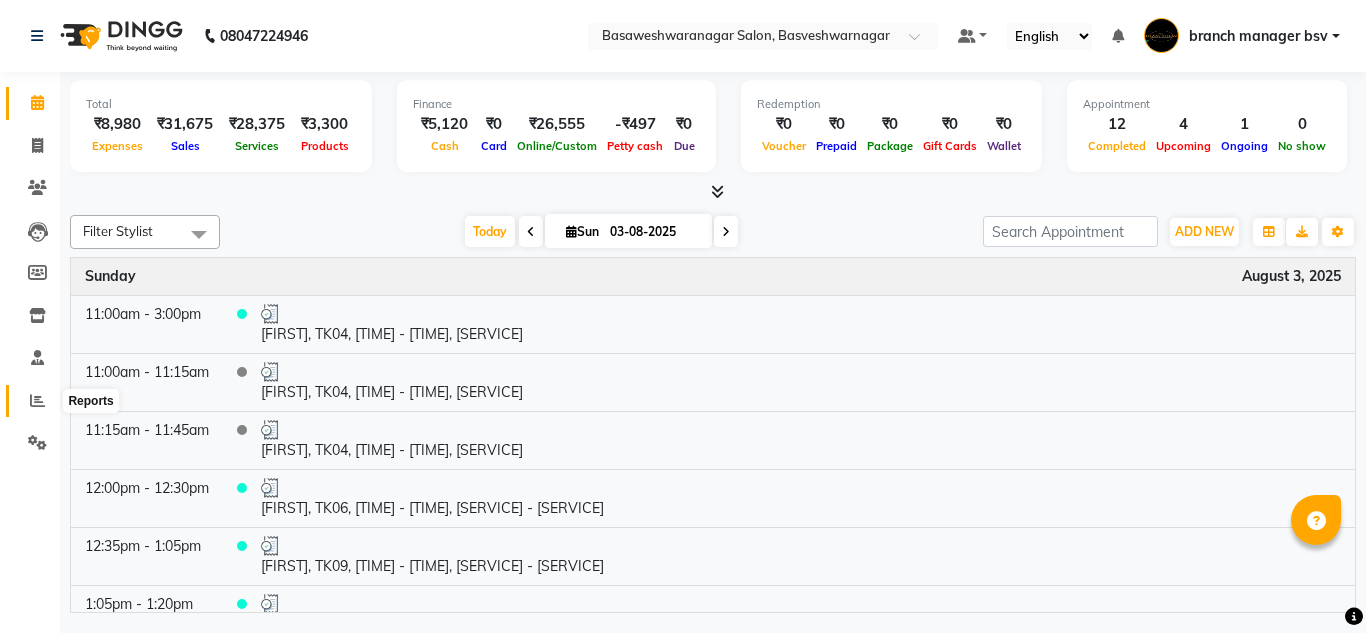 click 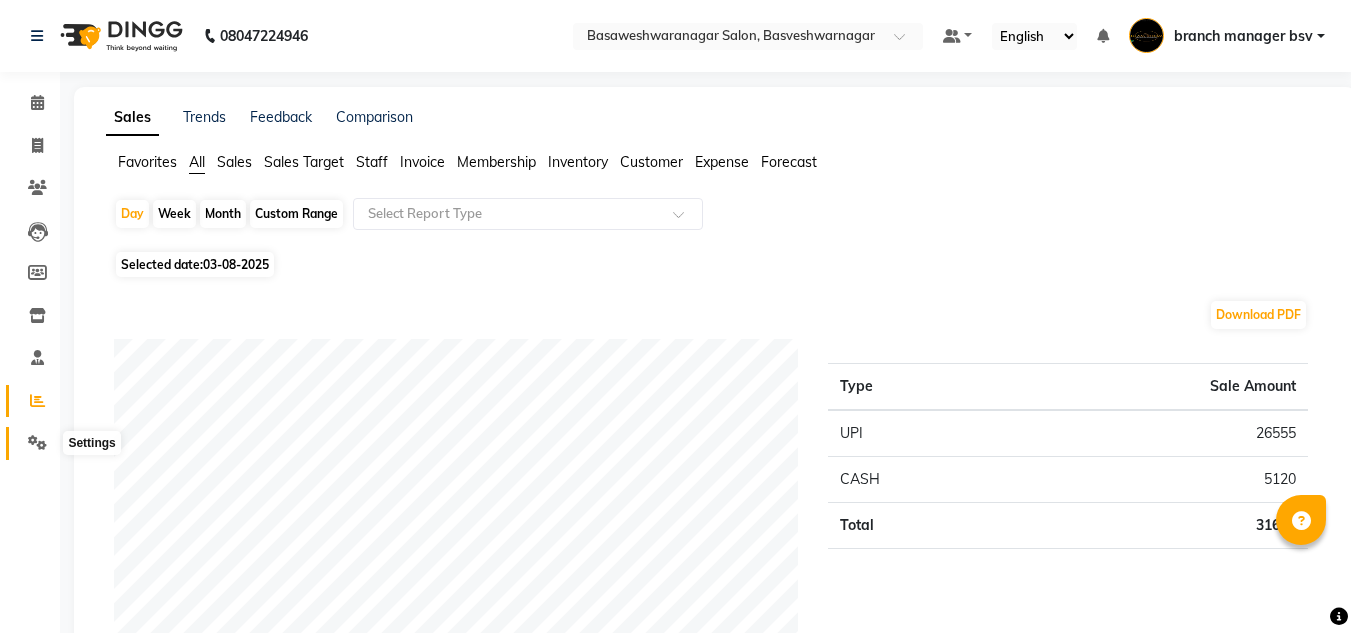 click 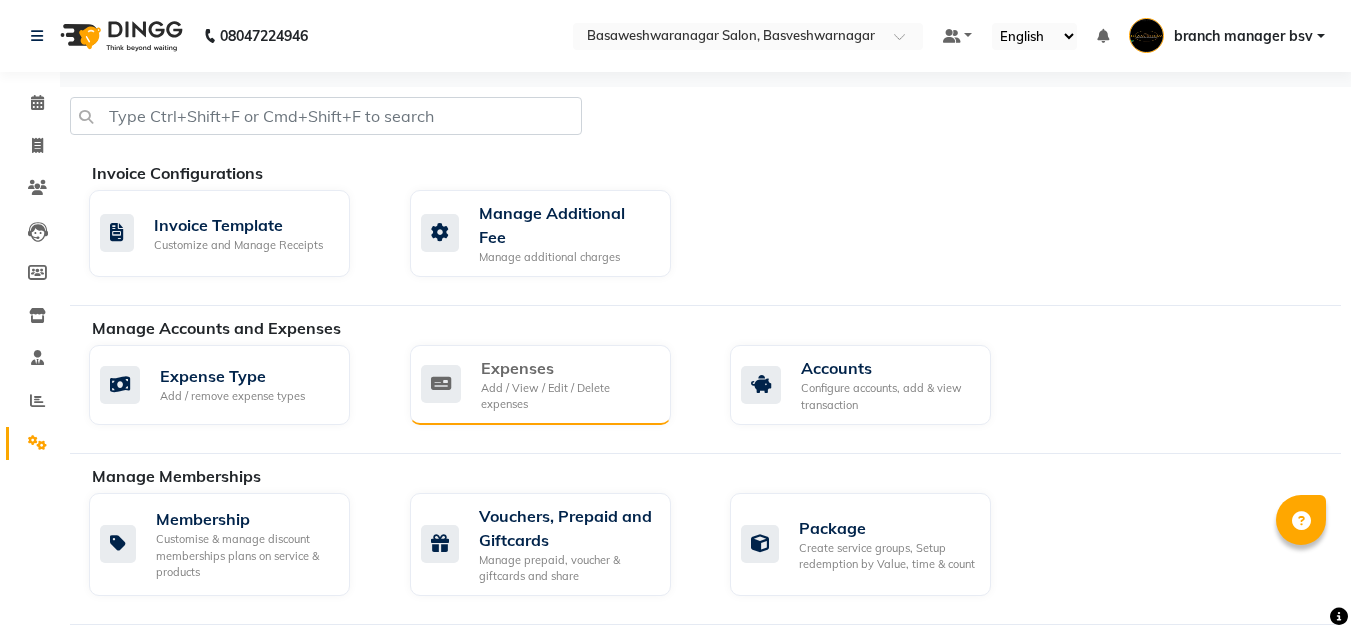 click on "Expenses" 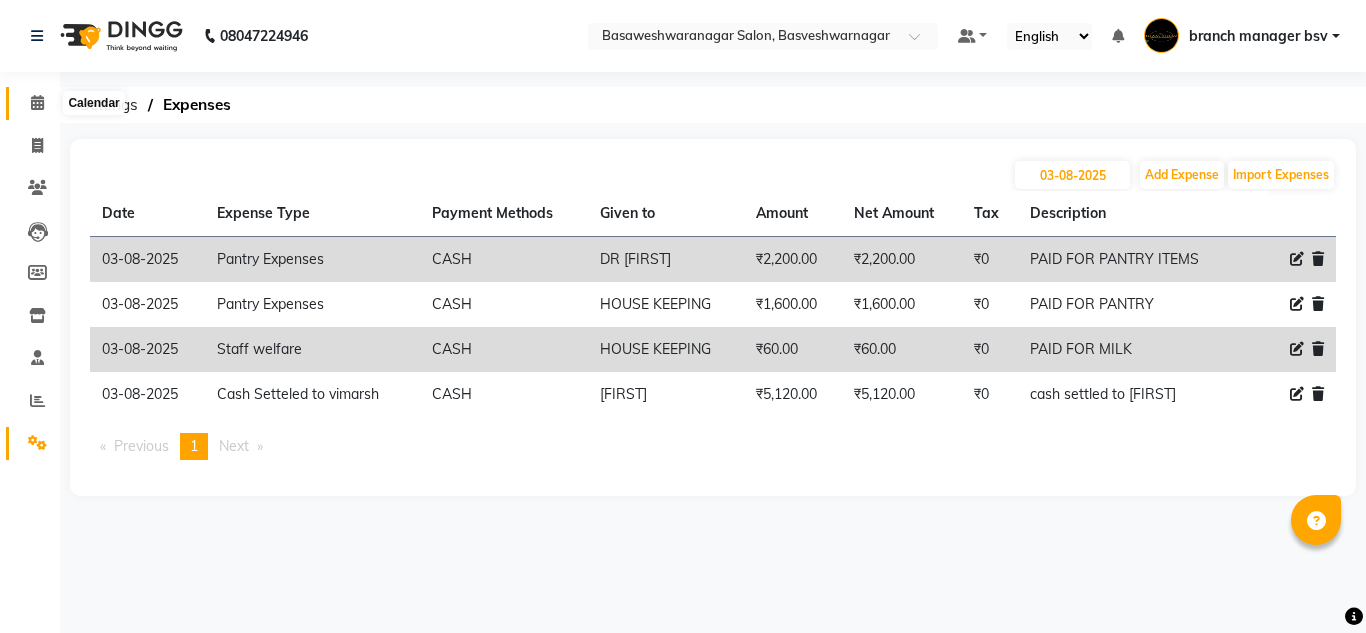 click 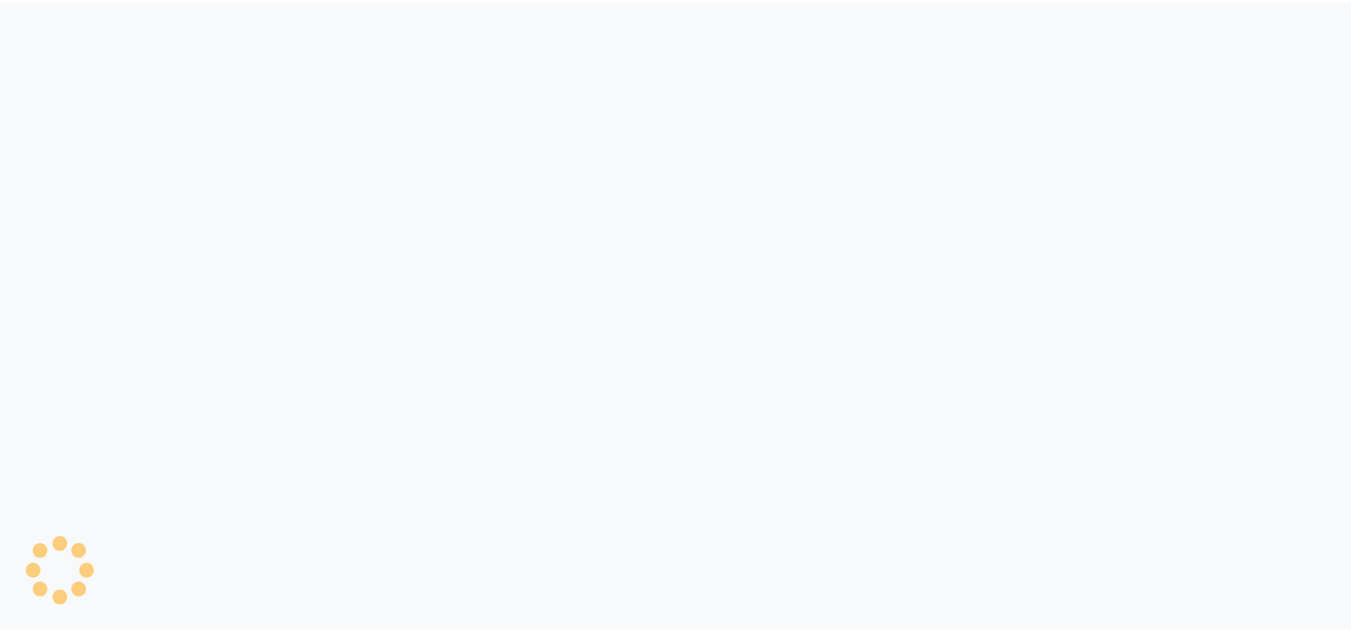 scroll, scrollTop: 0, scrollLeft: 0, axis: both 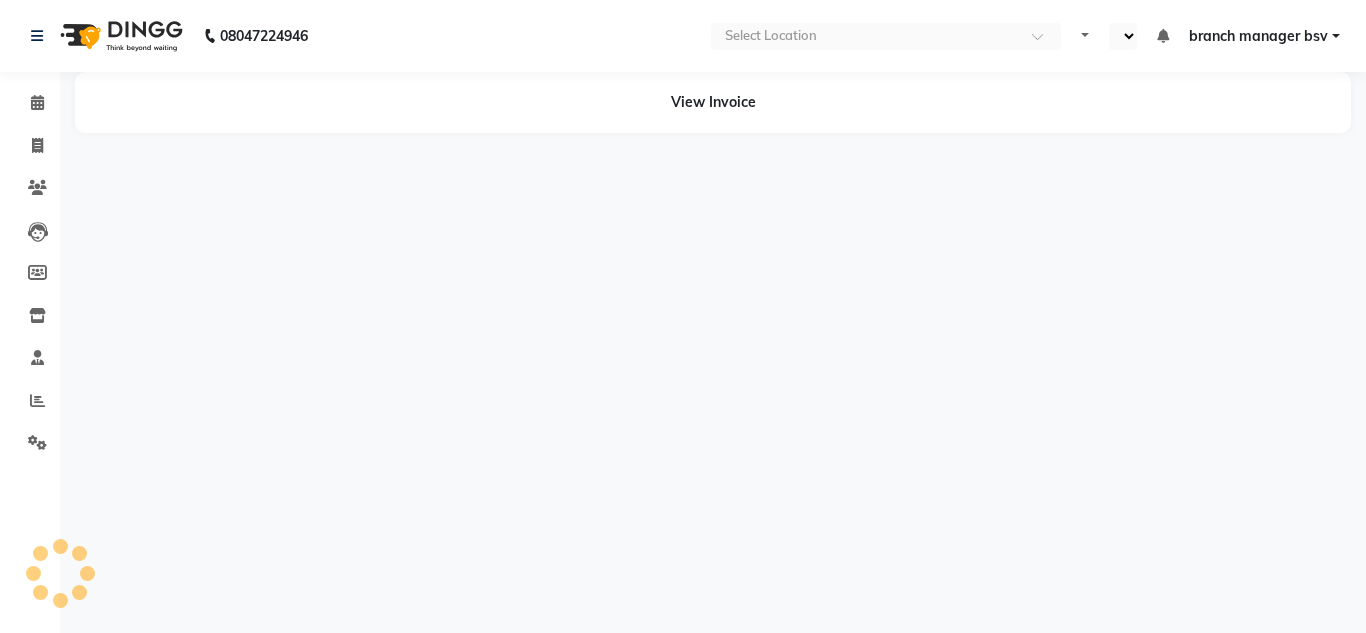 select on "en" 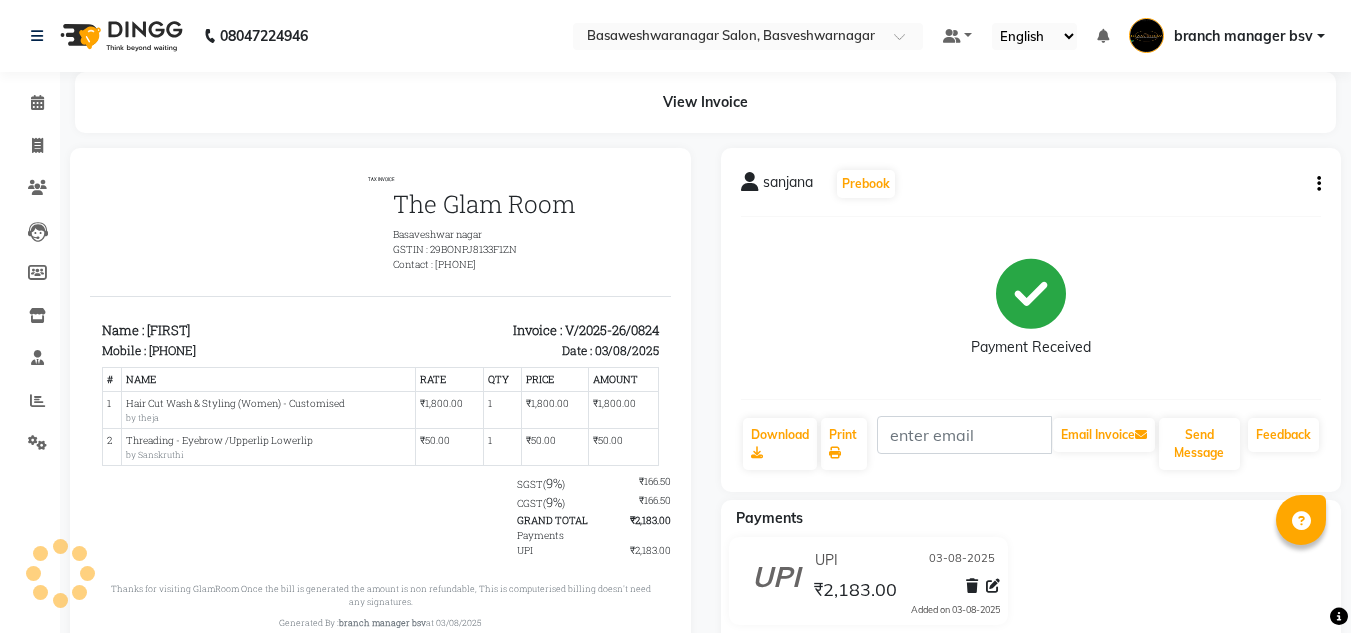 scroll, scrollTop: 0, scrollLeft: 0, axis: both 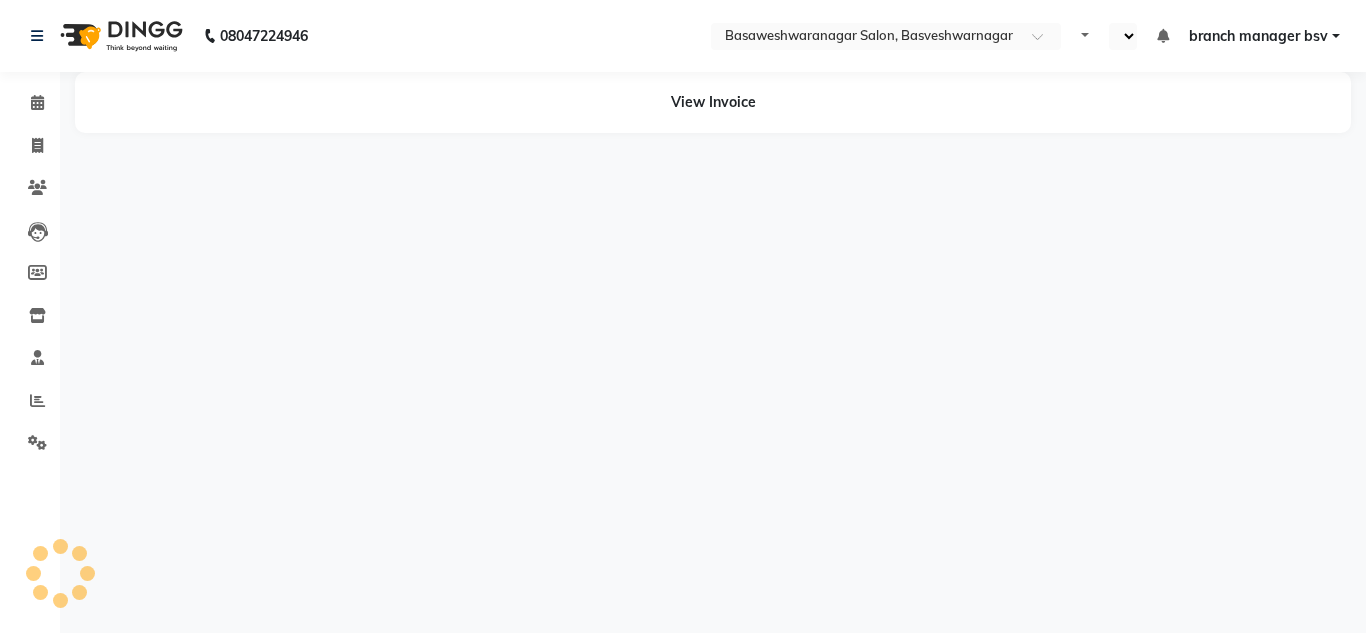 select on "en" 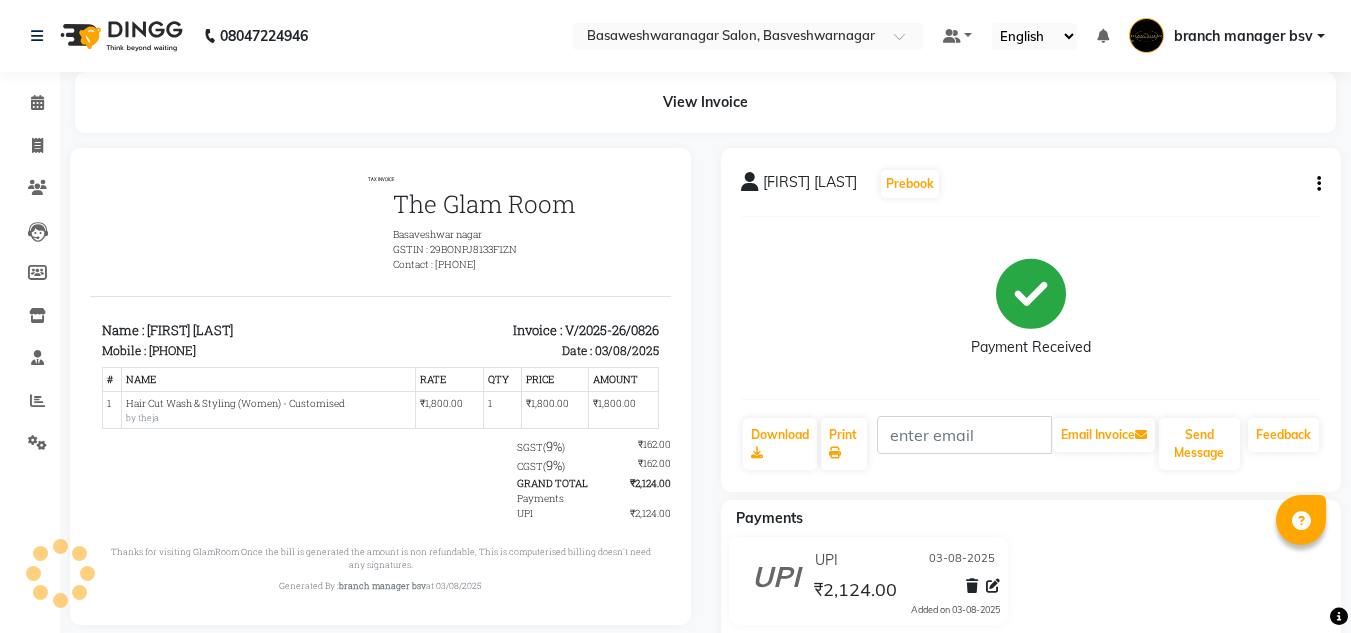 scroll, scrollTop: 0, scrollLeft: 0, axis: both 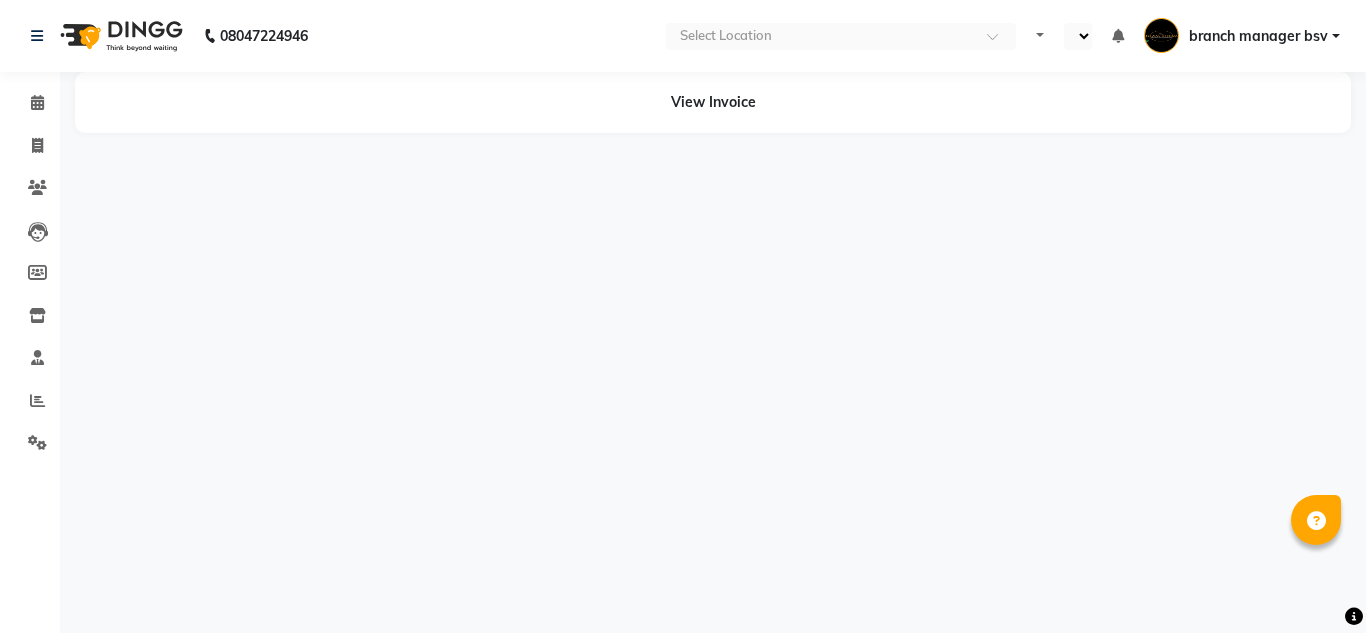 select on "en" 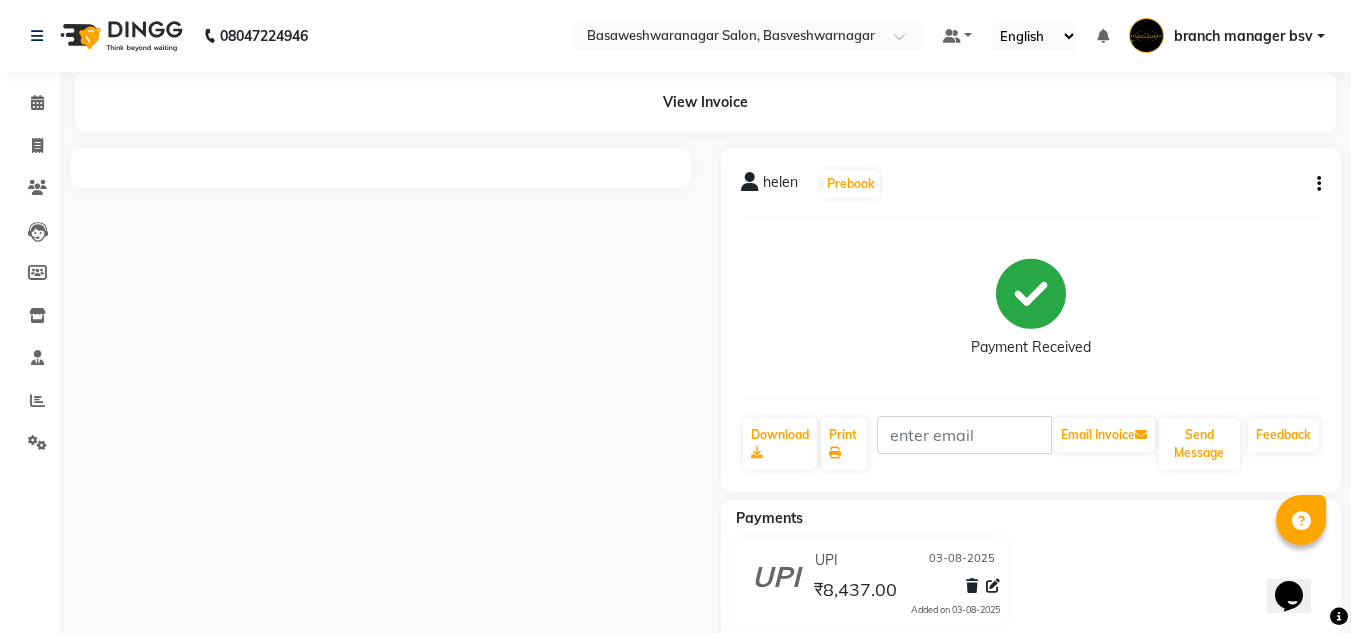 scroll, scrollTop: 0, scrollLeft: 0, axis: both 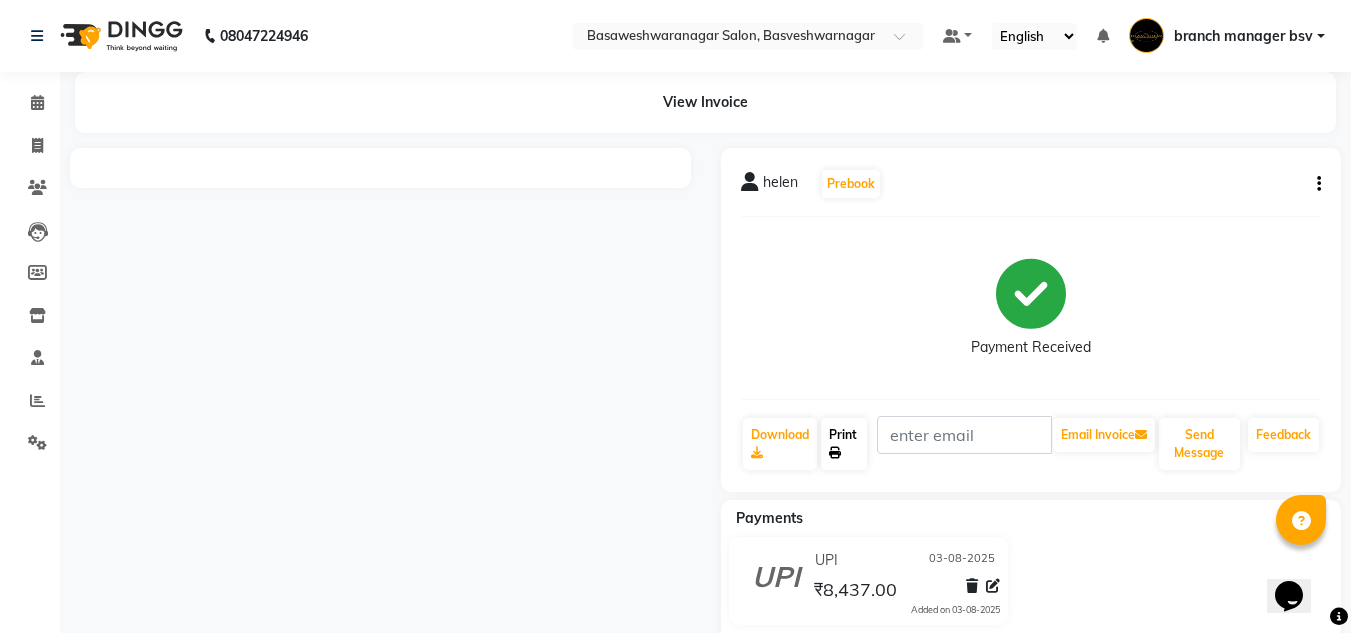 click on "Print" 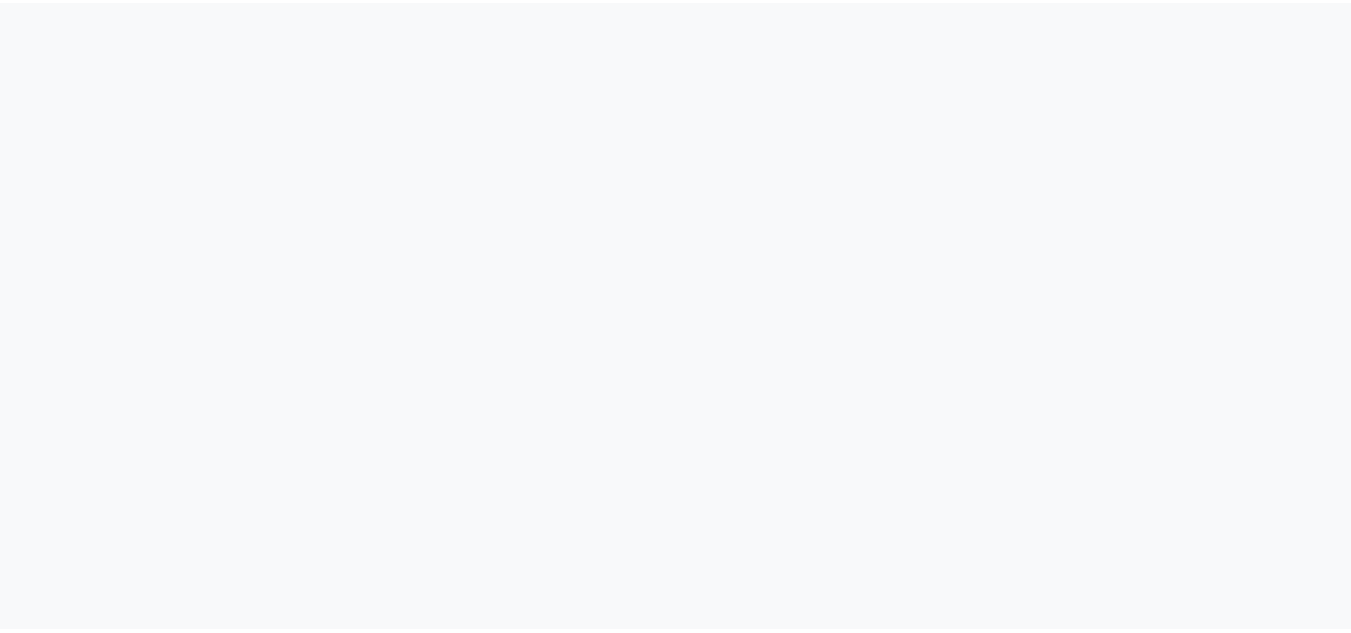 scroll, scrollTop: 0, scrollLeft: 0, axis: both 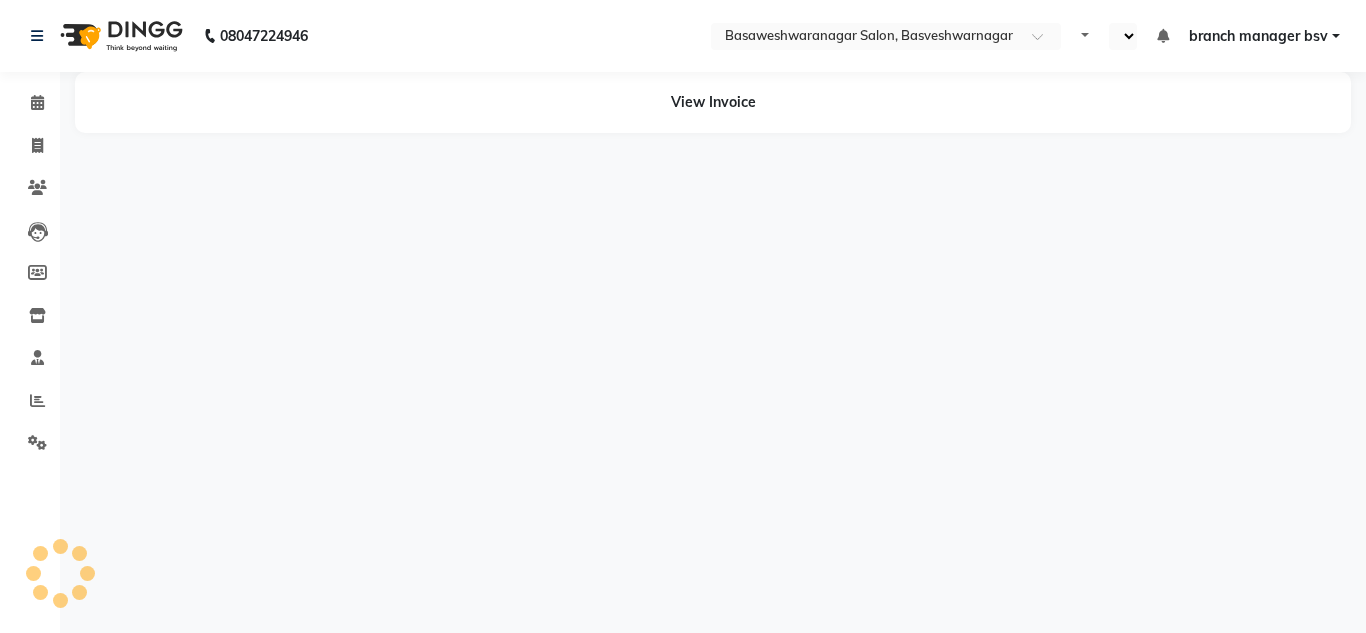 select on "en" 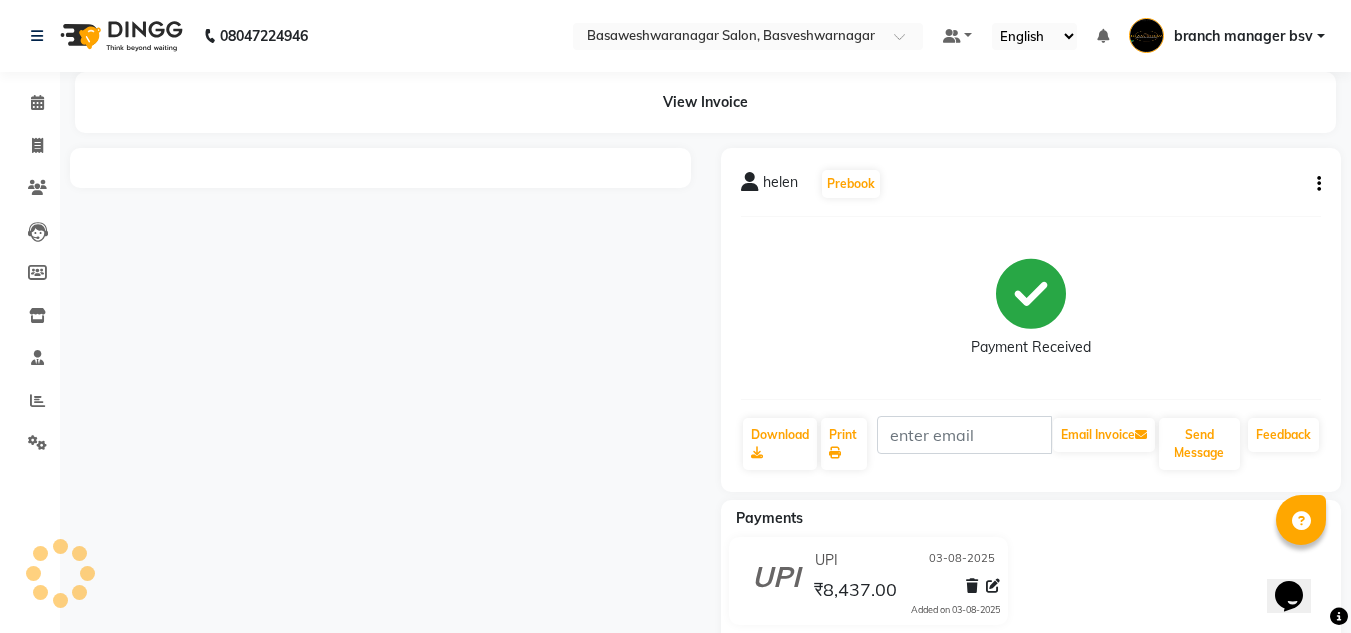 scroll, scrollTop: 0, scrollLeft: 0, axis: both 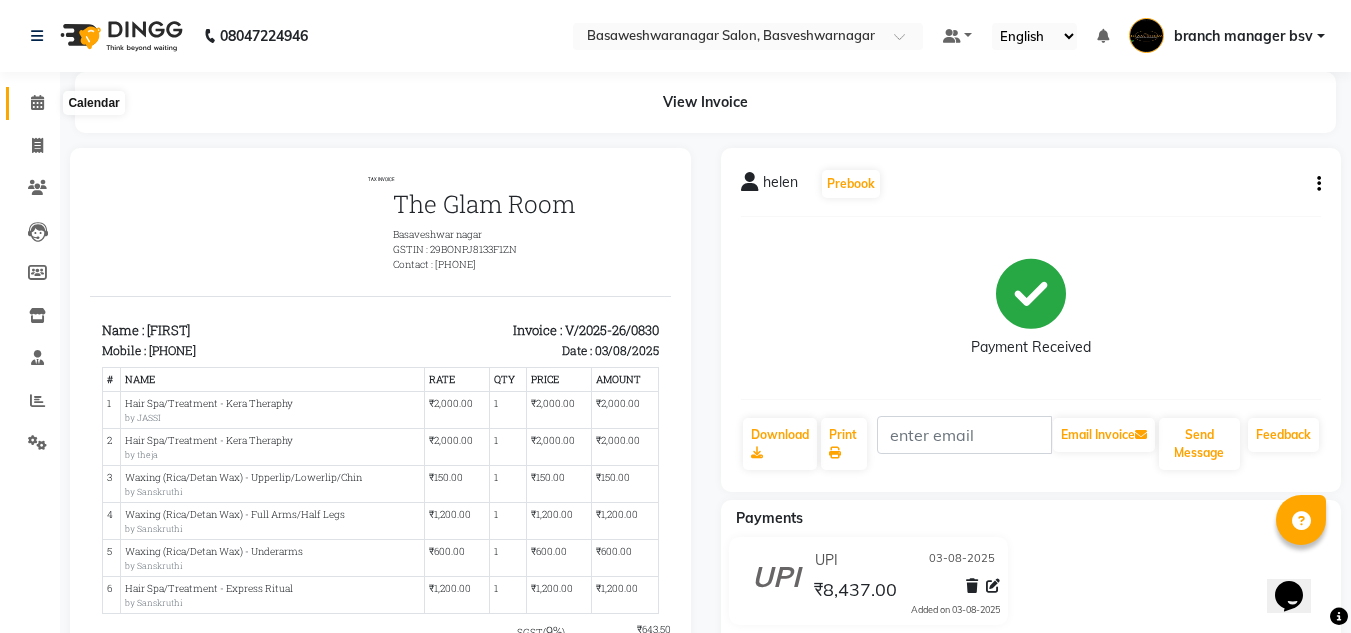 click 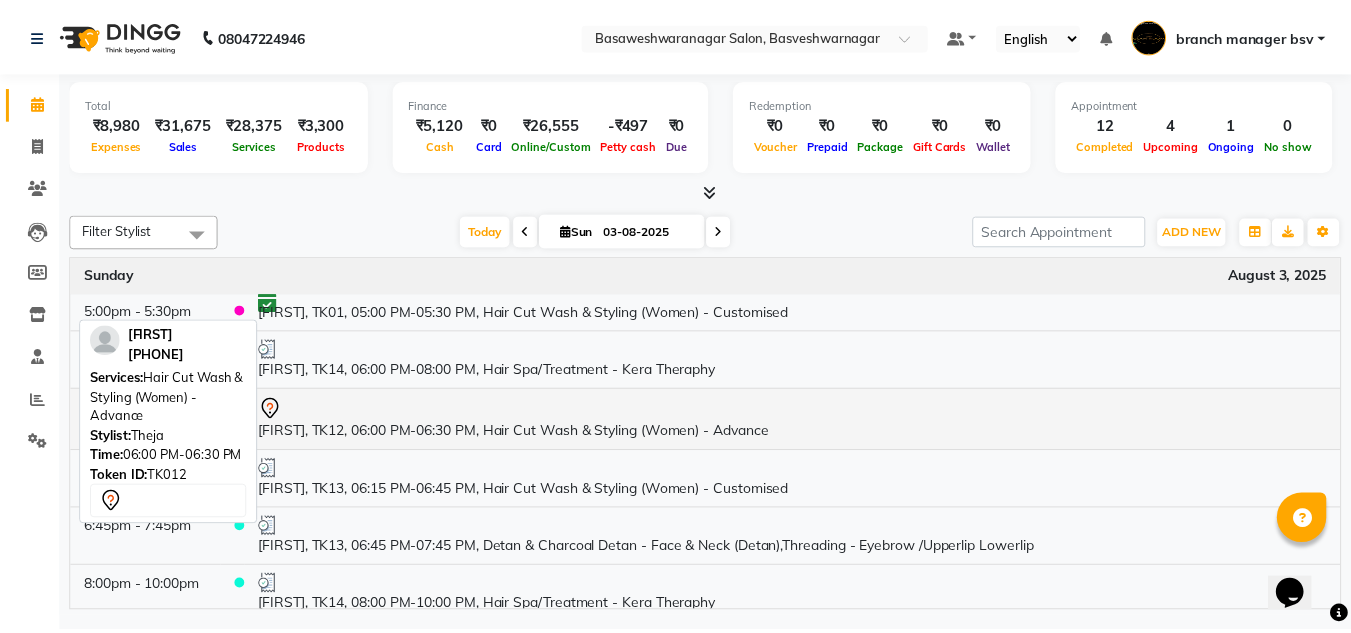 scroll, scrollTop: 756, scrollLeft: 0, axis: vertical 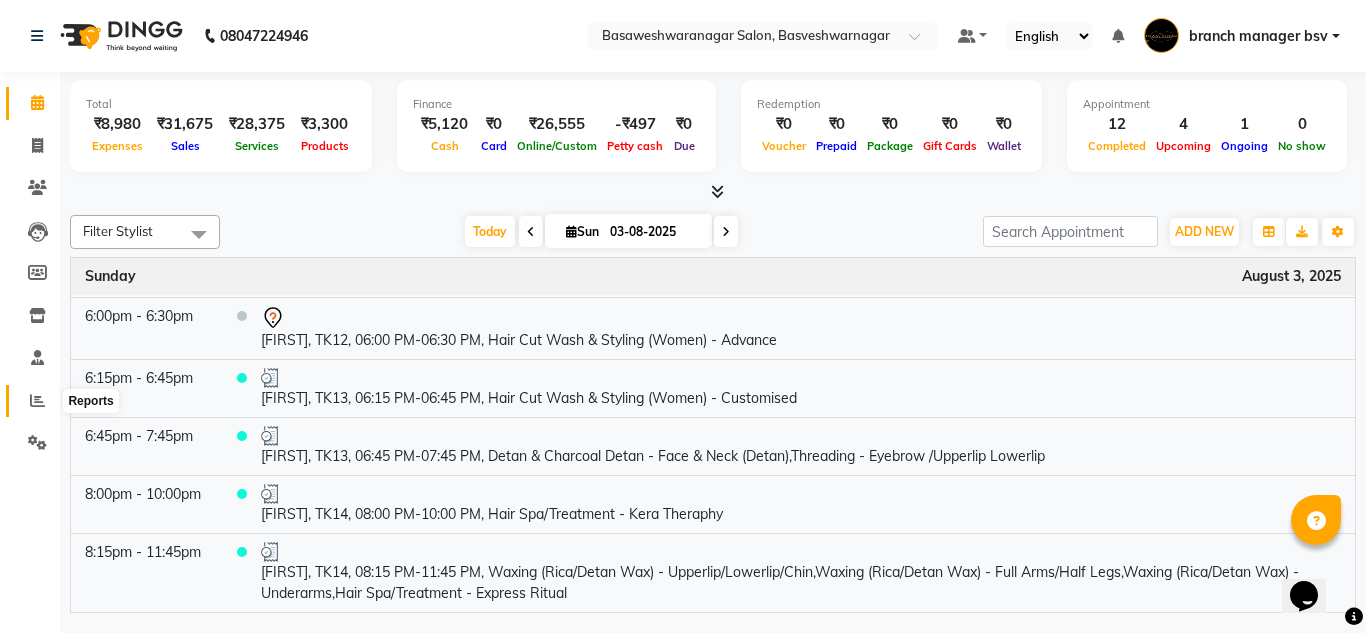 click 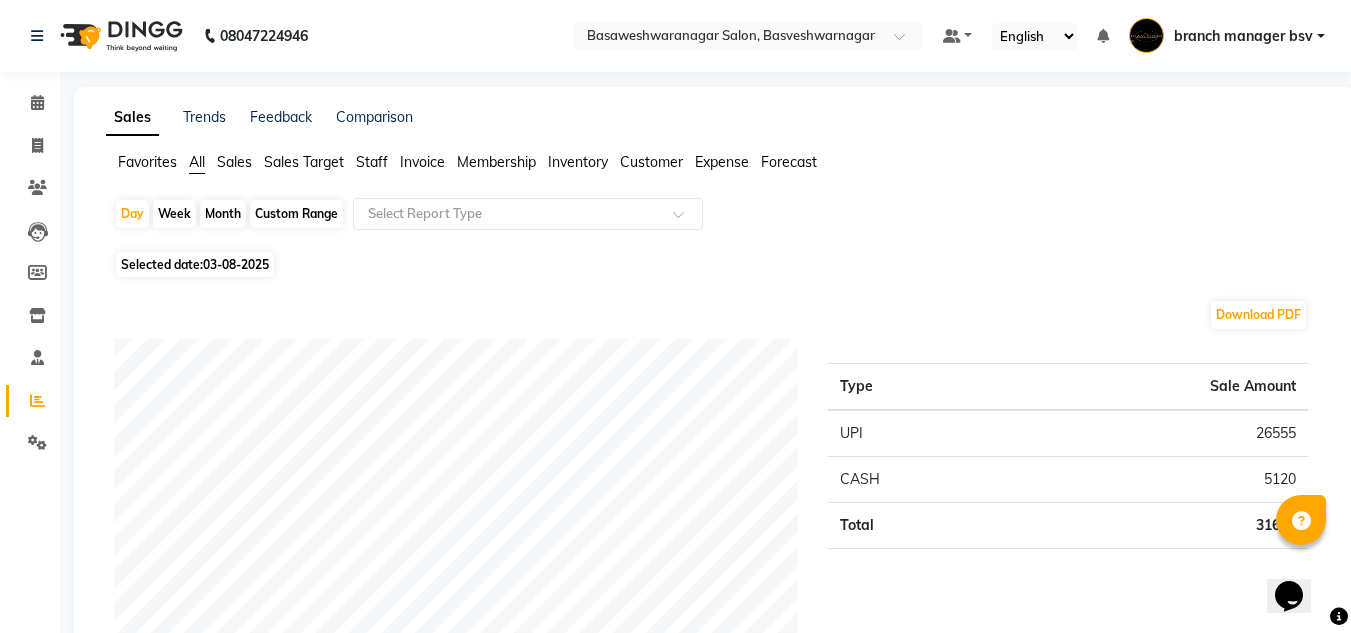 click on "Staff" 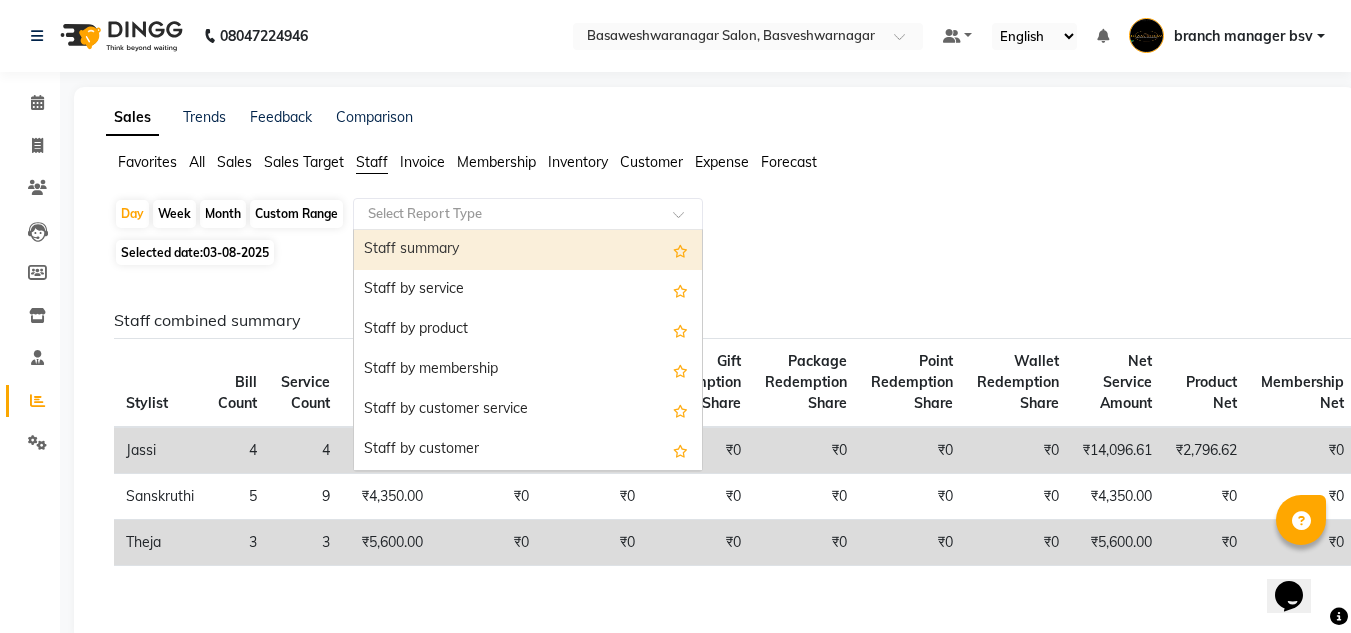 click on "Select Report Type" 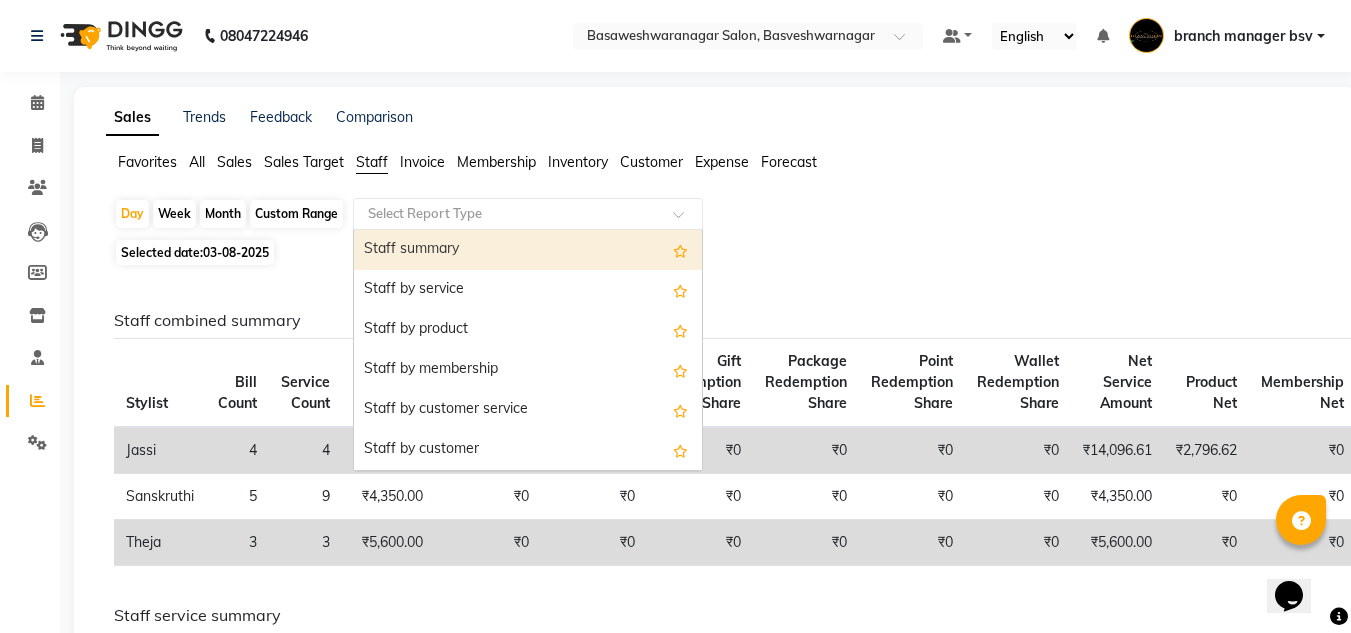 click on "Staff summary" at bounding box center [528, 250] 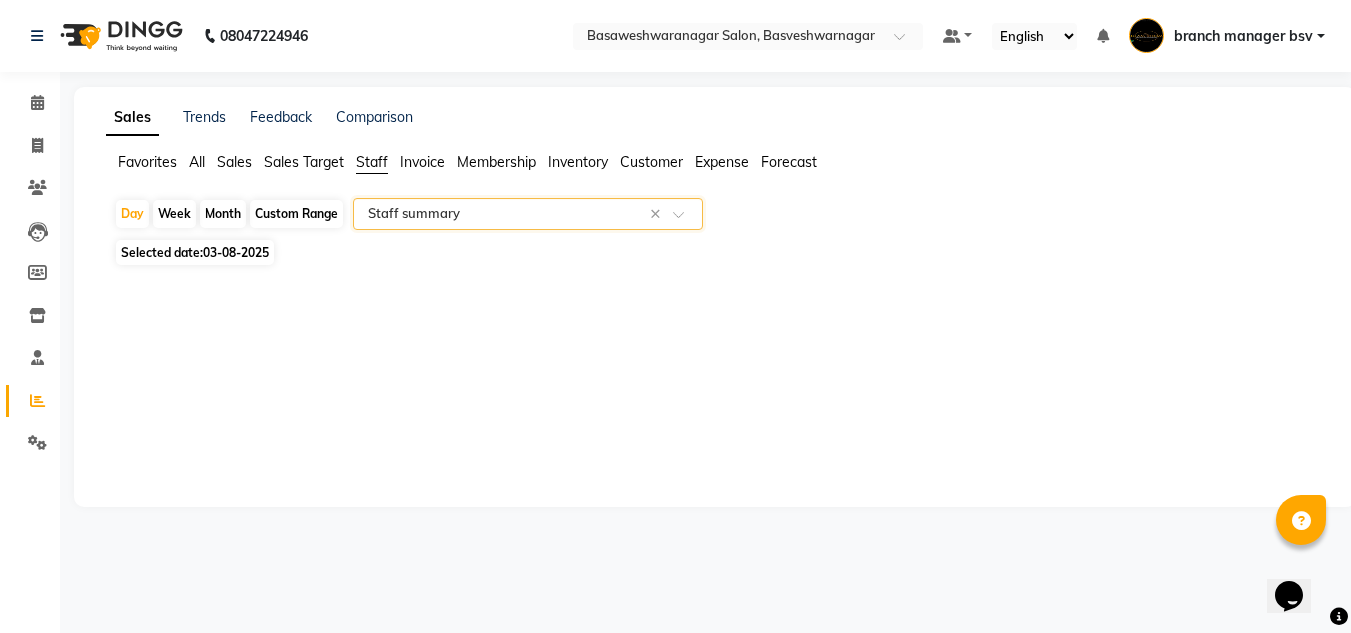 select on "full_report" 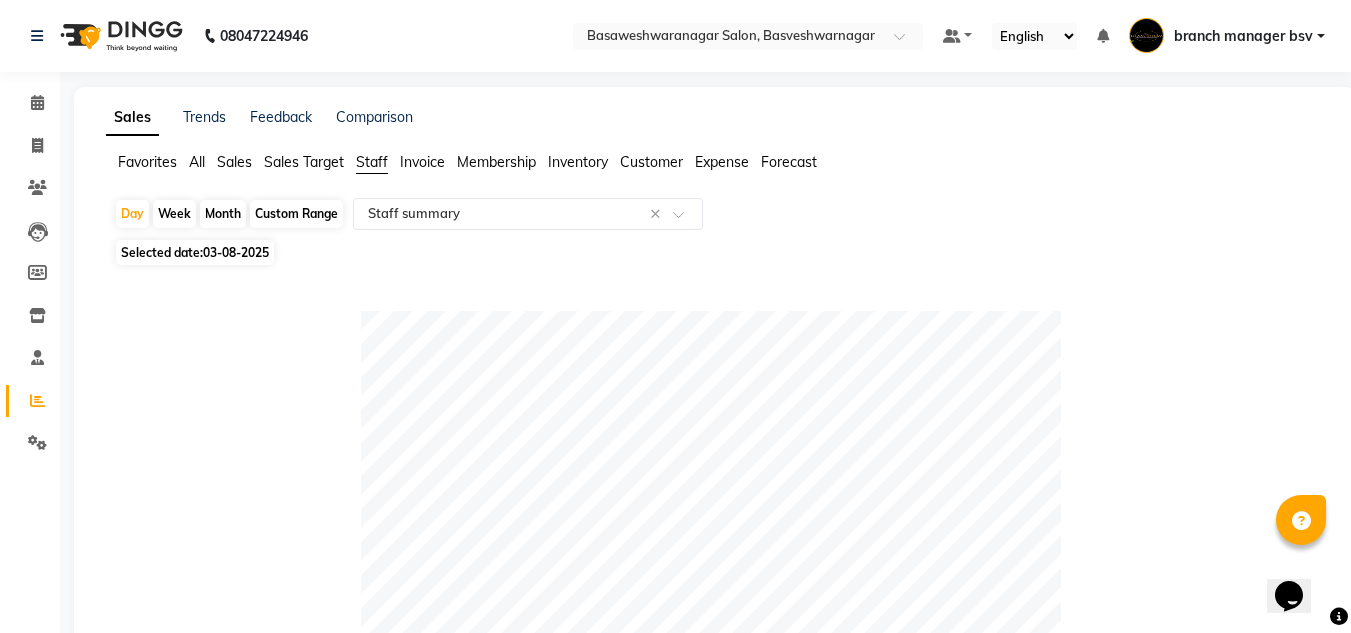 click on "Custom Range" 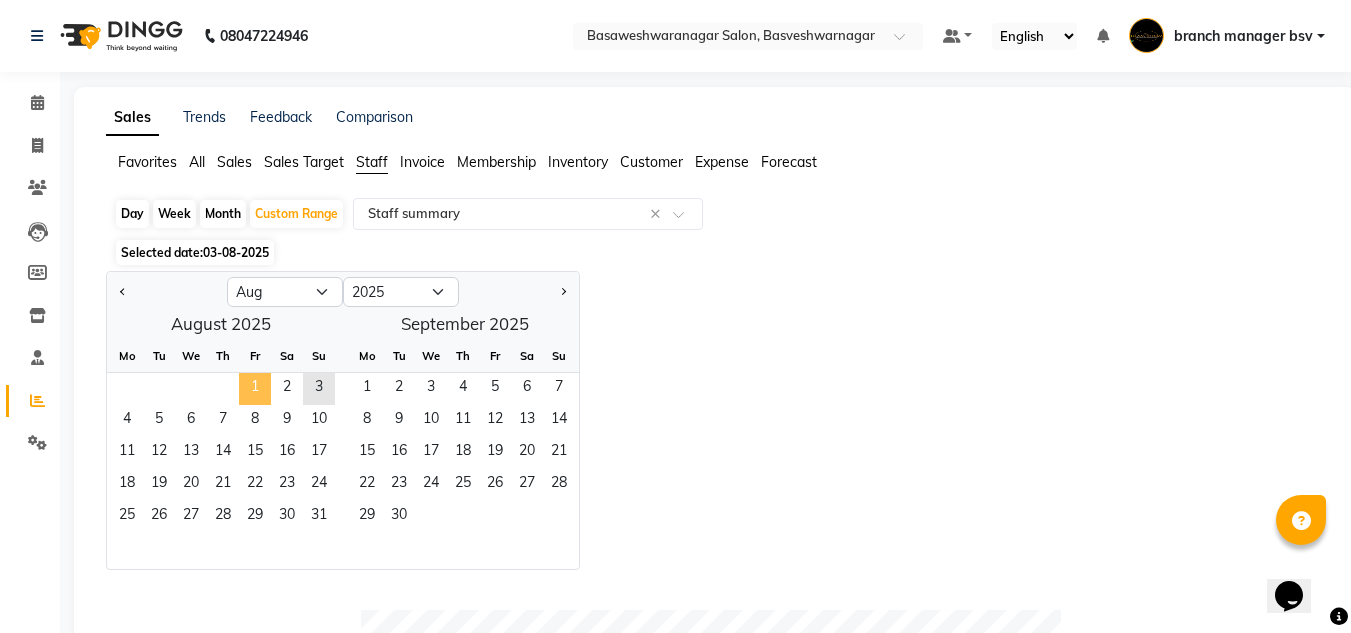 click on "1" 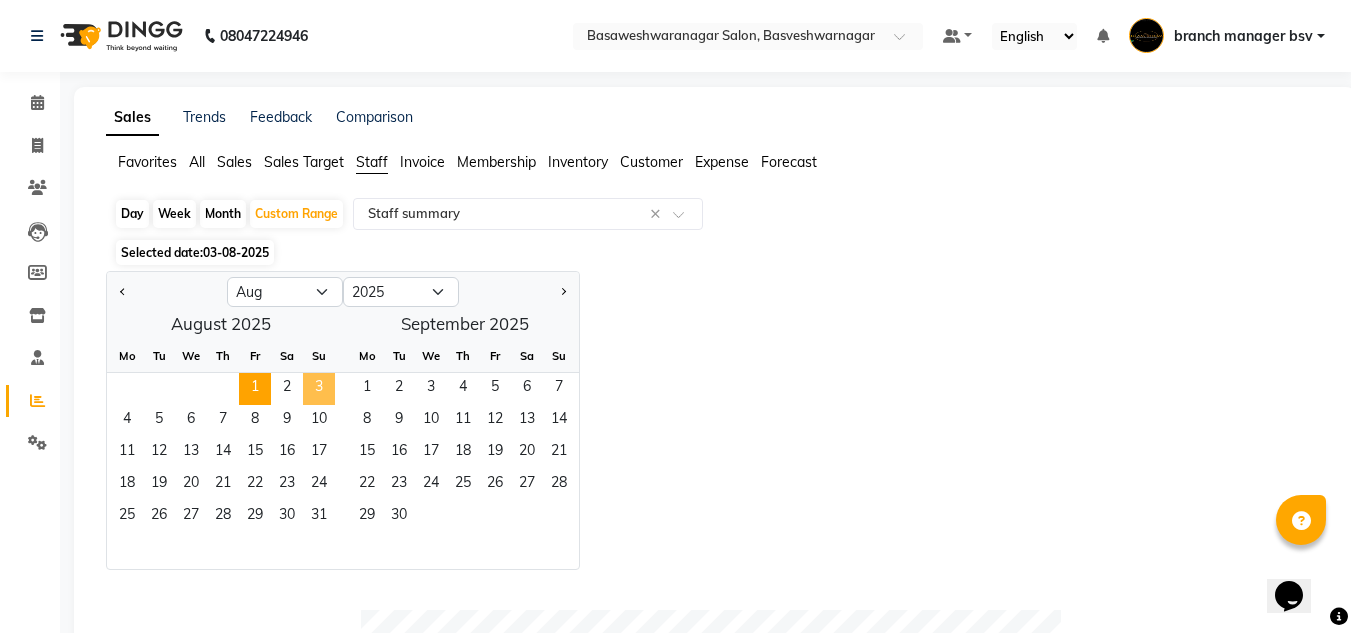 click on "3" 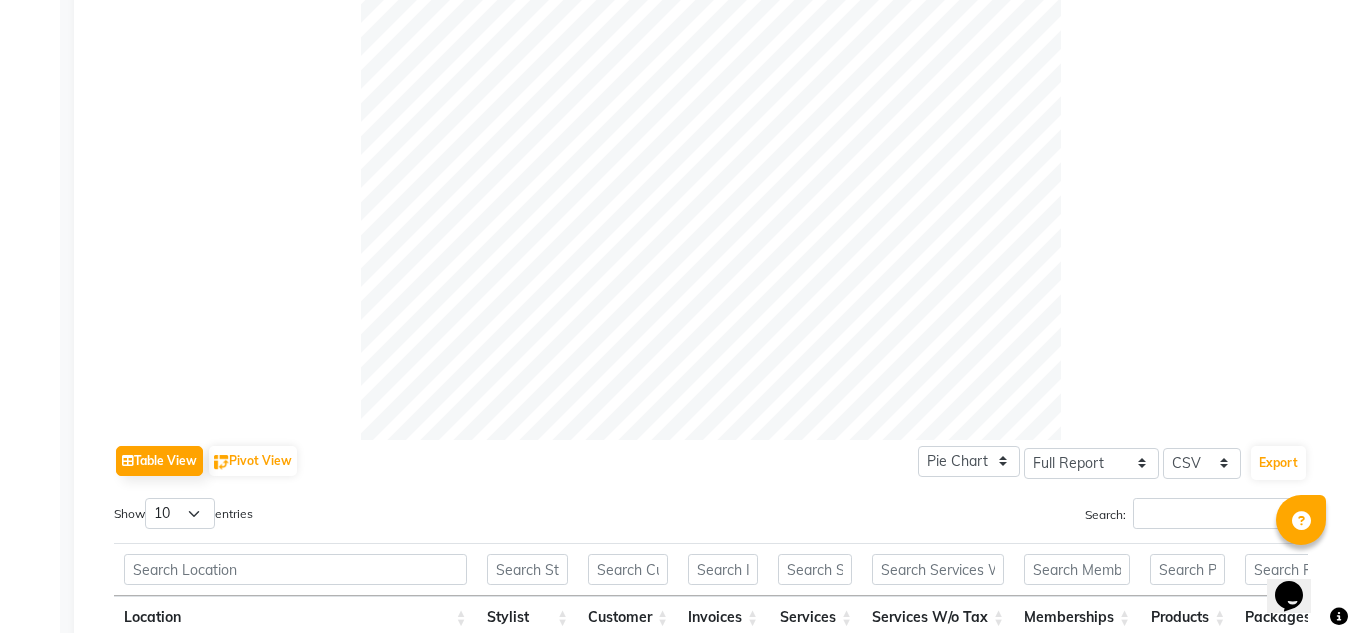 scroll, scrollTop: 980, scrollLeft: 0, axis: vertical 